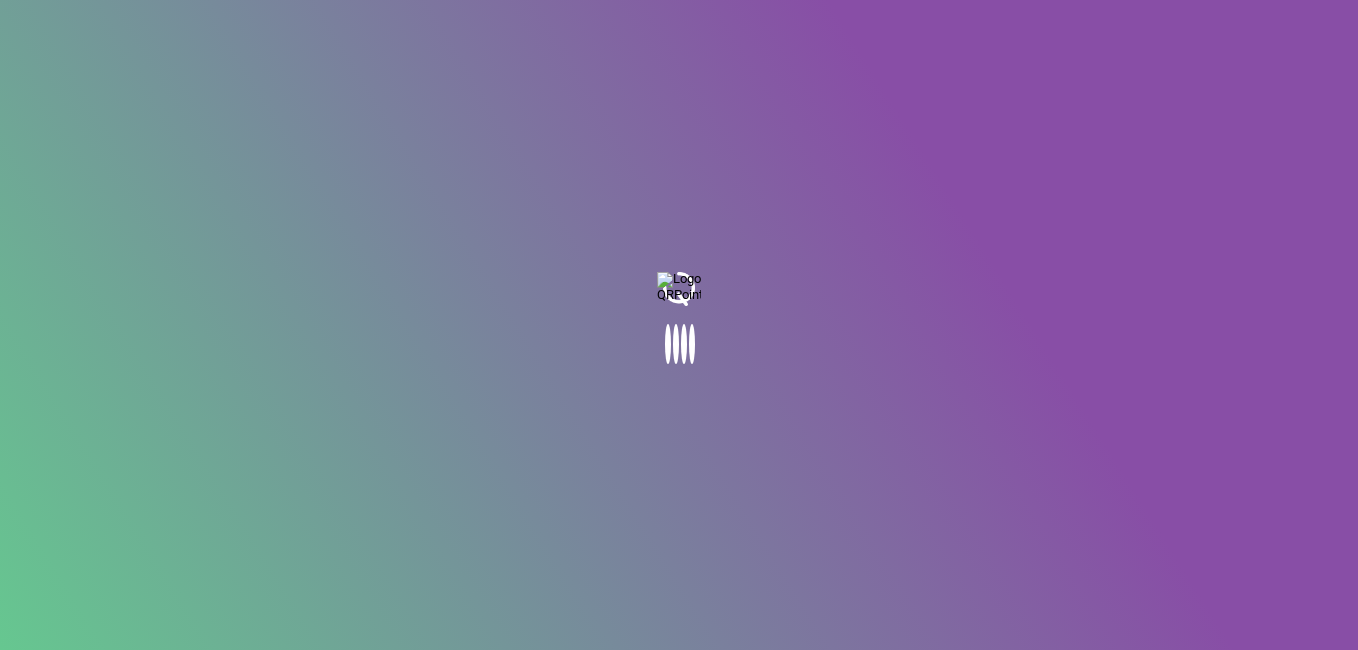 scroll, scrollTop: 0, scrollLeft: 0, axis: both 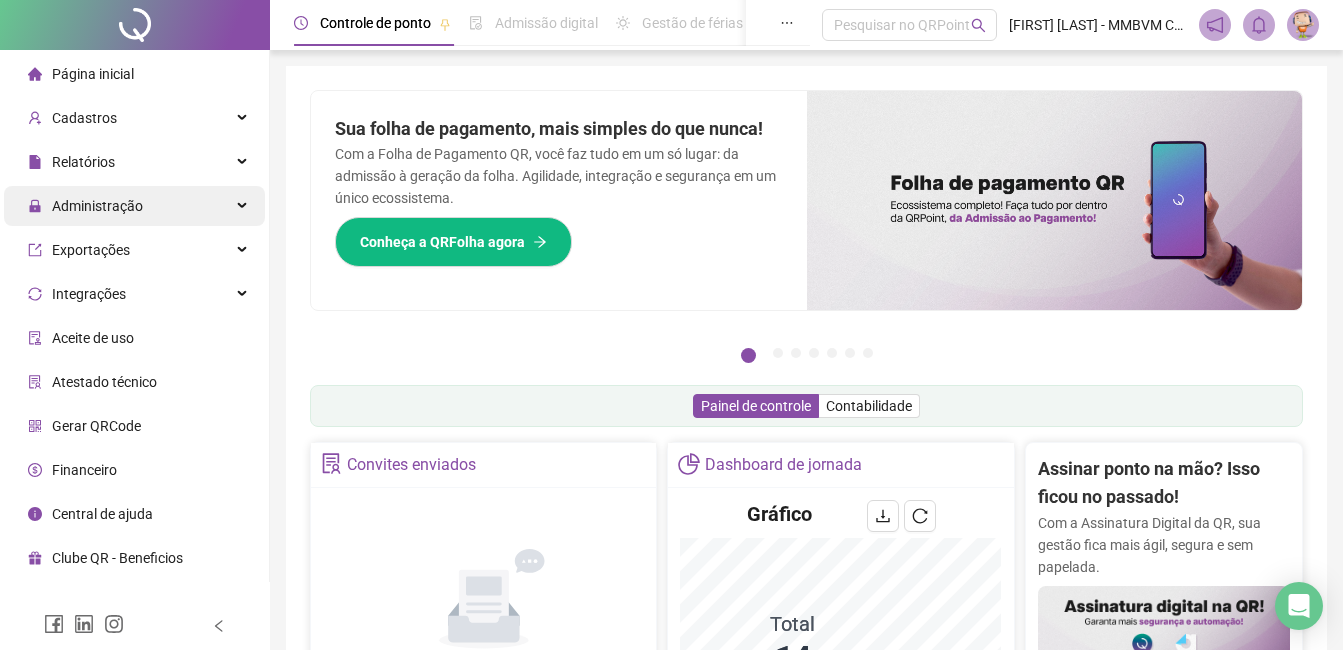 click on "Administração" at bounding box center (97, 206) 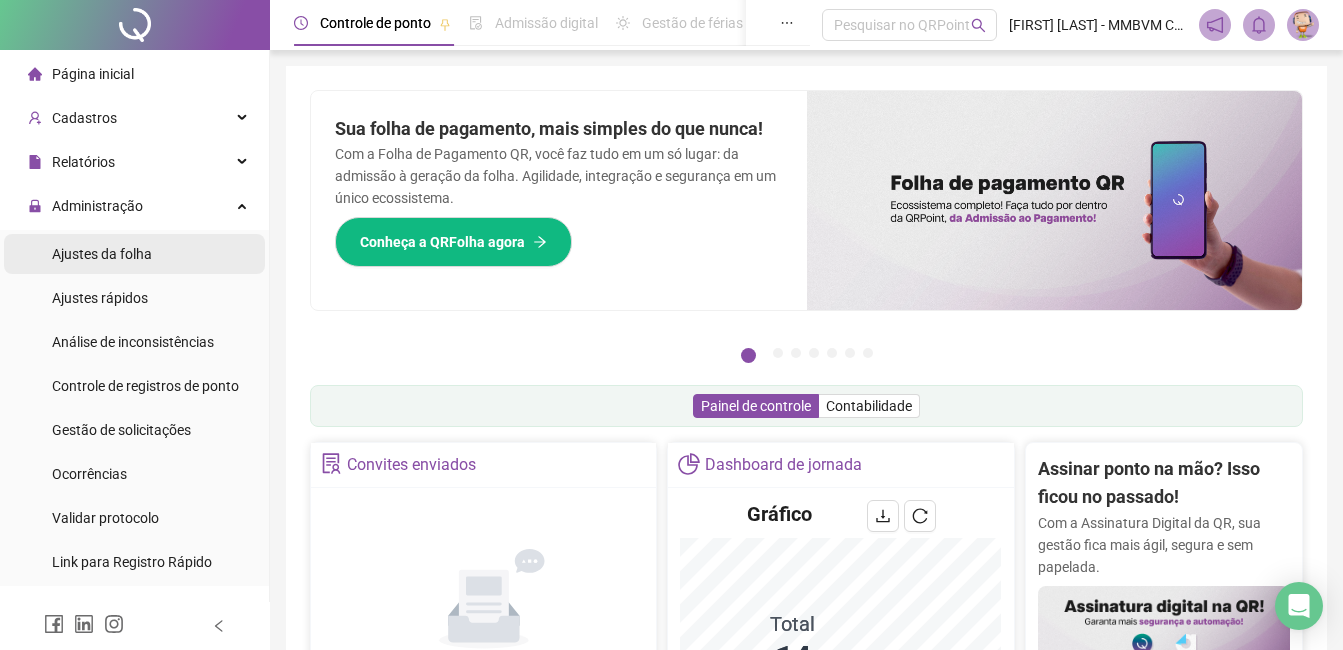 click on "Ajustes da folha" at bounding box center (102, 254) 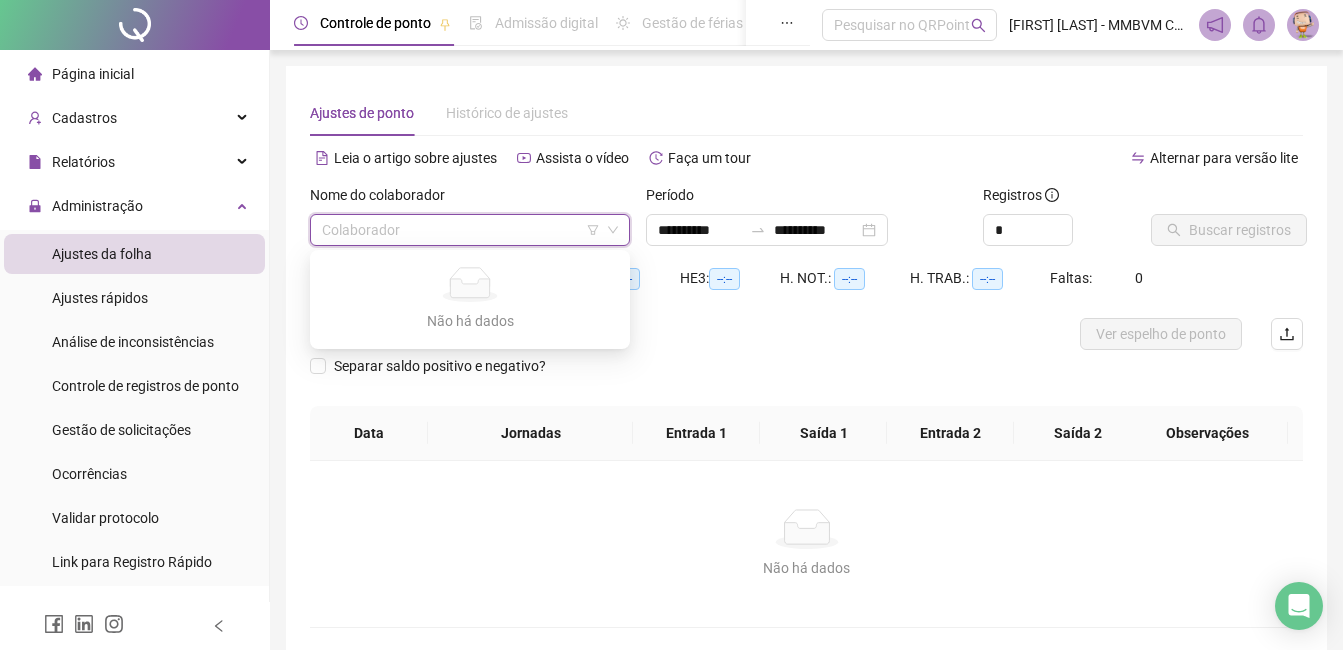 click at bounding box center [461, 230] 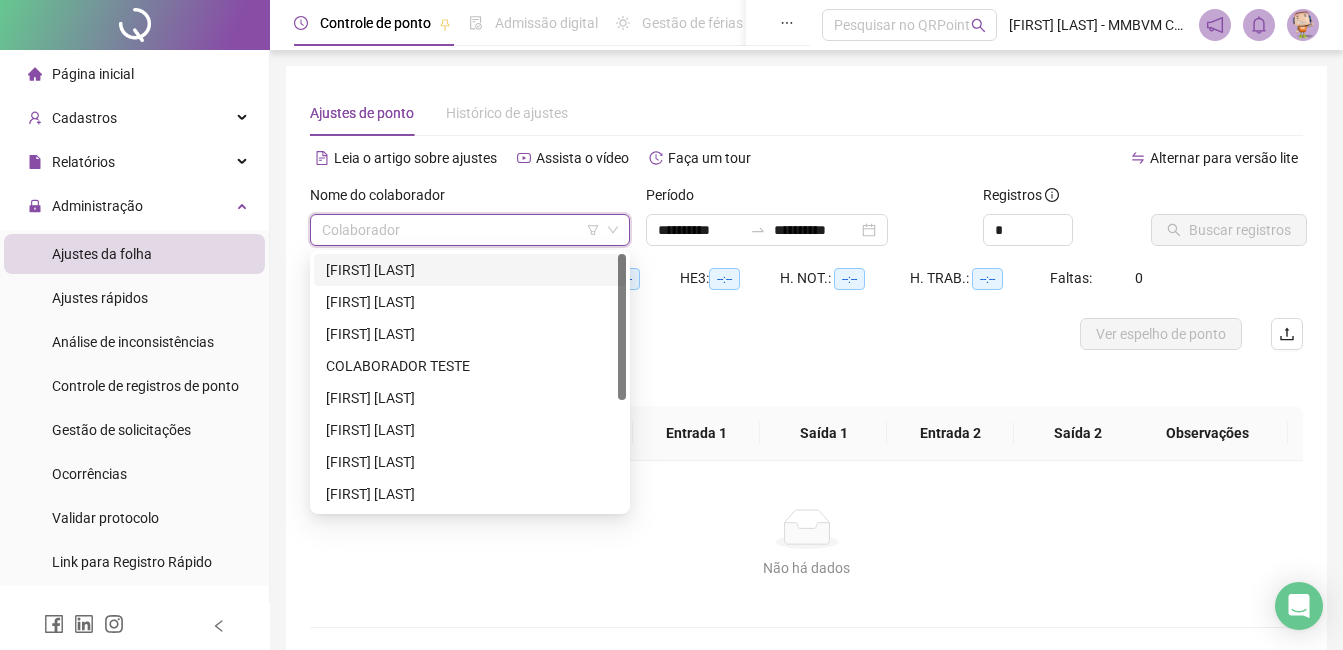 click at bounding box center [461, 230] 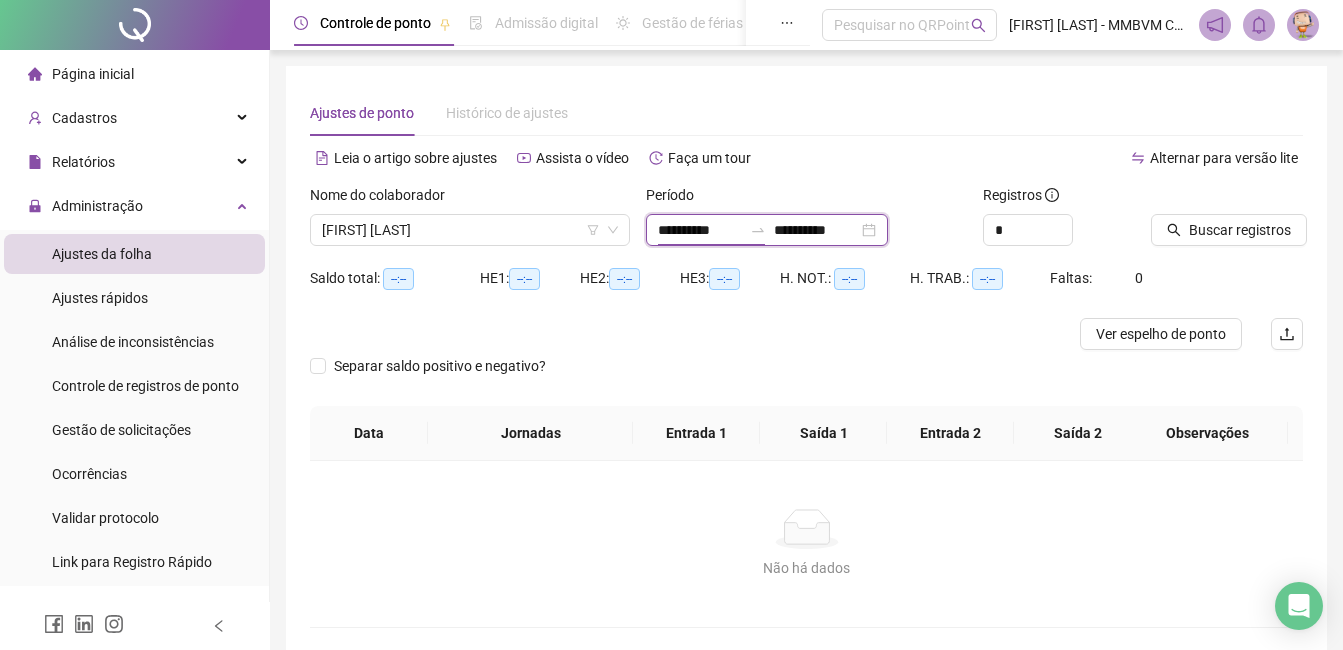 click on "**********" at bounding box center (700, 230) 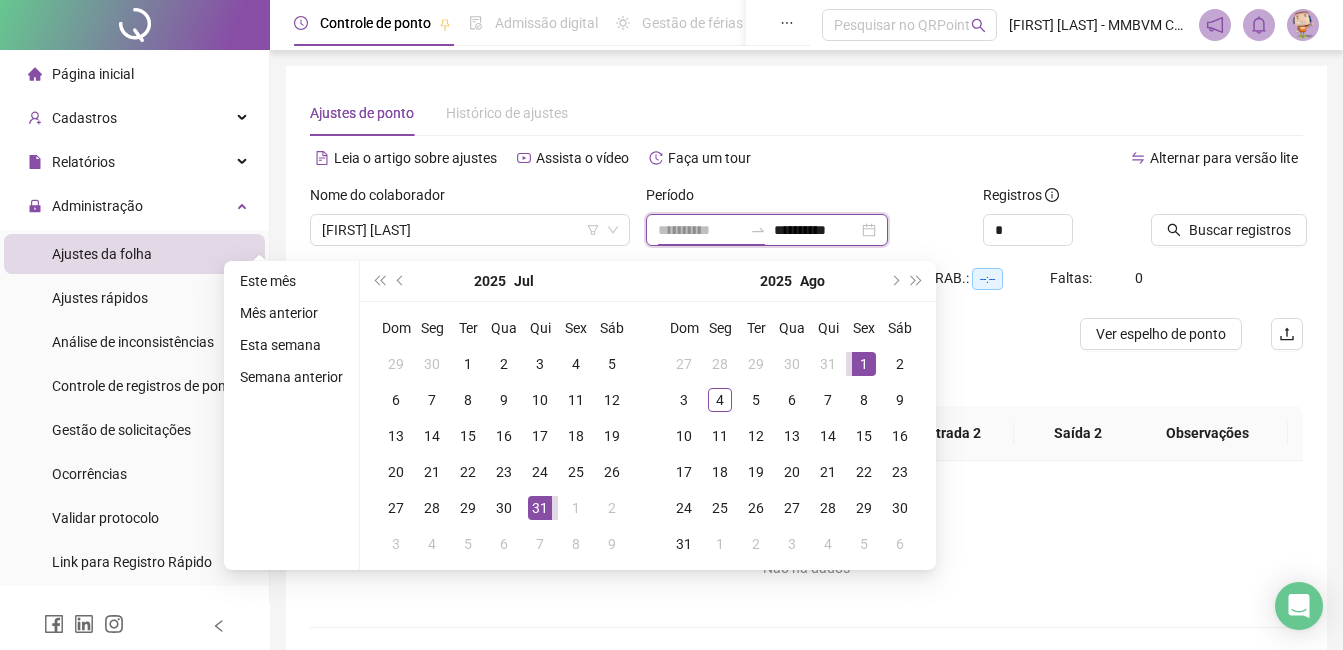 type on "**********" 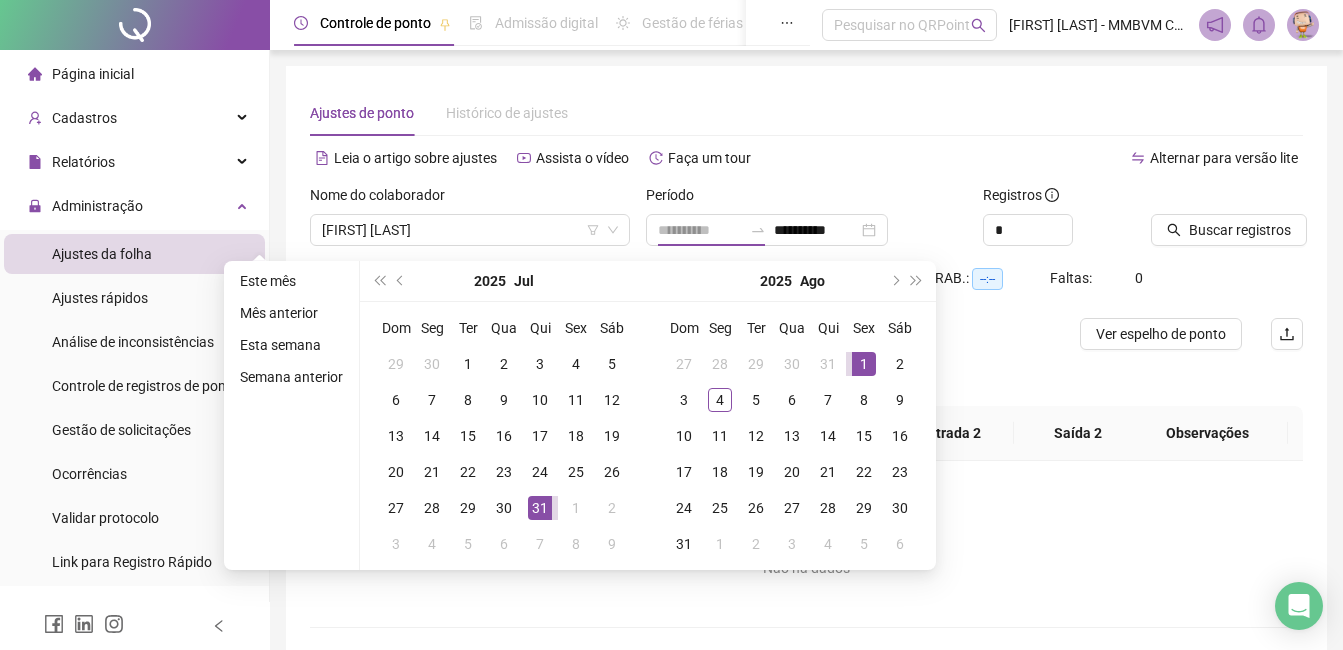 click on "1" at bounding box center [864, 364] 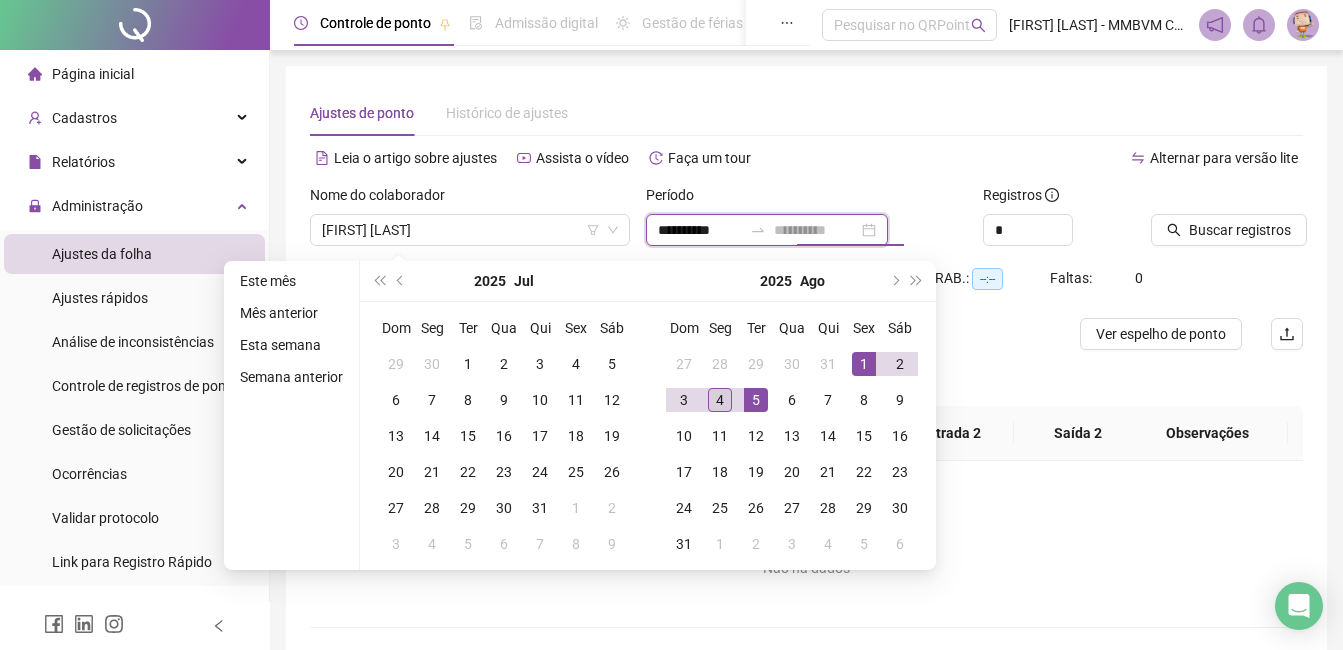 type on "**********" 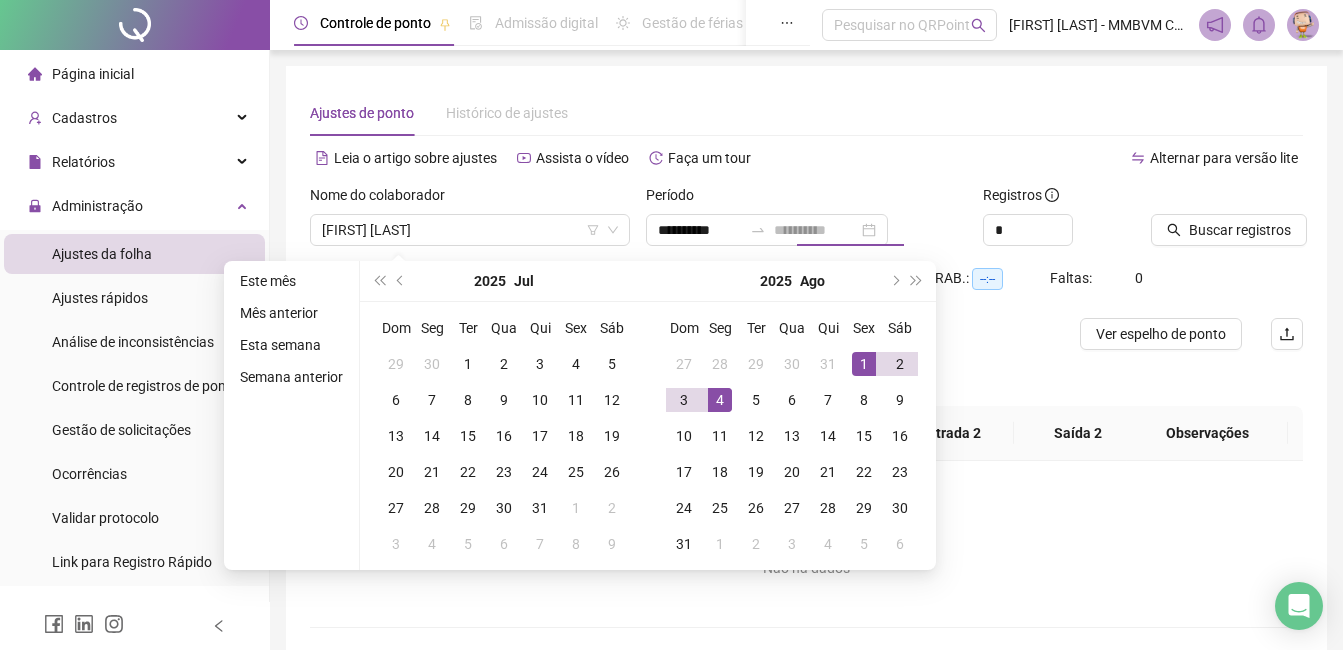 click on "4" at bounding box center [720, 400] 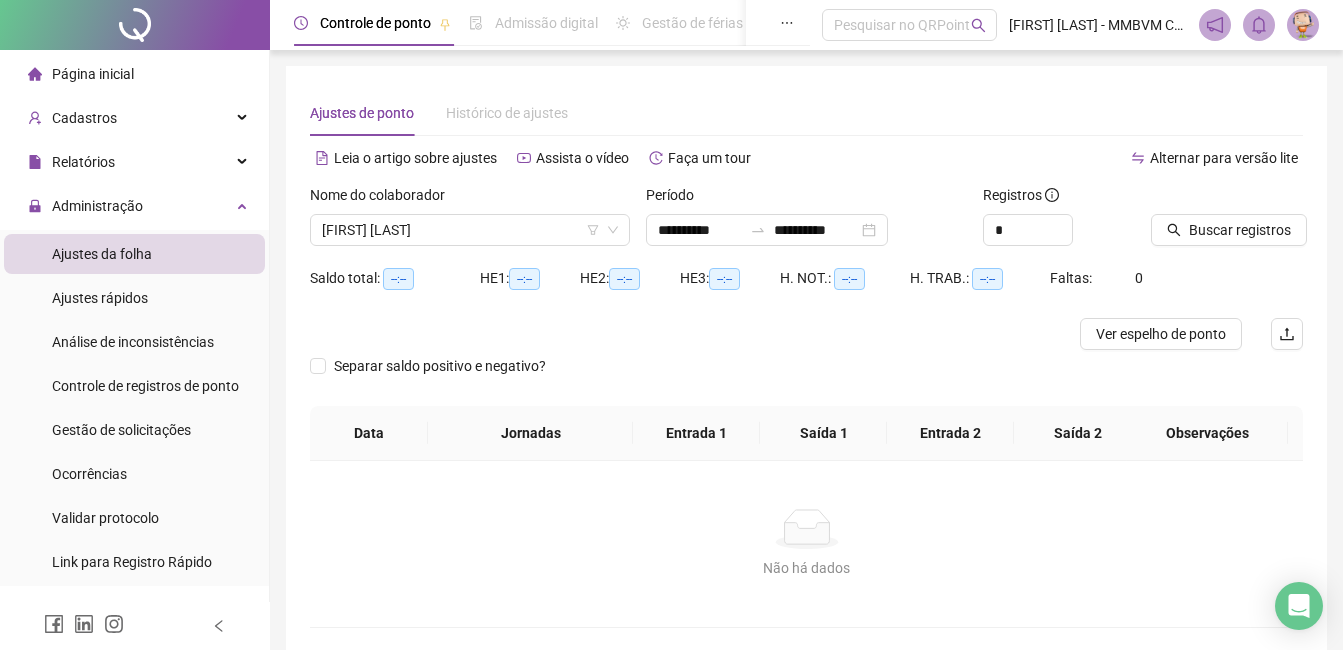 click on "Buscar registros" at bounding box center [1227, 223] 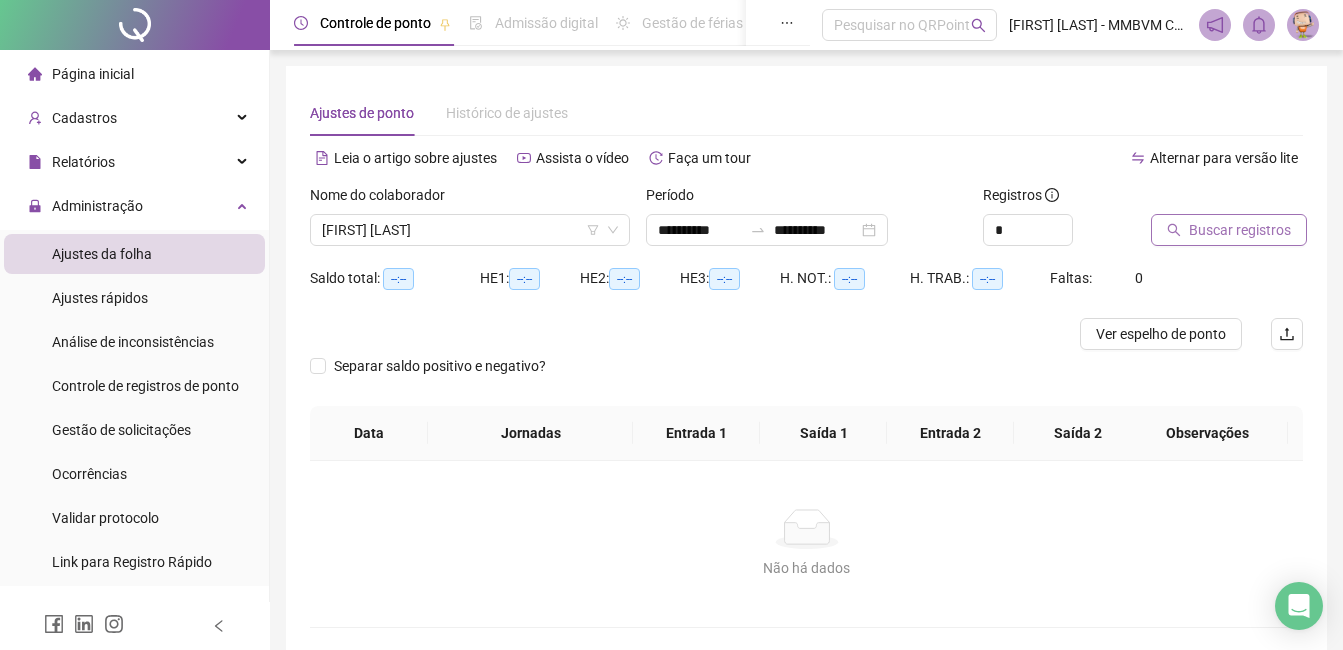 click on "Buscar registros" at bounding box center (1240, 230) 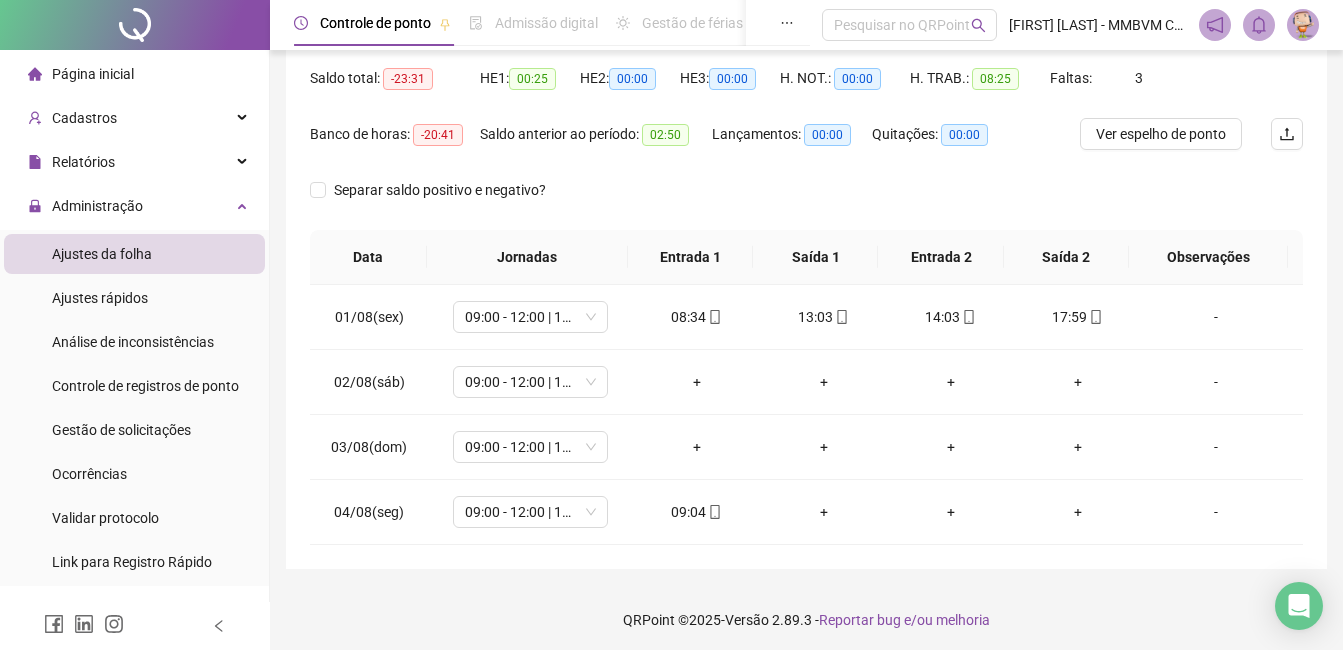 scroll, scrollTop: 205, scrollLeft: 0, axis: vertical 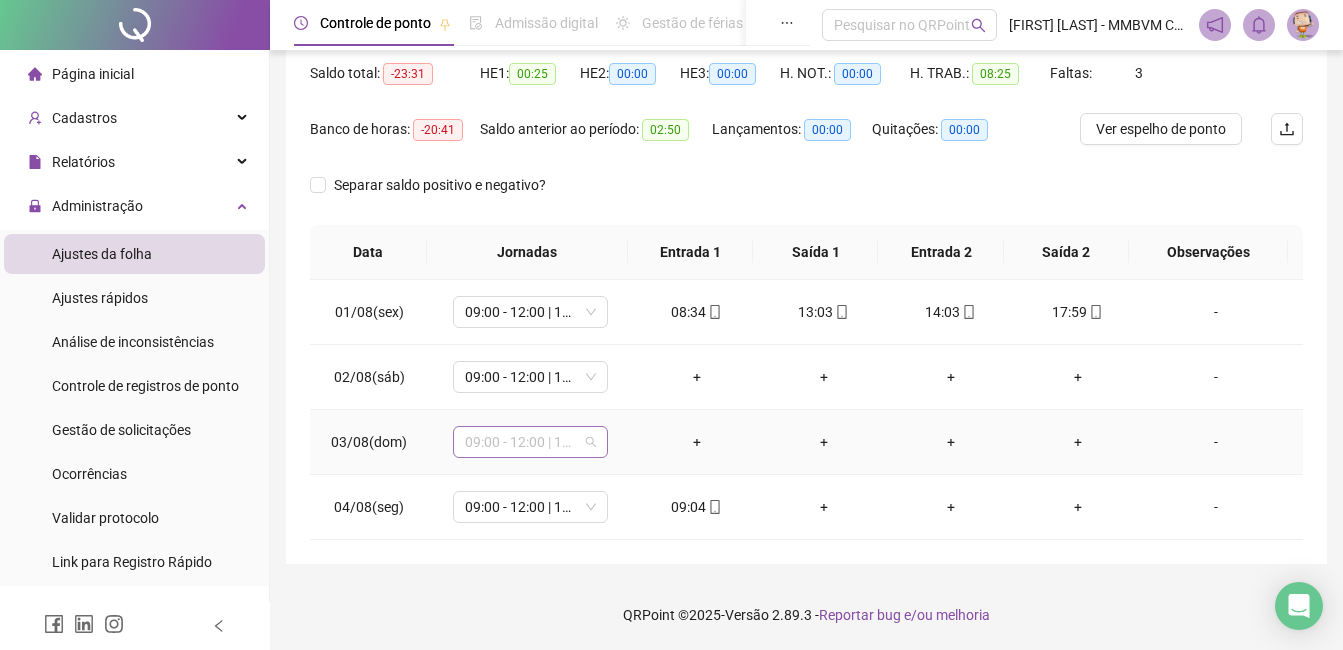 click on "09:00 - 12:00 | 13:00 - 18:00" at bounding box center [530, 442] 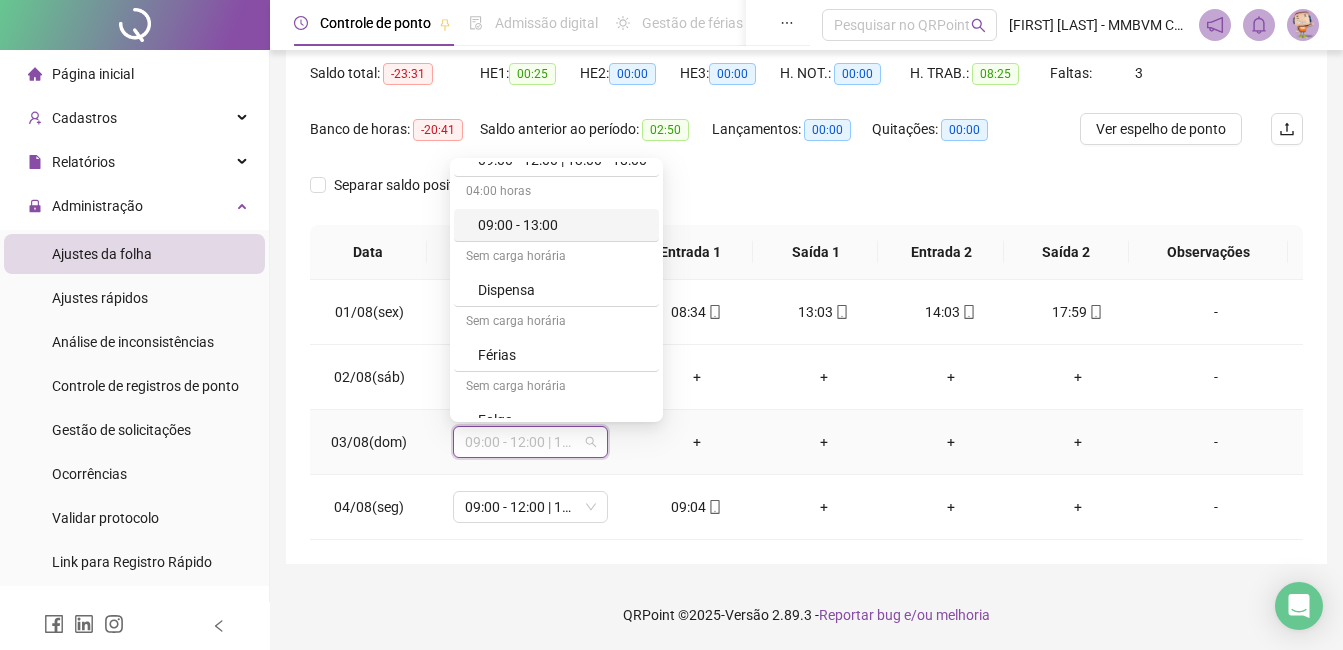 scroll, scrollTop: 200, scrollLeft: 0, axis: vertical 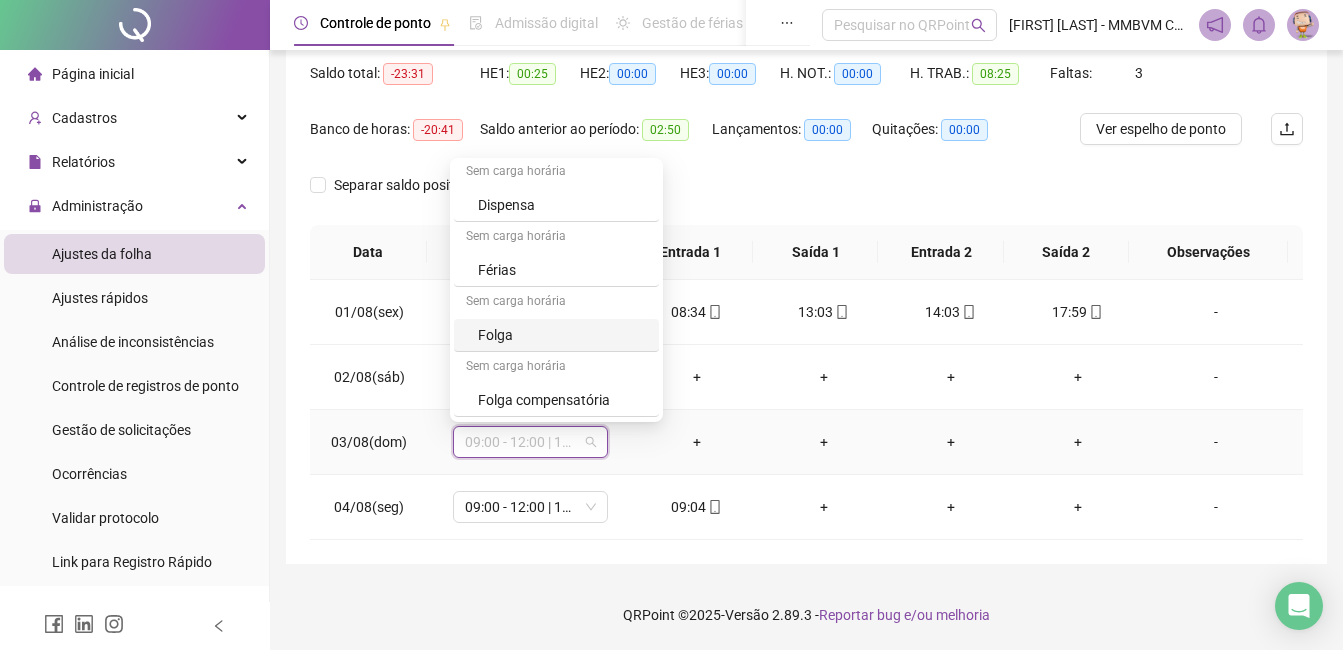 click on "Folga" at bounding box center [562, 335] 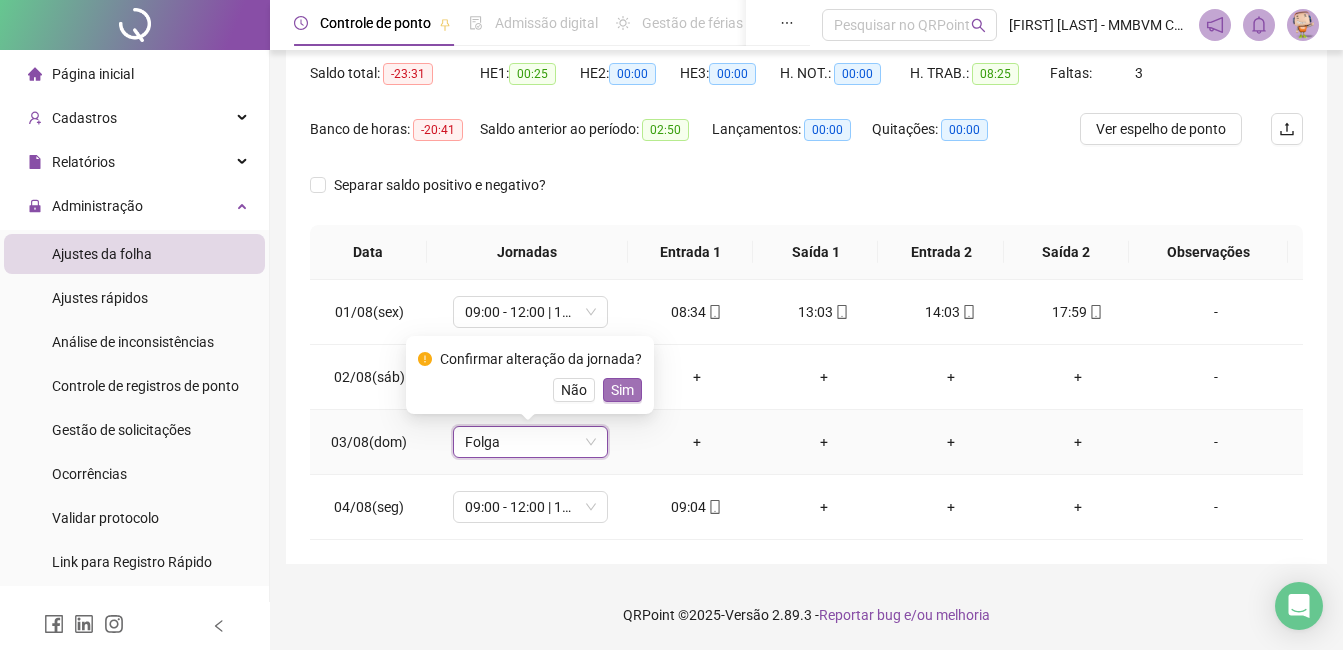 click on "Sim" at bounding box center (622, 390) 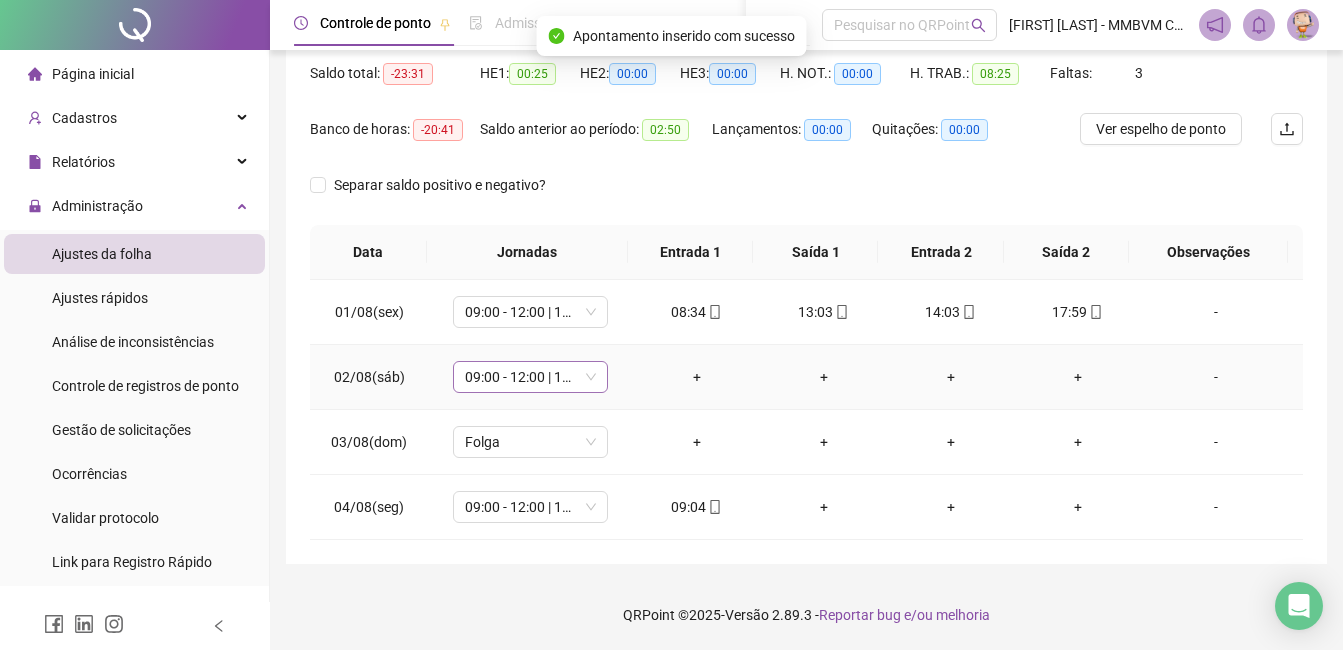 click on "09:00 - 12:00 | 13:00 - 18:00" at bounding box center [530, 377] 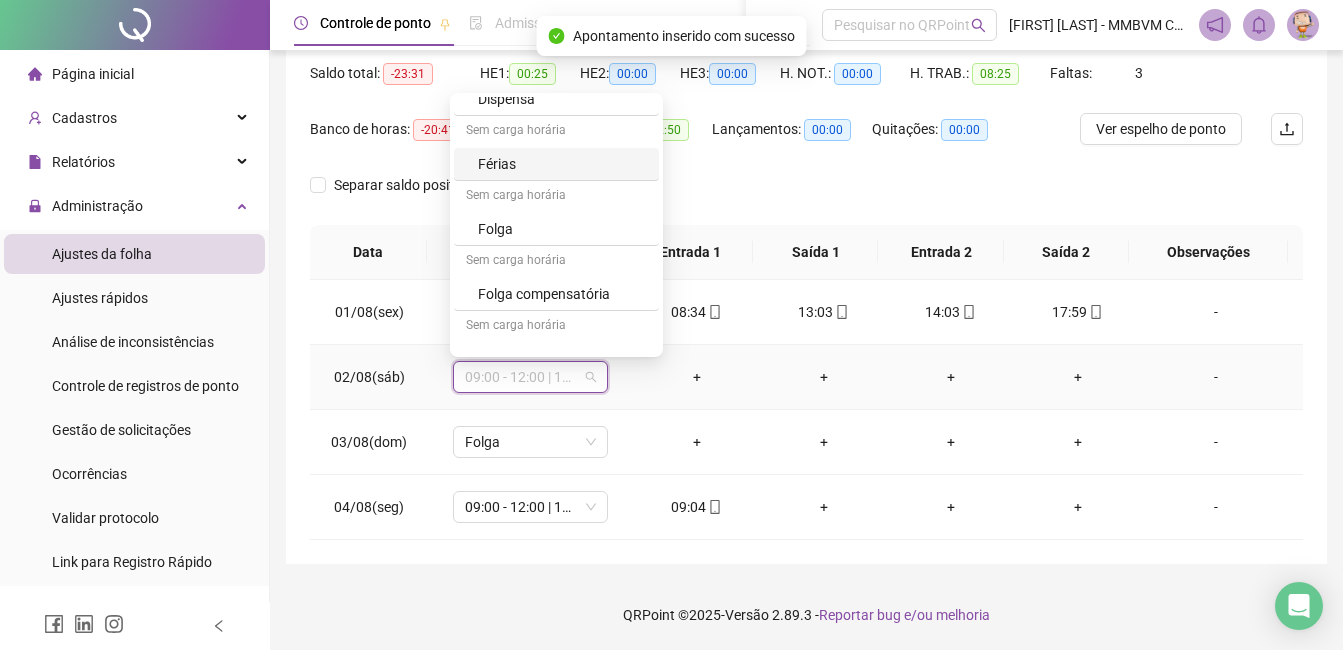 scroll, scrollTop: 264, scrollLeft: 0, axis: vertical 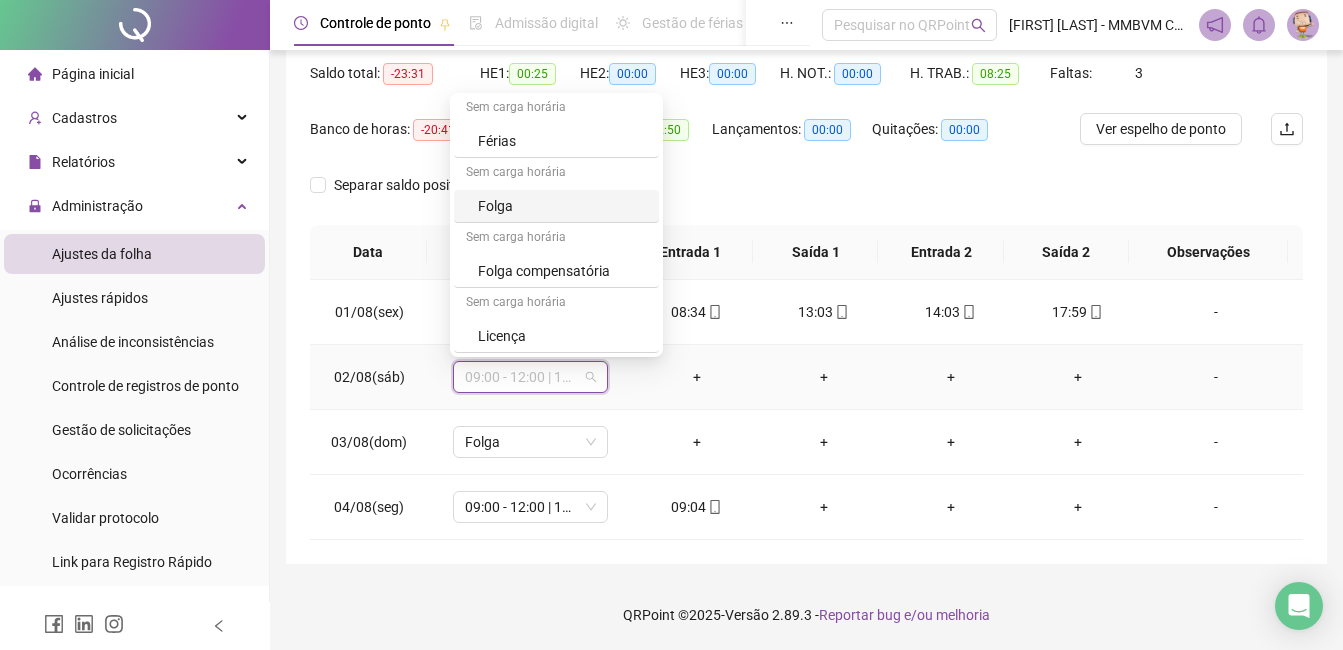 click on "Folga" at bounding box center [562, 206] 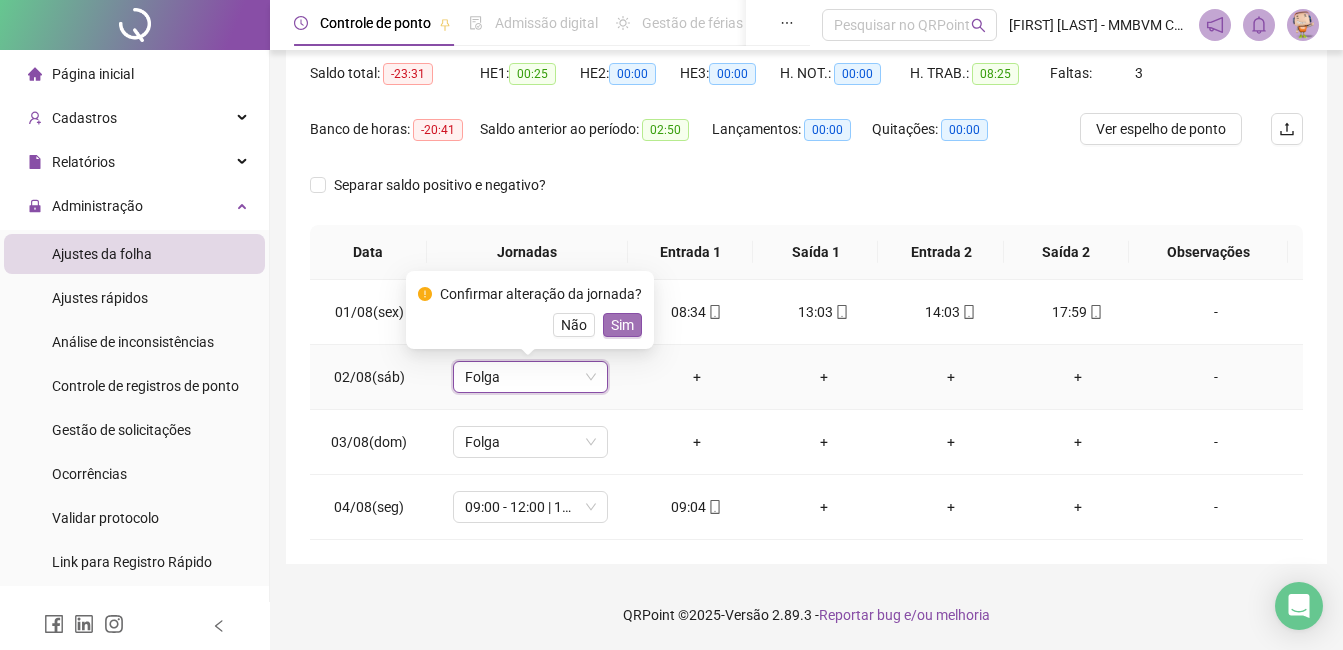 click on "Sim" at bounding box center (622, 325) 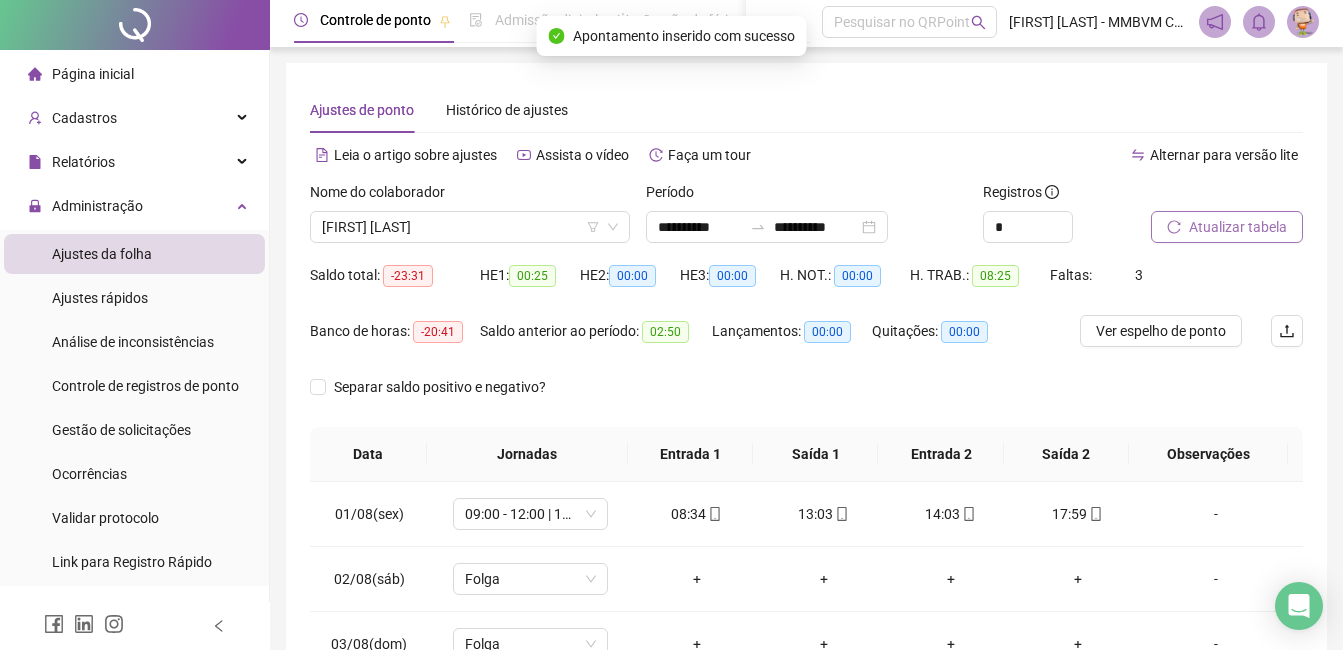 scroll, scrollTop: 0, scrollLeft: 0, axis: both 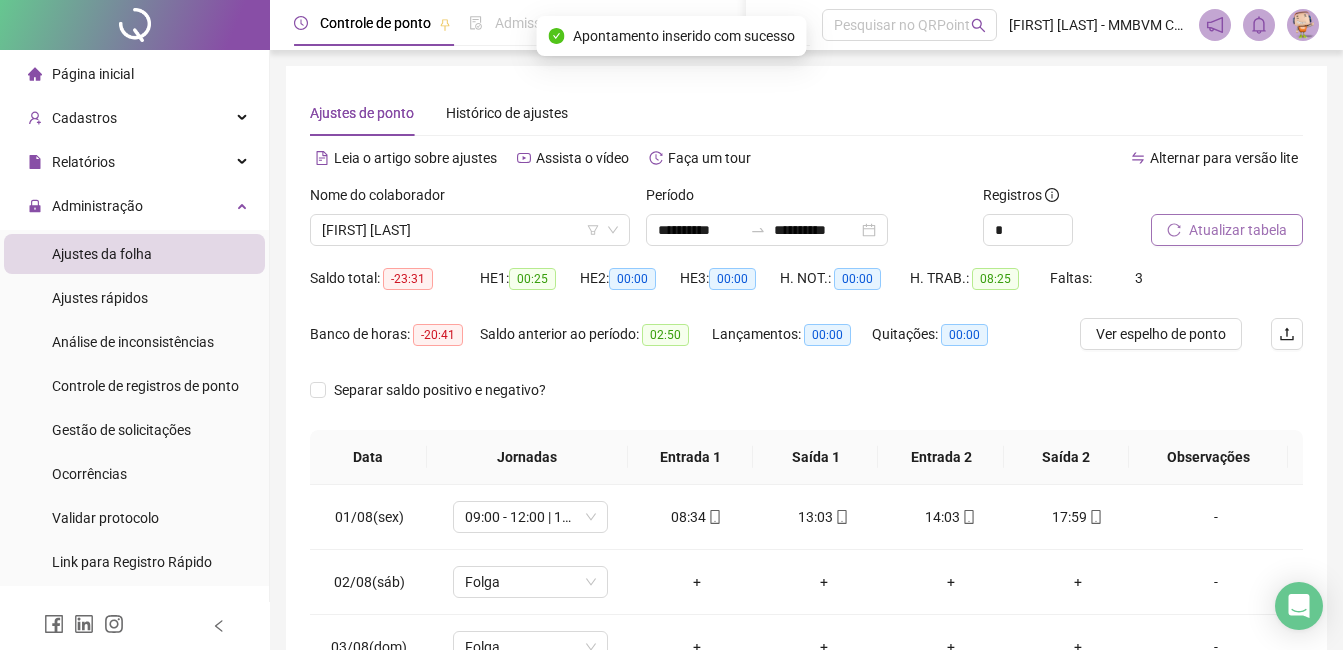 click on "Atualizar tabela" at bounding box center (1238, 230) 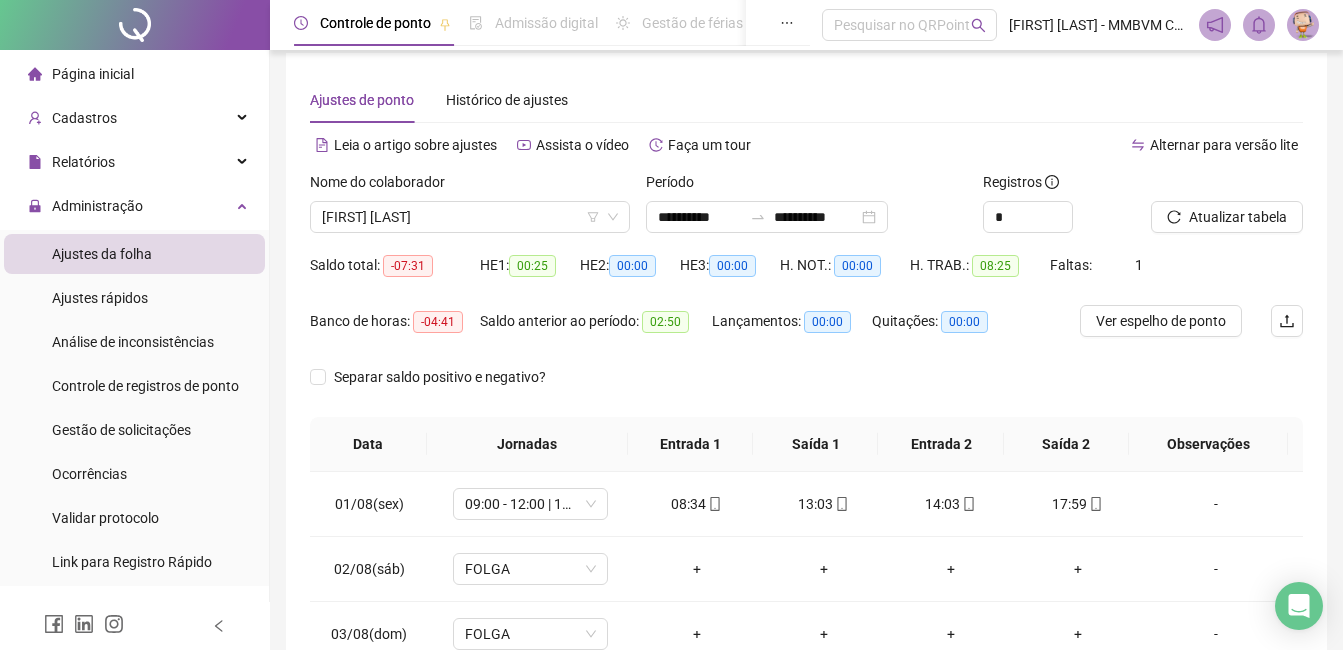 scroll, scrollTop: 5, scrollLeft: 0, axis: vertical 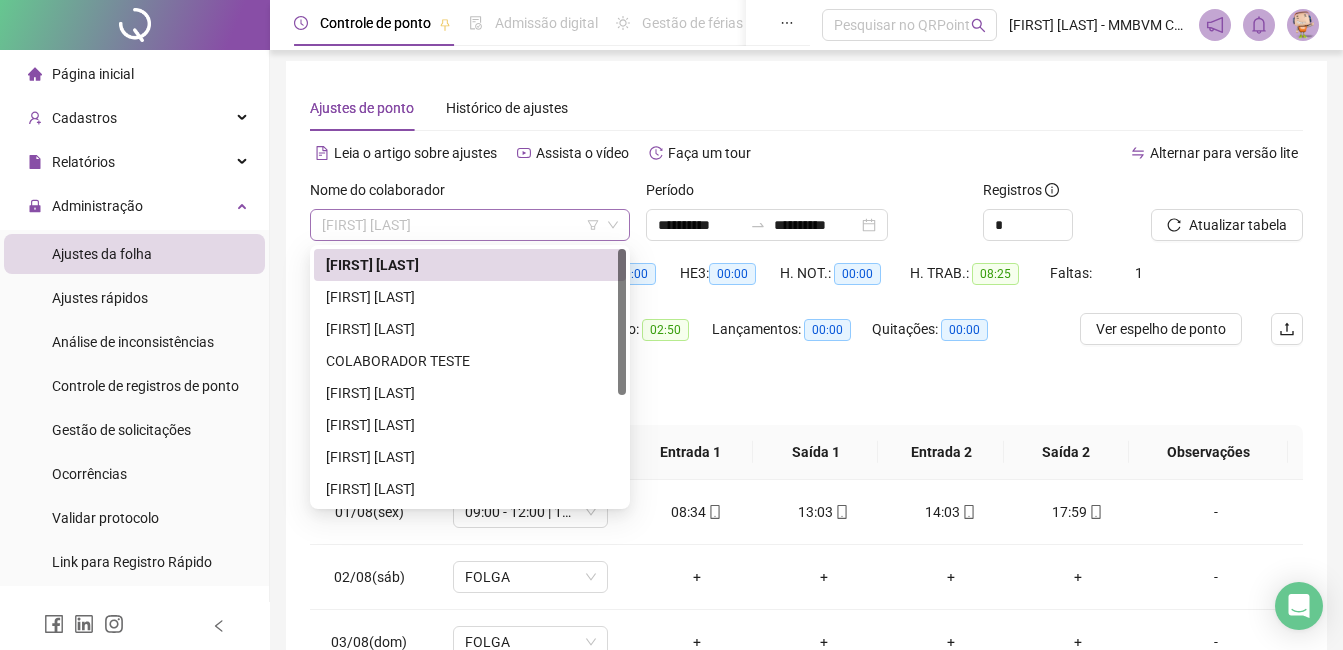 click on "[NAME] [NAME] [NAME]" at bounding box center (470, 225) 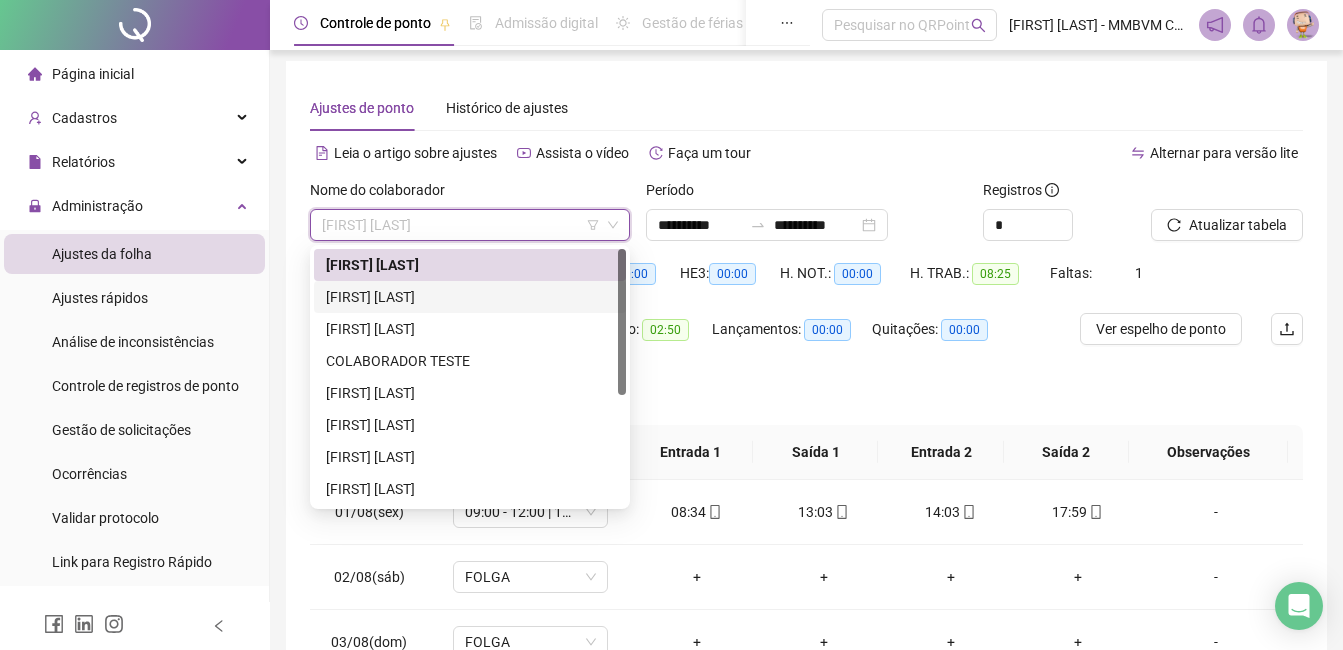 click on "[NAME] [NAME] [NAME]" at bounding box center (470, 297) 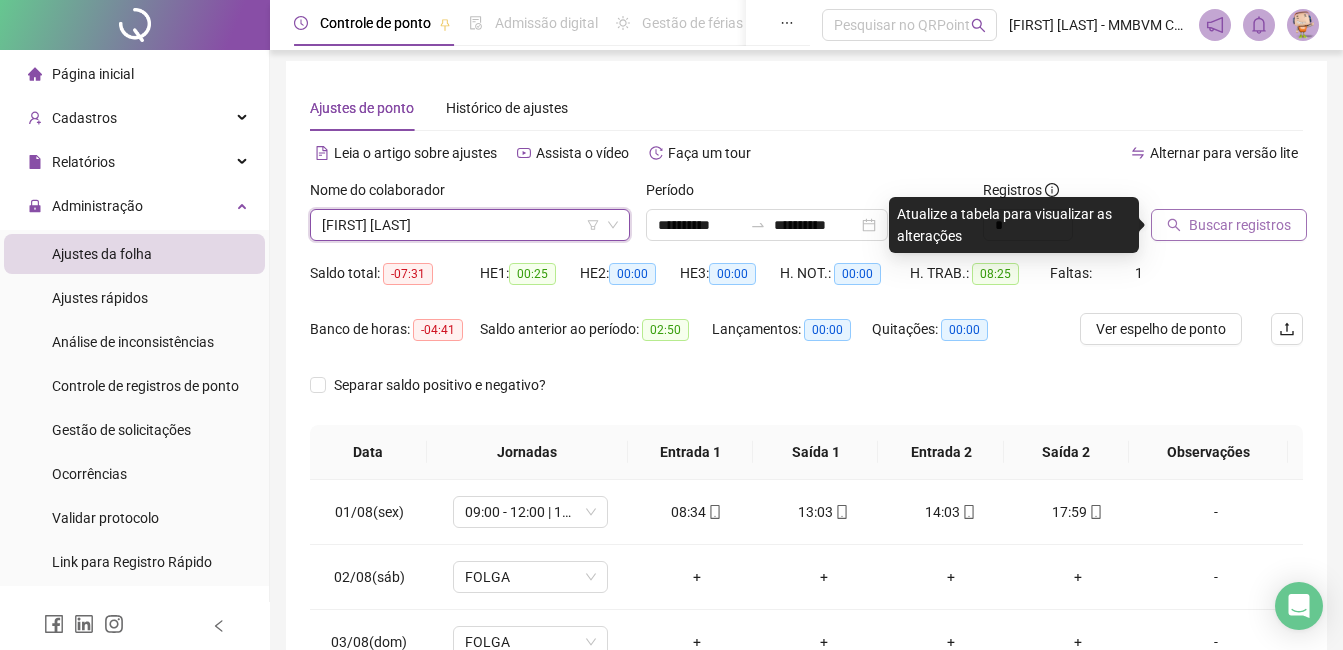 click 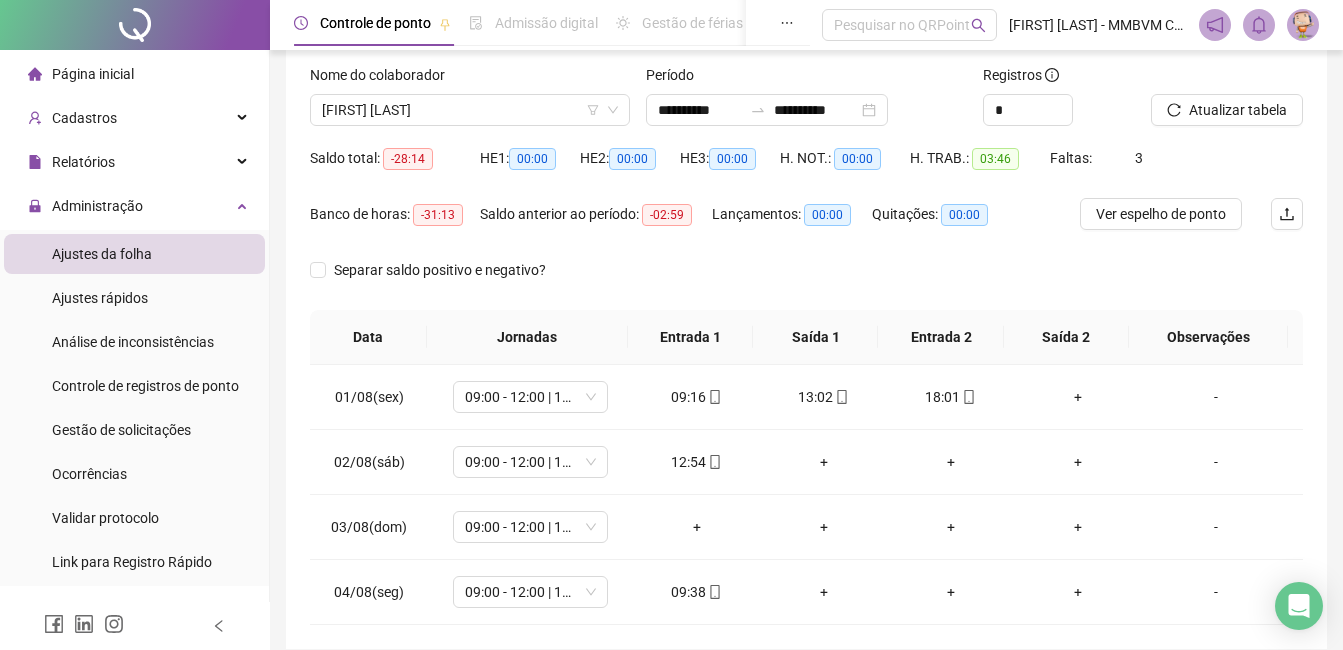 scroll, scrollTop: 205, scrollLeft: 0, axis: vertical 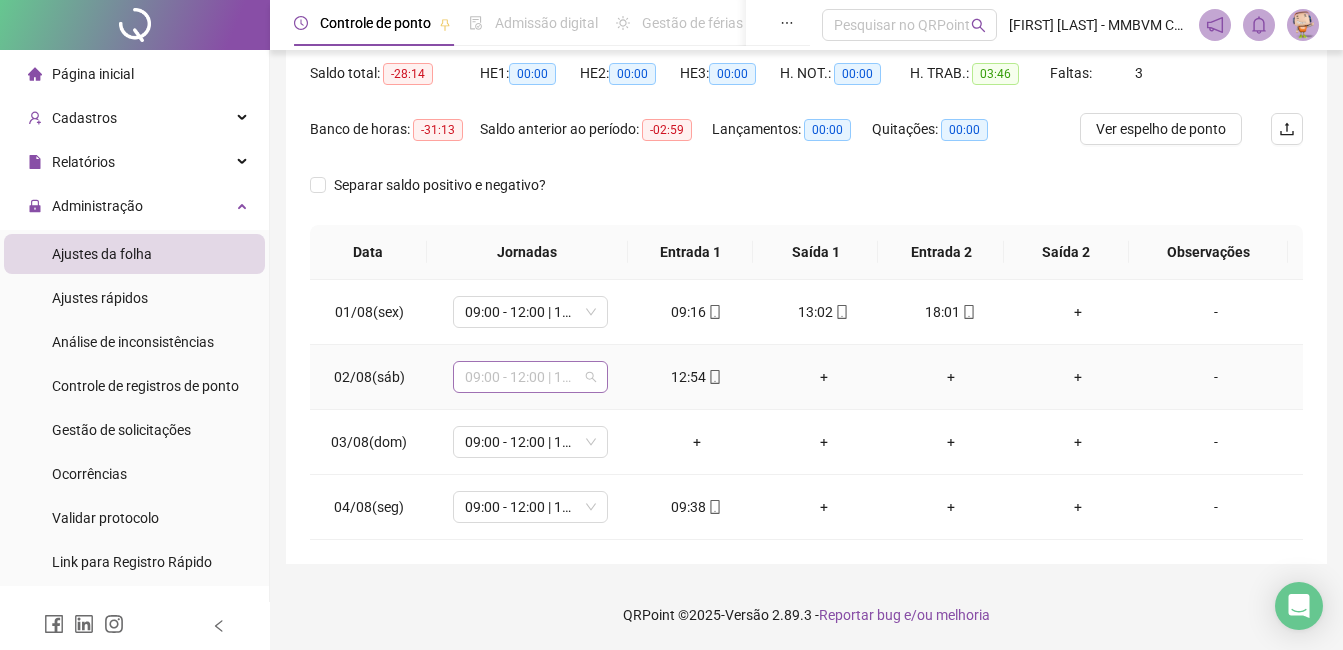 click on "09:00 - 12:00 | 13:00 - 18:00" at bounding box center (530, 377) 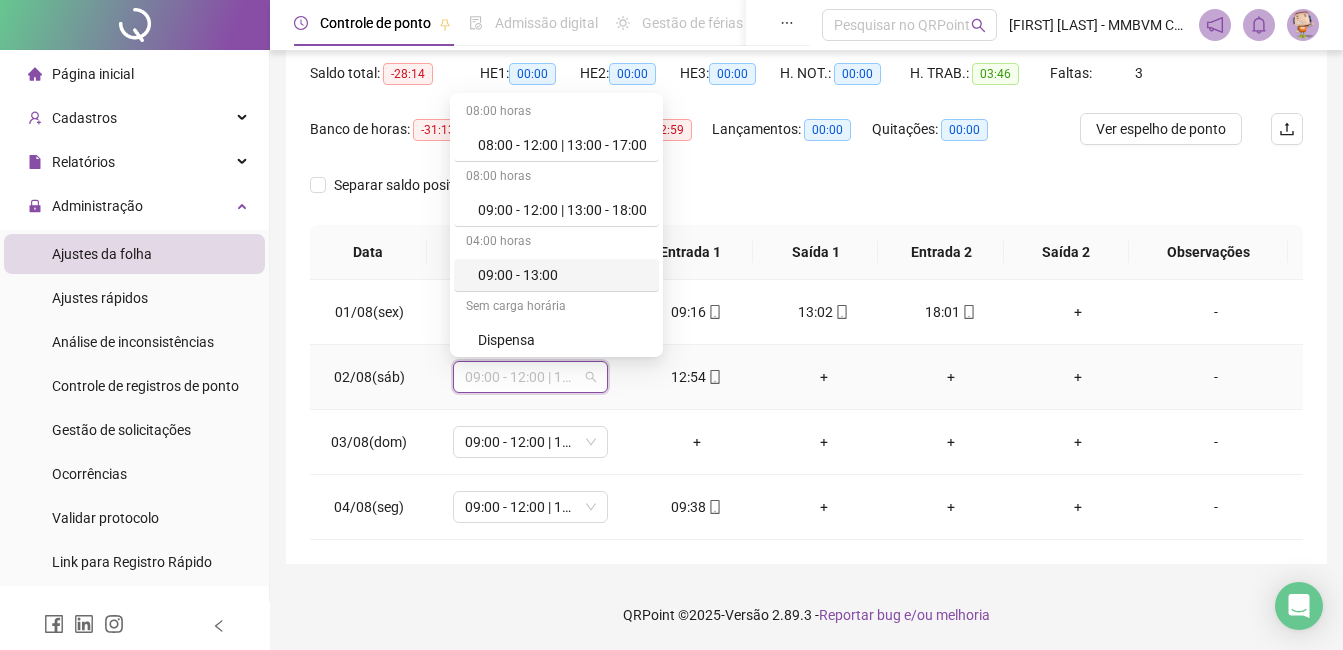 click on "09:00 - 13:00" at bounding box center (562, 275) 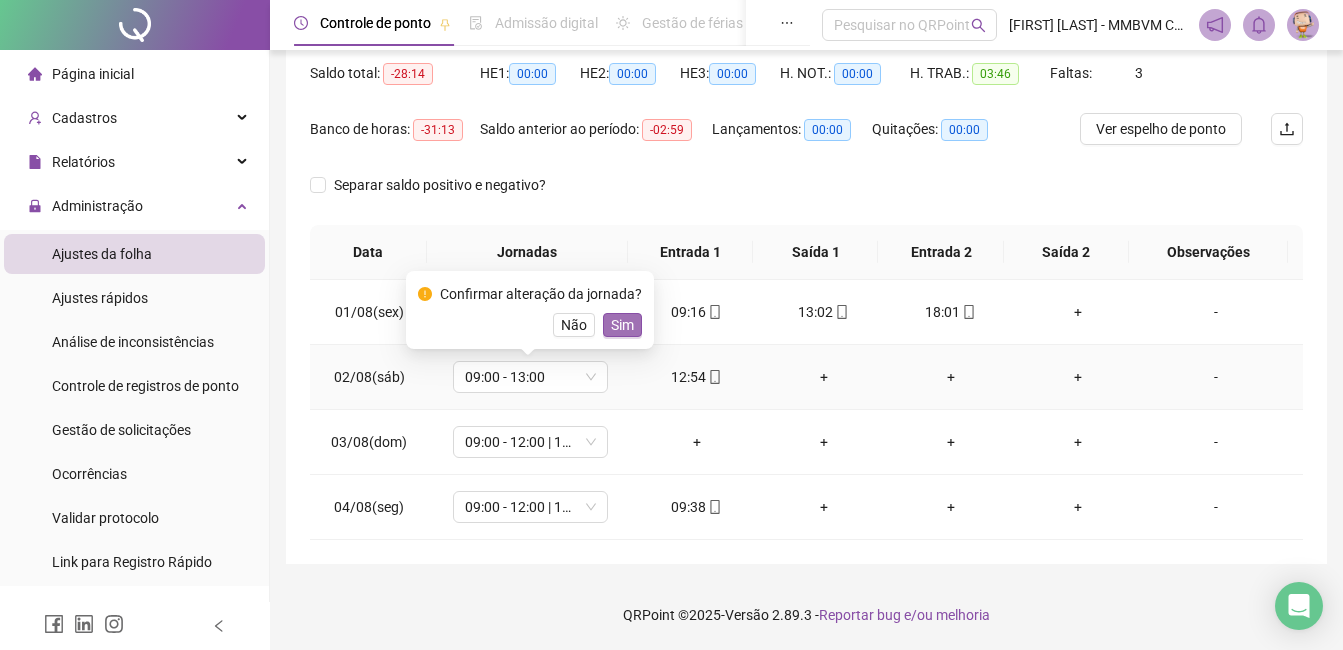 click on "Sim" at bounding box center (622, 325) 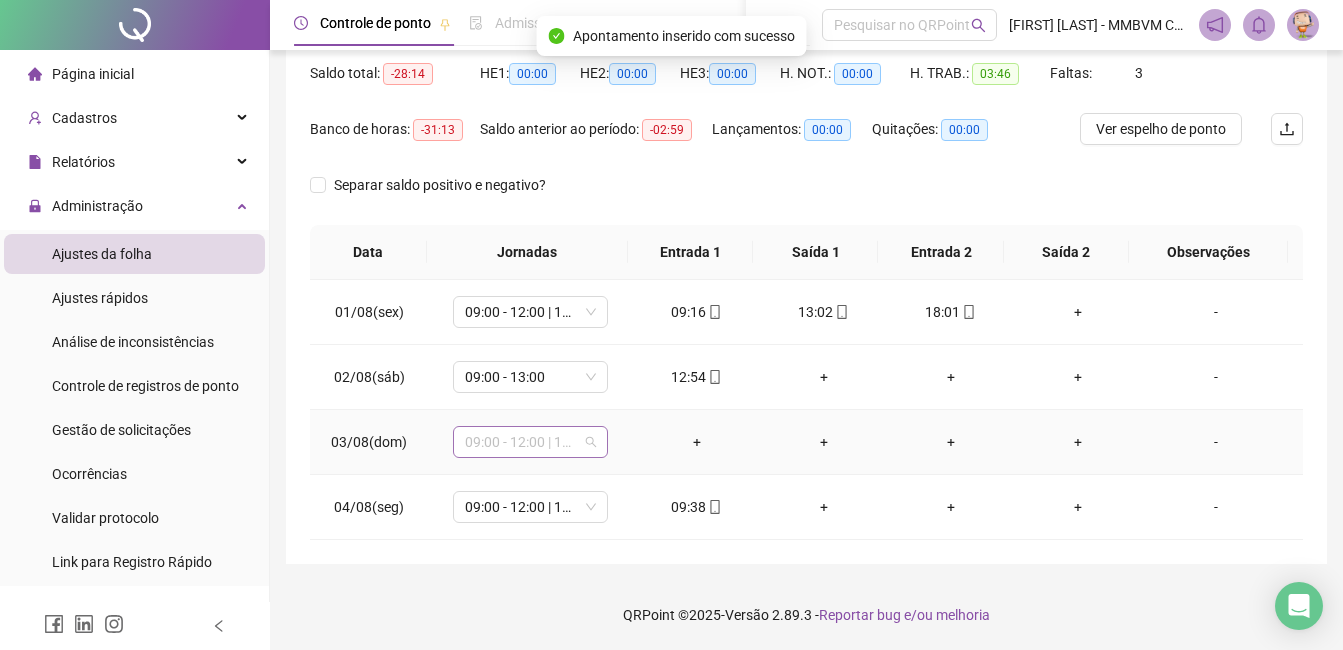 click on "09:00 - 12:00 | 13:00 - 18:00" at bounding box center (530, 442) 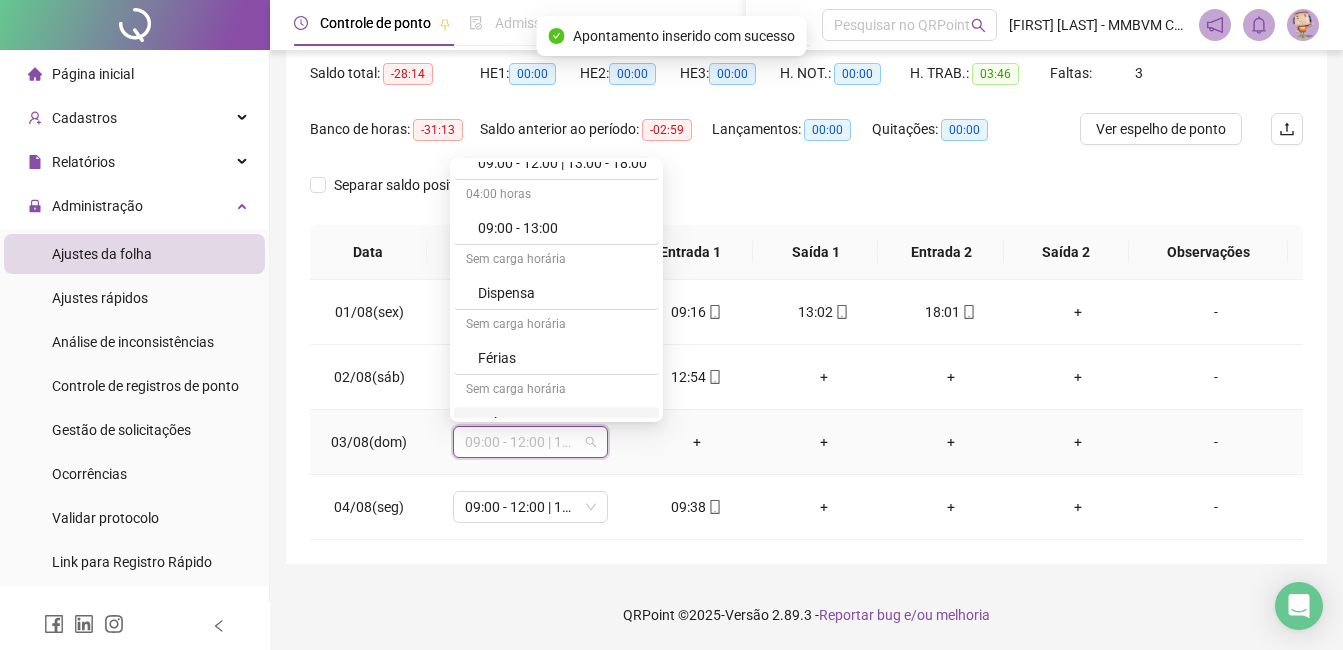 scroll, scrollTop: 200, scrollLeft: 0, axis: vertical 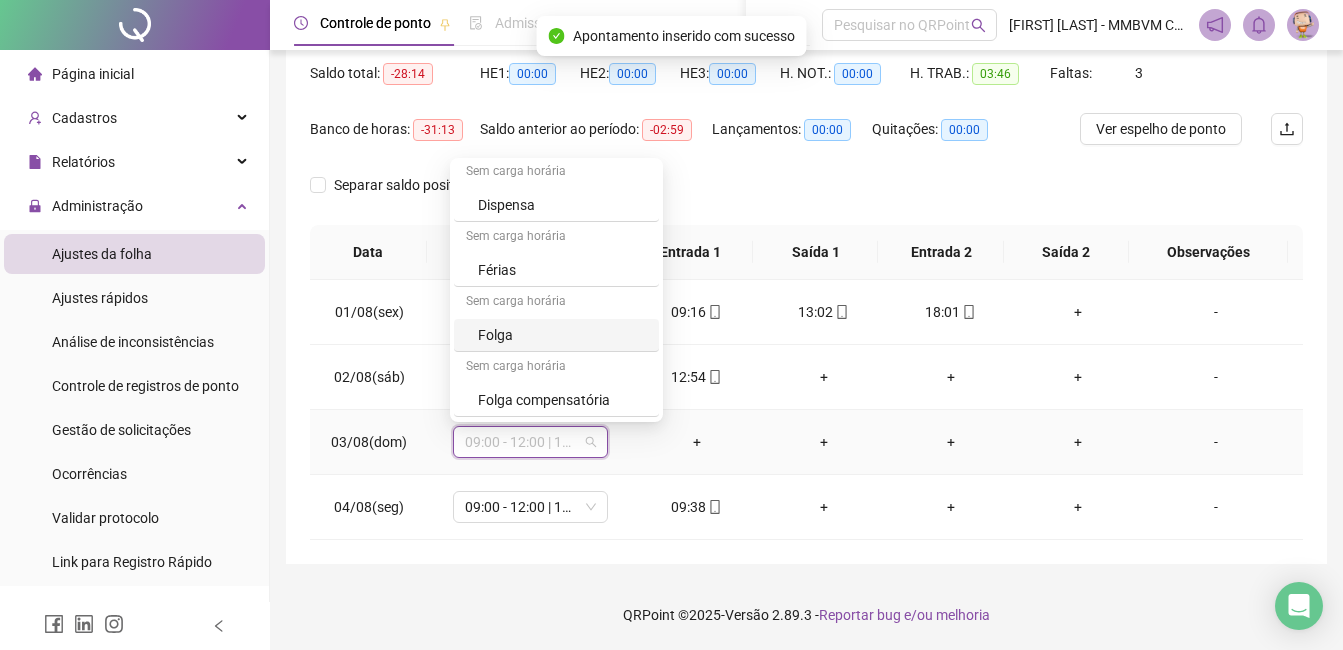 click on "Folga" at bounding box center [562, 335] 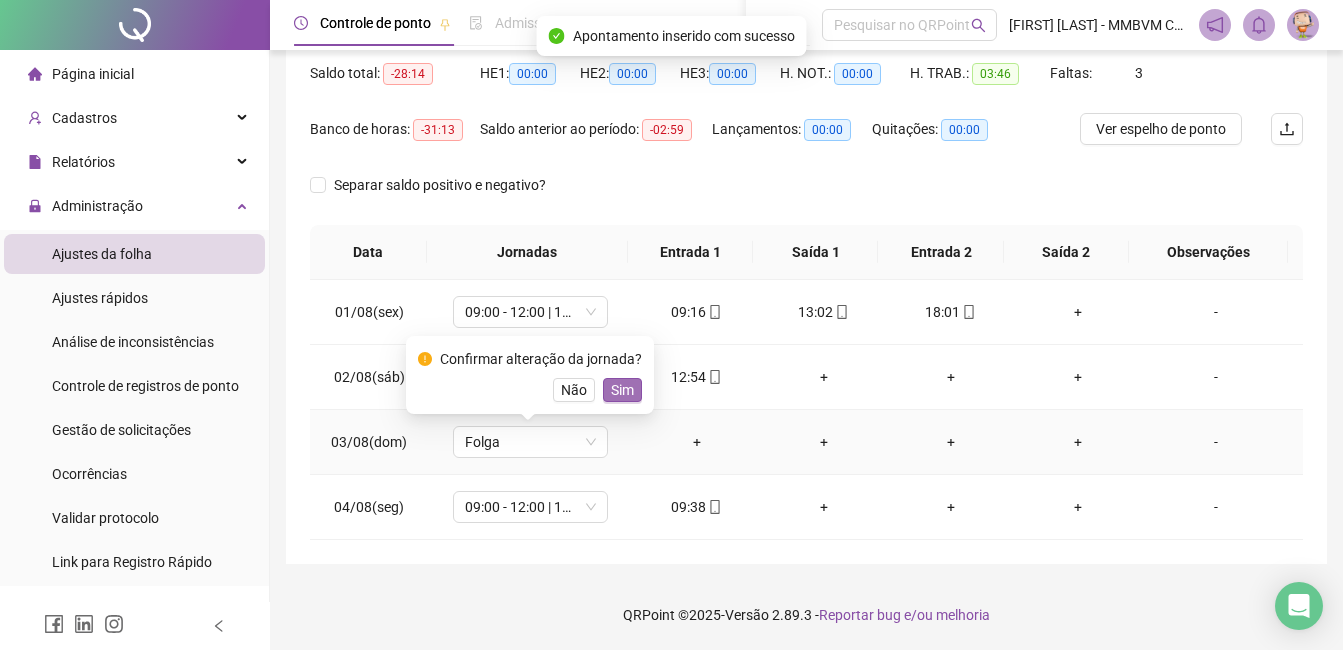 click on "Sim" at bounding box center (622, 390) 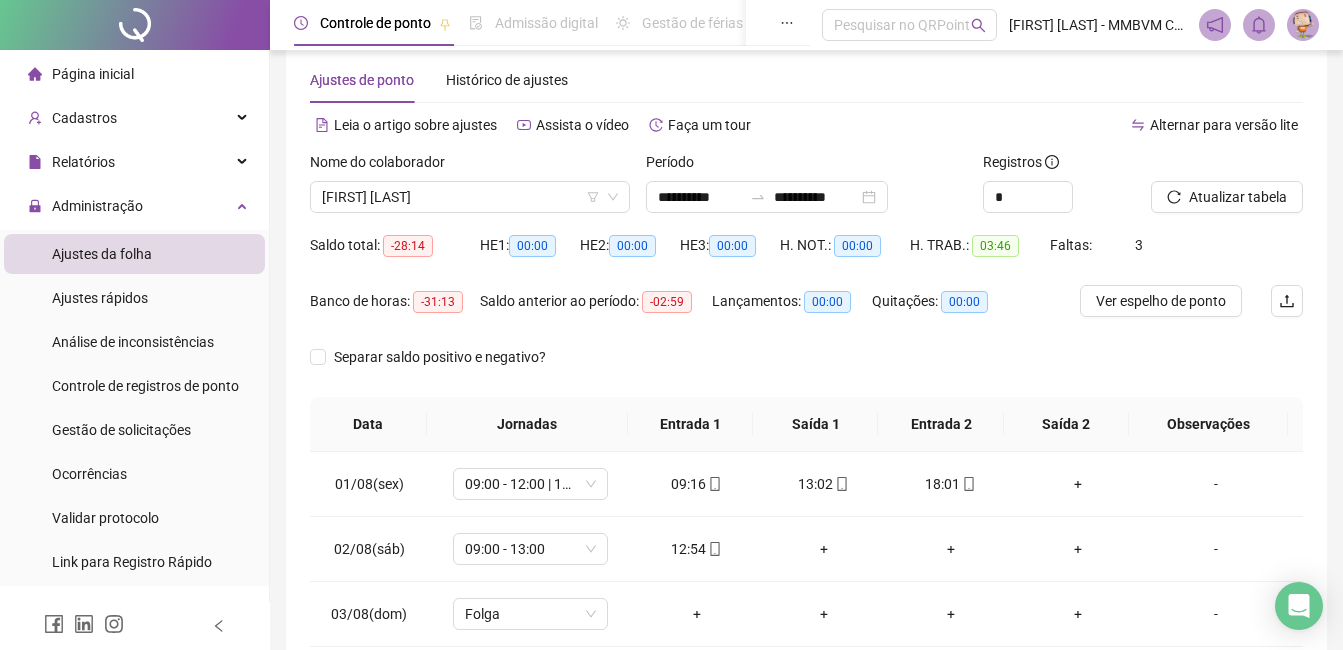 scroll, scrollTop: 5, scrollLeft: 0, axis: vertical 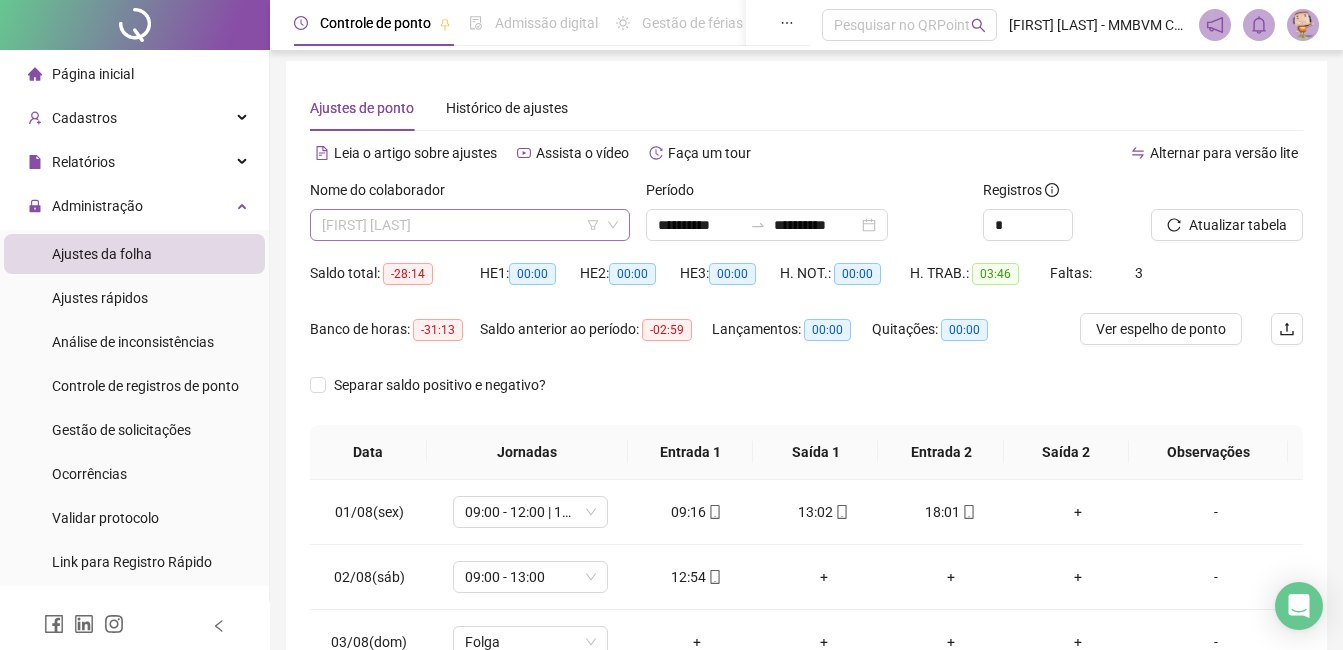 click on "[NAME] [NAME] [NAME]" at bounding box center [470, 225] 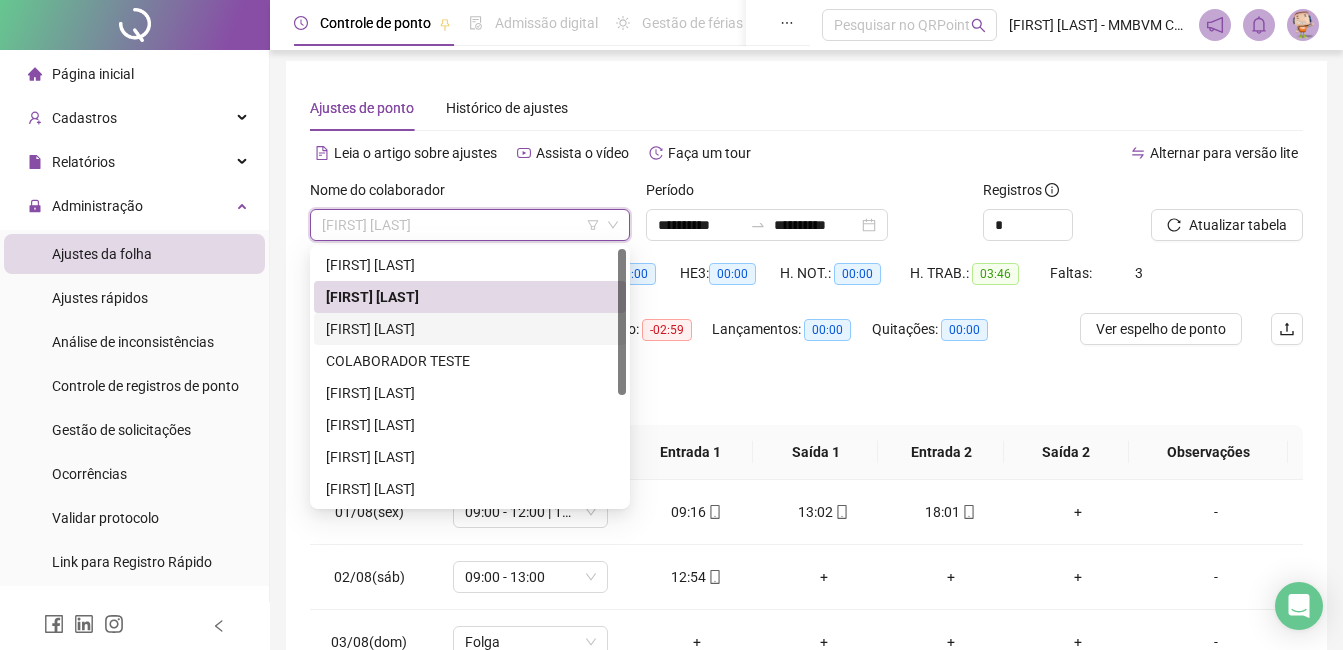 click on "[NAME] [NAME]" at bounding box center (470, 329) 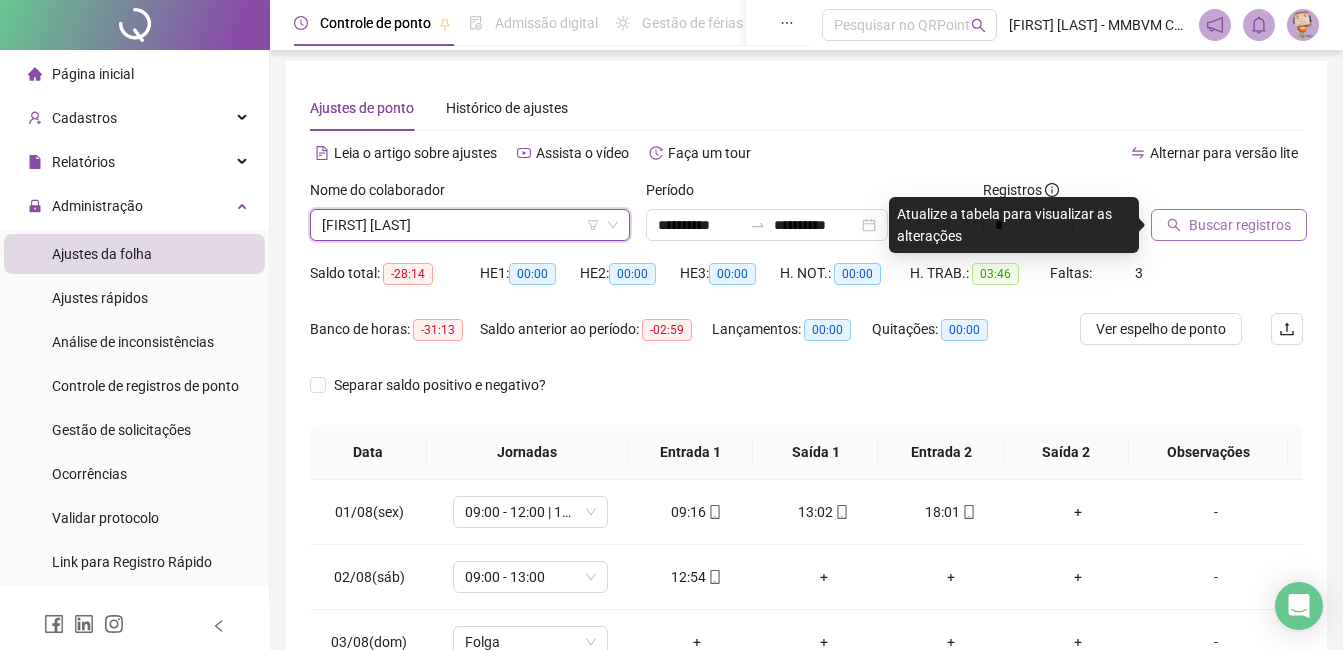 click on "Buscar registros" at bounding box center [1229, 225] 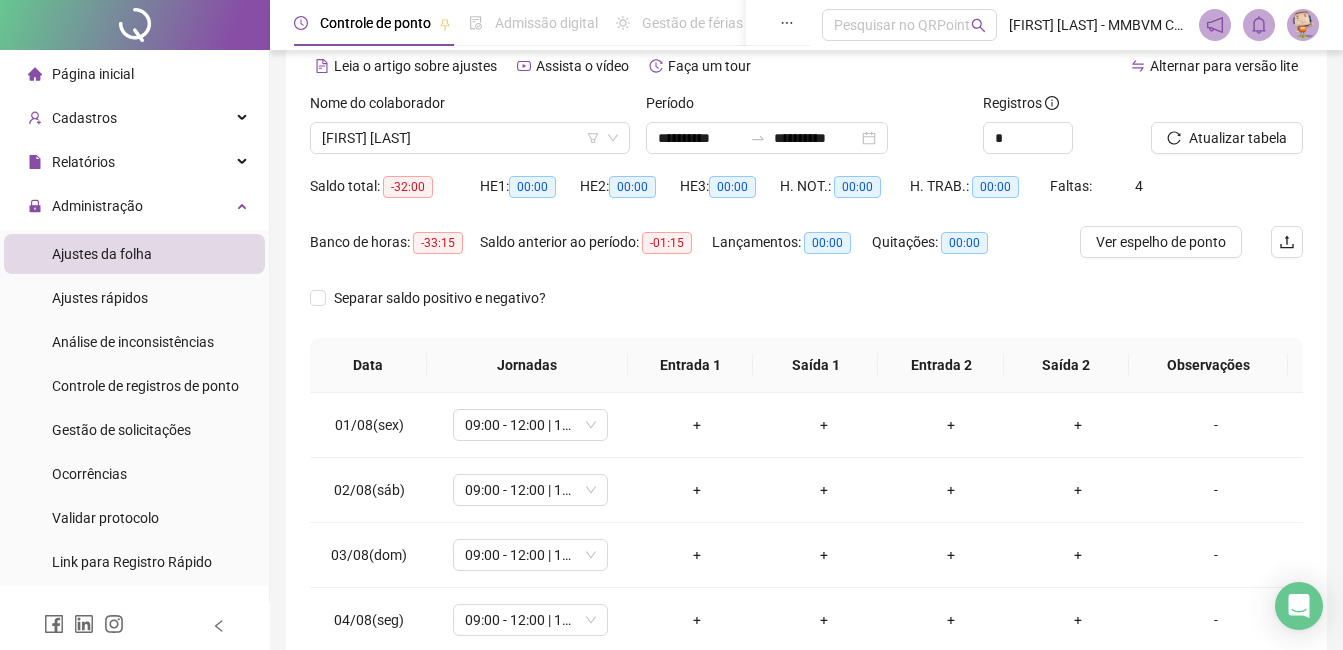 scroll, scrollTop: 205, scrollLeft: 0, axis: vertical 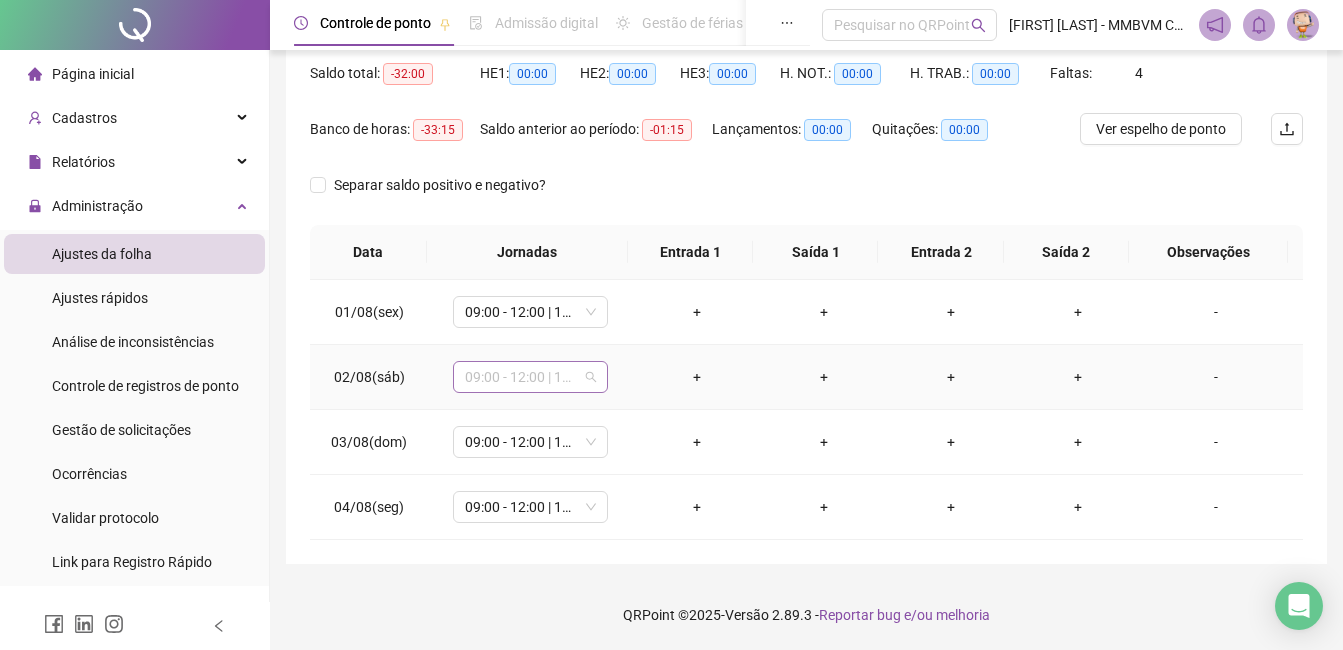 click on "09:00 - 12:00 | 13:00 - 18:00" at bounding box center (530, 377) 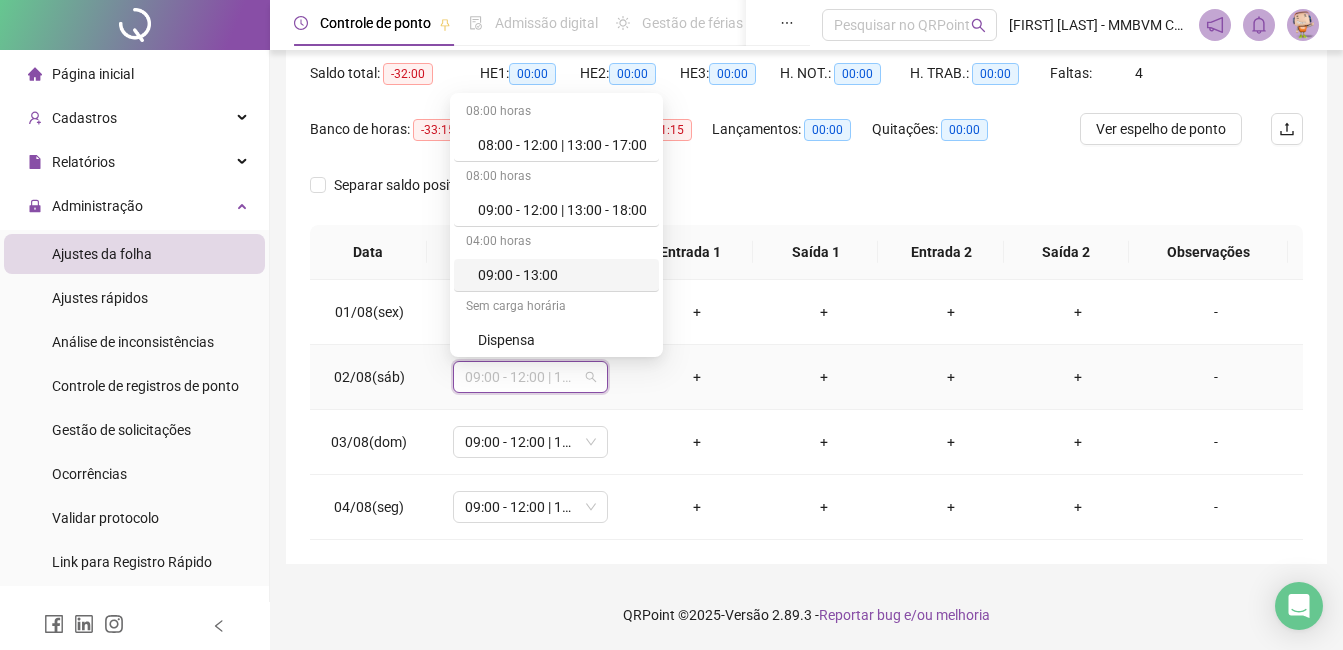 click on "09:00 - 13:00" at bounding box center [562, 275] 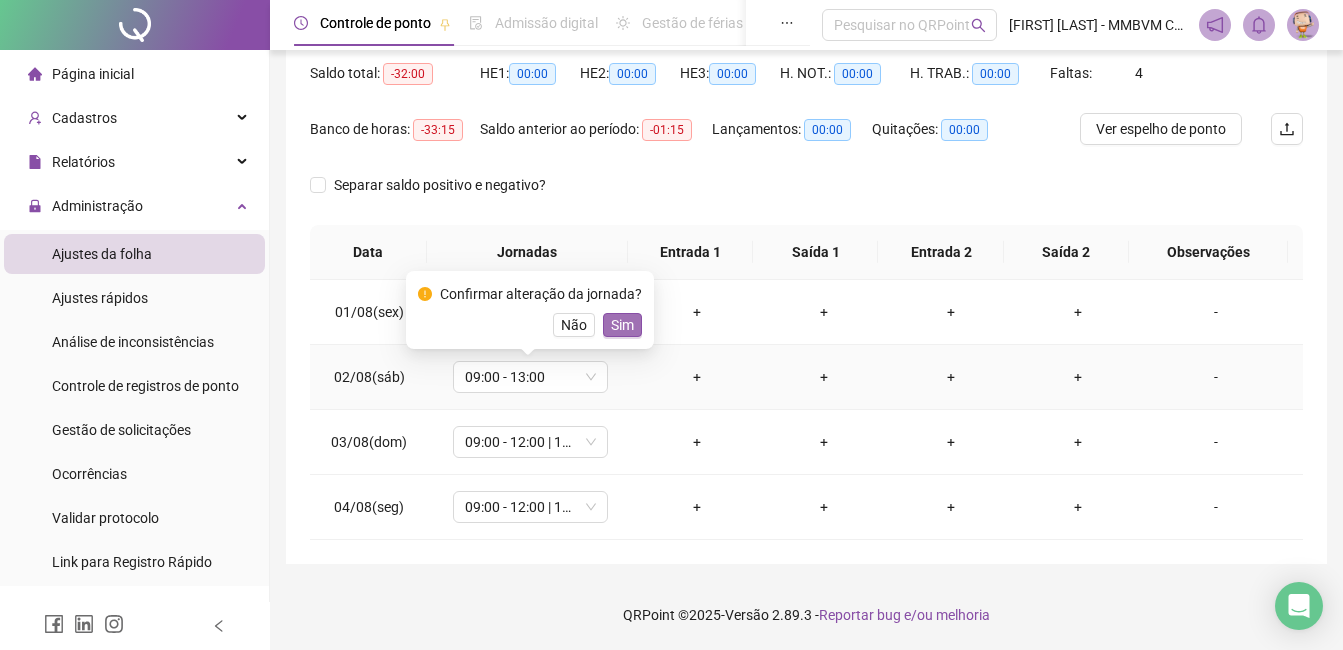 click on "Sim" at bounding box center (622, 325) 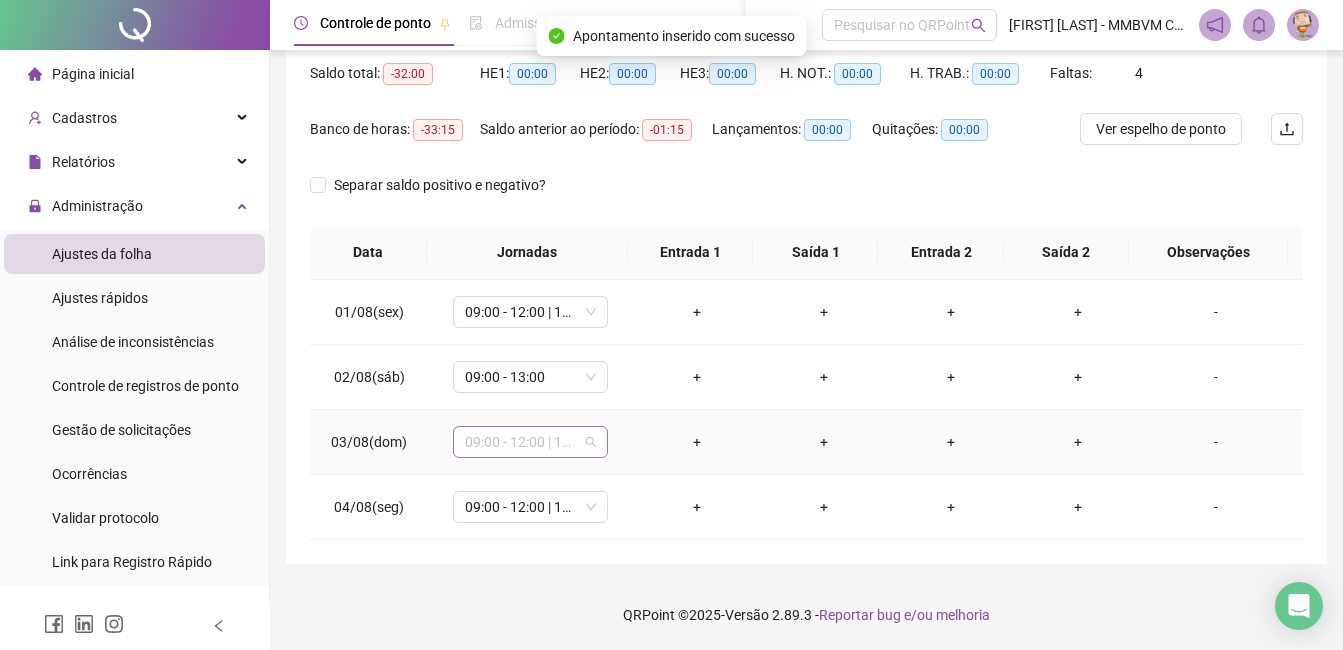 click on "09:00 - 12:00 | 13:00 - 18:00" at bounding box center [530, 442] 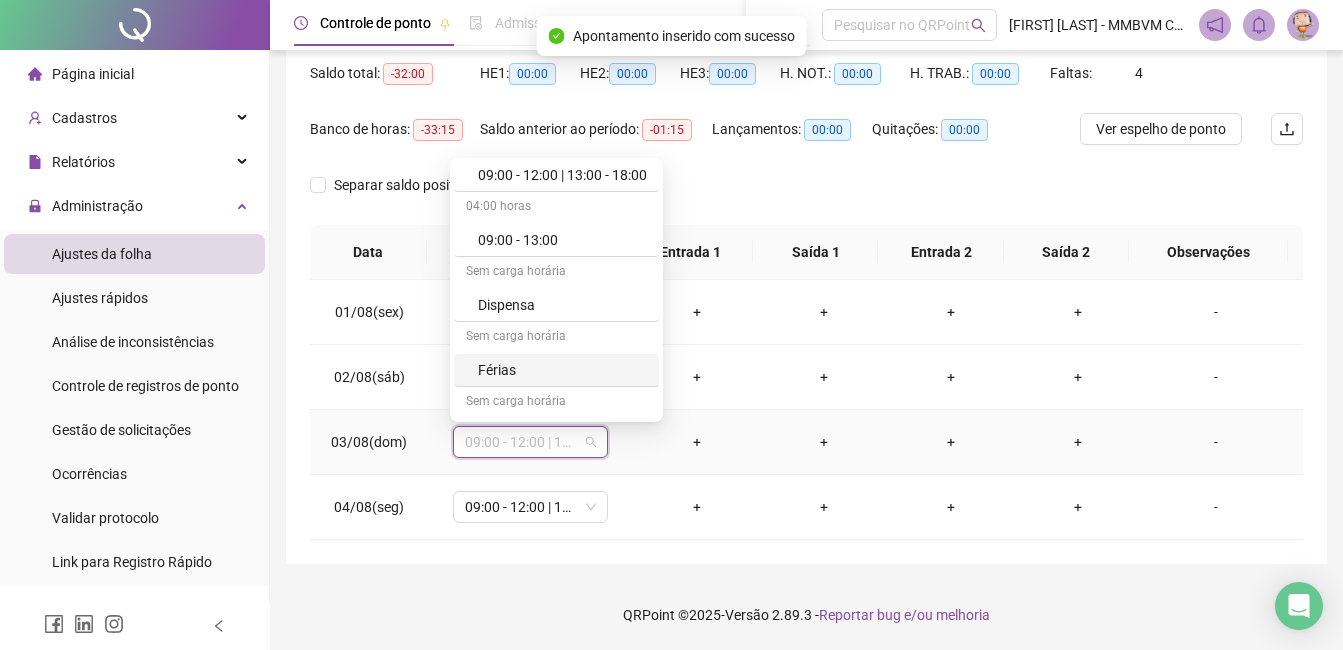 scroll, scrollTop: 200, scrollLeft: 0, axis: vertical 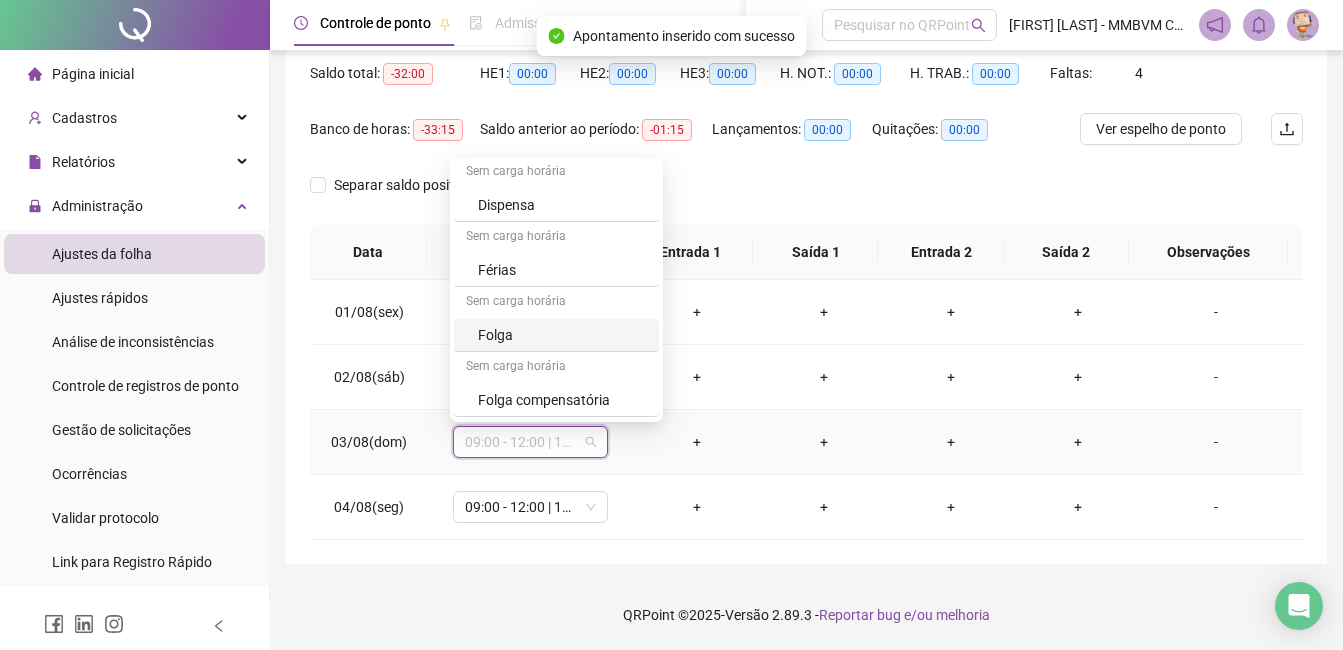 click on "Folga" at bounding box center [562, 335] 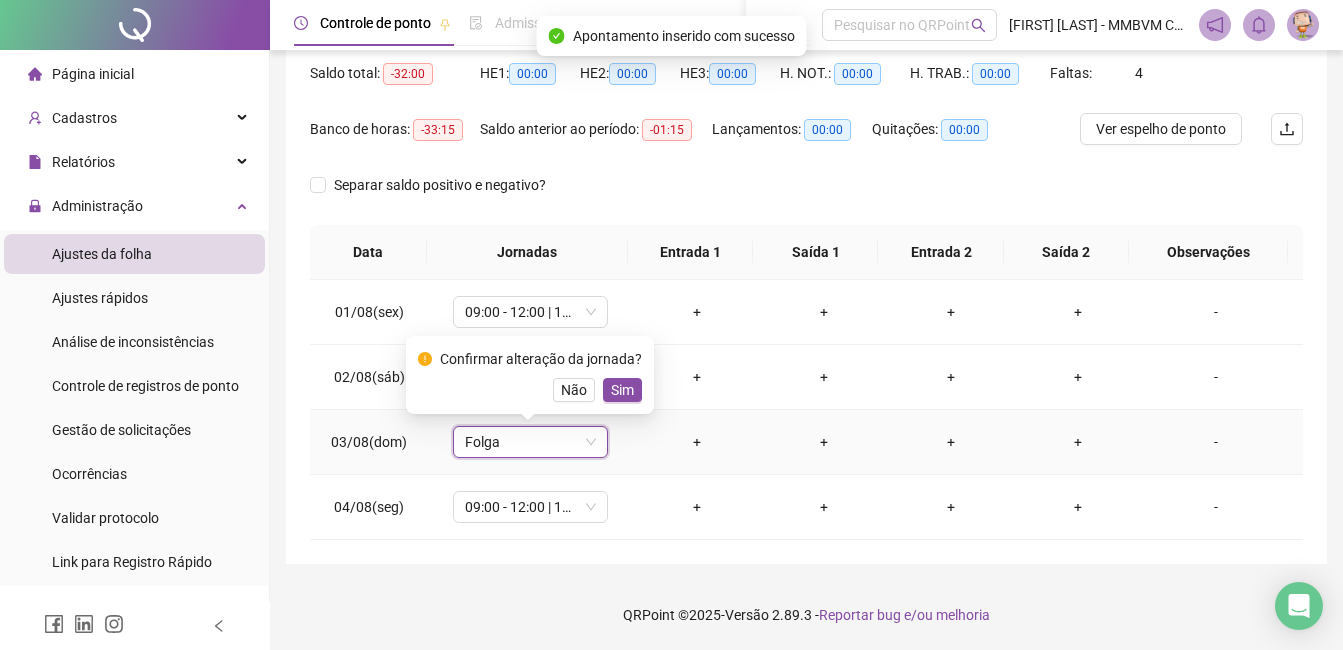 drag, startPoint x: 621, startPoint y: 386, endPoint x: 618, endPoint y: 359, distance: 27.166155 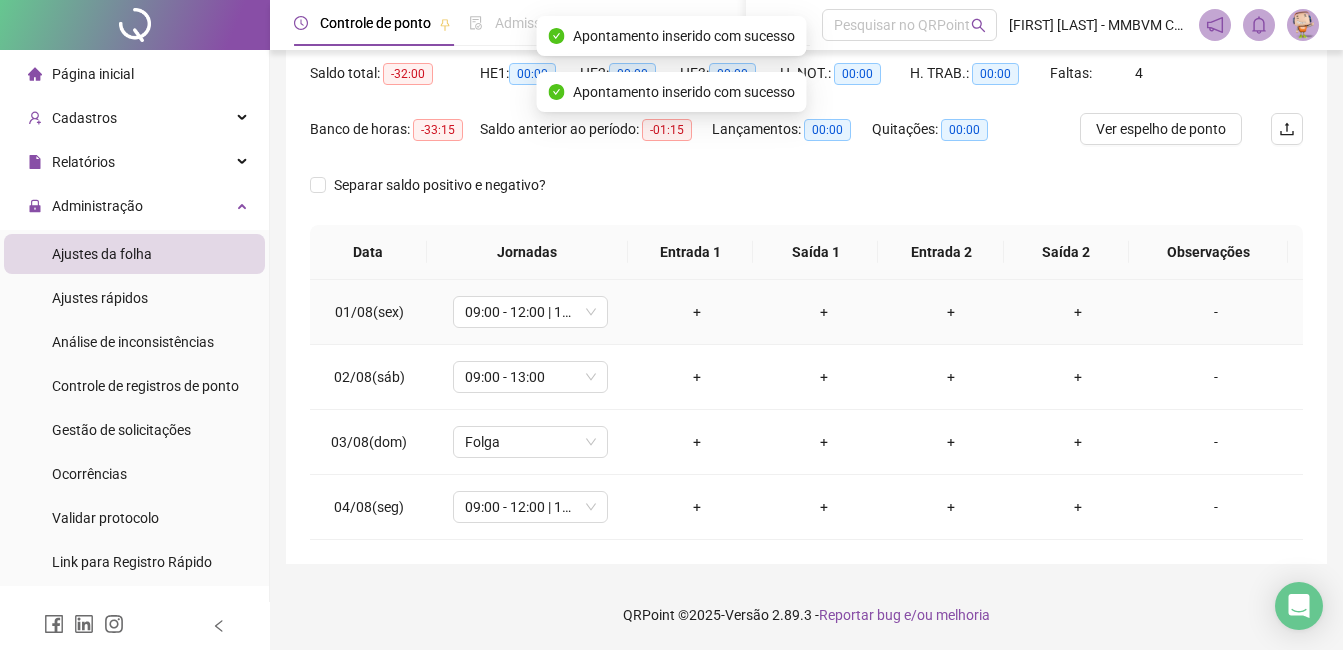 click on "+" at bounding box center [696, 312] 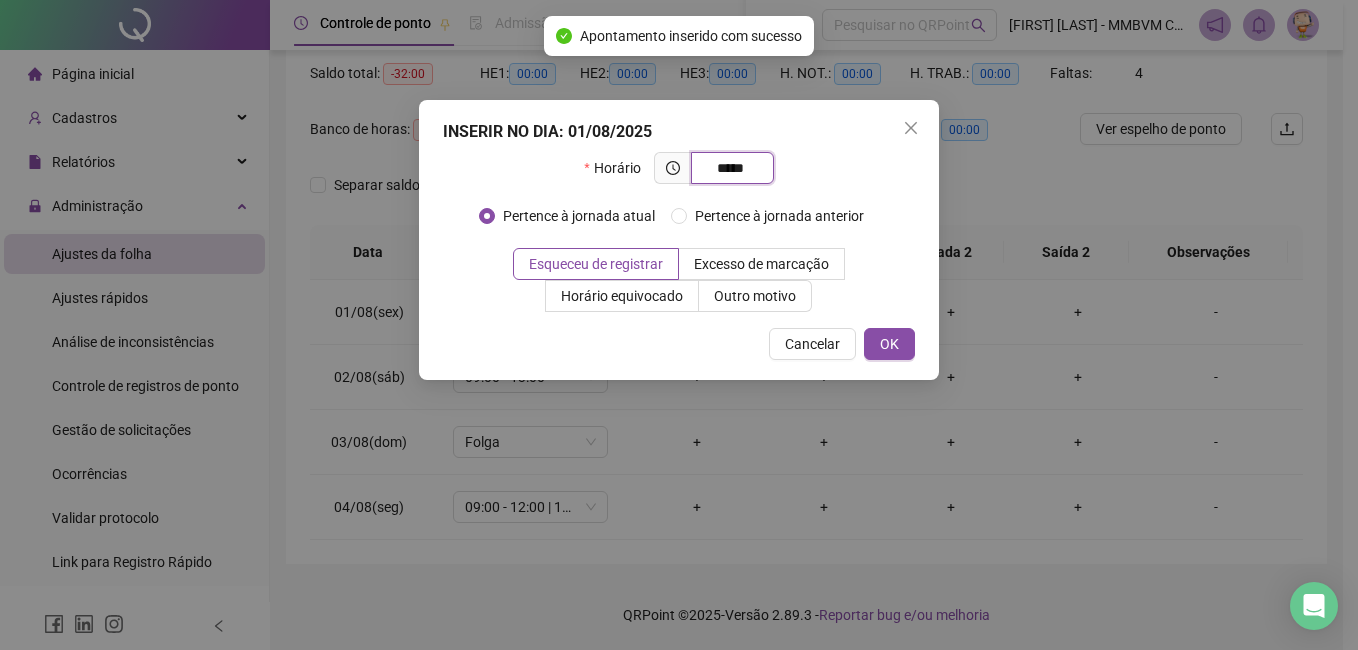 type on "*****" 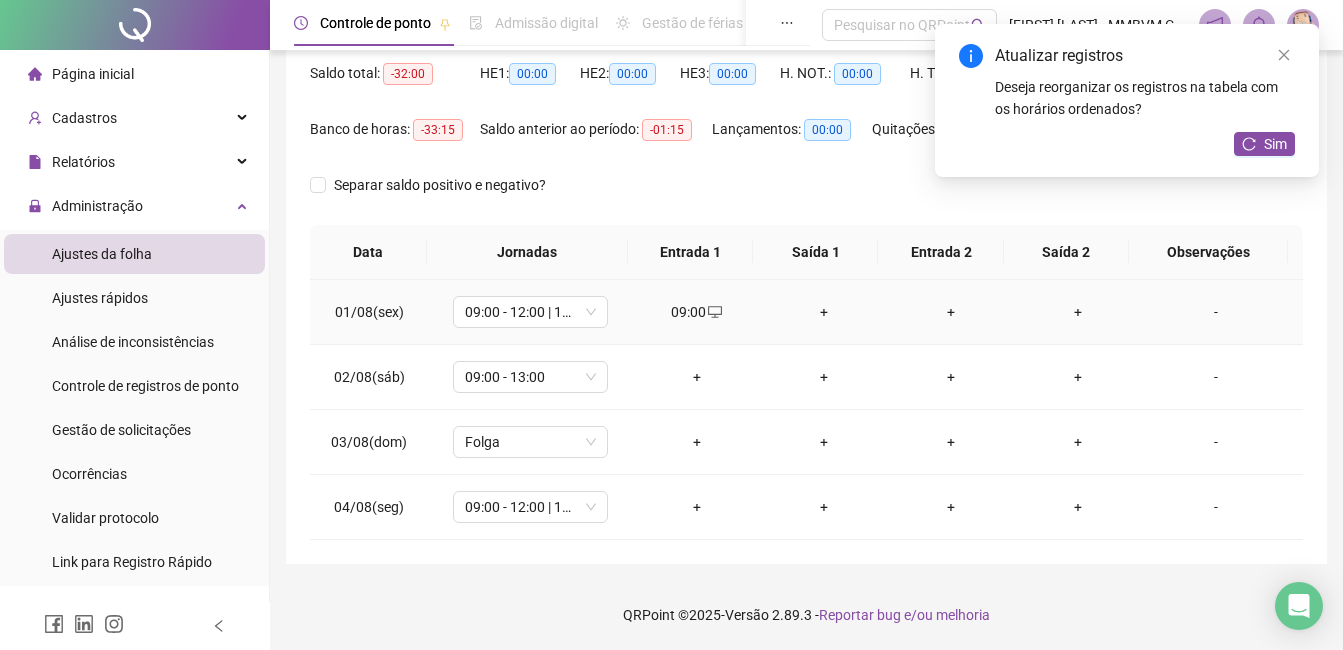 click on "+" at bounding box center (823, 312) 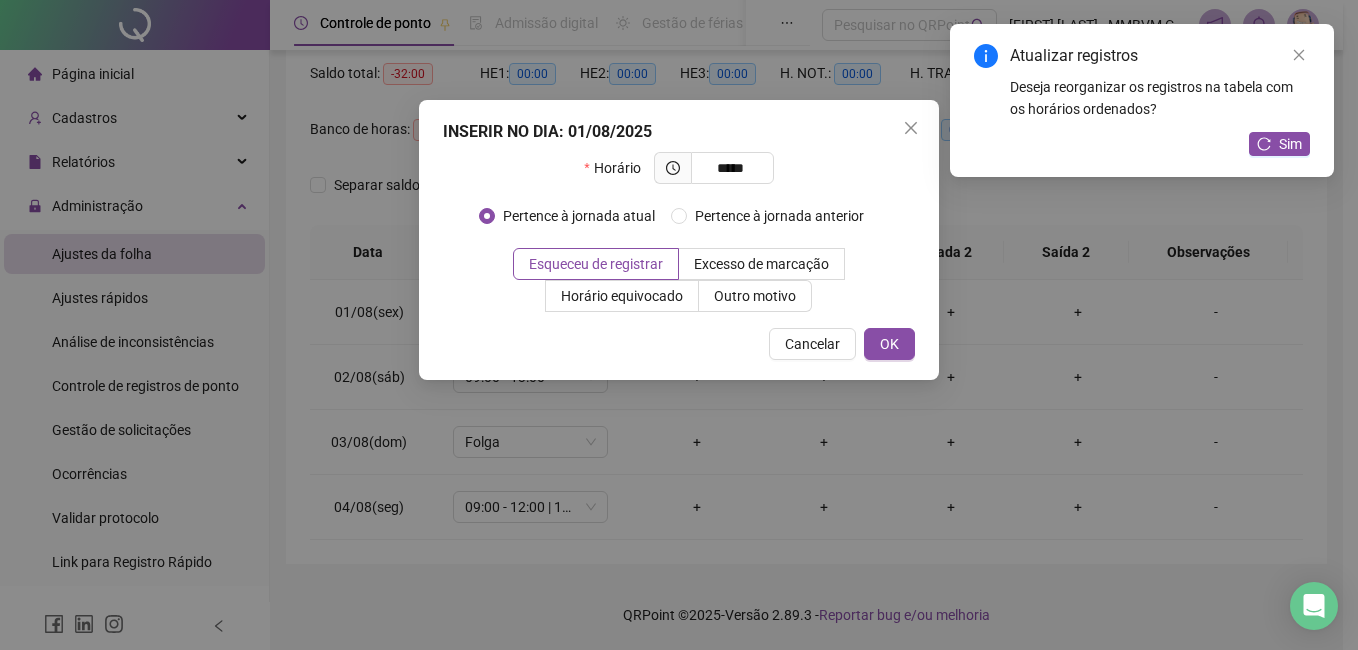 type on "*****" 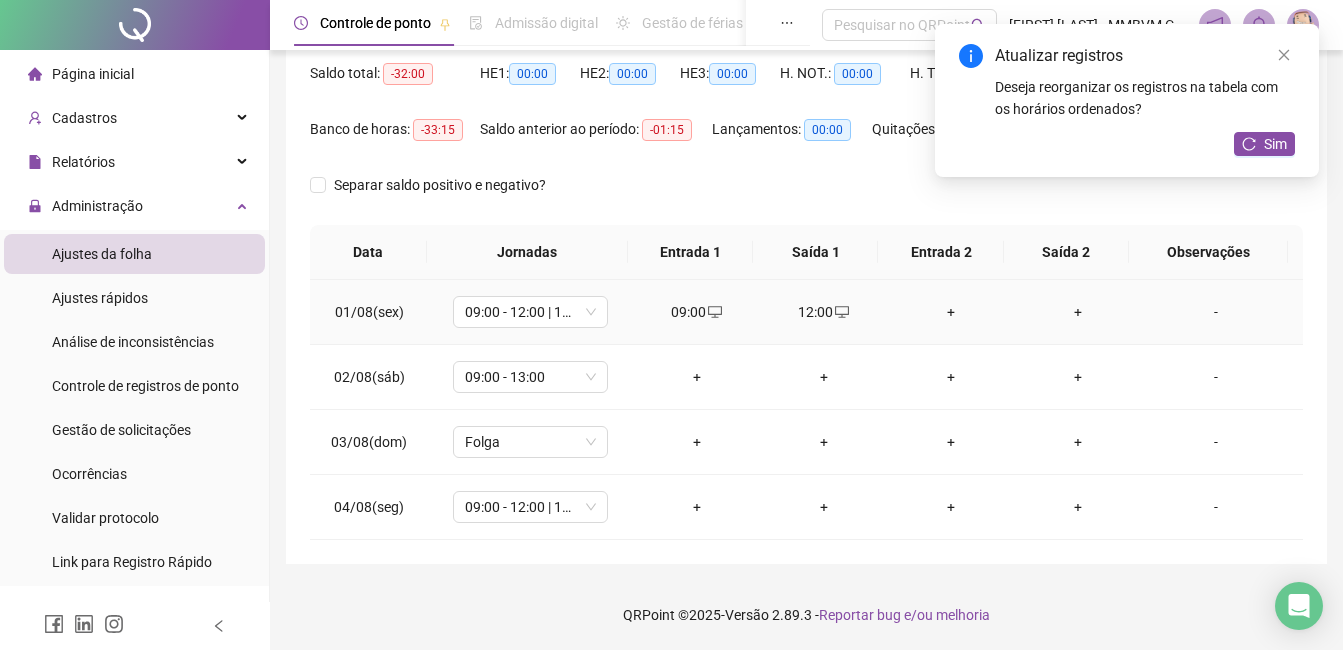 click on "+" at bounding box center [950, 312] 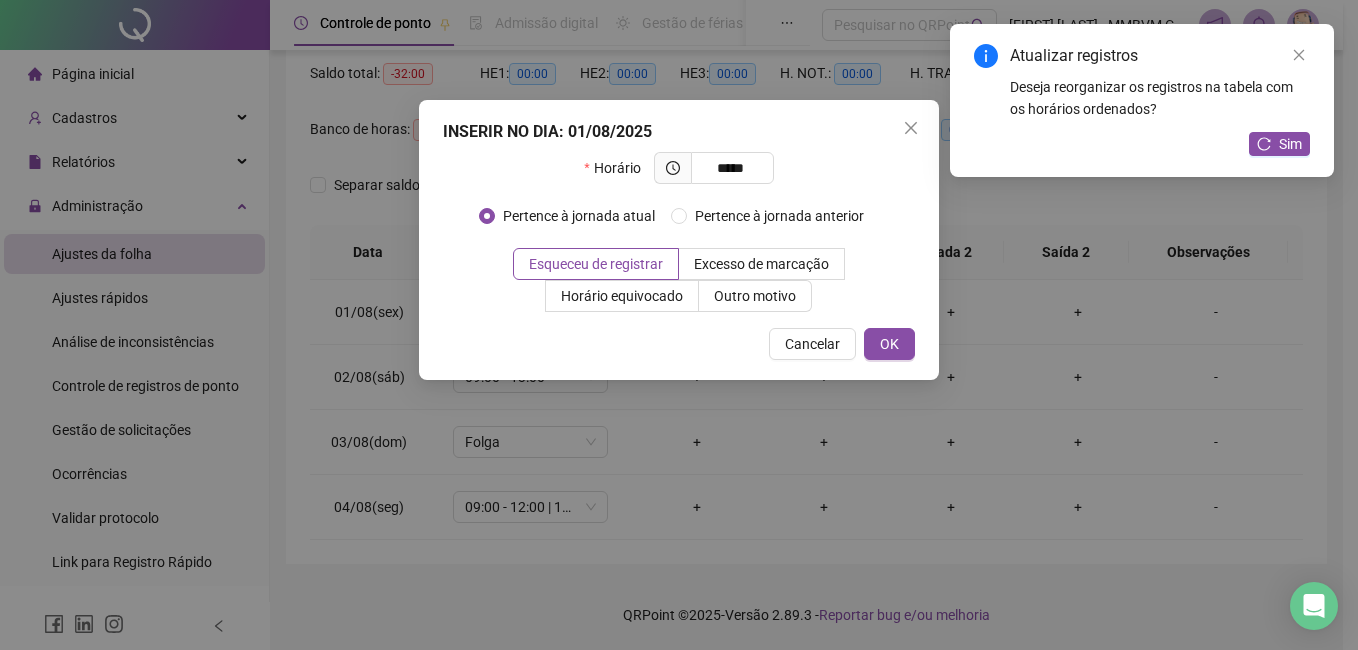 type on "*****" 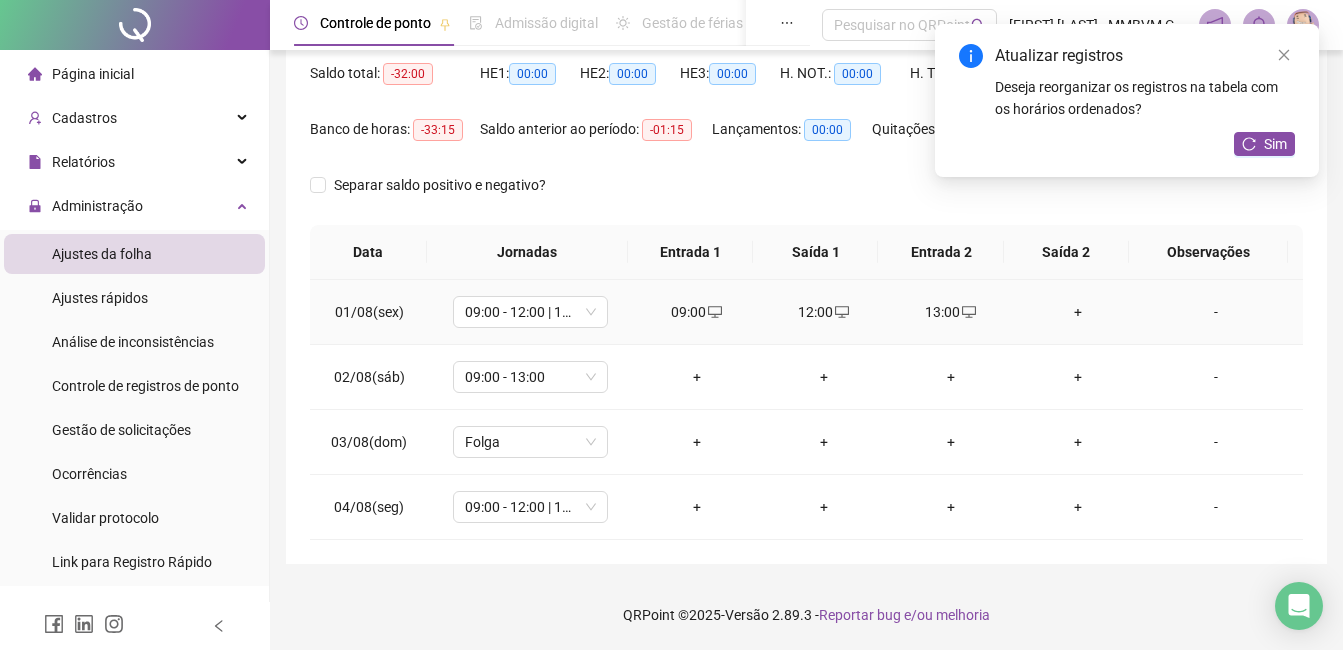 click on "+" at bounding box center (1077, 312) 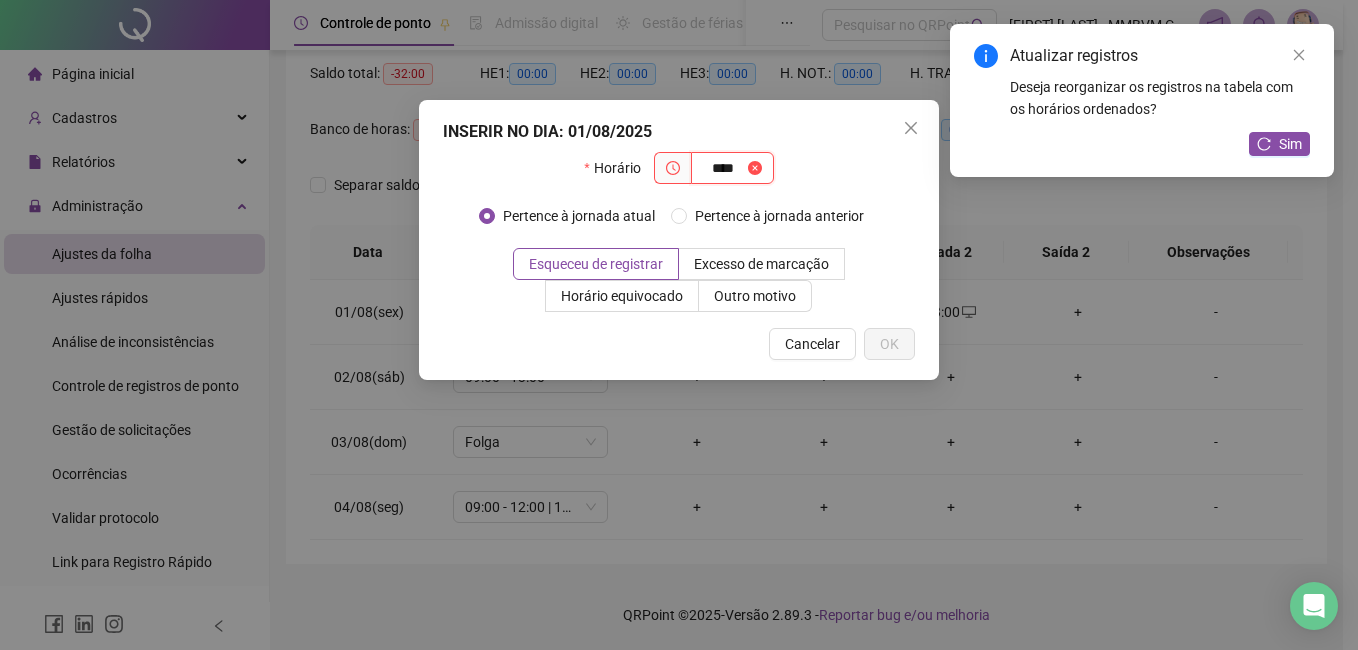 type on "****" 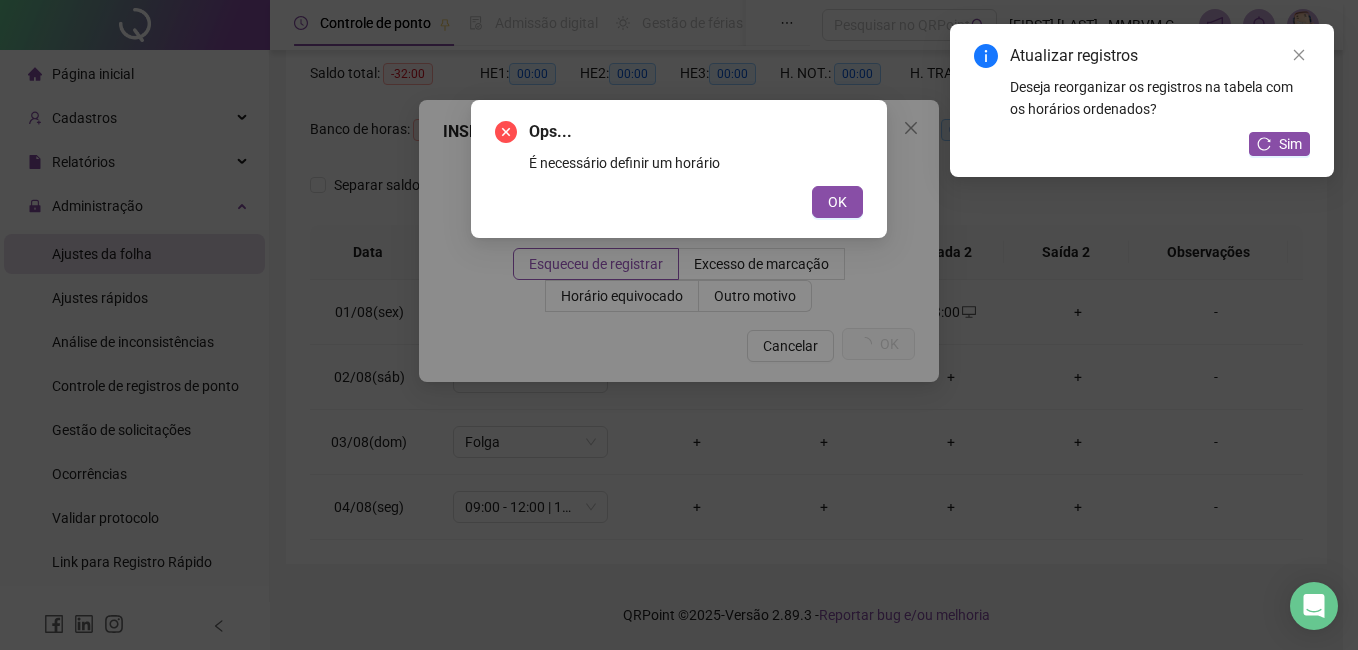 type 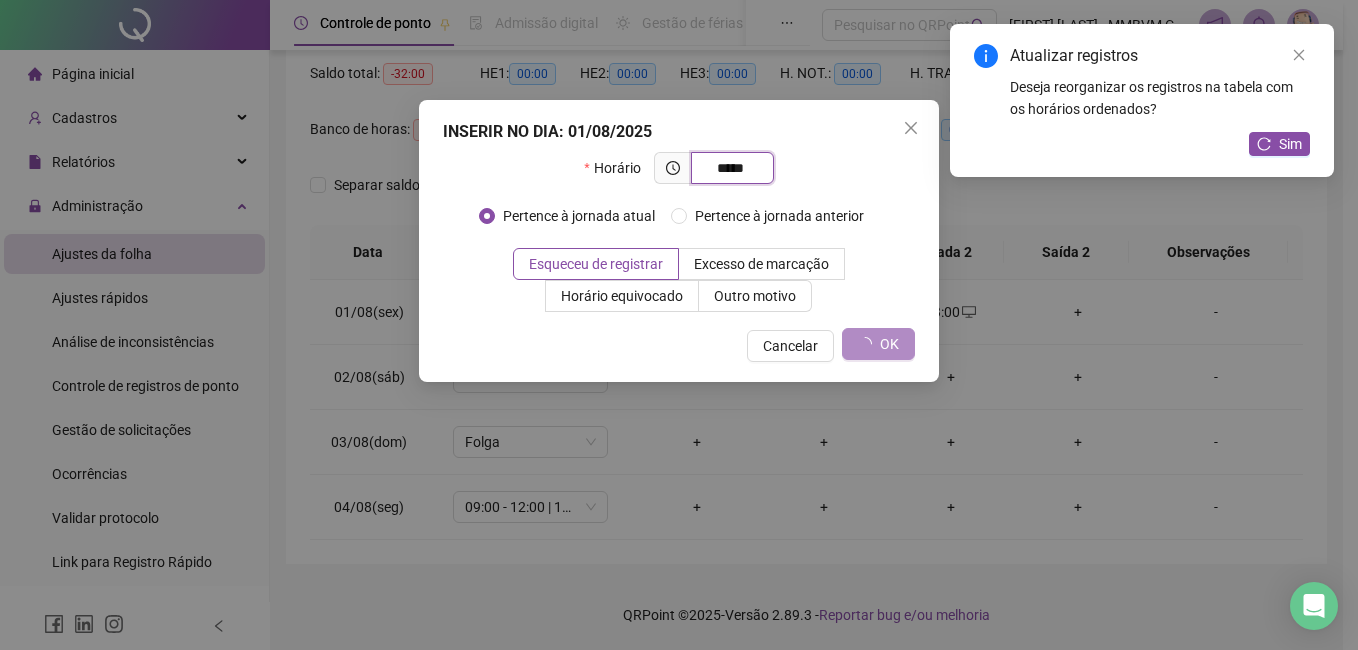 type on "*****" 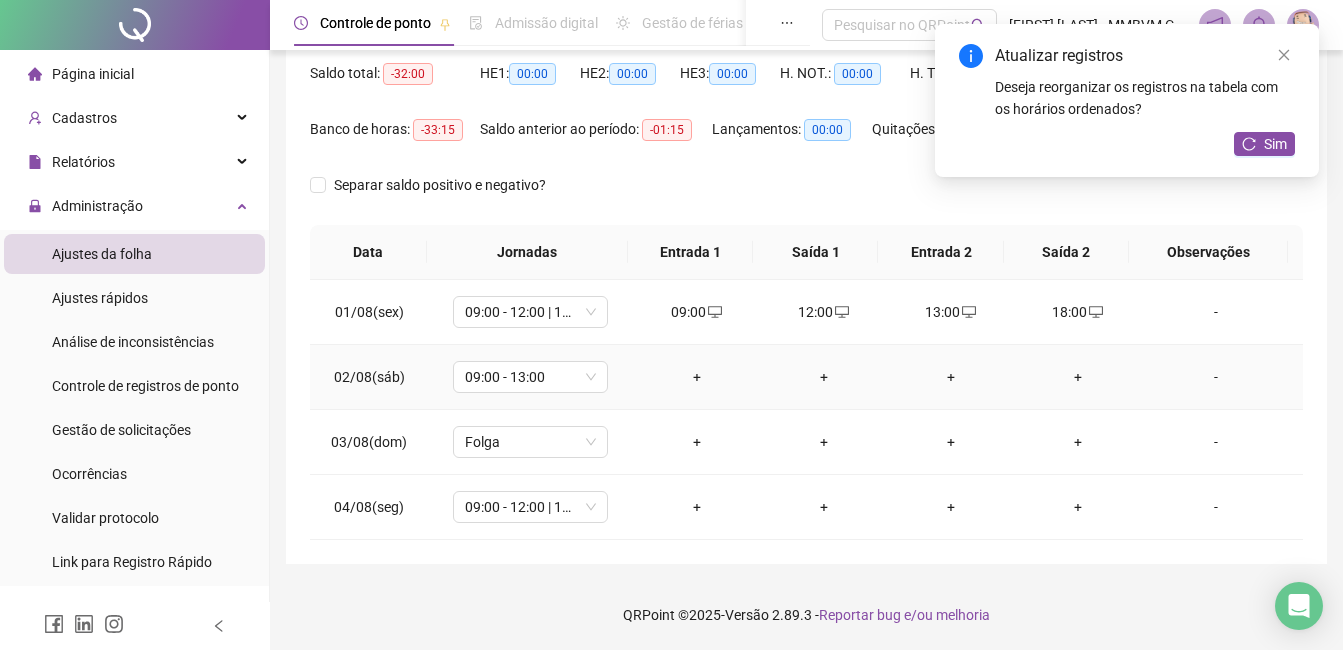 click on "+" at bounding box center (696, 377) 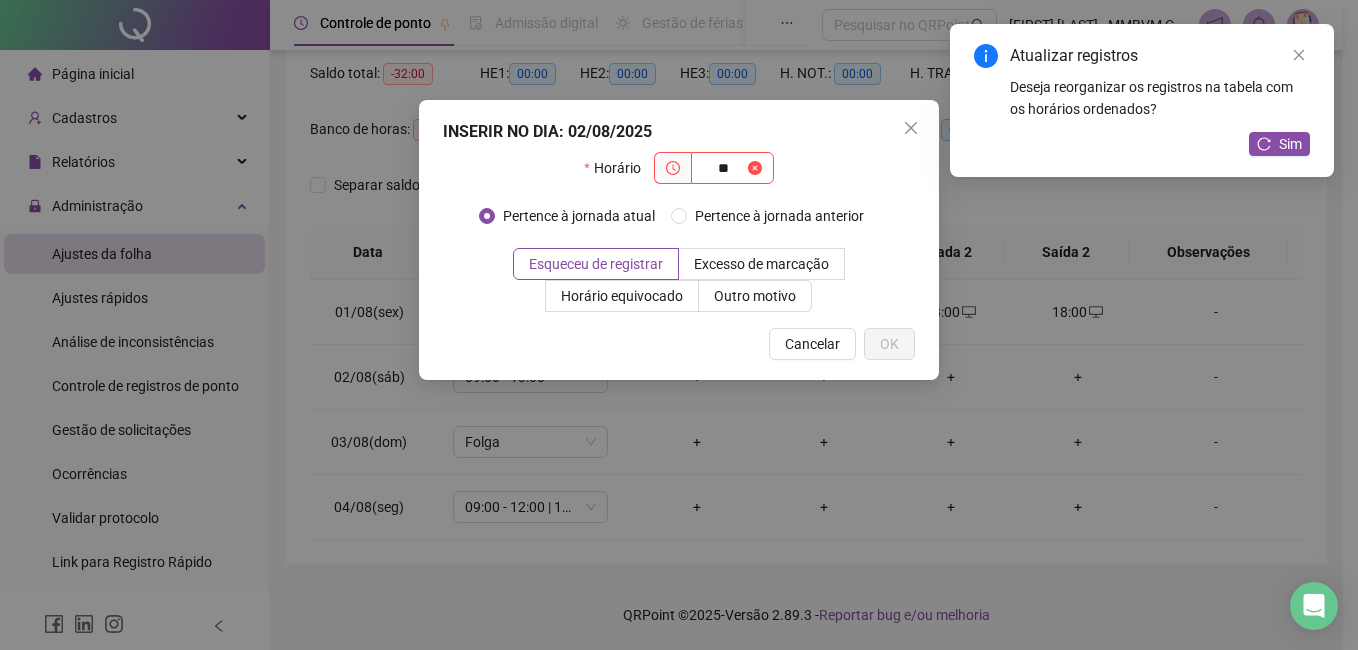 type on "*" 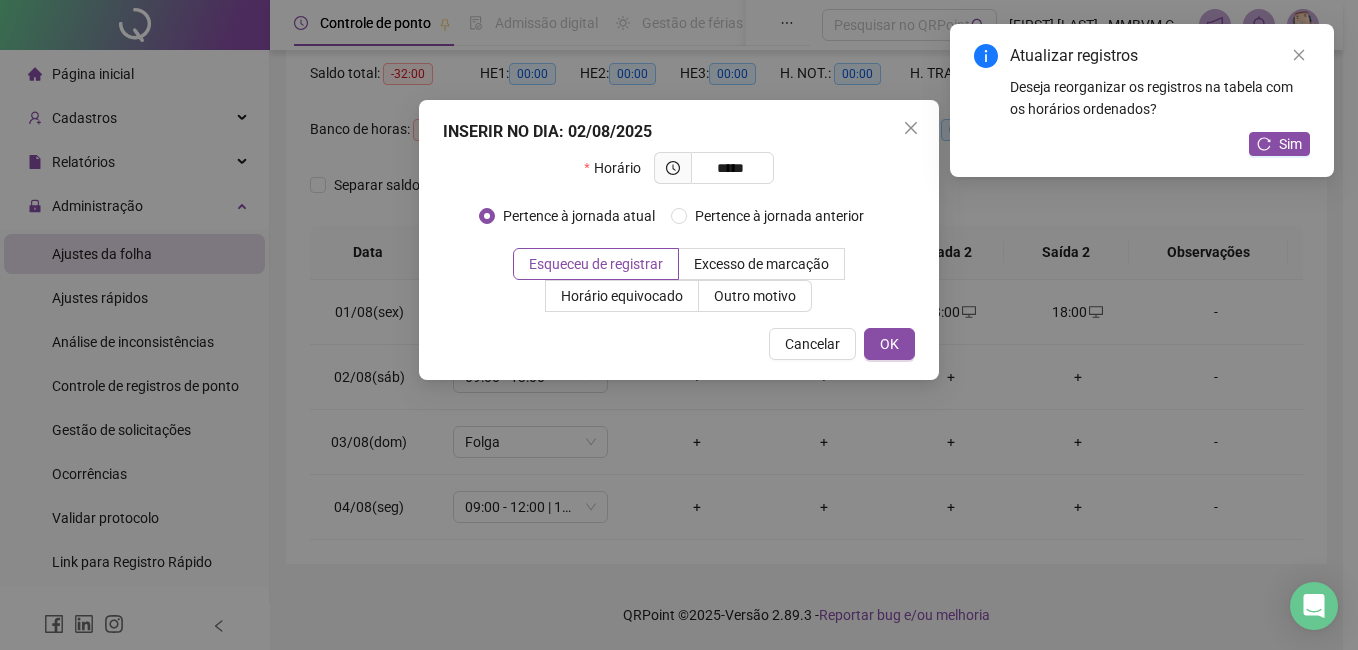 type on "*****" 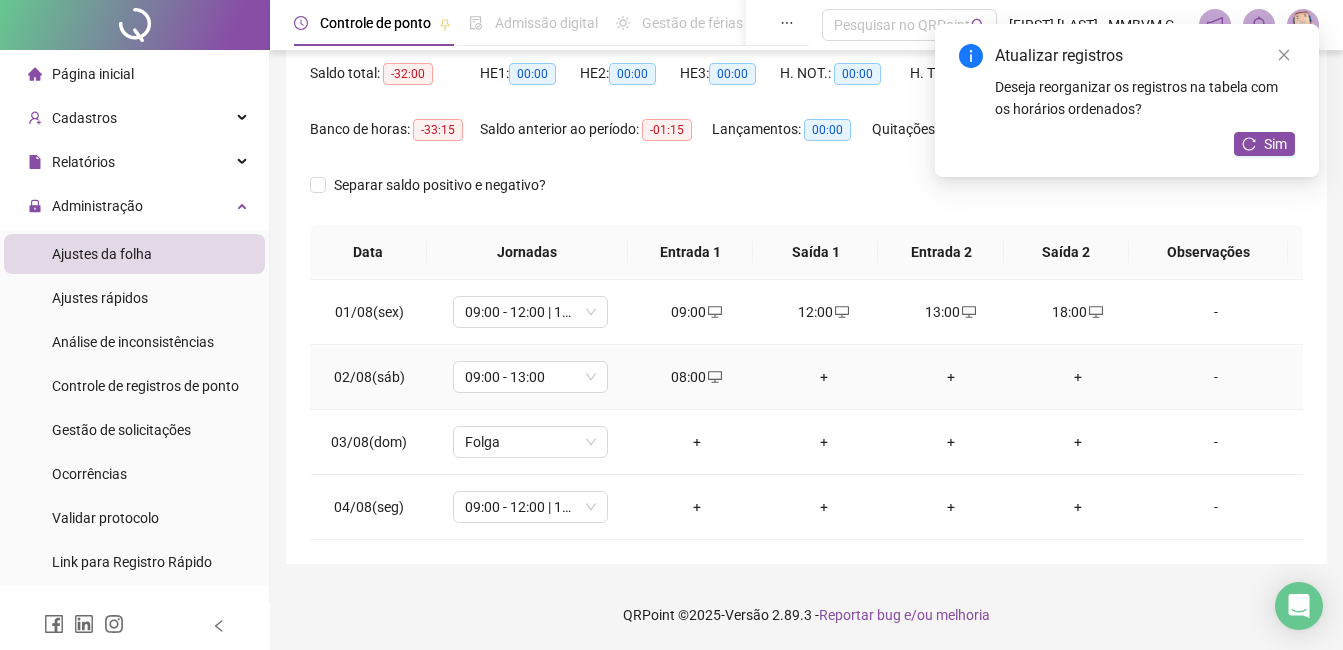 click on "+" at bounding box center [823, 377] 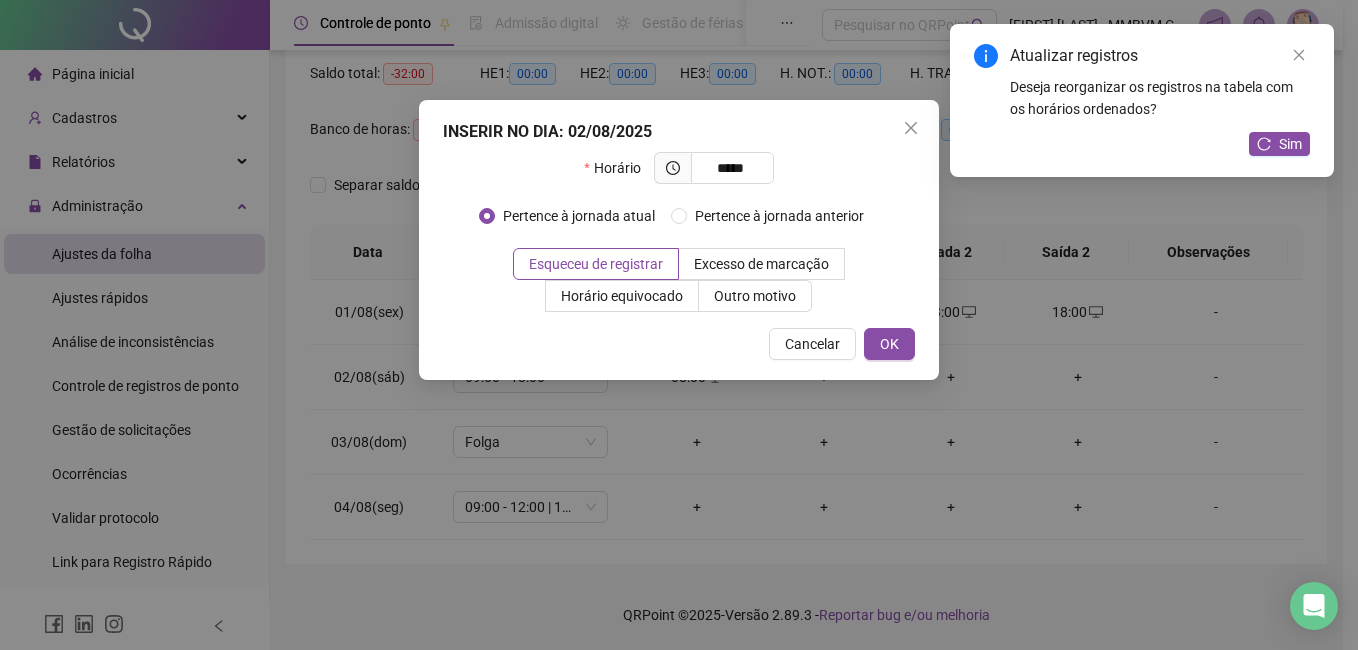 type on "*****" 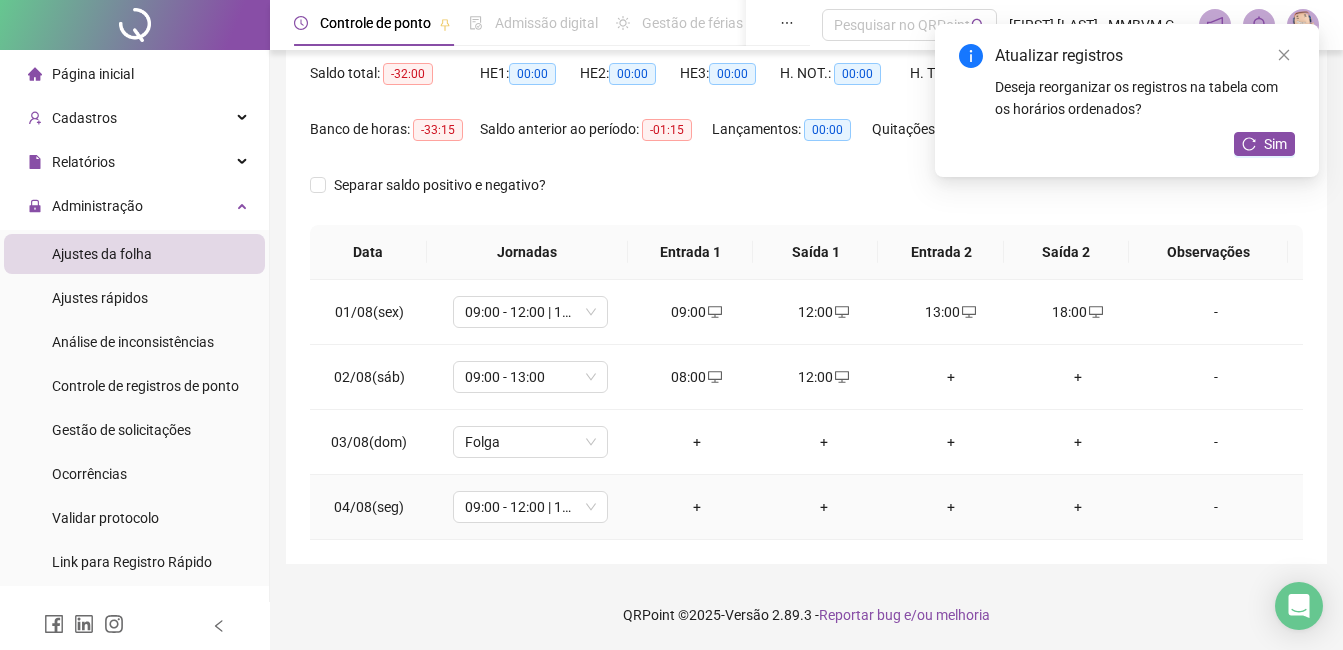 click on "+" at bounding box center (696, 507) 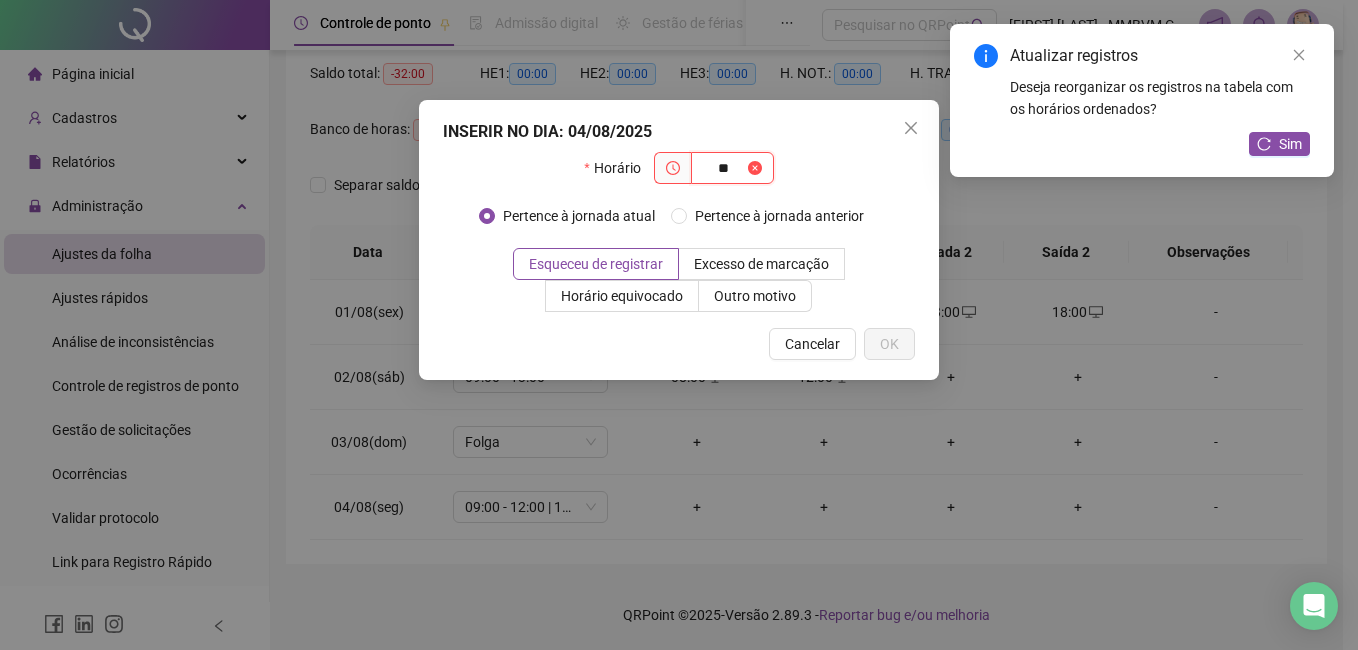 type on "*" 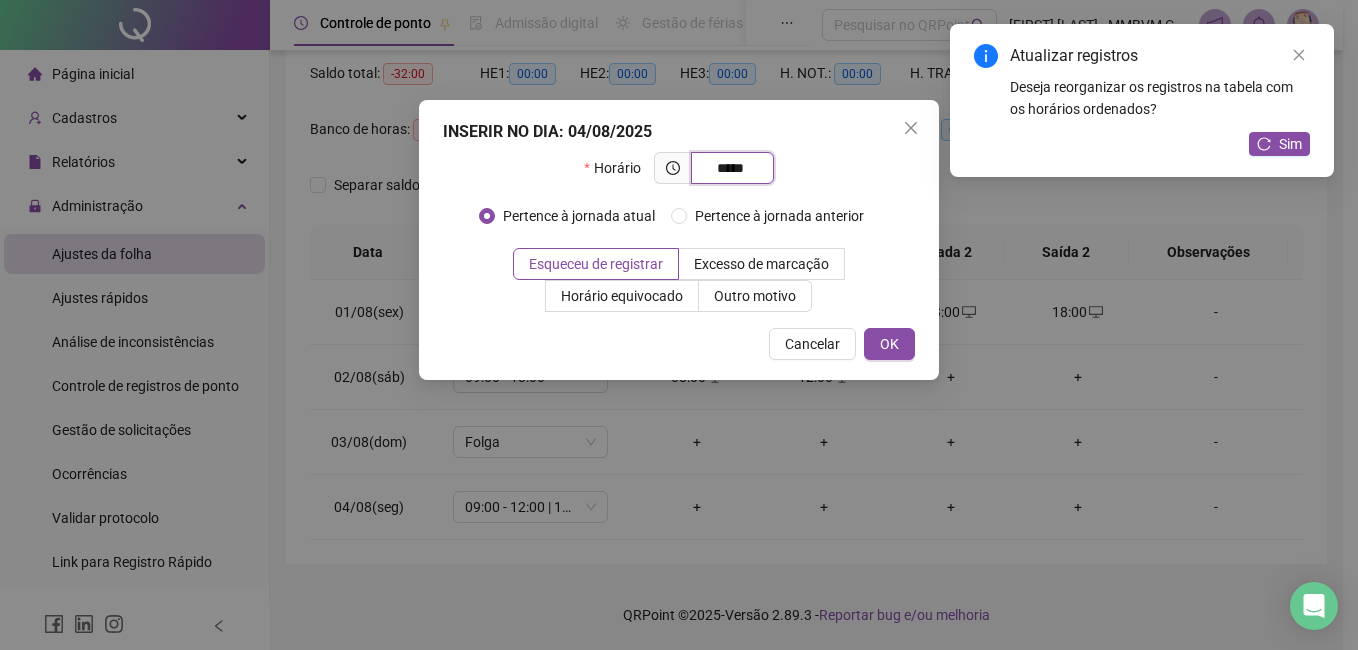type on "*****" 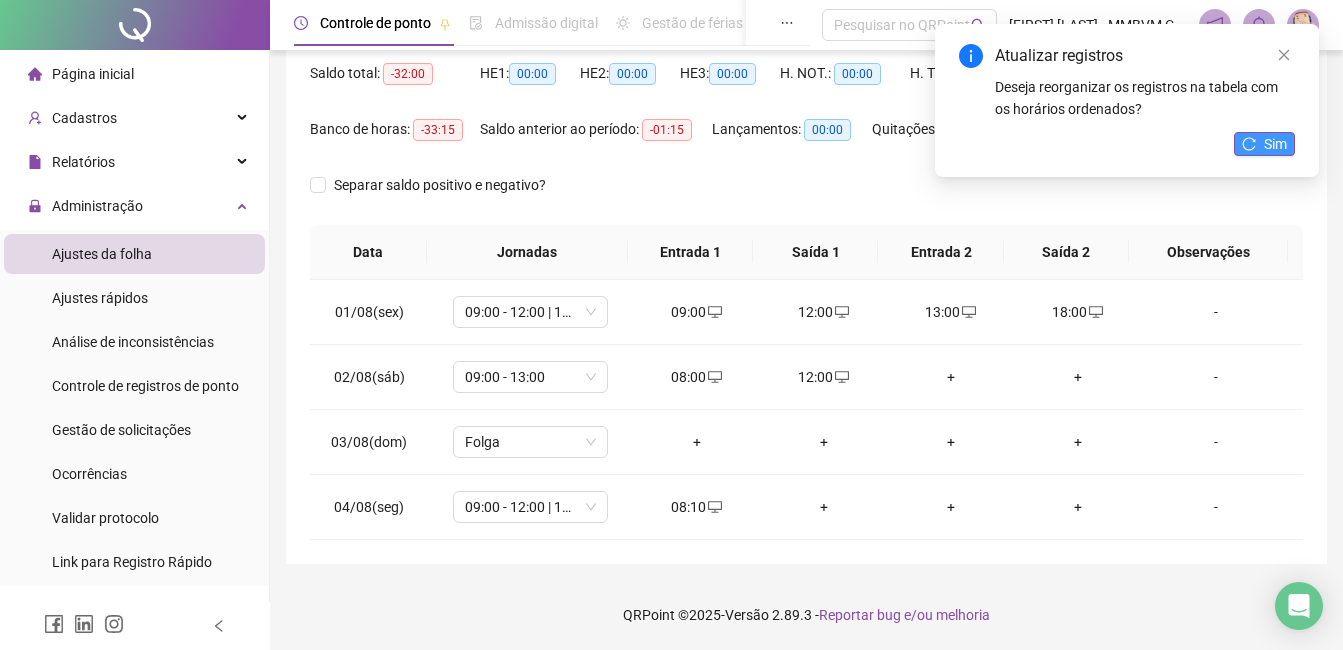 click on "Sim" at bounding box center [1275, 144] 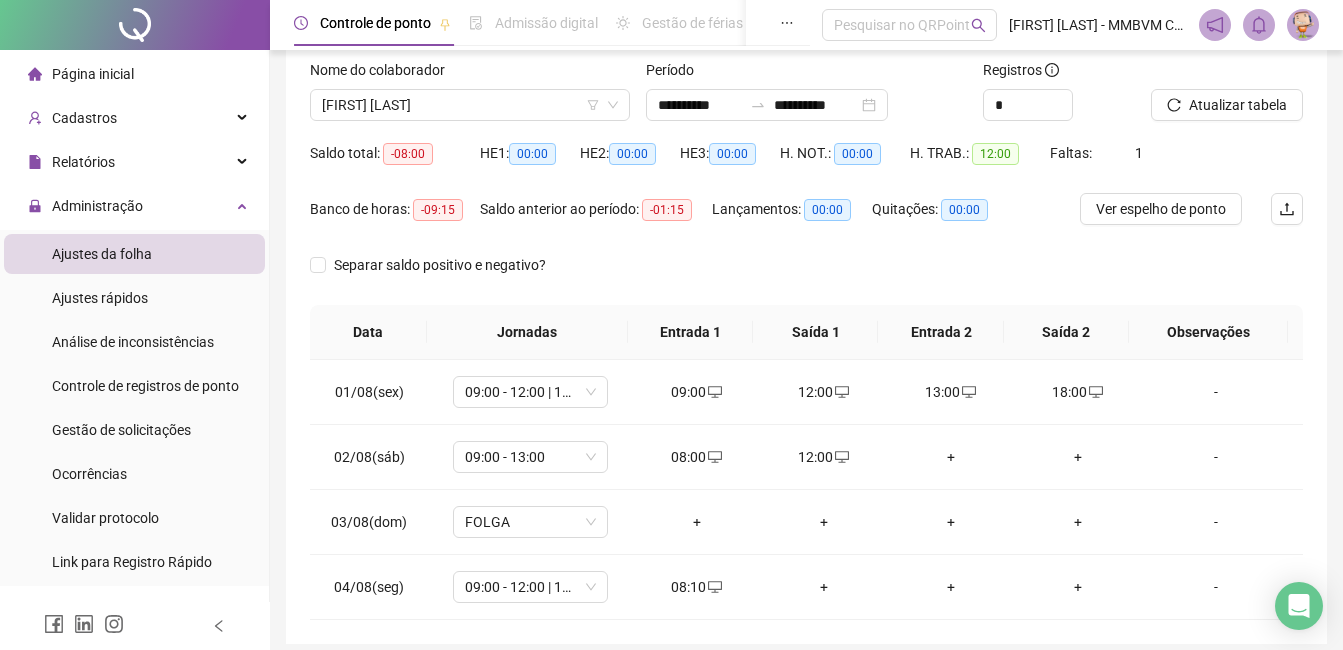 scroll, scrollTop: 5, scrollLeft: 0, axis: vertical 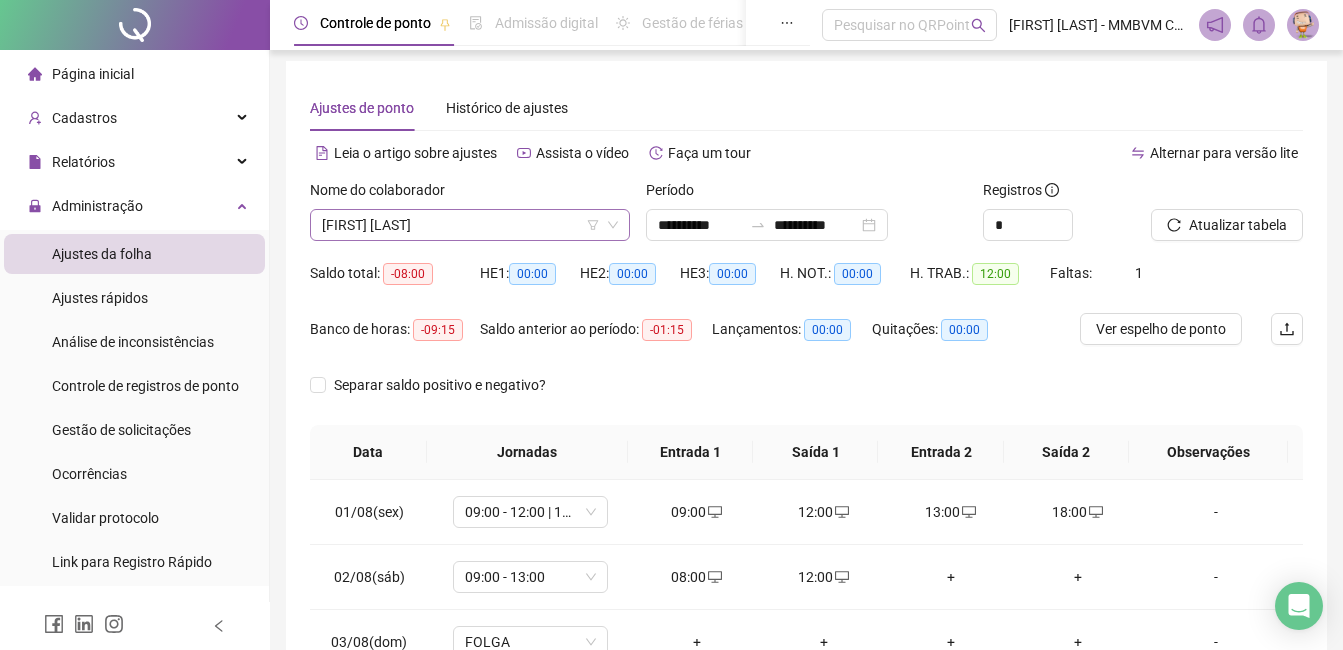 click on "[NAME] [NAME]" at bounding box center (470, 225) 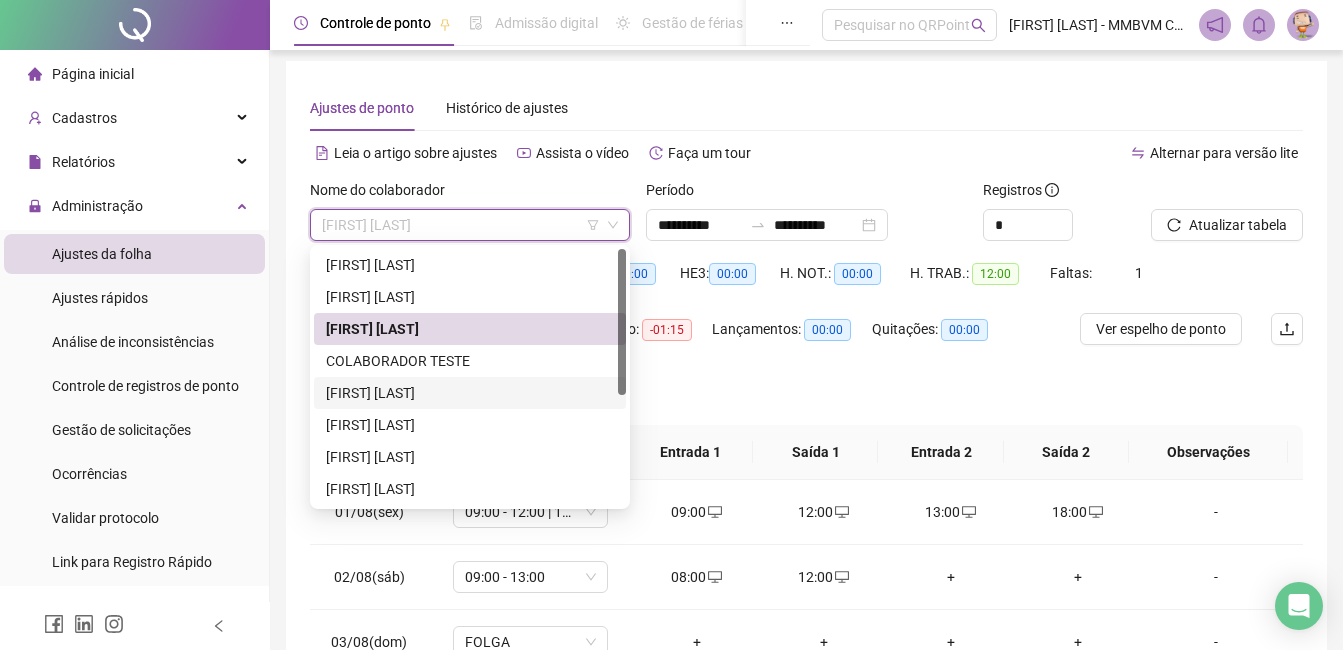 click on "[NAME] [NAME] [NAME]" at bounding box center (470, 393) 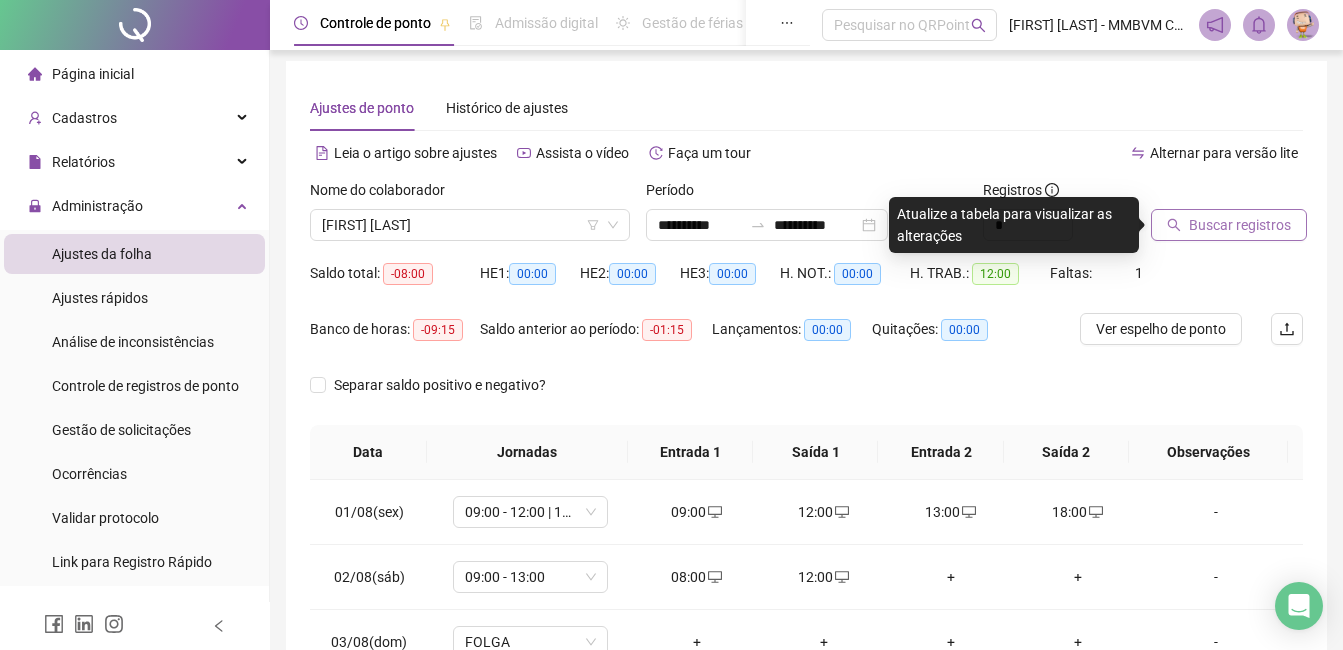 click 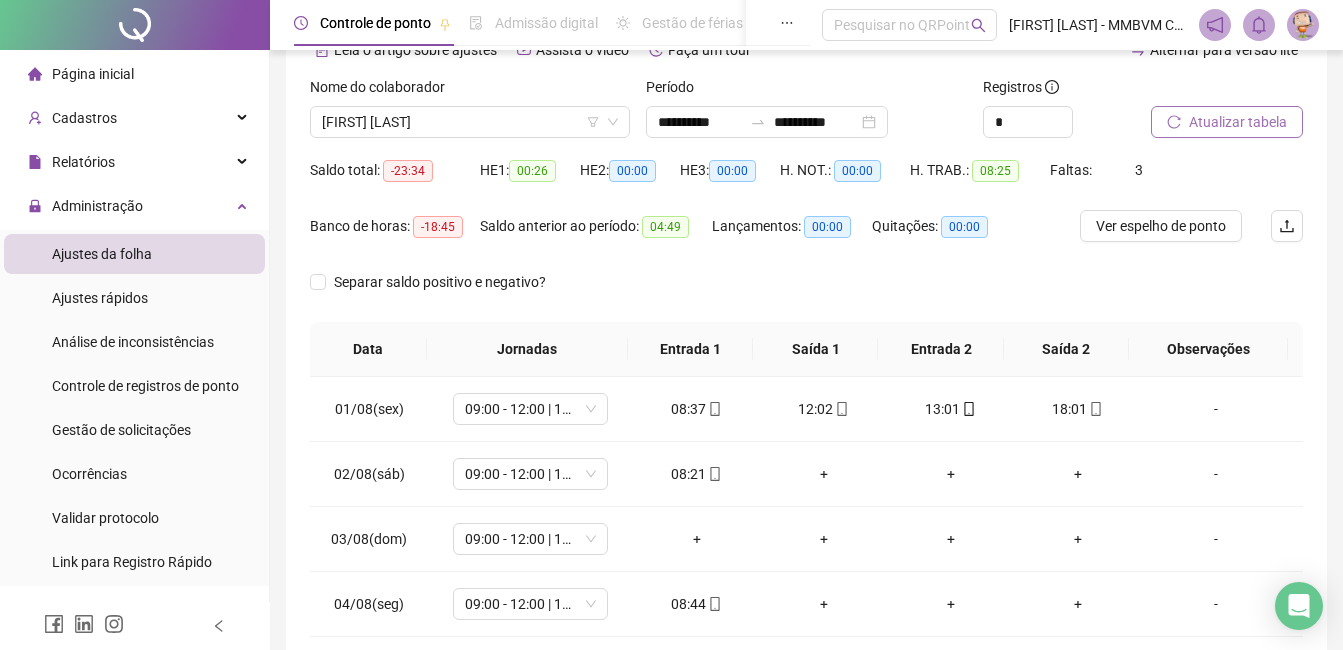 scroll, scrollTop: 205, scrollLeft: 0, axis: vertical 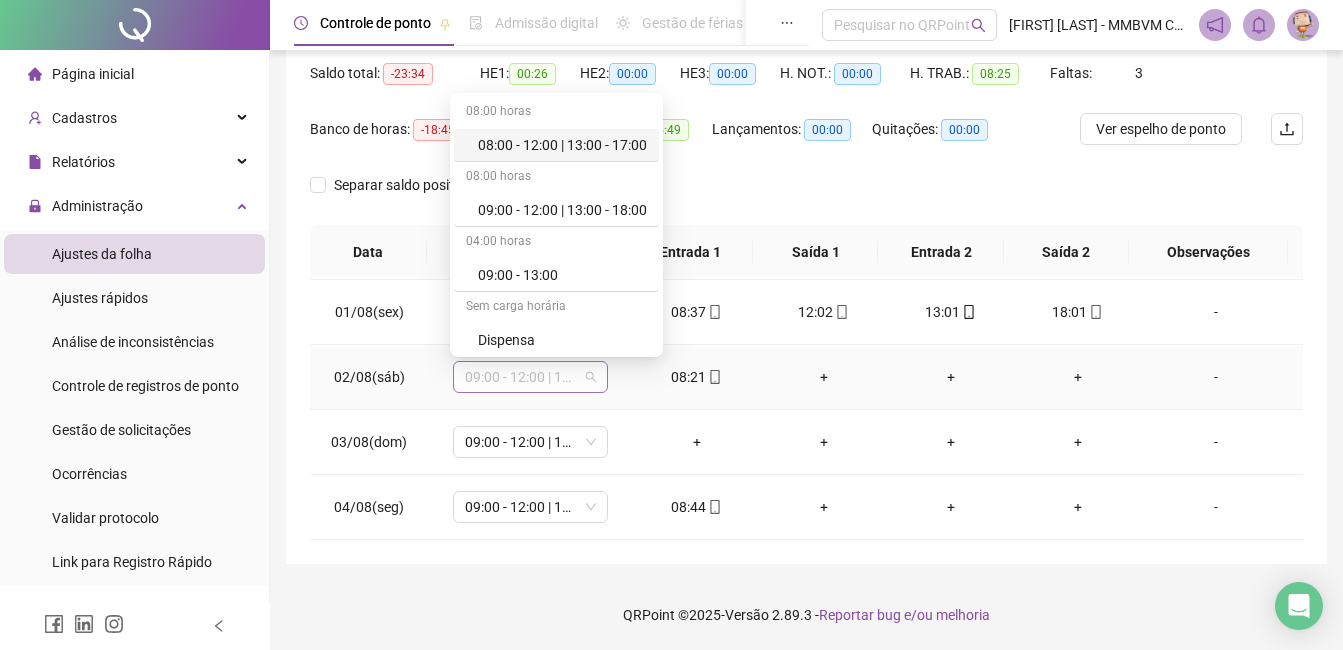 click on "09:00 - 12:00 | 13:00 - 18:00" at bounding box center (530, 377) 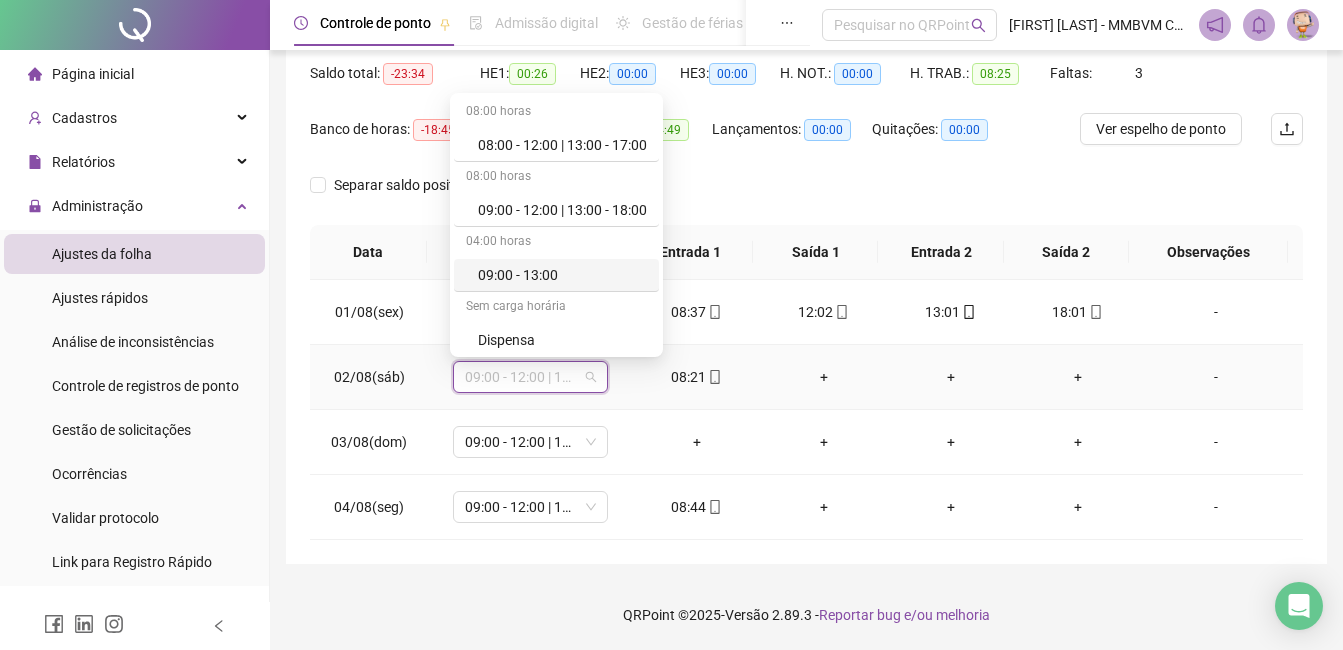 click on "09:00 - 13:00" at bounding box center [562, 275] 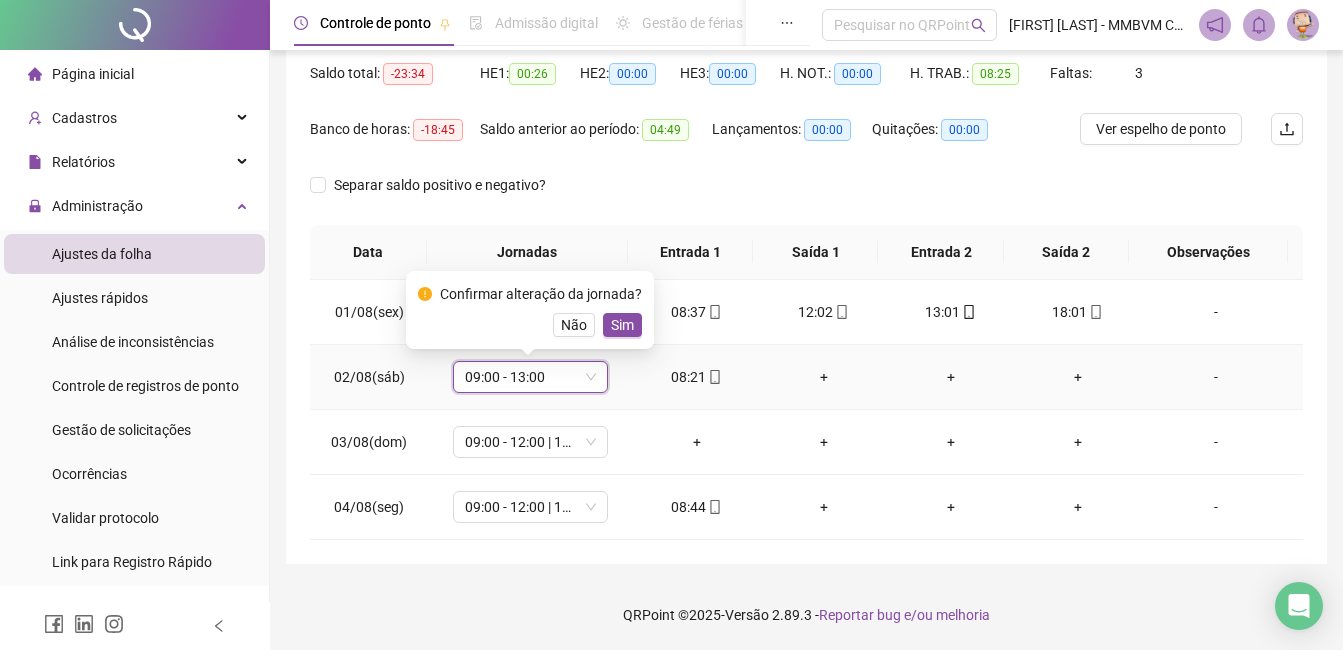 click on "Sim" at bounding box center [622, 325] 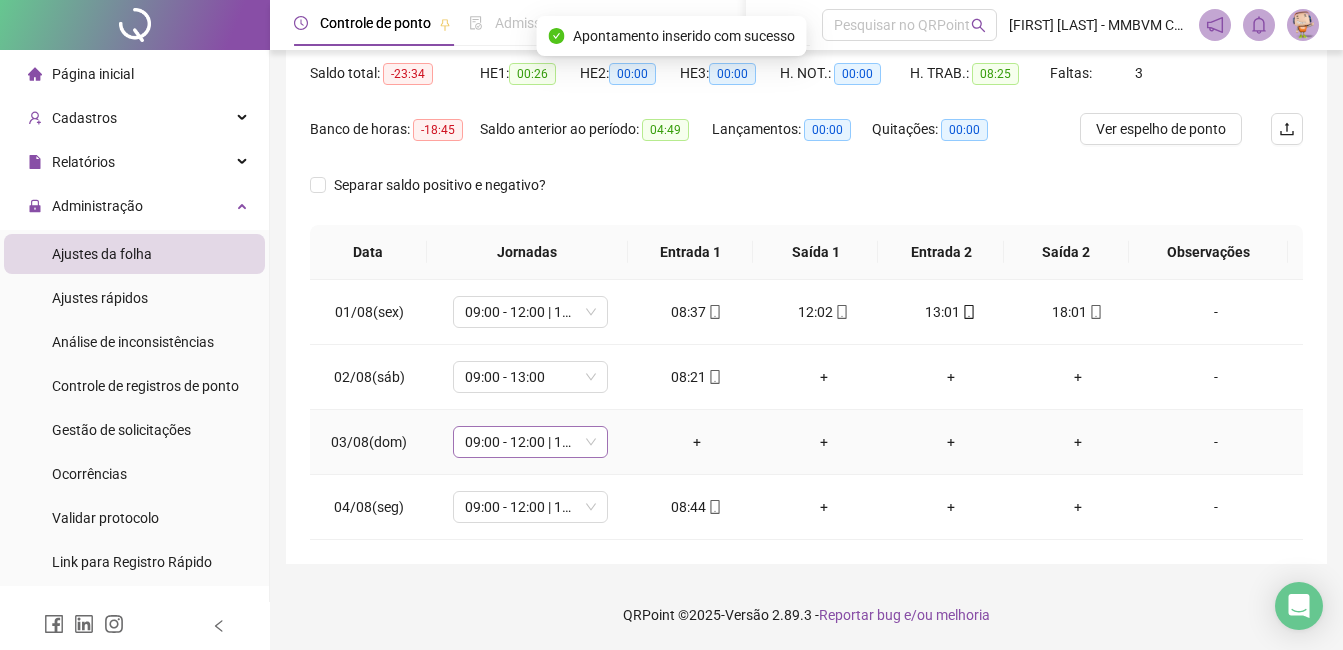 click on "09:00 - 12:00 | 13:00 - 18:00" at bounding box center [530, 442] 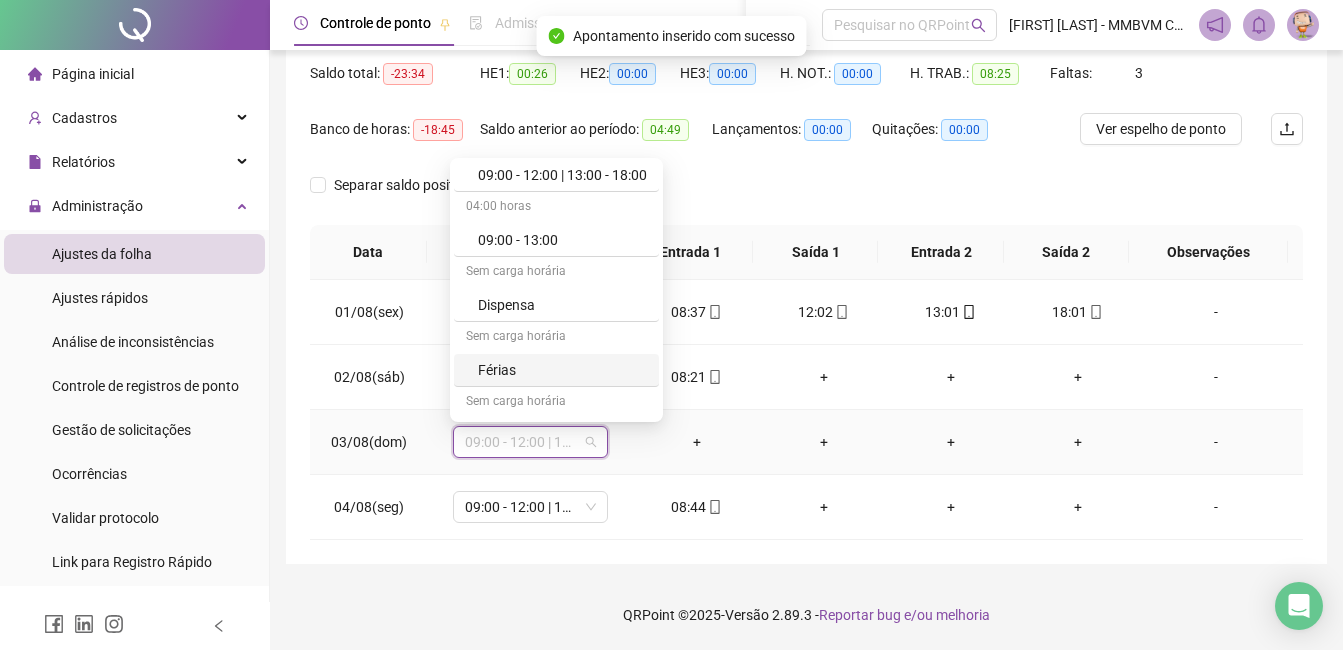 scroll, scrollTop: 200, scrollLeft: 0, axis: vertical 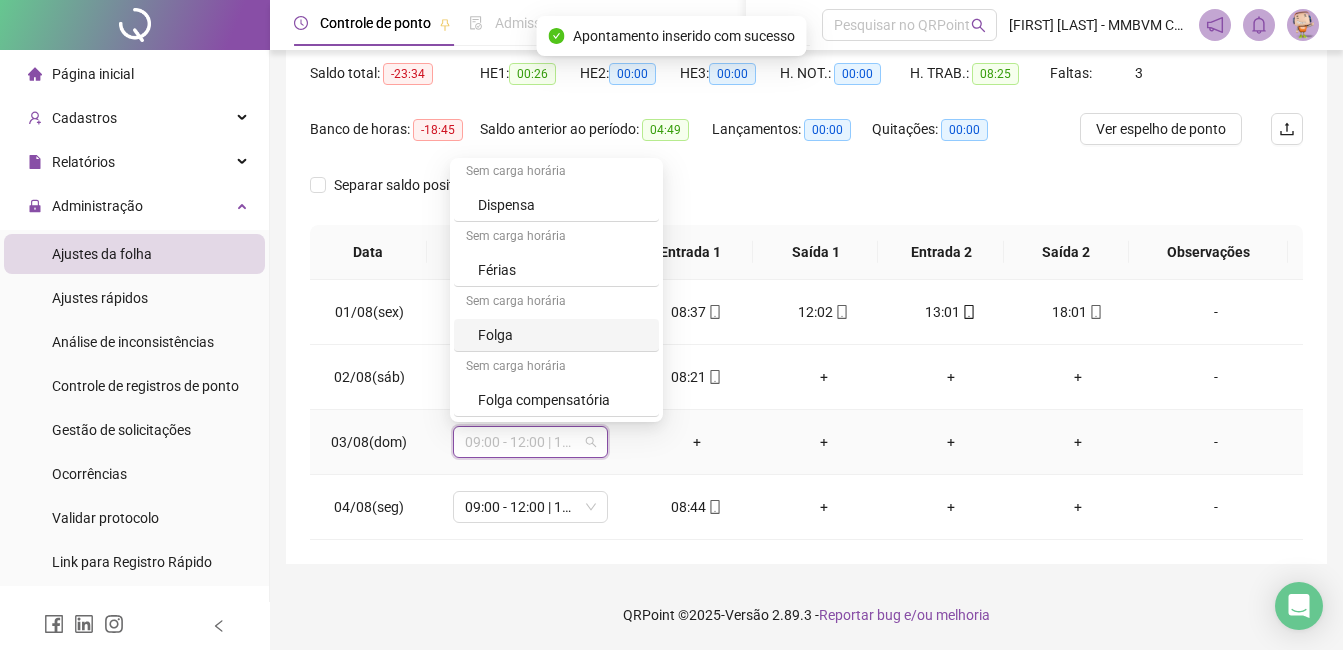 click on "Folga" at bounding box center (562, 335) 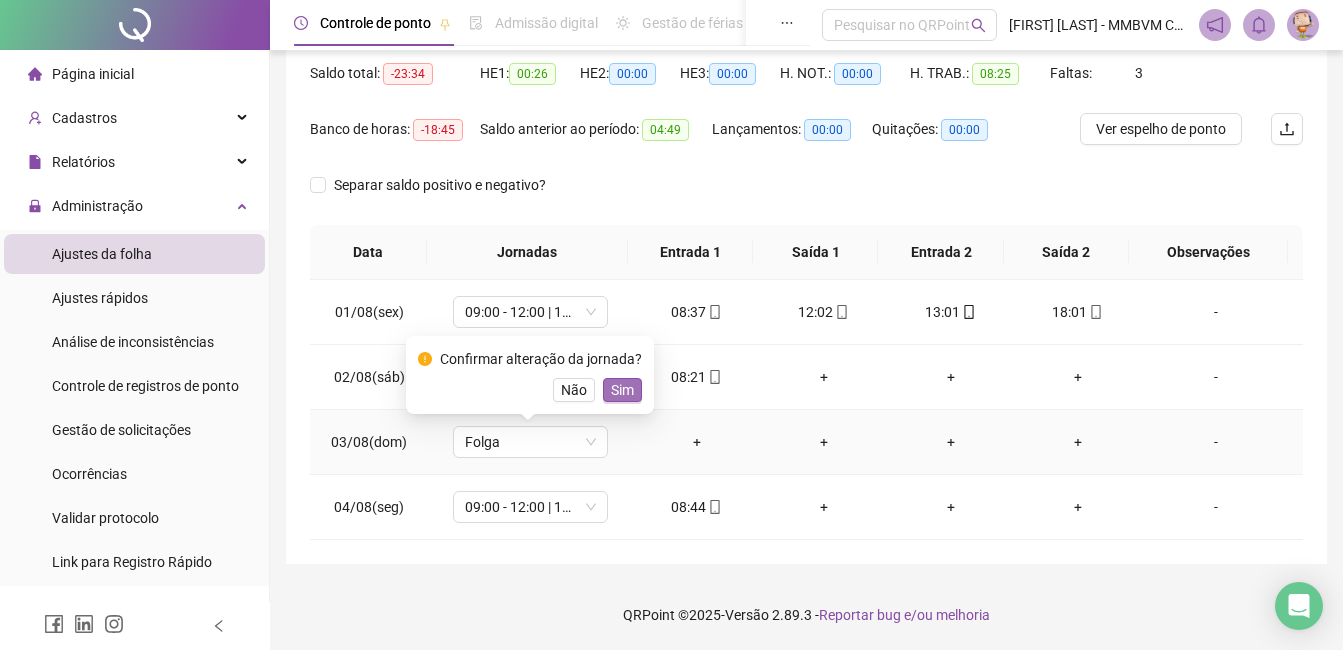 click on "Sim" at bounding box center [622, 390] 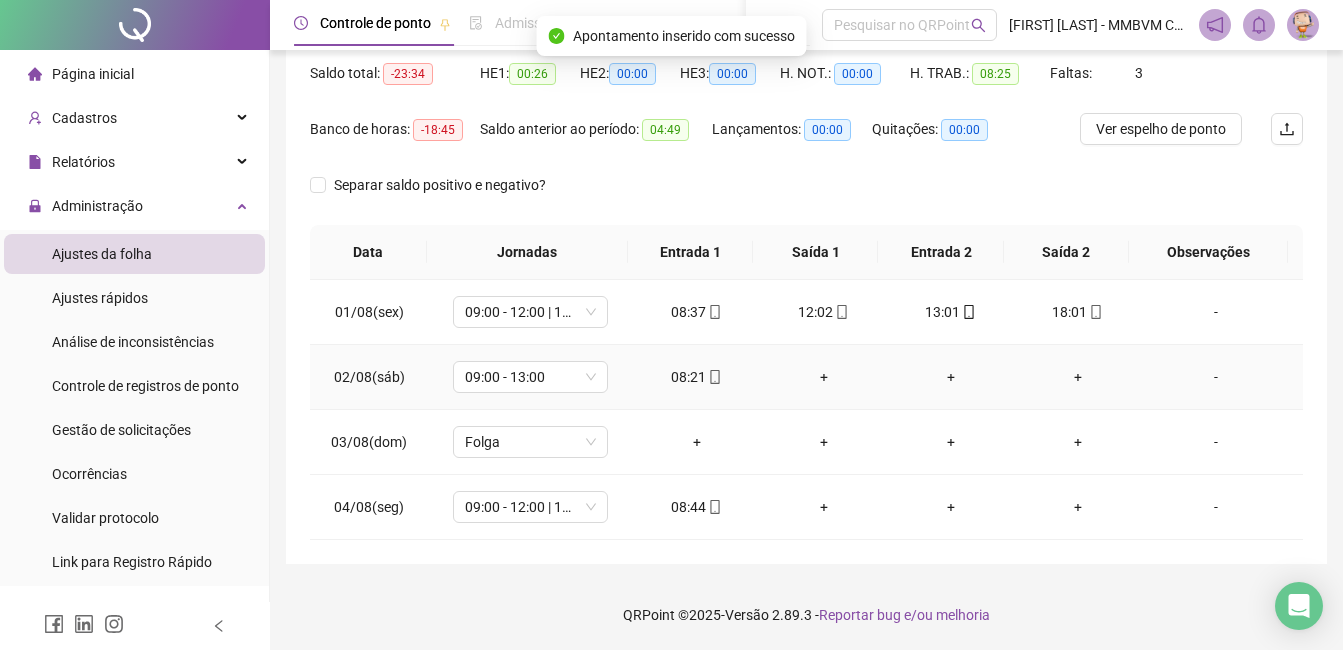 click on "+" at bounding box center (823, 377) 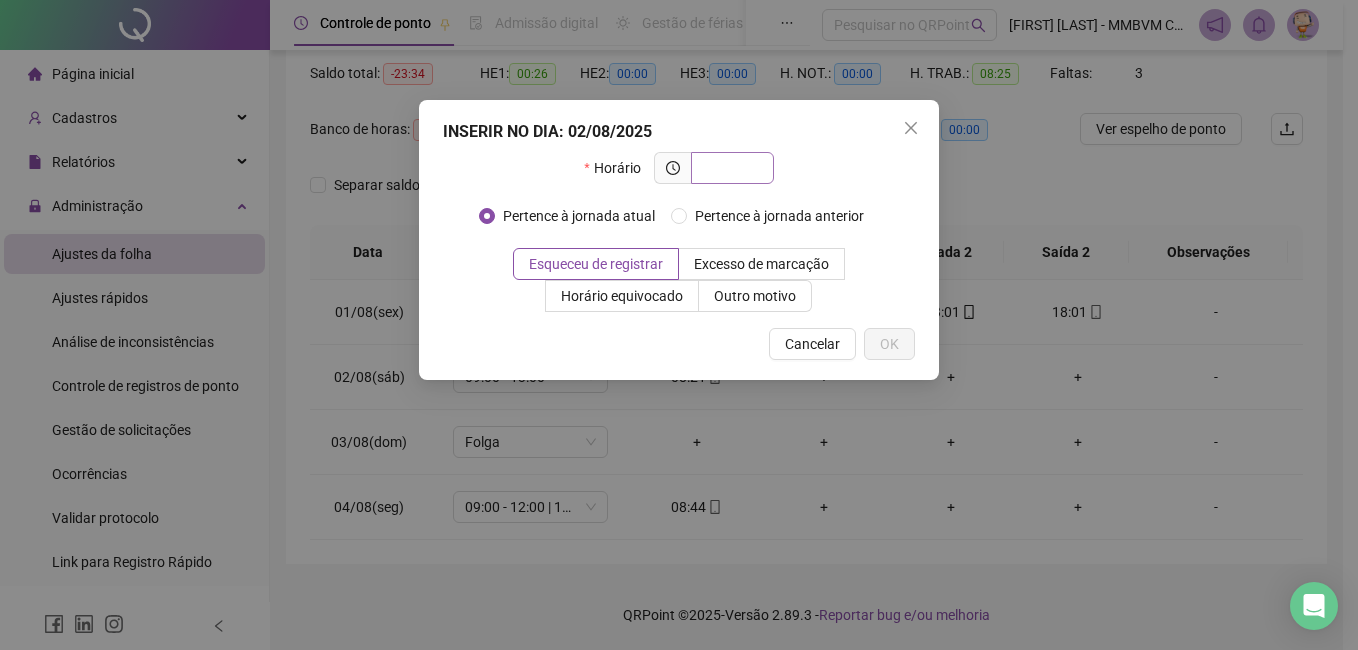 drag, startPoint x: 816, startPoint y: 375, endPoint x: 713, endPoint y: 167, distance: 232.10558 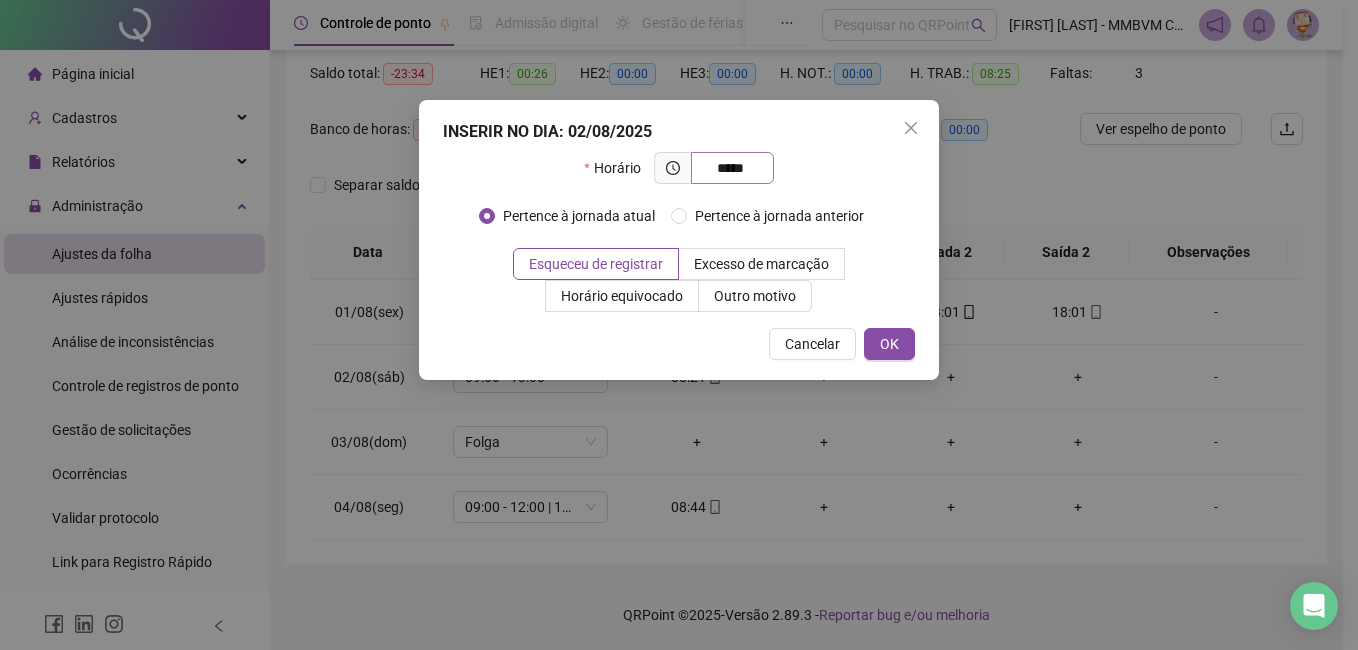 type on "*****" 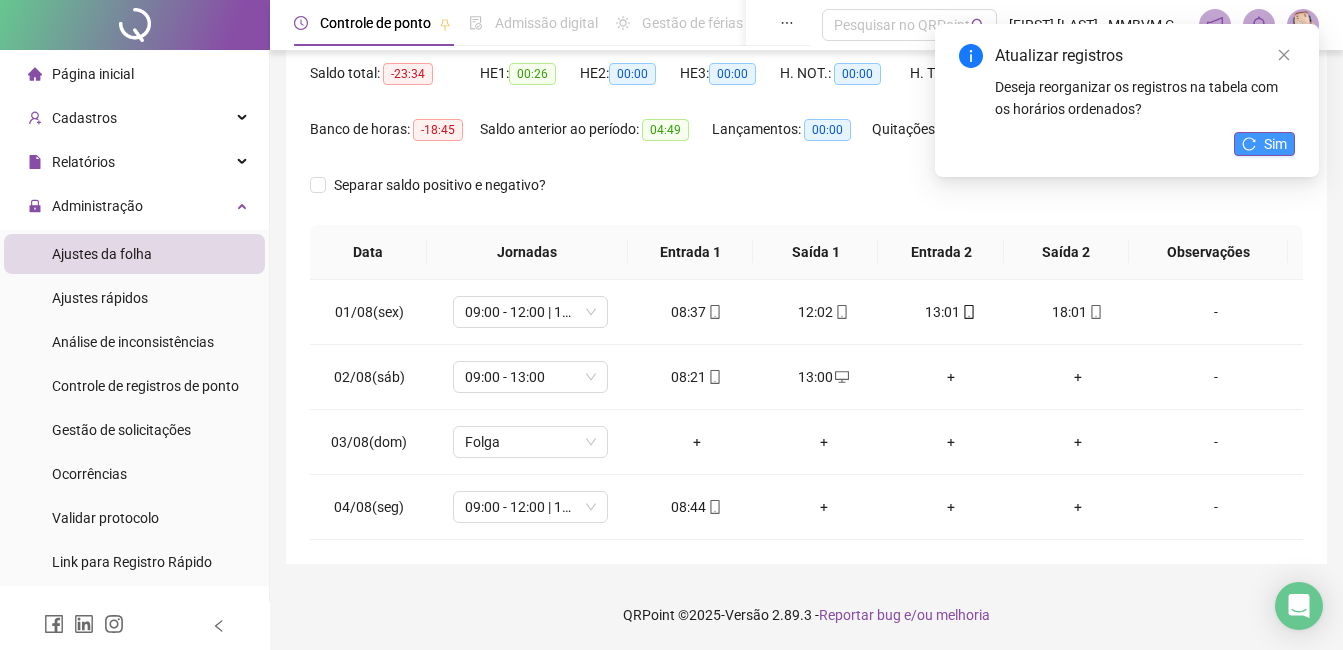 click on "Sim" at bounding box center [1275, 144] 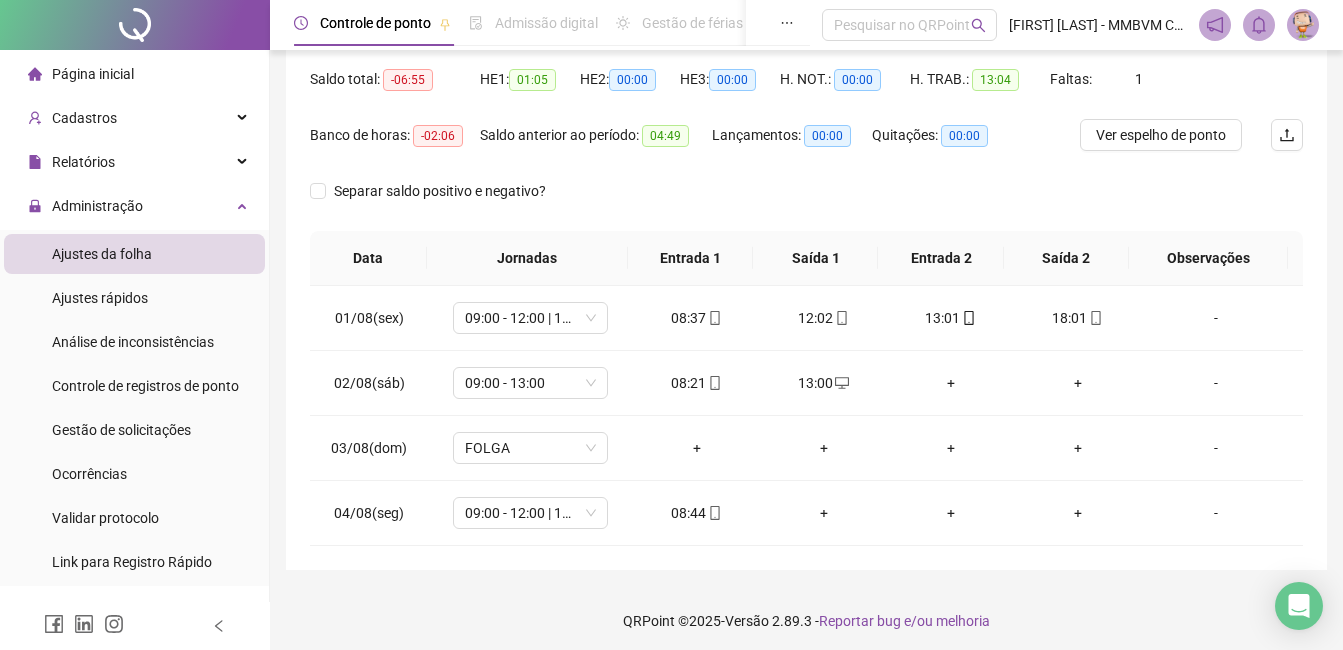 scroll, scrollTop: 105, scrollLeft: 0, axis: vertical 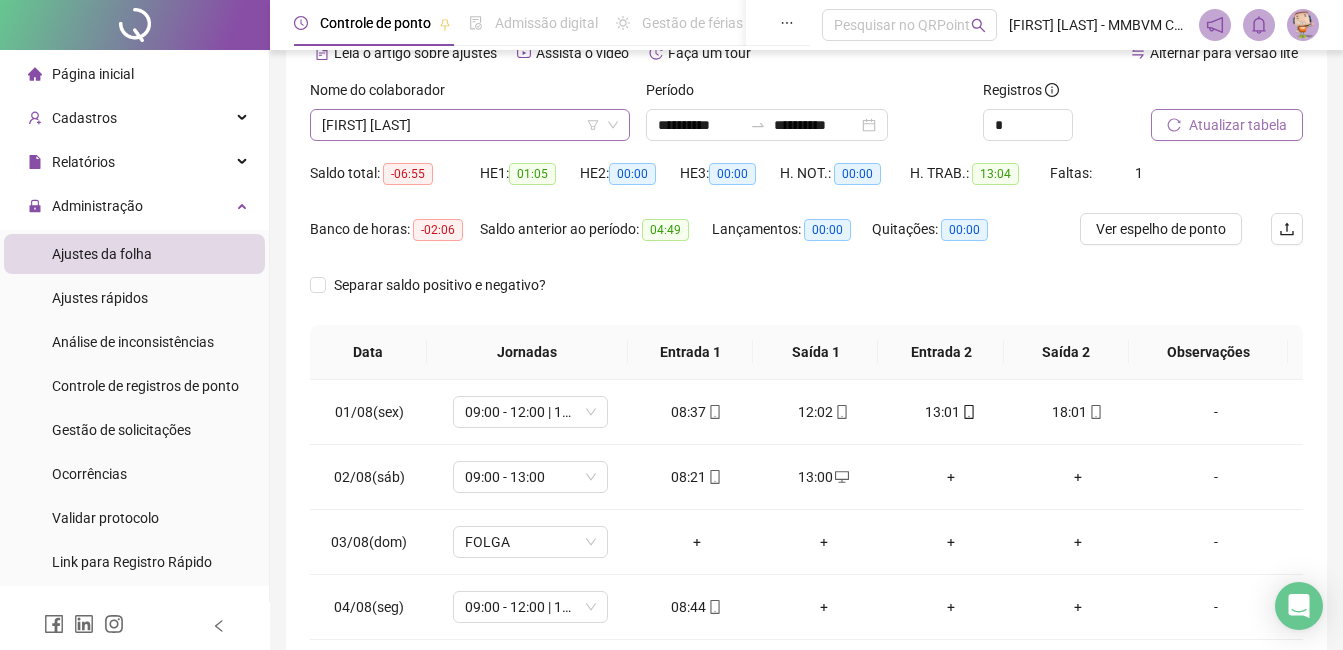 click on "[NAME] [NAME] [NAME]" at bounding box center (470, 125) 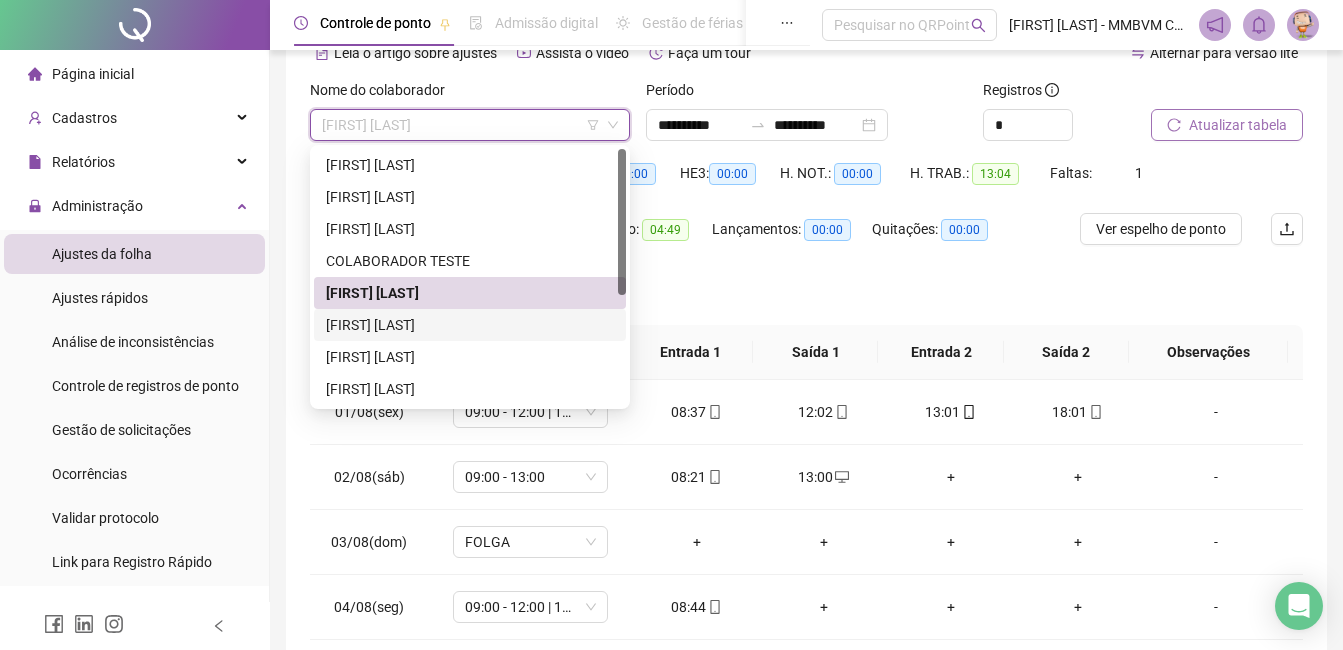 click on "[NAME] [NAME] [NAME]" at bounding box center (470, 325) 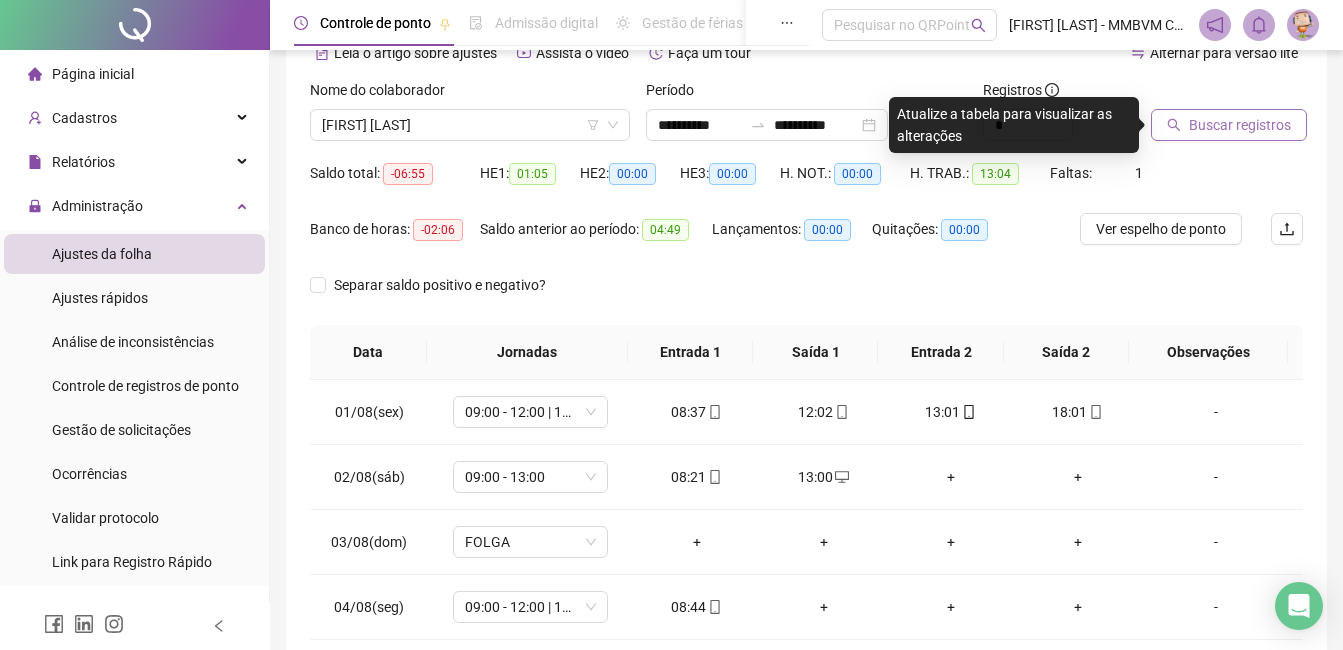 click on "Buscar registros" at bounding box center [1240, 125] 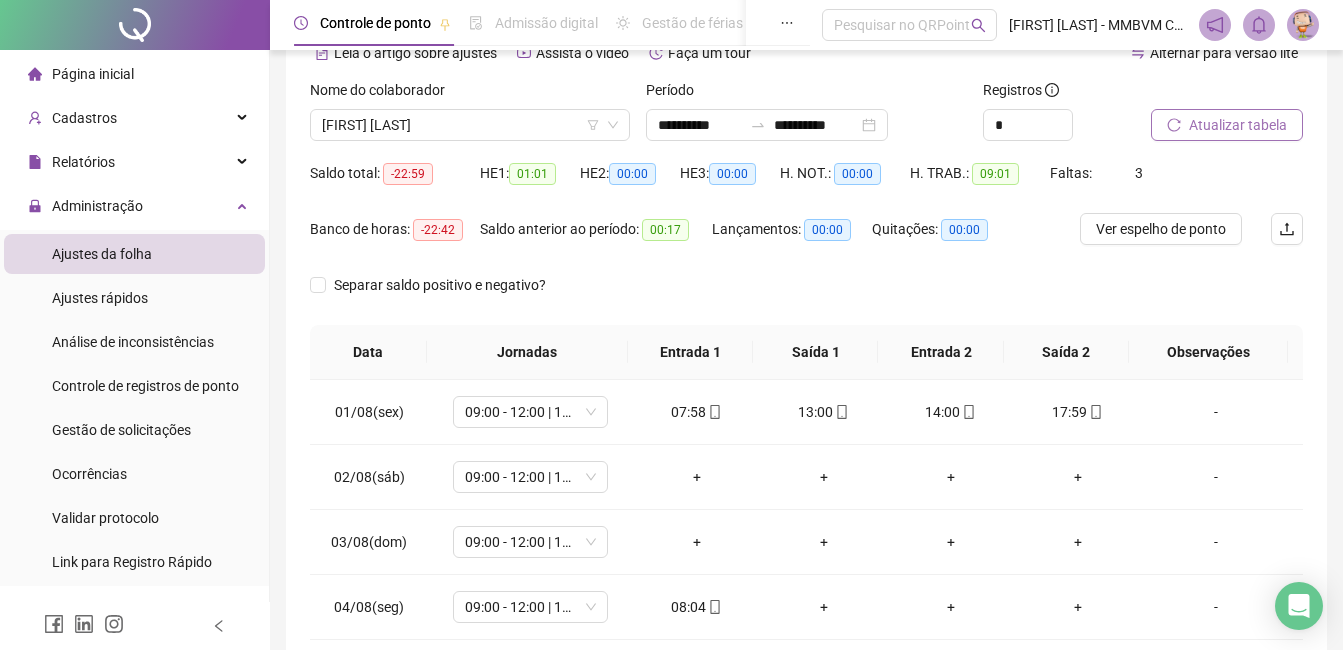 scroll, scrollTop: 205, scrollLeft: 0, axis: vertical 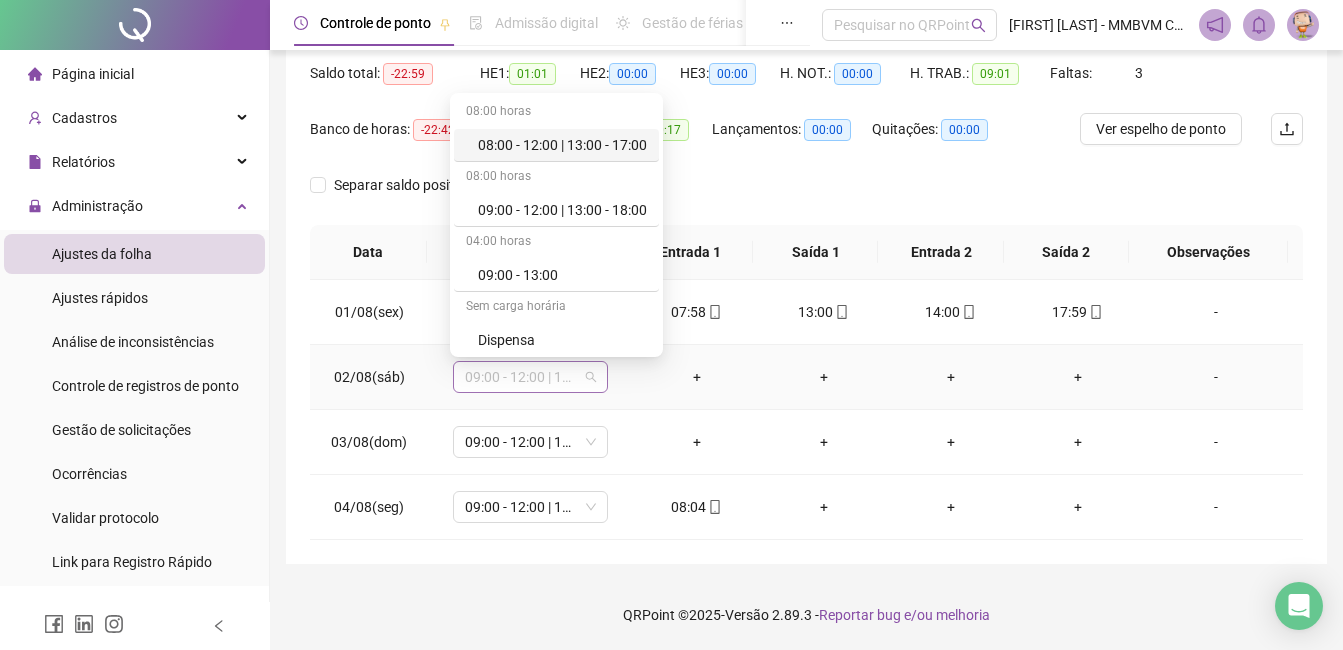 click on "09:00 - 12:00 | 13:00 - 18:00" at bounding box center [530, 377] 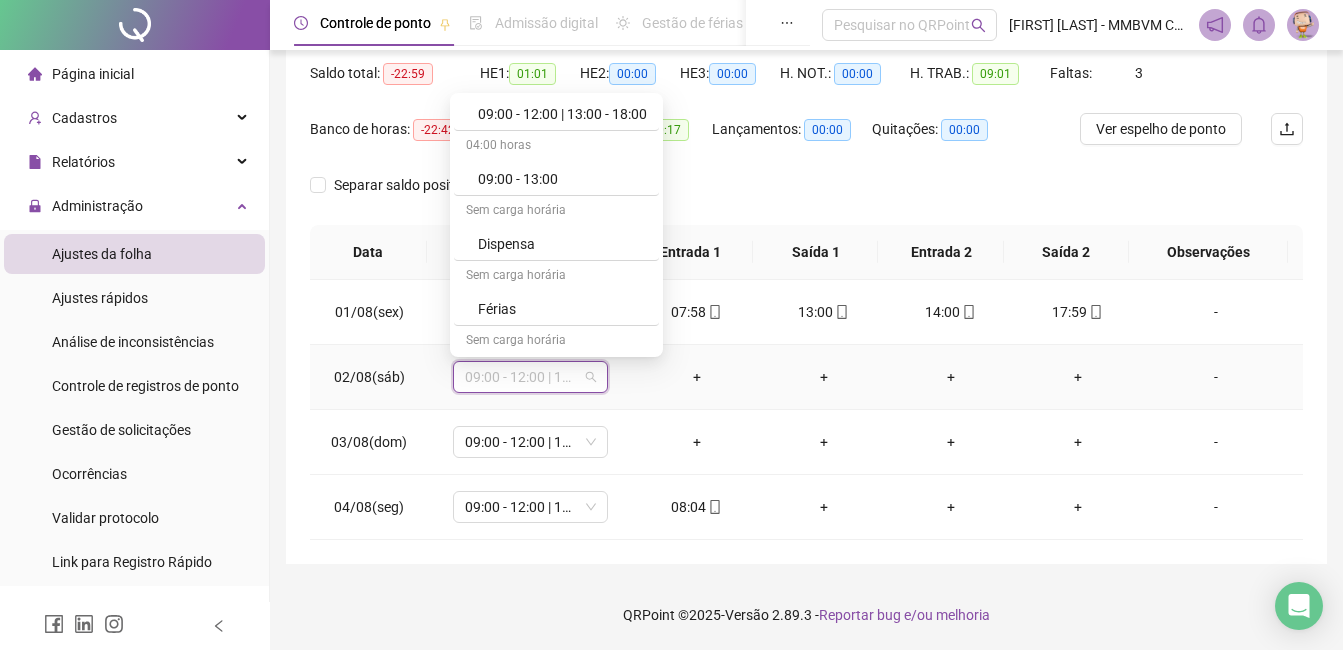 scroll, scrollTop: 200, scrollLeft: 0, axis: vertical 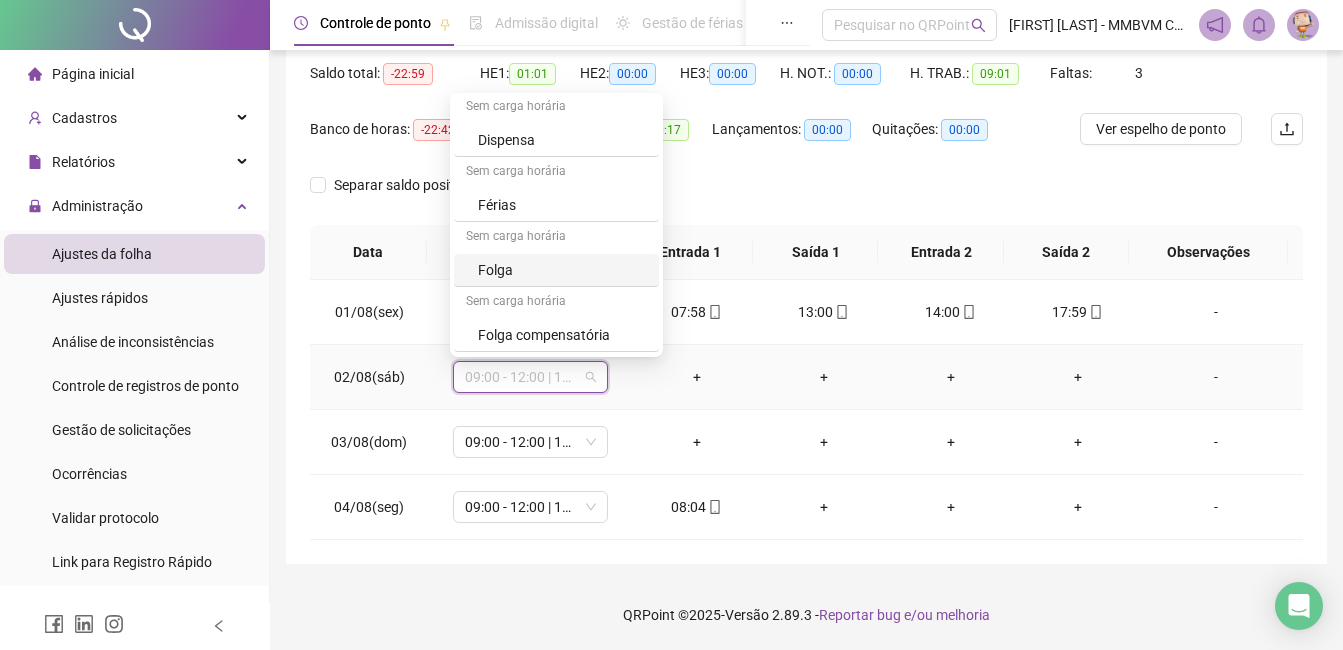 click on "Folga" at bounding box center (562, 270) 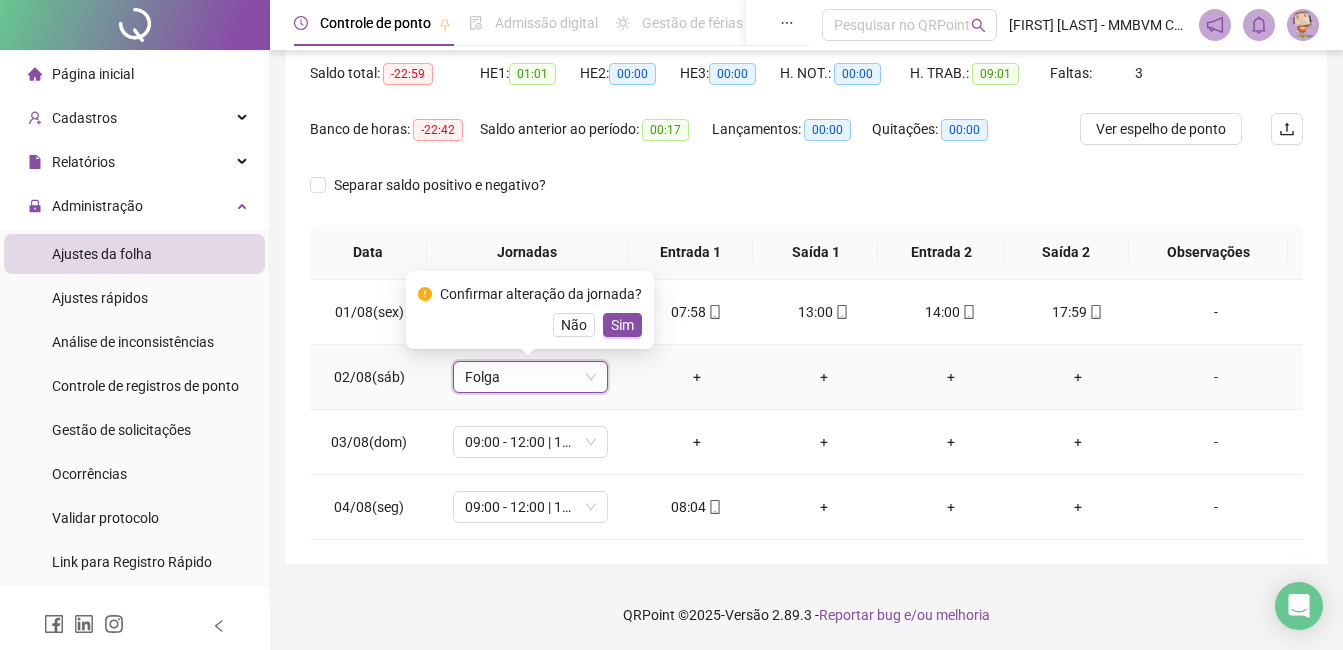 click on "Confirmar alteração da jornada? Não Sim" at bounding box center [530, 310] 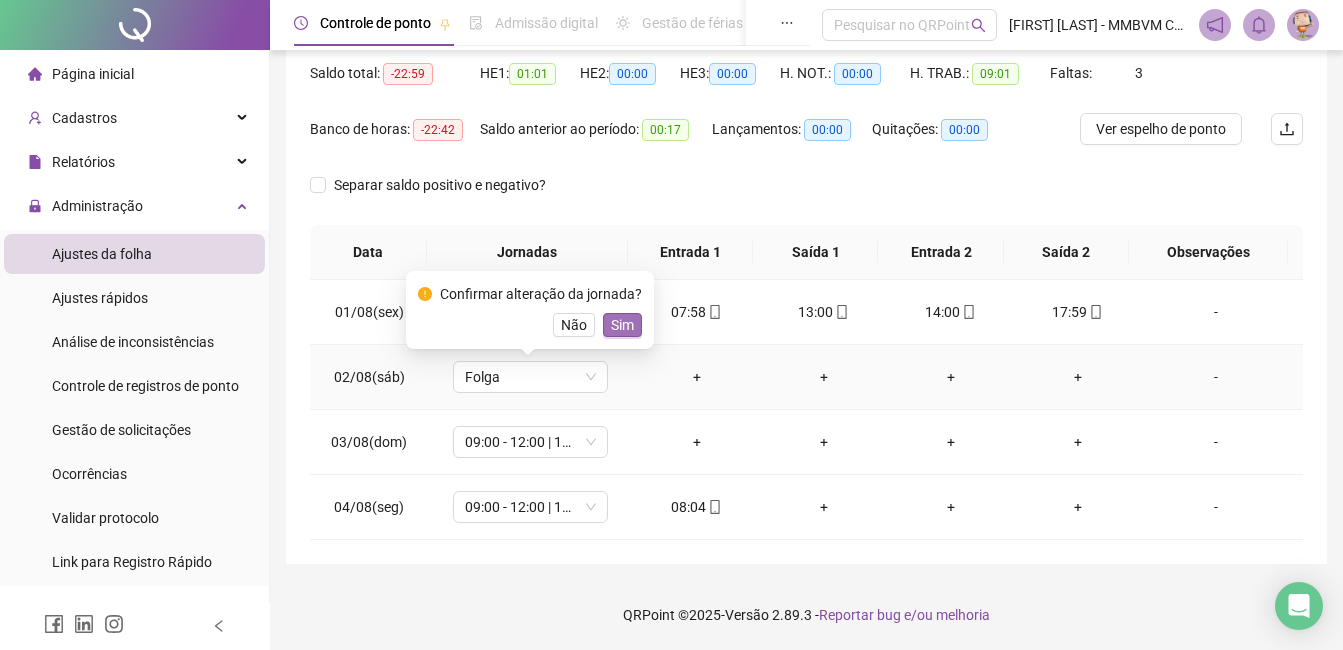 click on "Sim" at bounding box center [622, 325] 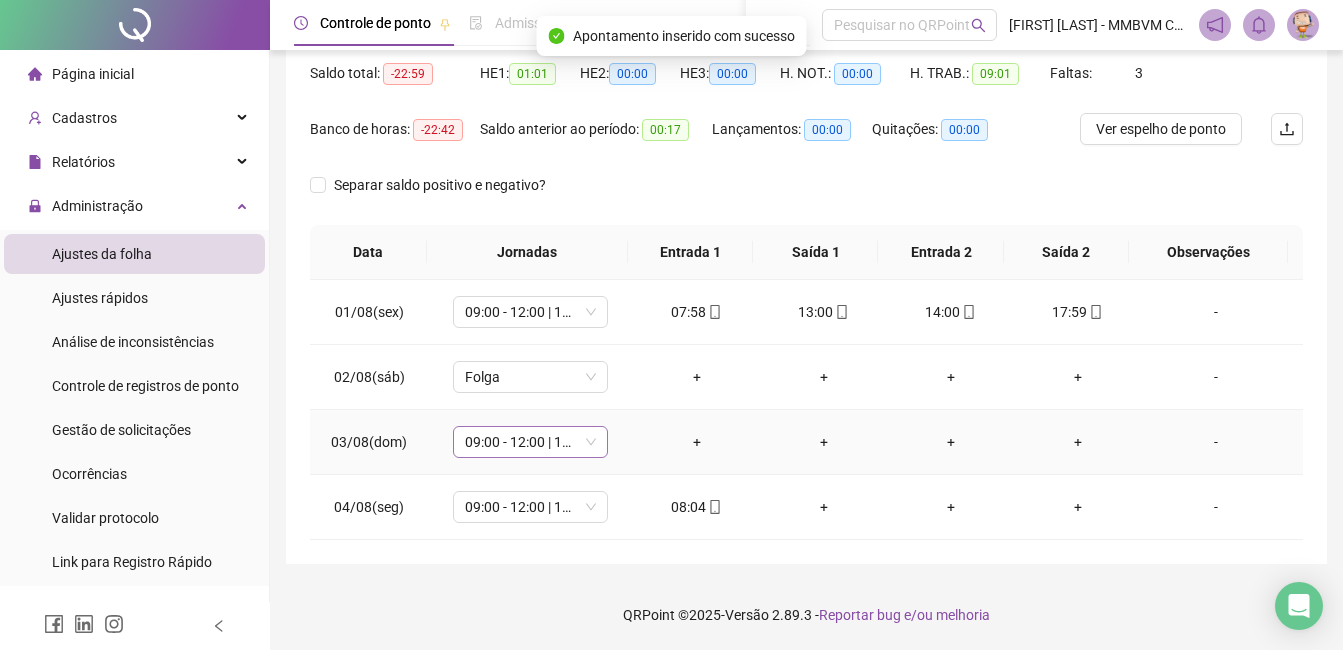 click on "09:00 - 12:00 | 13:00 - 18:00" at bounding box center [530, 442] 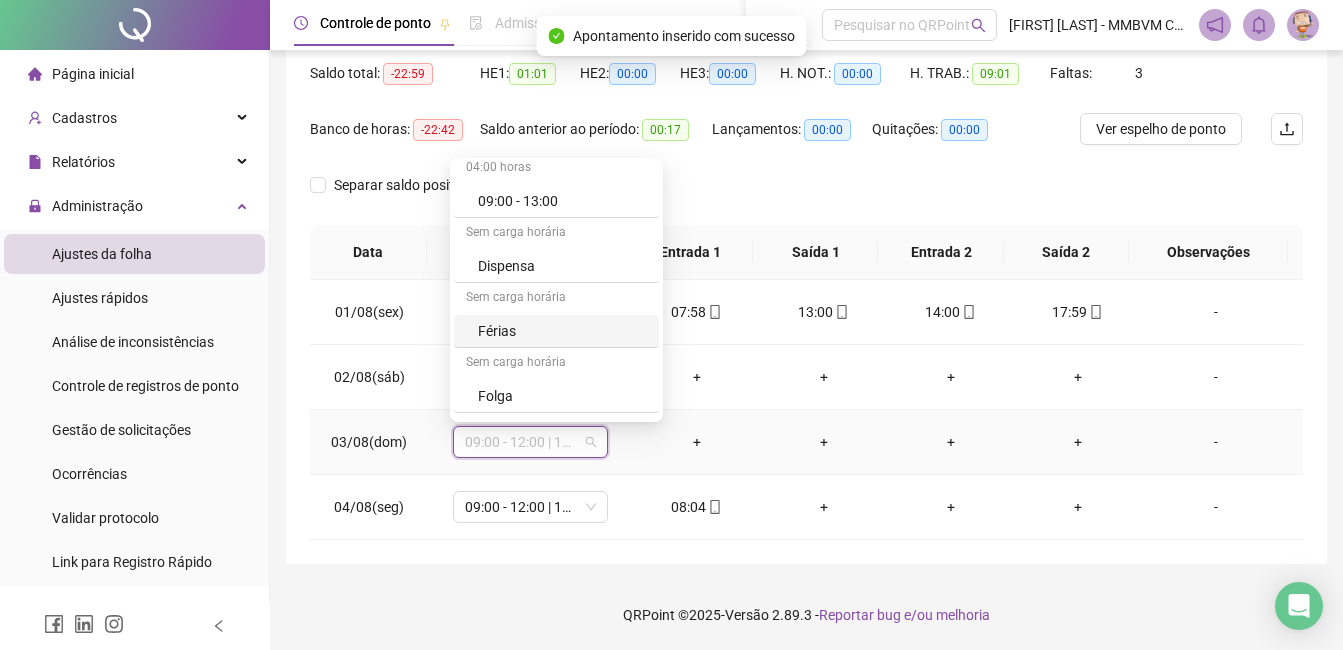 scroll, scrollTop: 200, scrollLeft: 0, axis: vertical 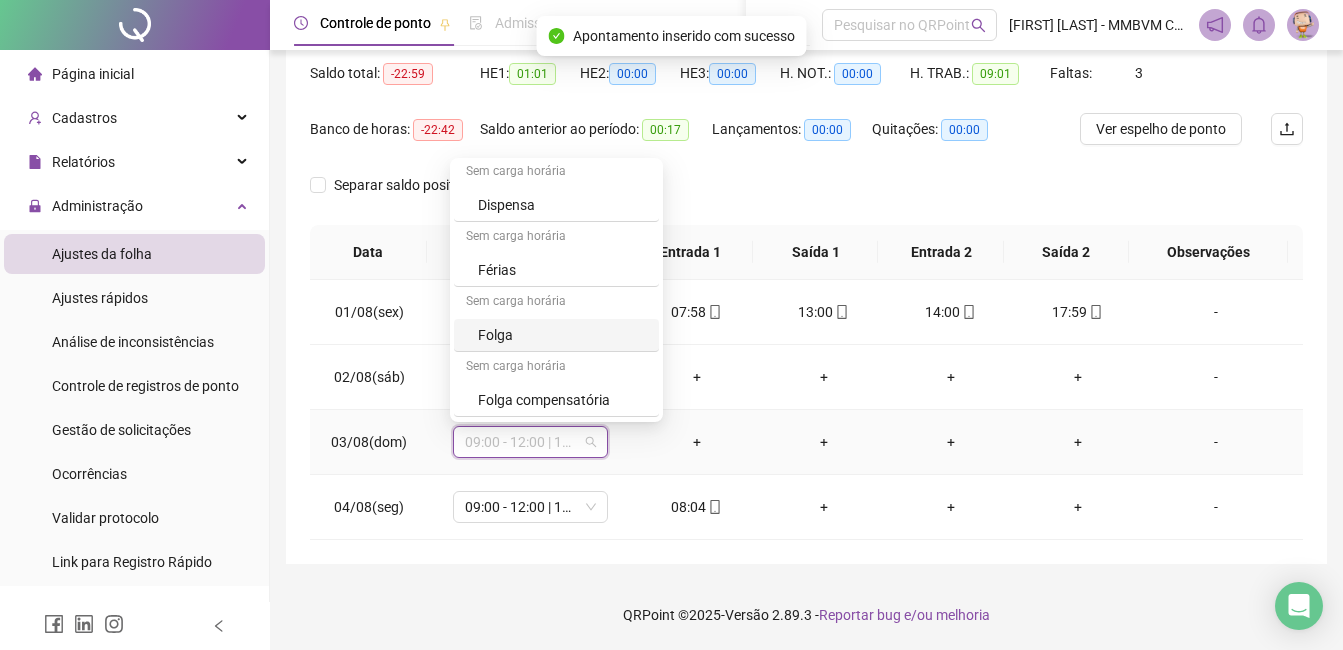 click on "Folga" at bounding box center (562, 335) 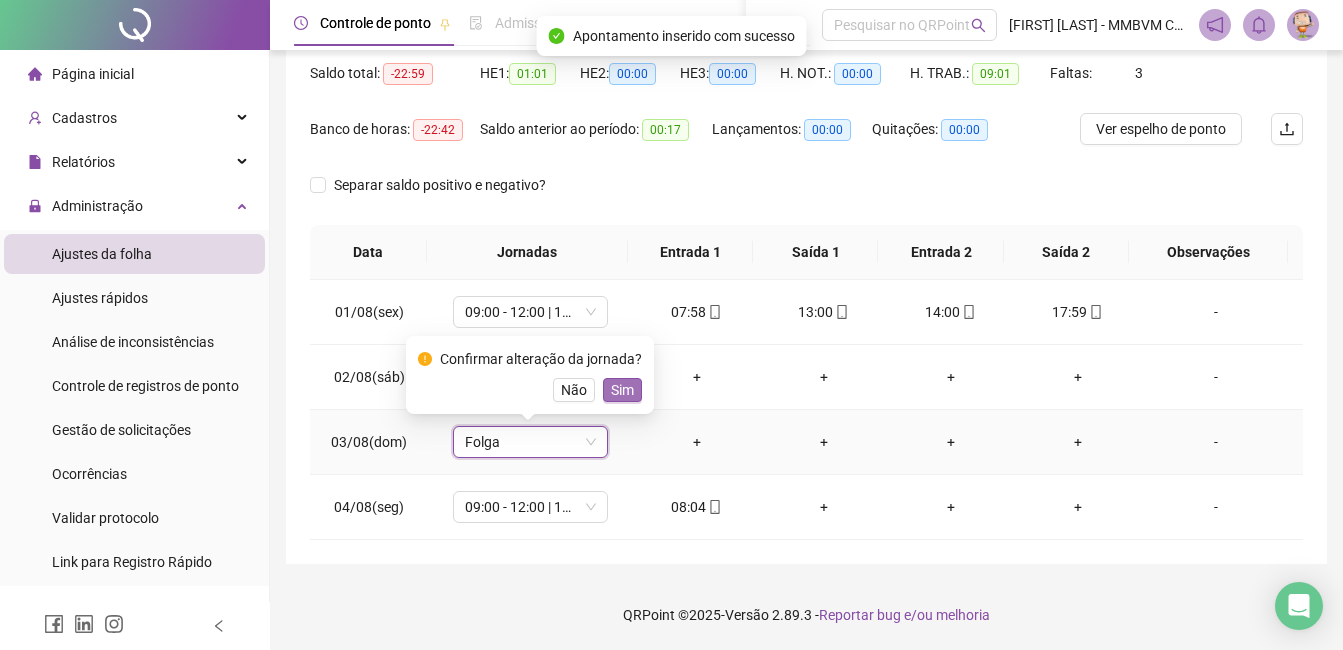 click on "Sim" at bounding box center (622, 390) 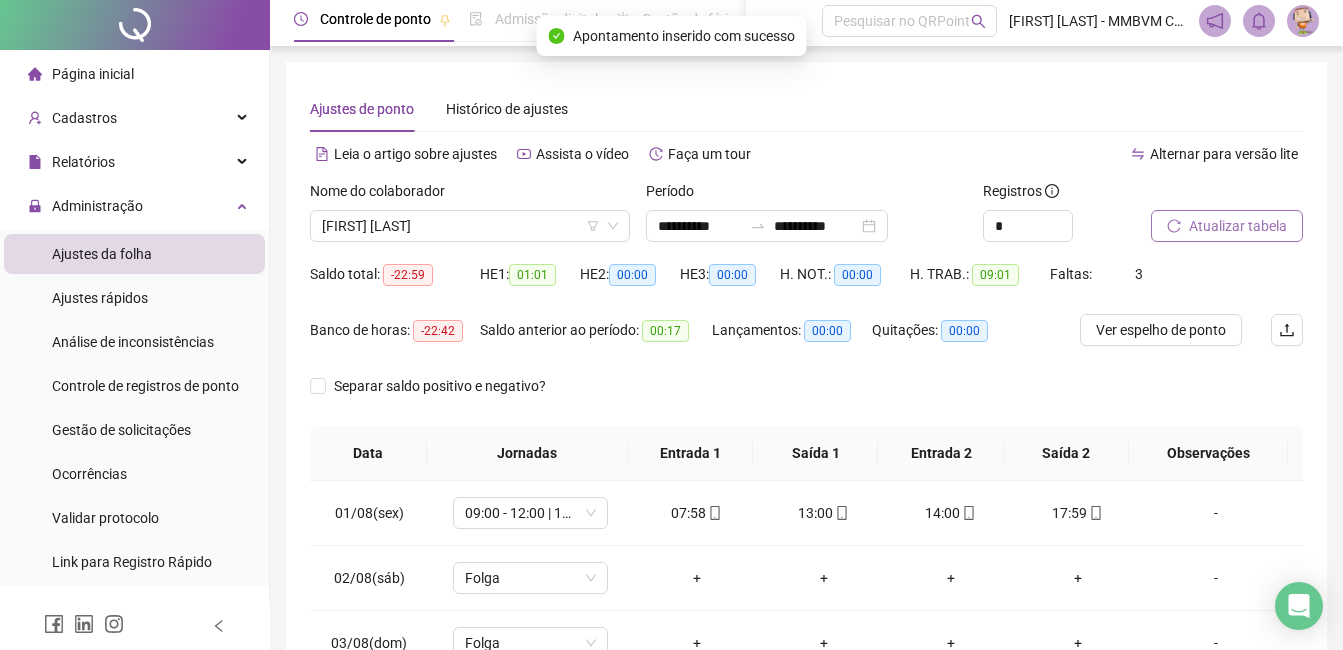 scroll, scrollTop: 0, scrollLeft: 0, axis: both 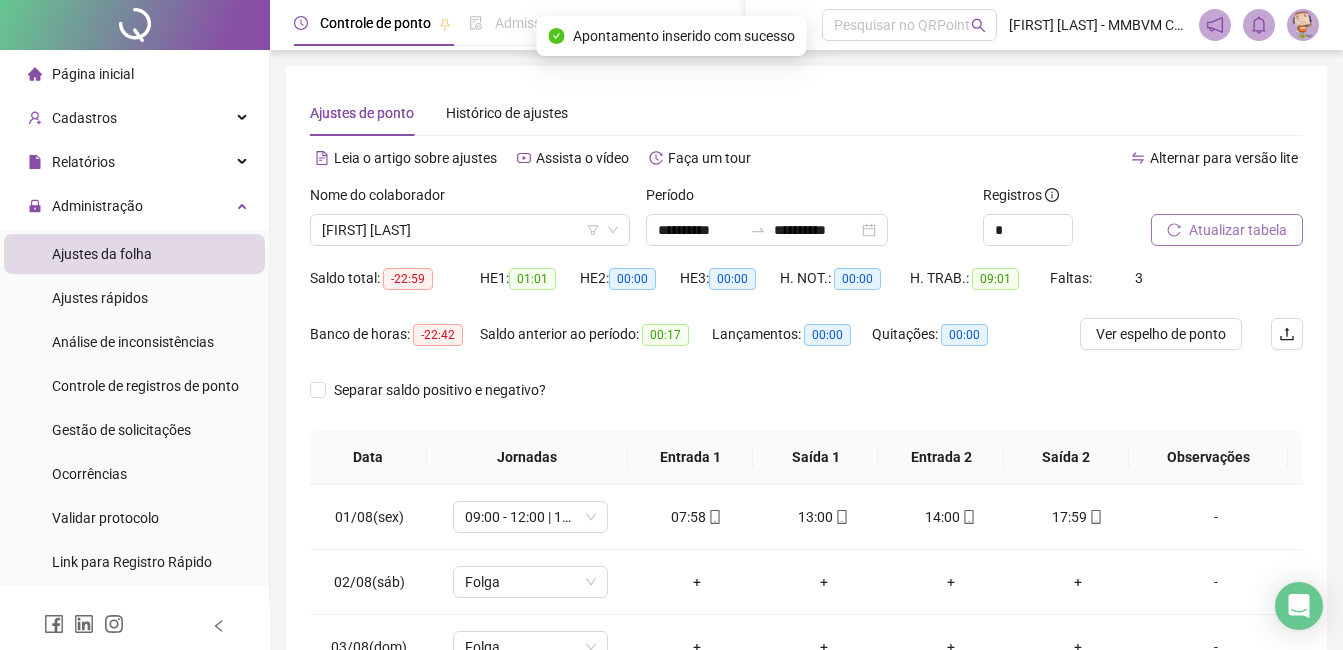 click on "Atualizar tabela" at bounding box center [1227, 230] 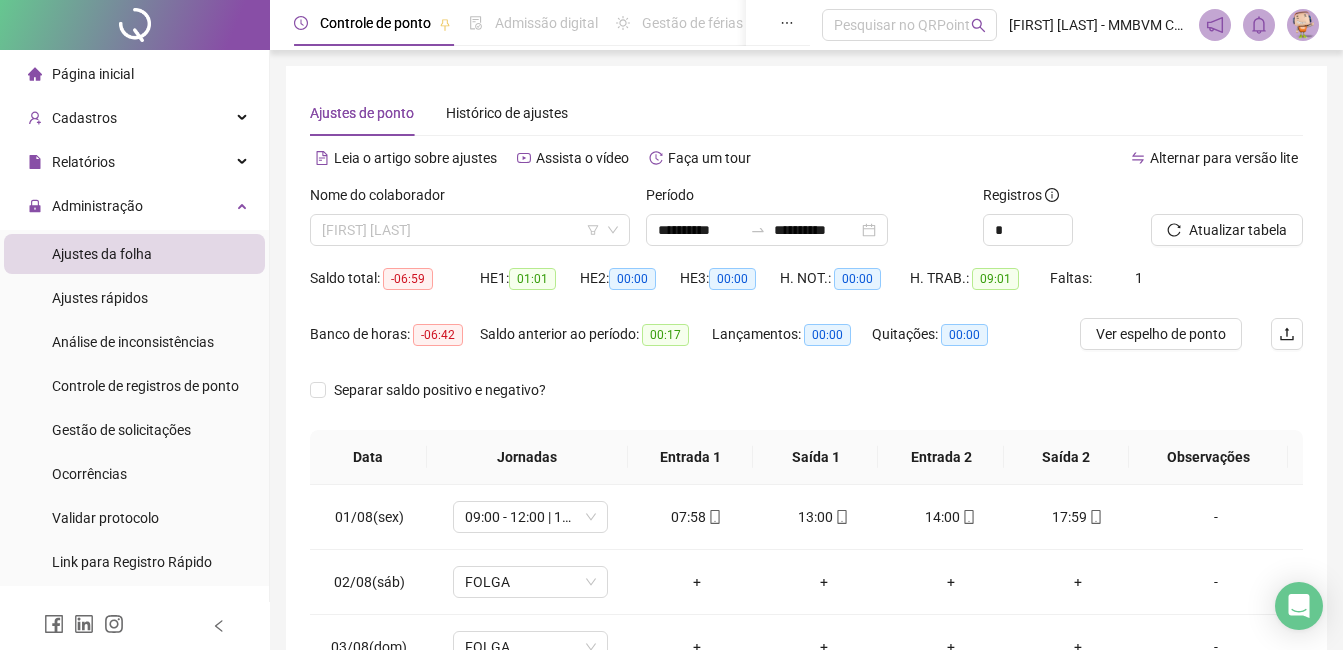 click on "[NAME] [NAME] [NAME]" at bounding box center (470, 230) 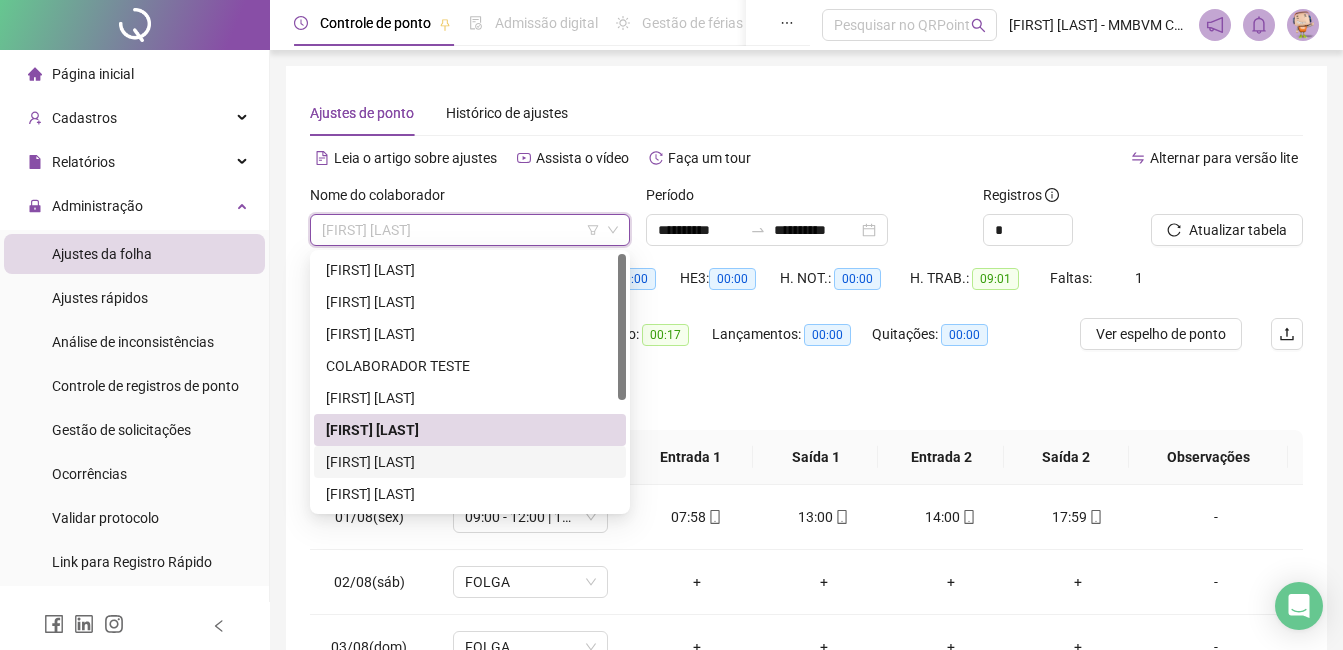 click on "[NAME] [NAME] [NAME]" at bounding box center (470, 462) 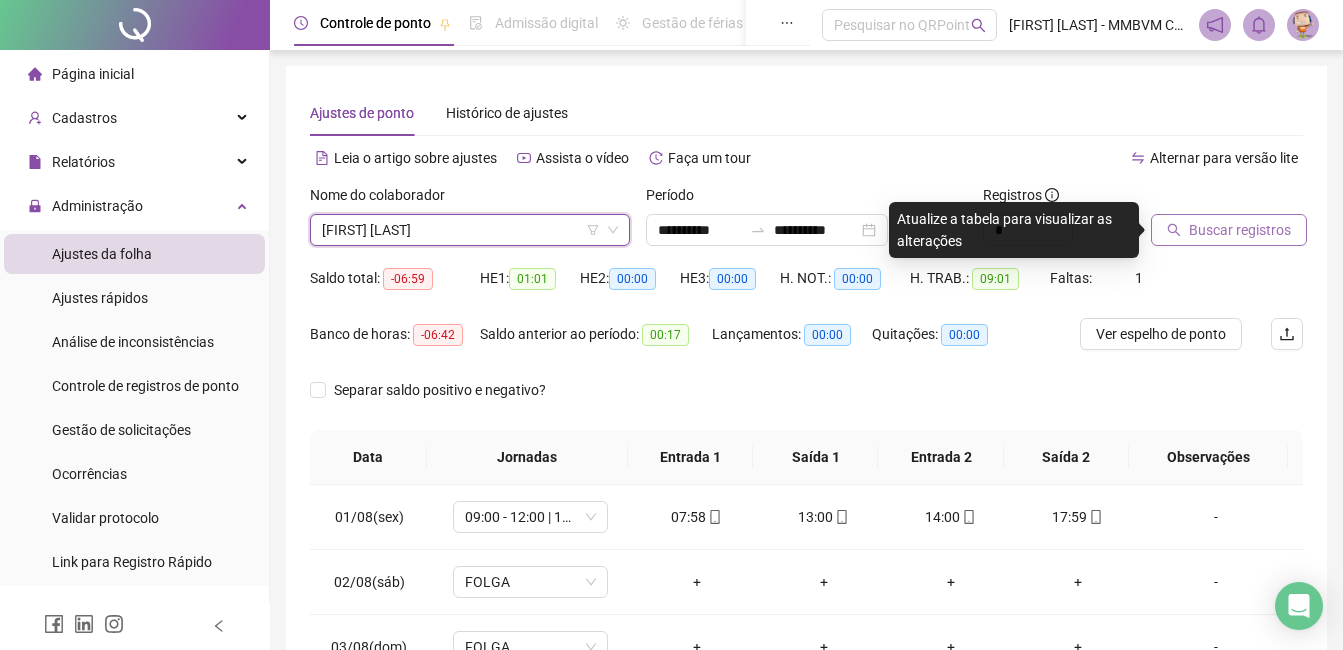 click on "Buscar registros" at bounding box center [1229, 230] 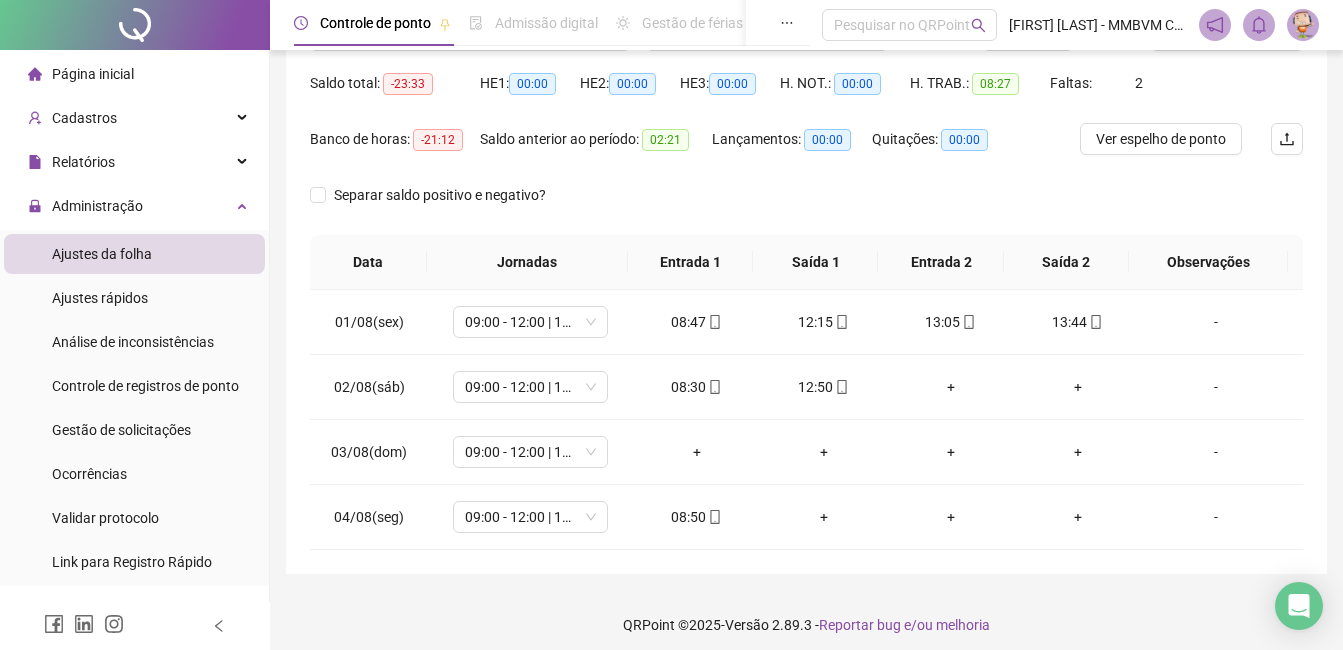 scroll, scrollTop: 205, scrollLeft: 0, axis: vertical 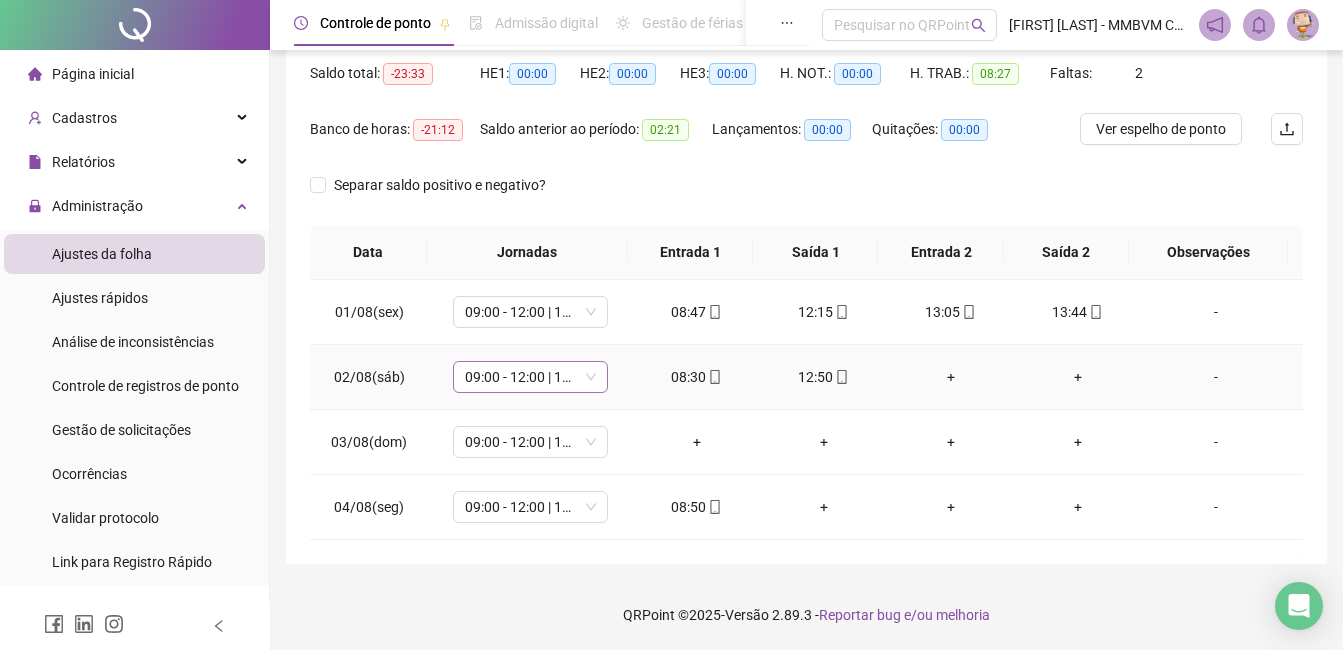 click on "09:00 - 12:00 | 13:00 - 18:00" at bounding box center (530, 377) 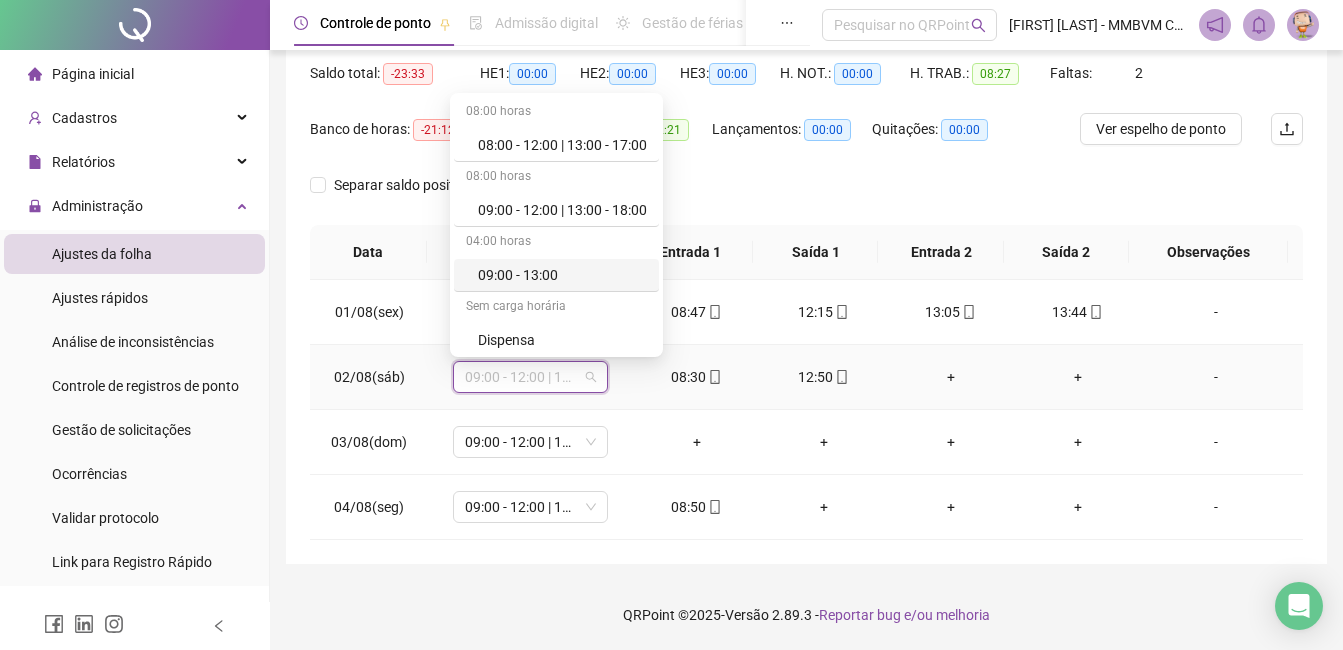 click on "09:00 - 13:00" at bounding box center [556, 275] 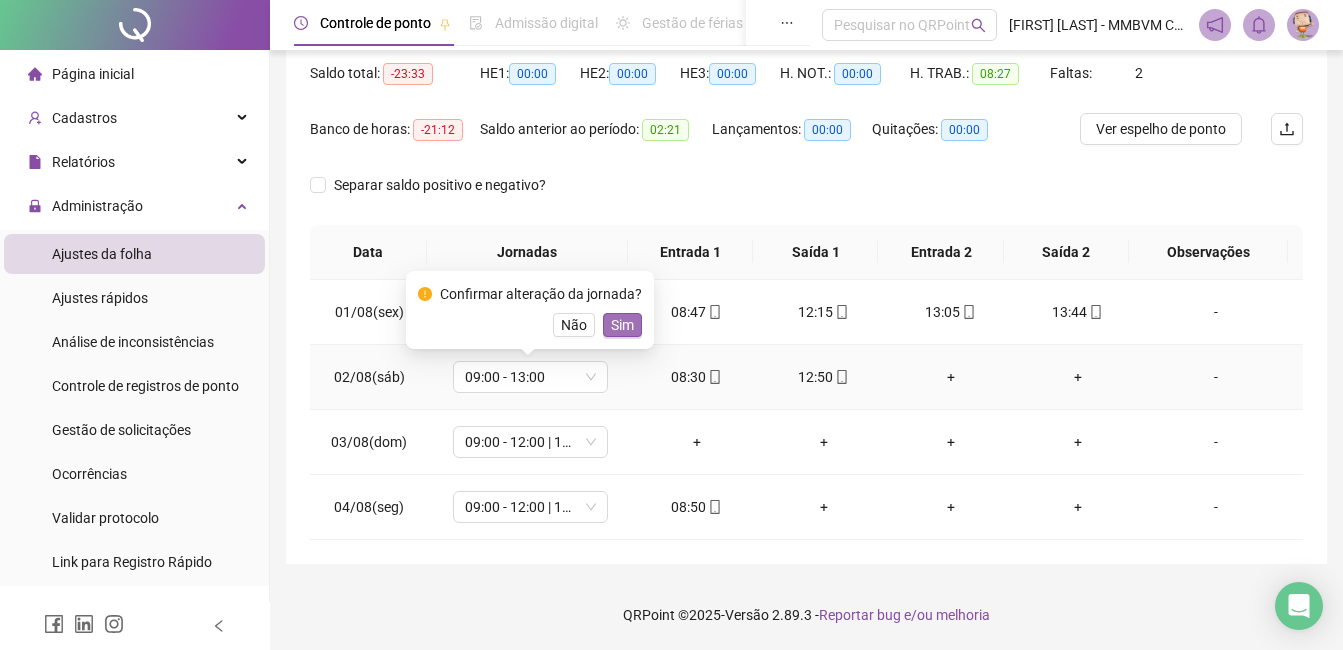 click on "Sim" at bounding box center (622, 325) 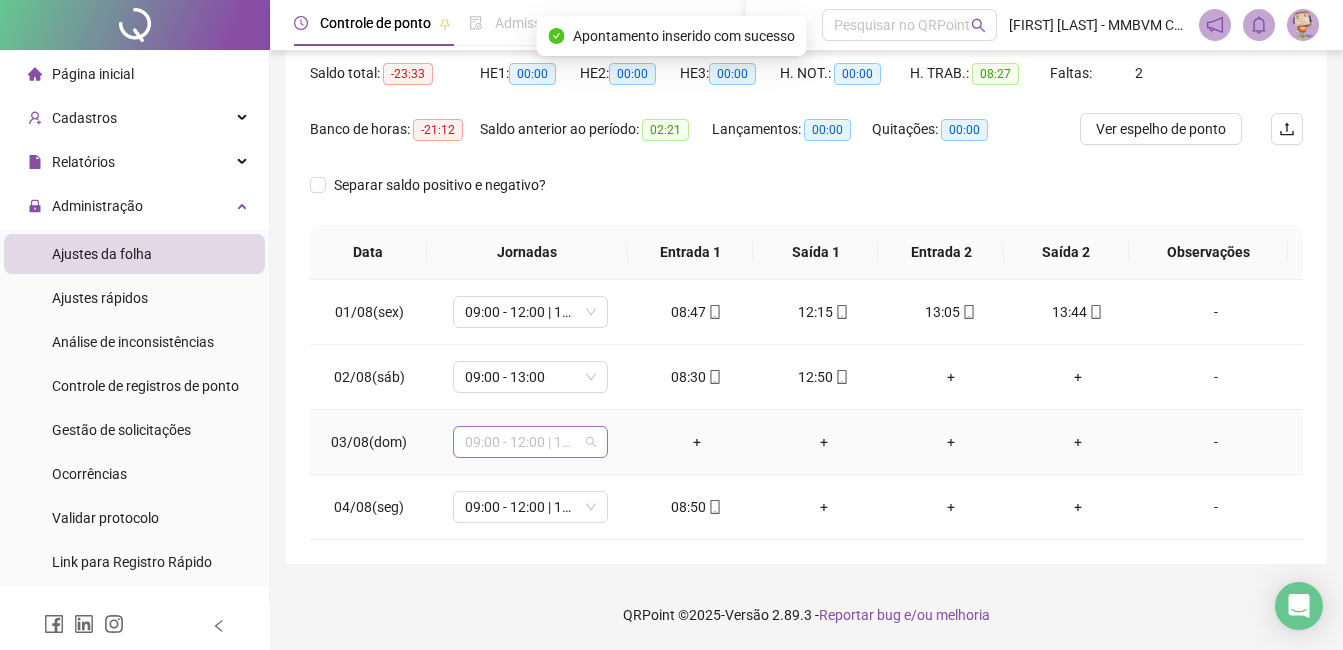 click on "09:00 - 12:00 | 13:00 - 18:00" at bounding box center [530, 442] 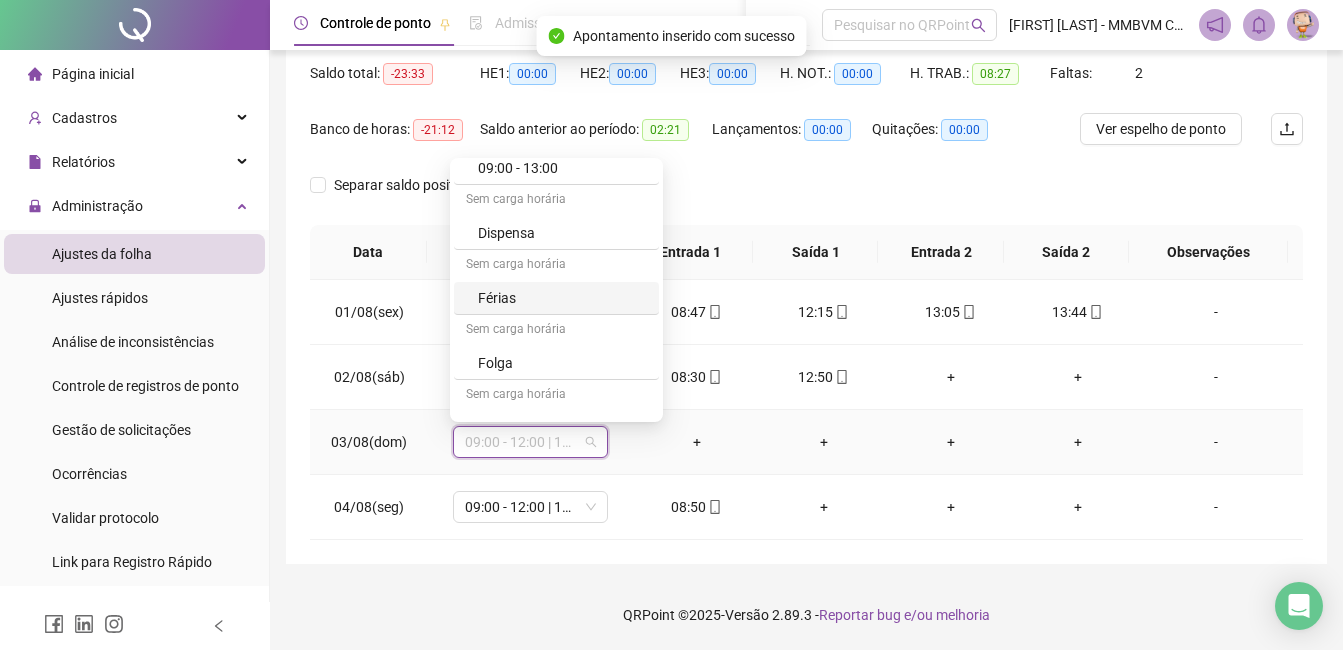 scroll, scrollTop: 200, scrollLeft: 0, axis: vertical 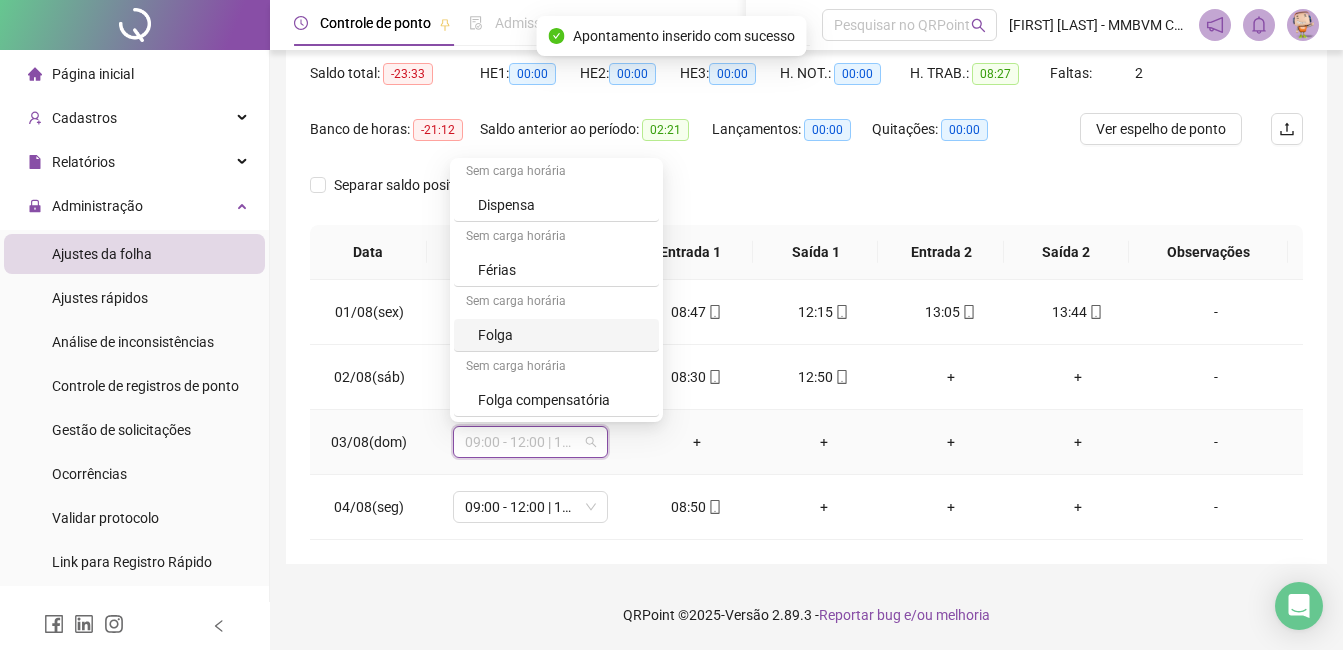 click on "Folga" at bounding box center (562, 335) 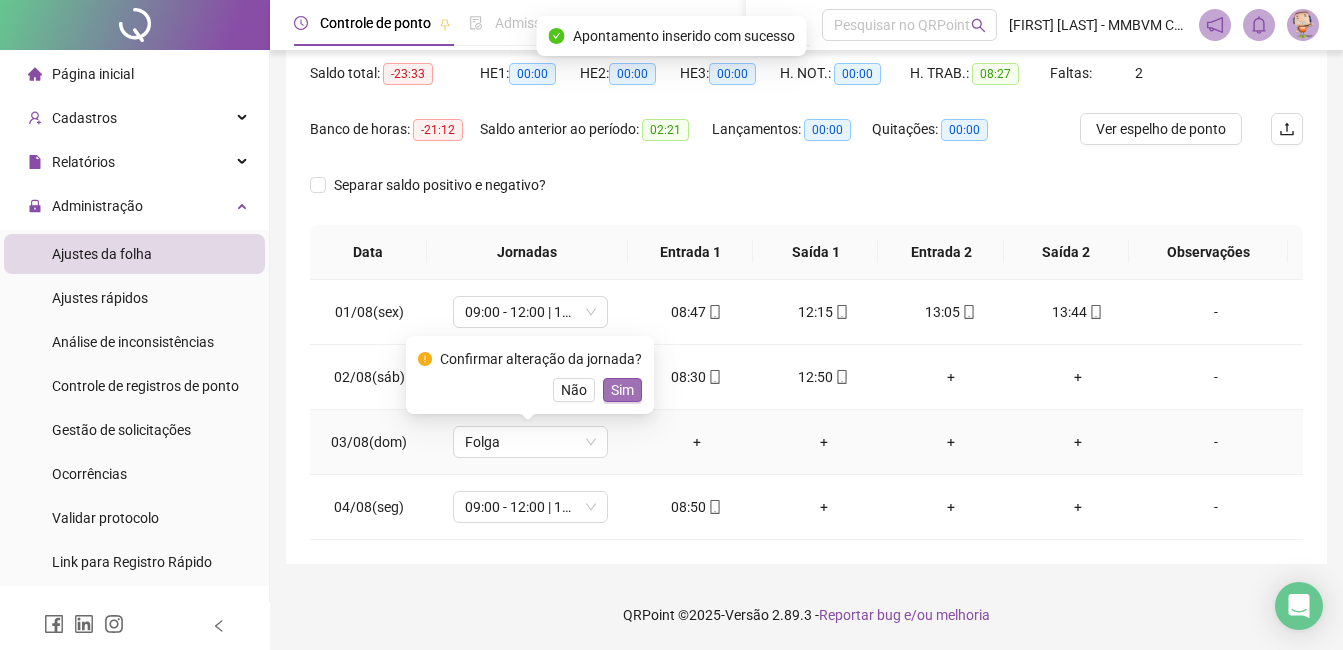 click on "Sim" at bounding box center [622, 390] 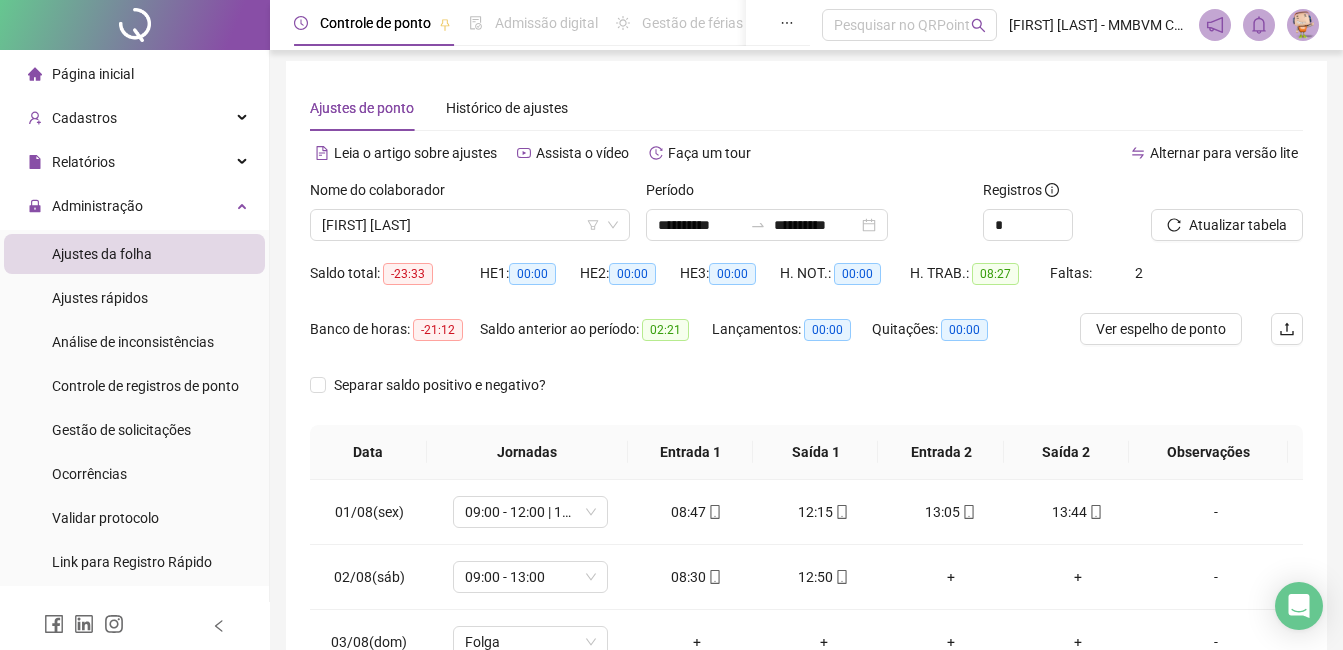 scroll, scrollTop: 0, scrollLeft: 0, axis: both 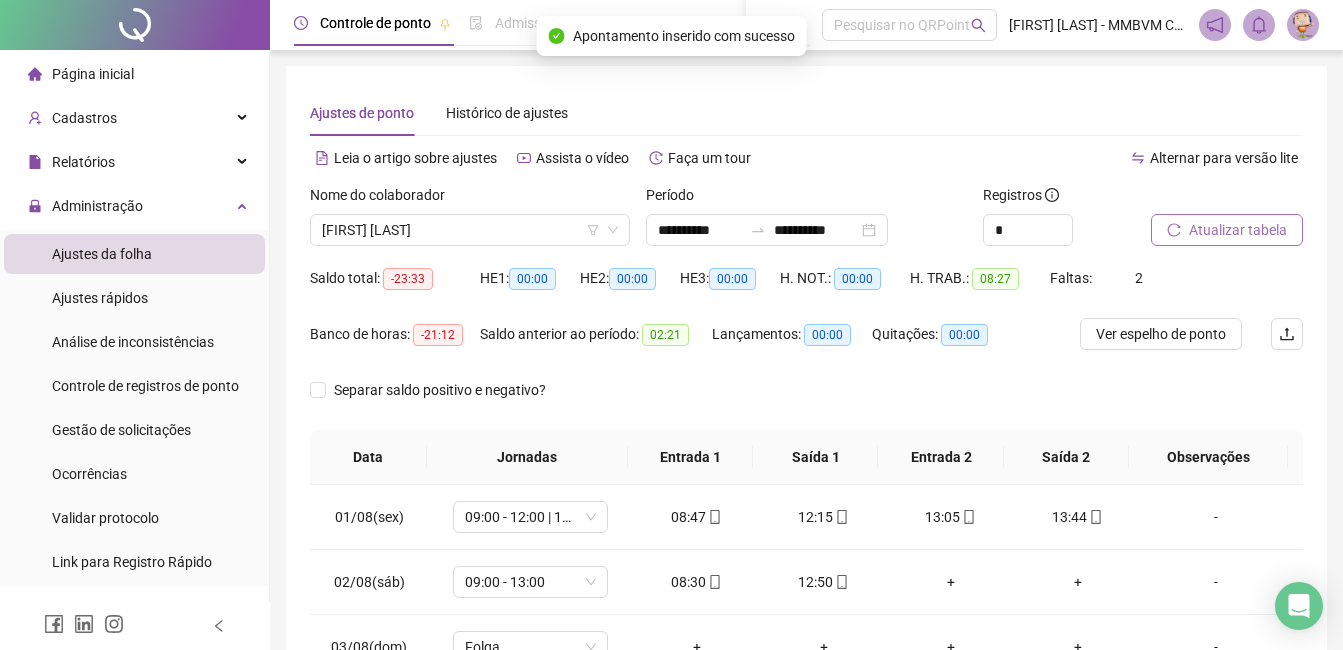 click on "Atualizar tabela" at bounding box center (1238, 230) 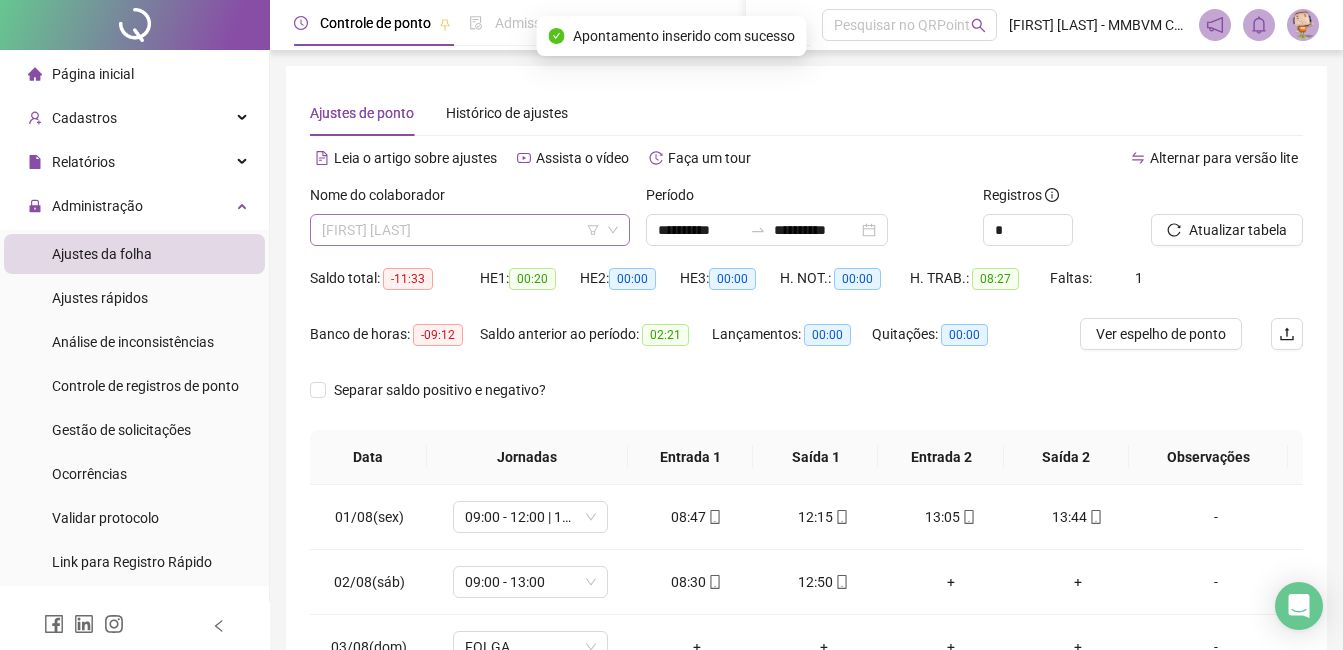 click on "[NAME] [NAME] [NAME]" at bounding box center [470, 230] 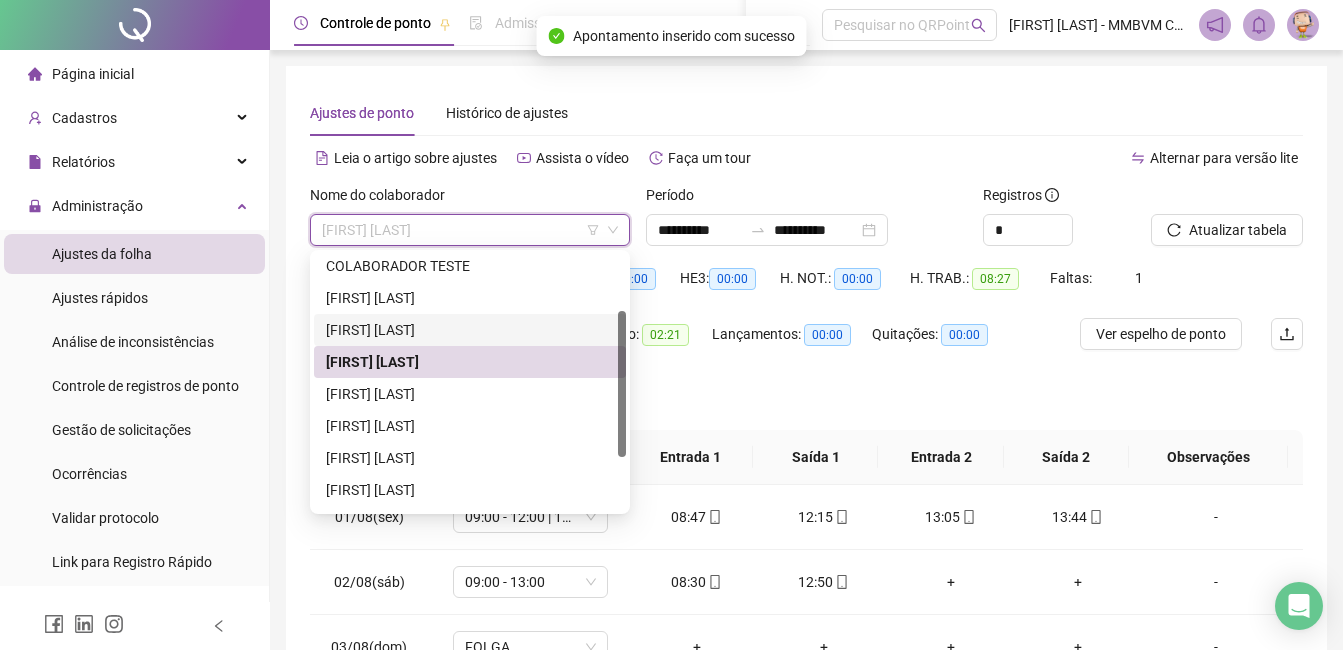 scroll, scrollTop: 192, scrollLeft: 0, axis: vertical 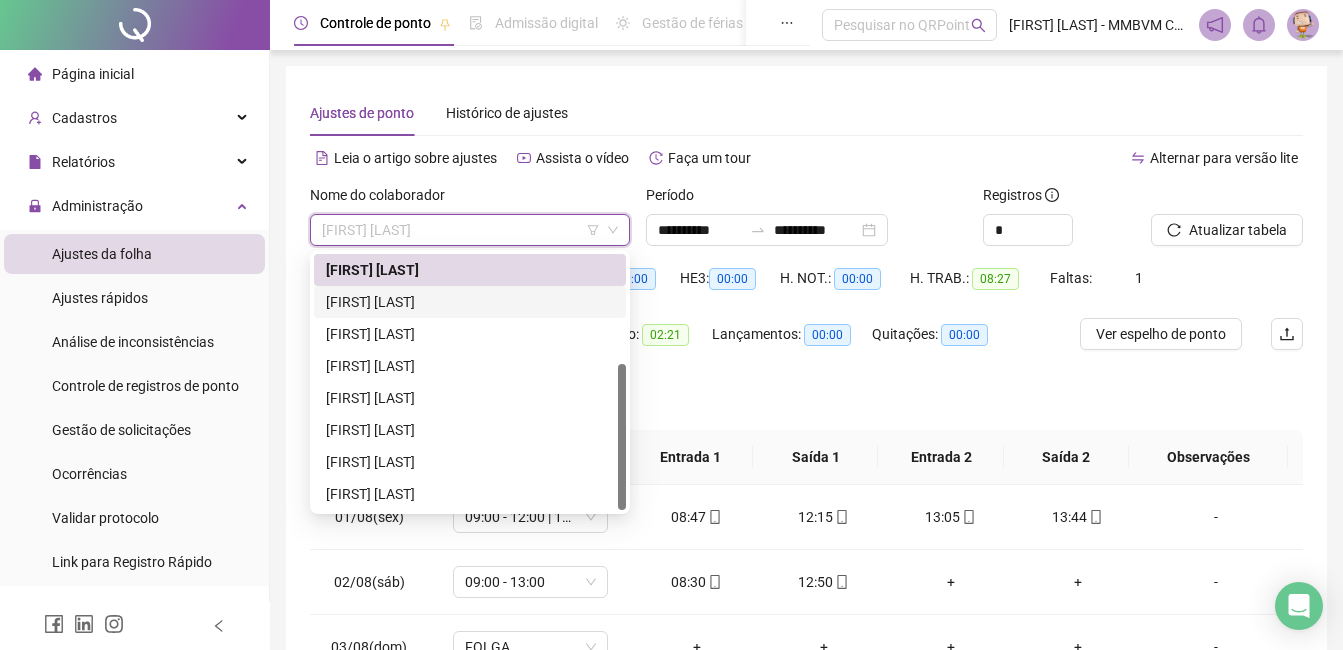 click on "[NAME] [NAME] [NAME]" at bounding box center (470, 302) 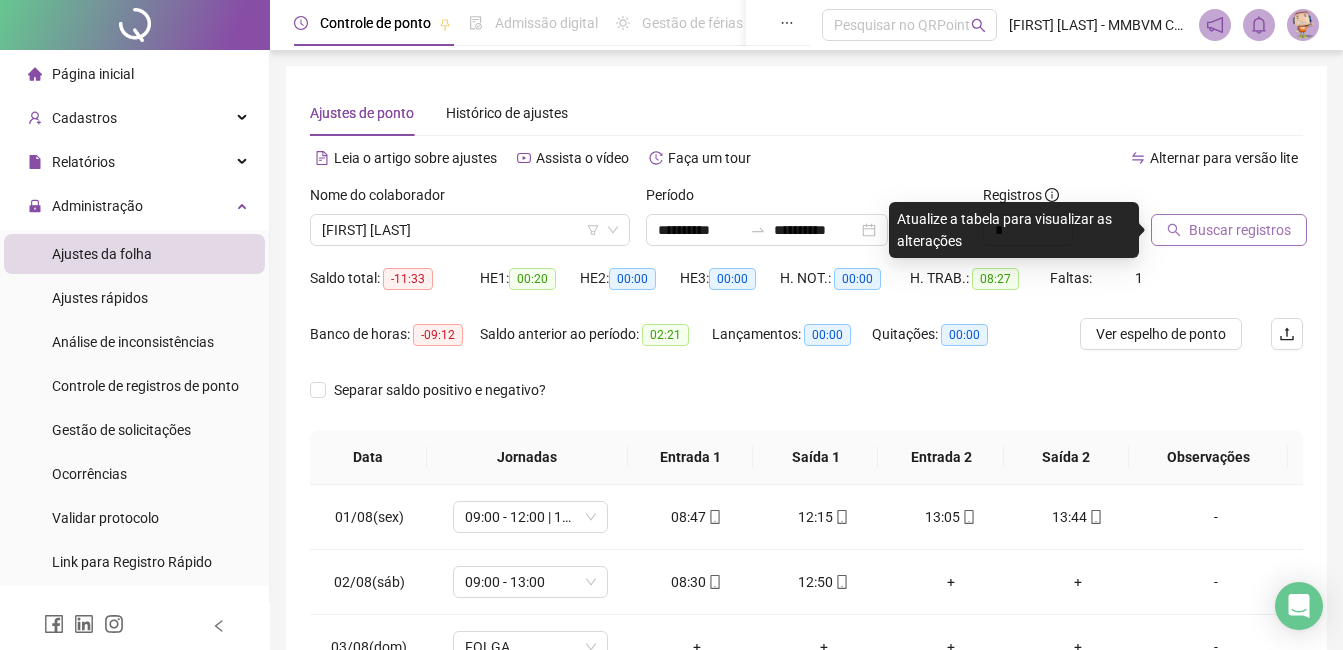 click on "Buscar registros" at bounding box center [1240, 230] 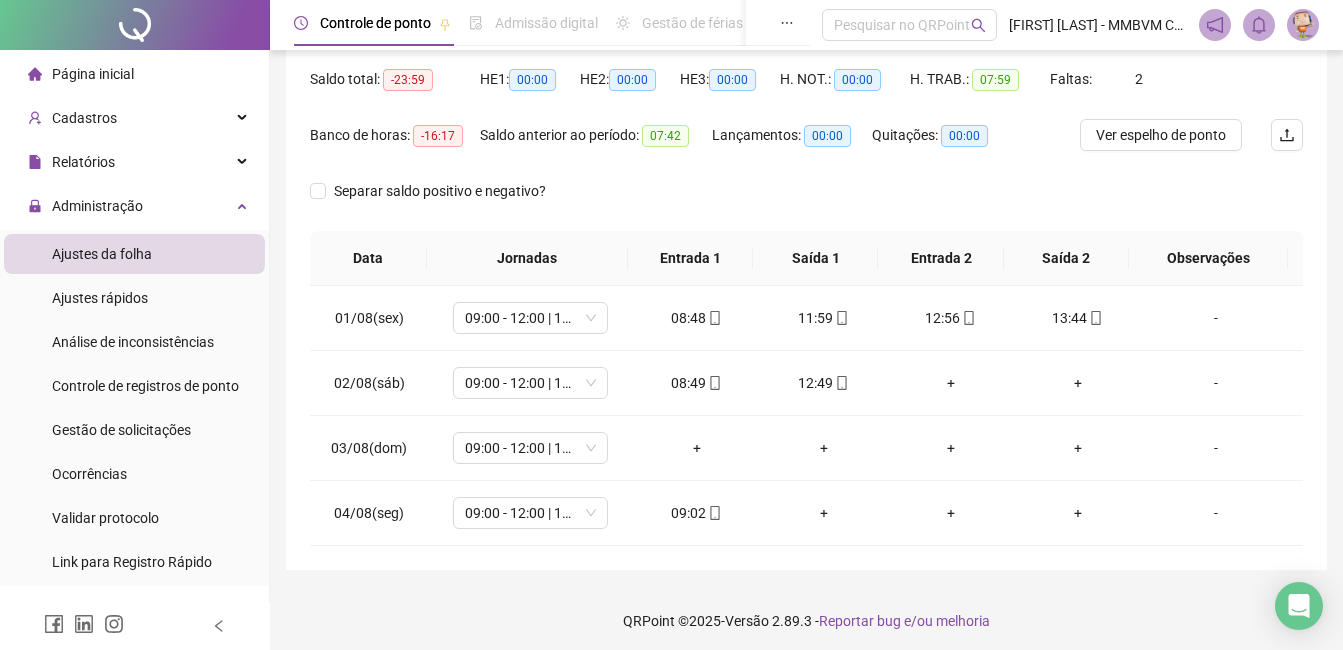 scroll, scrollTop: 205, scrollLeft: 0, axis: vertical 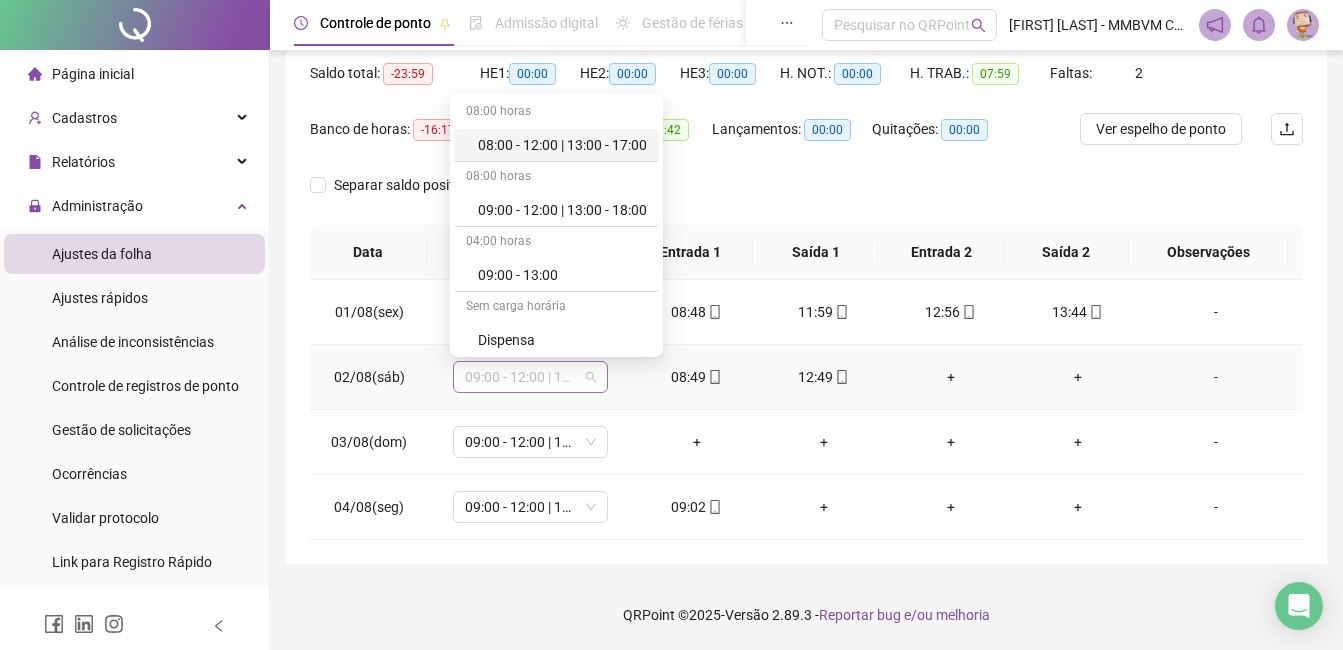 click on "09:00 - 12:00 | 13:00 - 18:00" at bounding box center [530, 377] 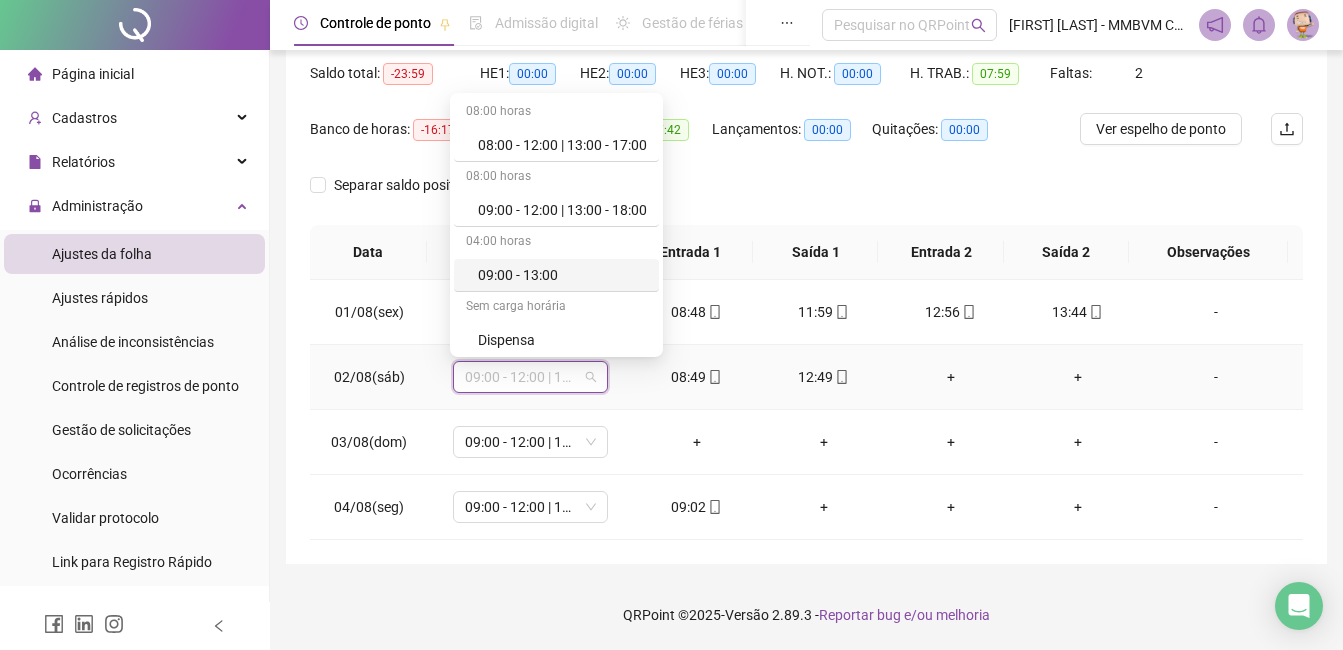 click on "09:00 - 13:00" at bounding box center [562, 275] 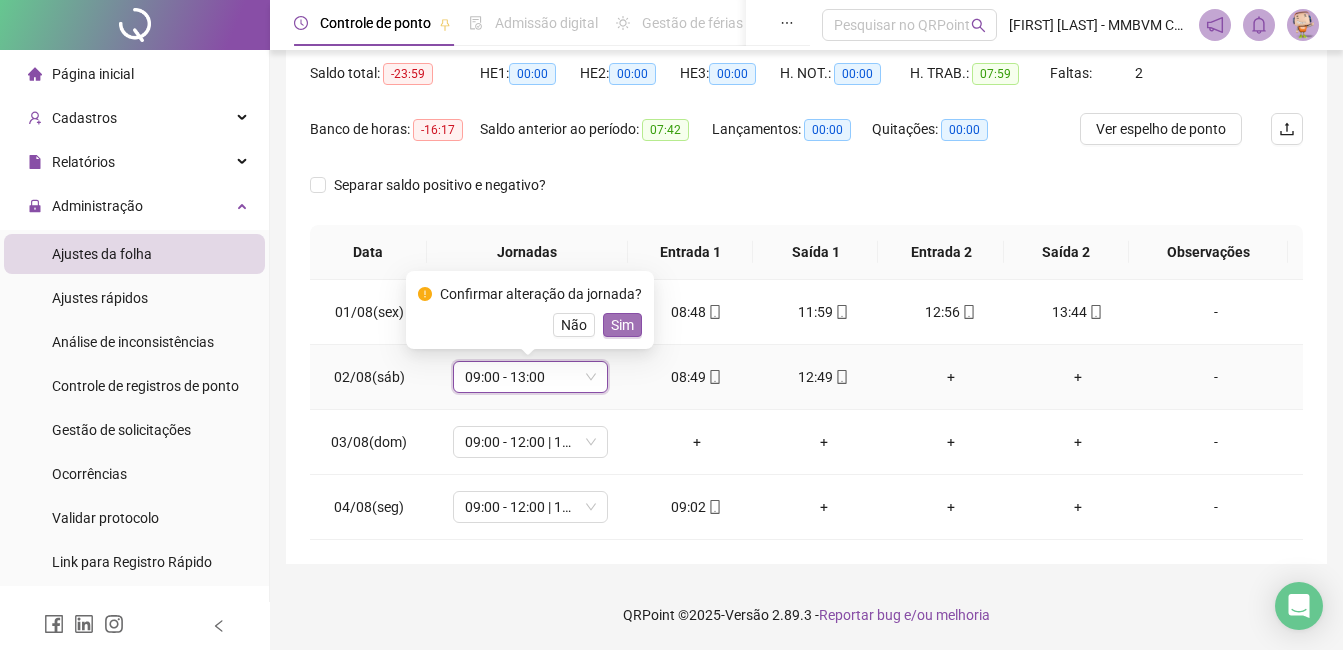 click on "Sim" at bounding box center [622, 325] 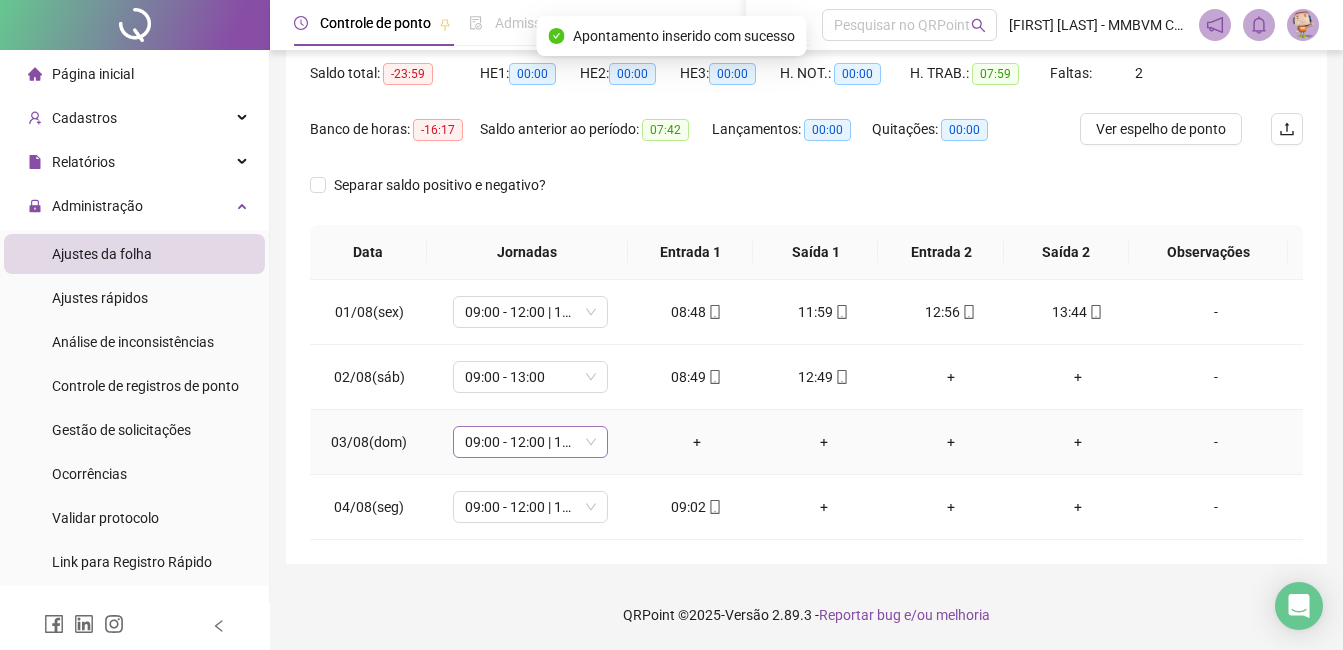 click on "09:00 - 12:00 | 13:00 - 18:00" at bounding box center [530, 442] 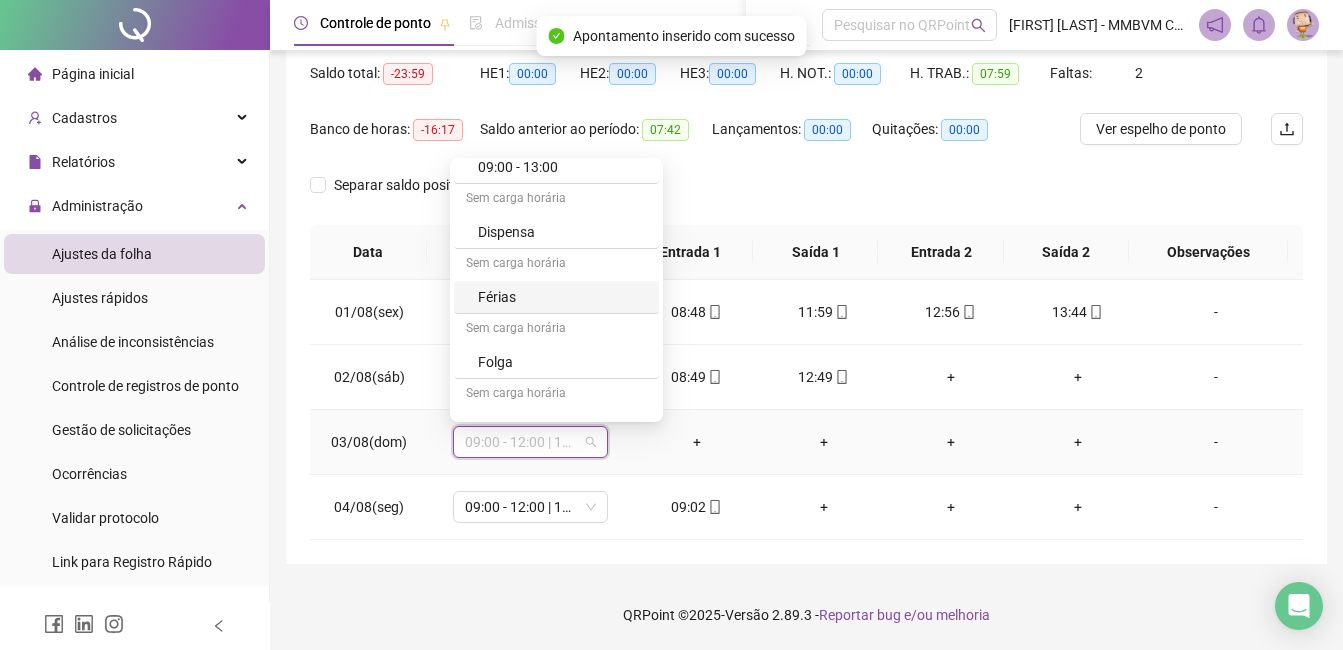 scroll, scrollTop: 200, scrollLeft: 0, axis: vertical 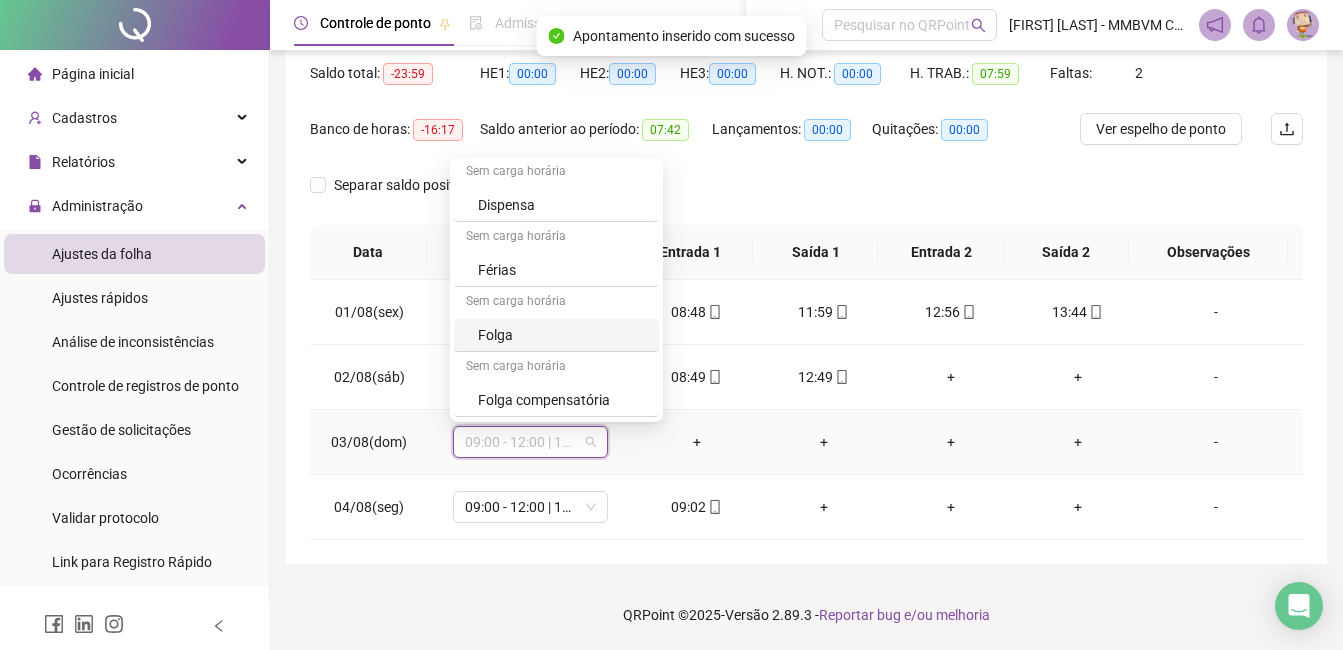 click on "Folga" at bounding box center (556, 335) 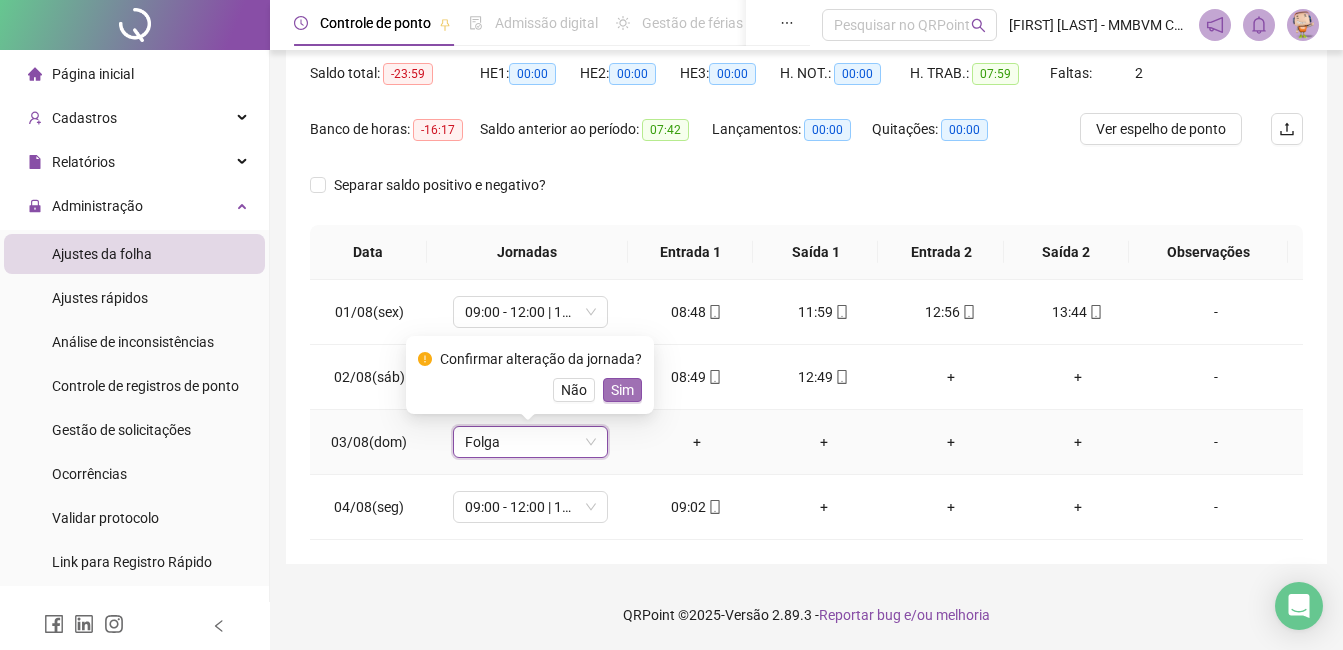 click on "Sim" at bounding box center (622, 390) 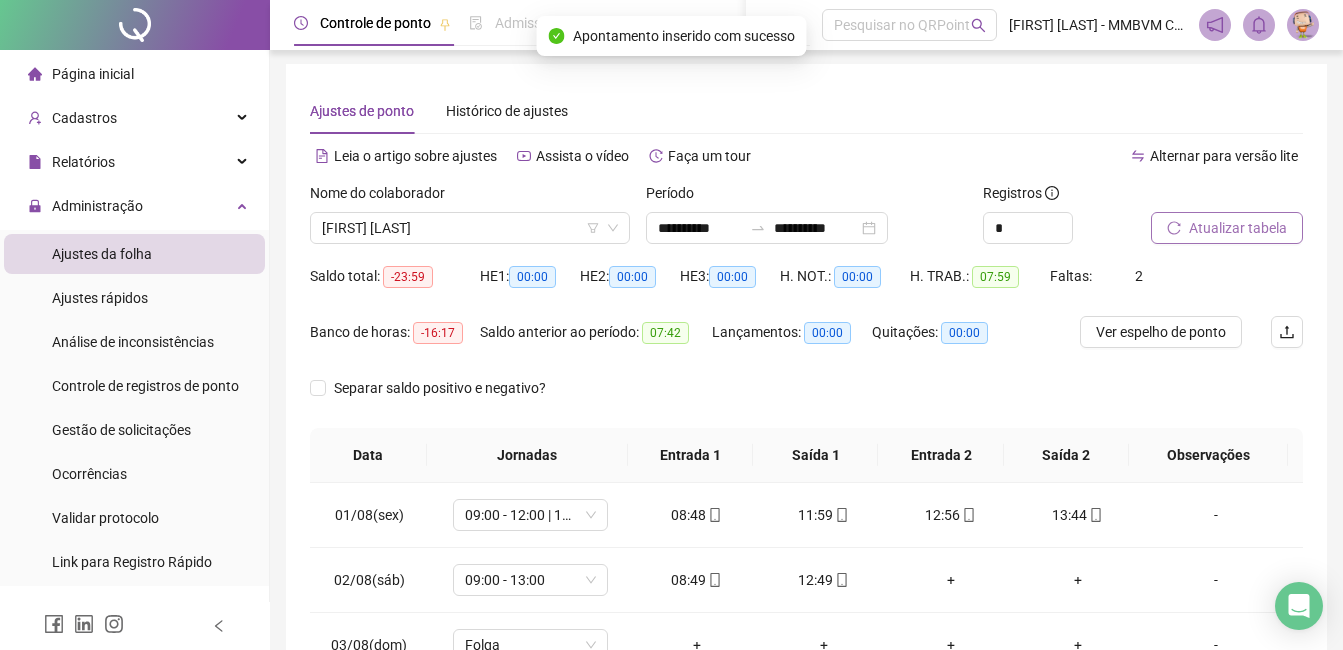 scroll, scrollTop: 0, scrollLeft: 0, axis: both 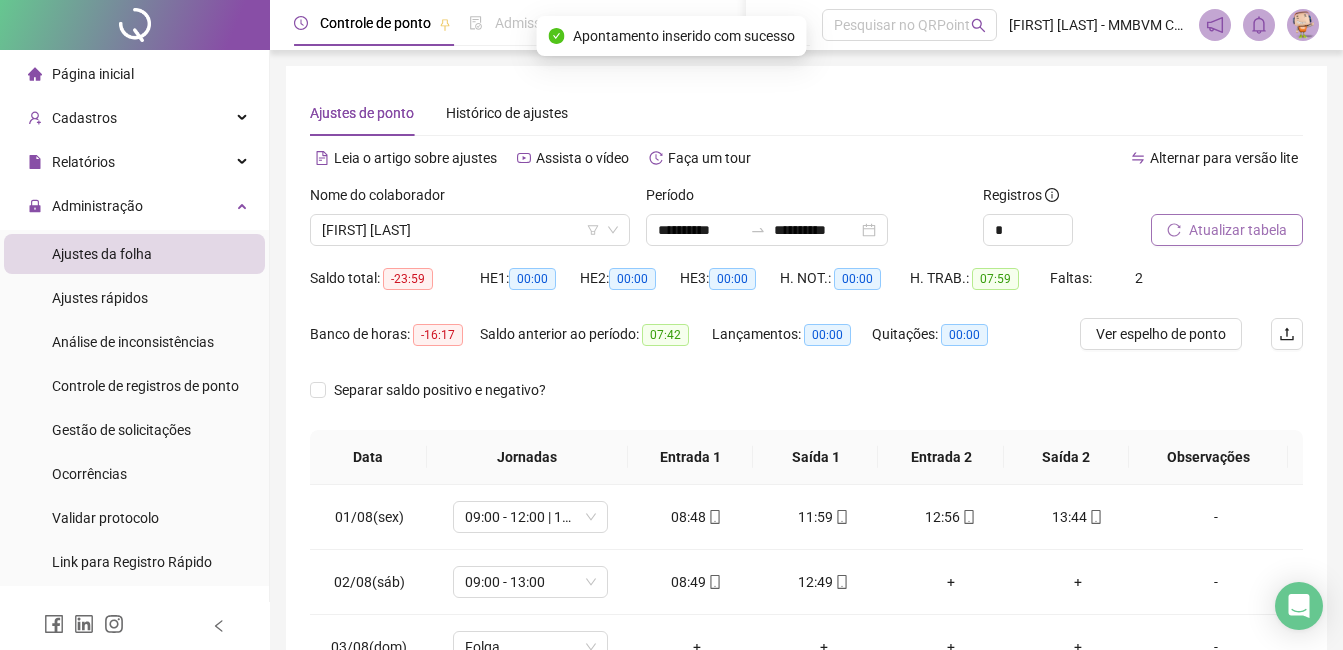 click on "Atualizar tabela" at bounding box center (1238, 230) 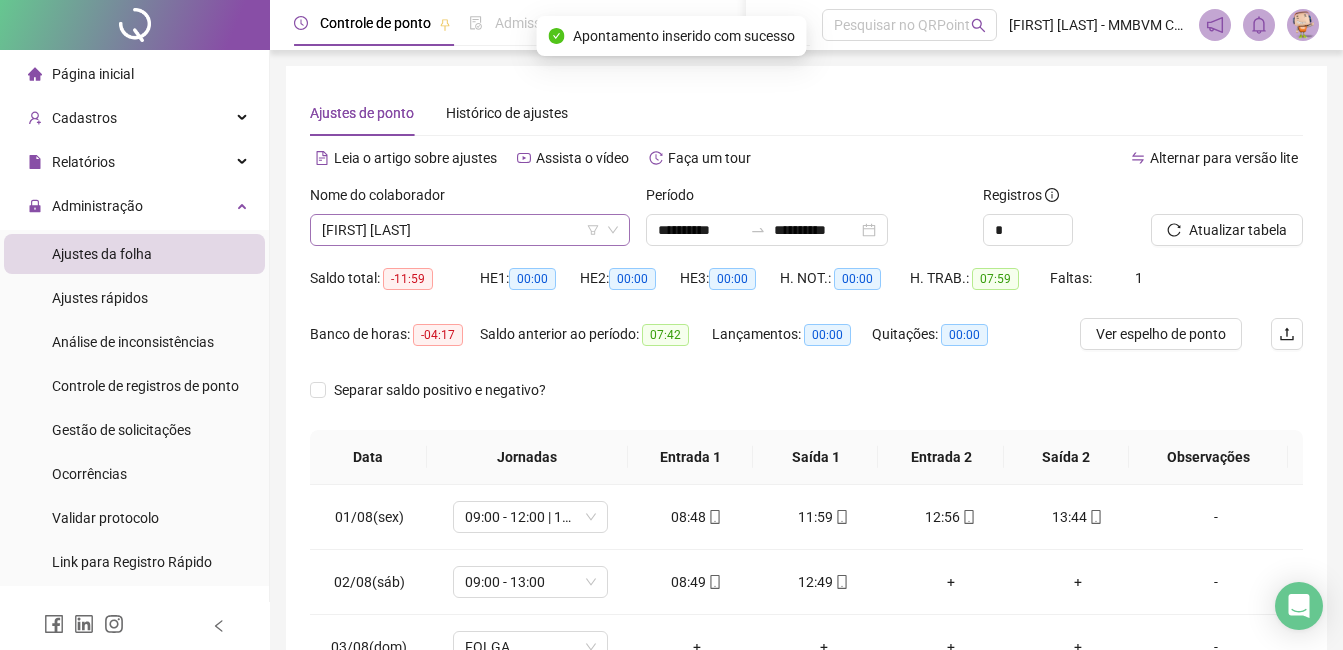 click on "[NAME] [NAME] [NAME]" at bounding box center [470, 230] 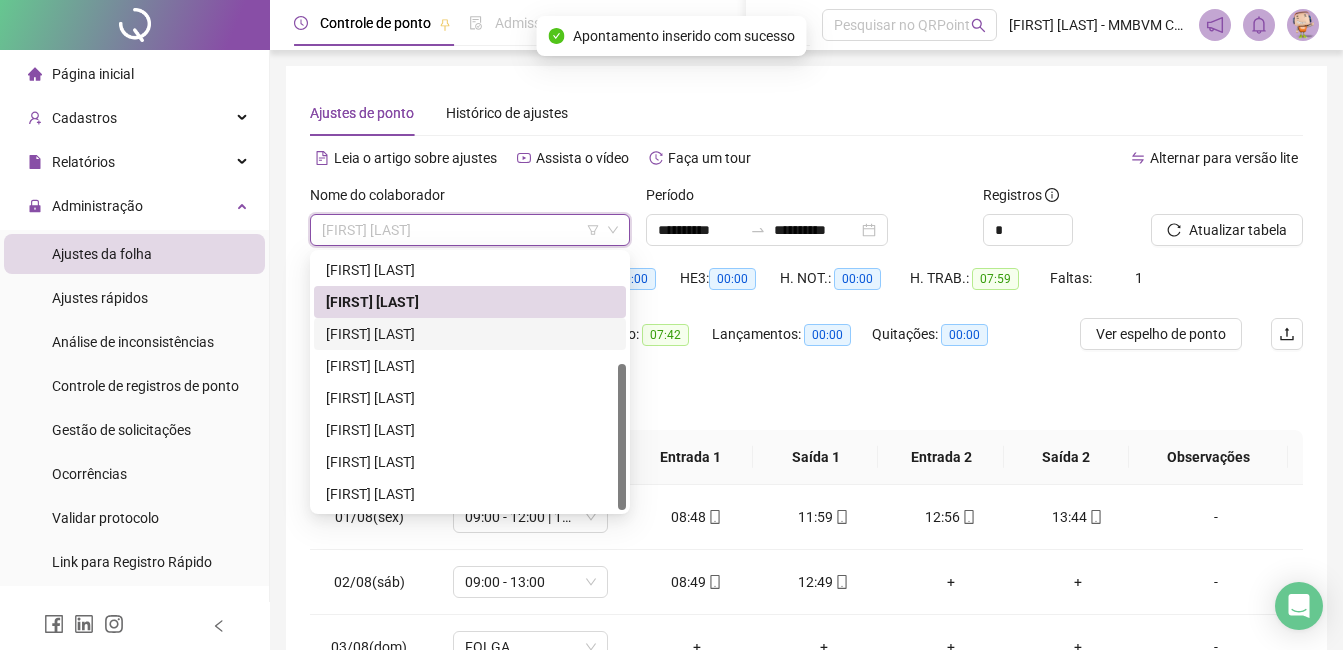 click on "[NAME] [NAME] [NAME]" at bounding box center (470, 334) 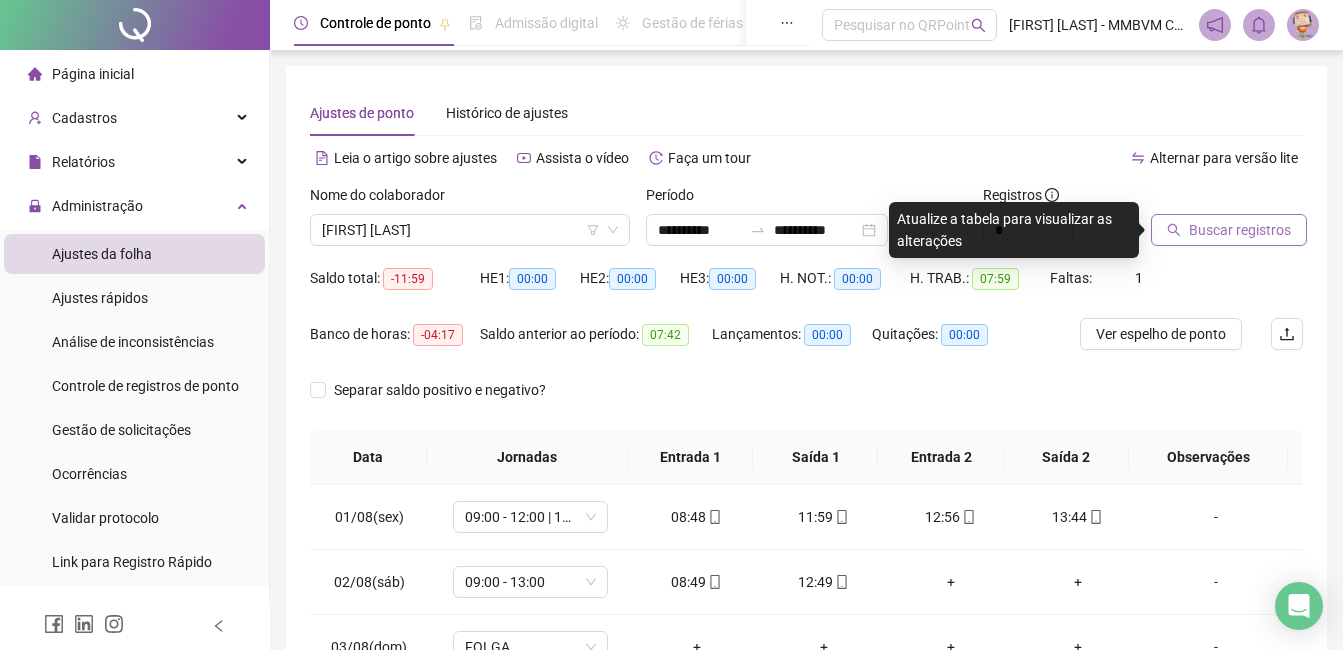 click on "Buscar registros" at bounding box center (1240, 230) 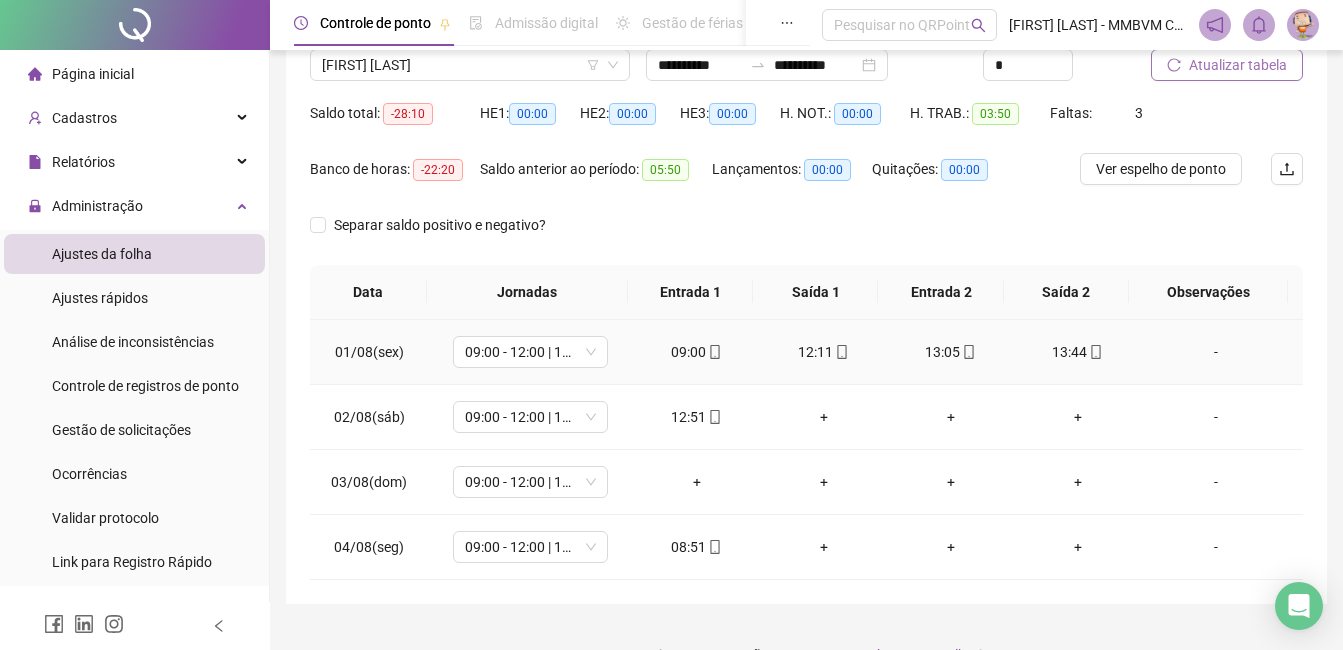 scroll, scrollTop: 200, scrollLeft: 0, axis: vertical 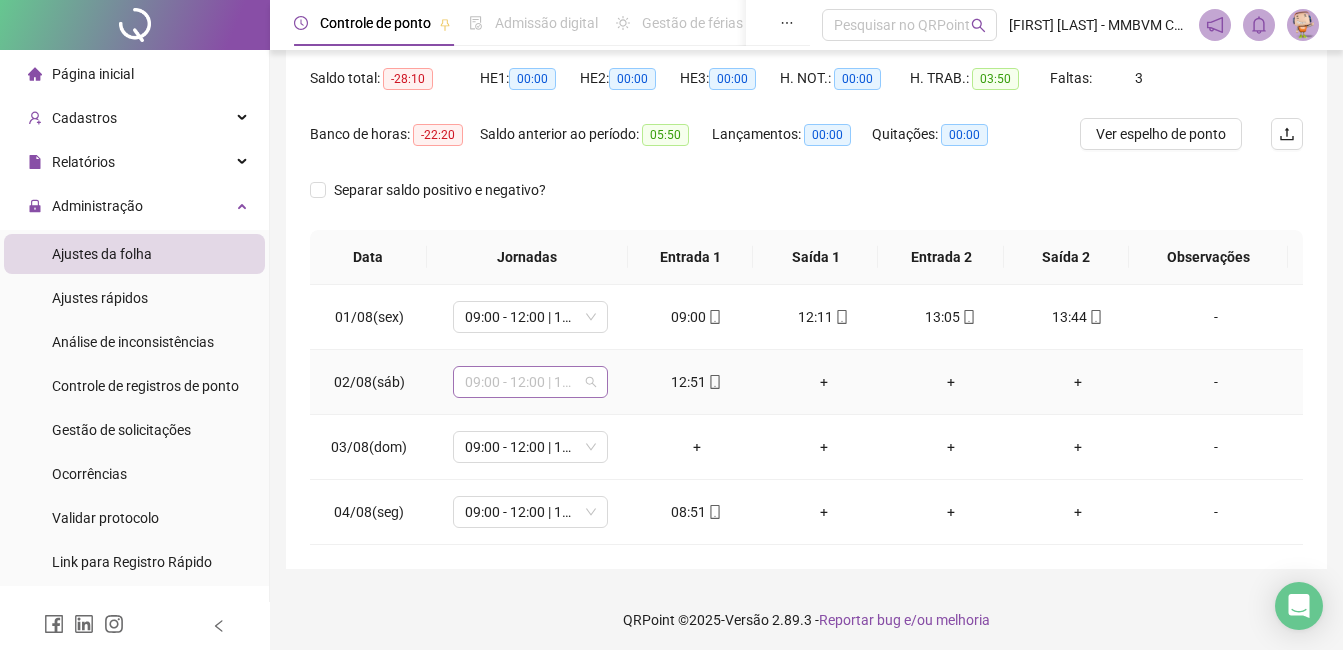 click on "09:00 - 12:00 | 13:00 - 18:00" at bounding box center (530, 382) 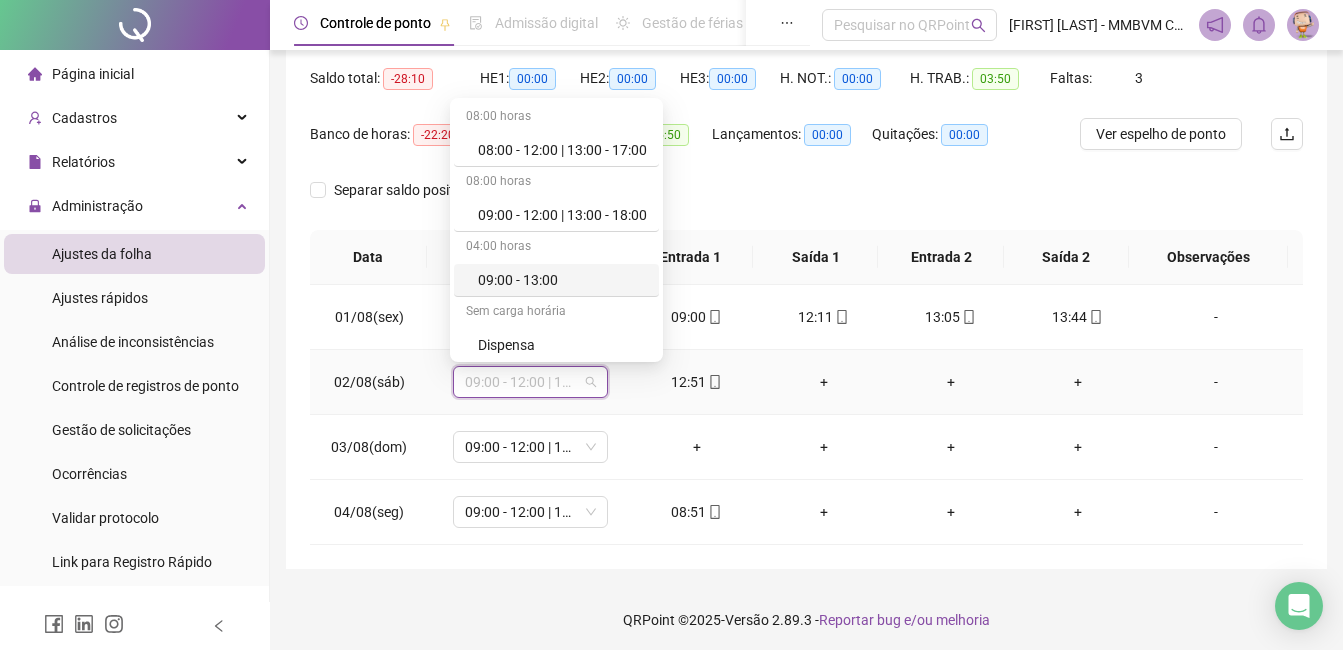 click on "04:00 horas" at bounding box center (556, 248) 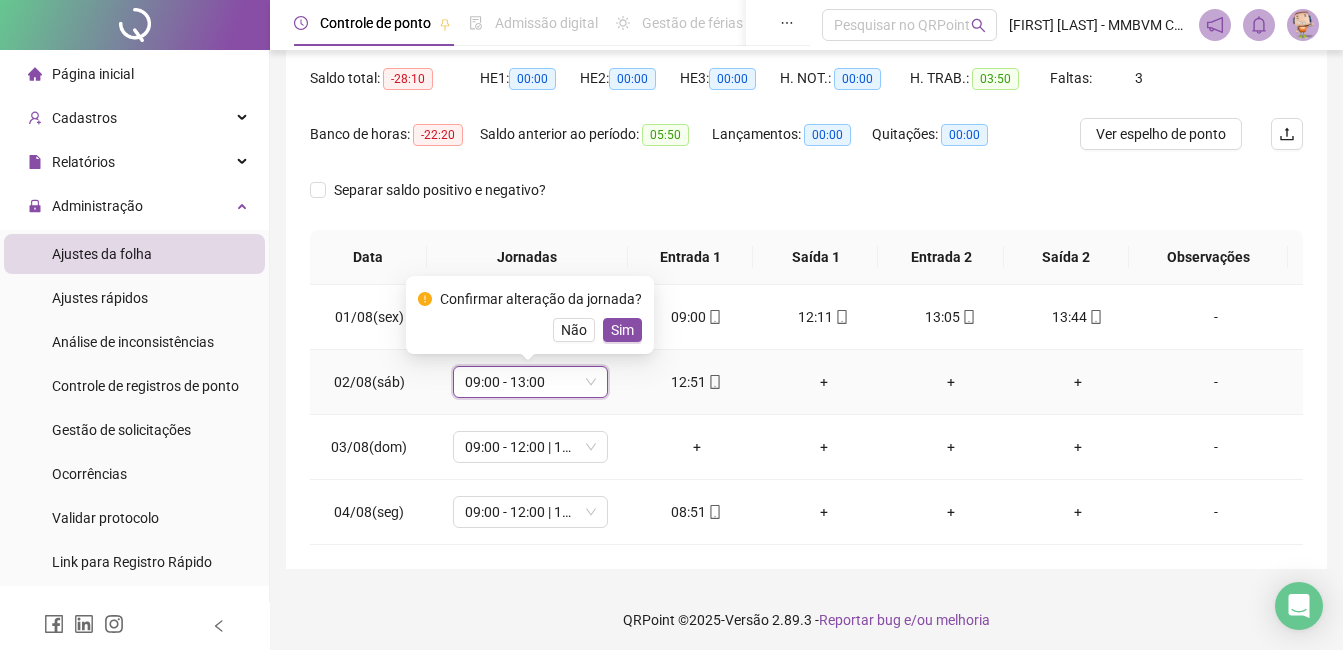 drag, startPoint x: 613, startPoint y: 338, endPoint x: 582, endPoint y: 408, distance: 76.55717 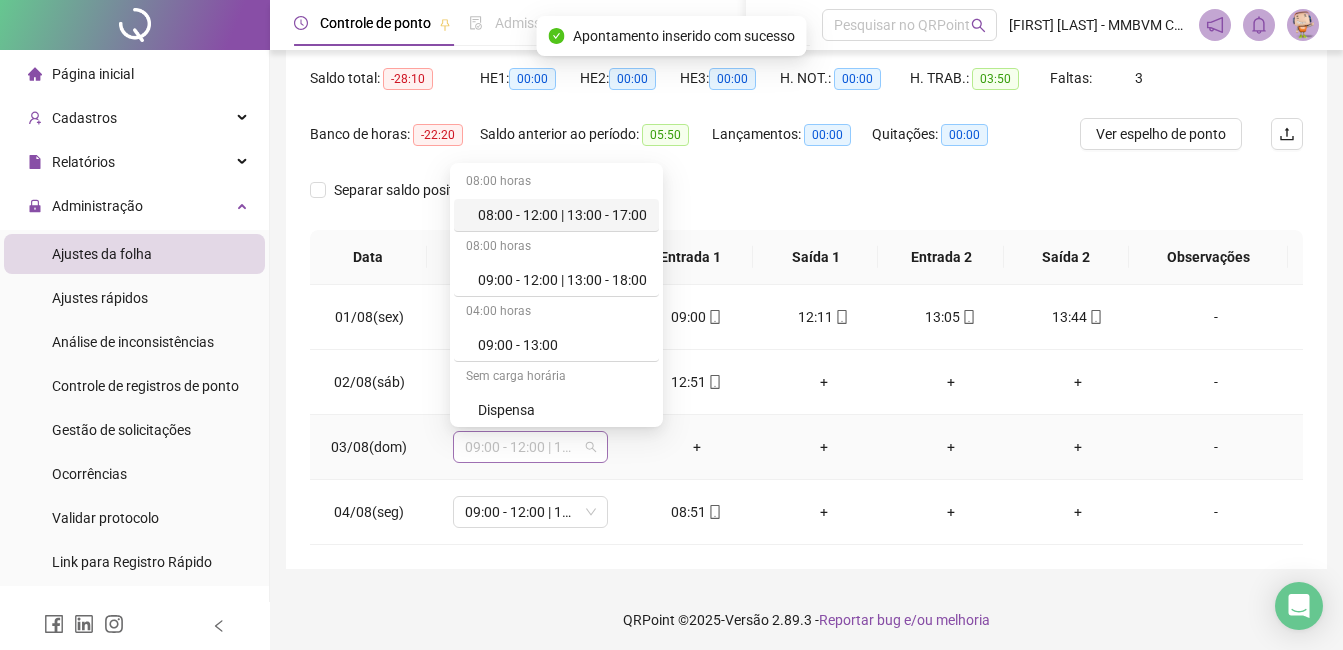 click on "09:00 - 12:00 | 13:00 - 18:00" at bounding box center (530, 447) 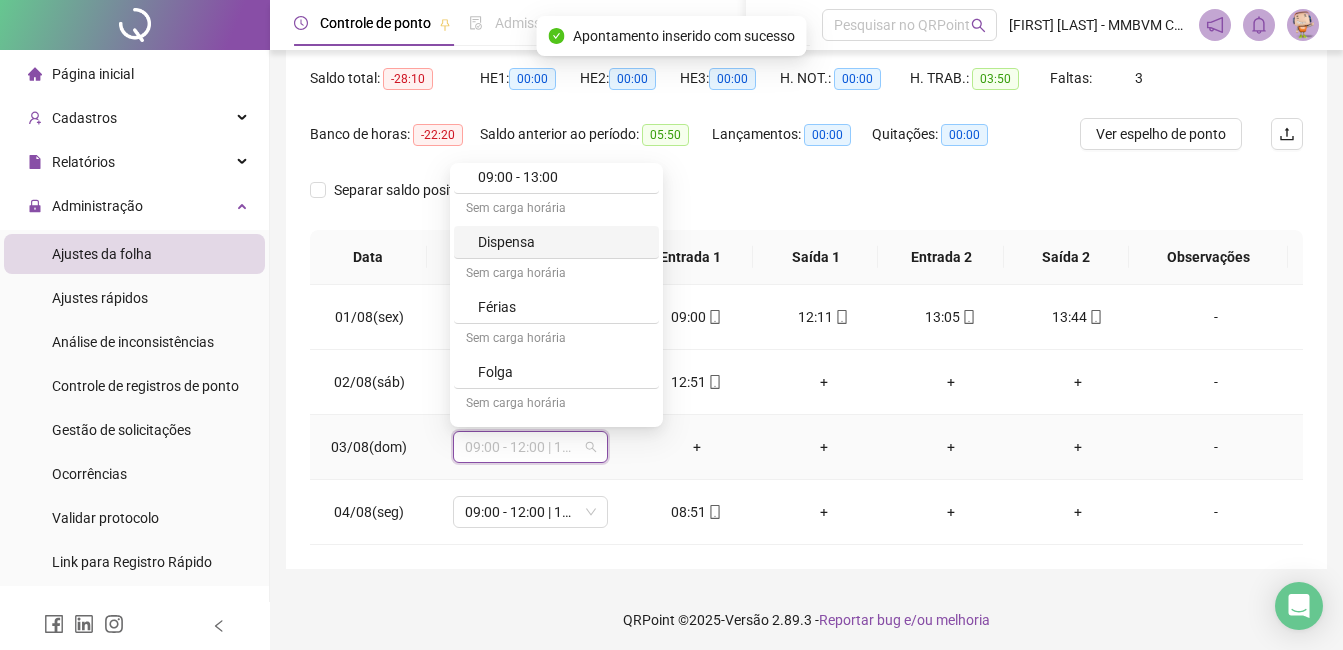 scroll, scrollTop: 200, scrollLeft: 0, axis: vertical 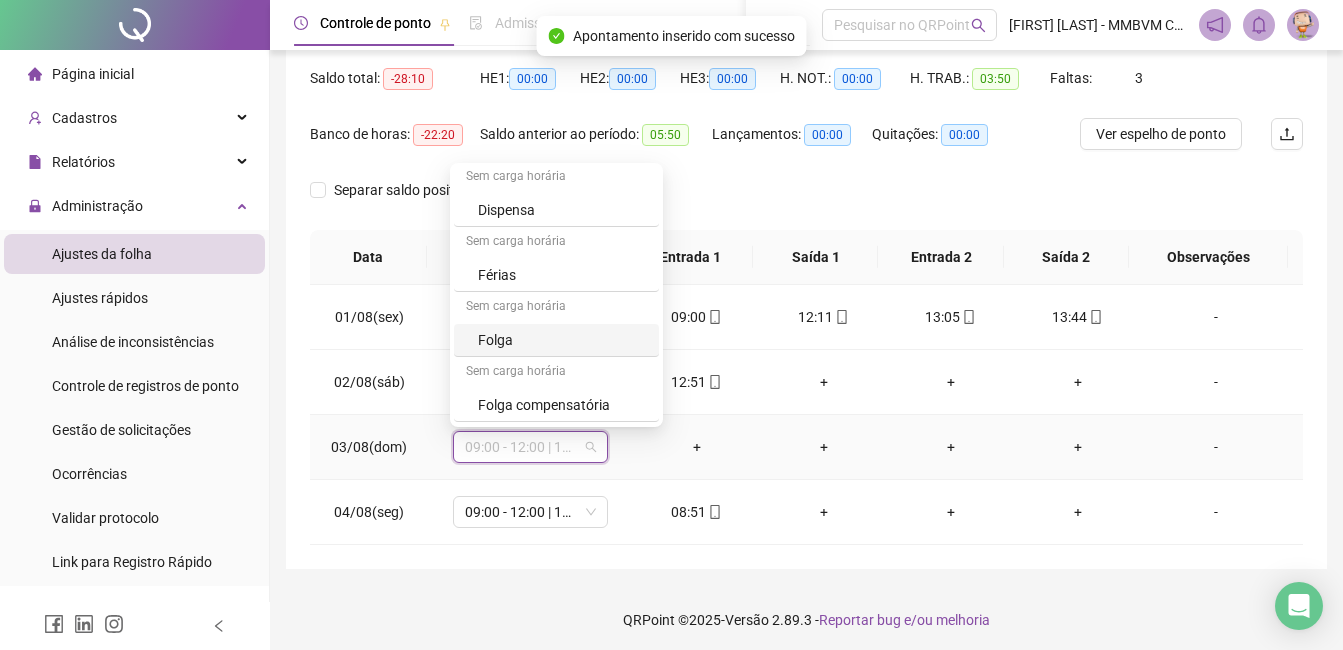click on "Folga" at bounding box center (562, 340) 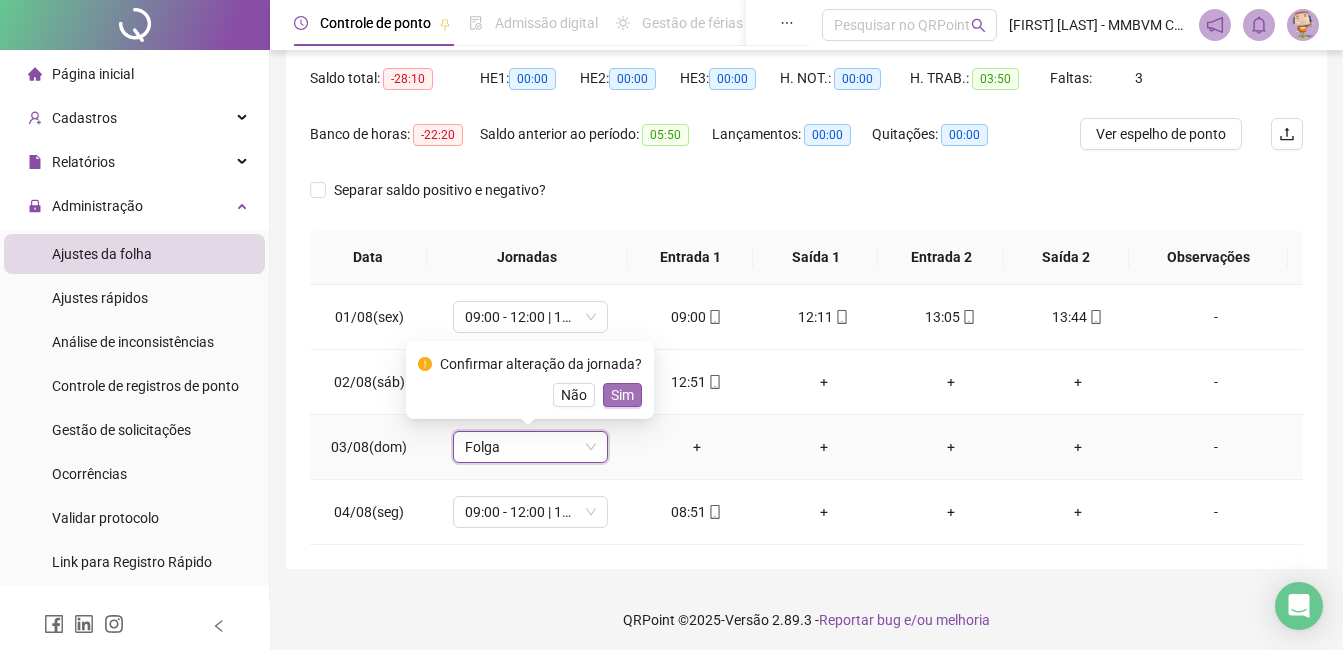 click on "Sim" at bounding box center (622, 395) 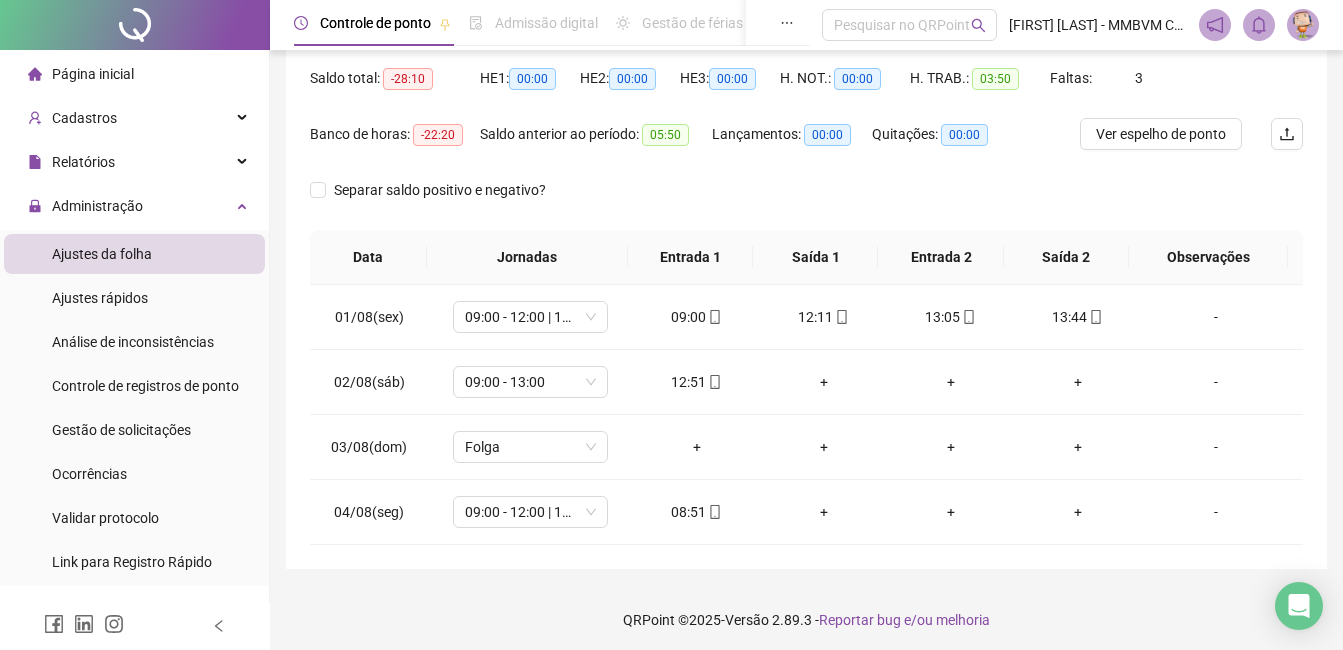 scroll, scrollTop: 100, scrollLeft: 0, axis: vertical 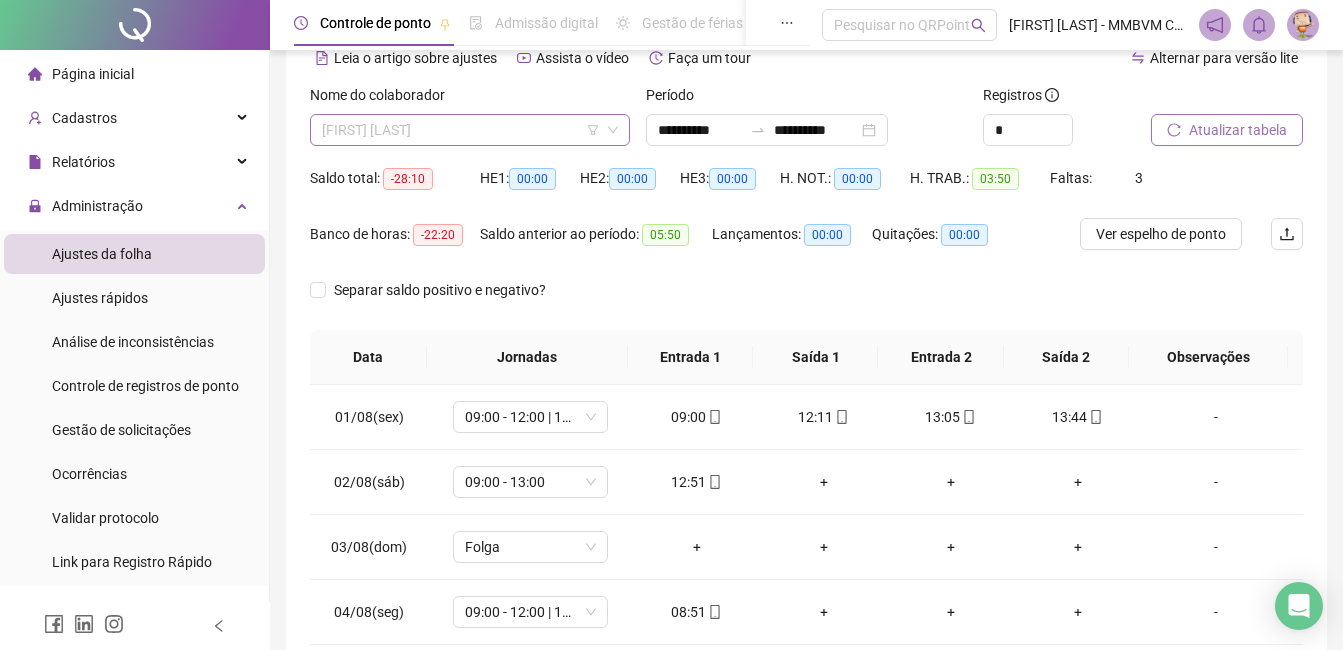 click on "[NAME] [NAME] [NAME]" at bounding box center [470, 130] 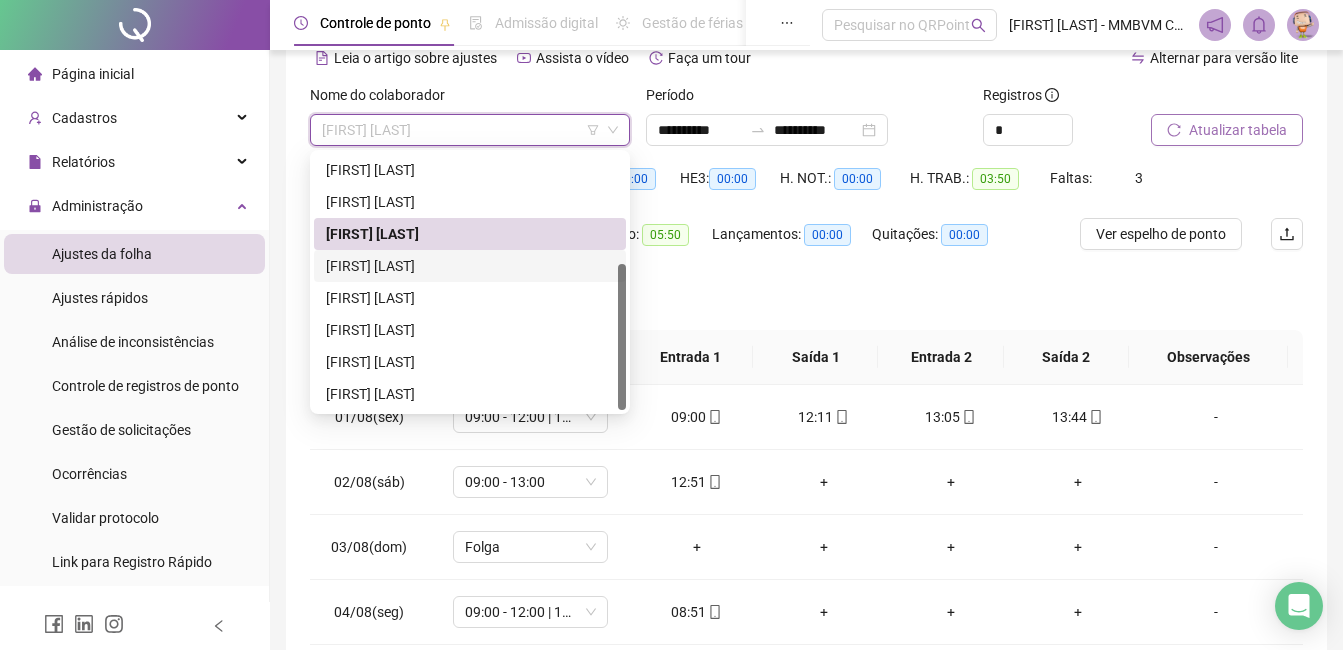 click on "[NAME] [NAME] [NAME]" at bounding box center (470, 266) 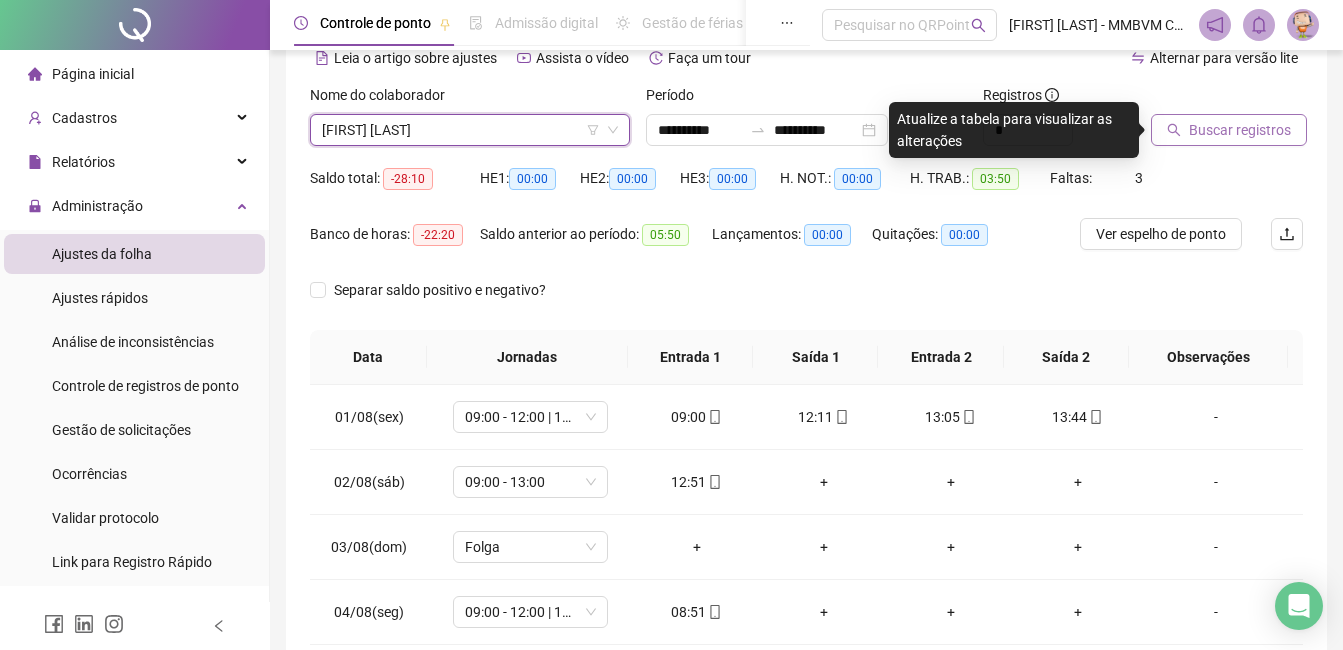 click on "Buscar registros" at bounding box center (1240, 130) 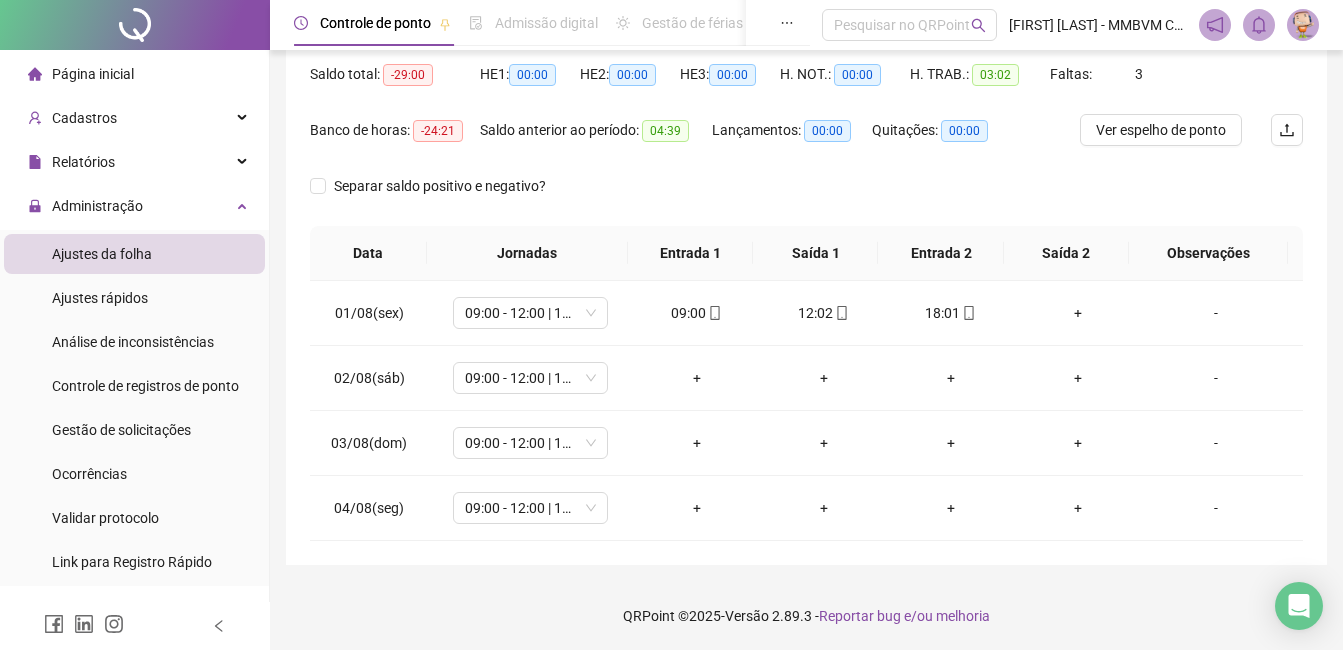 scroll, scrollTop: 205, scrollLeft: 0, axis: vertical 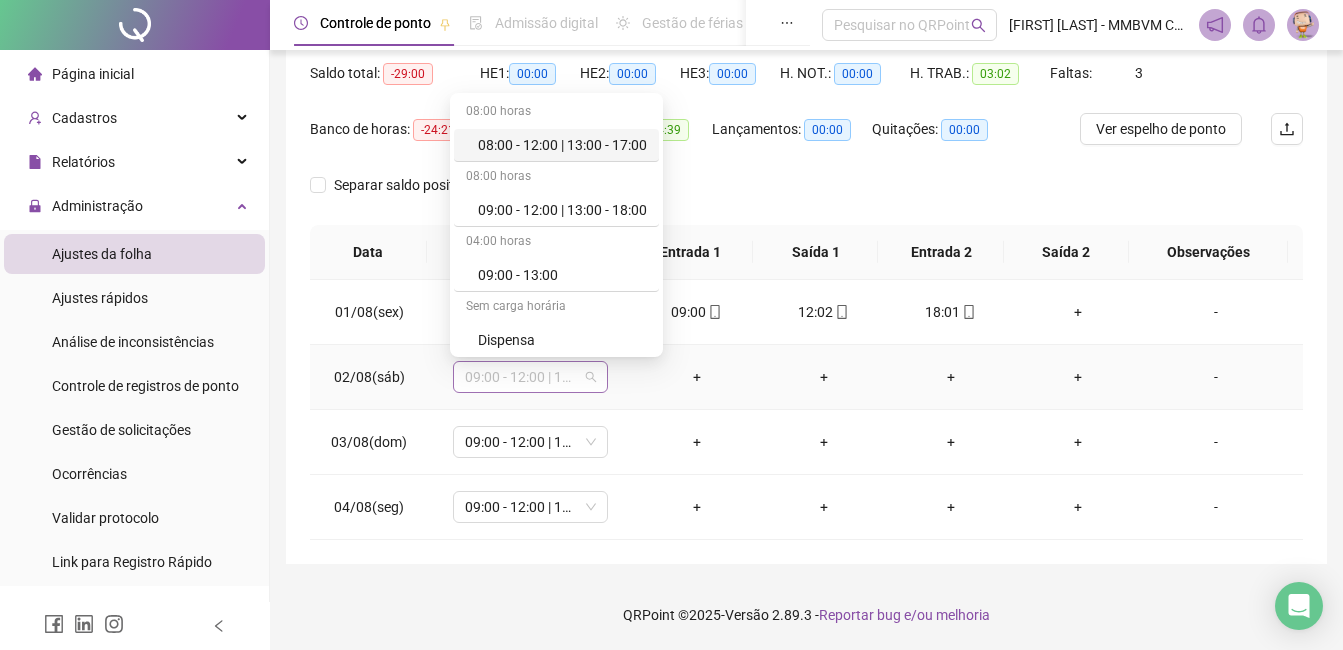 click on "09:00 - 12:00 | 13:00 - 18:00" at bounding box center [530, 377] 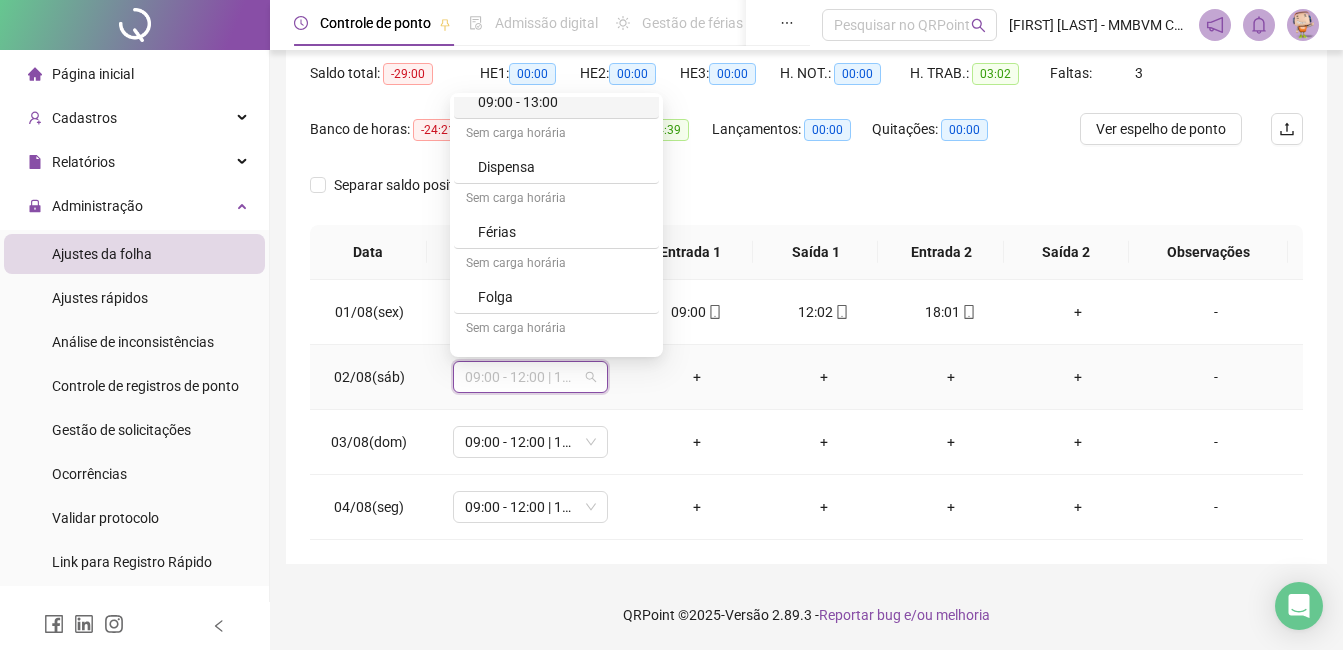 scroll, scrollTop: 200, scrollLeft: 0, axis: vertical 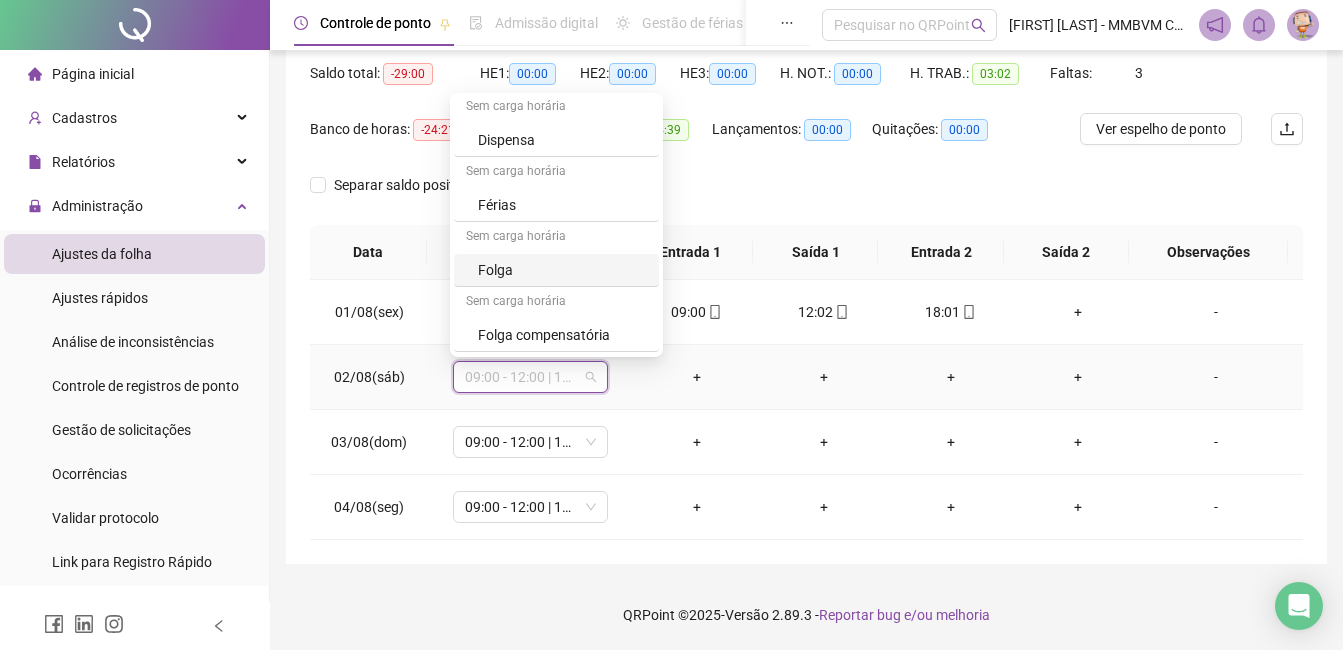 click on "Folga" at bounding box center [556, 270] 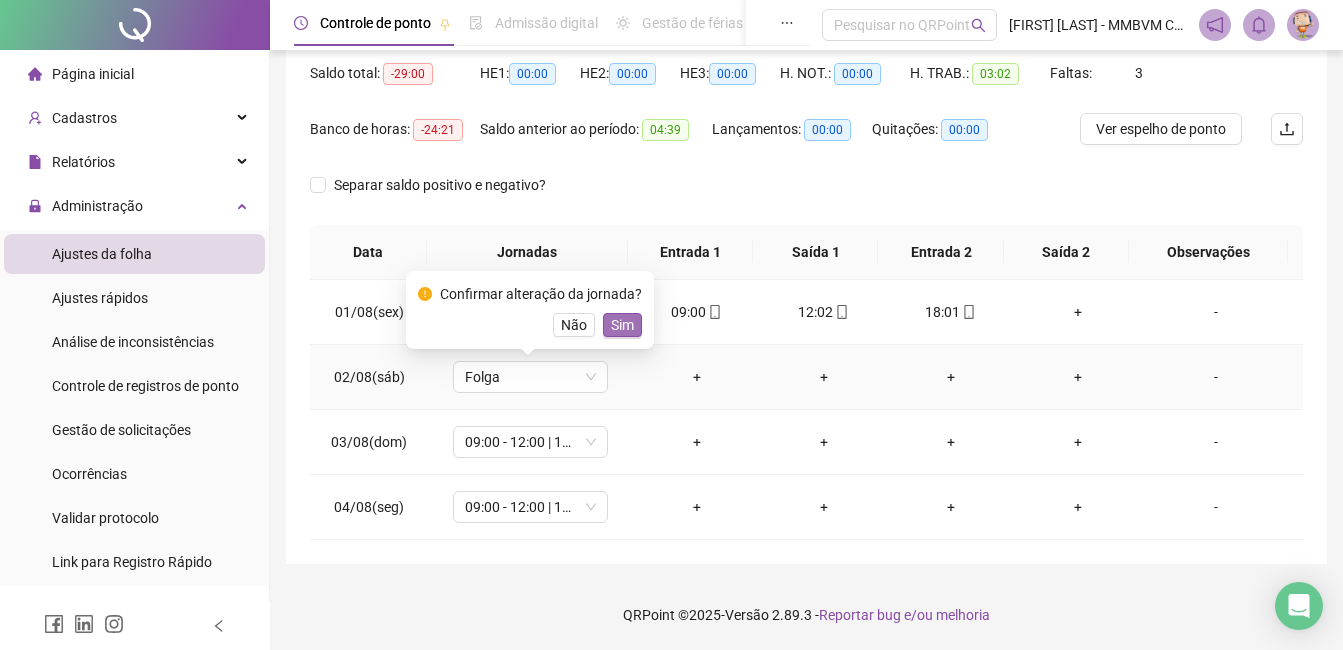 click on "Sim" at bounding box center [622, 325] 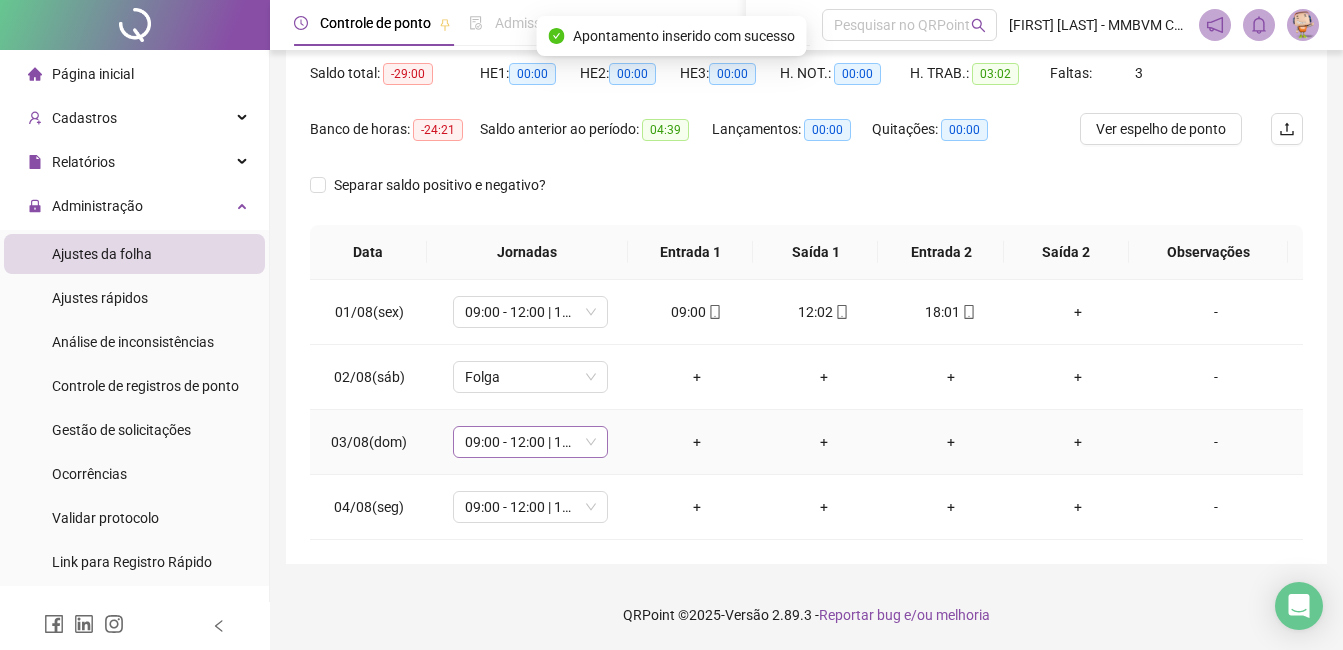 click on "09:00 - 12:00 | 13:00 - 18:00" at bounding box center [530, 442] 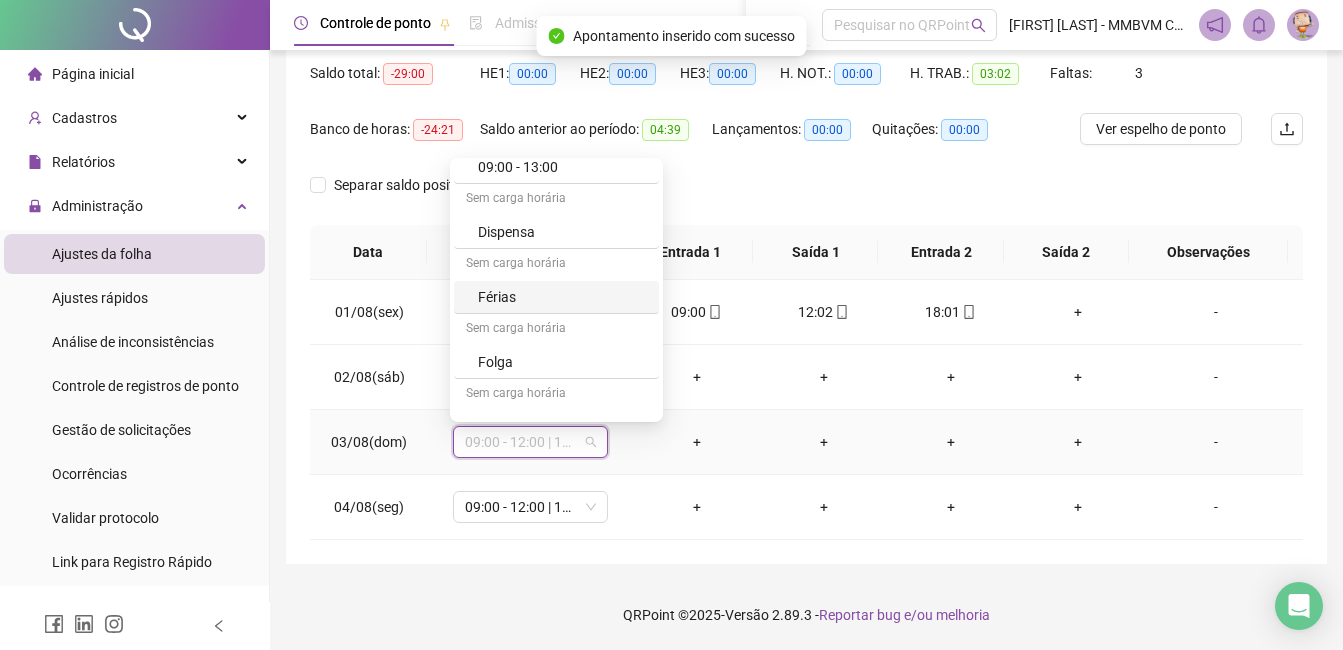 scroll, scrollTop: 200, scrollLeft: 0, axis: vertical 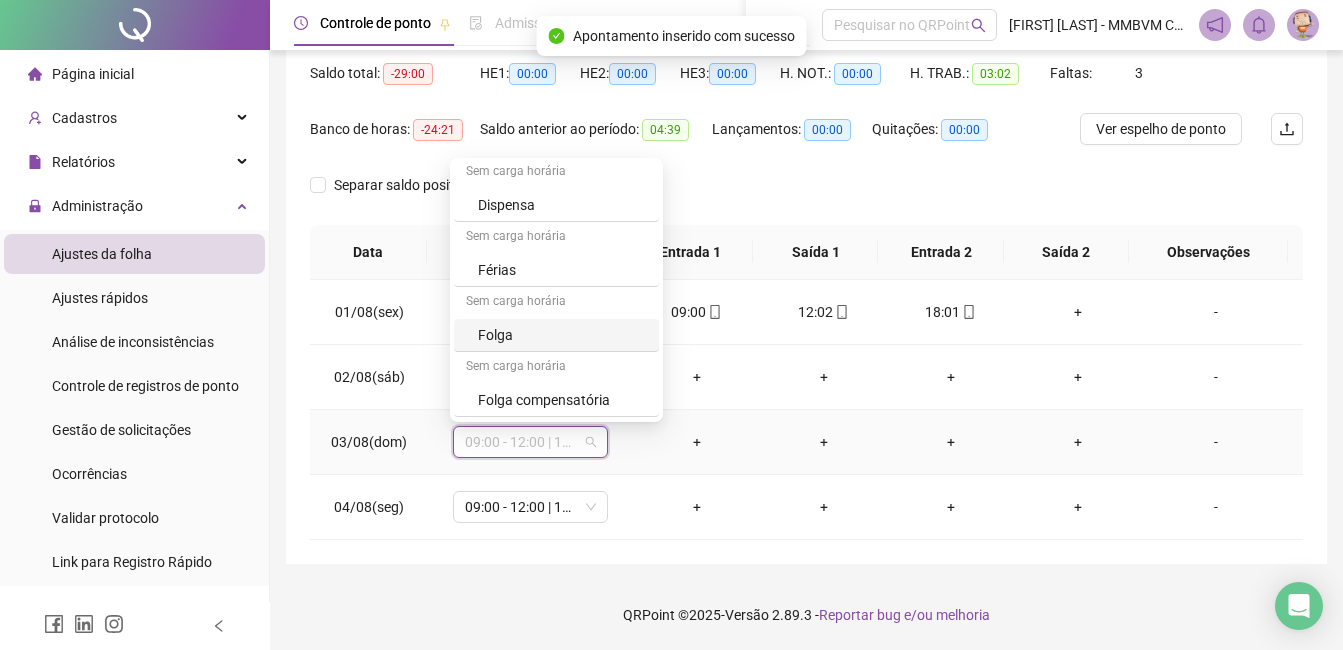 click on "Folga" at bounding box center [562, 335] 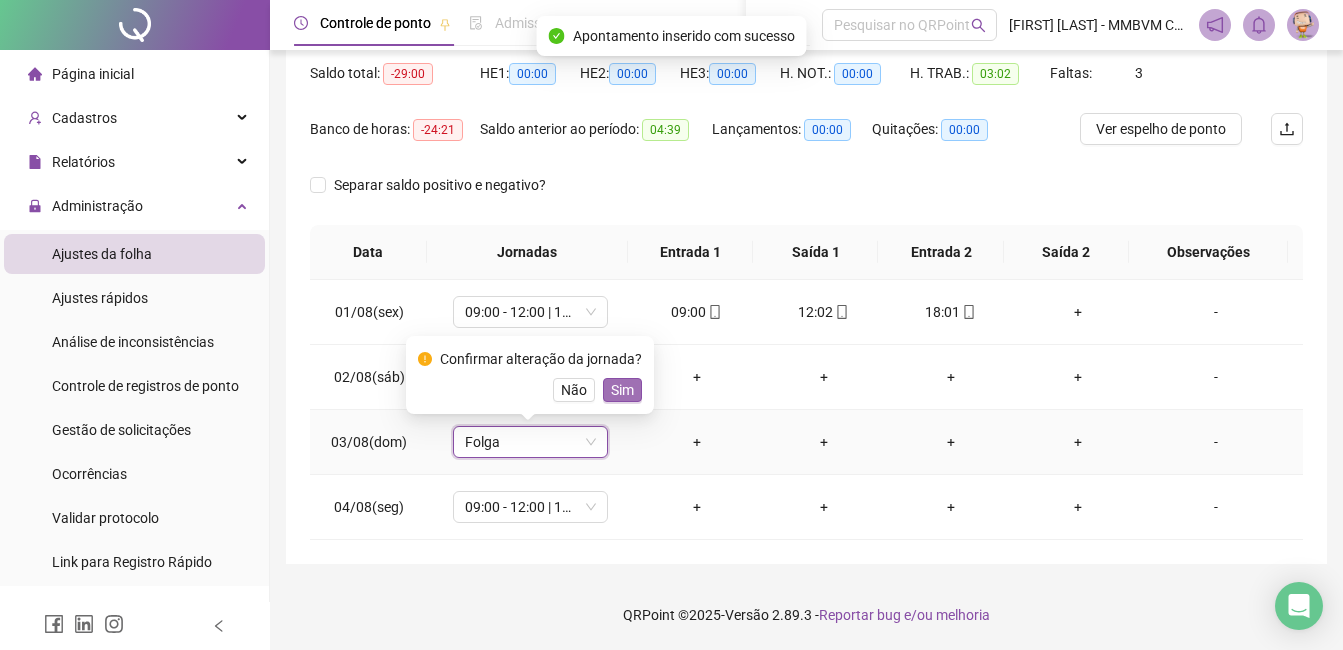 click on "Sim" at bounding box center (622, 390) 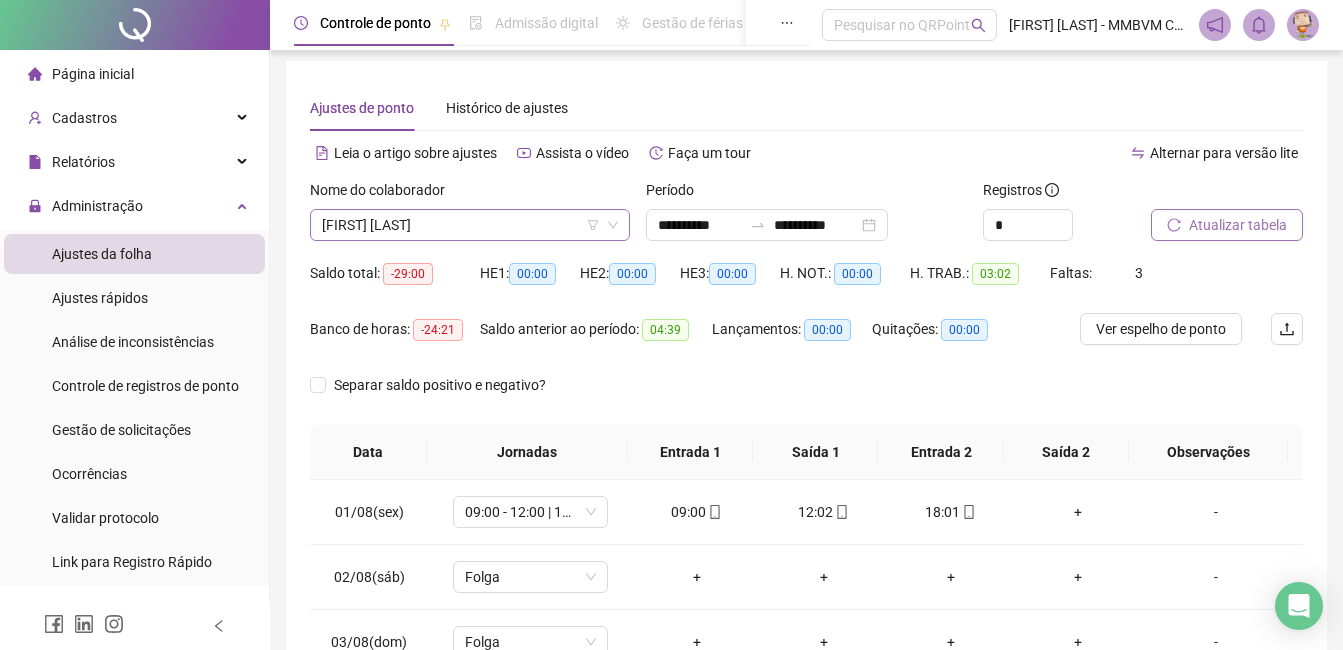 scroll, scrollTop: 0, scrollLeft: 0, axis: both 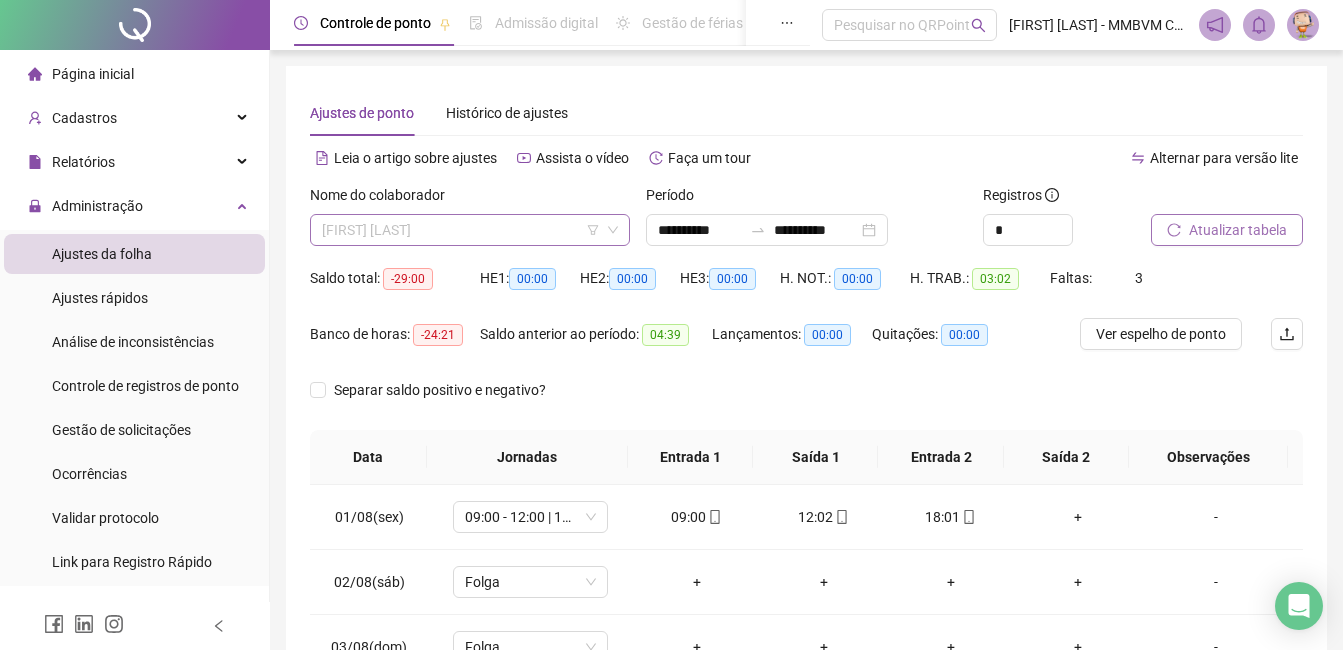click on "[NAME] [NAME] [NAME]" at bounding box center (470, 230) 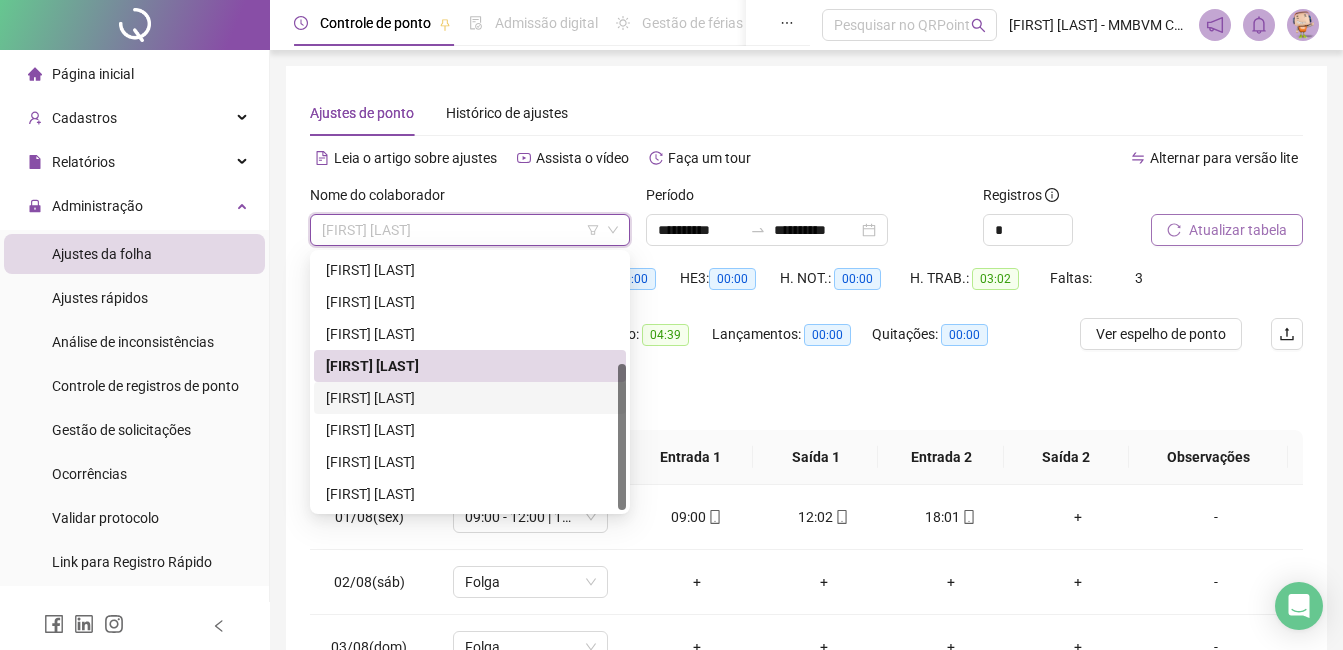 click on "[NAME] [NAME] [NAME]" at bounding box center [470, 398] 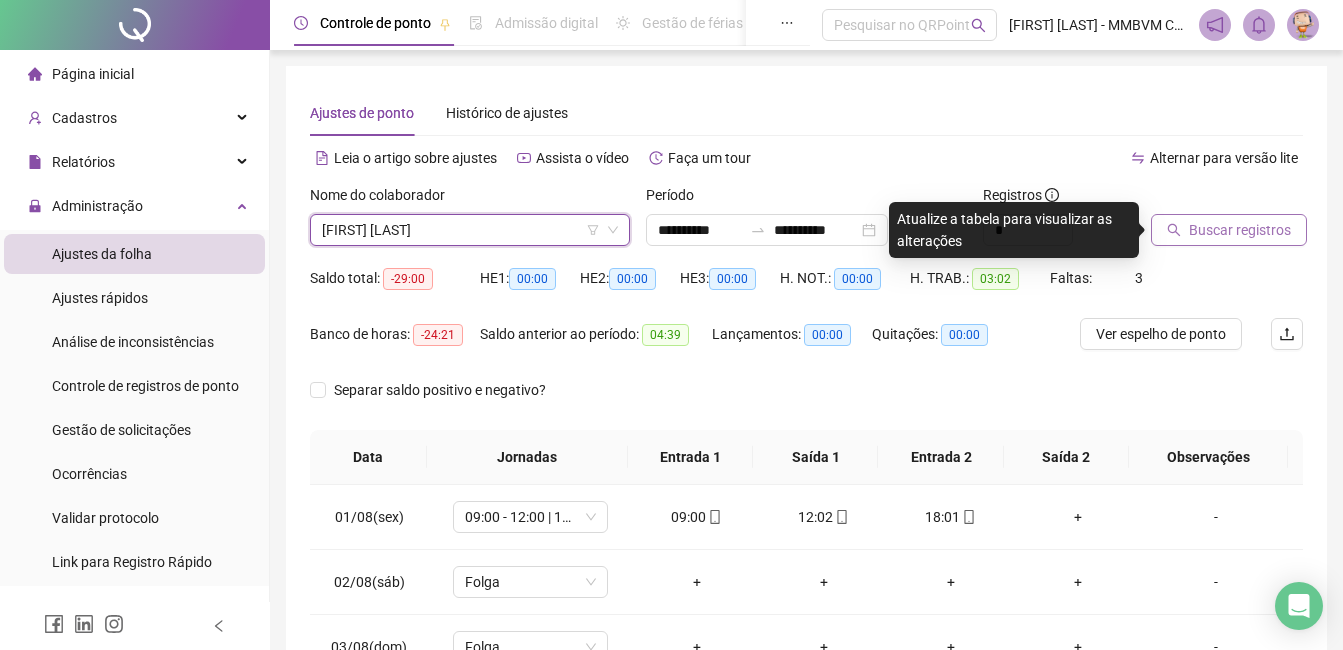 click on "Buscar registros" at bounding box center [1240, 230] 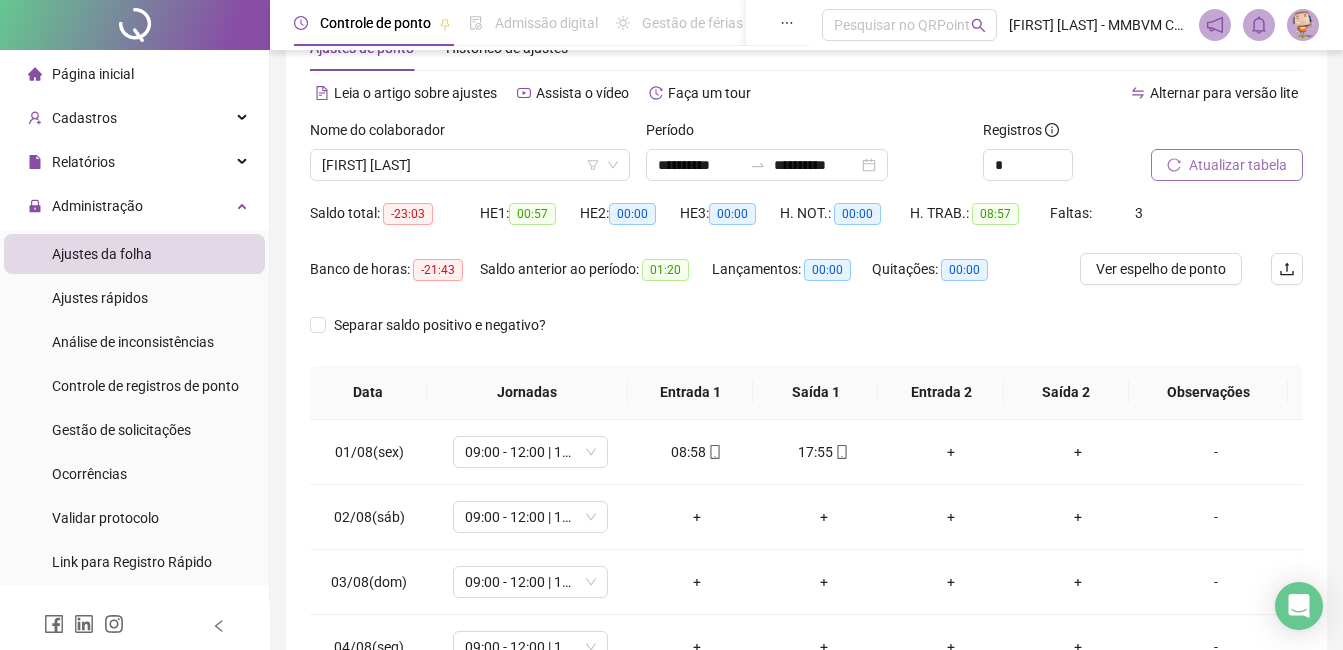 scroll, scrollTop: 100, scrollLeft: 0, axis: vertical 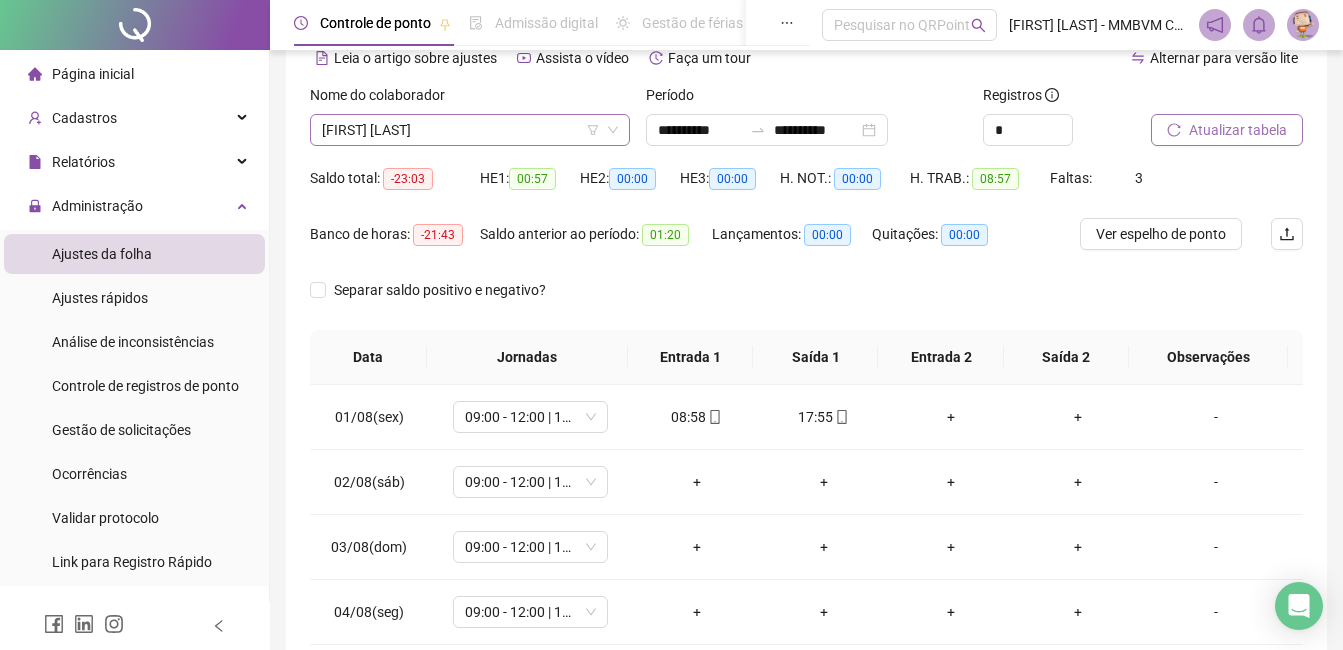 click on "[NAME] [NAME] [NAME]" at bounding box center [470, 130] 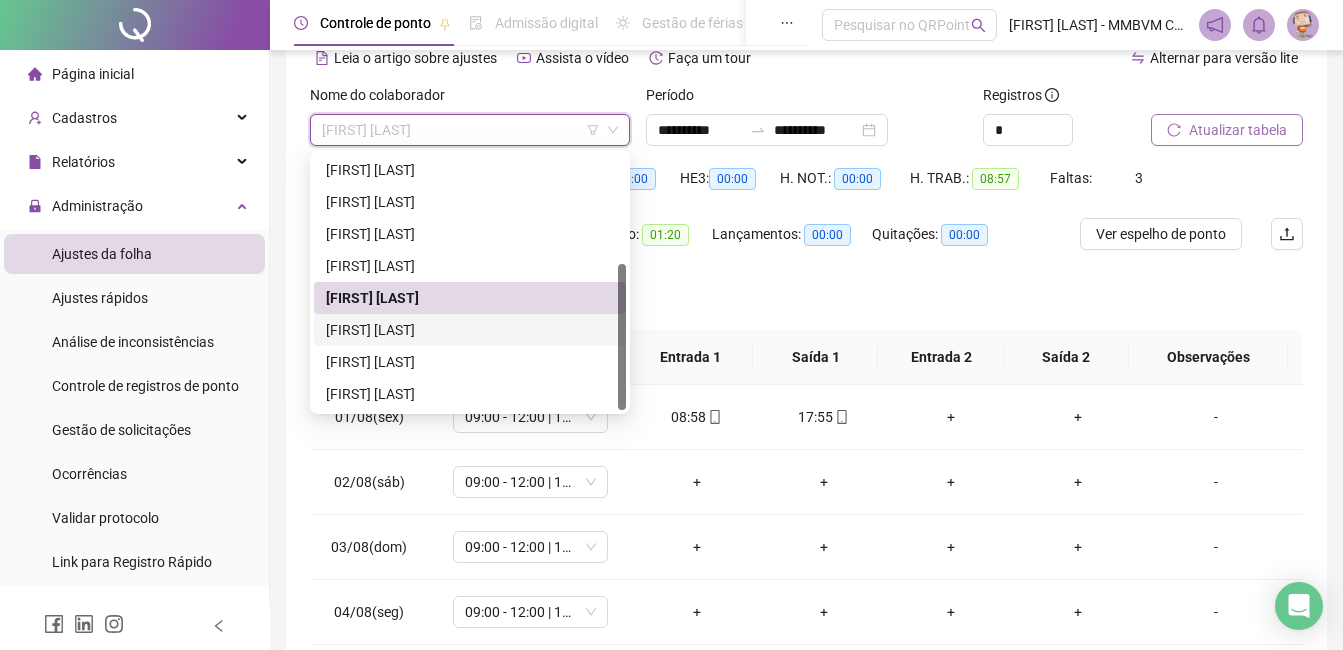 click on "[NAME] [NAME] [NAME]" at bounding box center [470, 330] 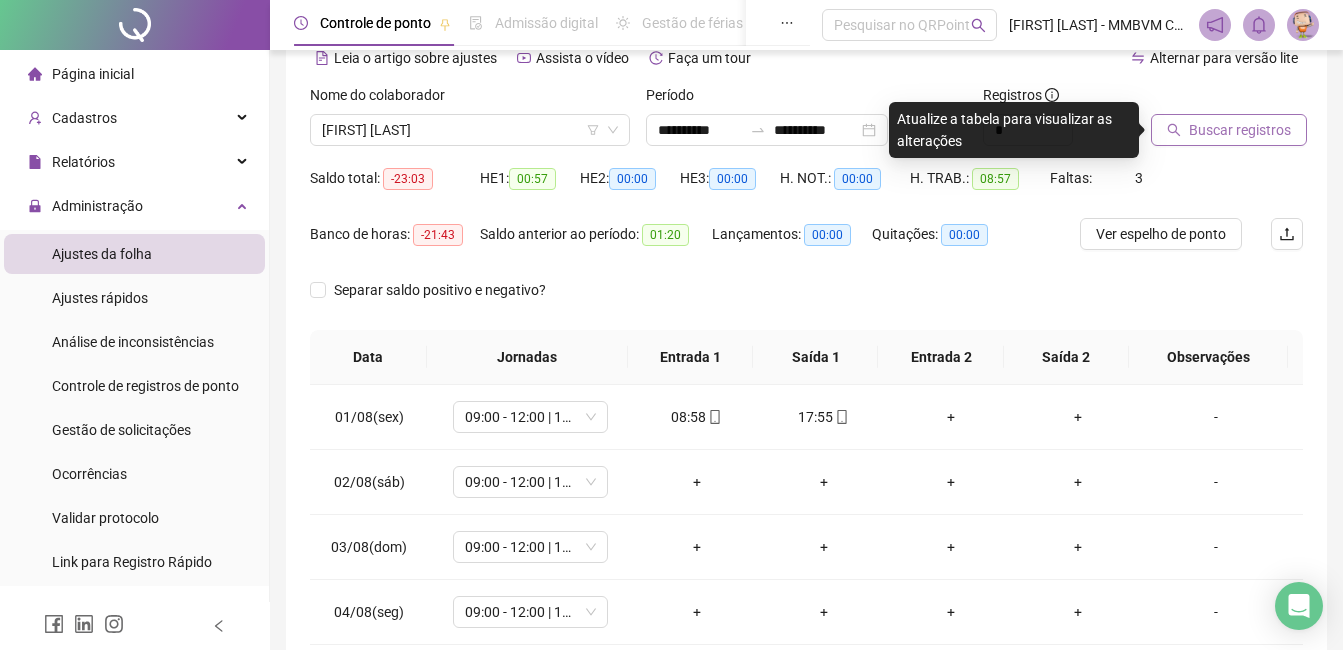 click 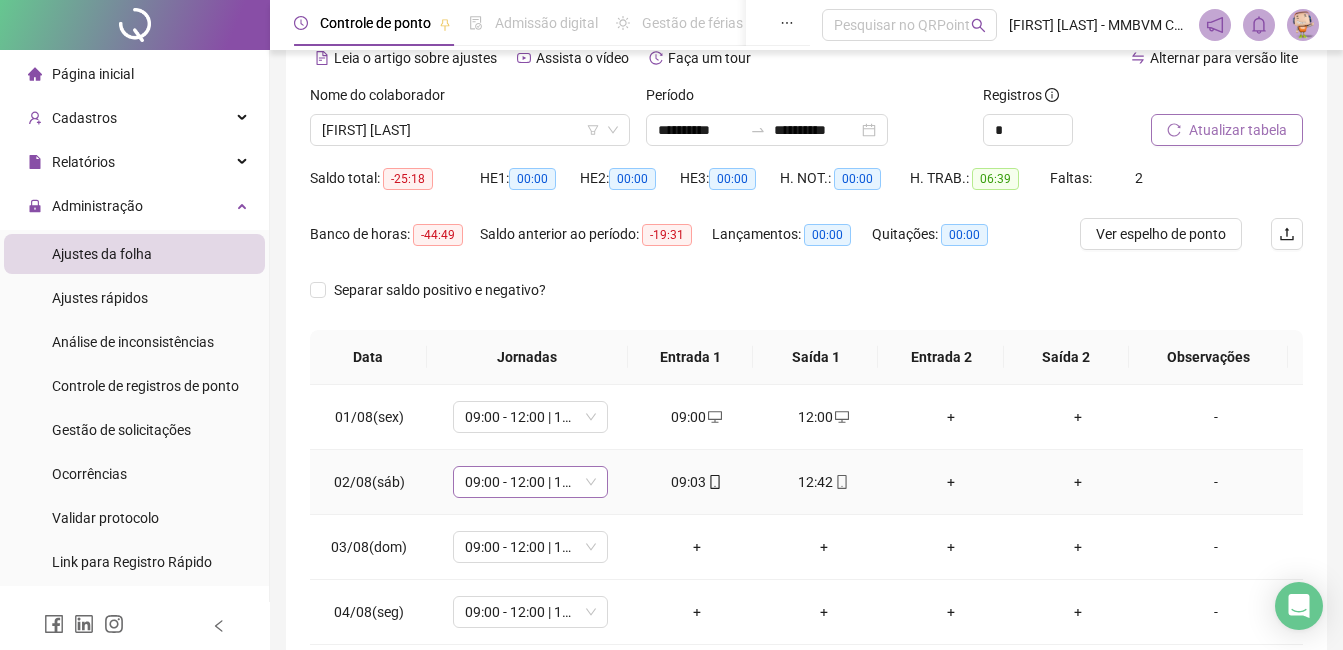 click on "09:00 - 12:00 | 13:00 - 18:00" at bounding box center (530, 482) 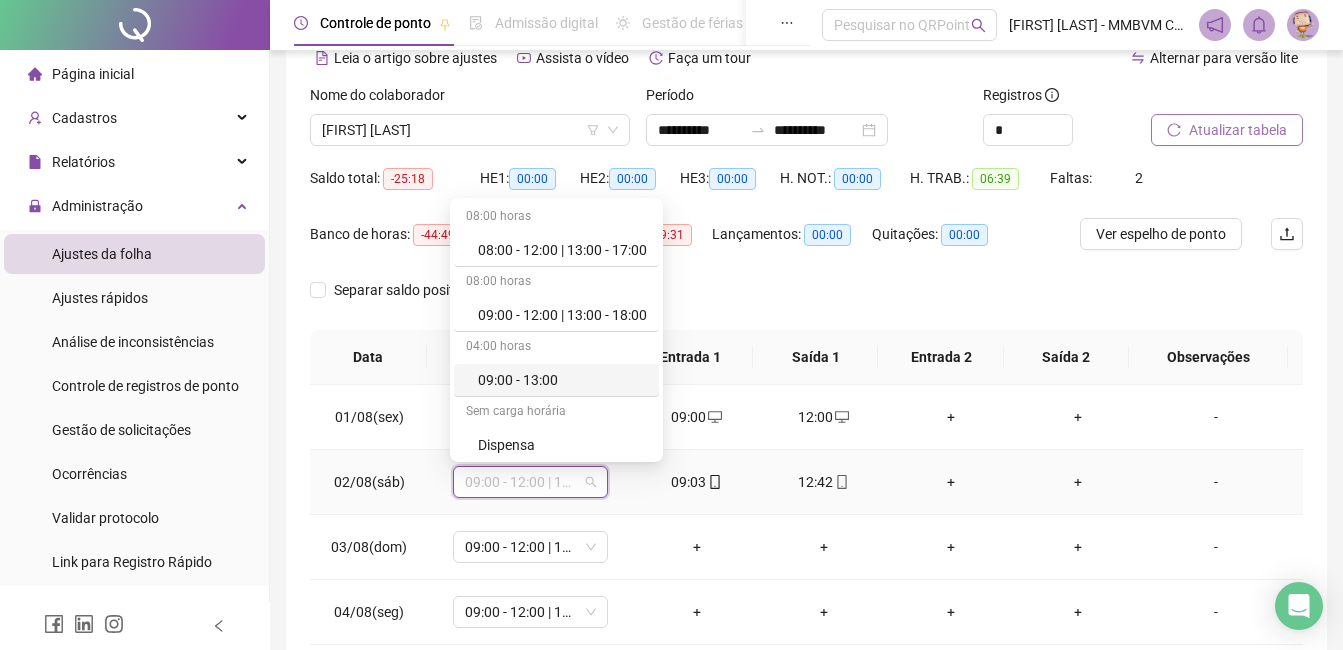 click on "09:00 - 13:00" at bounding box center [562, 380] 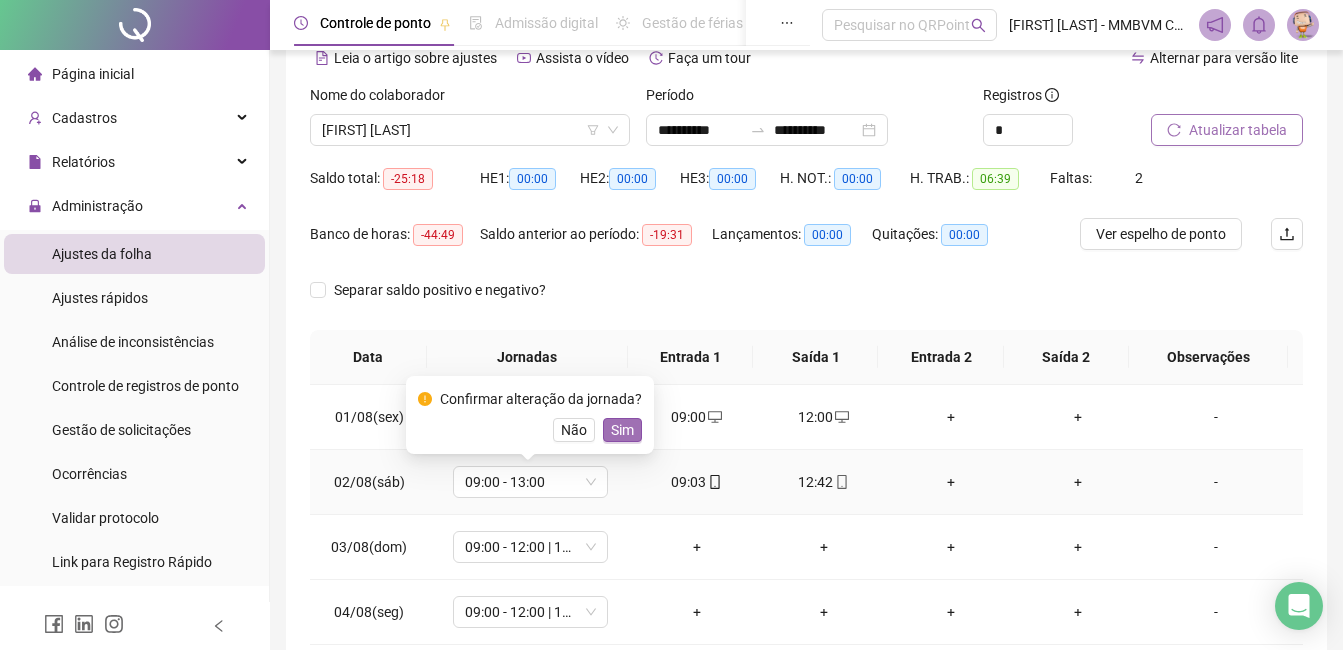 click on "Sim" at bounding box center [622, 430] 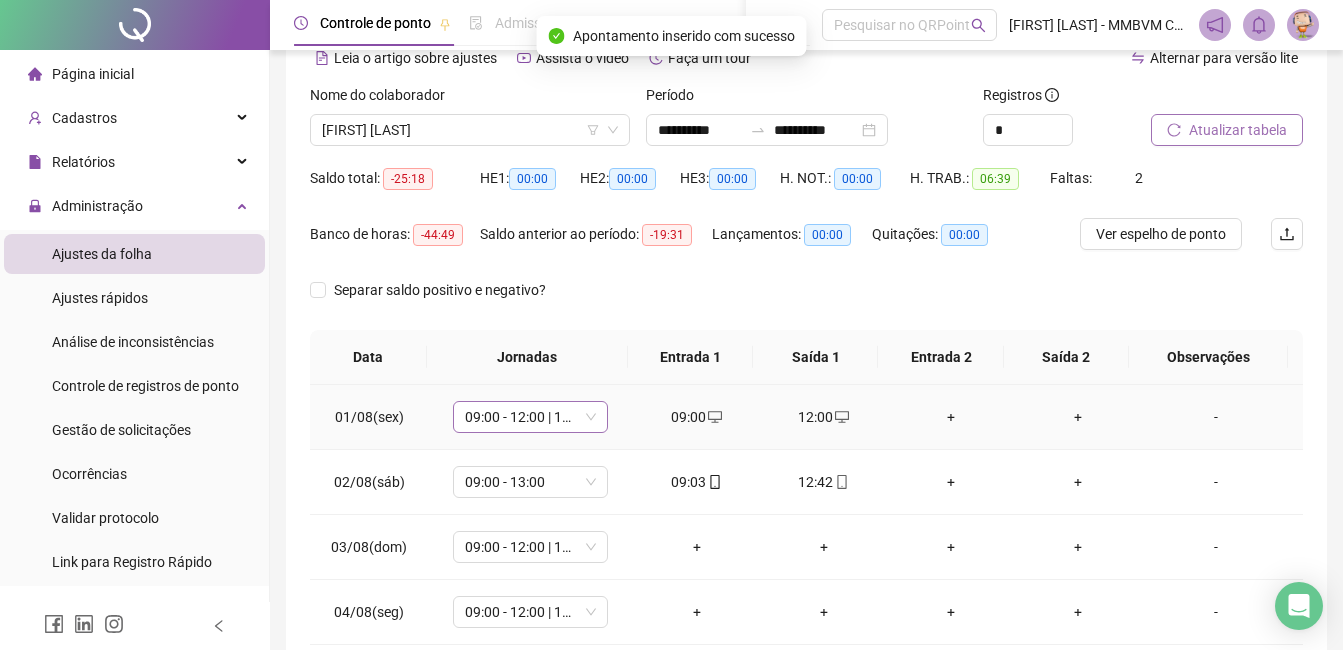 scroll, scrollTop: 200, scrollLeft: 0, axis: vertical 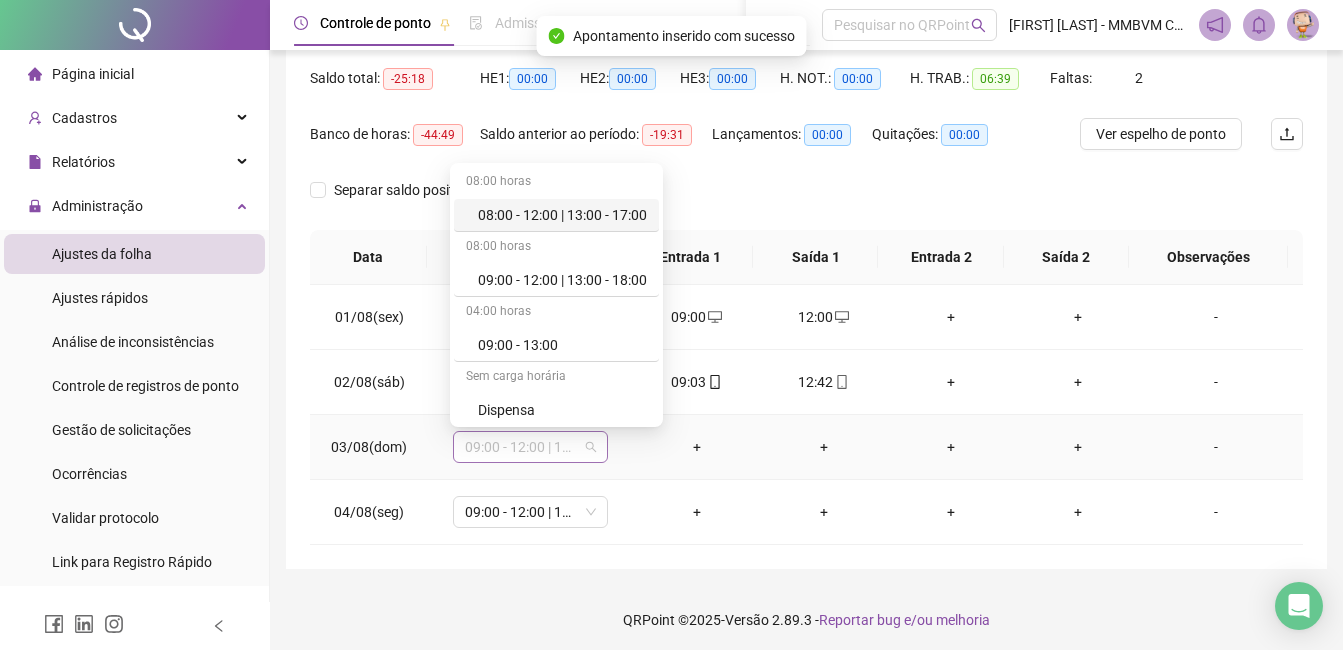 click on "09:00 - 12:00 | 13:00 - 18:00" at bounding box center (530, 447) 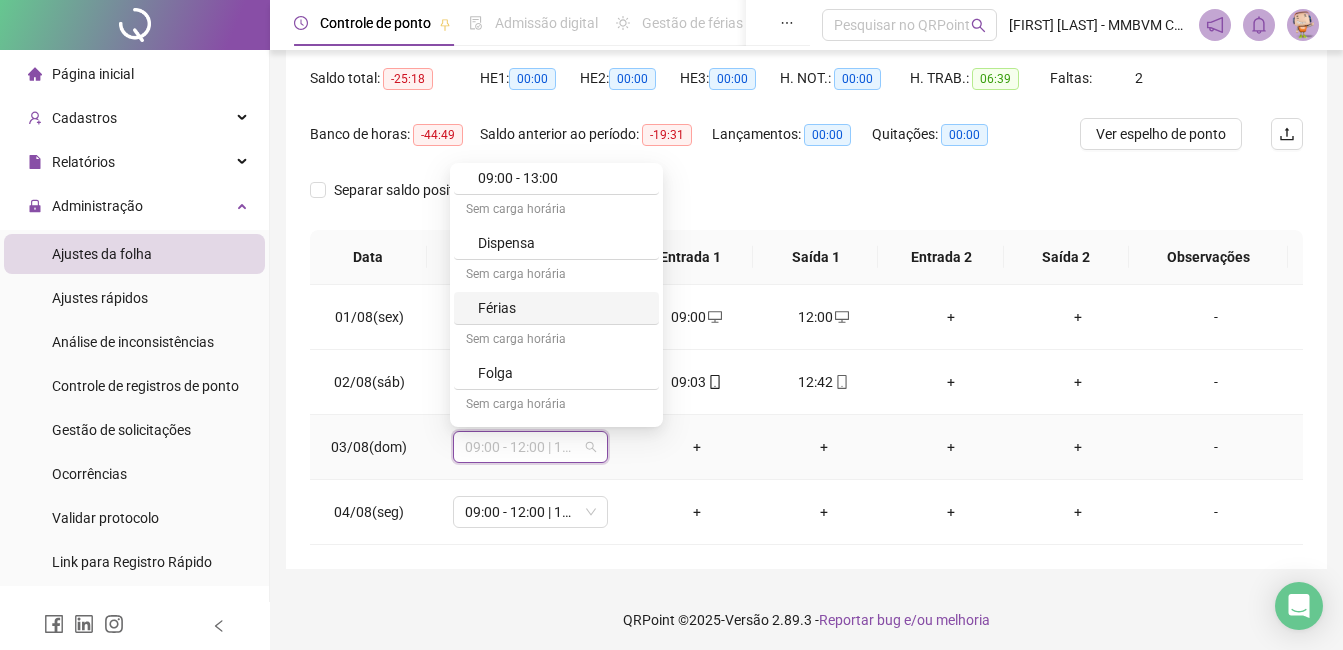 scroll, scrollTop: 200, scrollLeft: 0, axis: vertical 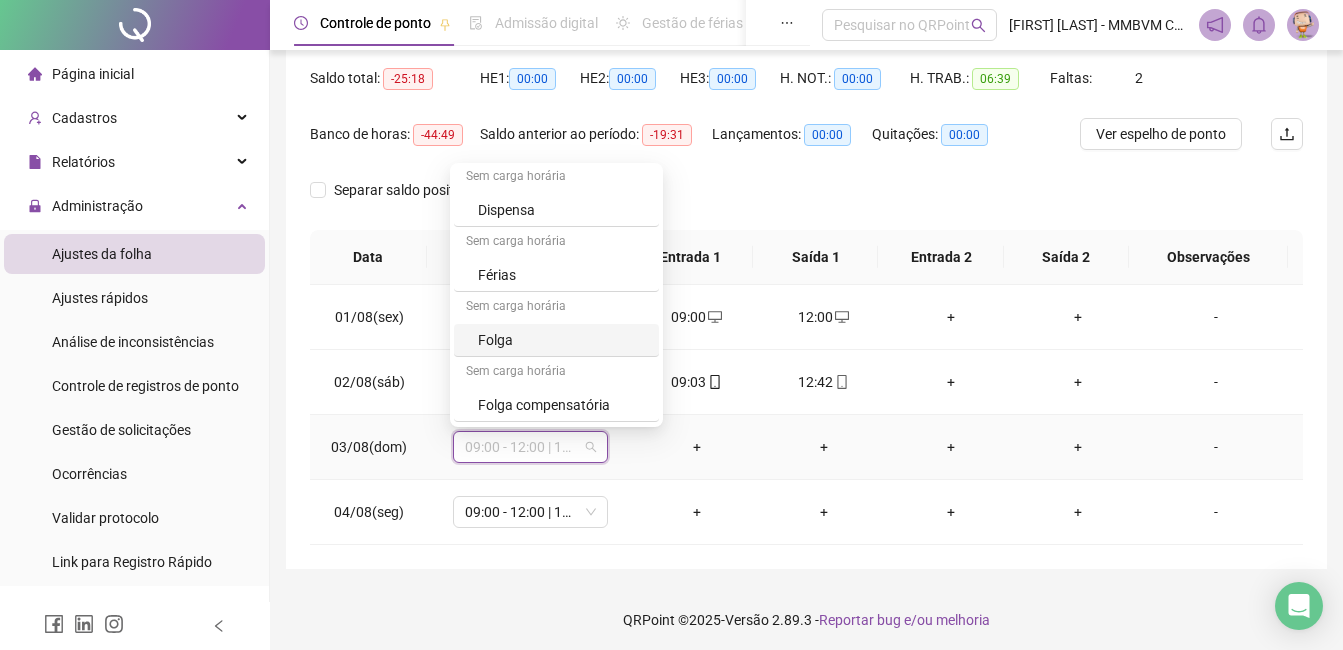 click on "Folga" at bounding box center [556, 340] 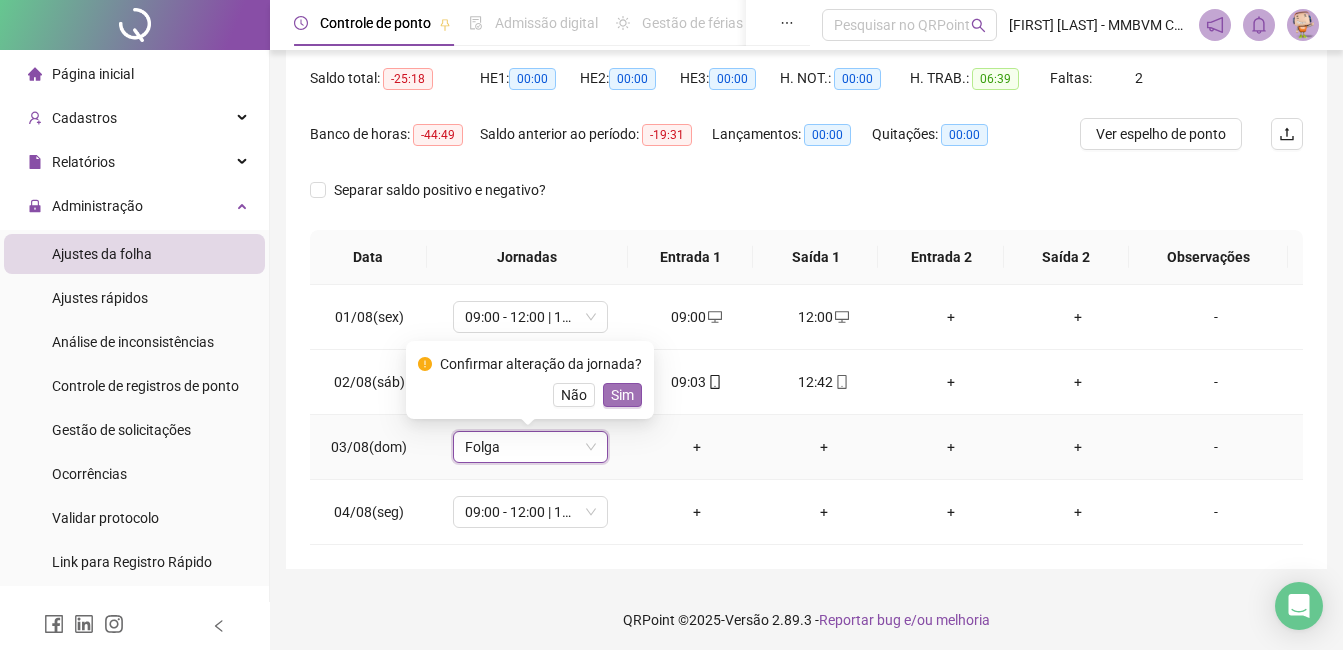 click on "Sim" at bounding box center (622, 395) 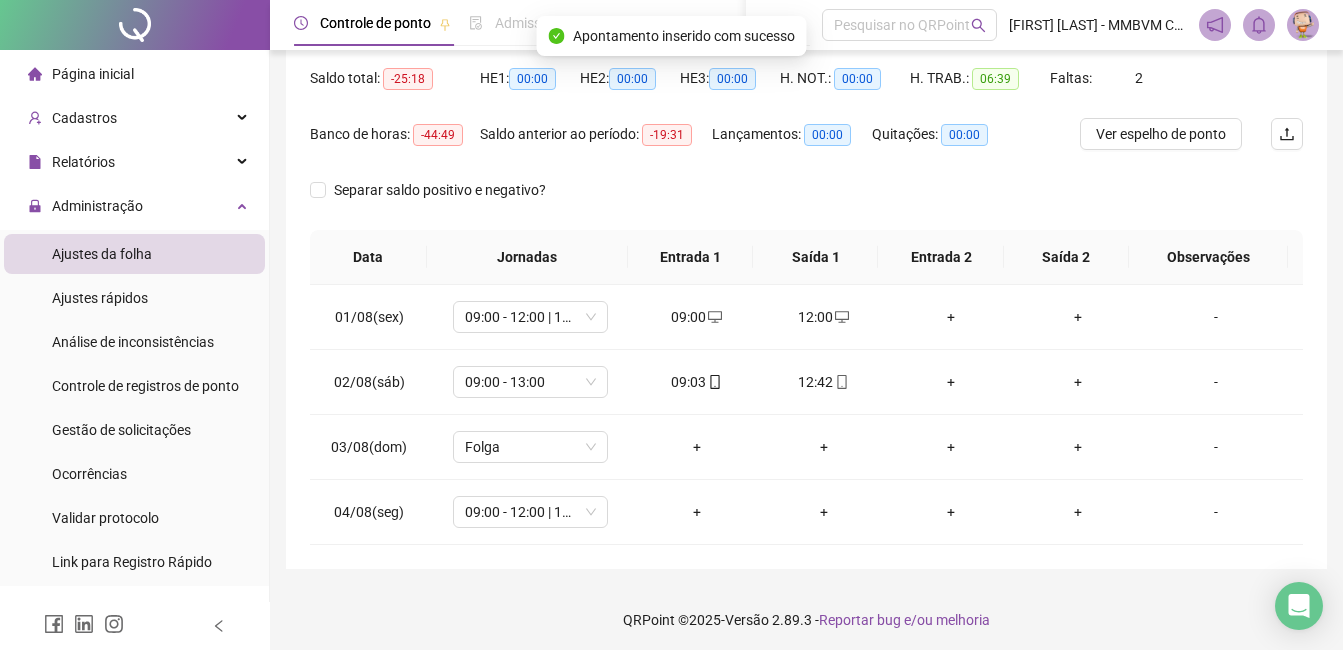 scroll, scrollTop: 0, scrollLeft: 0, axis: both 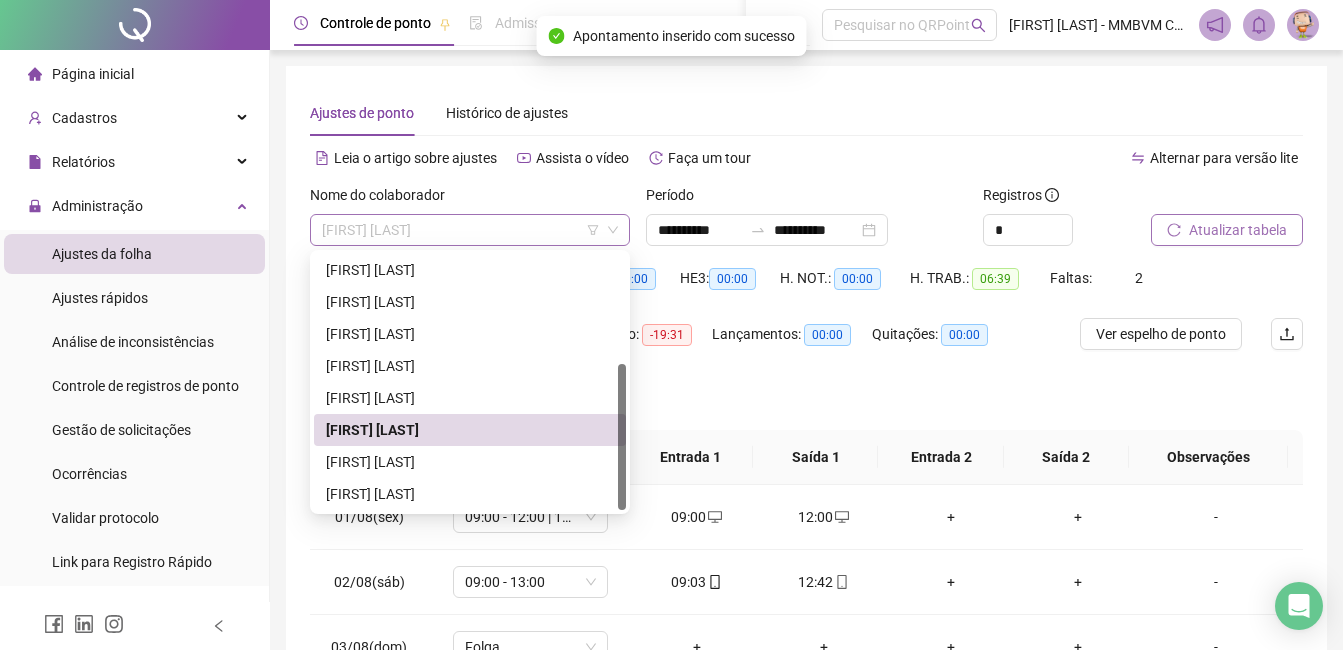 click on "[NAME] [NAME] [NAME]" at bounding box center (470, 230) 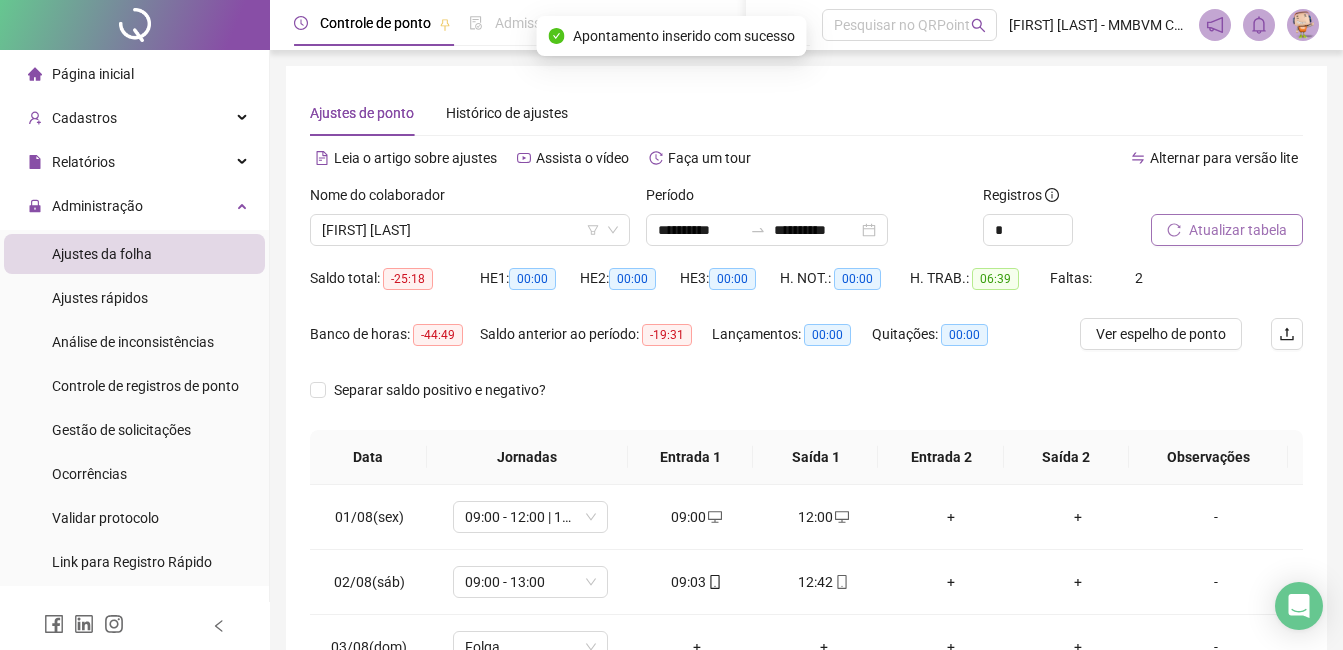 drag, startPoint x: 1097, startPoint y: 170, endPoint x: 1223, endPoint y: 224, distance: 137.08392 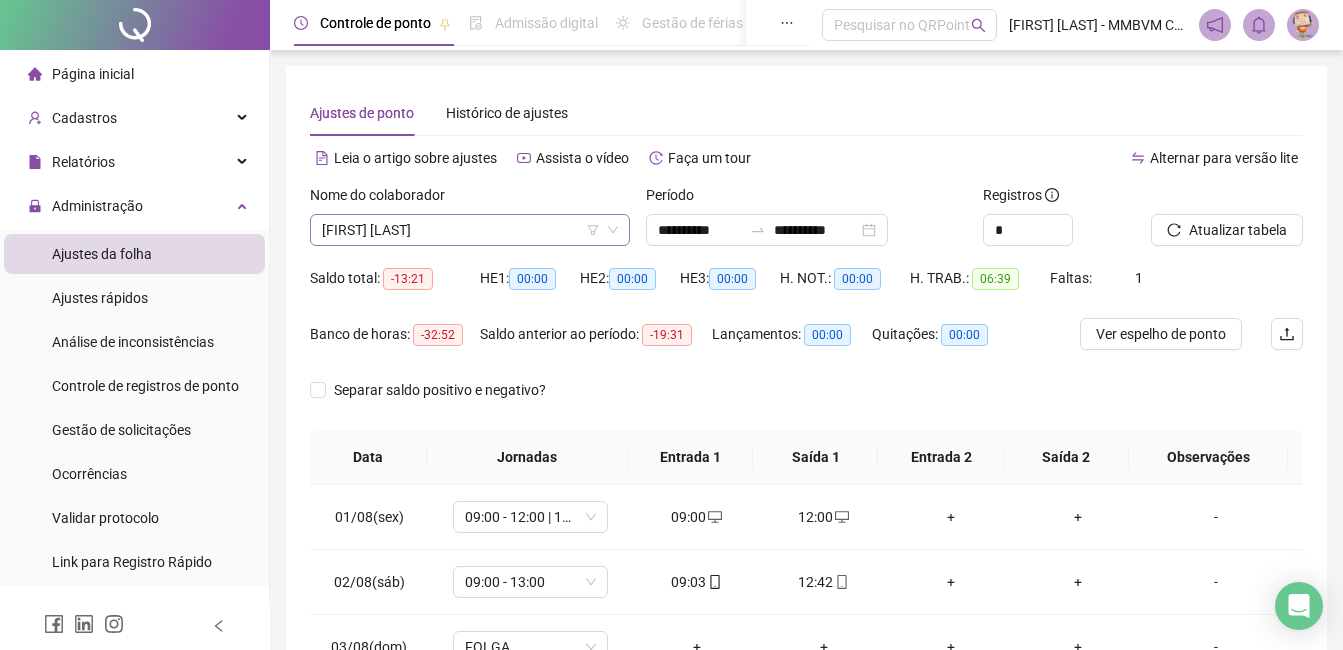 click on "[NAME] [NAME] [NAME]" at bounding box center [470, 230] 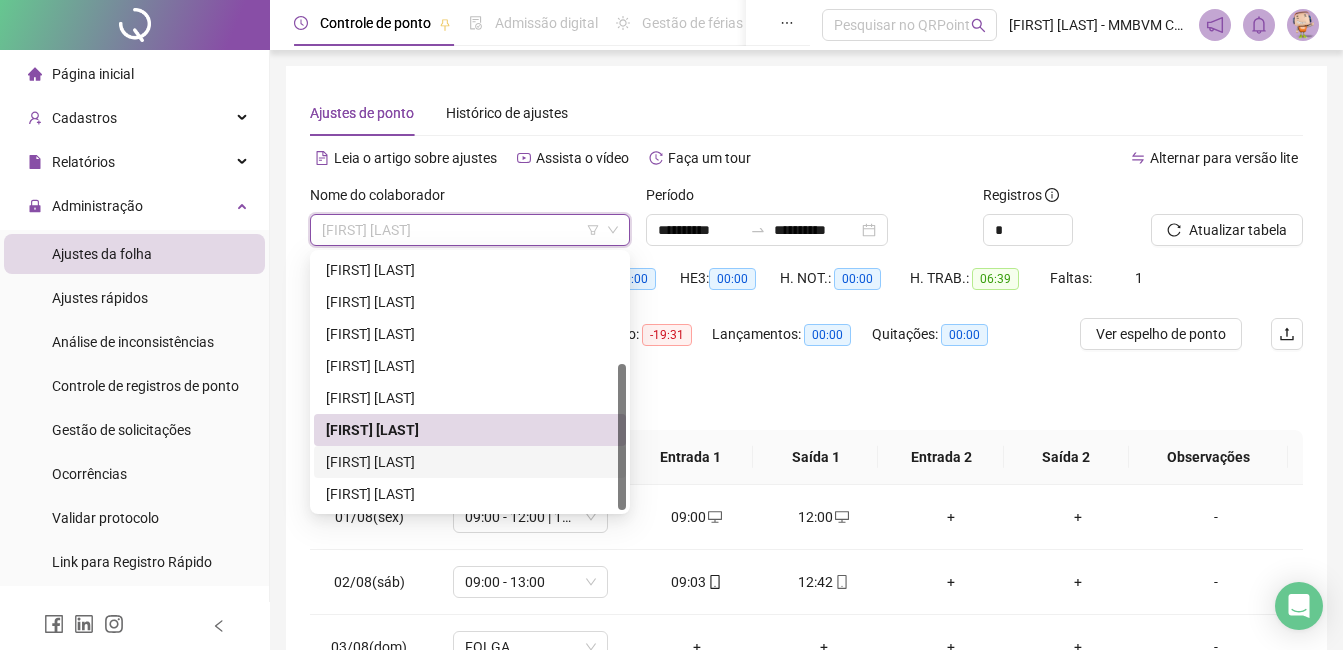 click on "[NAME] [NAME] [NAME]" at bounding box center (470, 462) 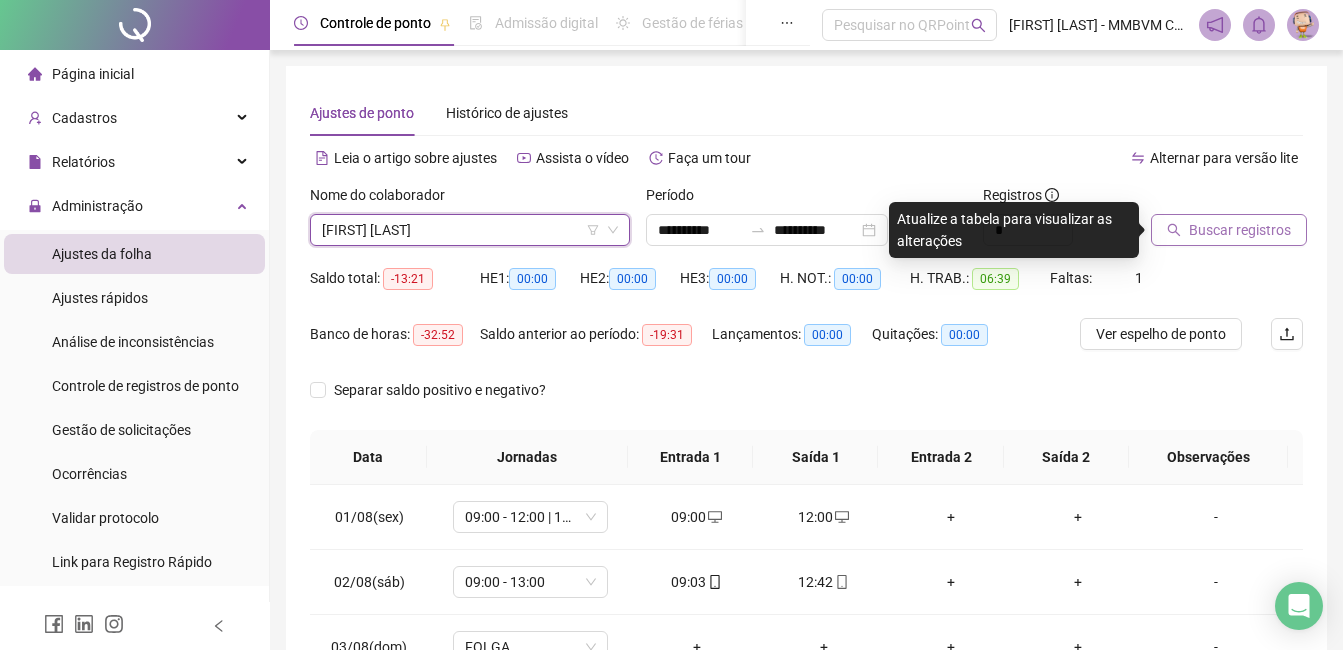 click on "Buscar registros" at bounding box center (1240, 230) 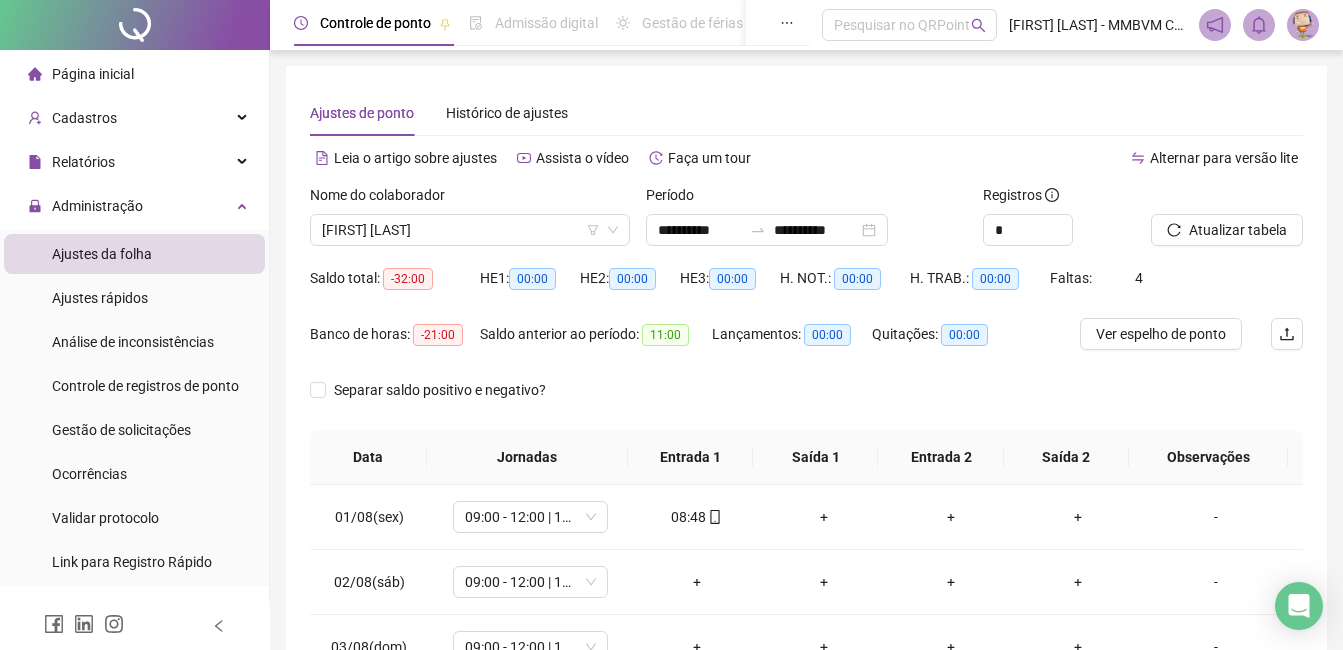 scroll, scrollTop: 100, scrollLeft: 0, axis: vertical 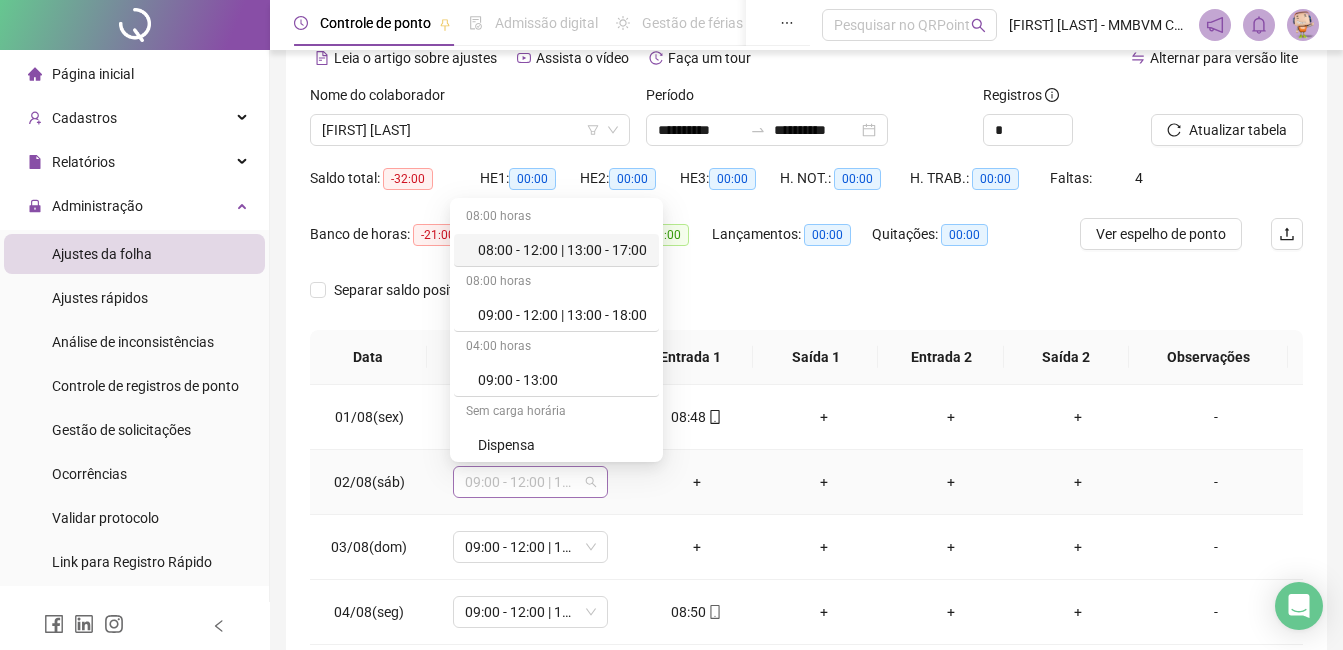 click on "09:00 - 12:00 | 13:00 - 18:00" at bounding box center (530, 482) 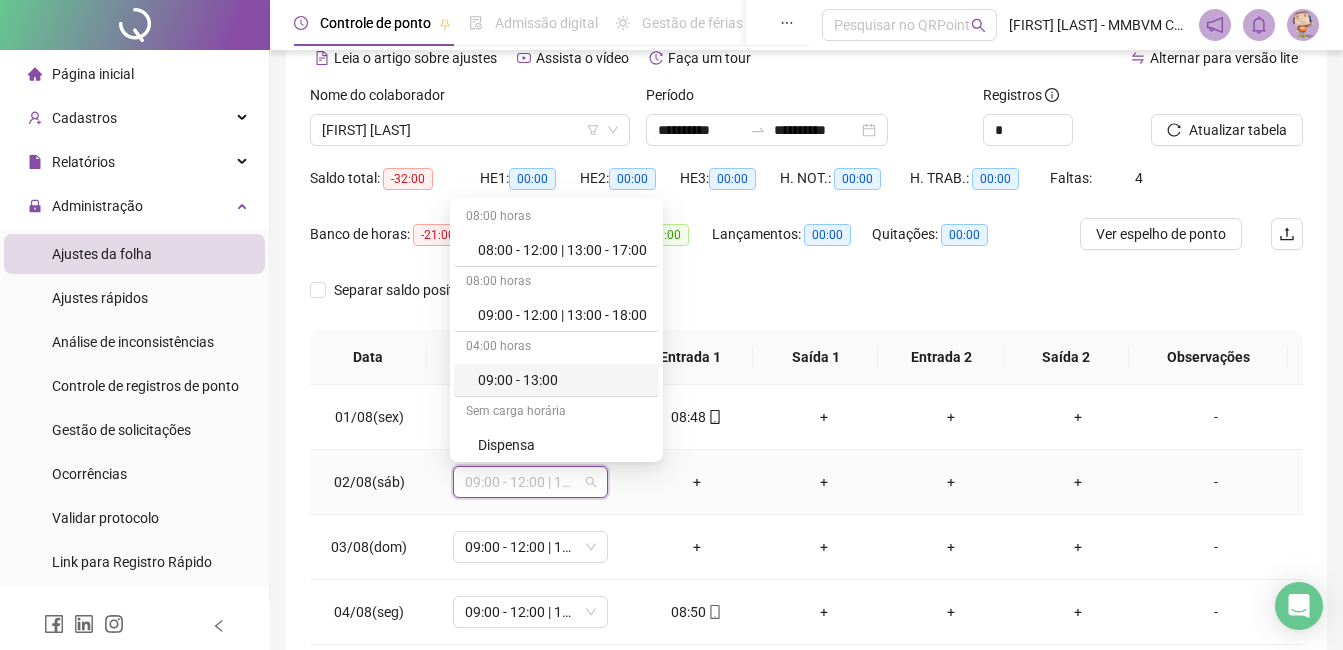 click on "09:00 - 13:00" at bounding box center (562, 380) 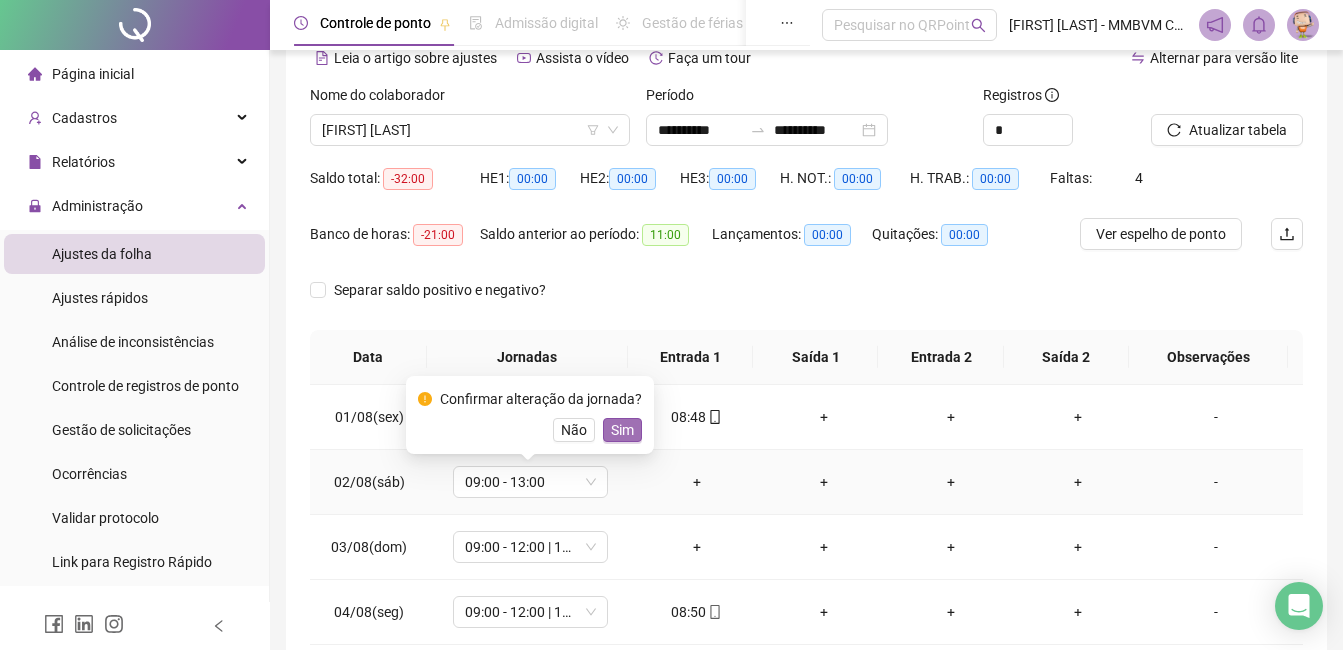 click on "Sim" at bounding box center (622, 430) 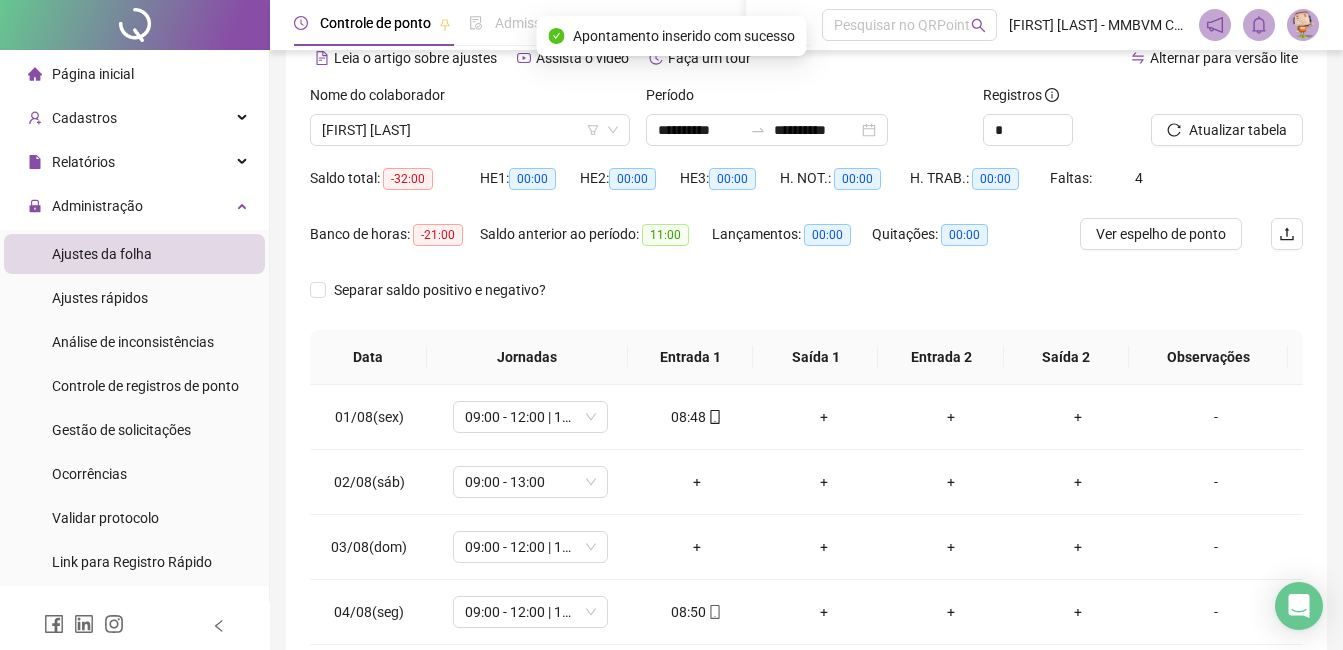 scroll, scrollTop: 200, scrollLeft: 0, axis: vertical 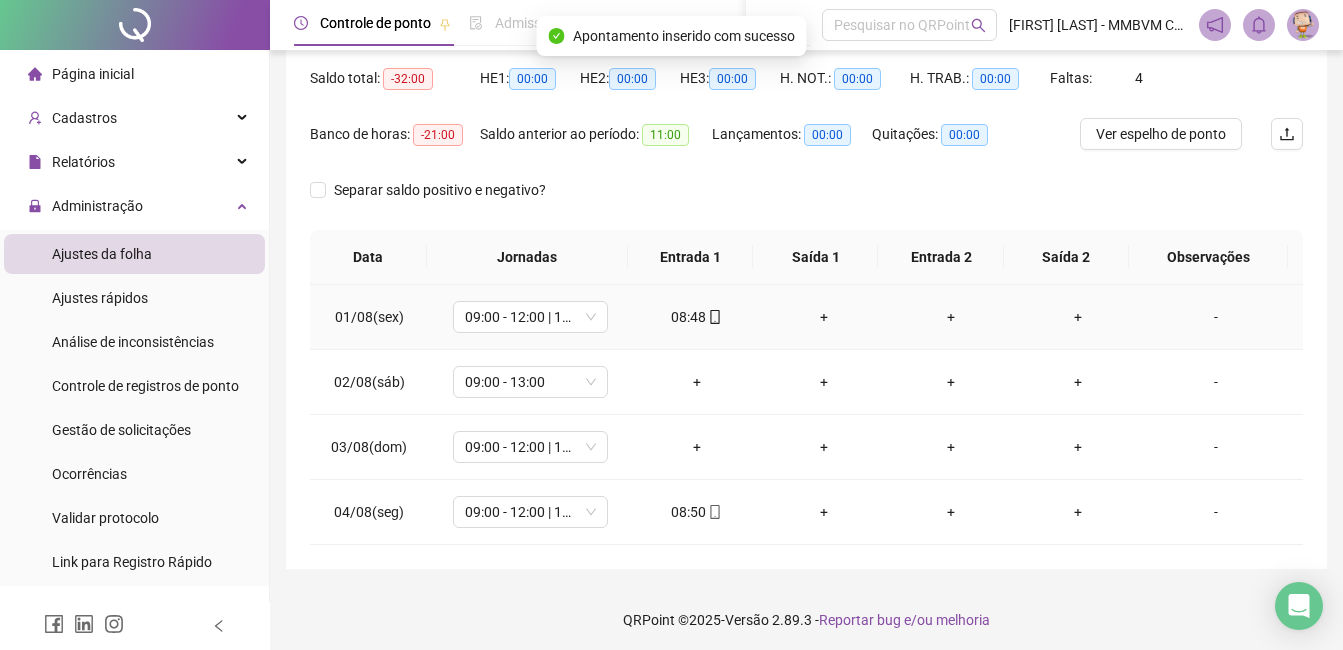 click on "+" at bounding box center [823, 317] 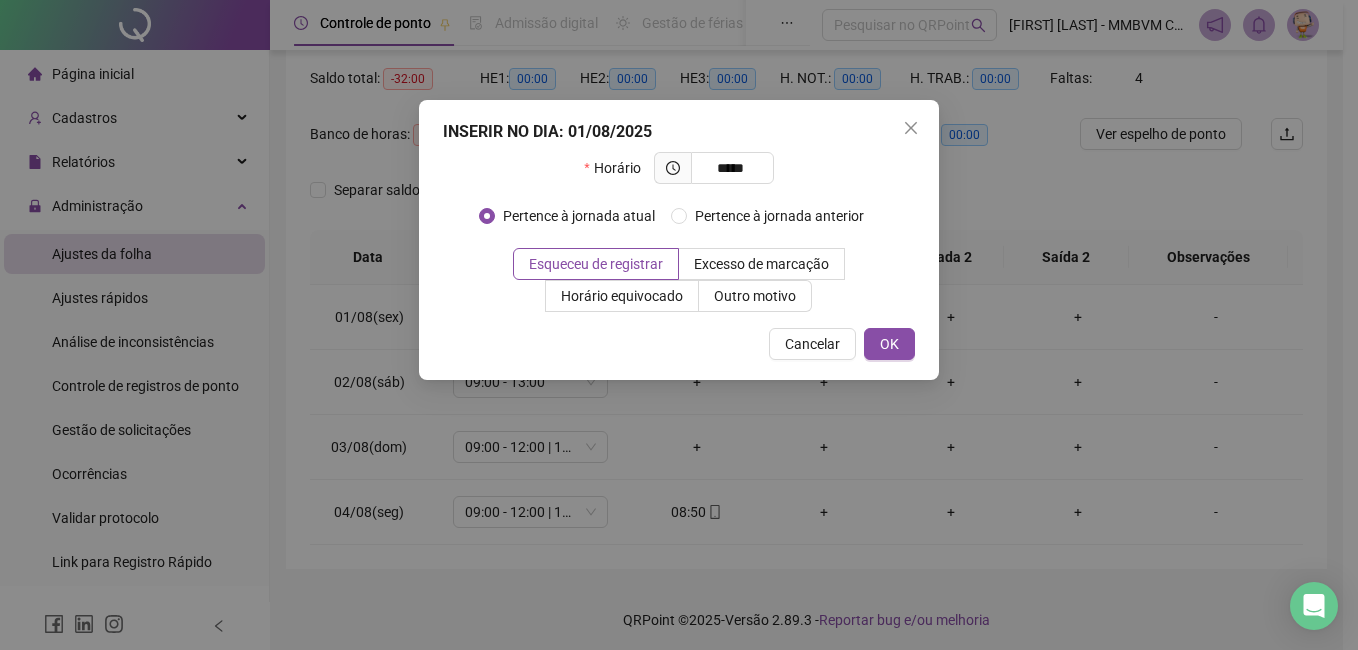 type on "*****" 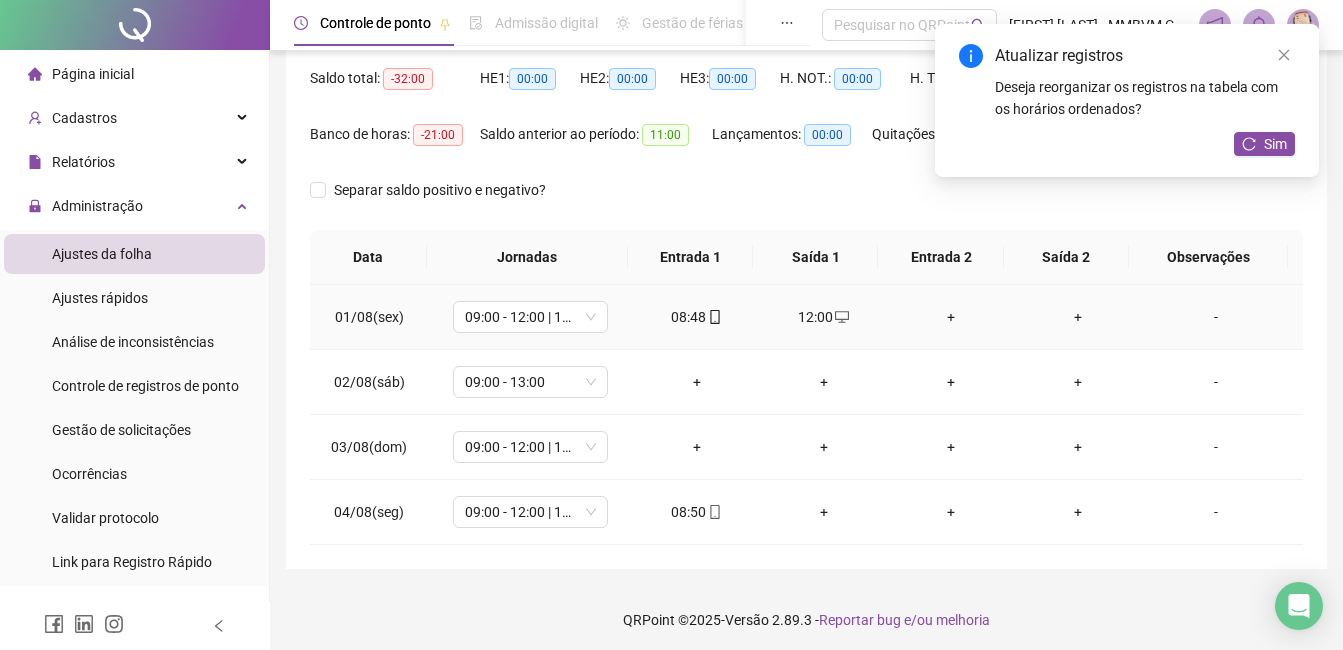 click on "+" at bounding box center (950, 317) 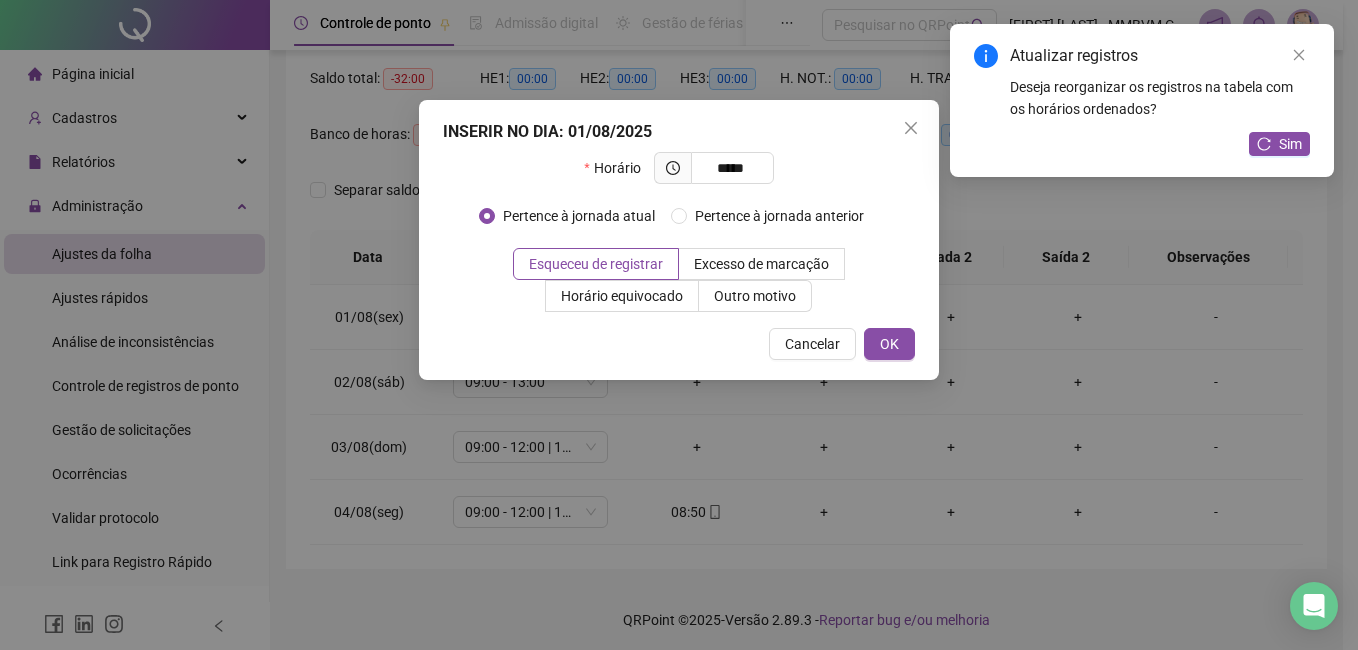 type on "*****" 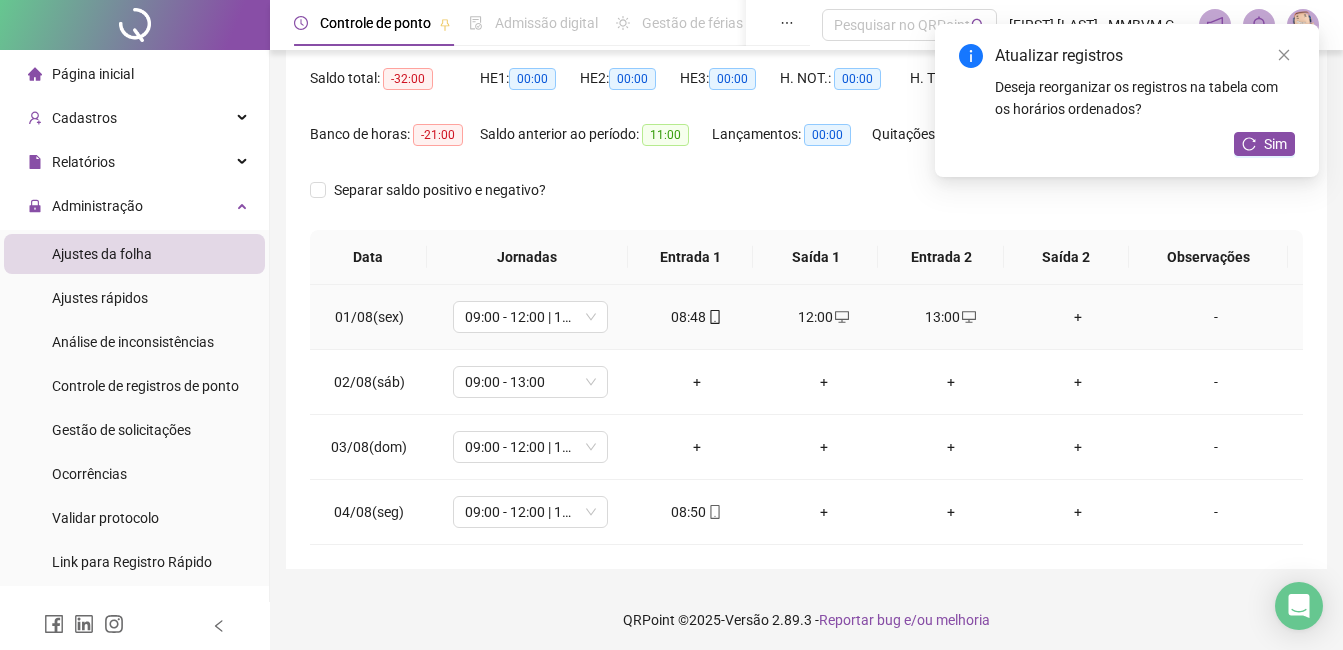 click on "+" at bounding box center (1077, 317) 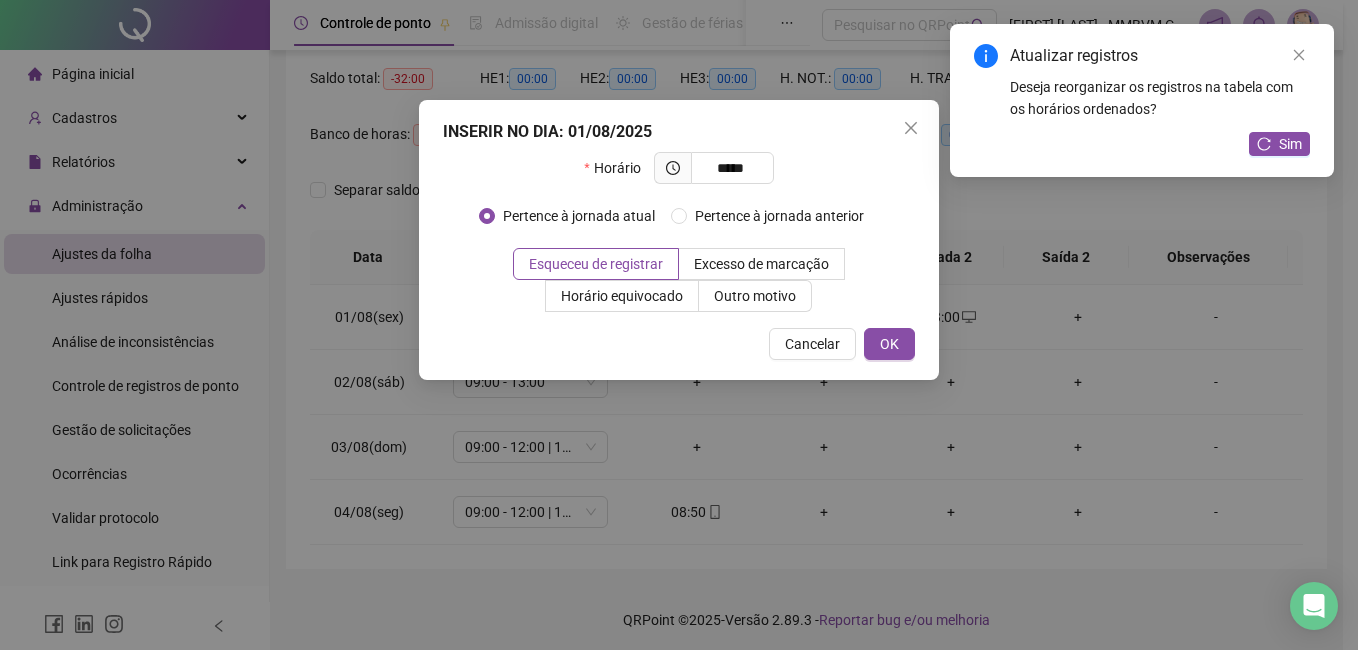 type on "*****" 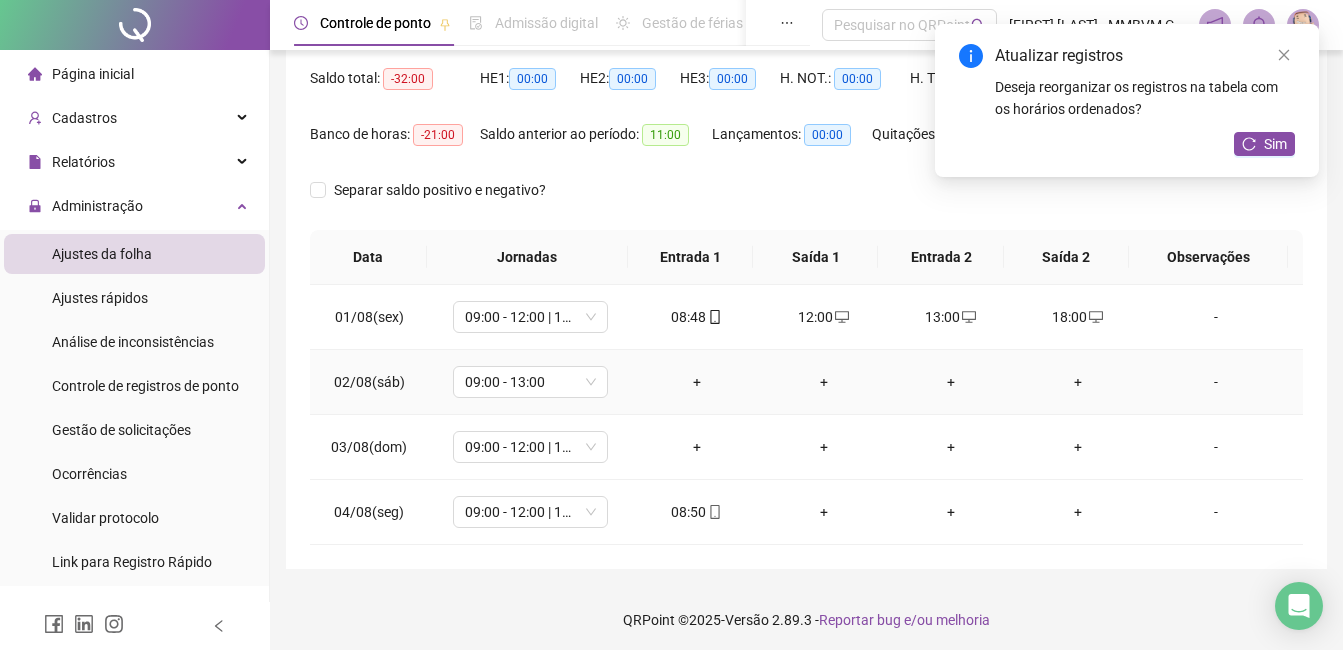 click on "+" at bounding box center [696, 382] 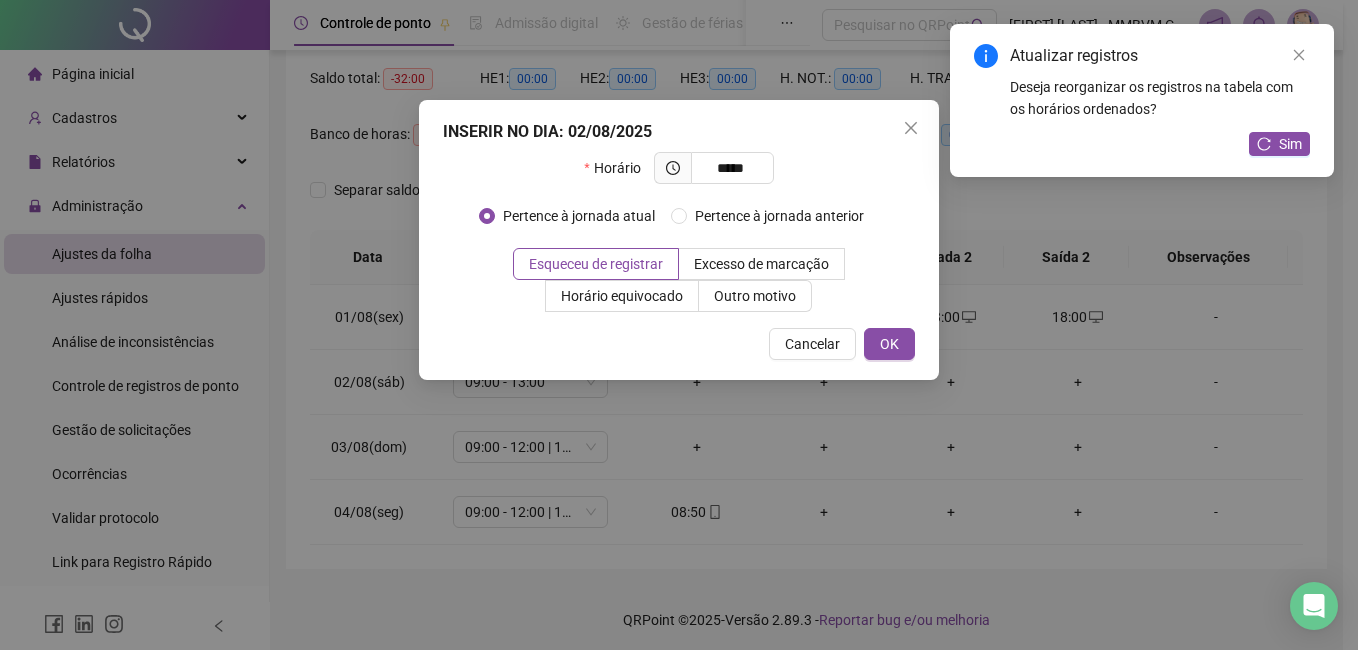 type on "*****" 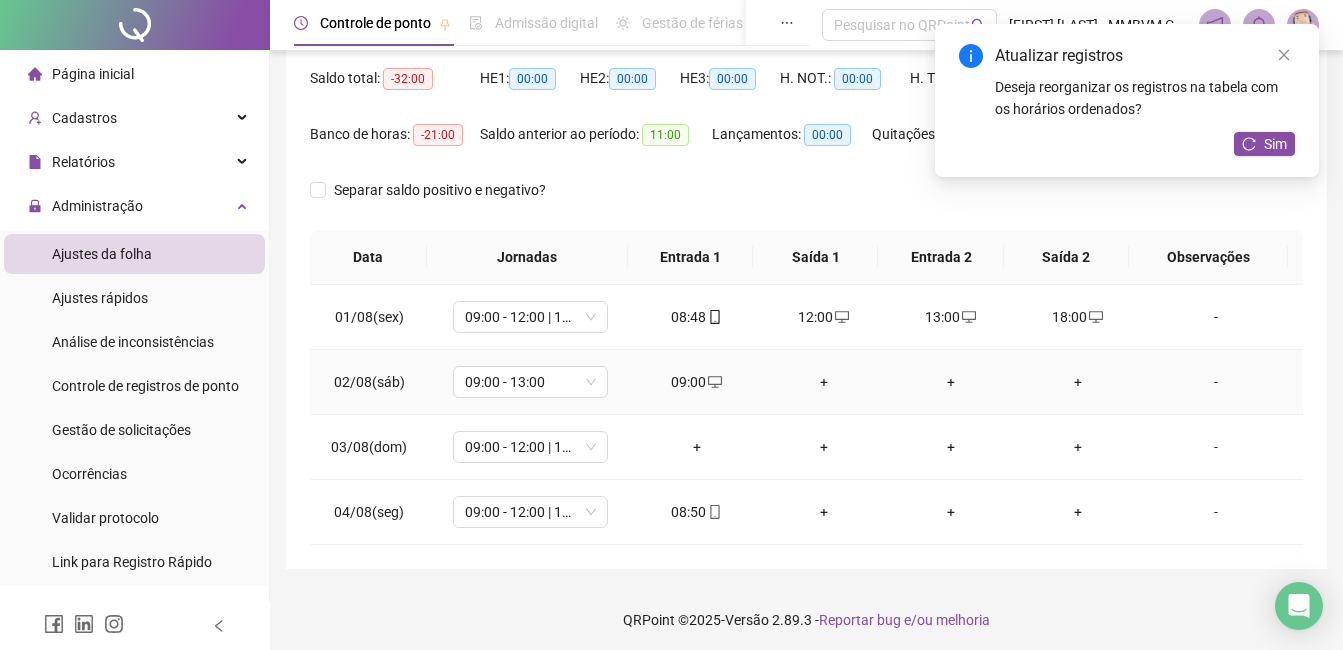 click on "+" at bounding box center [823, 382] 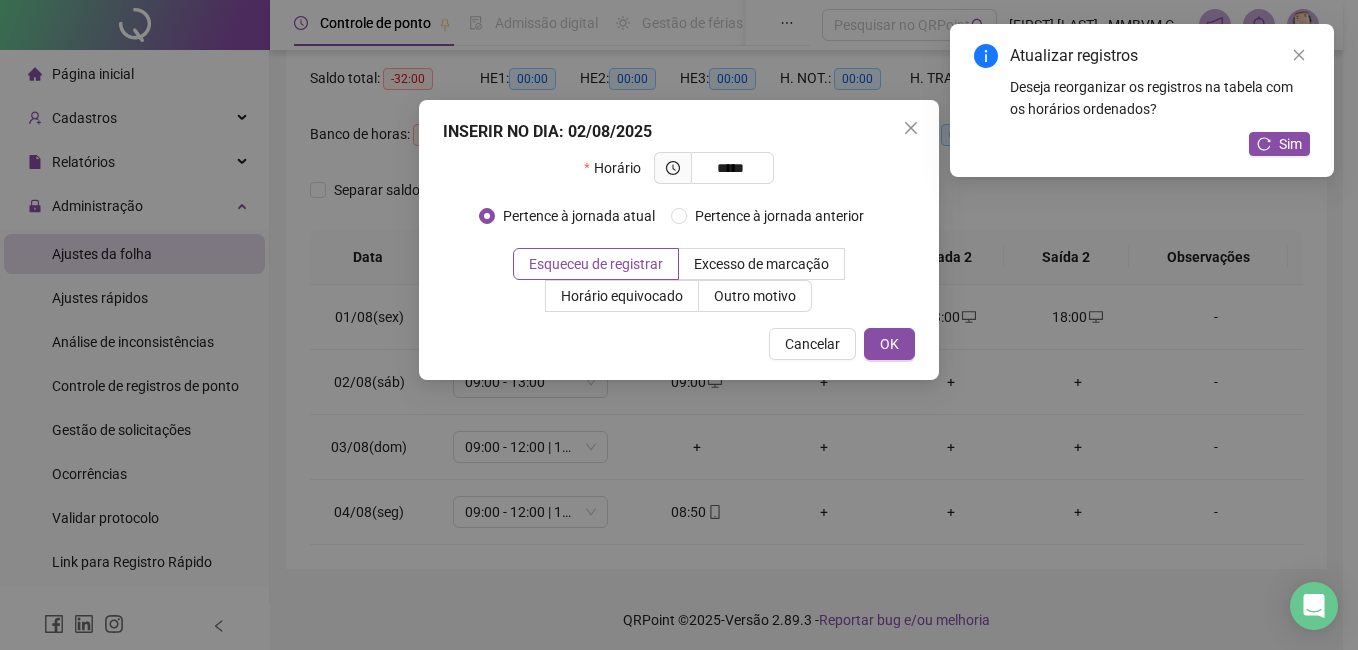 type on "*****" 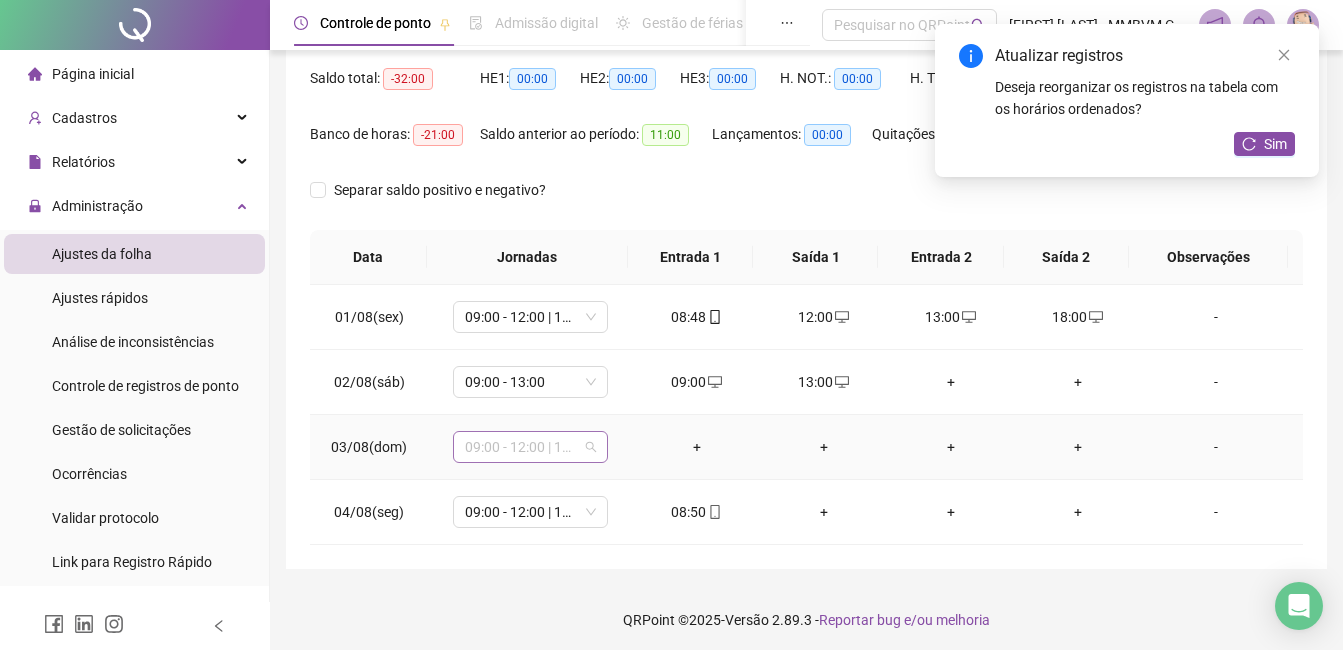 click on "09:00 - 12:00 | 13:00 - 18:00" at bounding box center [530, 447] 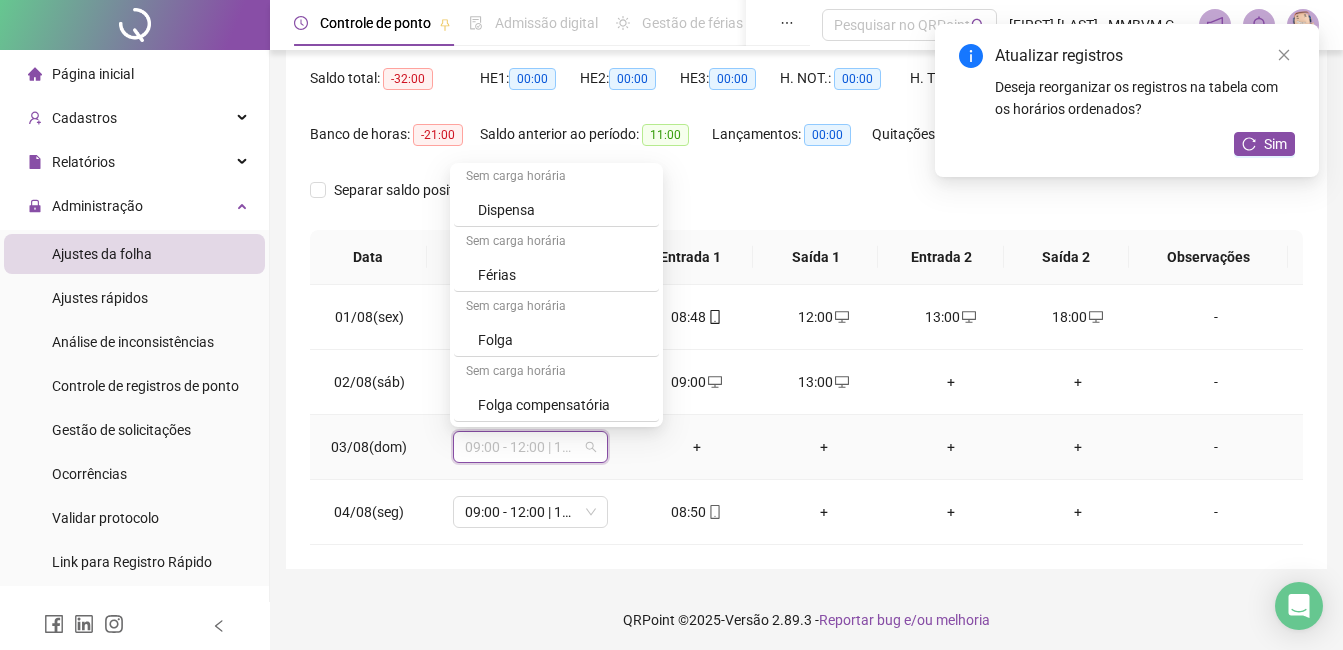 scroll, scrollTop: 264, scrollLeft: 0, axis: vertical 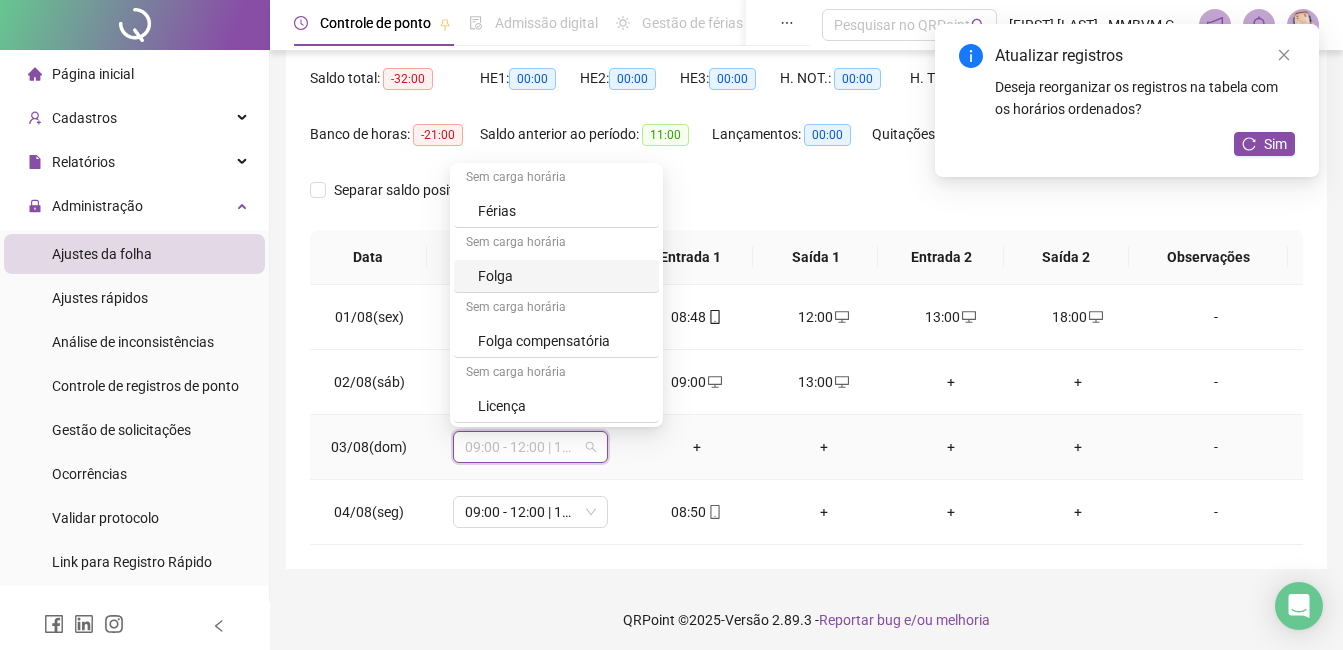 click on "Folga" at bounding box center [562, 276] 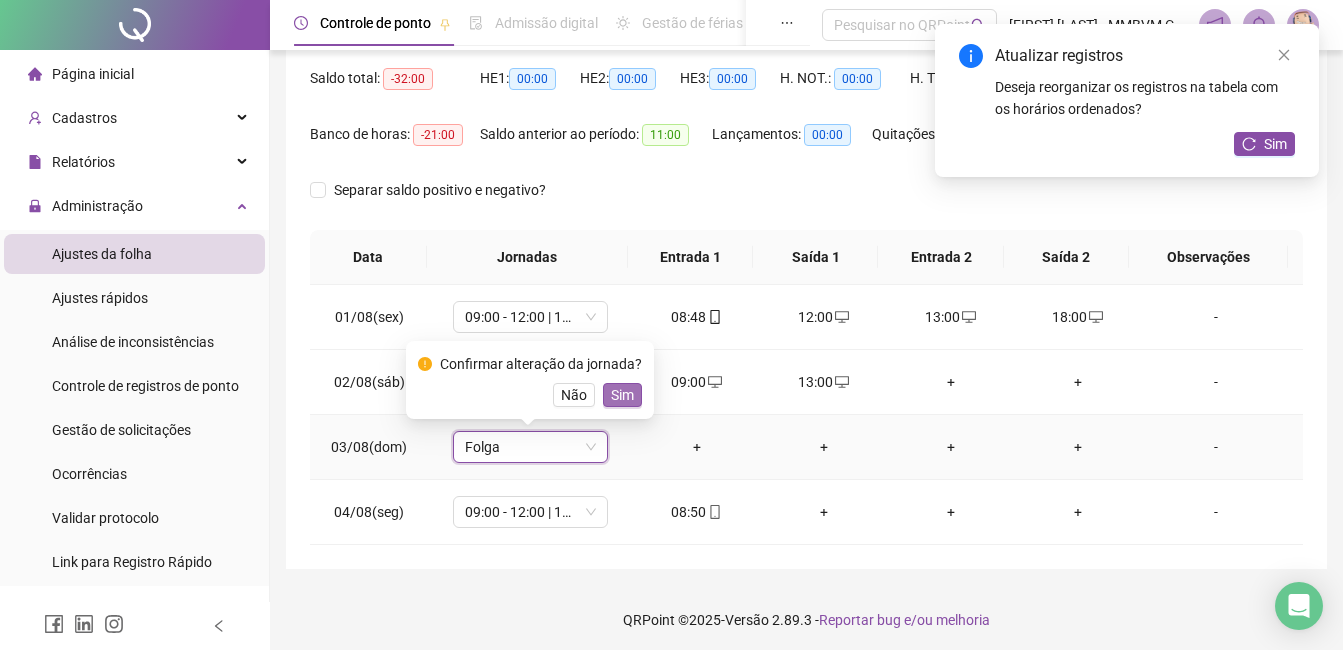 click on "Sim" at bounding box center [622, 395] 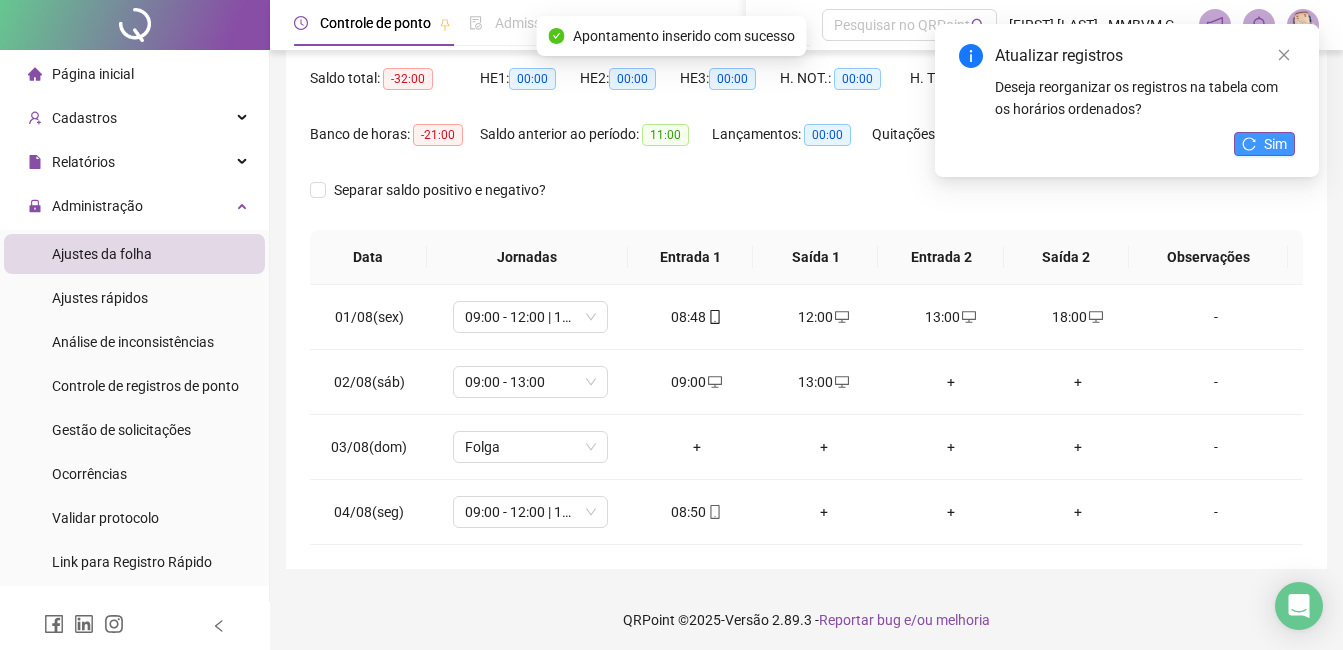 click on "Sim" at bounding box center [1264, 144] 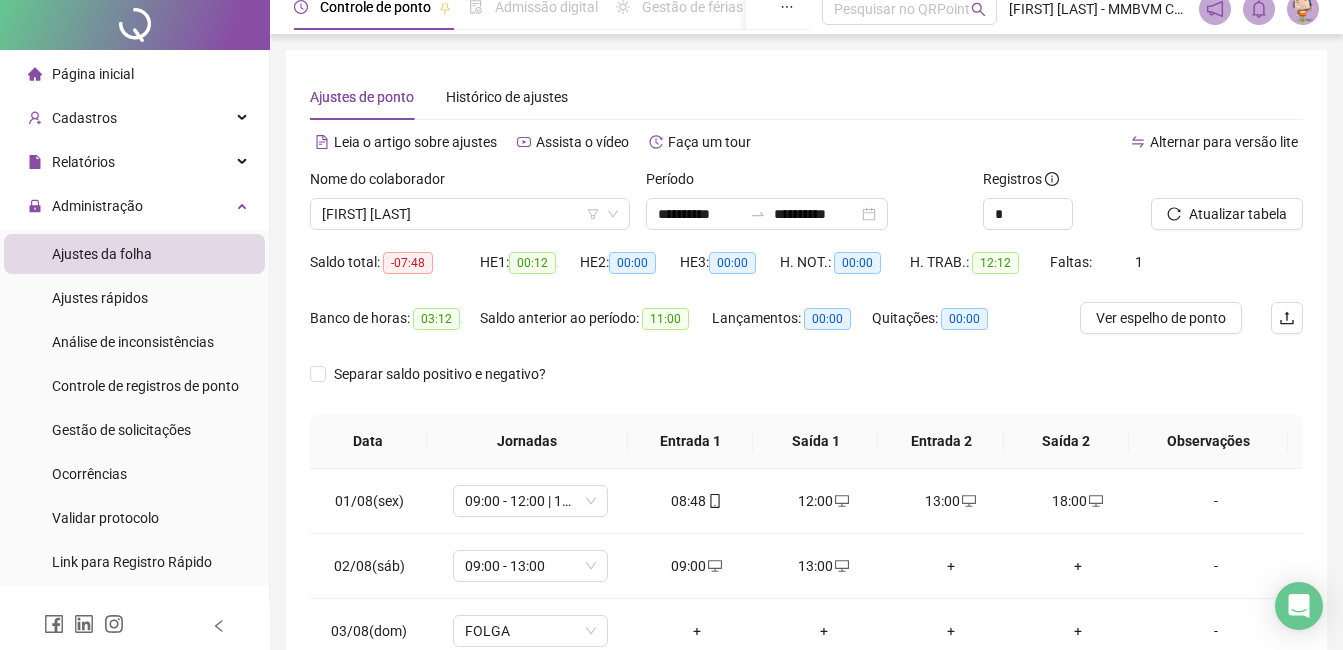 scroll, scrollTop: 0, scrollLeft: 0, axis: both 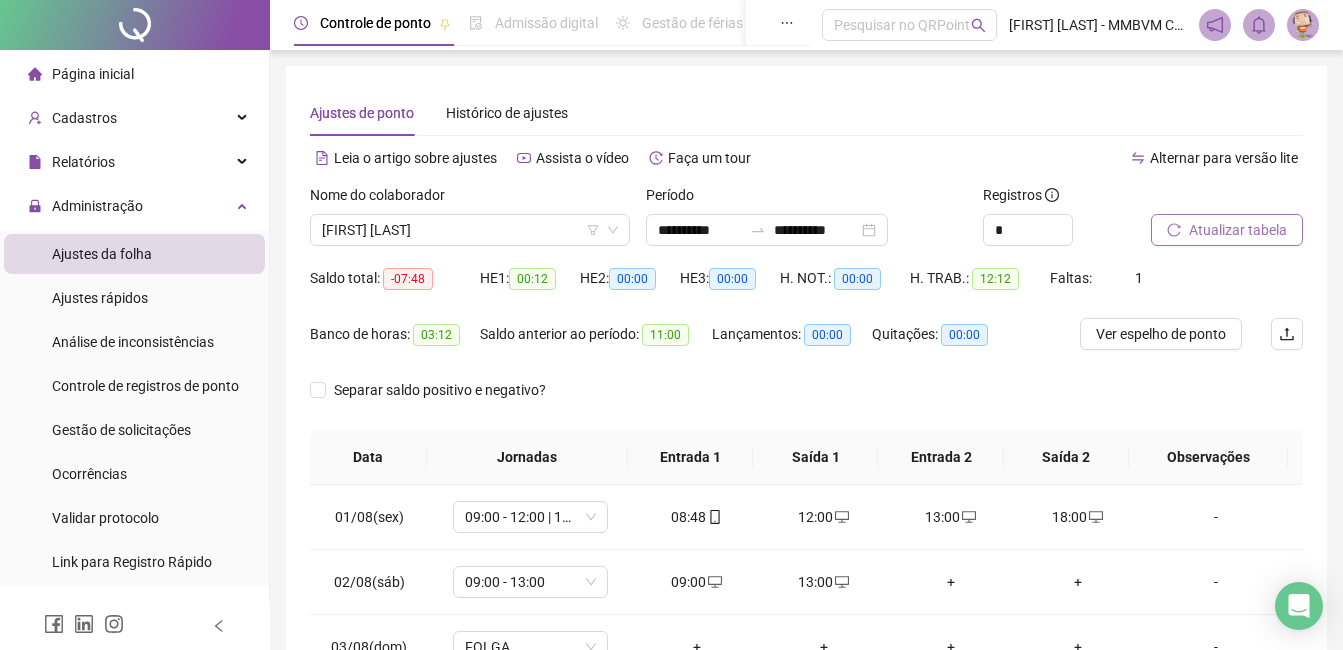 click on "Atualizar tabela" at bounding box center [1238, 230] 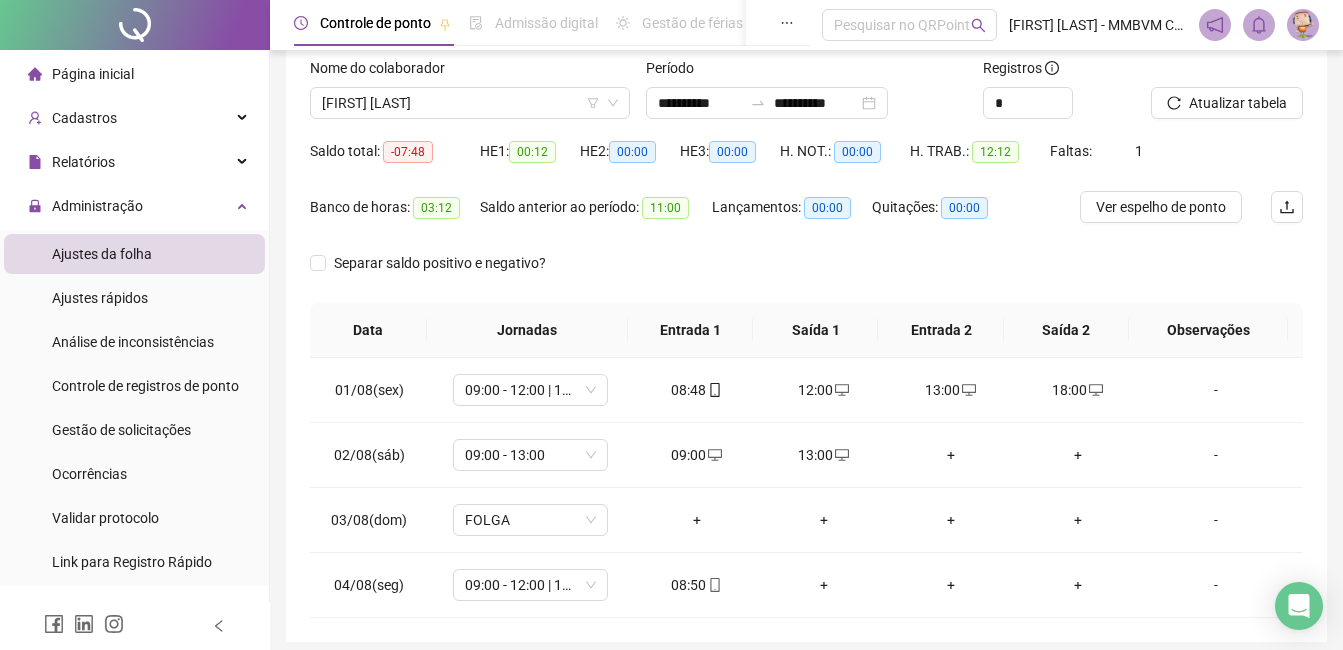 scroll, scrollTop: 105, scrollLeft: 0, axis: vertical 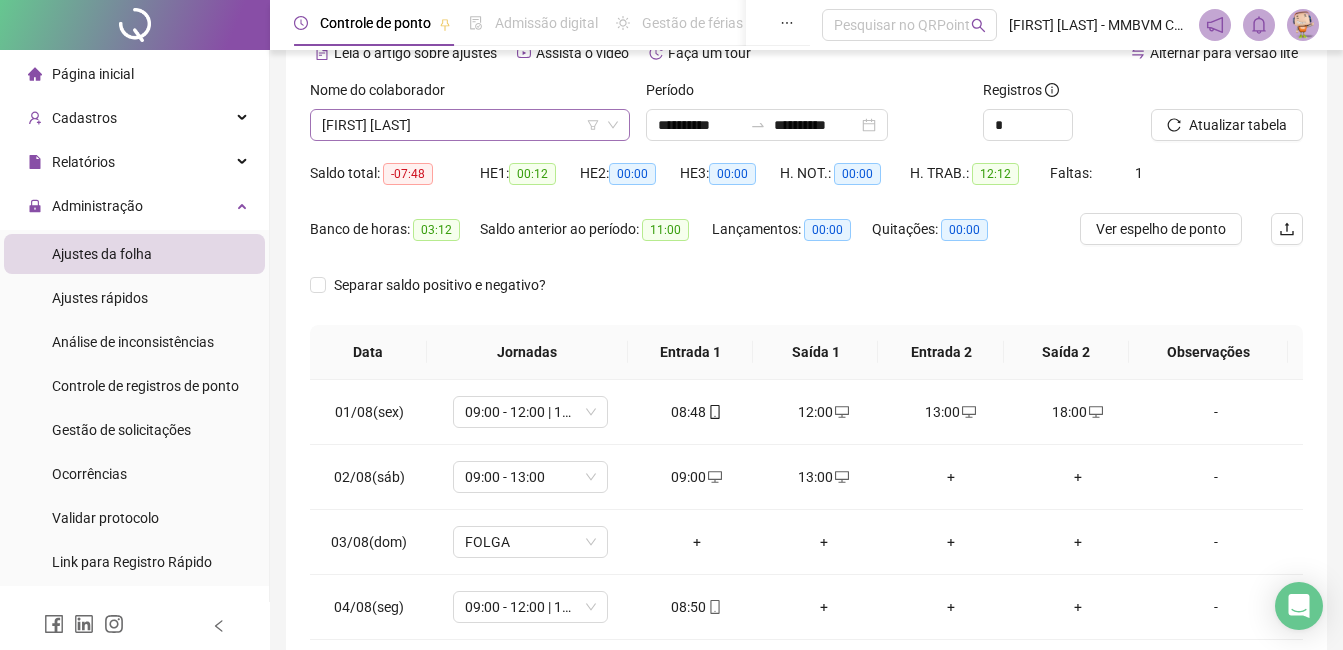 click on "[NAME] [NAME] [NAME]" at bounding box center (470, 125) 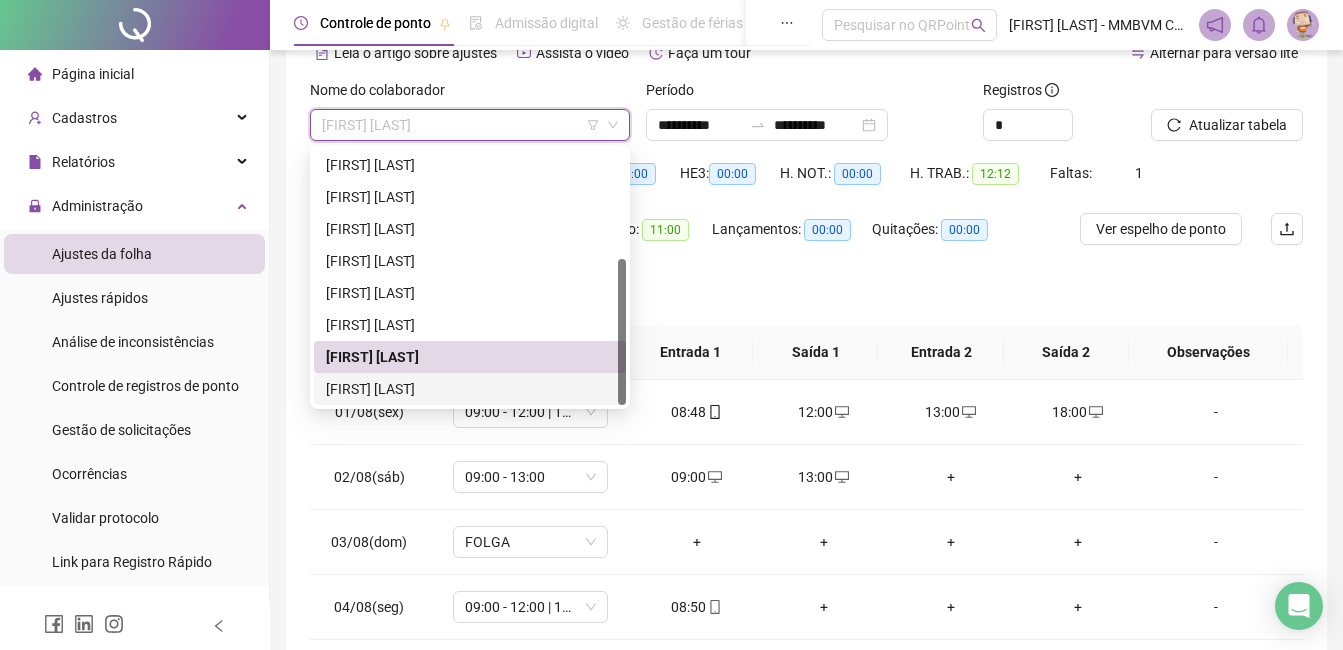 click on "[NAME] [NAME] [NAME]" at bounding box center [470, 389] 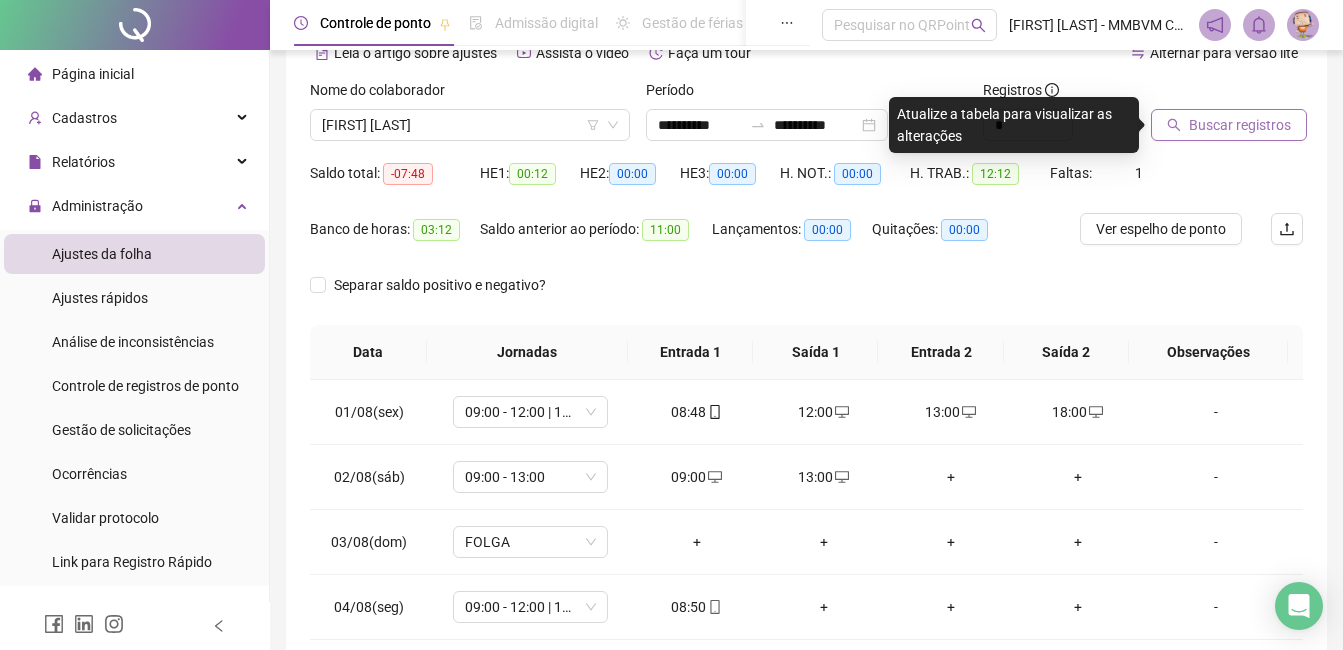 click on "Buscar registros" at bounding box center [1240, 125] 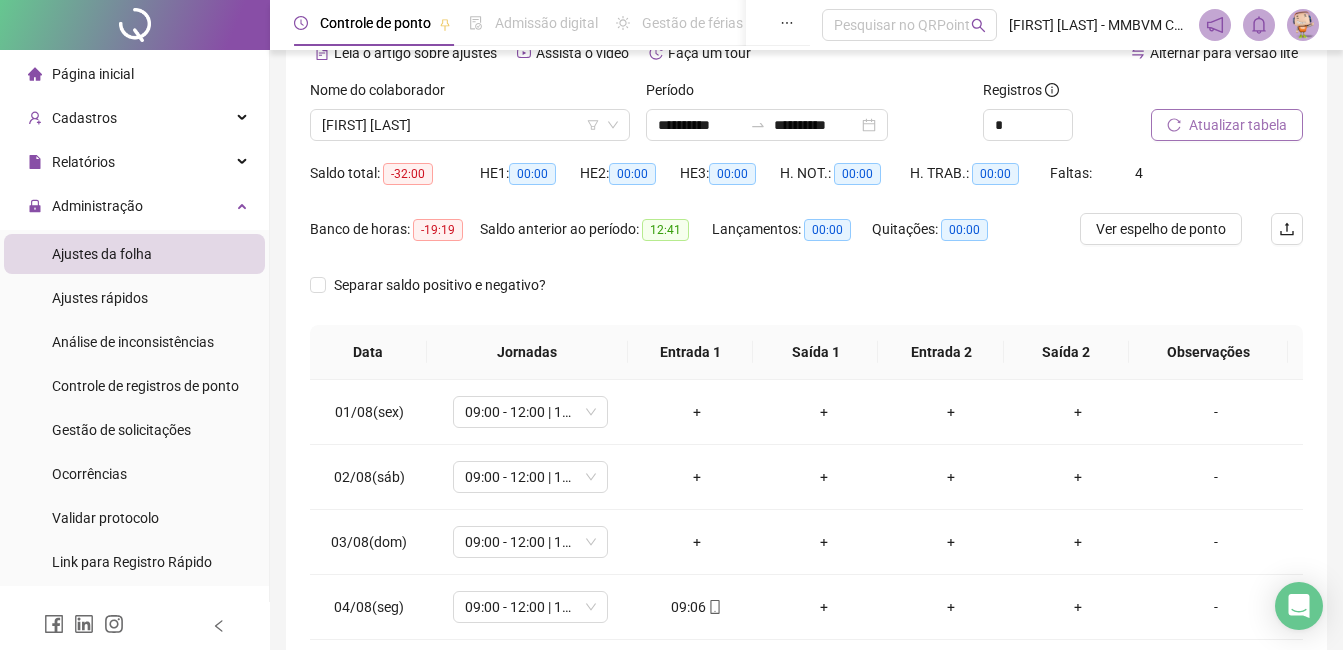 scroll, scrollTop: 205, scrollLeft: 0, axis: vertical 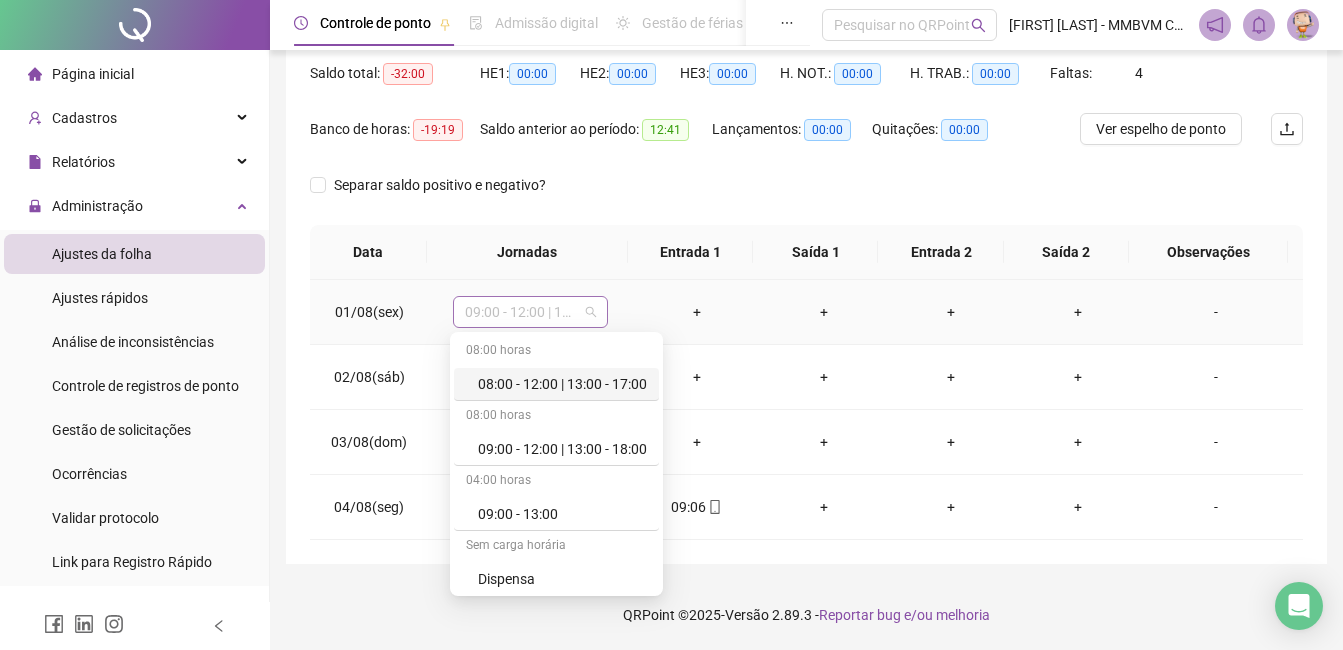 click on "09:00 - 12:00 | 13:00 - 18:00" at bounding box center [530, 312] 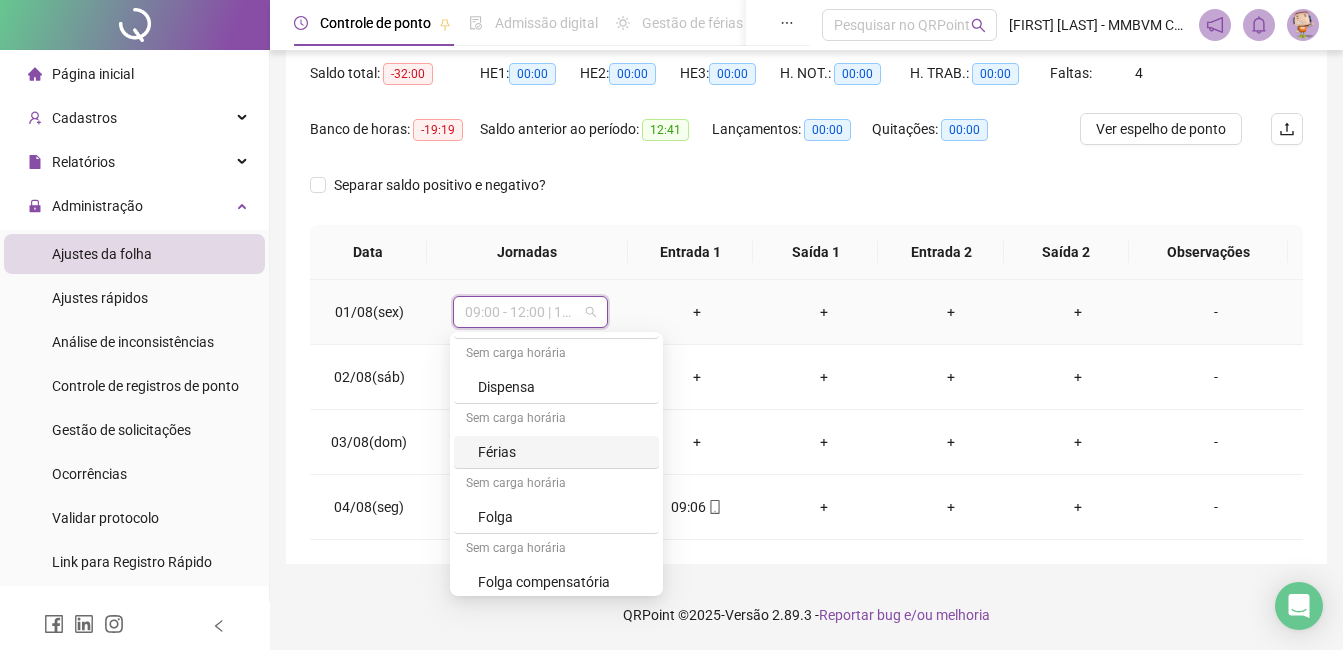 scroll, scrollTop: 200, scrollLeft: 0, axis: vertical 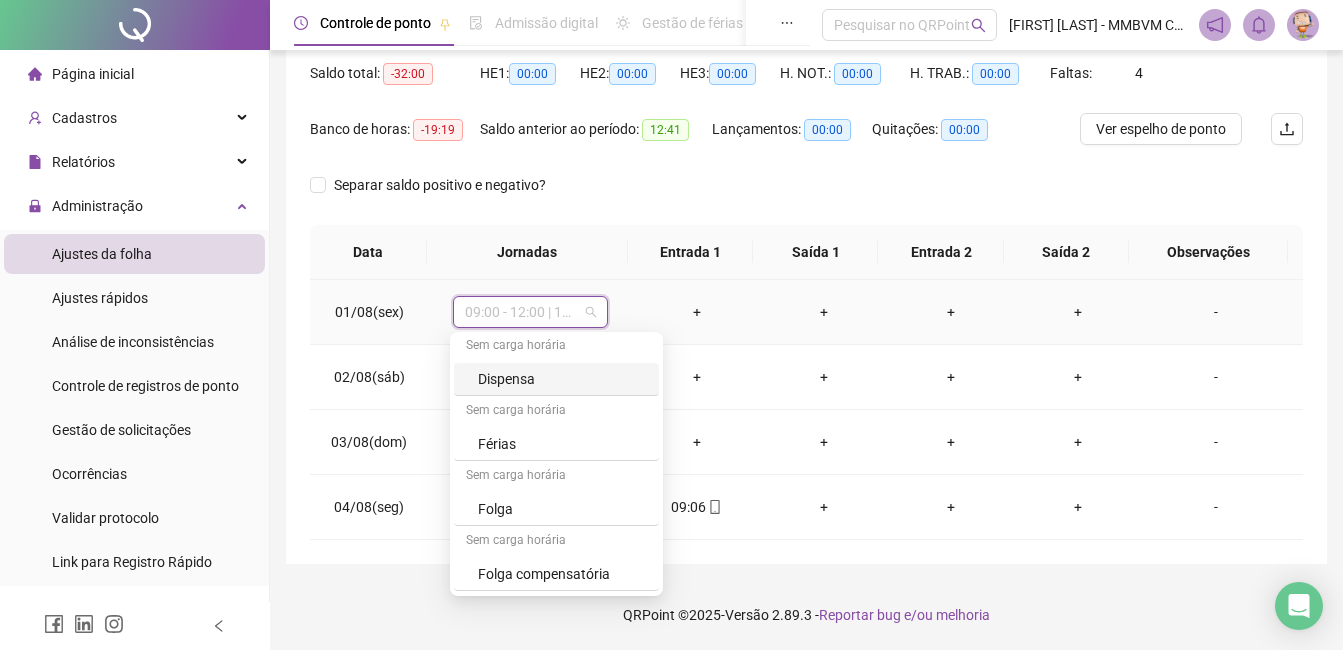 click on "Dispensa" at bounding box center (562, 379) 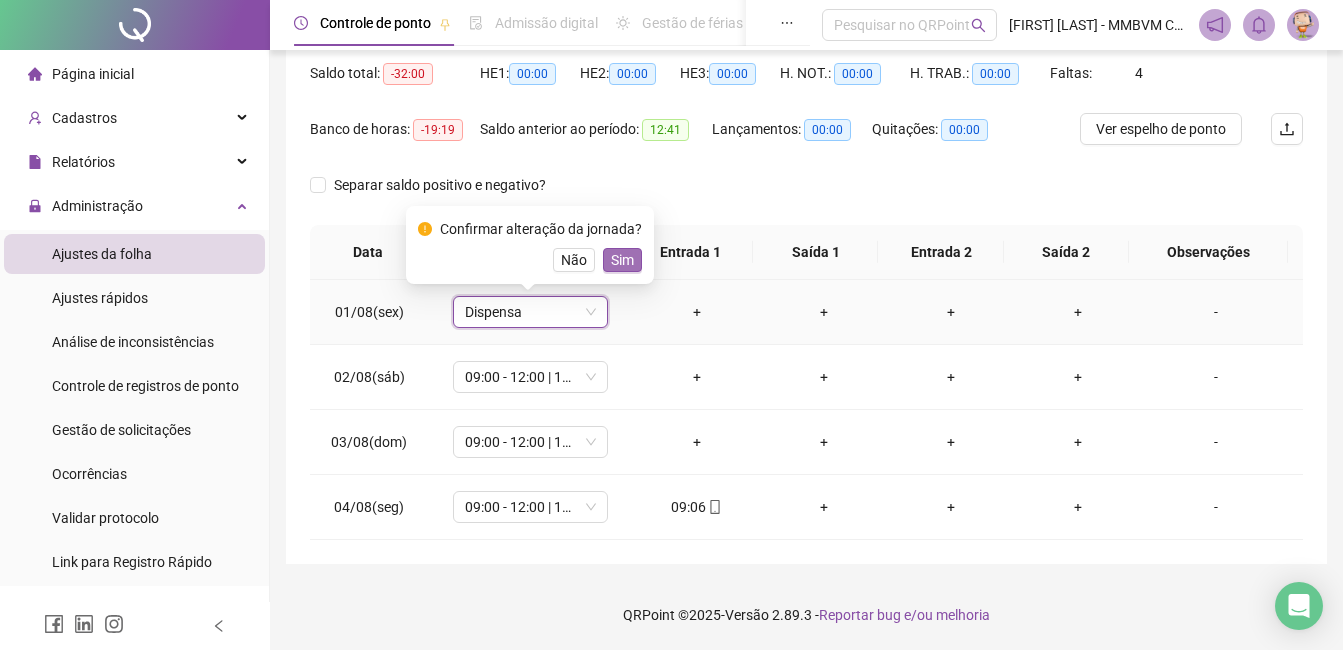click on "Sim" at bounding box center [622, 260] 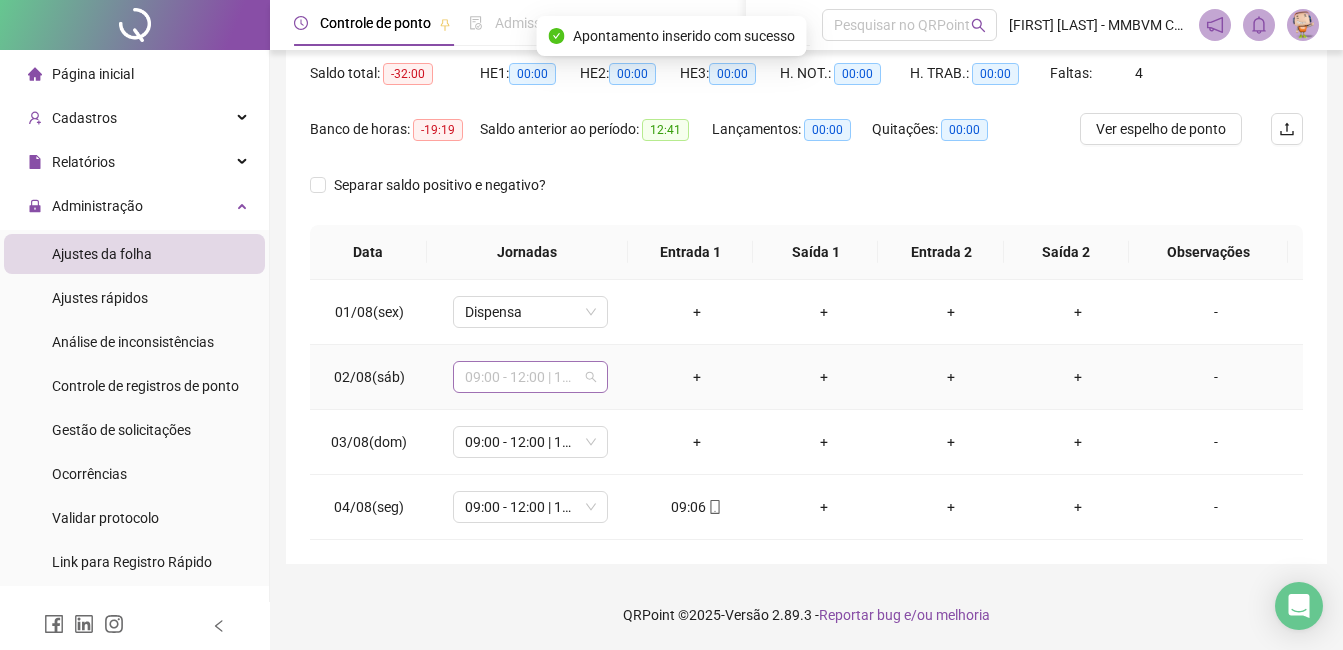 click on "09:00 - 12:00 | 13:00 - 18:00" at bounding box center (530, 377) 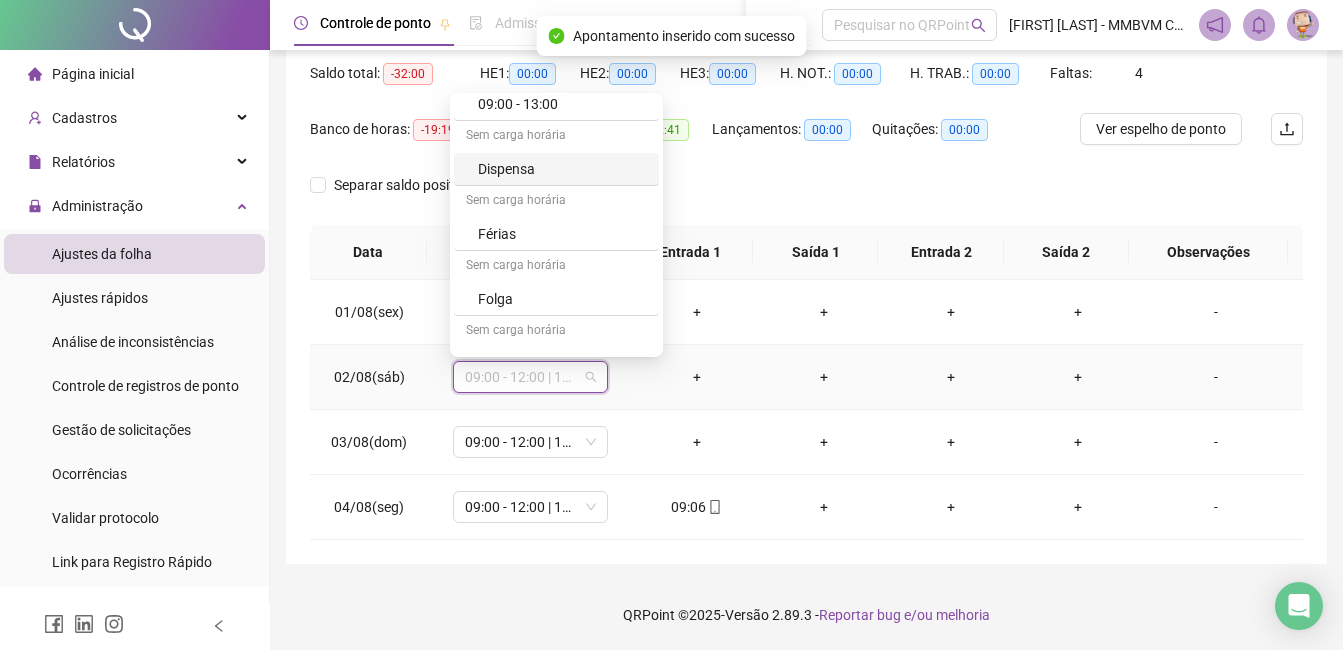 scroll, scrollTop: 200, scrollLeft: 0, axis: vertical 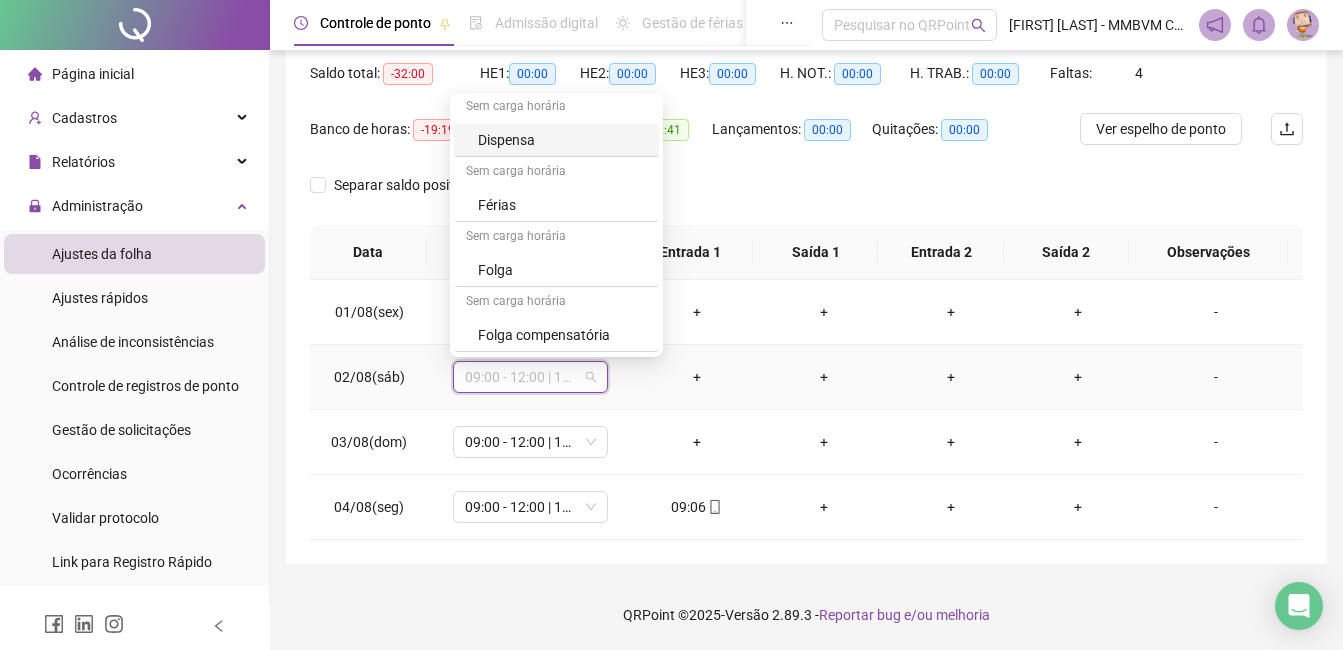 click on "Dispensa" at bounding box center (562, 140) 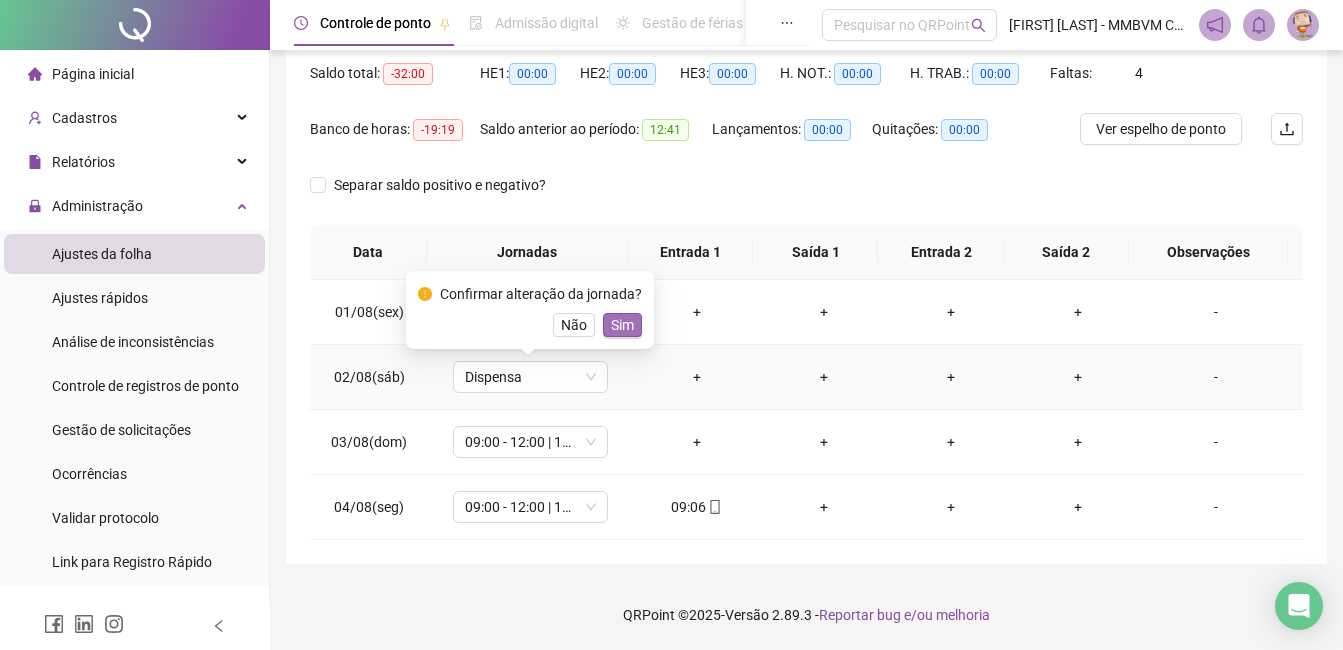 click on "Sim" at bounding box center [622, 325] 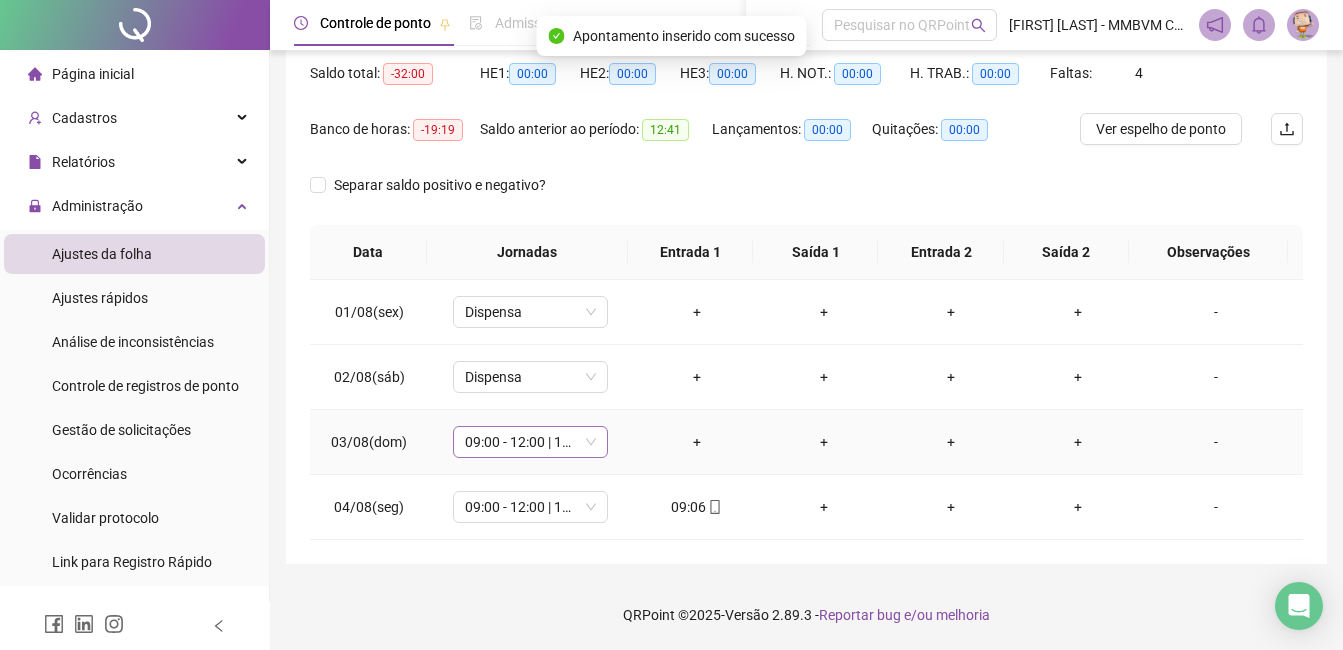 click on "09:00 - 12:00 | 13:00 - 18:00" at bounding box center [530, 442] 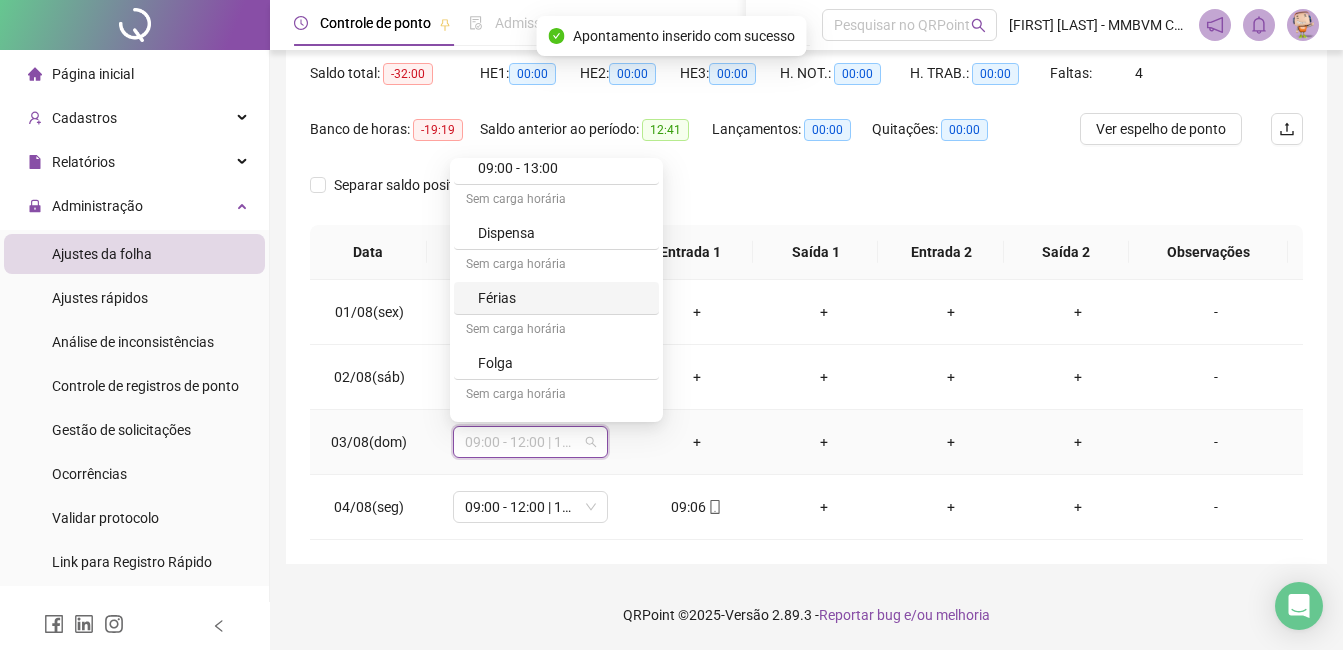 scroll, scrollTop: 200, scrollLeft: 0, axis: vertical 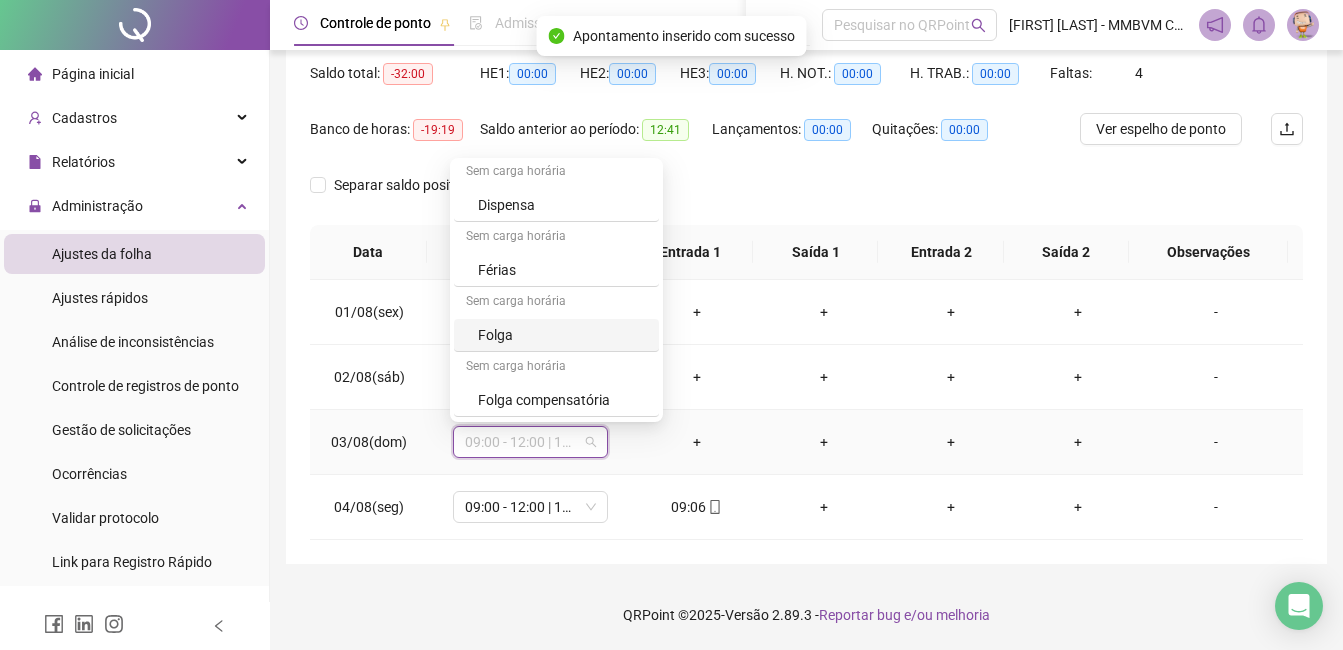 drag, startPoint x: 505, startPoint y: 336, endPoint x: 515, endPoint y: 339, distance: 10.440307 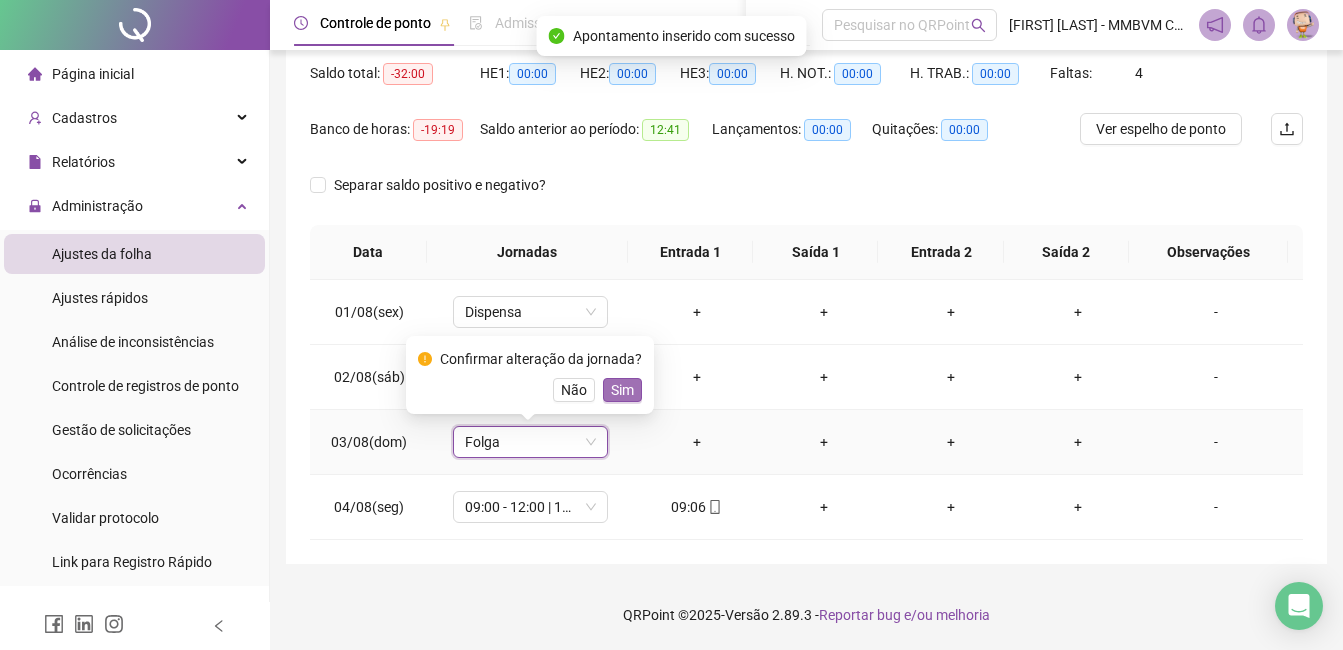 click on "Sim" at bounding box center [622, 390] 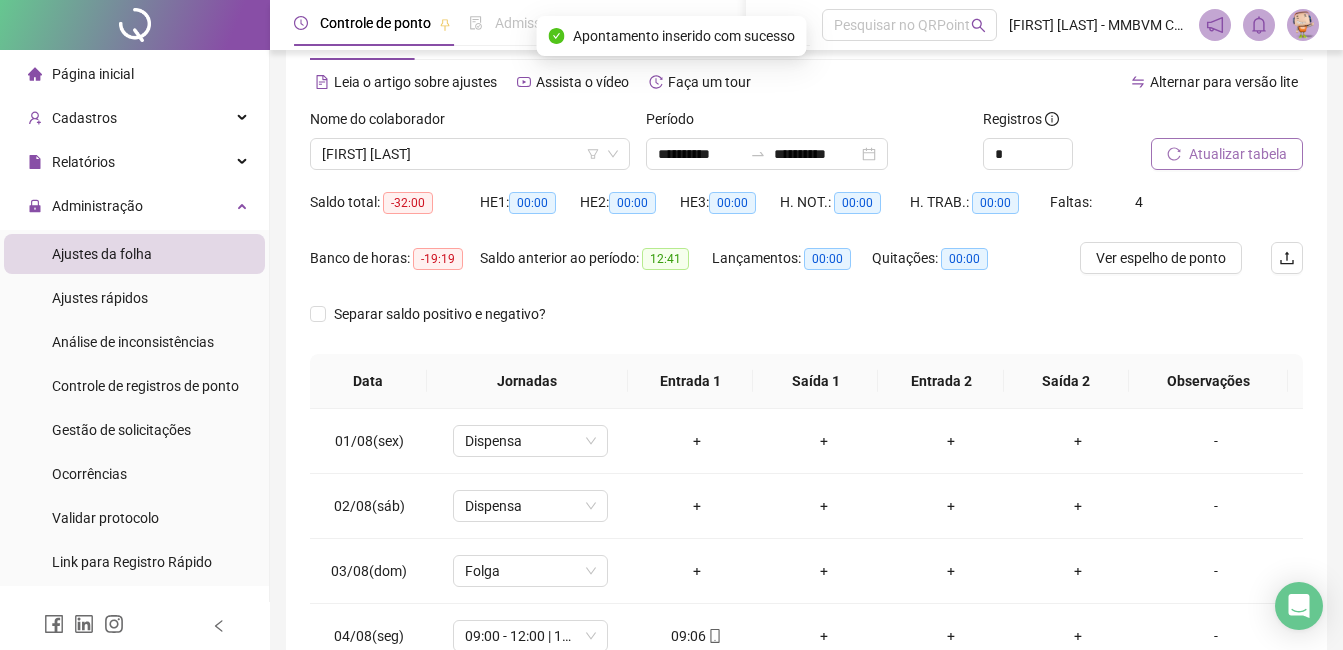 scroll, scrollTop: 0, scrollLeft: 0, axis: both 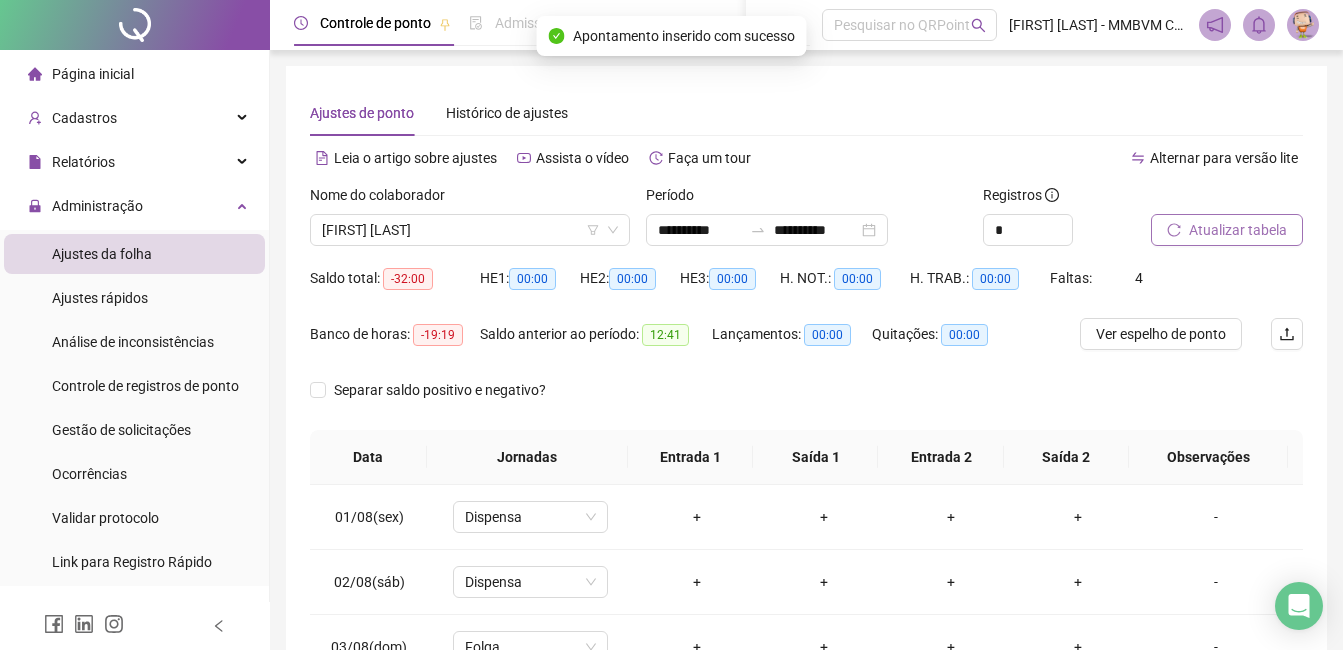 click on "Atualizar tabela" at bounding box center (1238, 230) 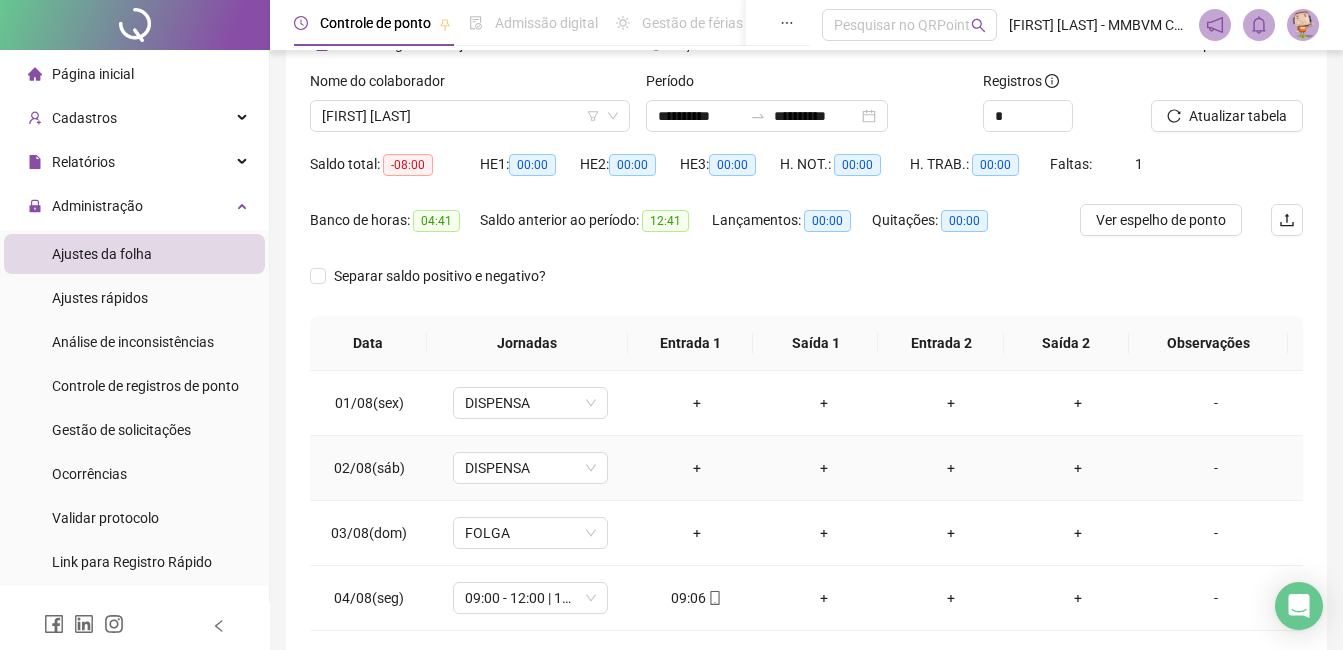 scroll, scrollTop: 0, scrollLeft: 0, axis: both 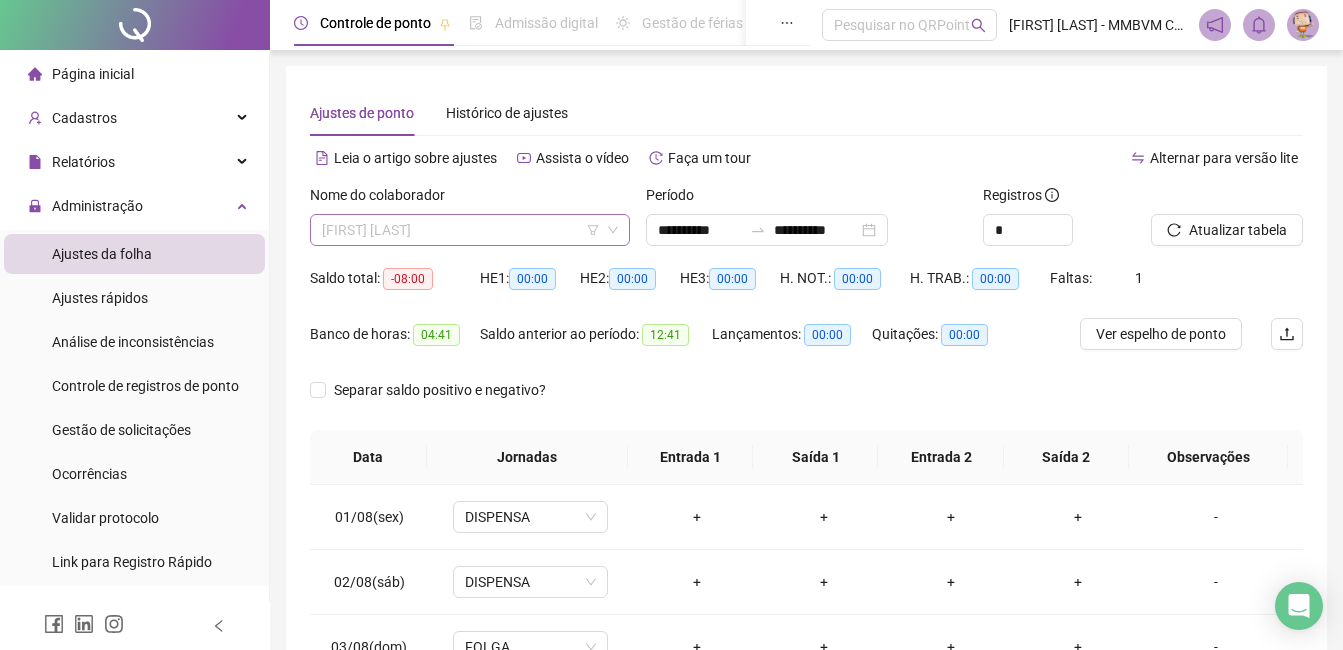 click on "[NAME] [NAME] [NAME]" at bounding box center (470, 230) 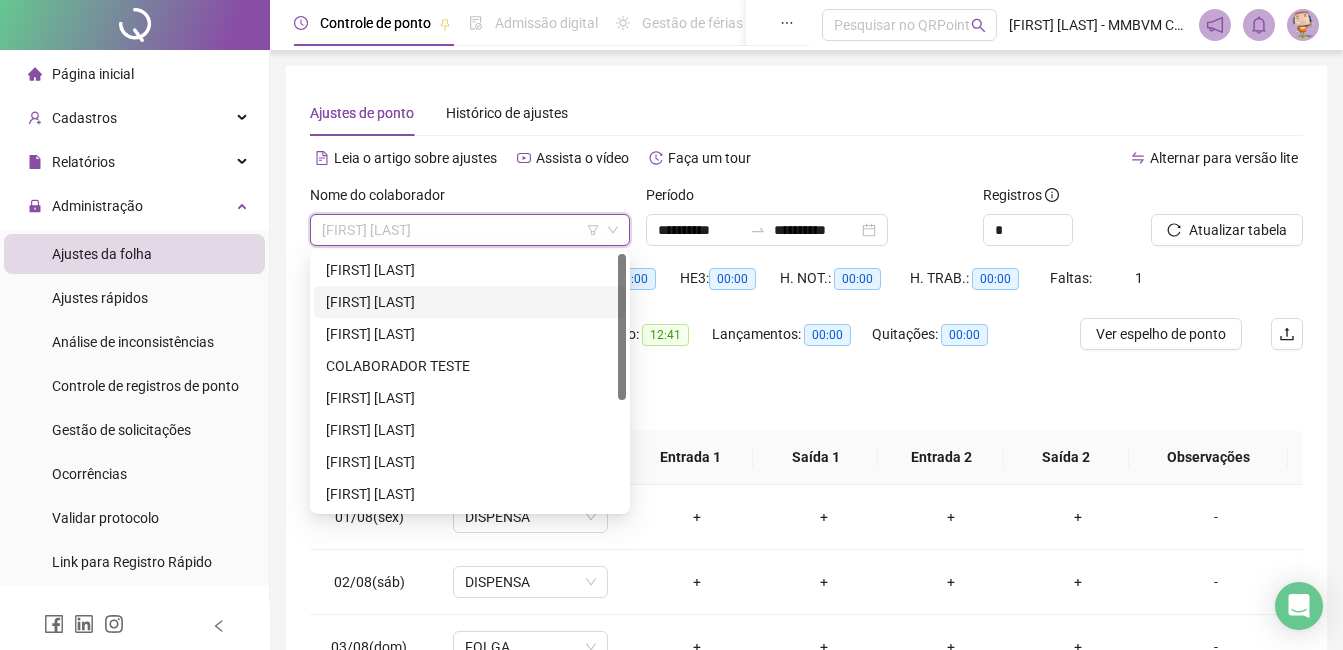 scroll, scrollTop: 192, scrollLeft: 0, axis: vertical 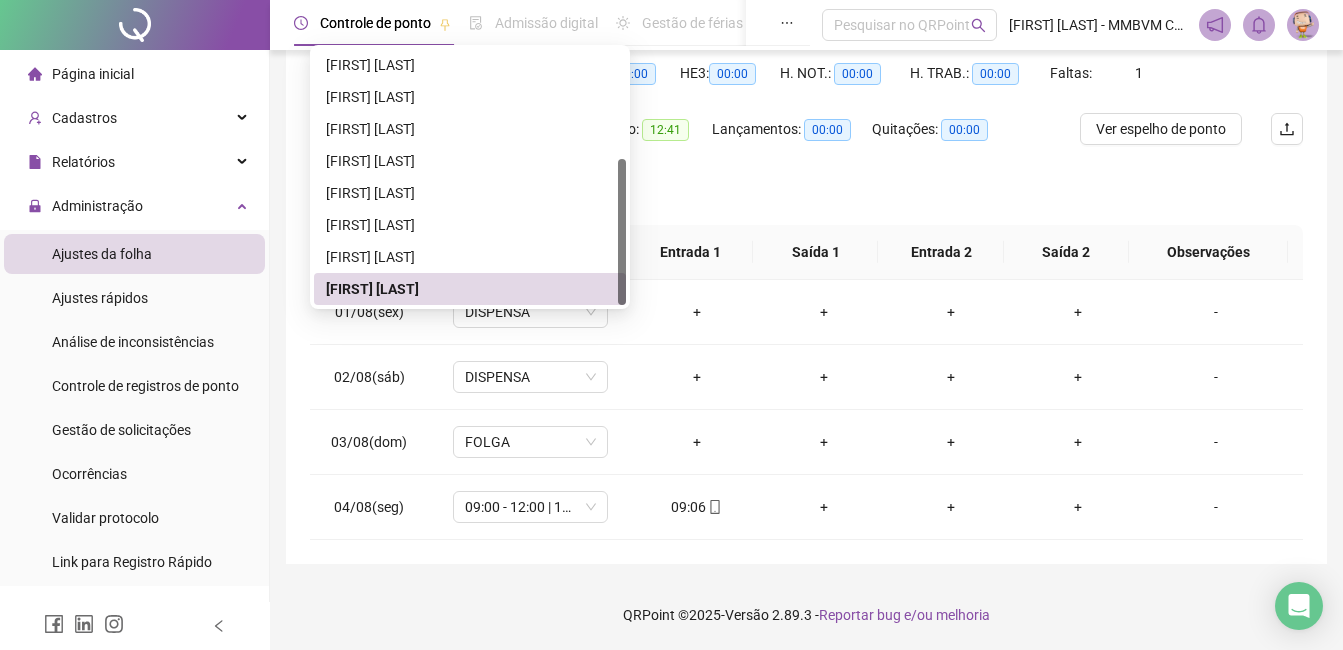 click on "[NAME] [NAME] [NAME]" at bounding box center (470, 289) 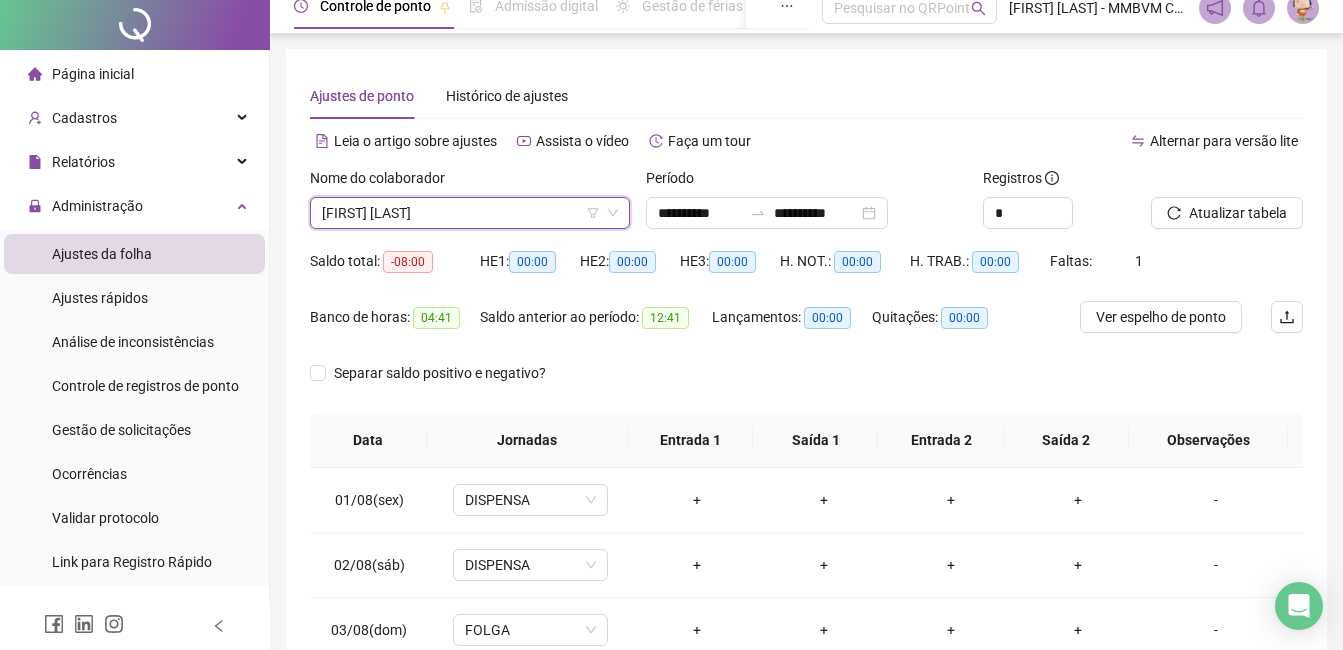scroll, scrollTop: 0, scrollLeft: 0, axis: both 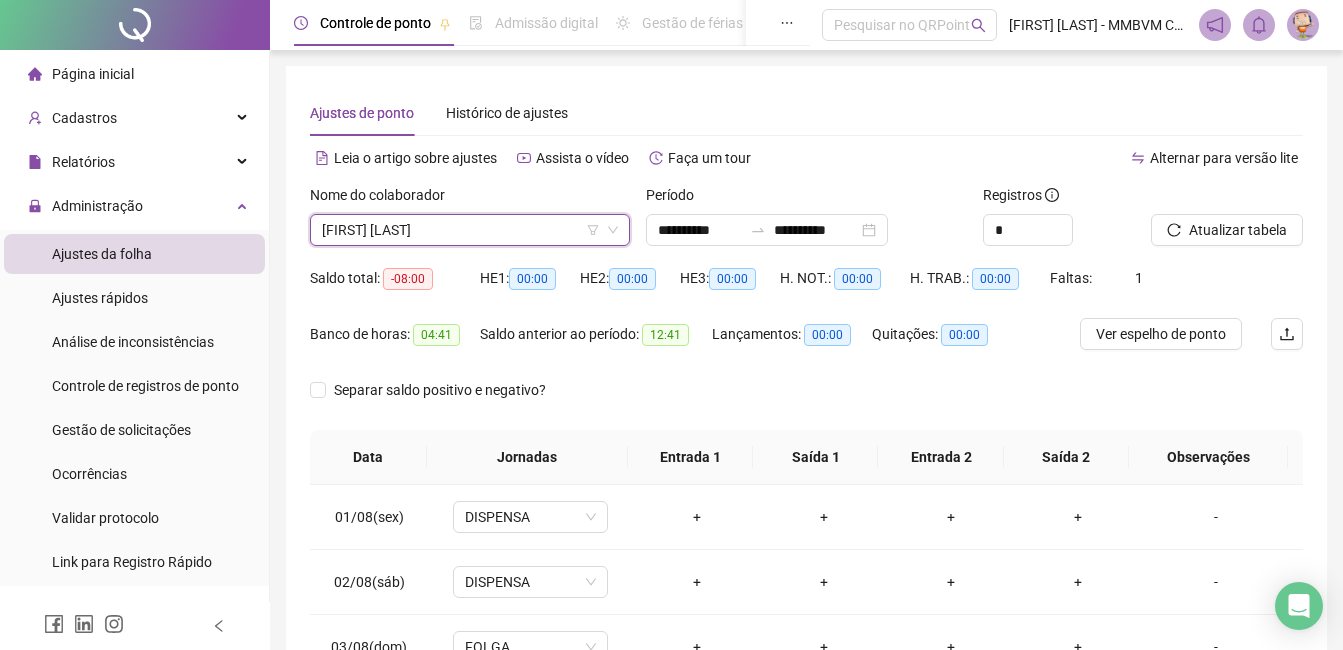click 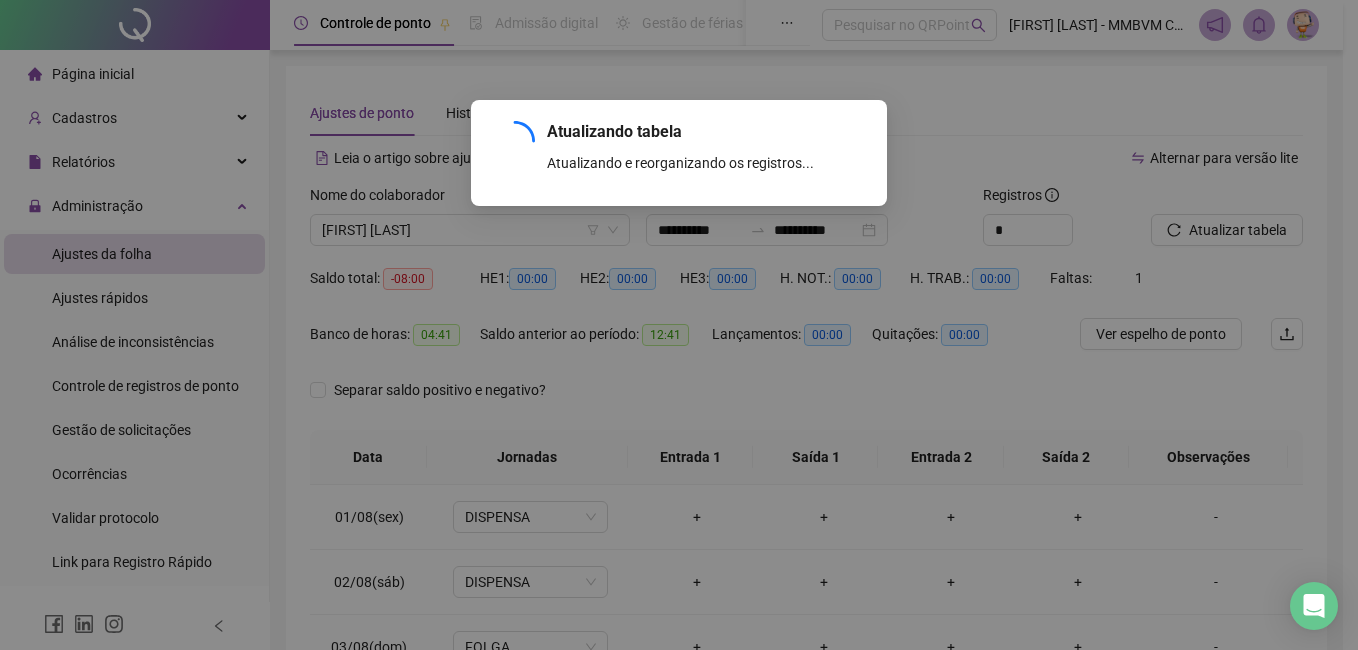 click on "Atualizando tabela Atualizando e reorganizando os registros... OK" at bounding box center (679, 325) 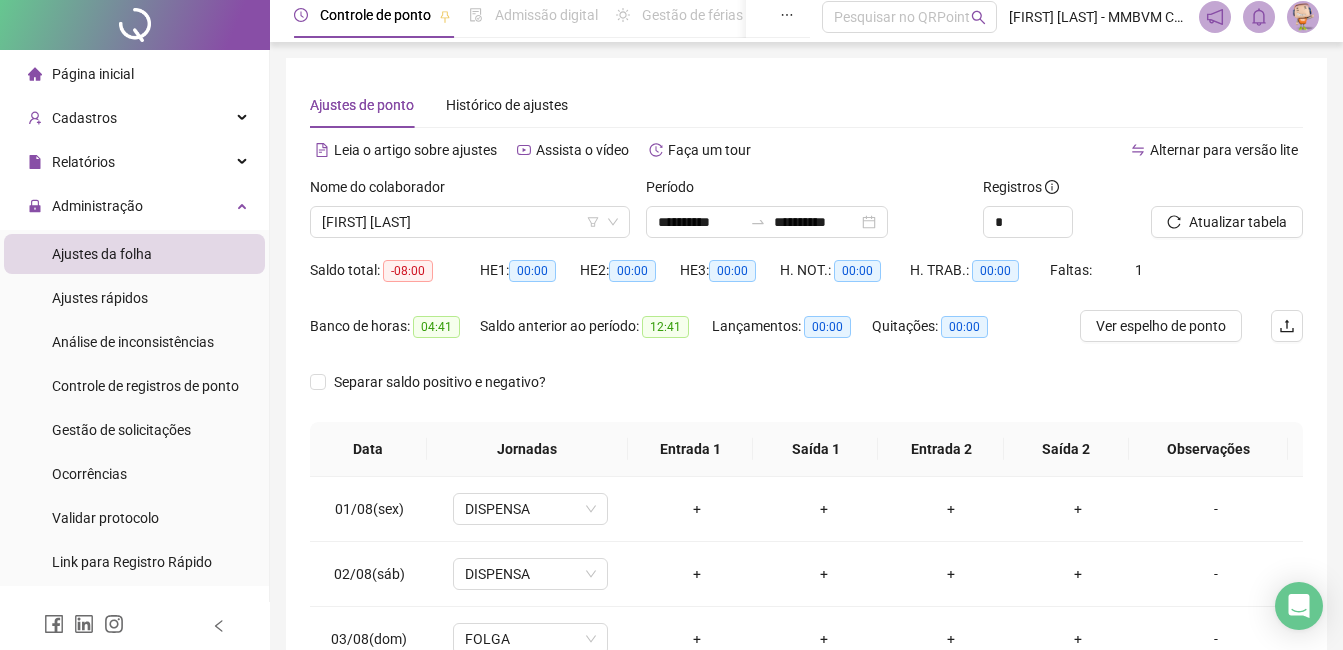 scroll, scrollTop: 0, scrollLeft: 0, axis: both 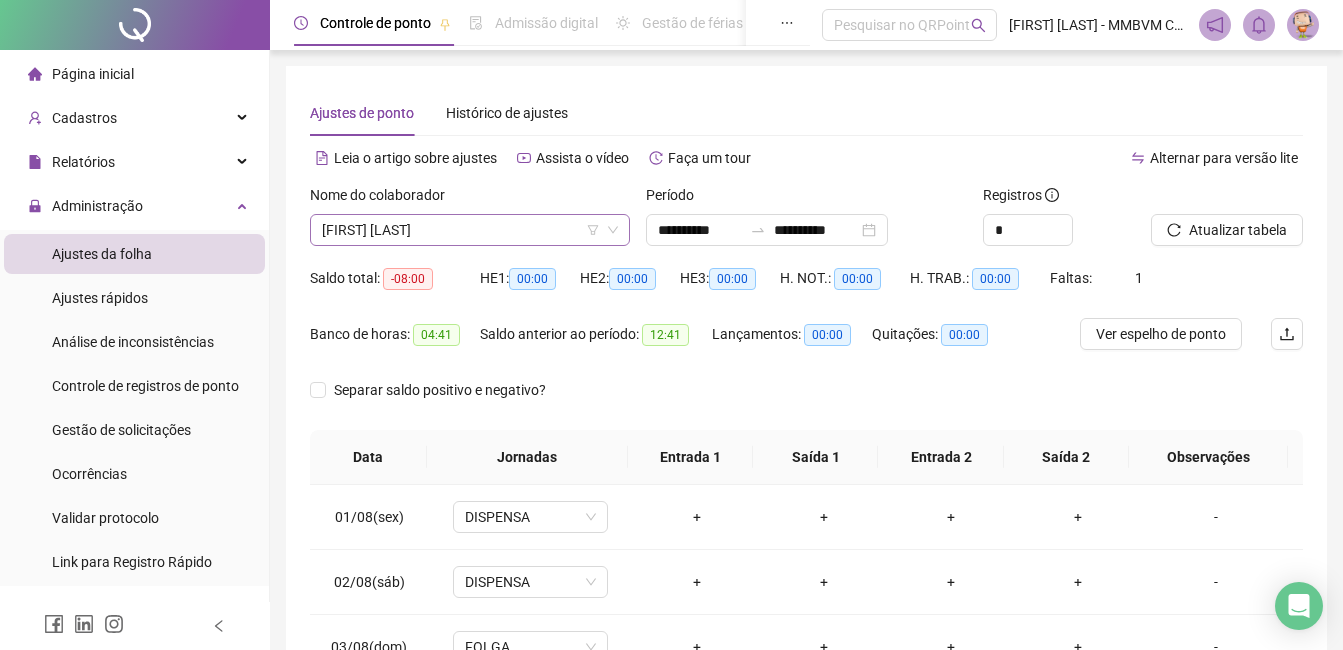 click on "[NAME] [NAME] [NAME]" at bounding box center (470, 230) 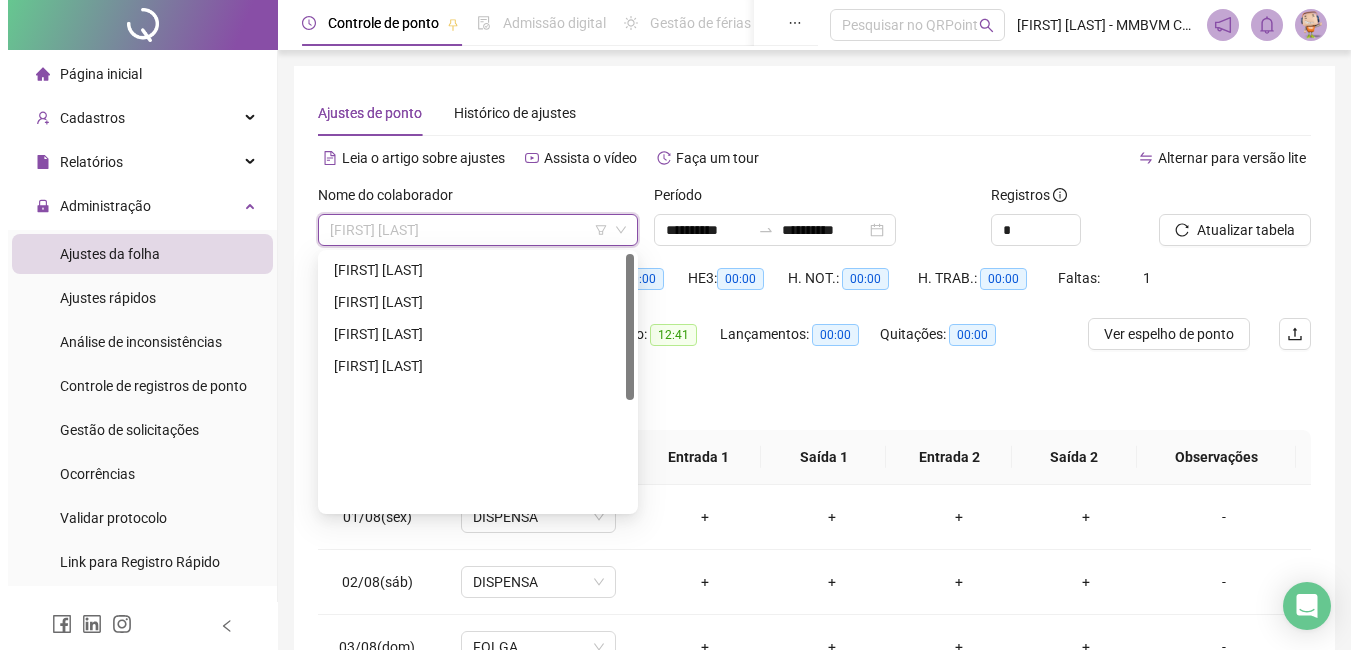 scroll, scrollTop: 0, scrollLeft: 0, axis: both 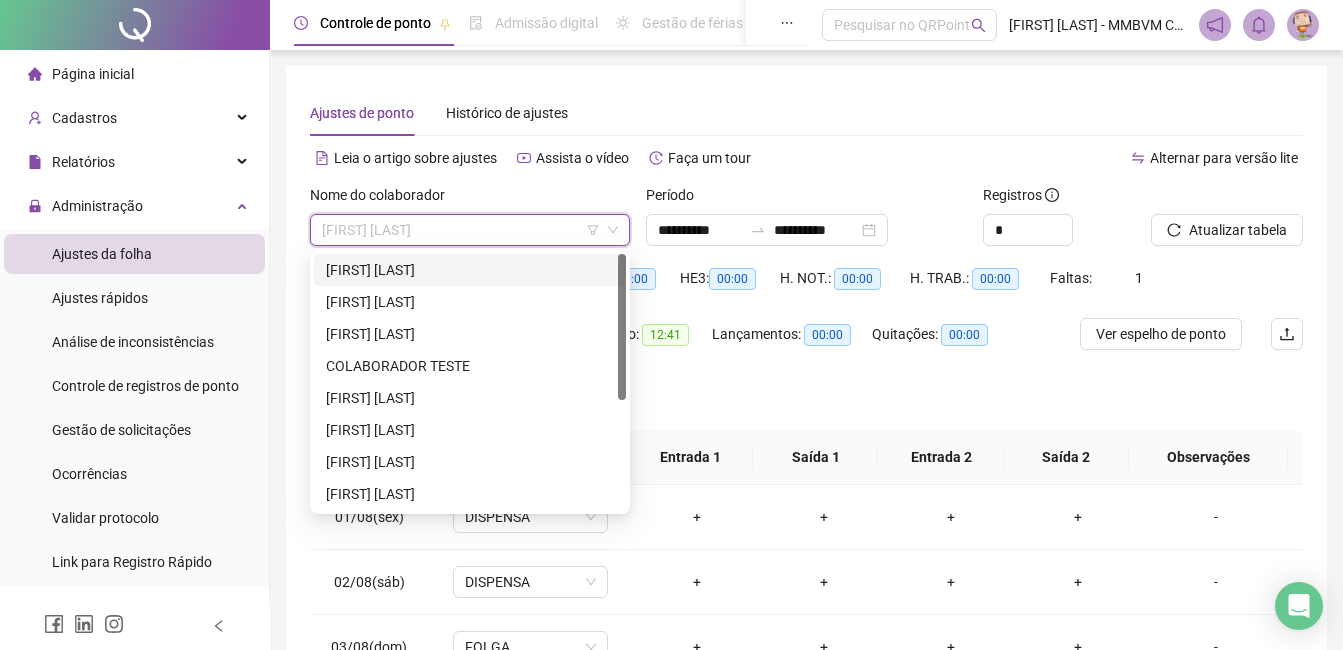click on "[NAME] [NAME] [NAME]" at bounding box center (470, 270) 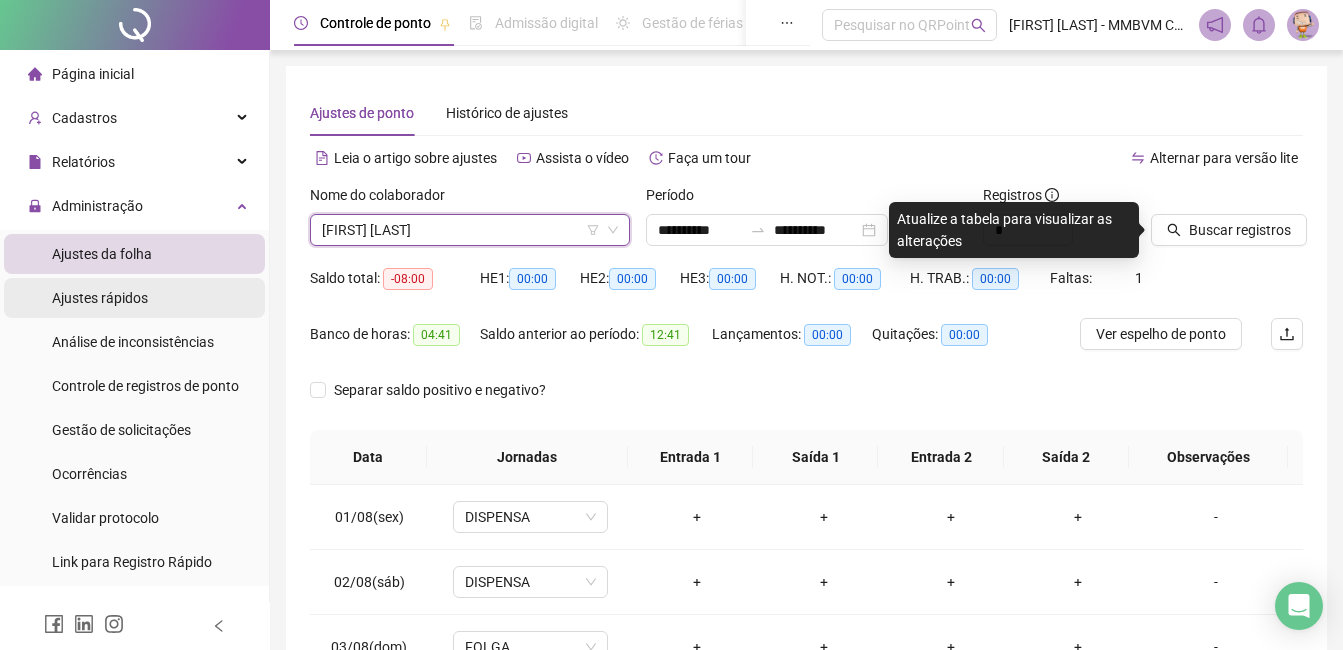 click on "Ajustes rápidos" at bounding box center (100, 298) 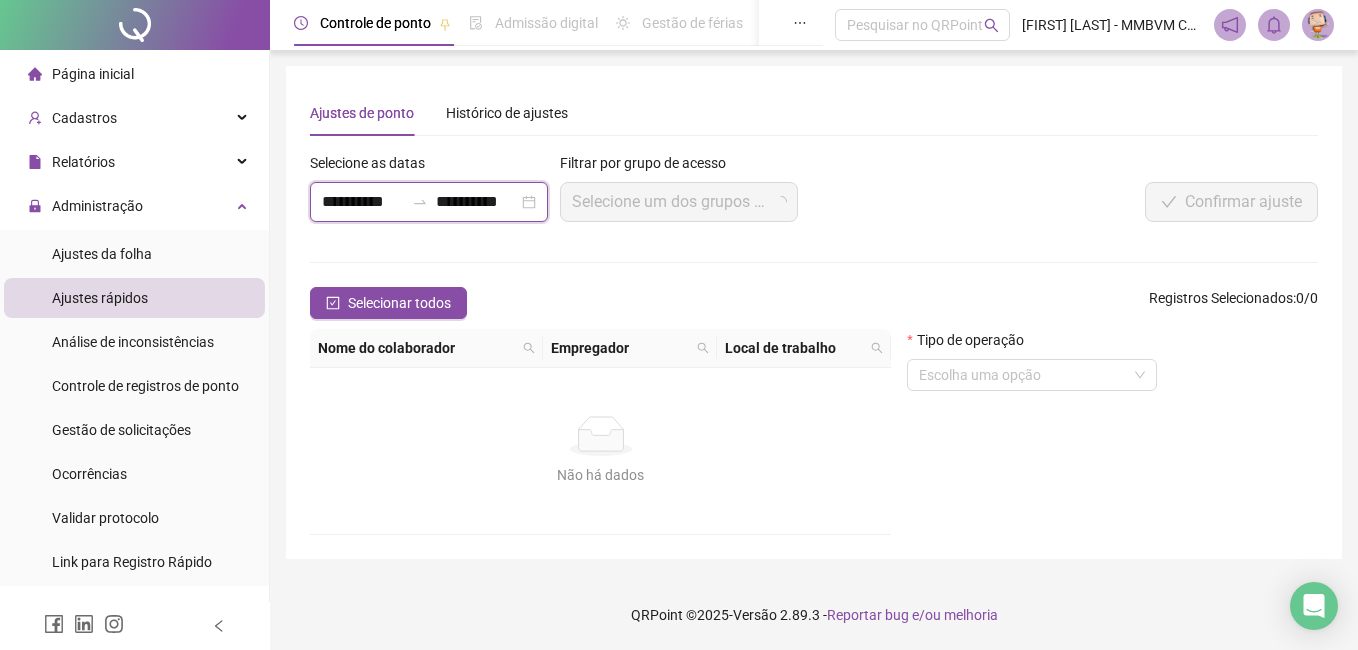 click on "**********" at bounding box center [363, 202] 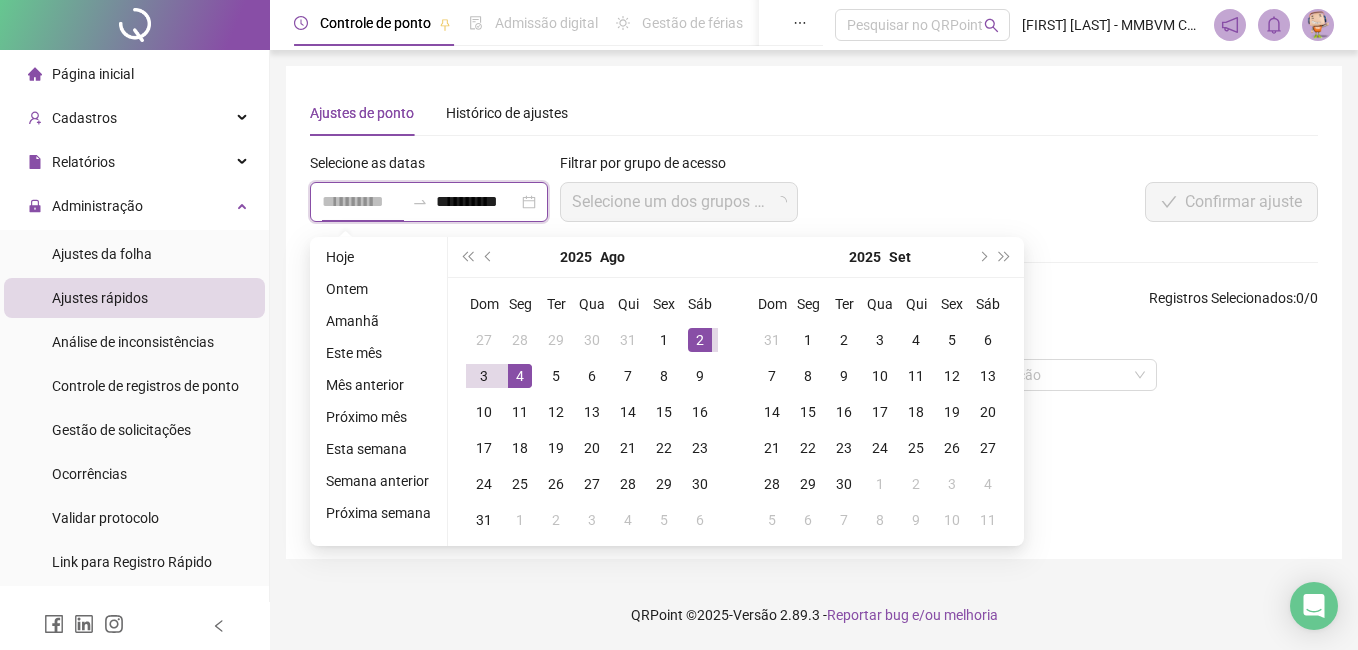 type on "**********" 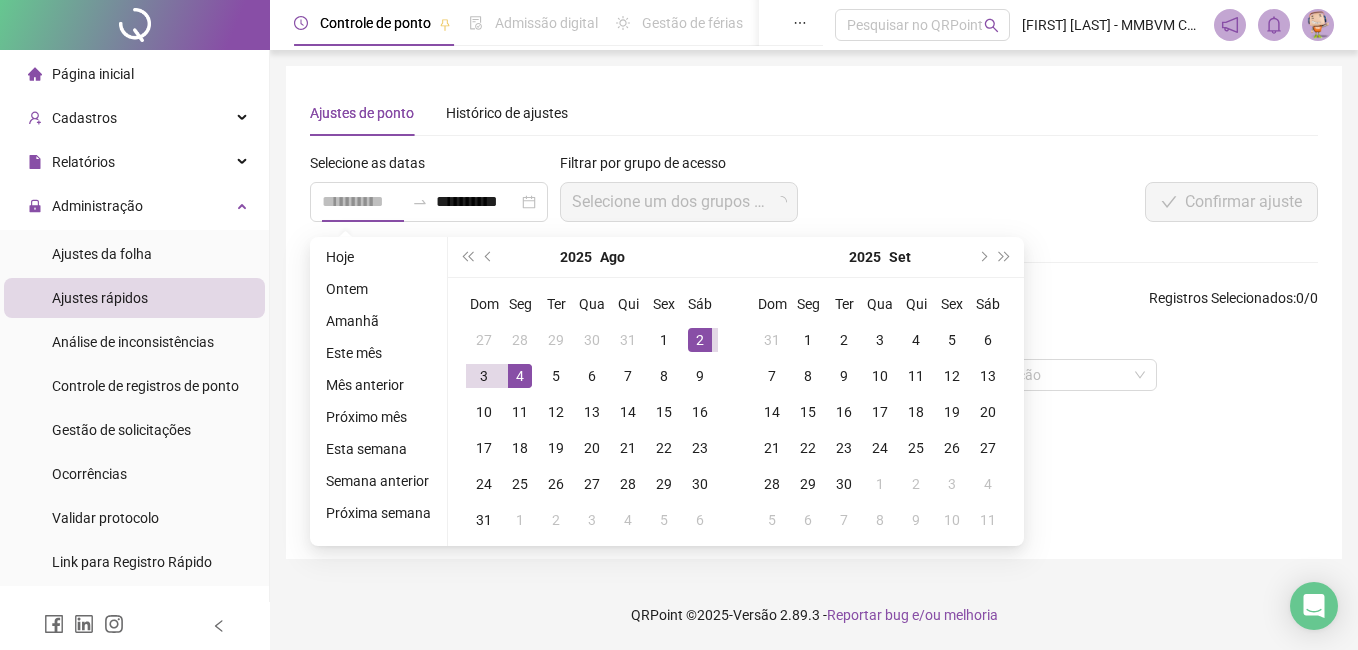click on "2" at bounding box center [700, 340] 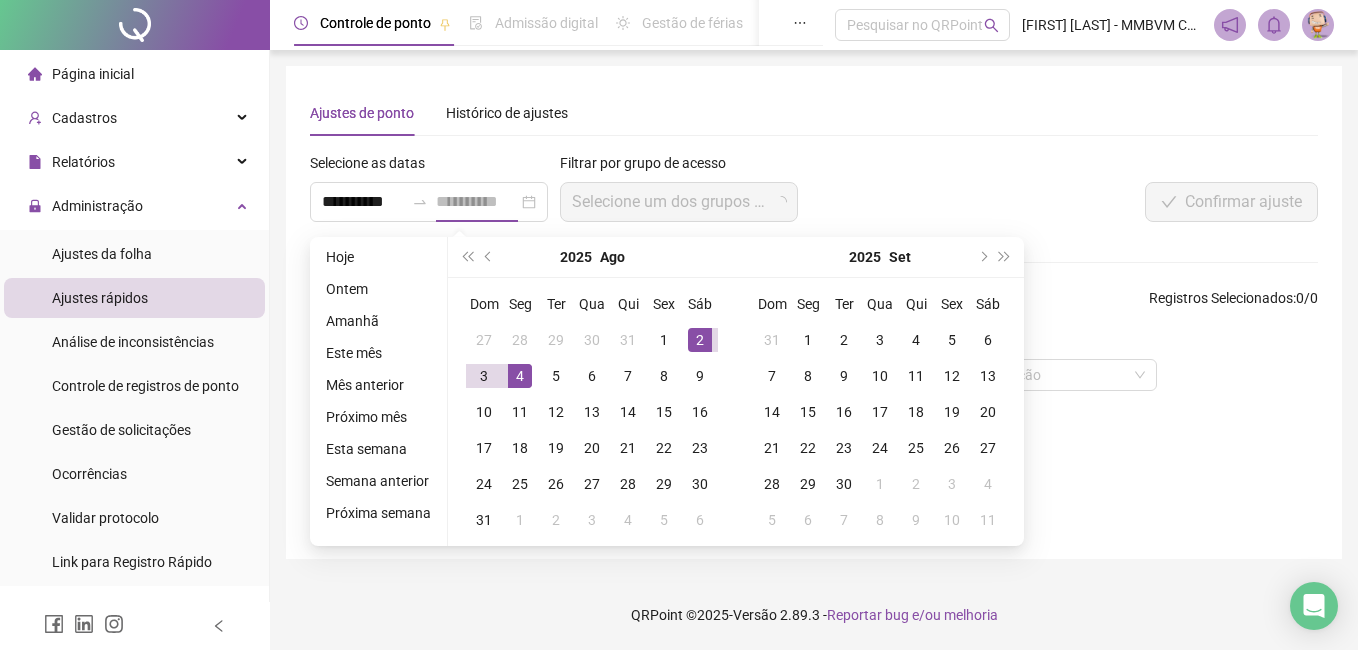 click on "2" at bounding box center (700, 340) 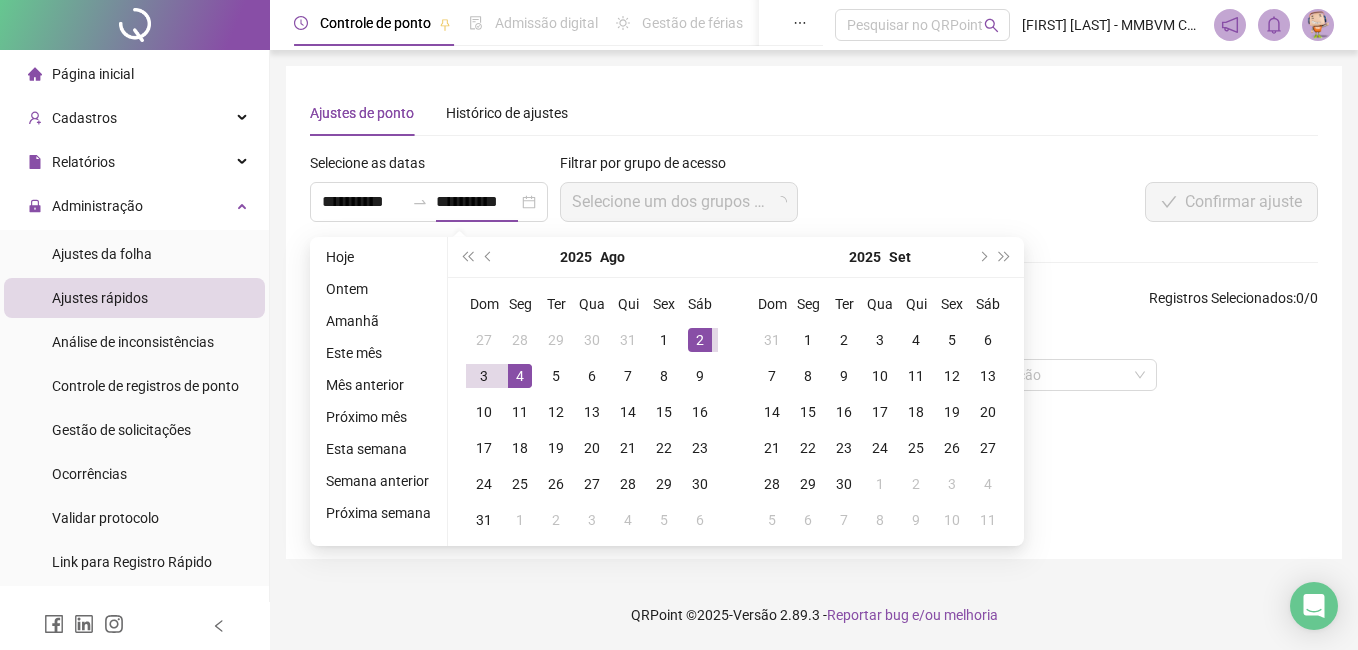 type on "**********" 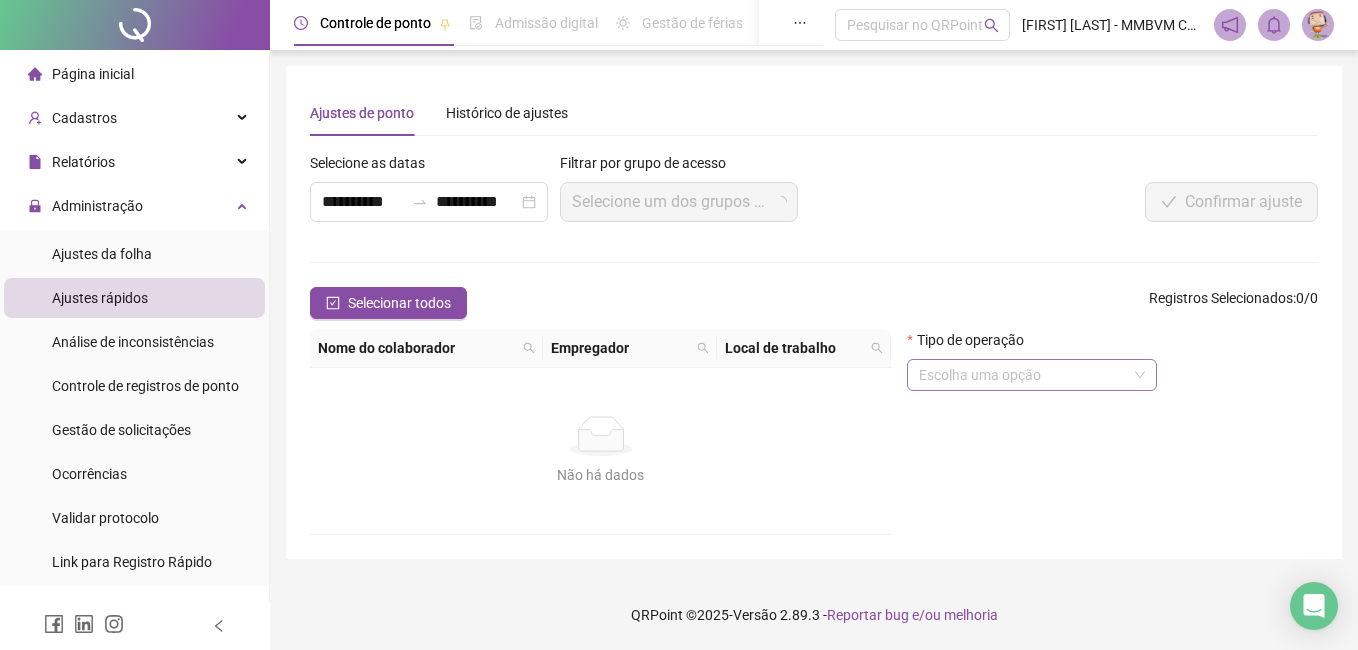 click at bounding box center (1023, 375) 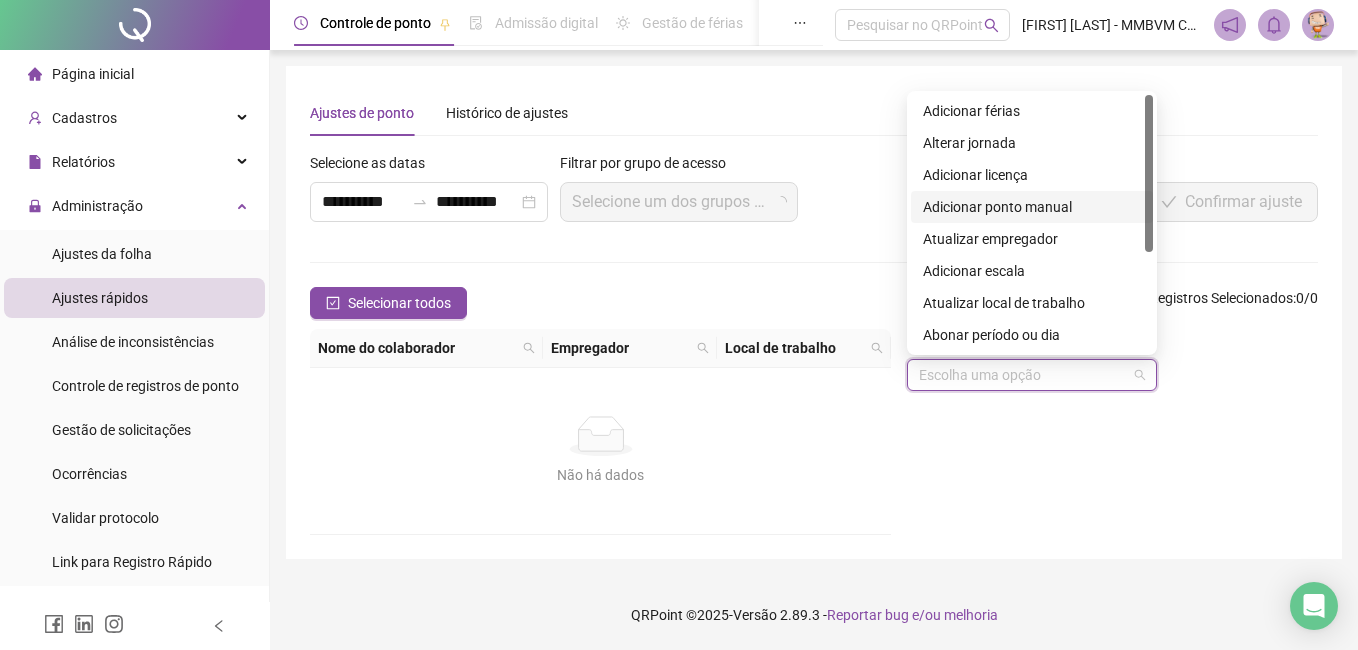 click on "Adicionar ponto manual" at bounding box center (1032, 207) 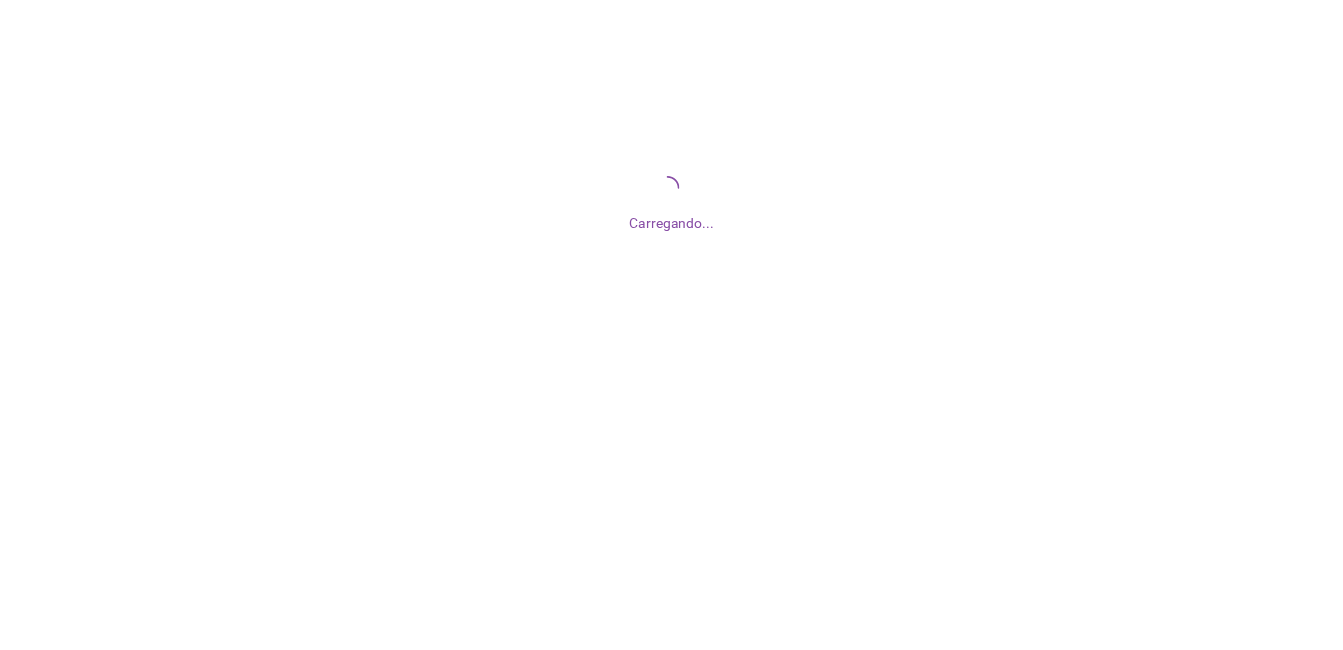 scroll, scrollTop: 0, scrollLeft: 0, axis: both 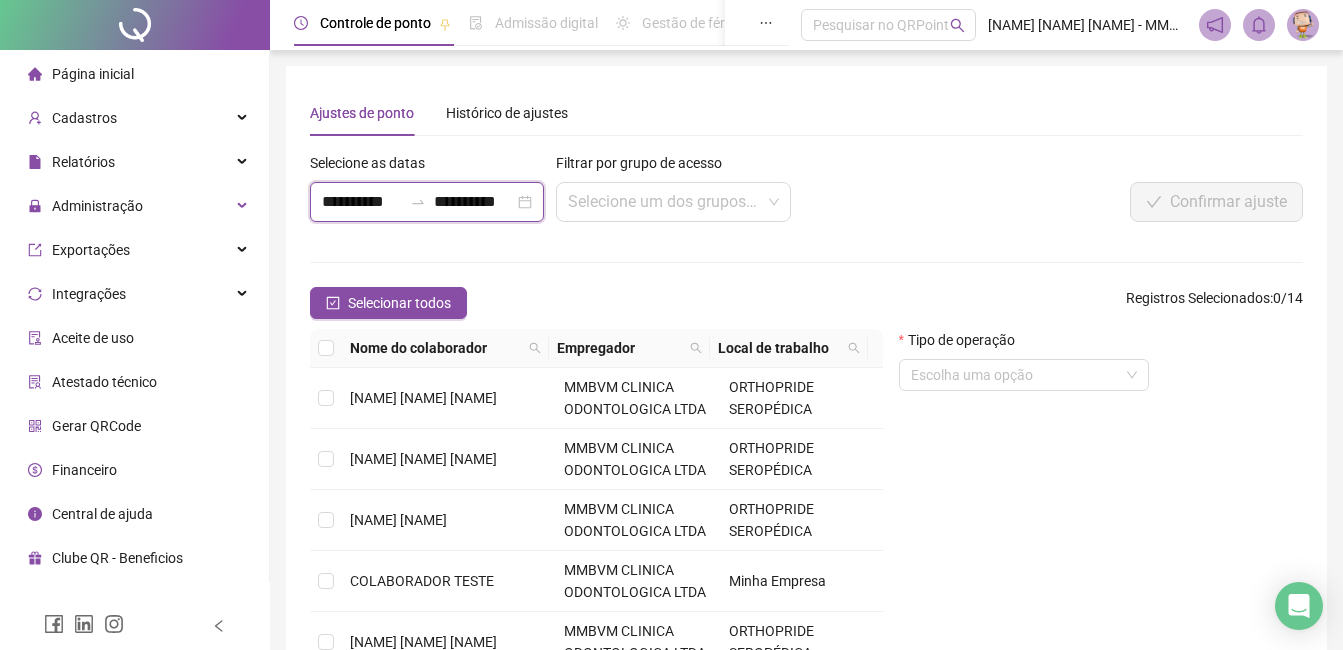 click on "**********" at bounding box center (362, 202) 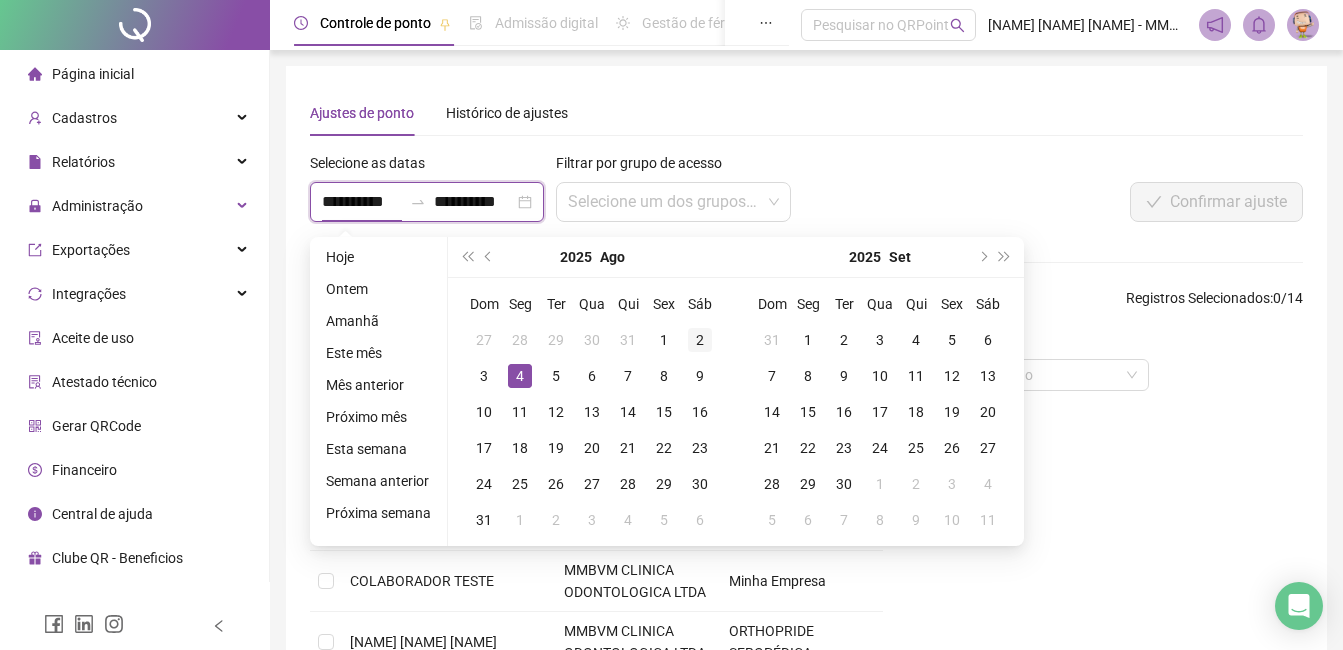 type on "**********" 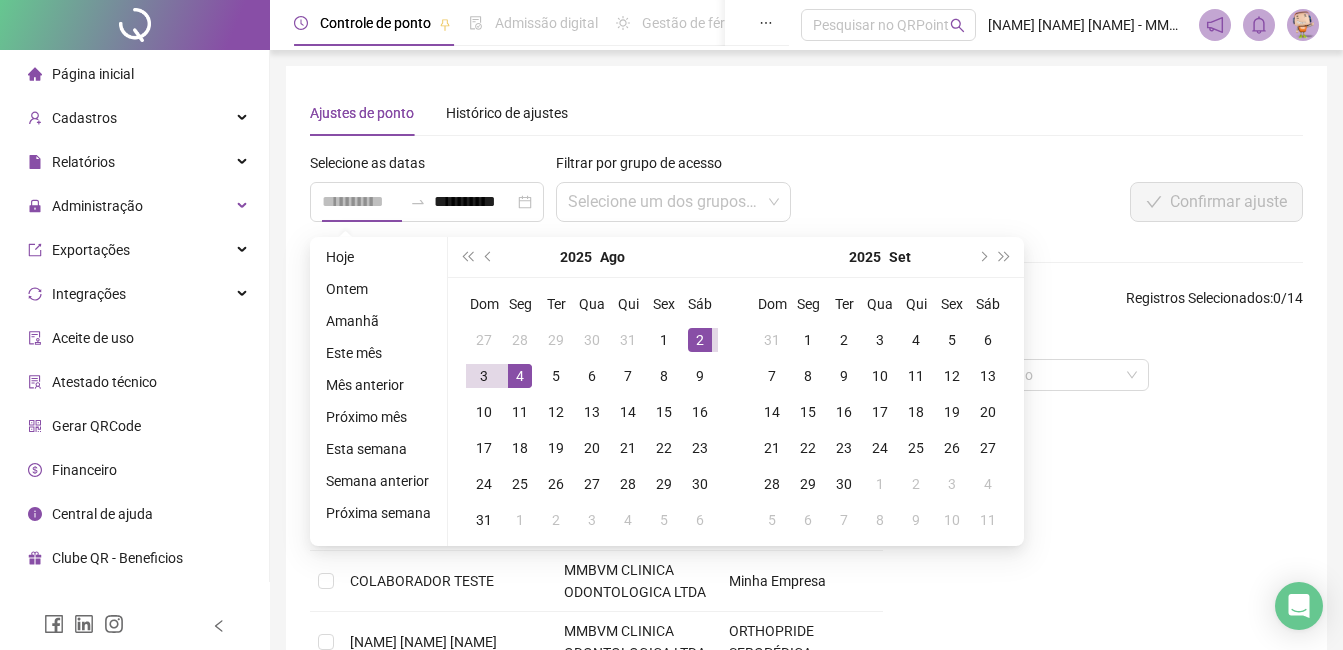 click on "2" at bounding box center (700, 340) 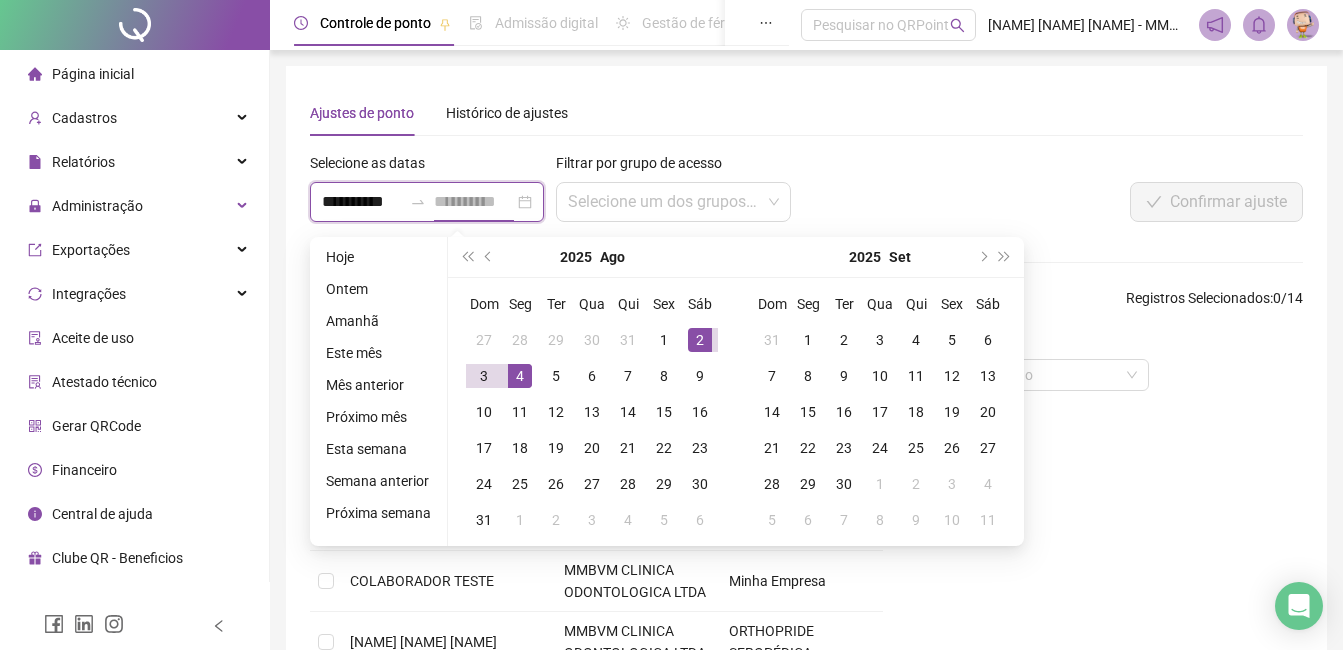scroll, scrollTop: 0, scrollLeft: 1, axis: horizontal 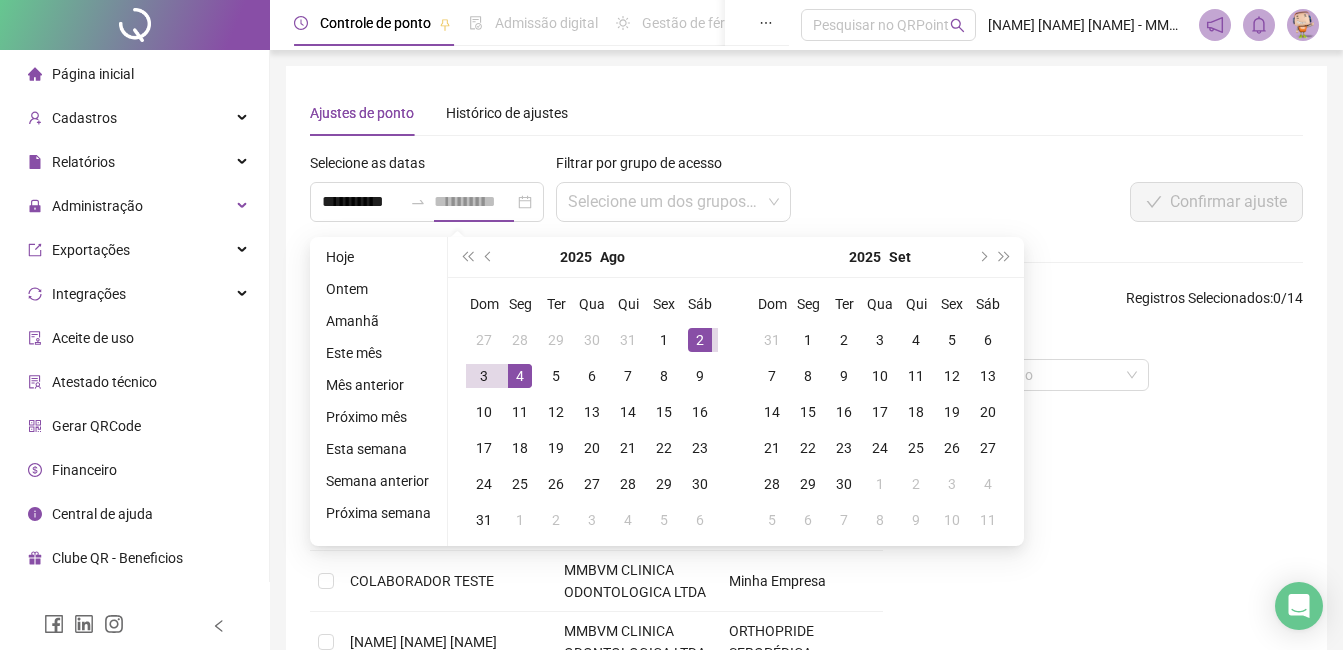 click on "2" at bounding box center (700, 340) 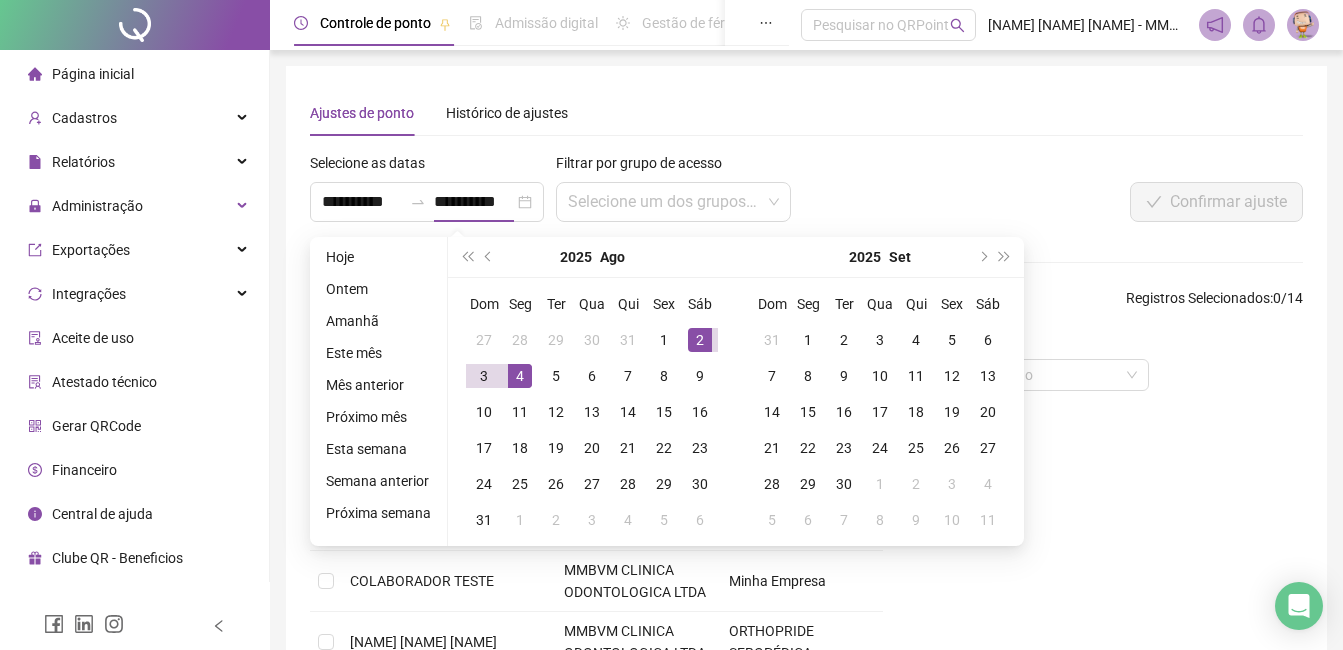 type on "**********" 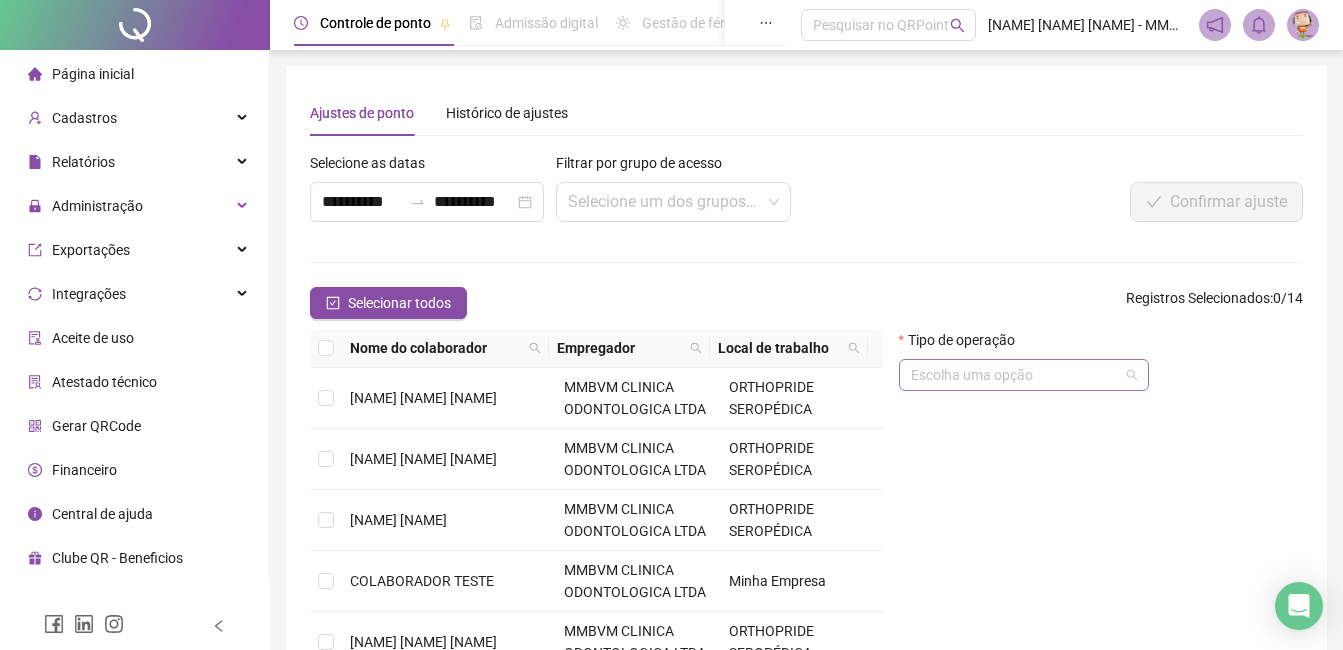 click at bounding box center [1015, 375] 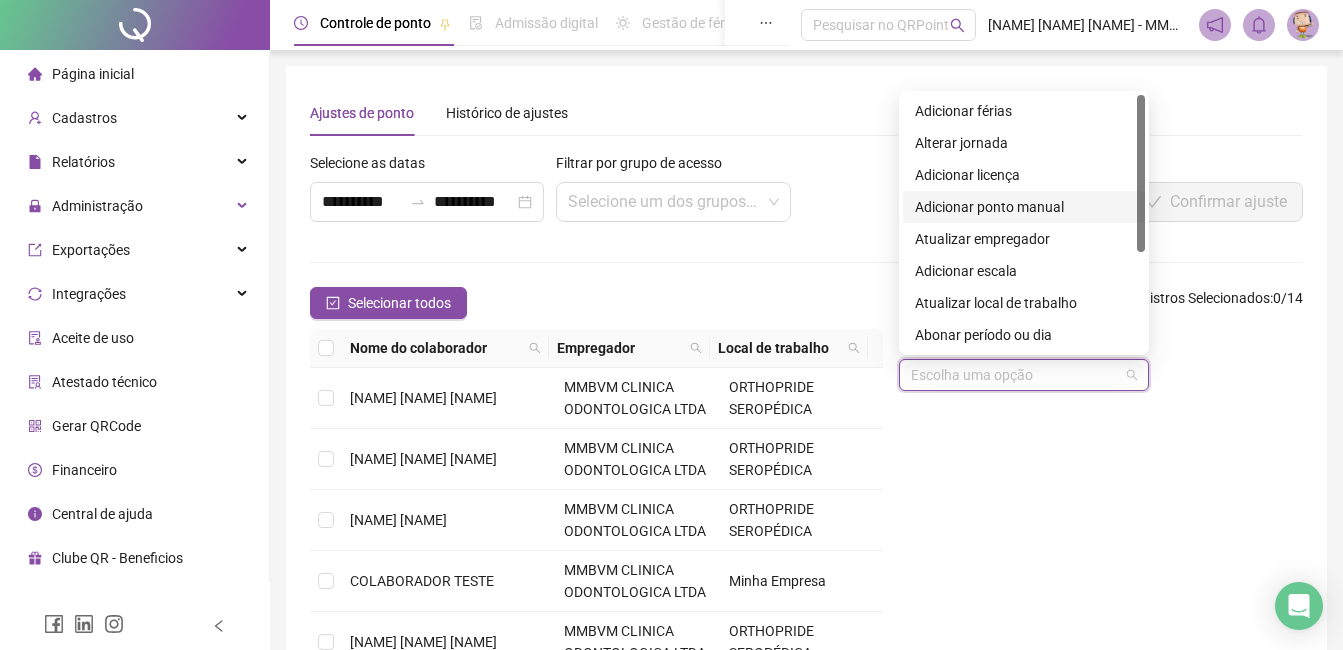 drag, startPoint x: 1006, startPoint y: 200, endPoint x: 998, endPoint y: 211, distance: 13.601471 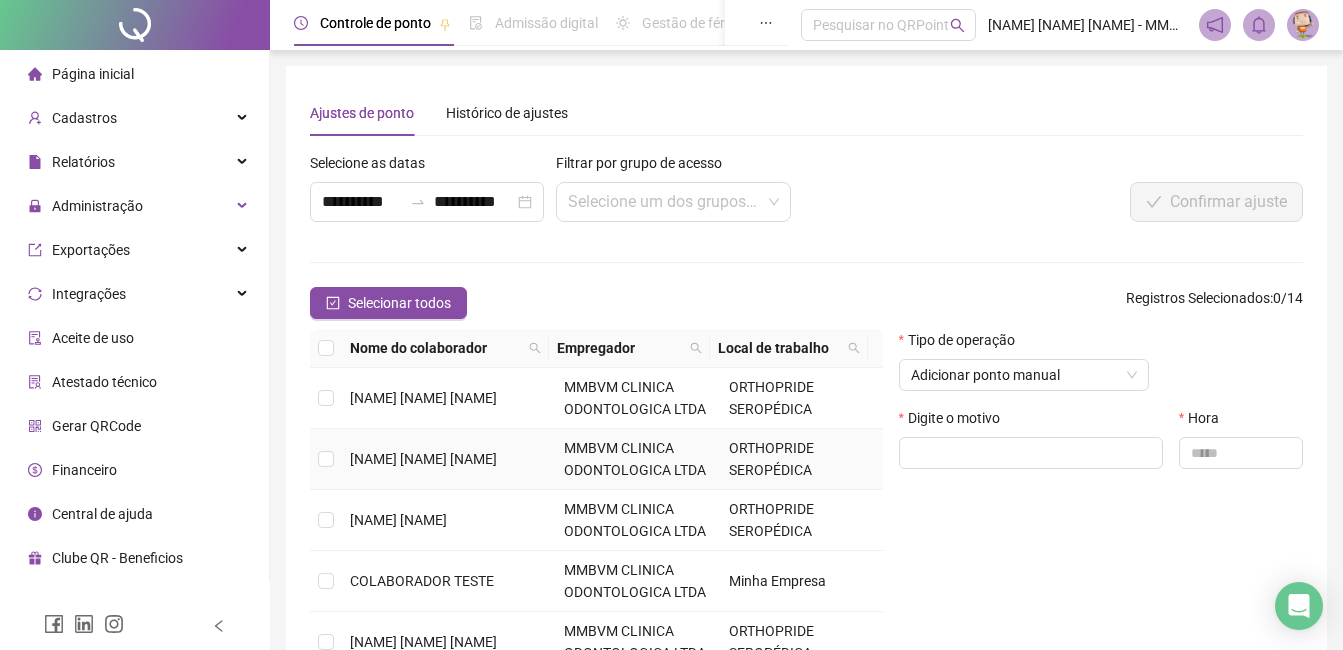click on "[NAME] [NAME] [NAME]" at bounding box center (423, 459) 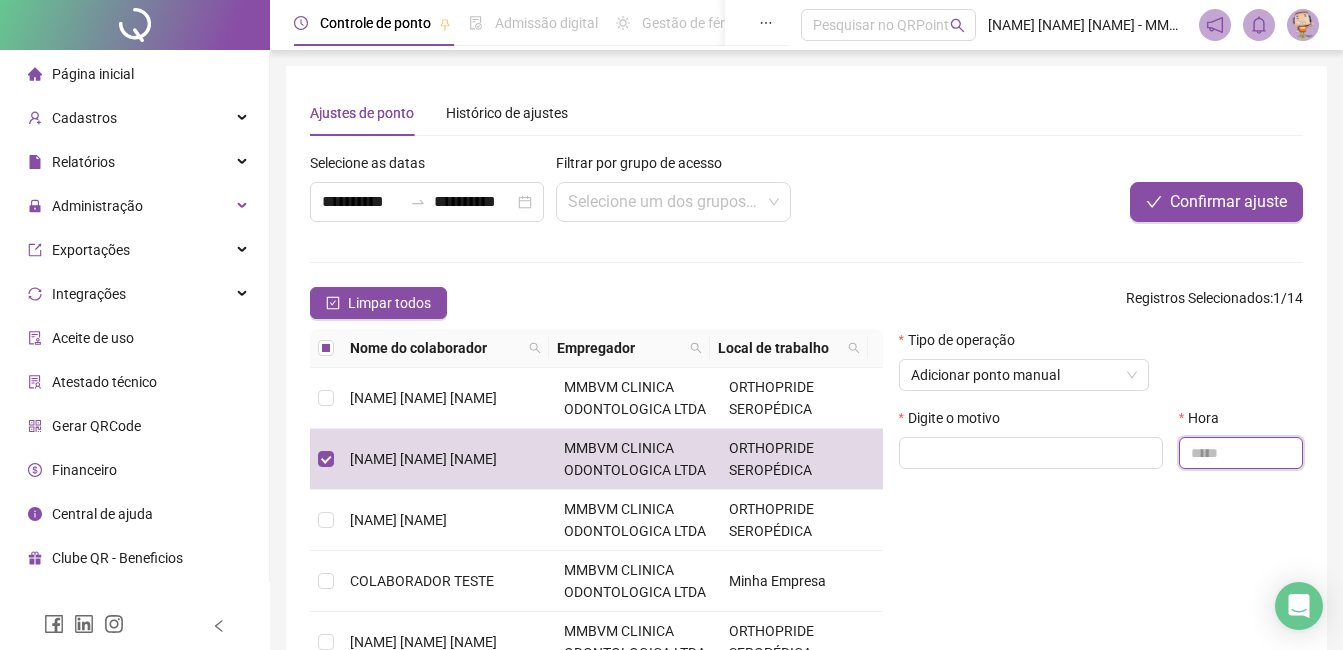 click at bounding box center (1241, 453) 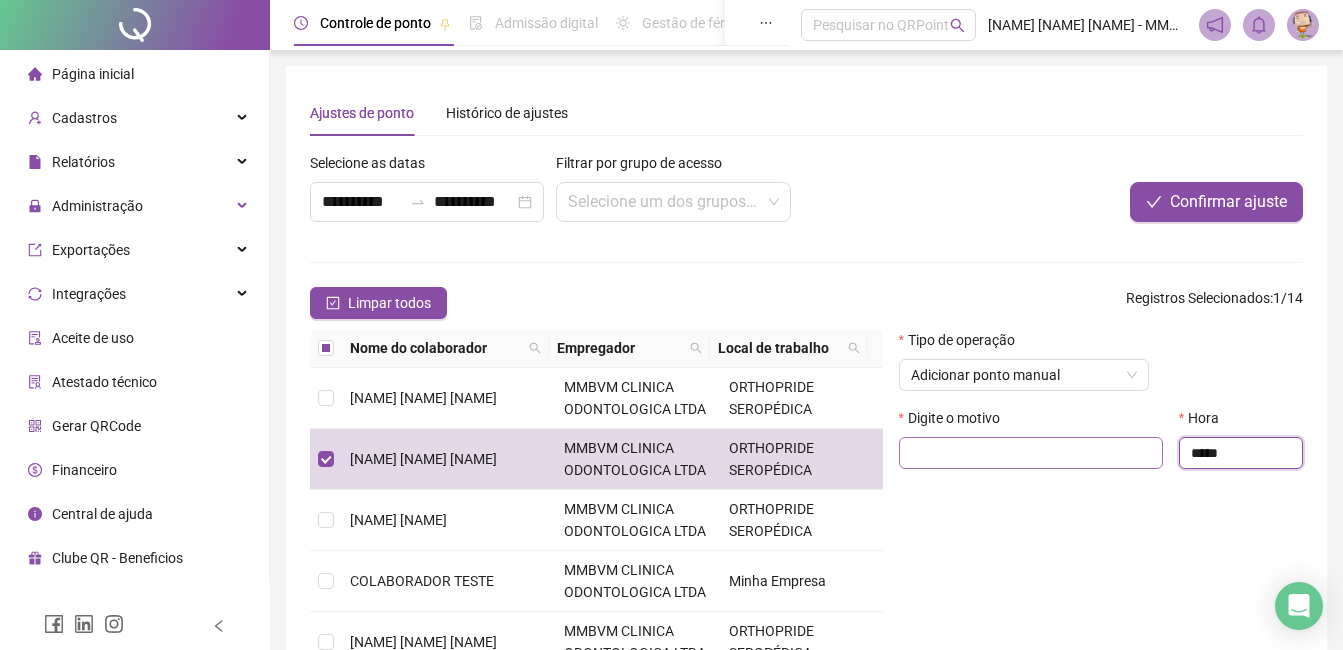 type on "*****" 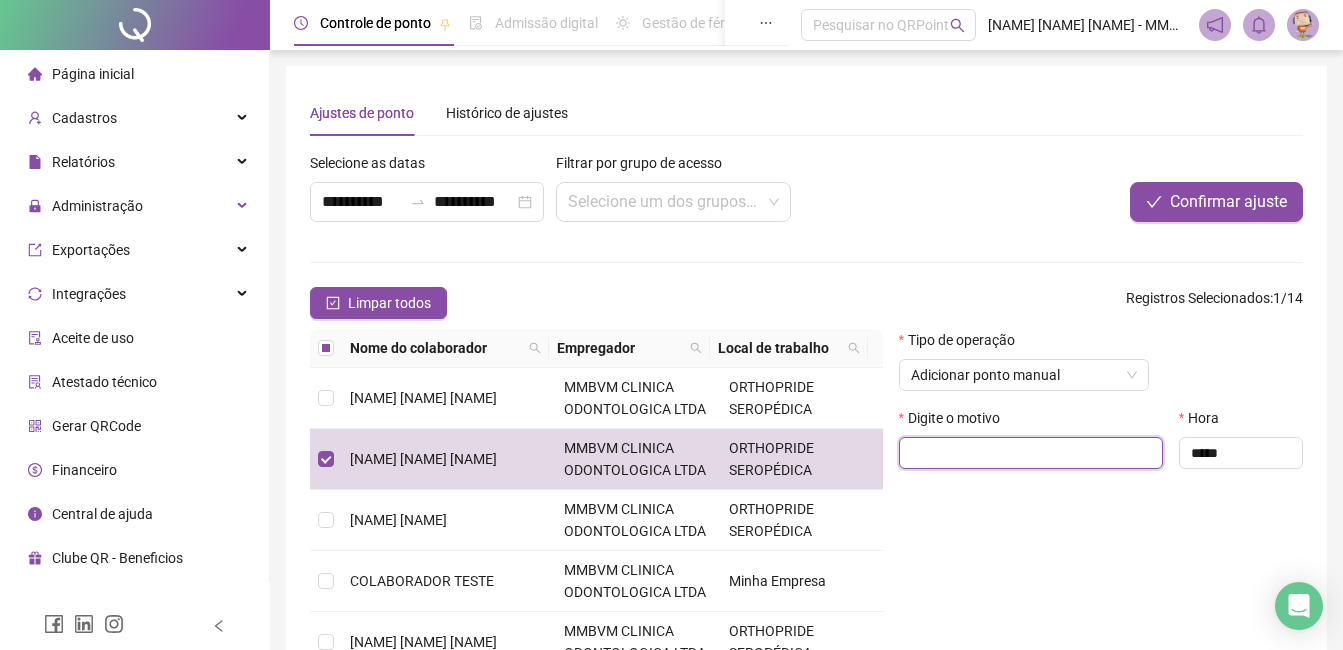 click at bounding box center (1031, 453) 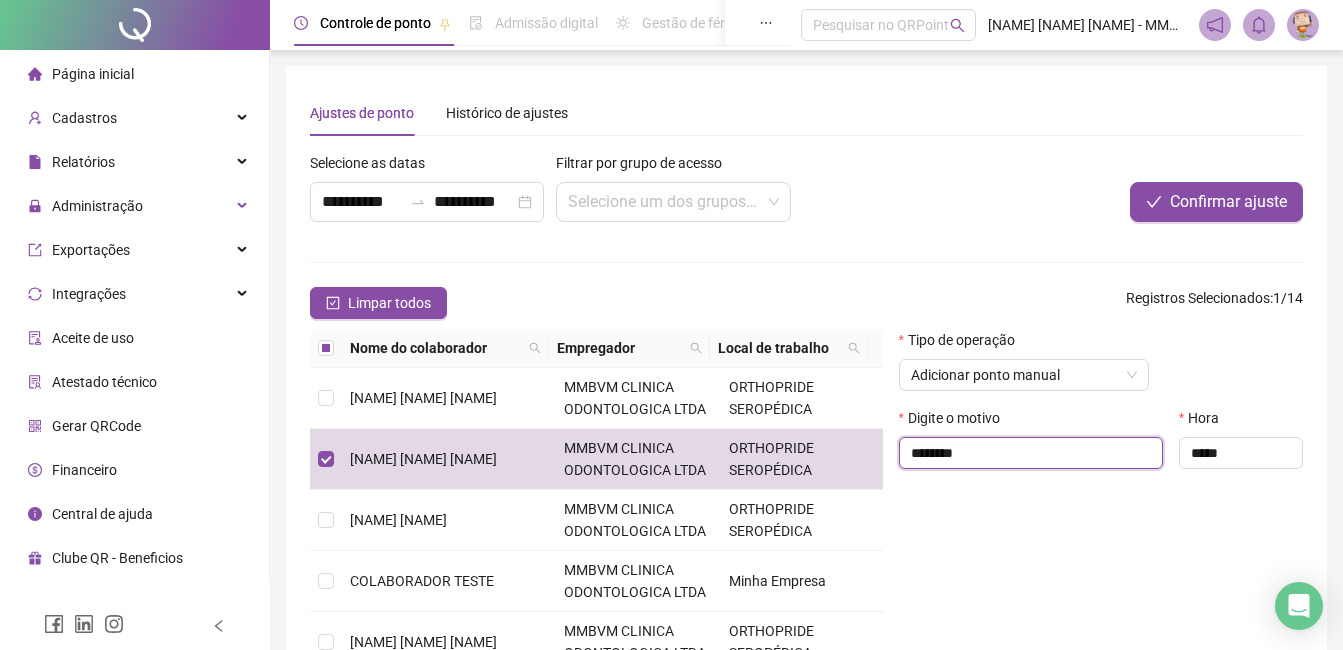 click on "********" at bounding box center (1031, 453) 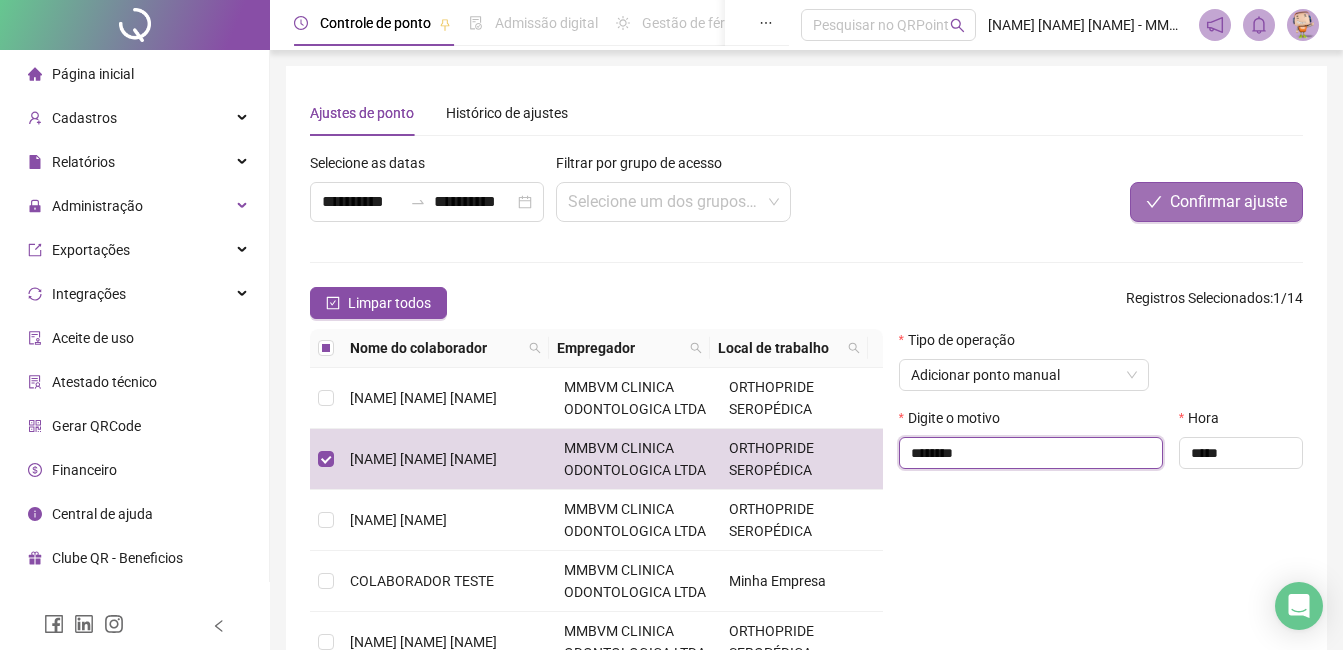 type on "********" 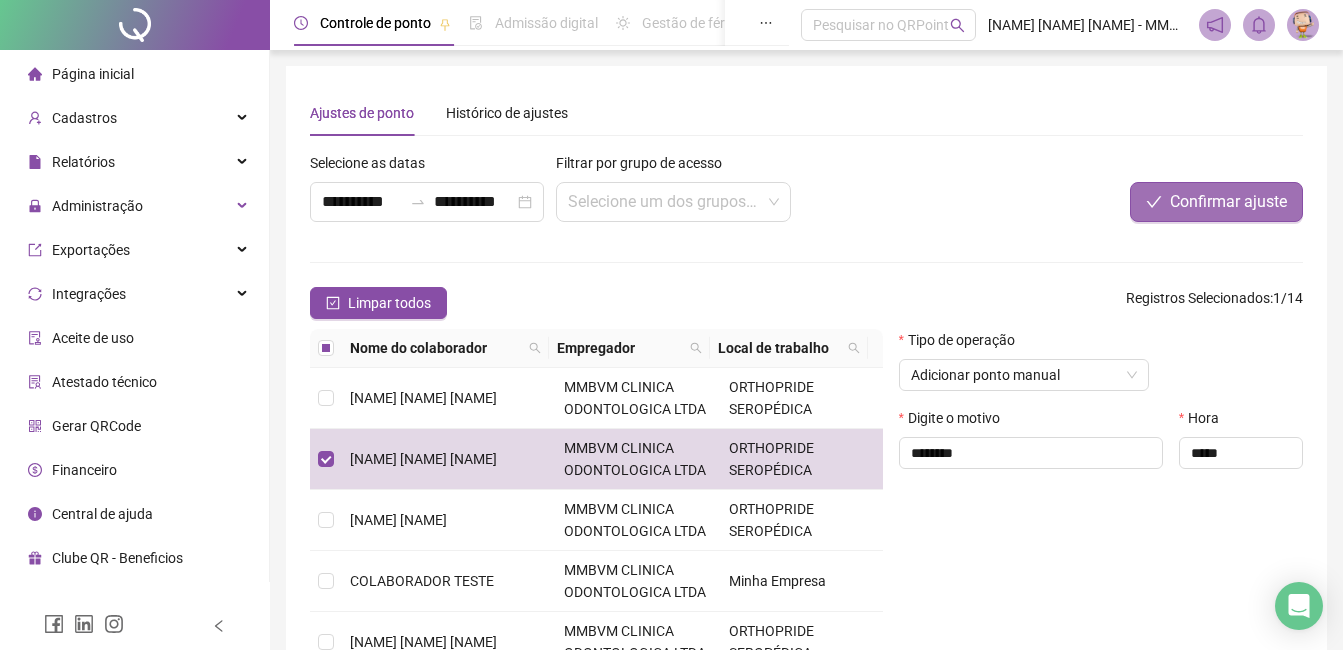 click on "Confirmar ajuste" at bounding box center (1228, 202) 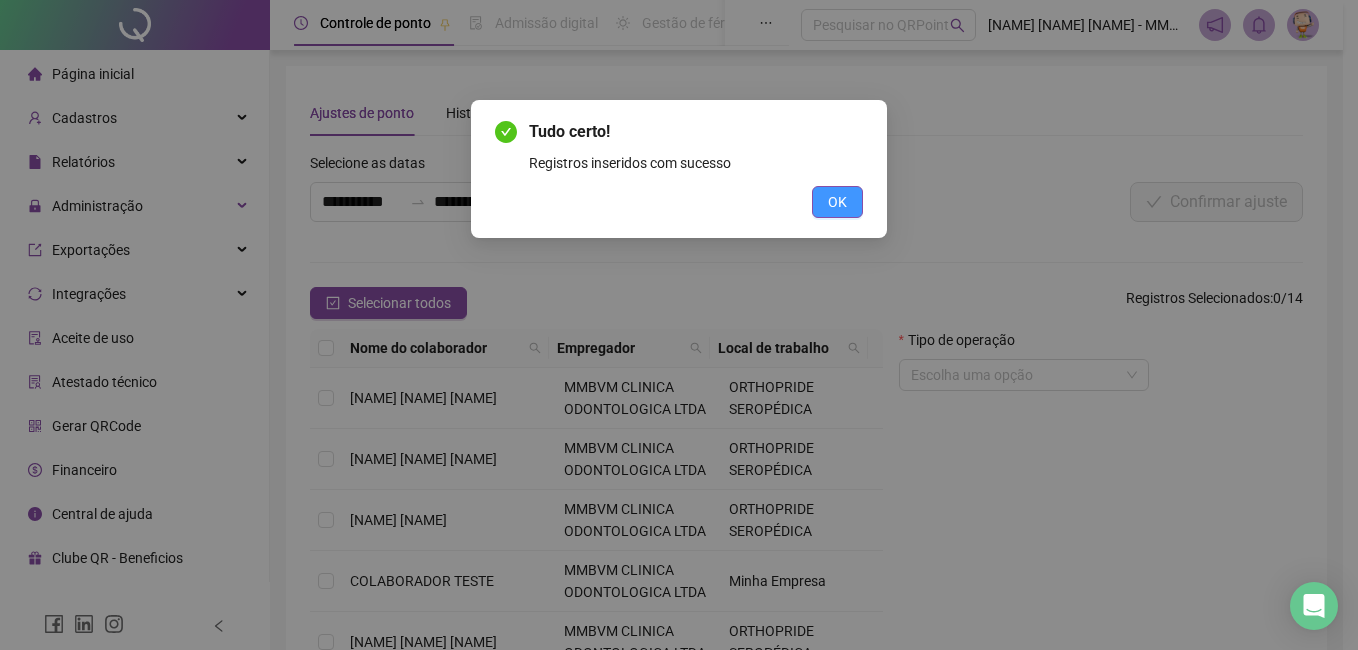 click on "OK" at bounding box center [837, 202] 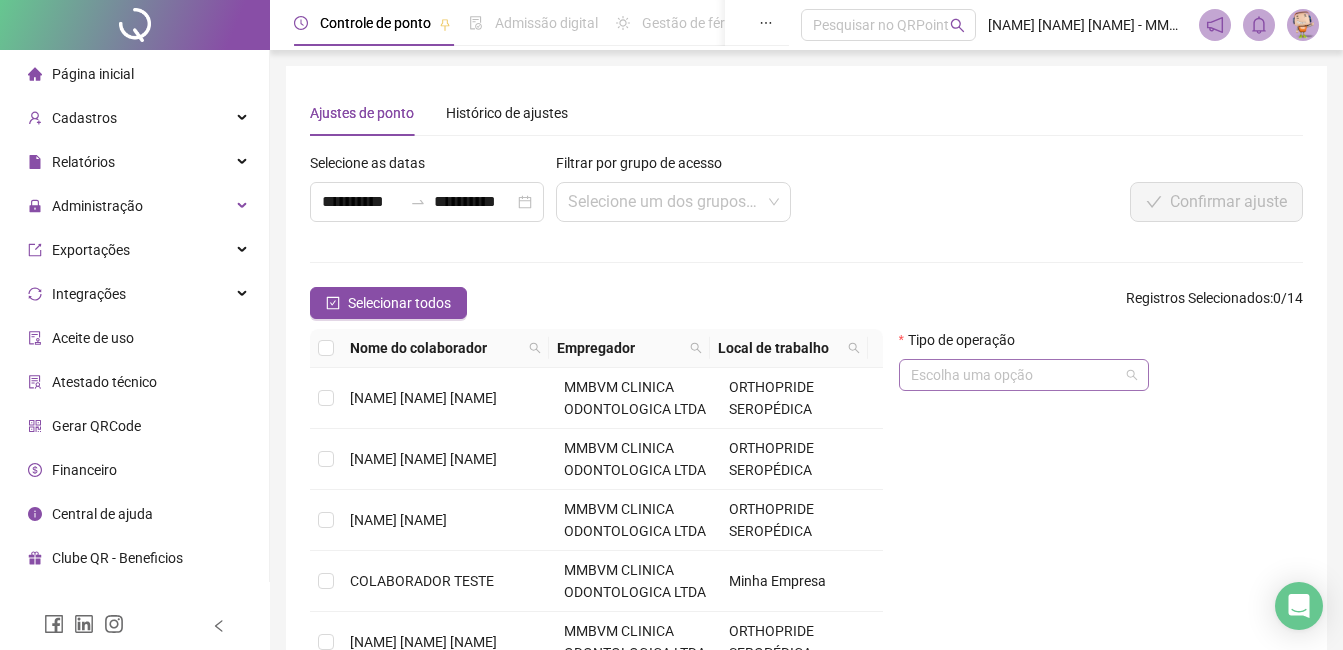 click at bounding box center (1015, 375) 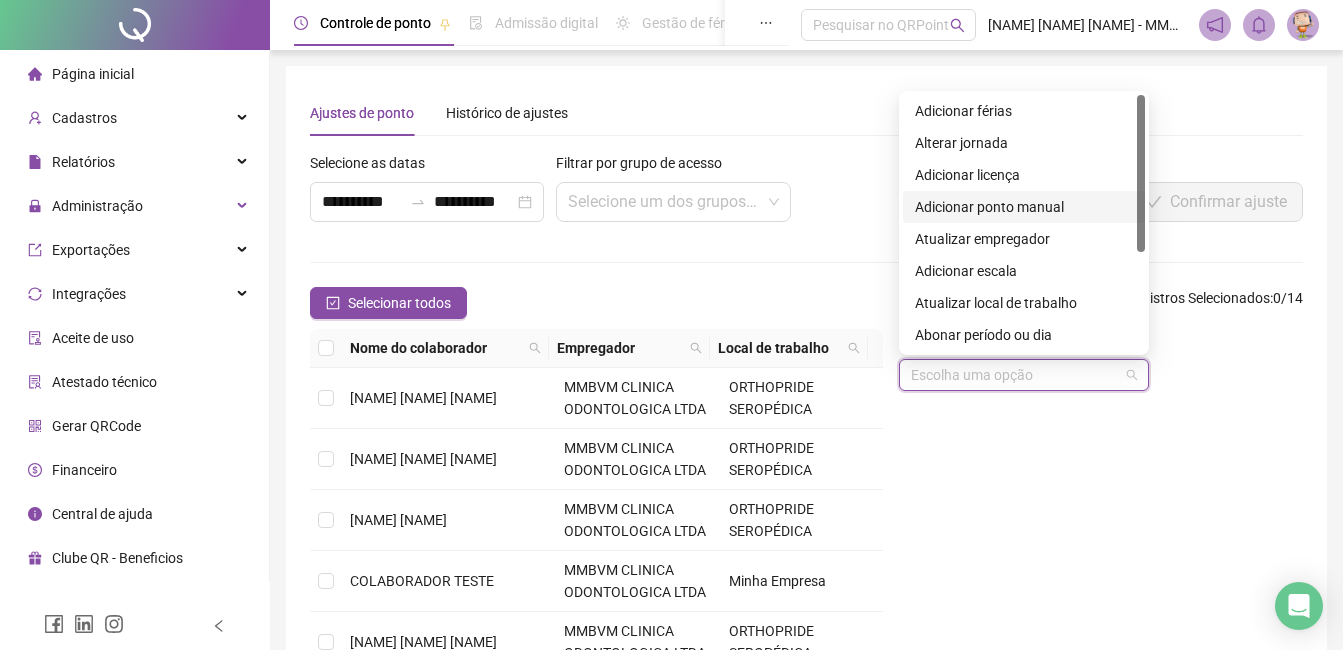 click on "Adicionar ponto manual" at bounding box center [1024, 207] 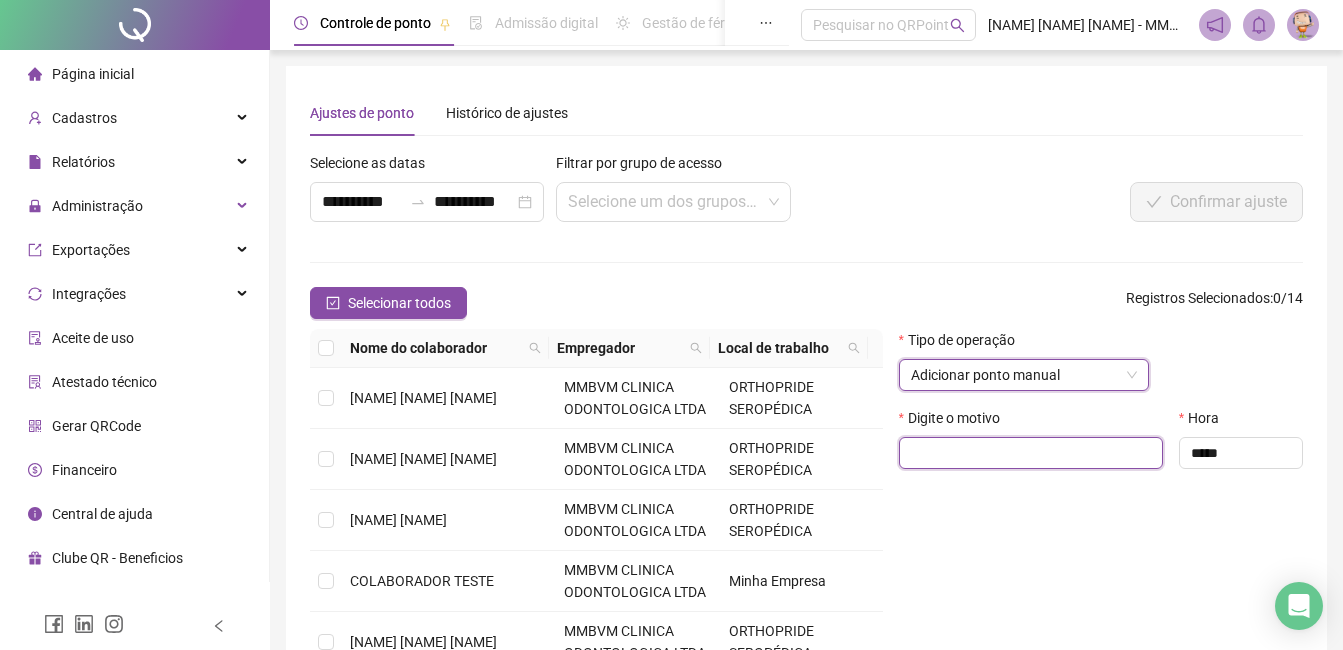 click at bounding box center (1031, 453) 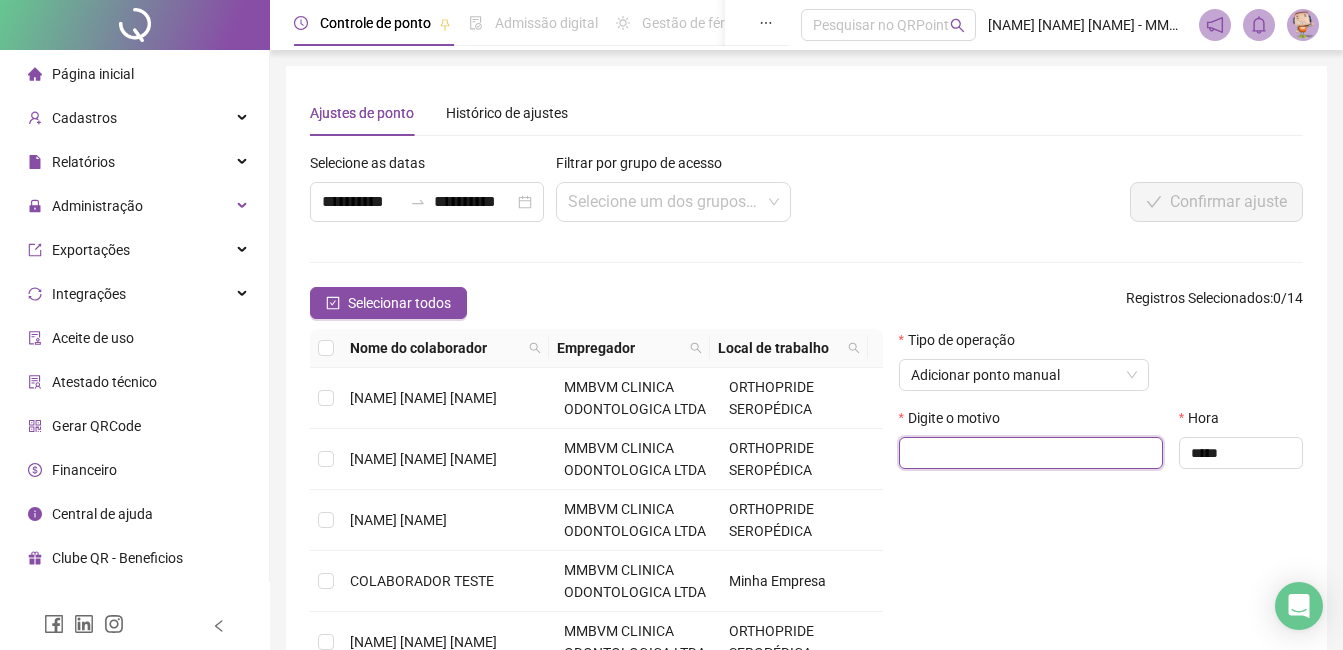 paste on "********" 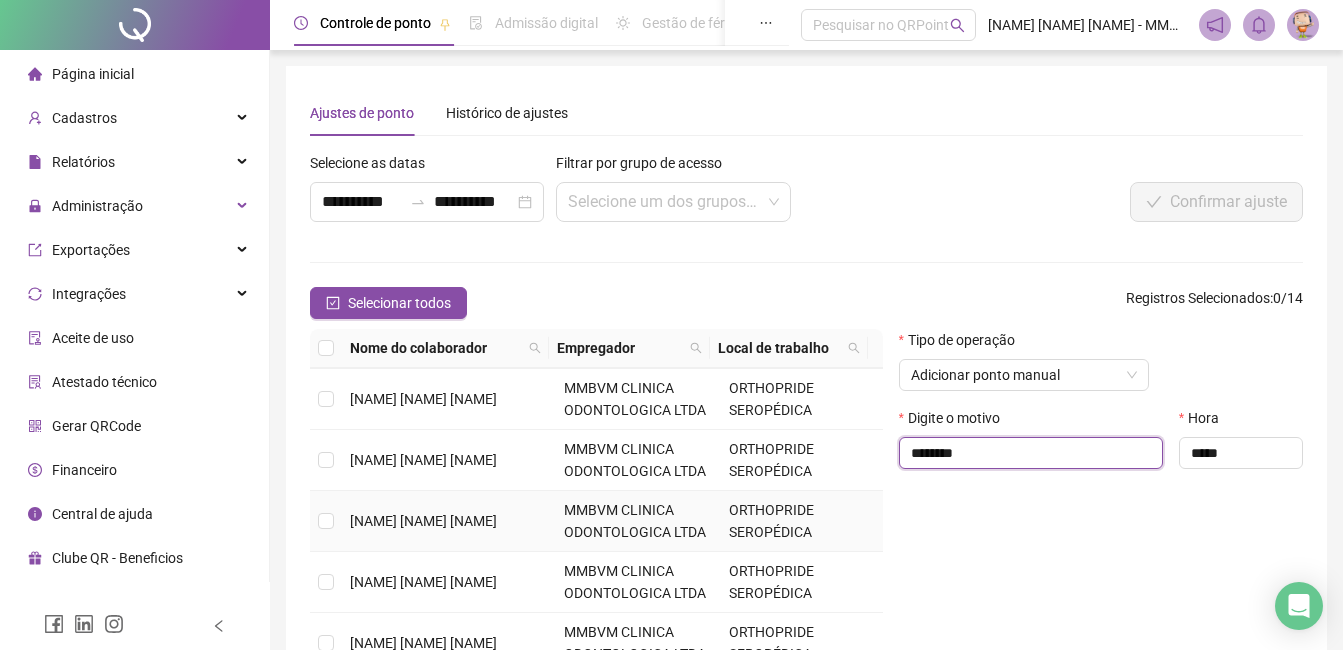 scroll, scrollTop: 400, scrollLeft: 0, axis: vertical 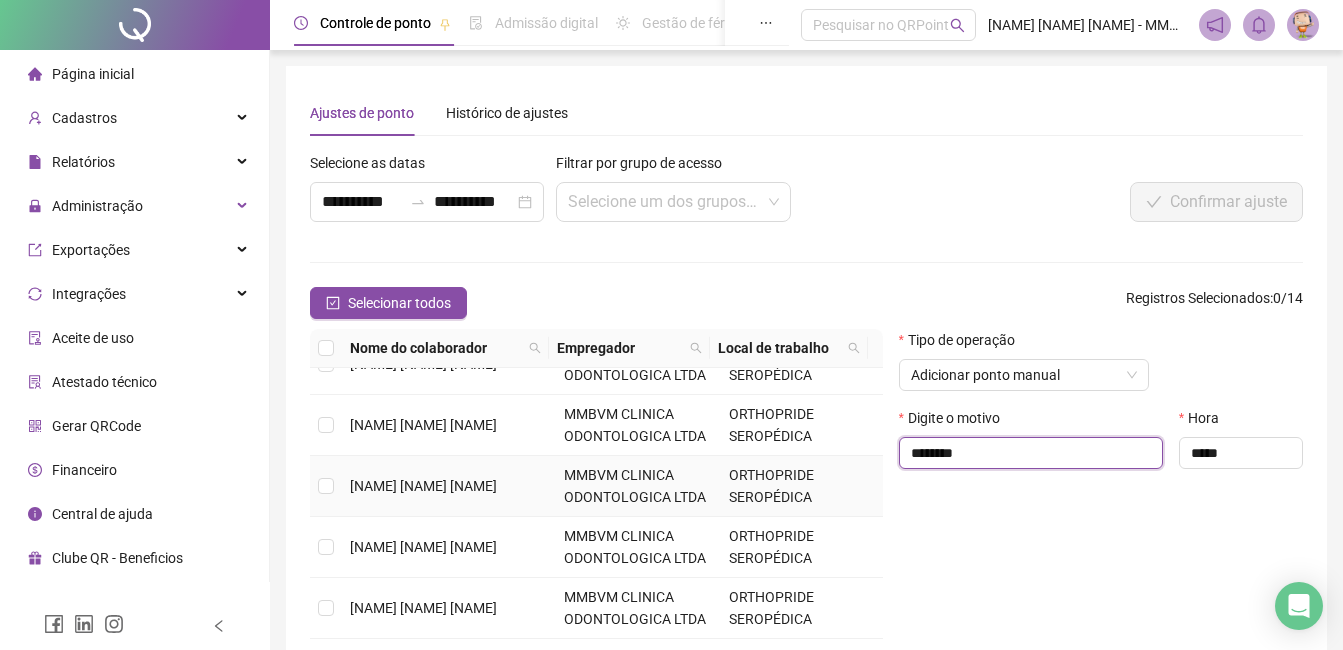 type on "********" 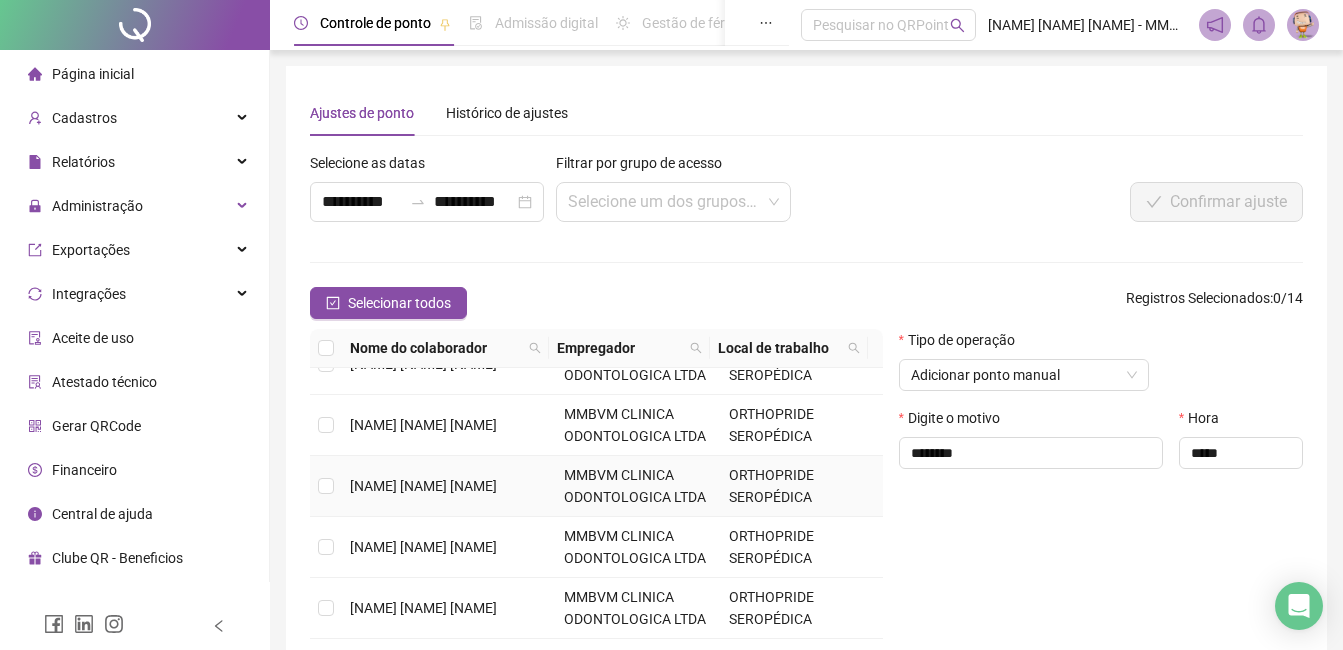 click on "[NAME] [NAME] [NAME]" at bounding box center (449, 486) 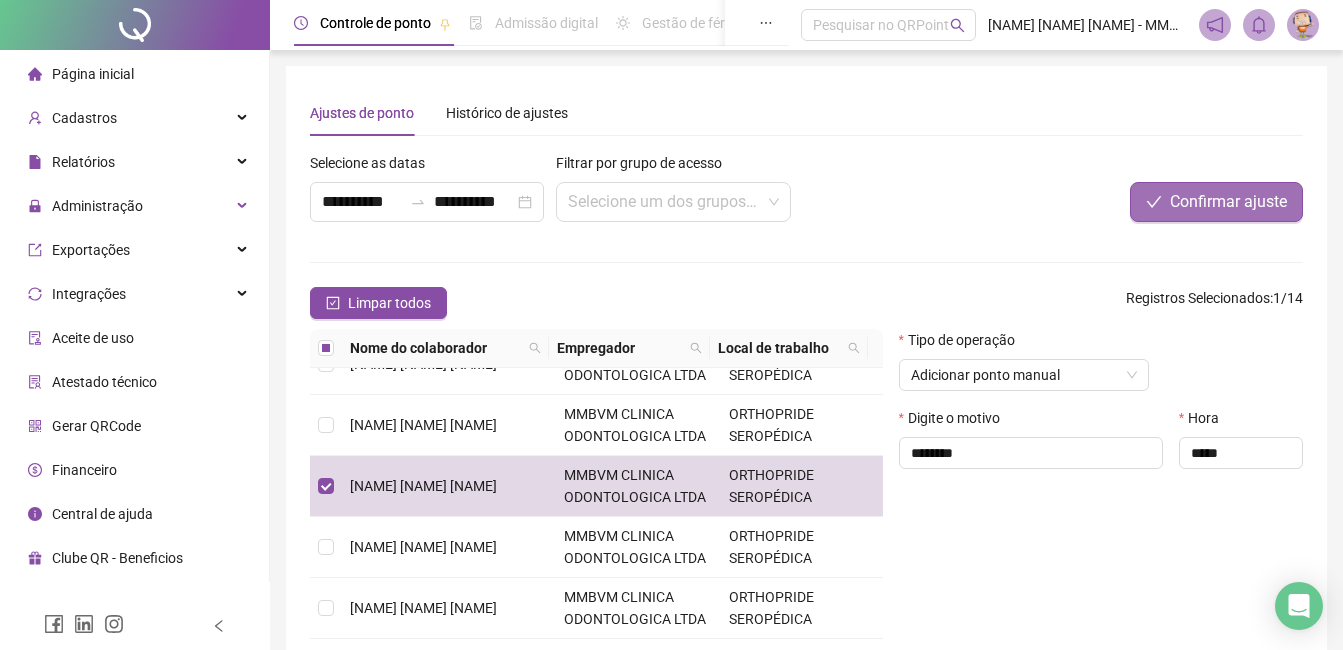click on "Confirmar ajuste" at bounding box center (1228, 202) 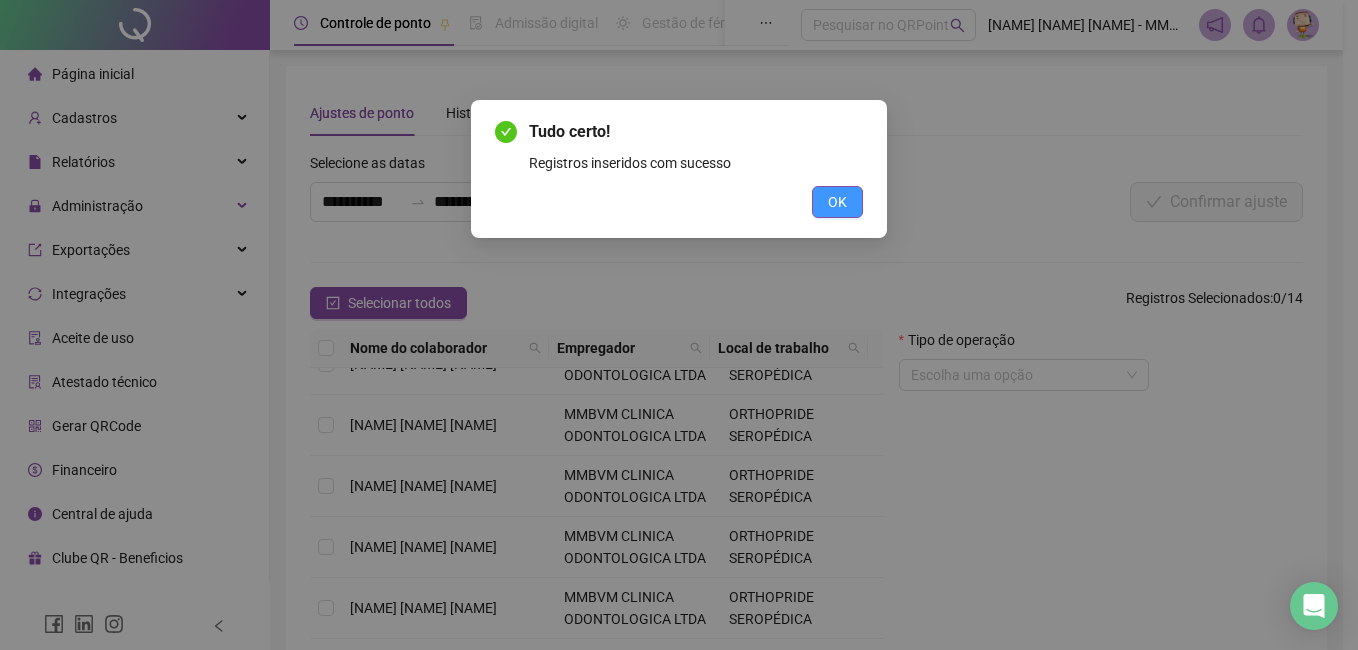 click on "OK" at bounding box center (837, 202) 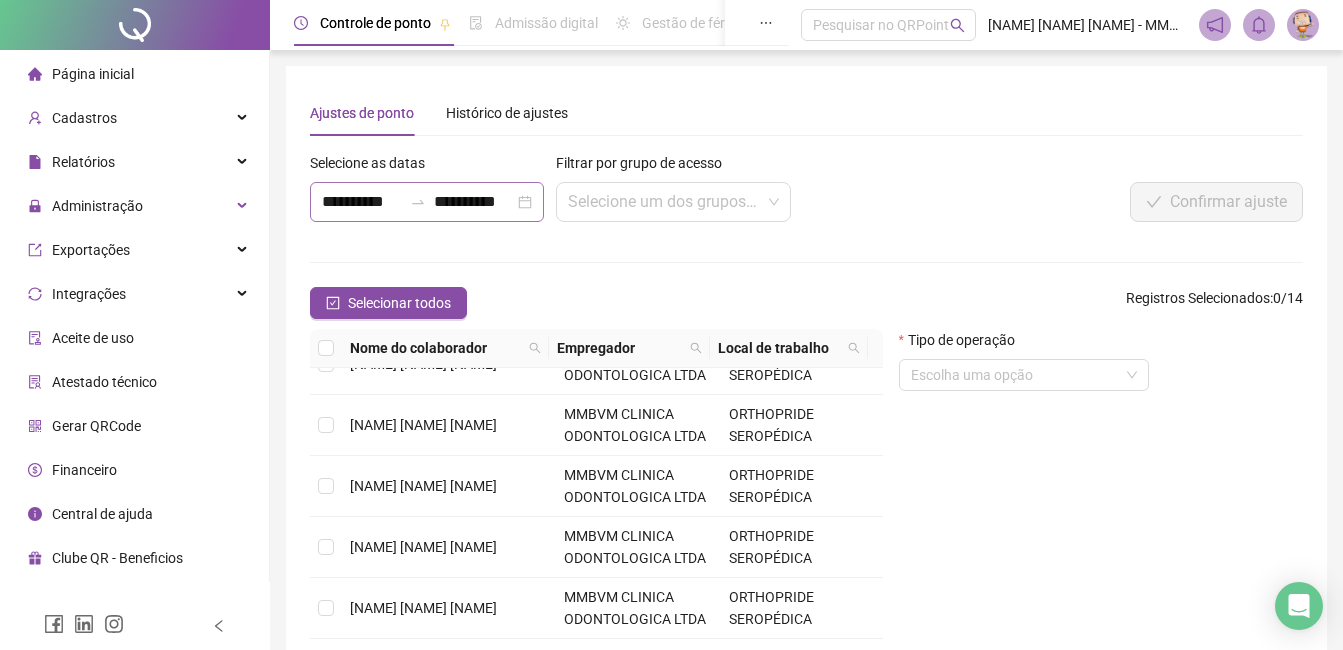click on "**********" at bounding box center [427, 202] 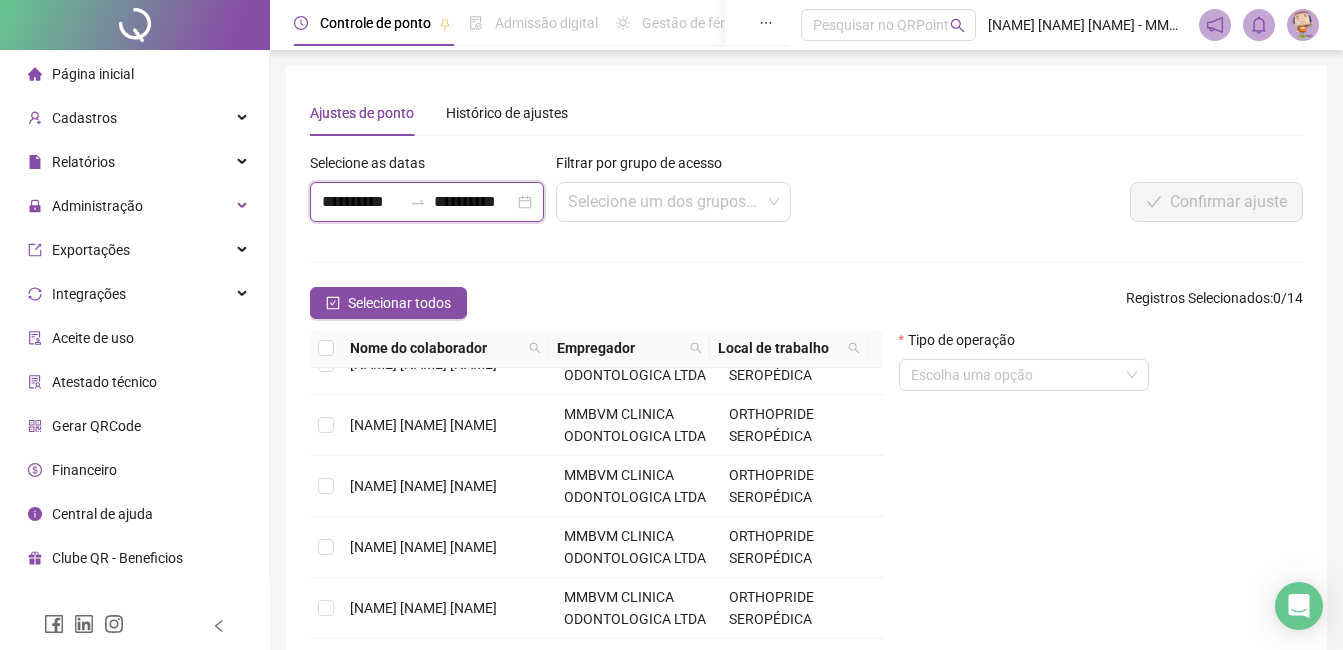 scroll, scrollTop: 0, scrollLeft: 1, axis: horizontal 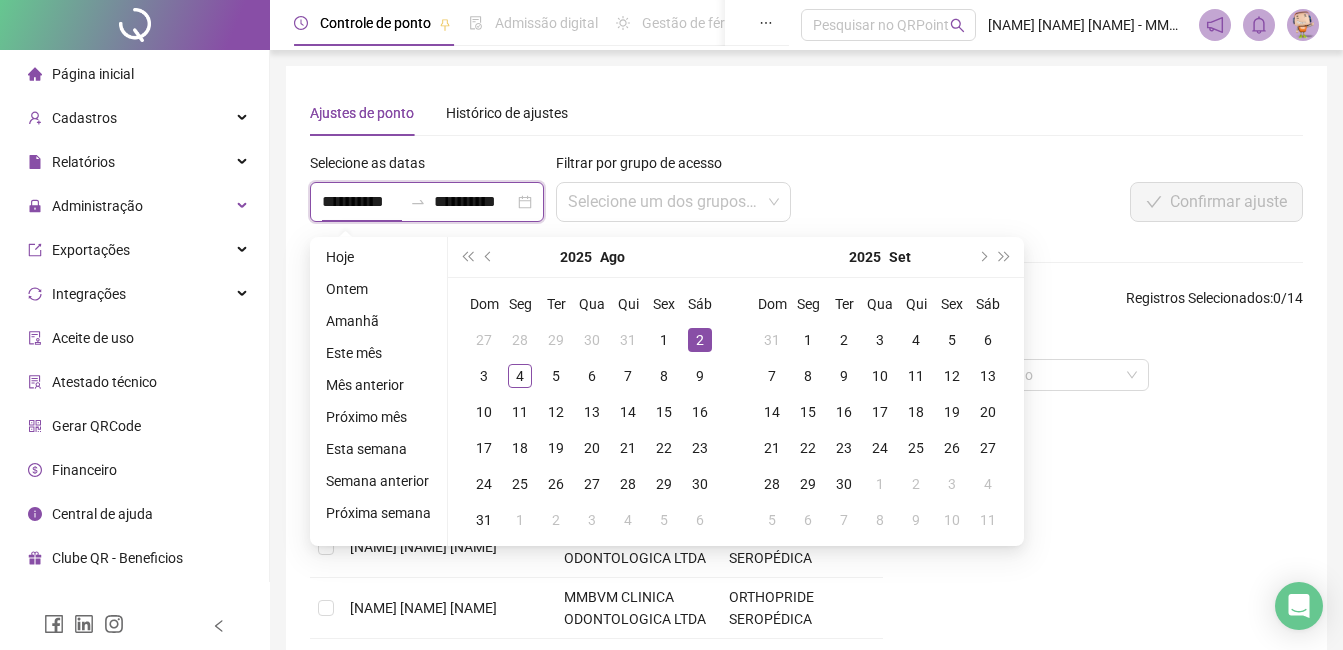 click on "**********" at bounding box center [362, 202] 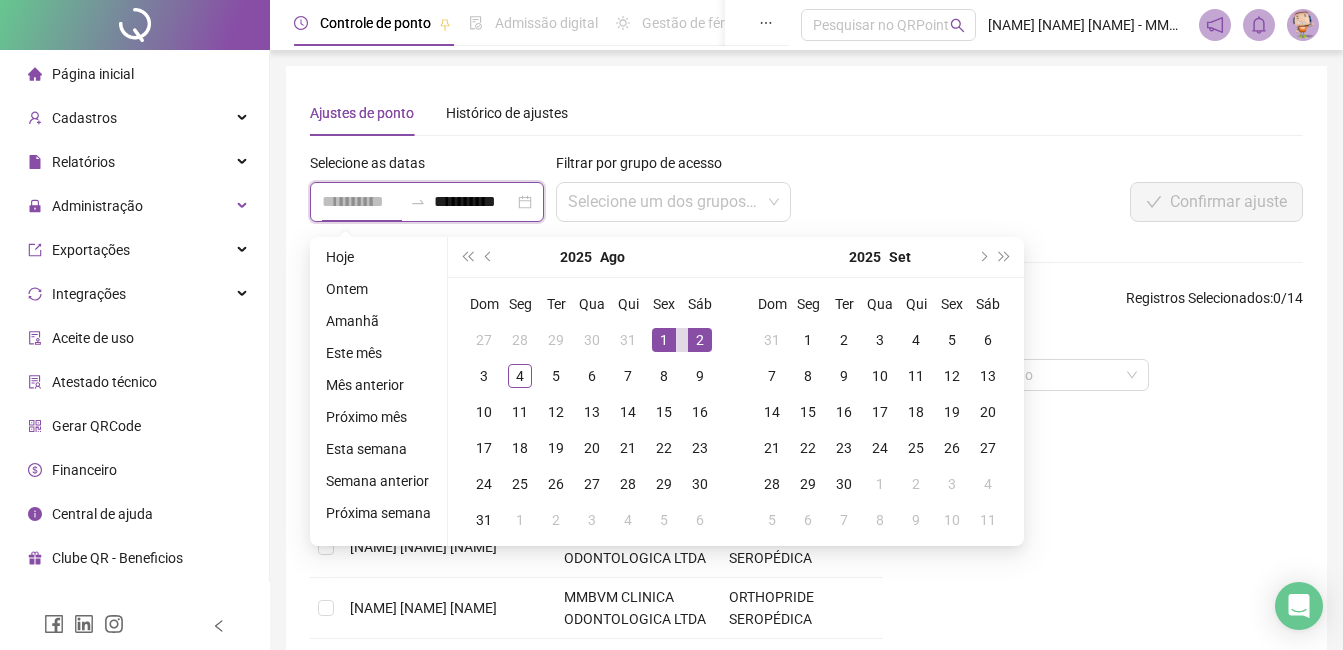 type on "**********" 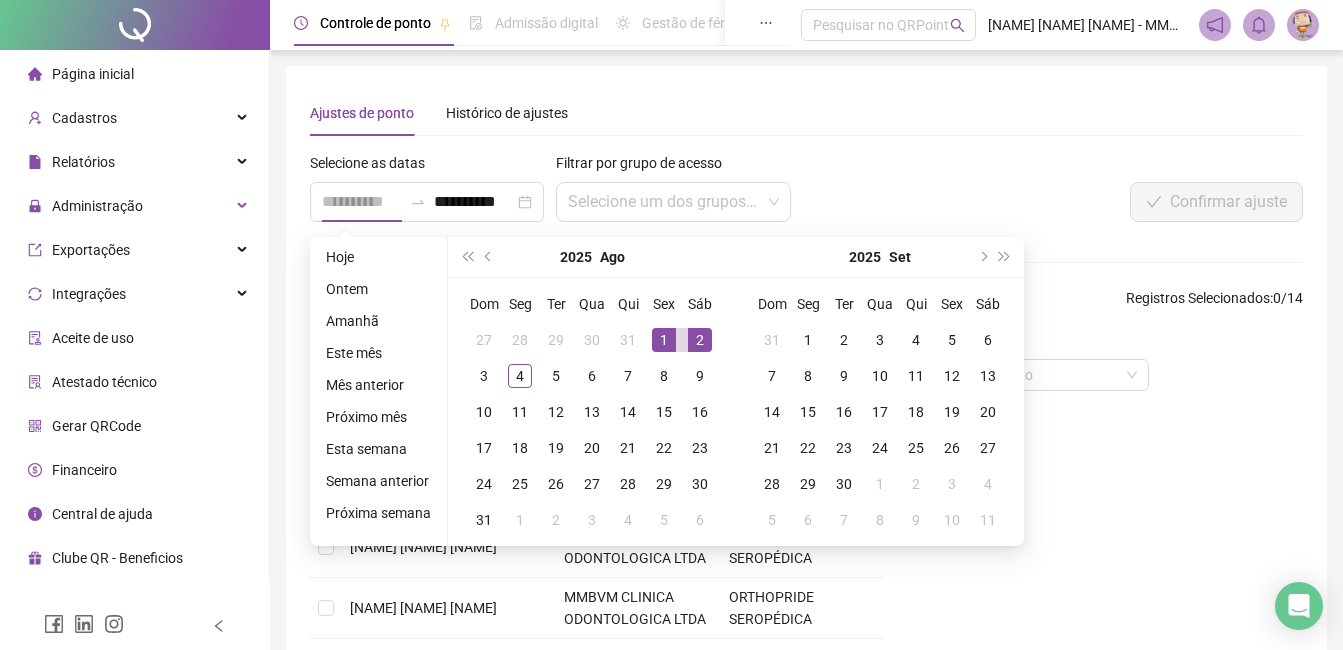 drag, startPoint x: 646, startPoint y: 340, endPoint x: 659, endPoint y: 333, distance: 14.764823 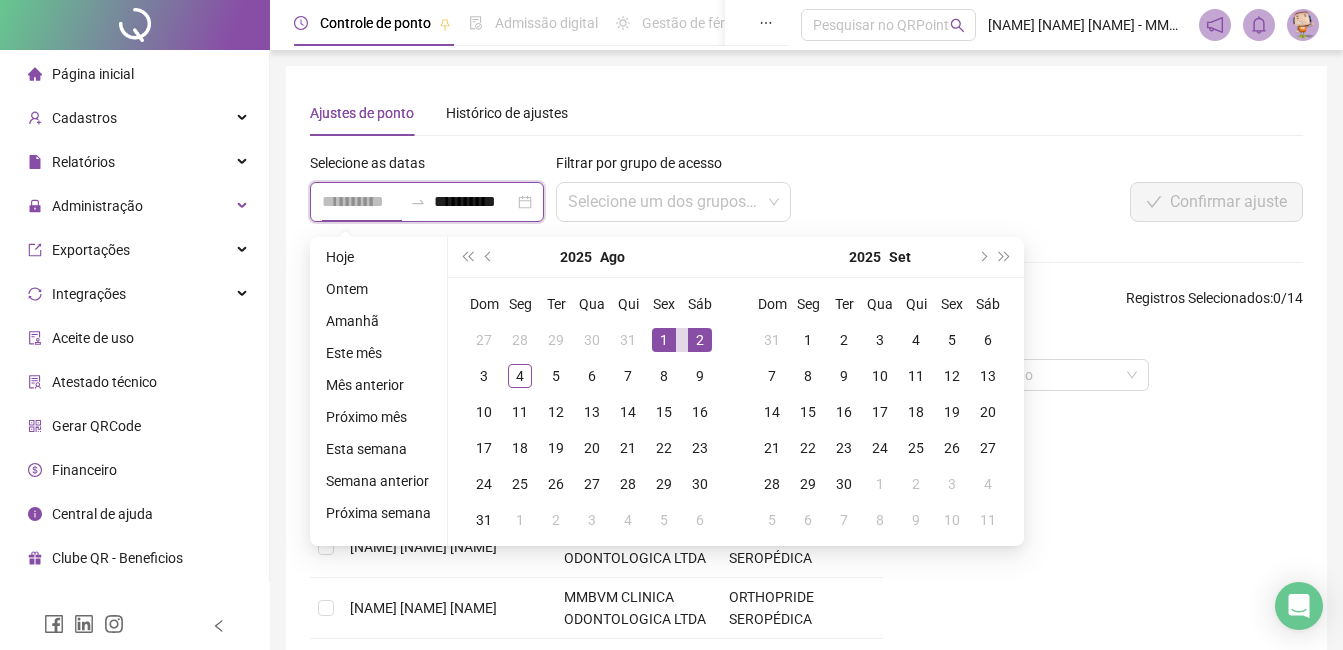 scroll, scrollTop: 0, scrollLeft: 0, axis: both 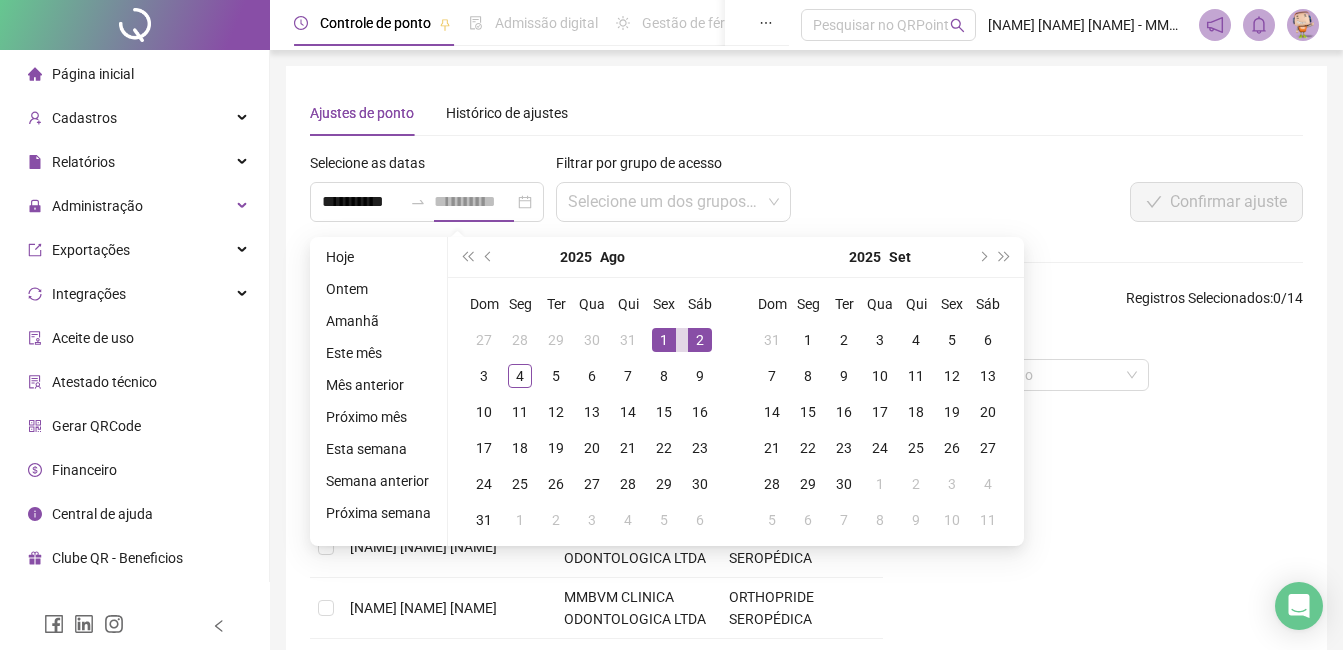 click on "1" at bounding box center (664, 340) 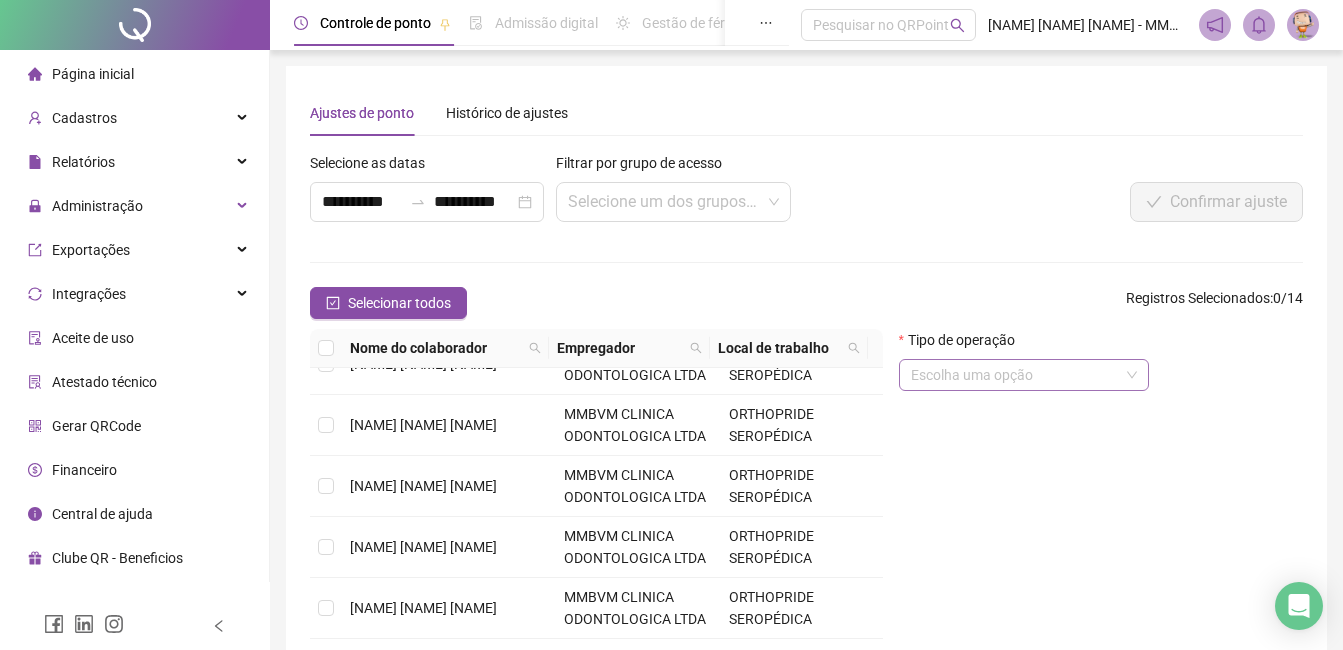 click at bounding box center (1015, 375) 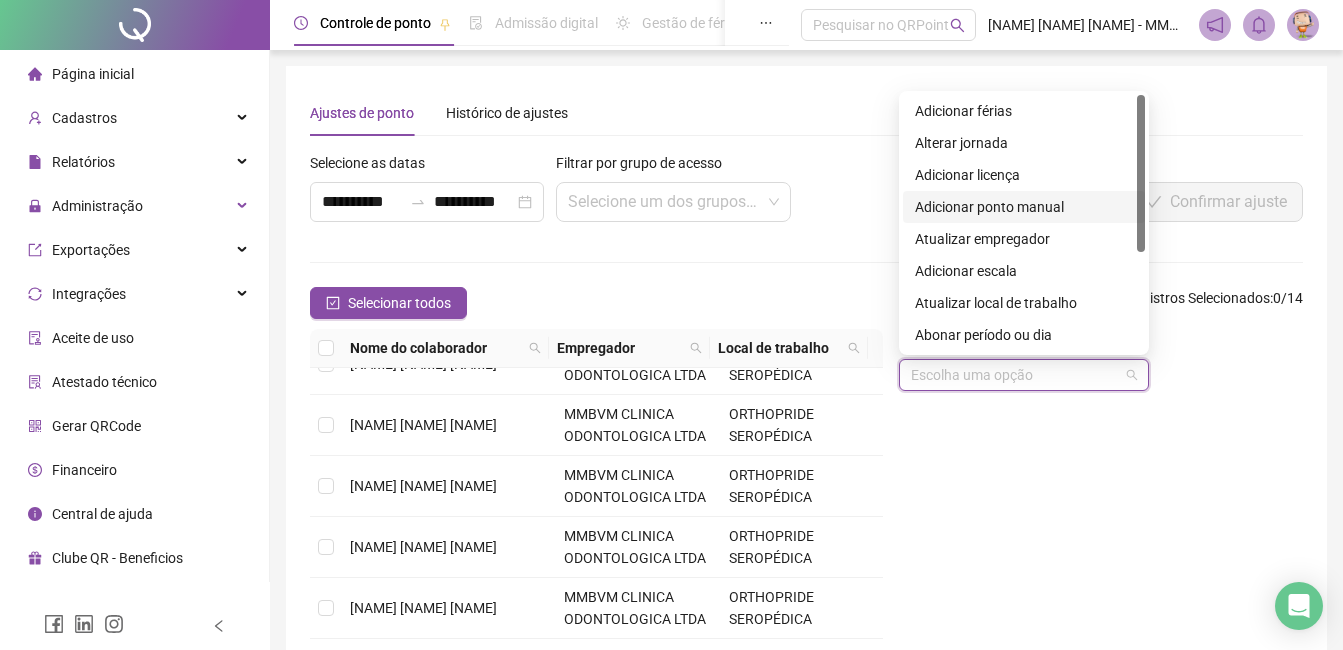 click on "Adicionar ponto manual" at bounding box center (1024, 207) 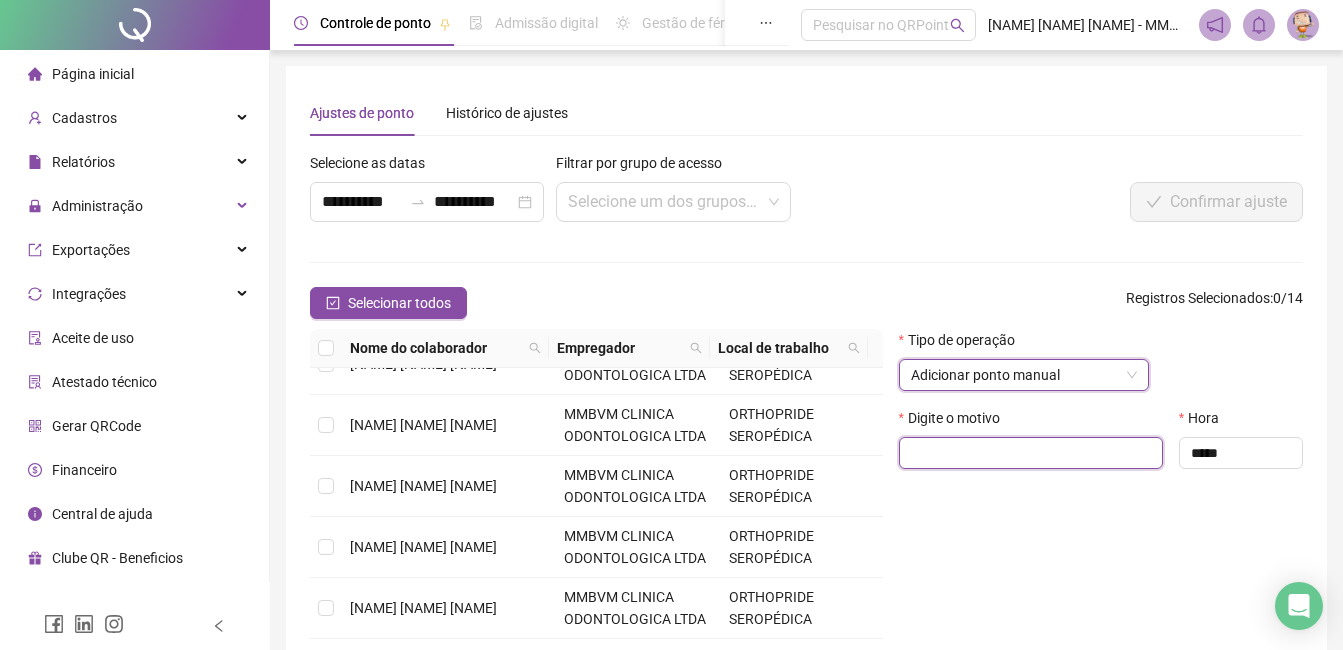 click at bounding box center (1031, 453) 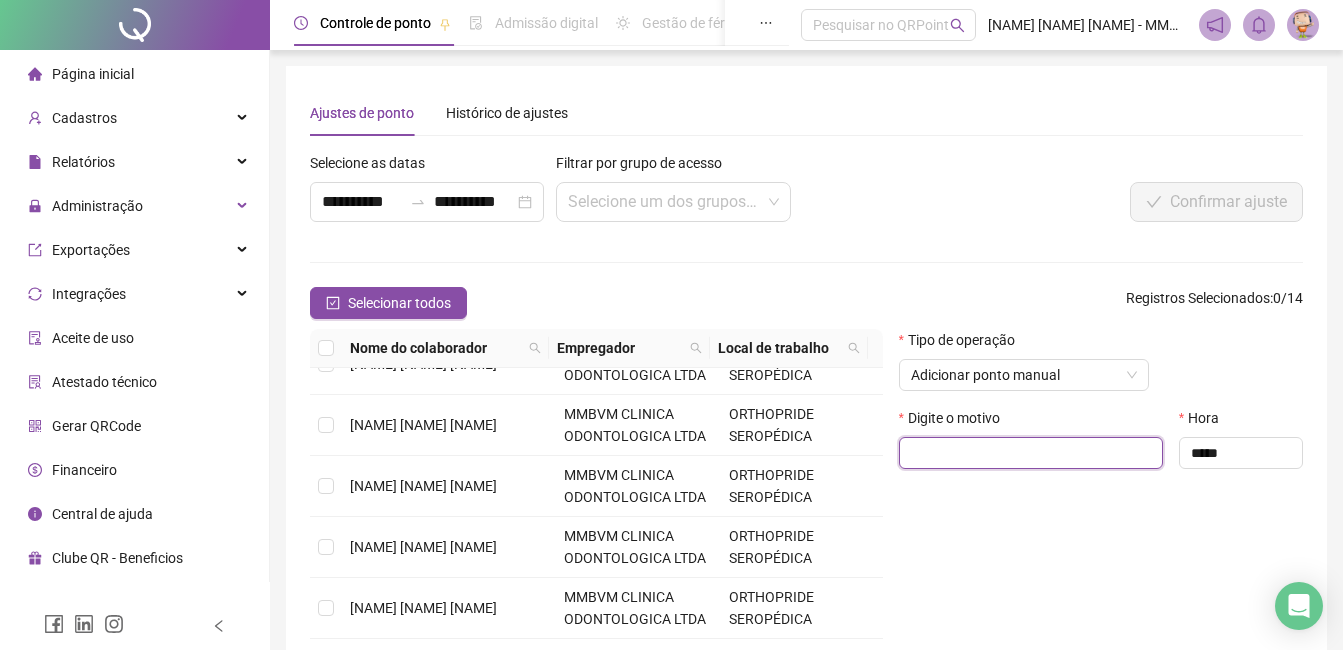 type on "*" 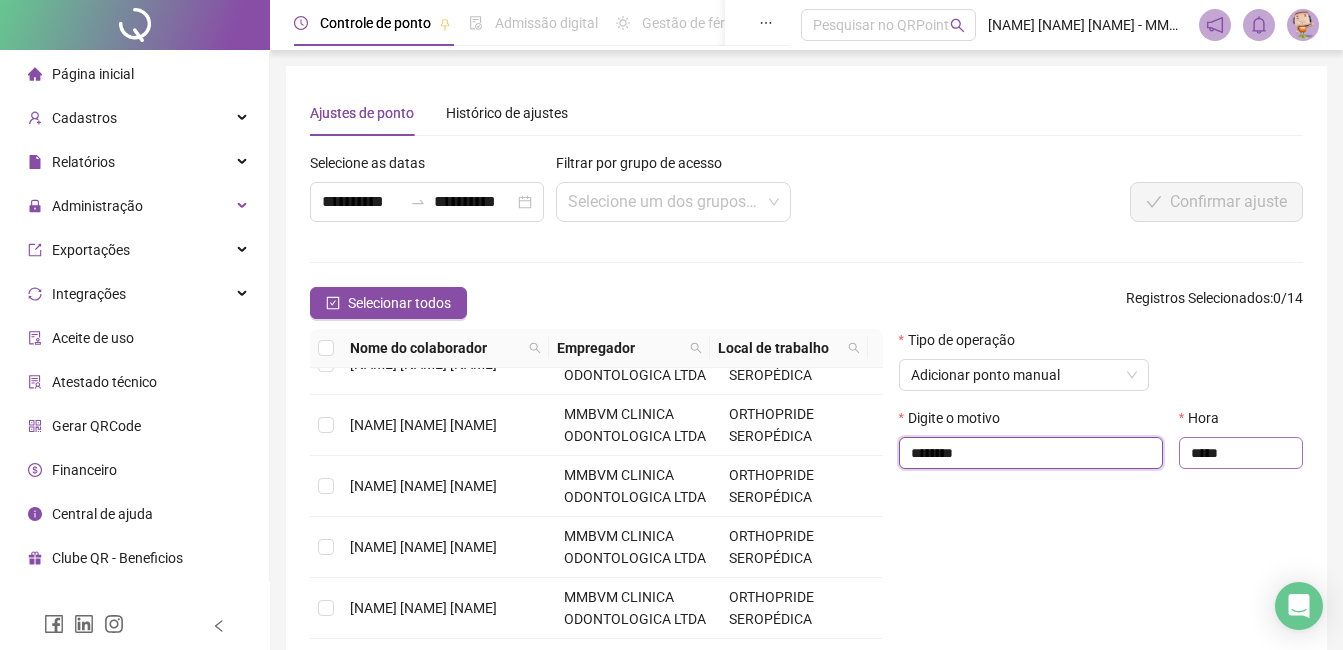 type on "********" 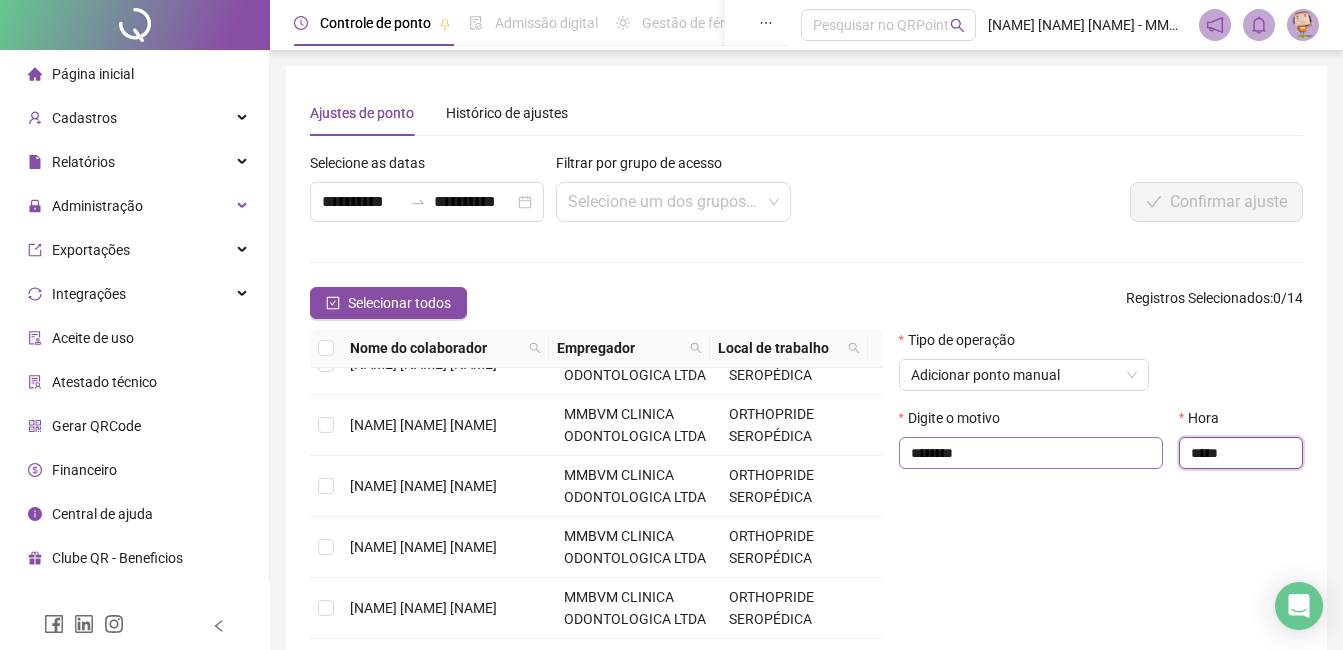 drag, startPoint x: 1226, startPoint y: 463, endPoint x: 1077, endPoint y: 464, distance: 149.00336 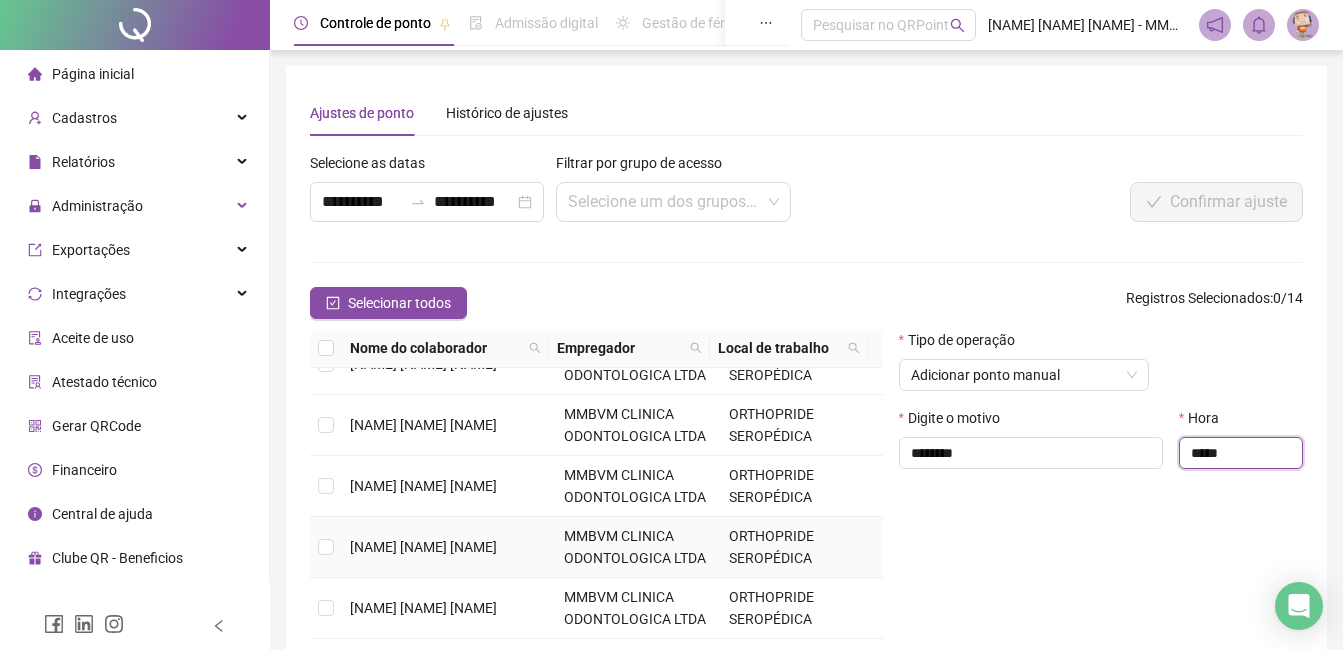type on "*****" 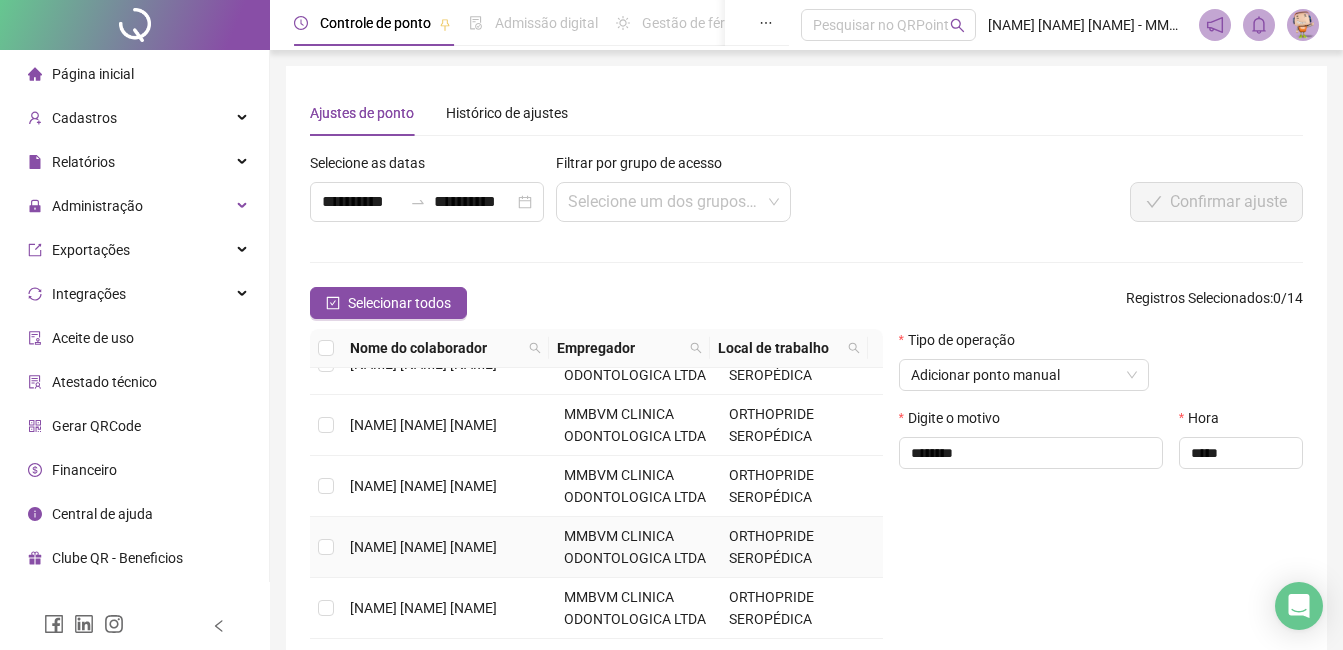 click on "[NAME] [NAME] [NAME]" at bounding box center (449, 547) 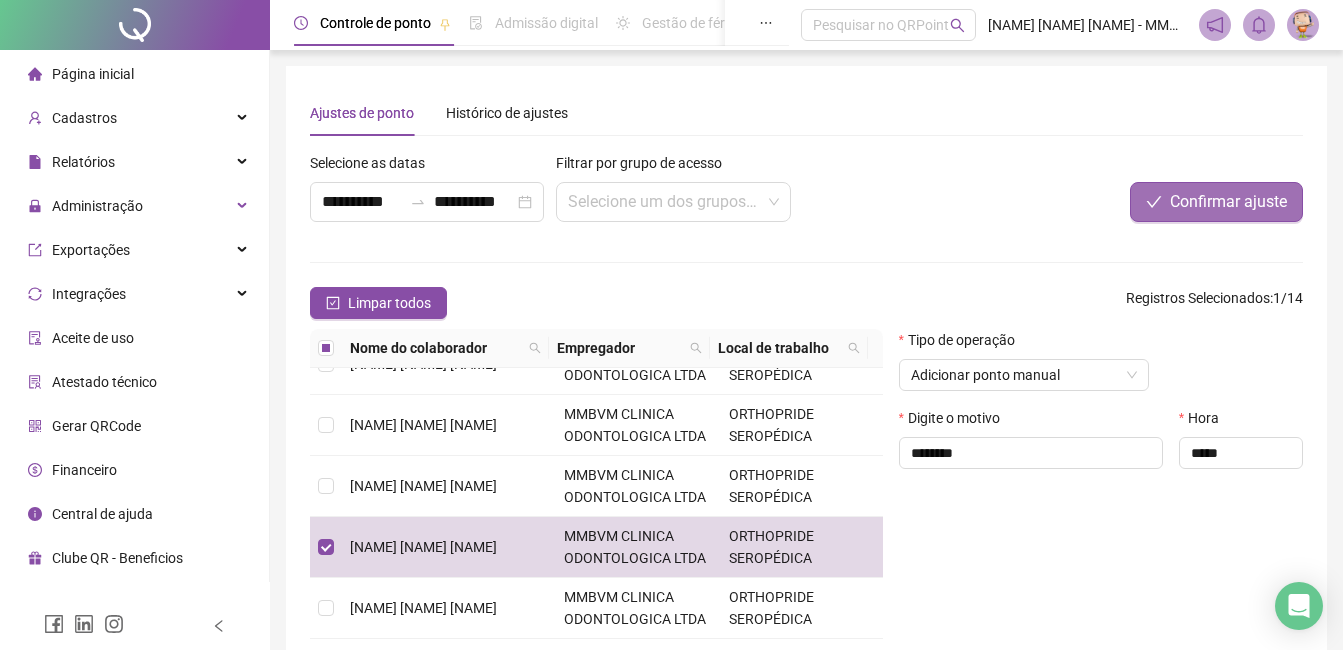 click on "Confirmar ajuste" at bounding box center (1228, 202) 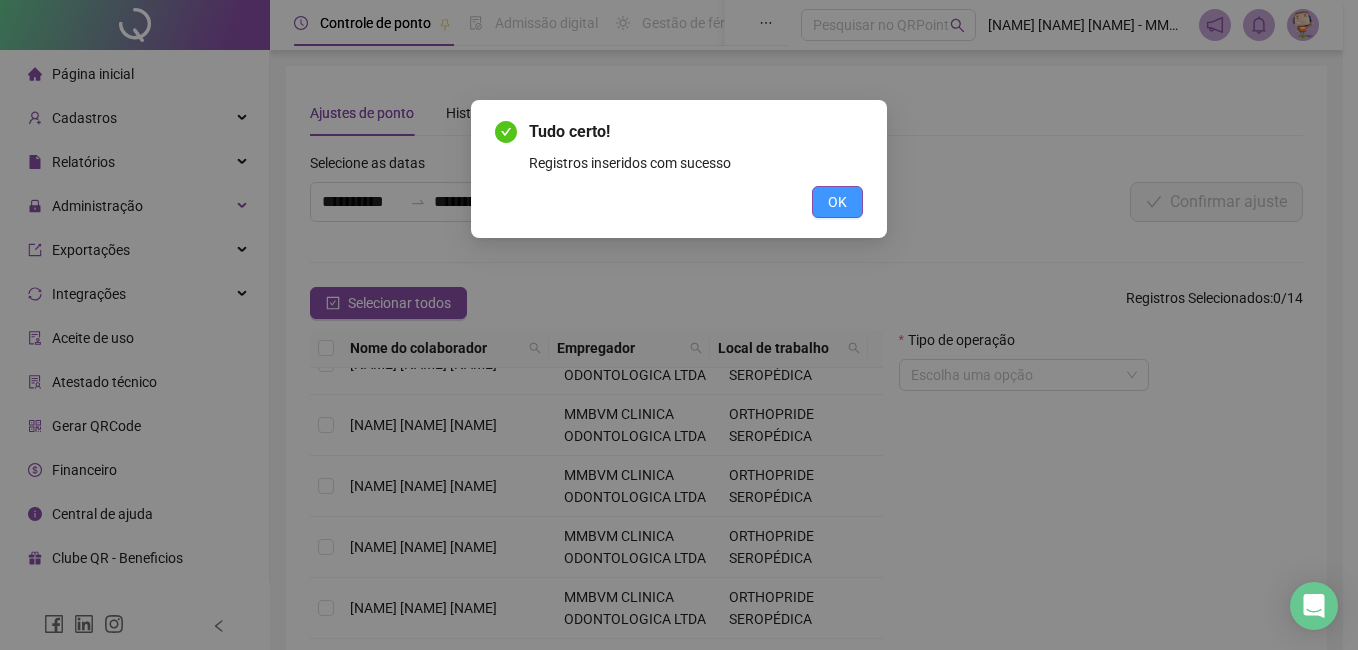 click on "OK" at bounding box center [837, 202] 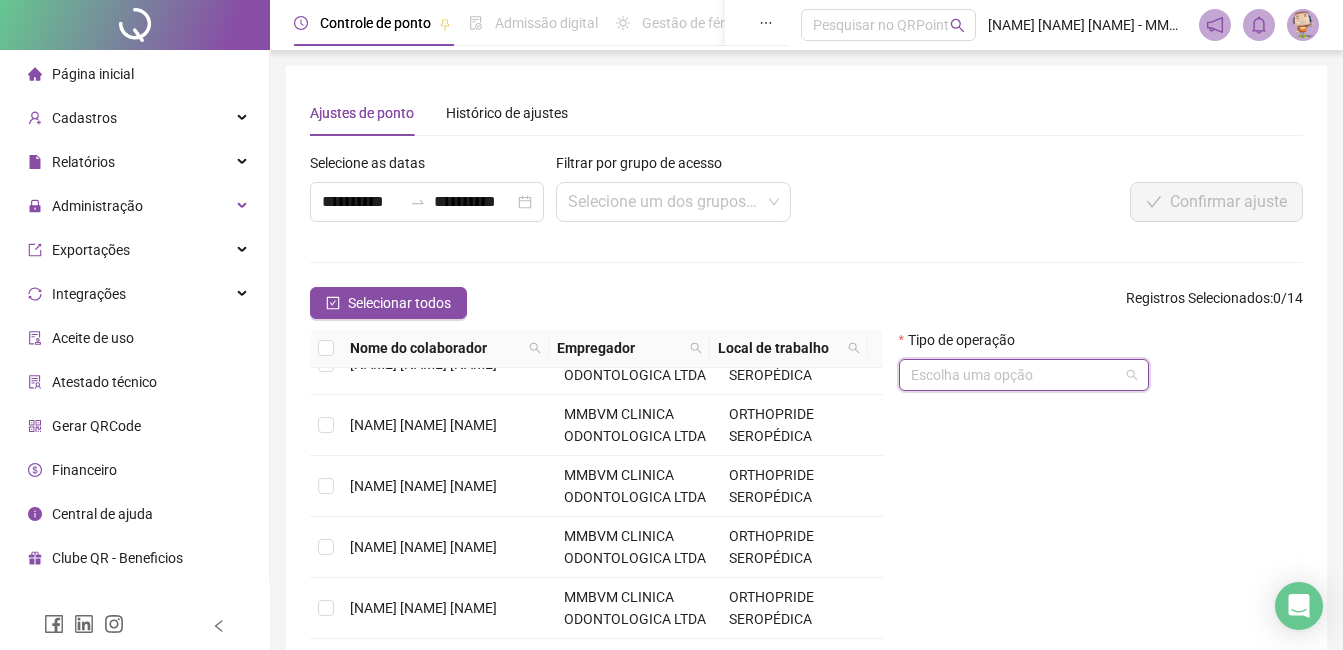 click at bounding box center (1015, 375) 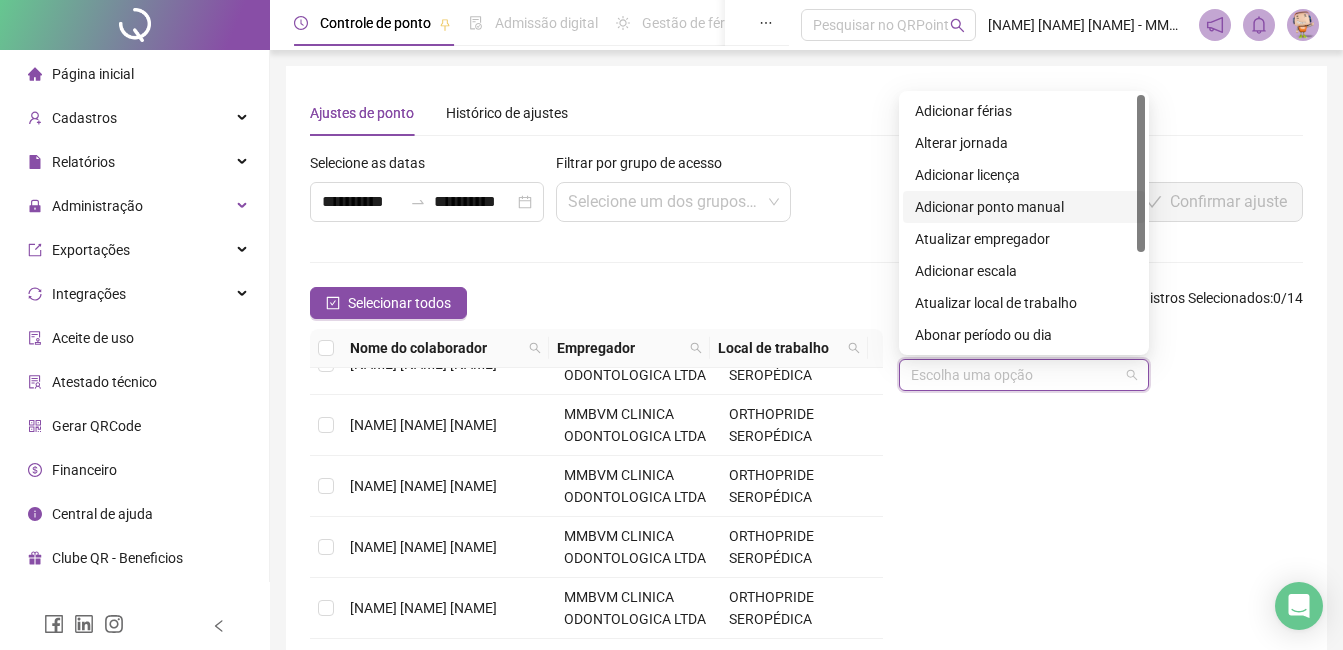click on "Adicionar ponto manual" at bounding box center [1024, 207] 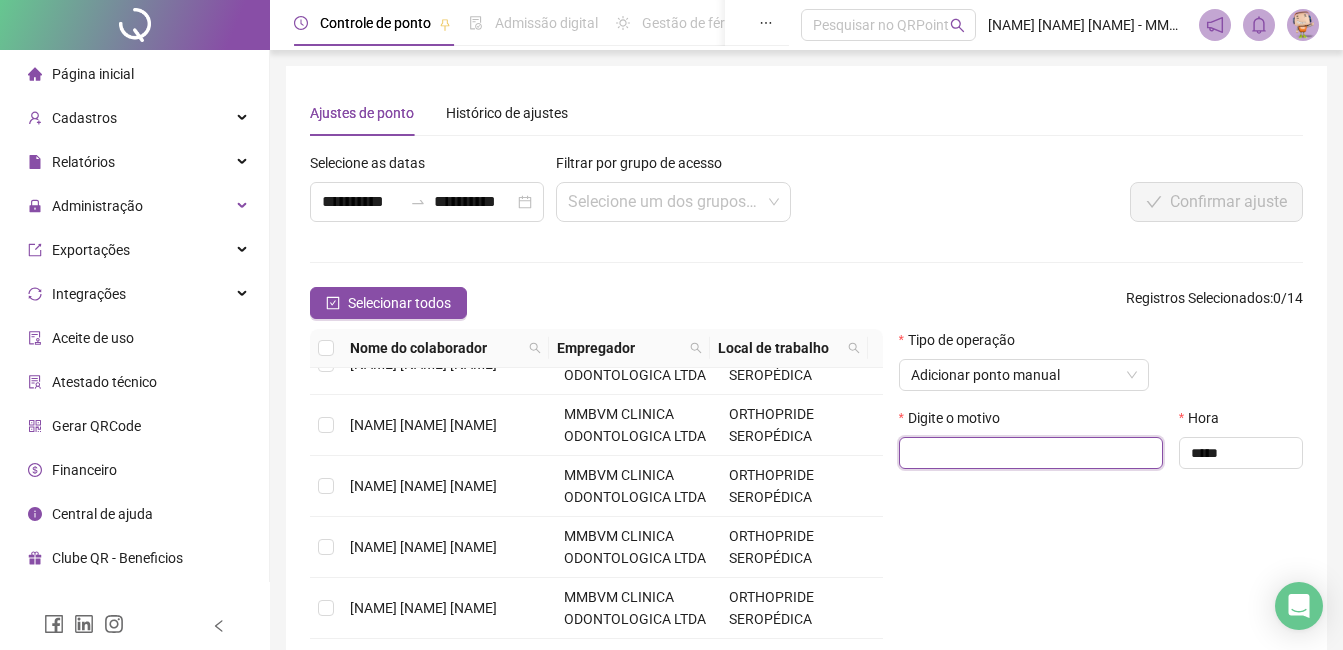 click at bounding box center [1031, 453] 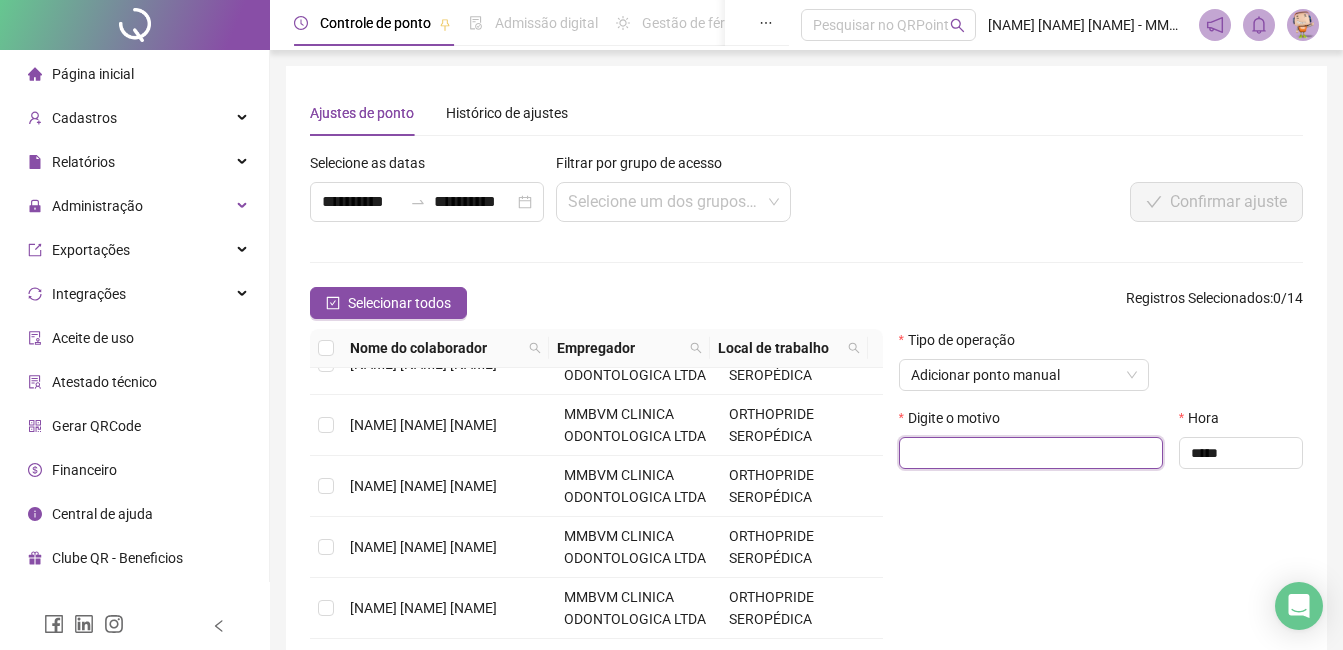 paste on "********" 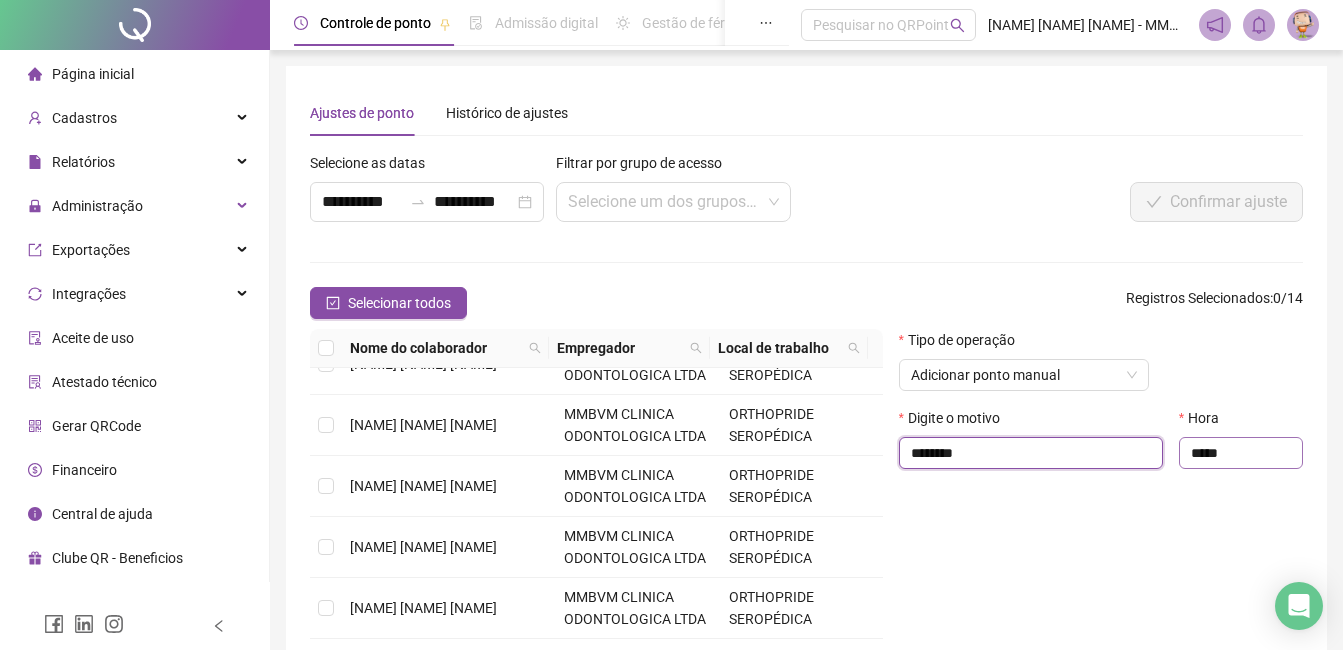 type on "********" 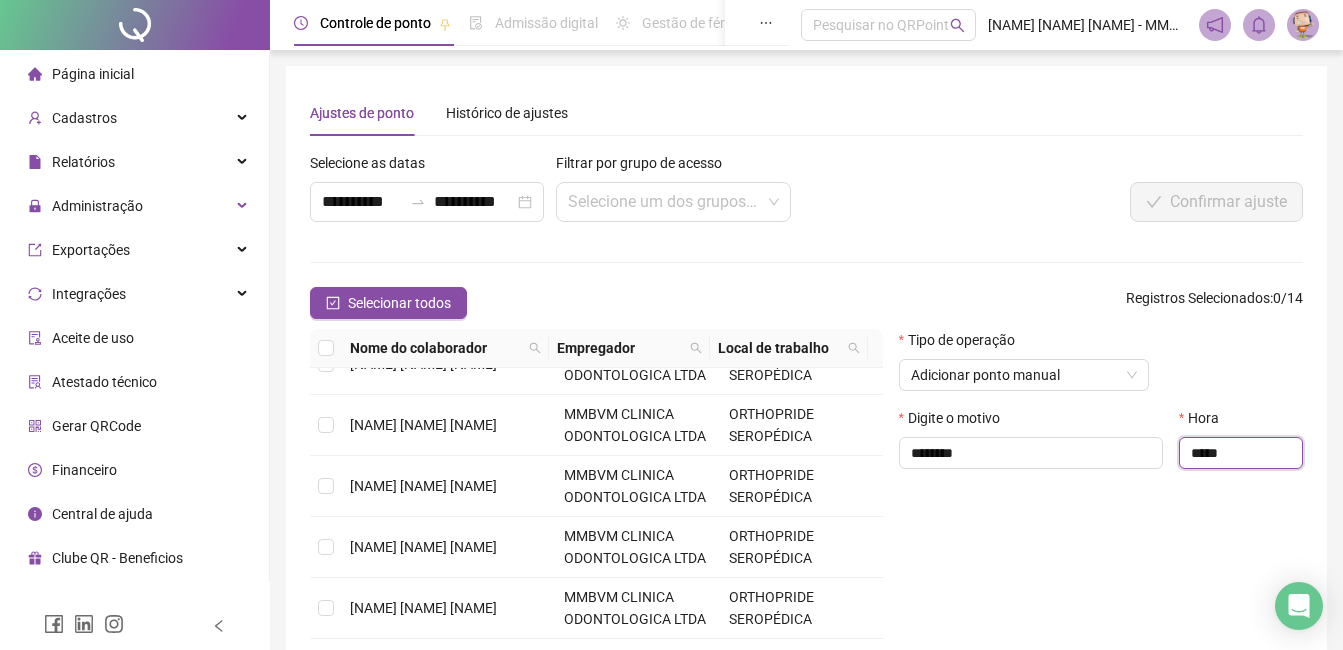 drag, startPoint x: 1256, startPoint y: 450, endPoint x: 1184, endPoint y: 453, distance: 72.06247 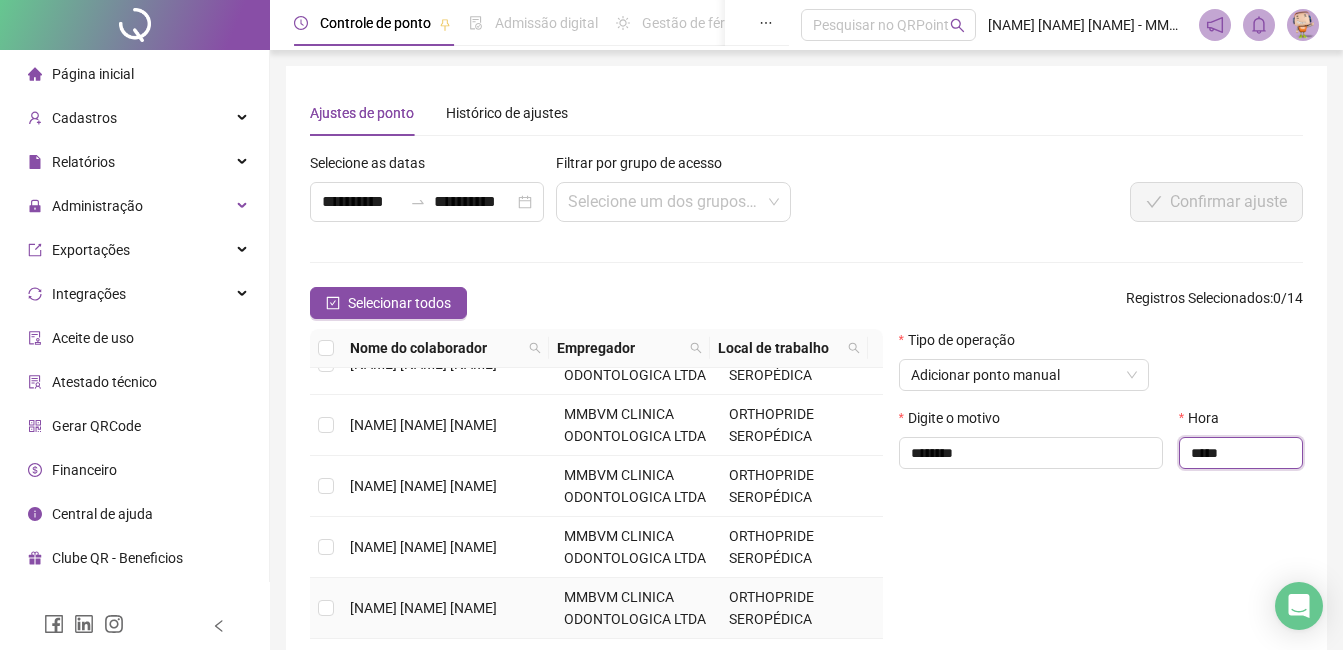 type on "*****" 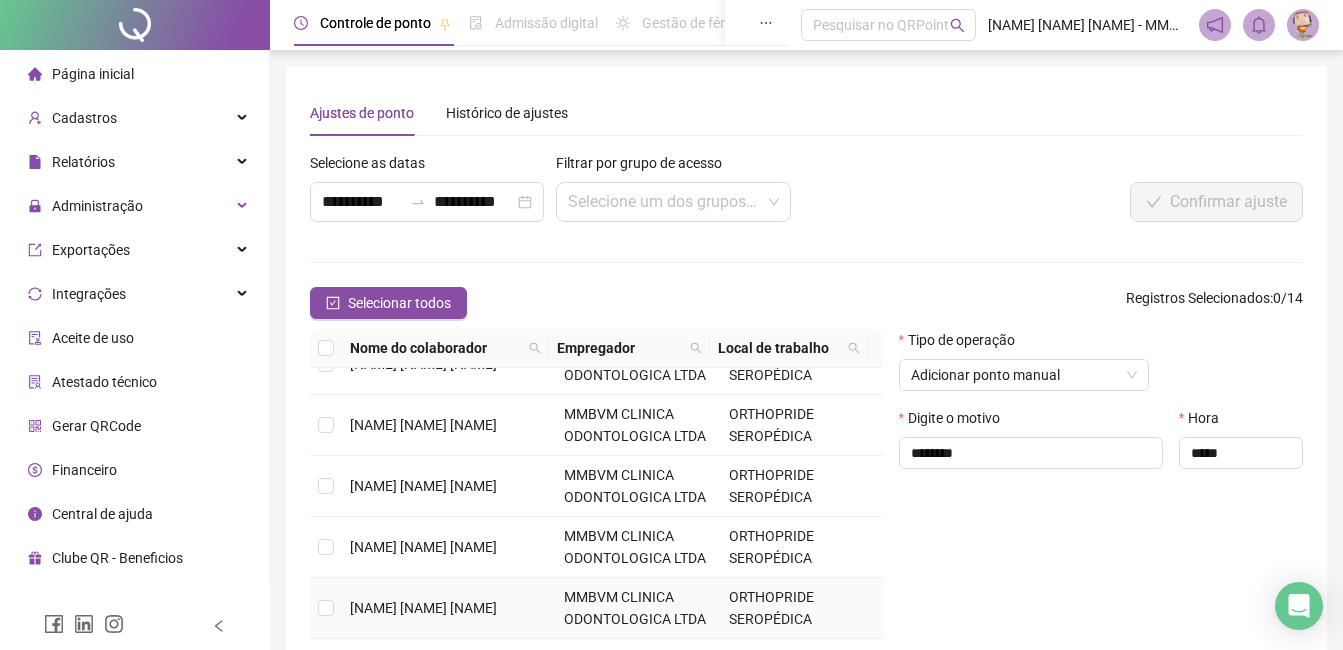 click on "[NAME] [NAME] [NAME]" at bounding box center [423, 608] 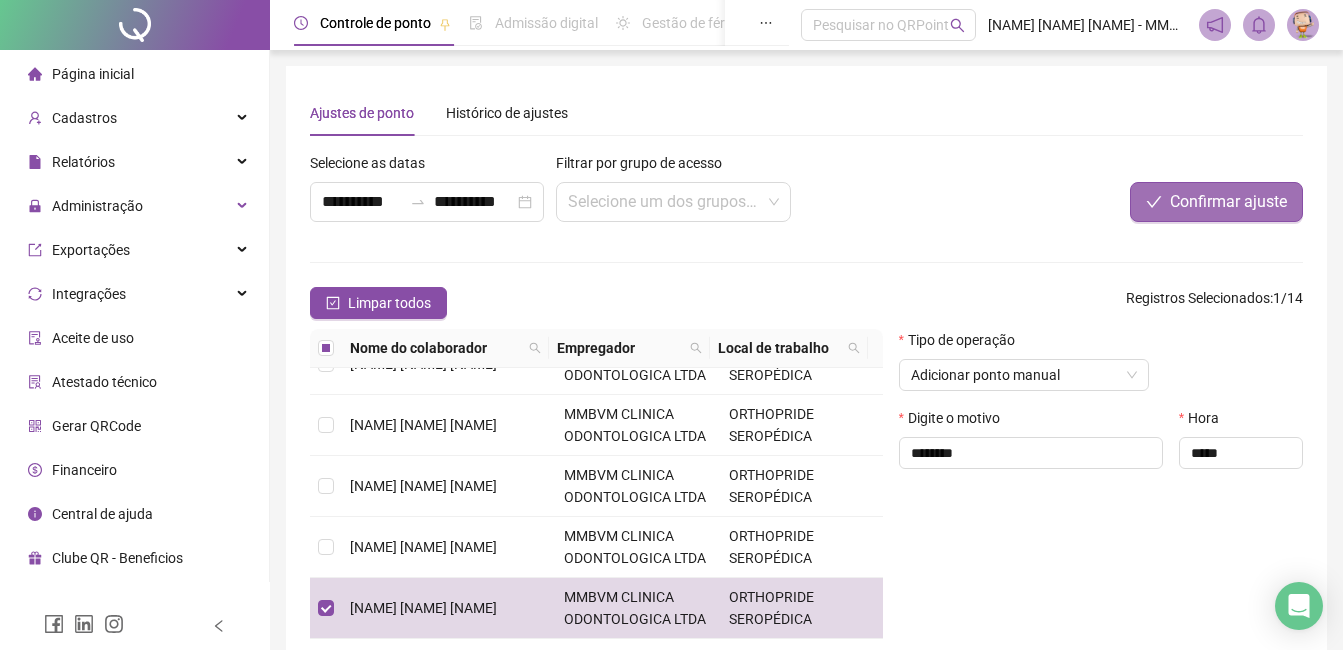 click on "Confirmar ajuste" at bounding box center (1216, 202) 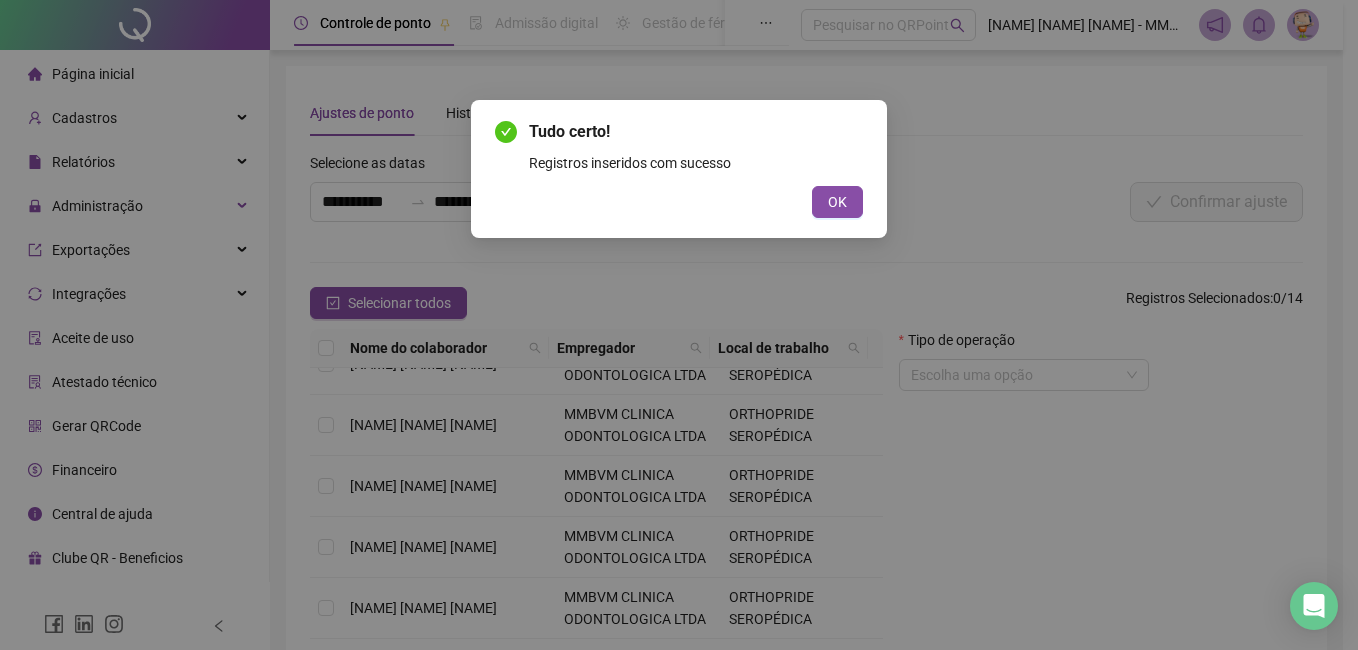 drag, startPoint x: 848, startPoint y: 201, endPoint x: 902, endPoint y: 301, distance: 113.64858 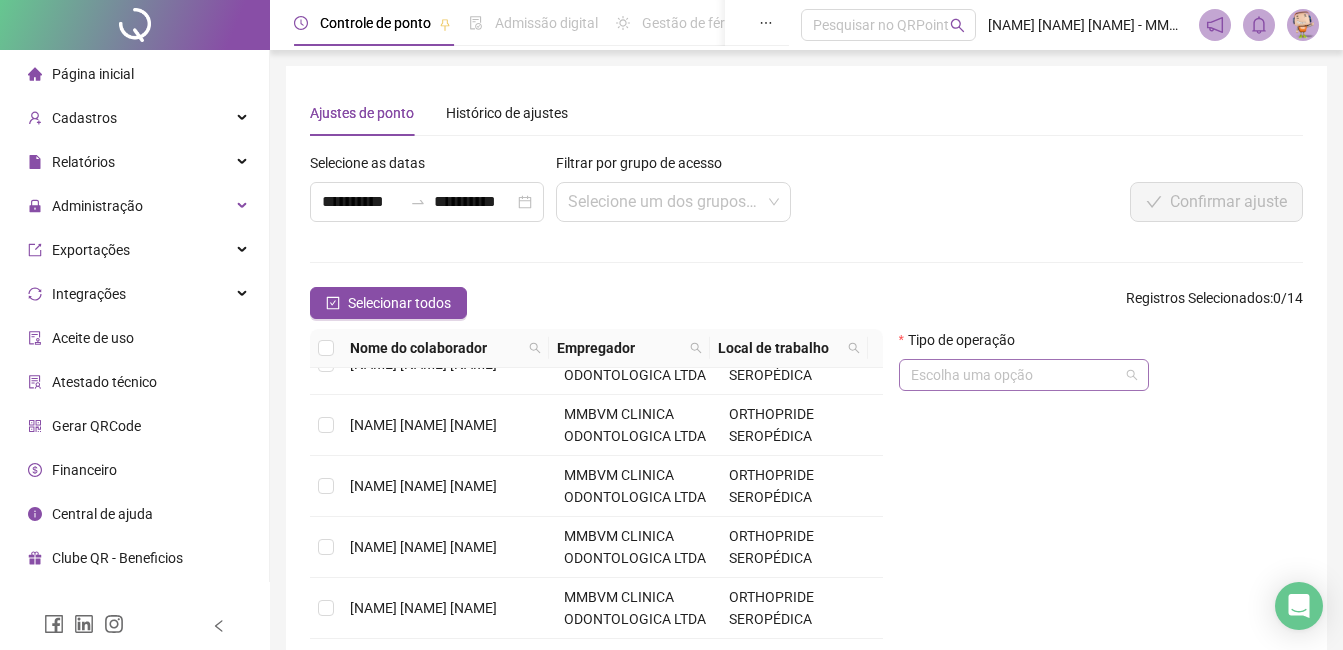click at bounding box center (1015, 375) 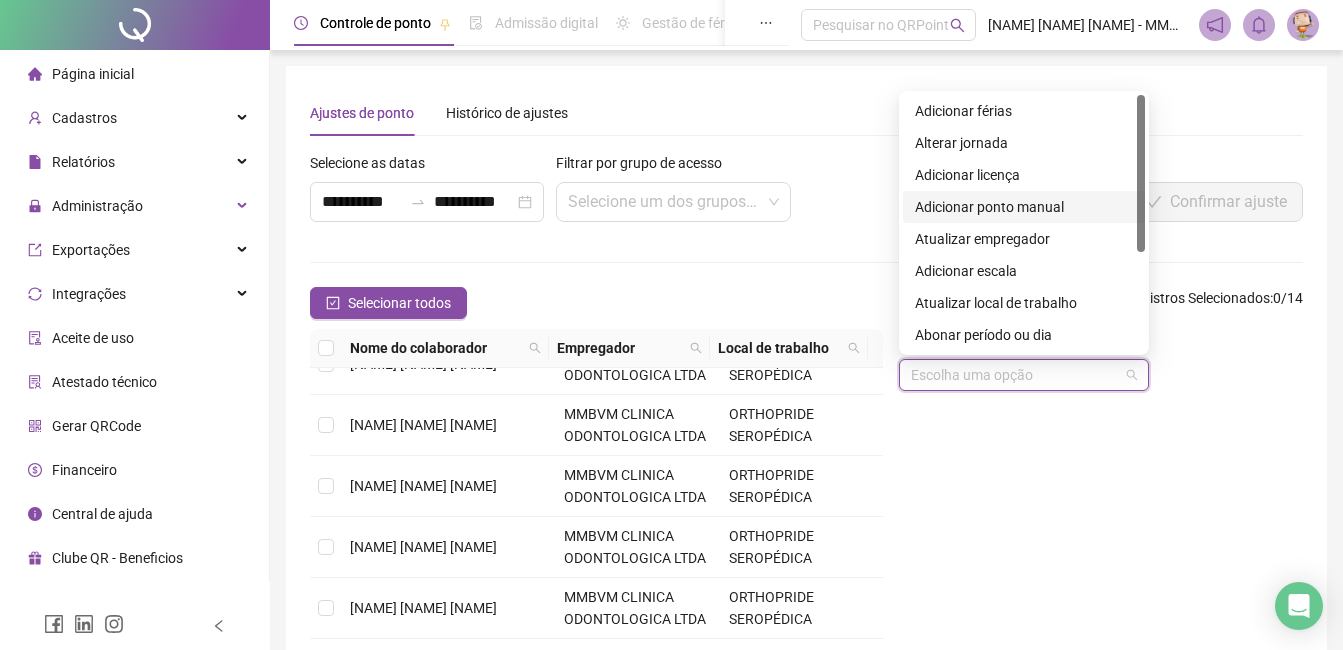 click on "Adicionar ponto manual" at bounding box center (1024, 207) 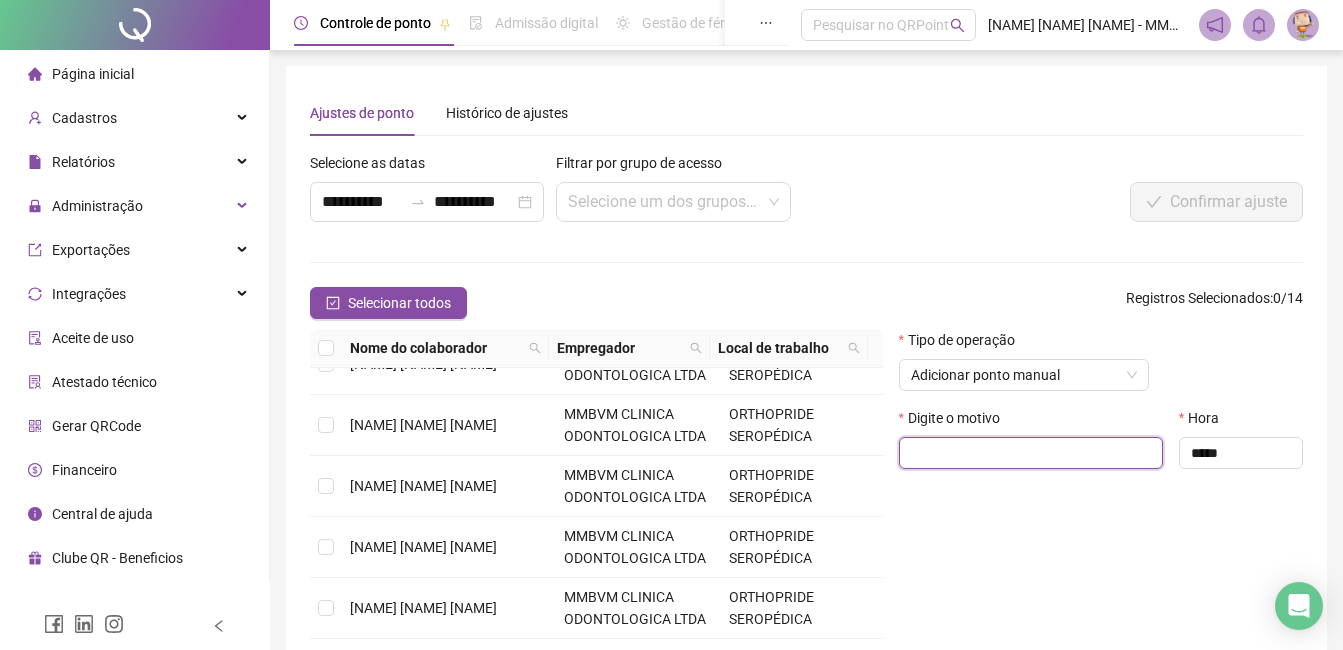 click at bounding box center [1031, 453] 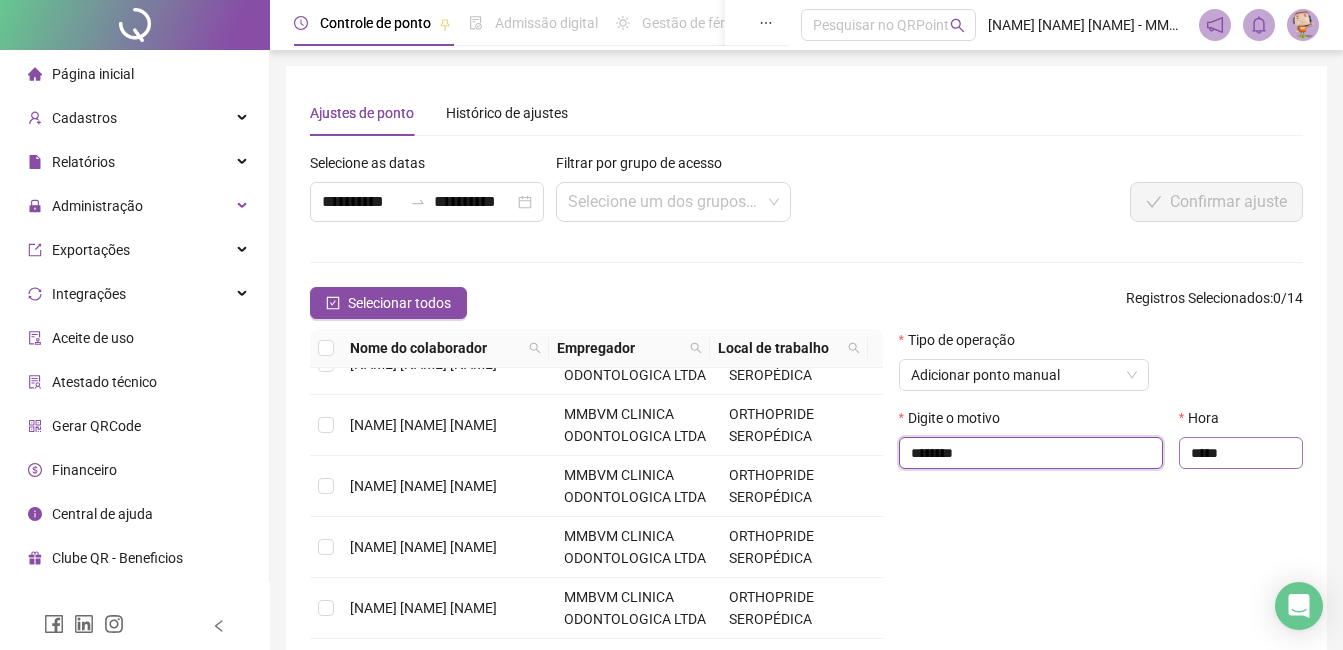 type on "********" 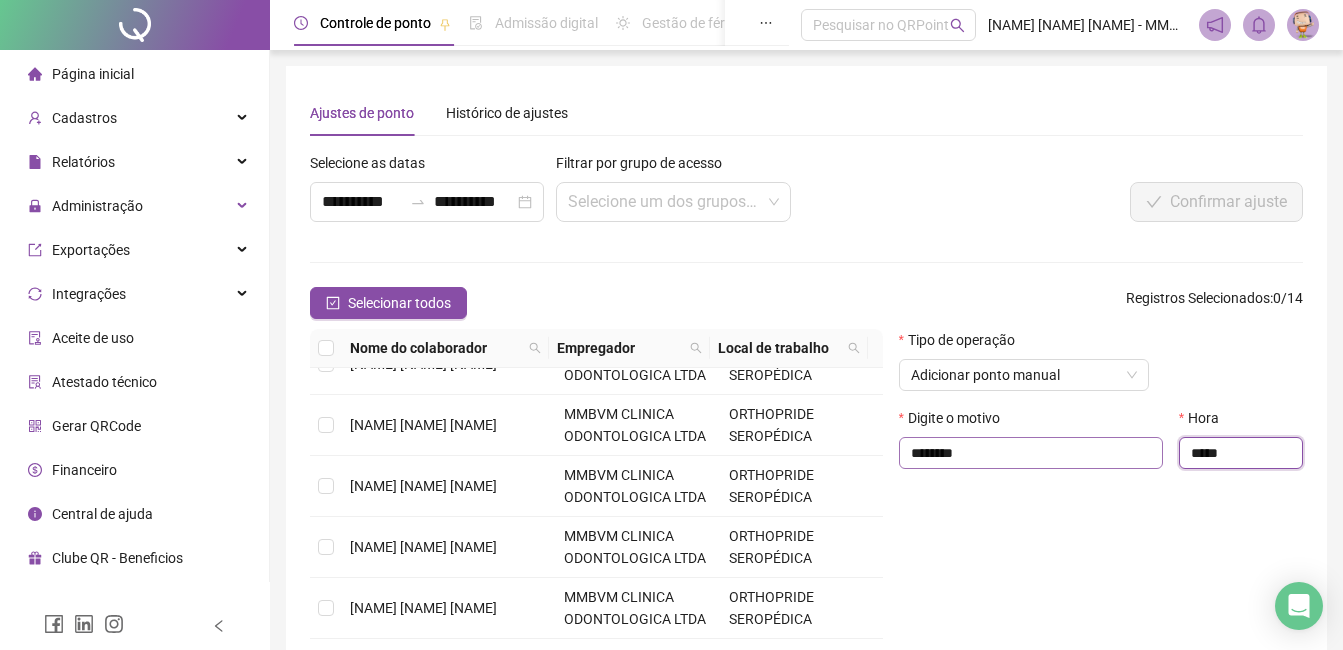 drag, startPoint x: 1242, startPoint y: 452, endPoint x: 1144, endPoint y: 462, distance: 98.50888 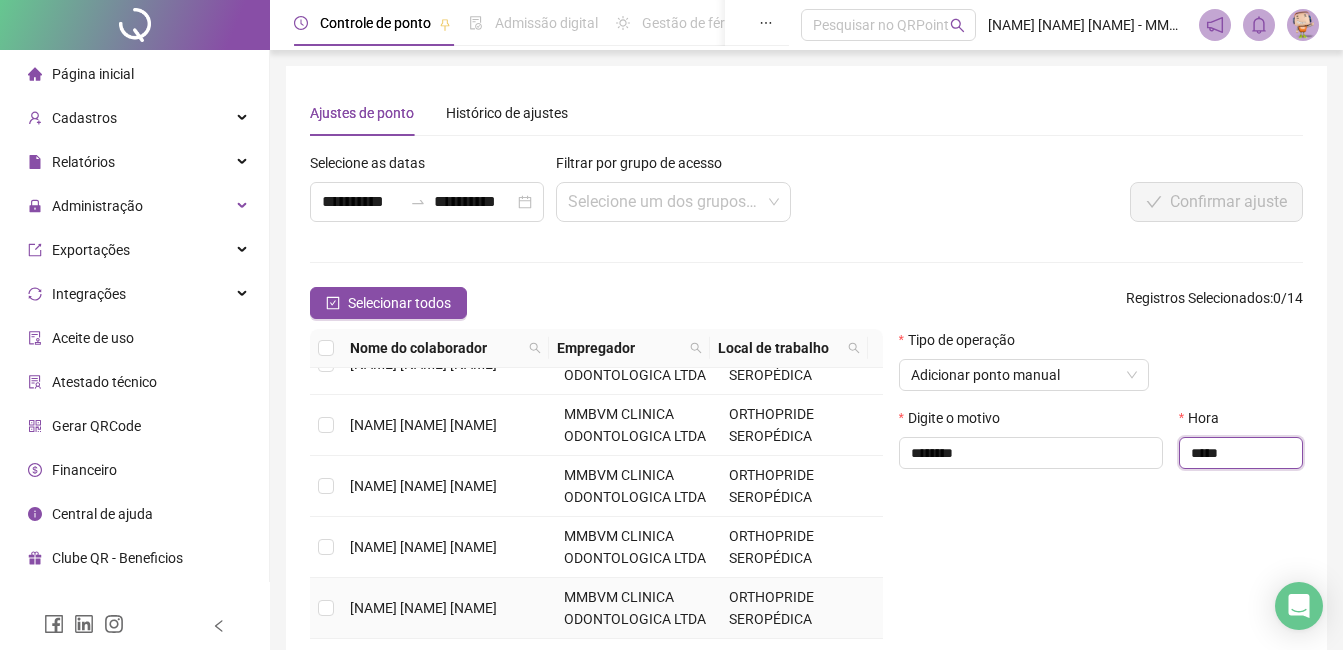 type on "*****" 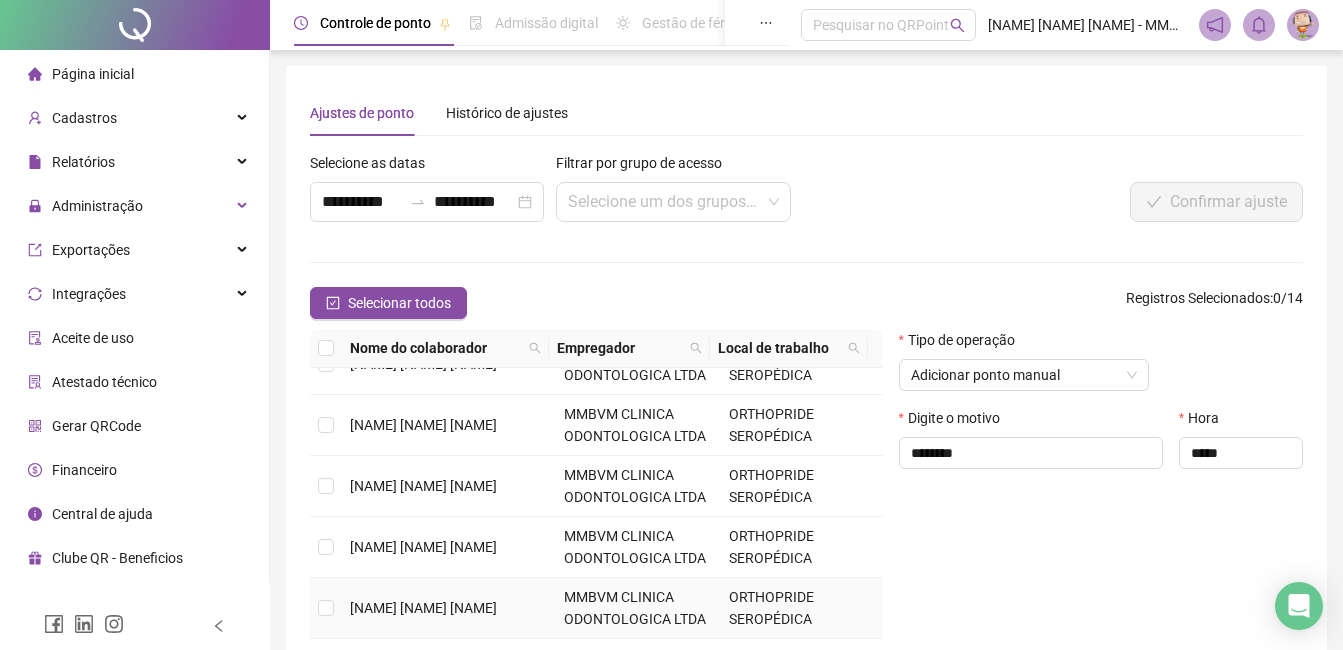 click on "[NAME] [NAME] [NAME]" at bounding box center (423, 608) 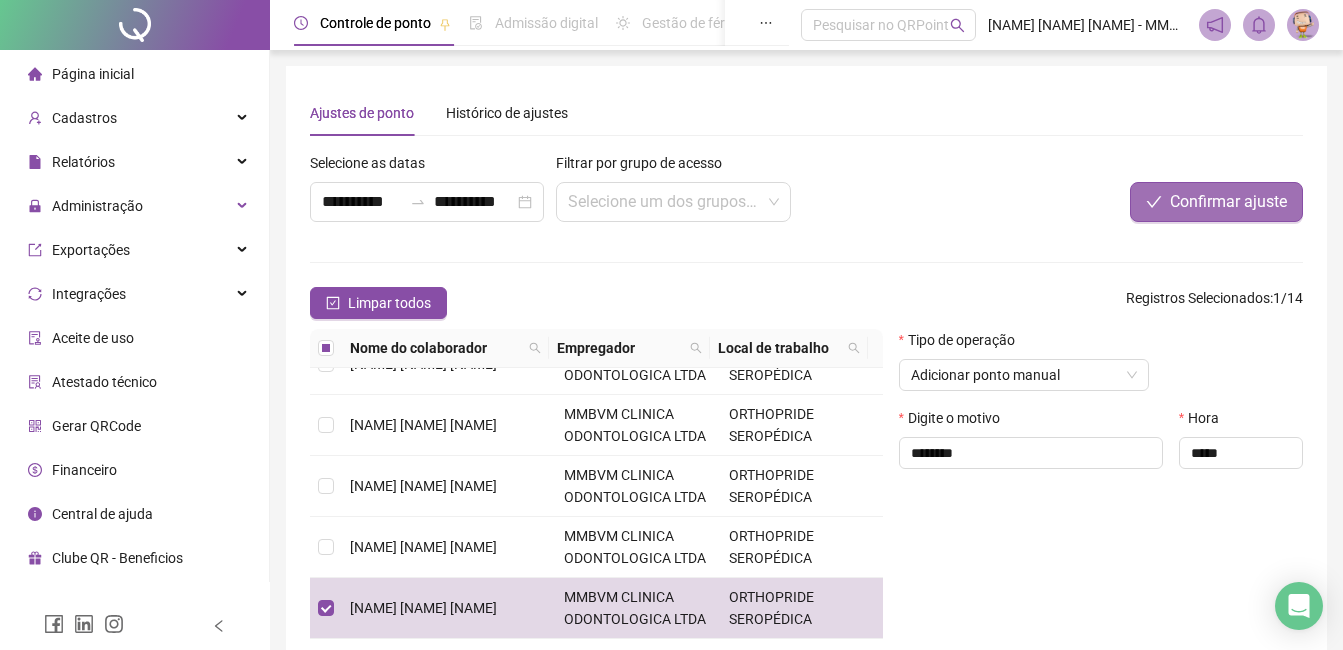 click on "Confirmar ajuste" at bounding box center (1228, 202) 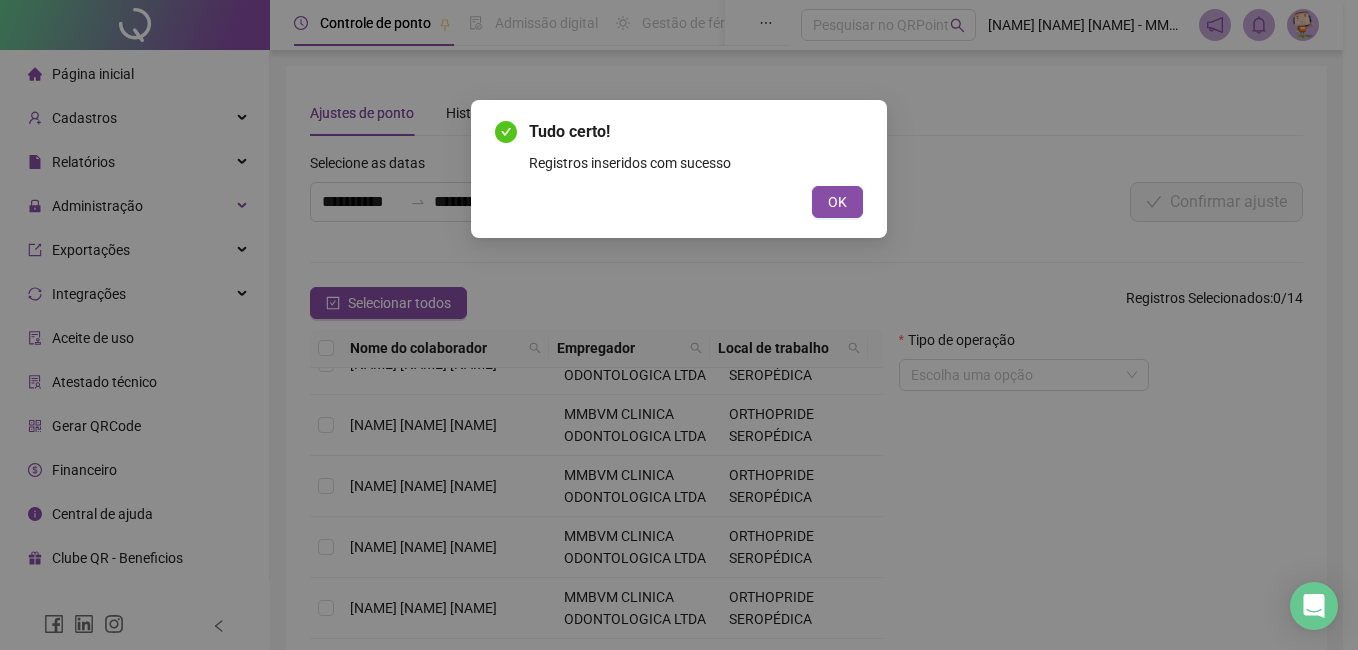 click on "OK" at bounding box center [837, 202] 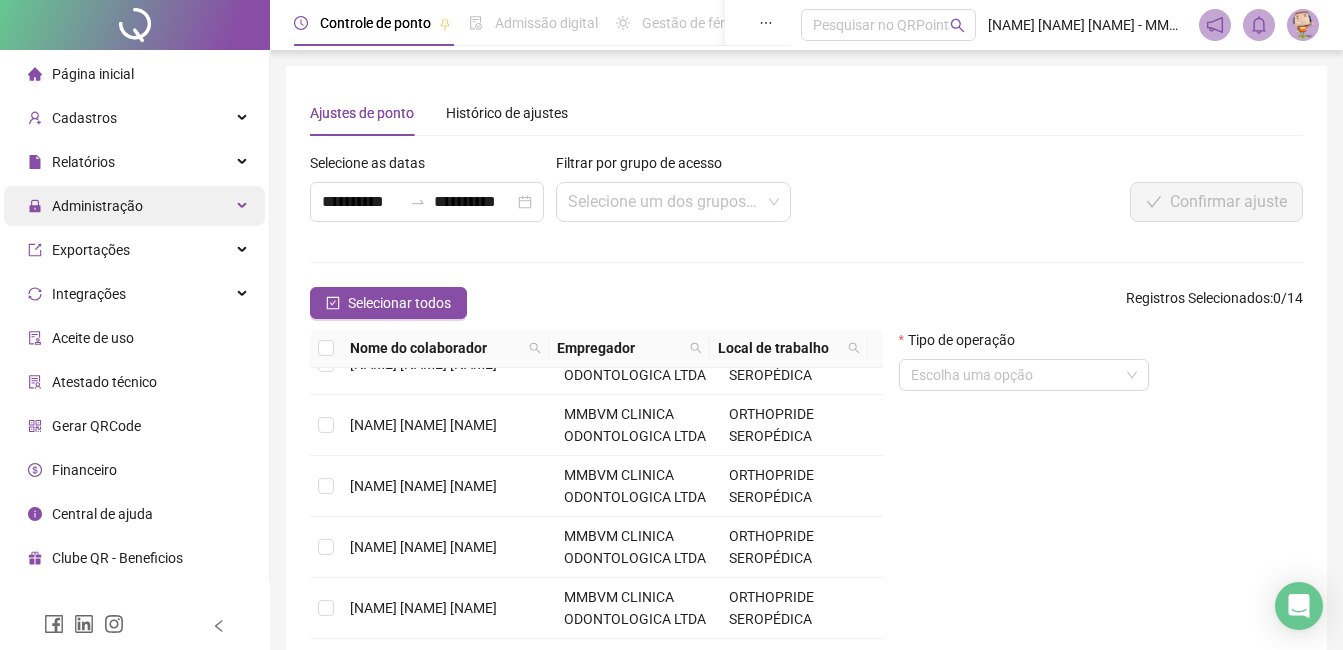 click on "Administração" at bounding box center [134, 206] 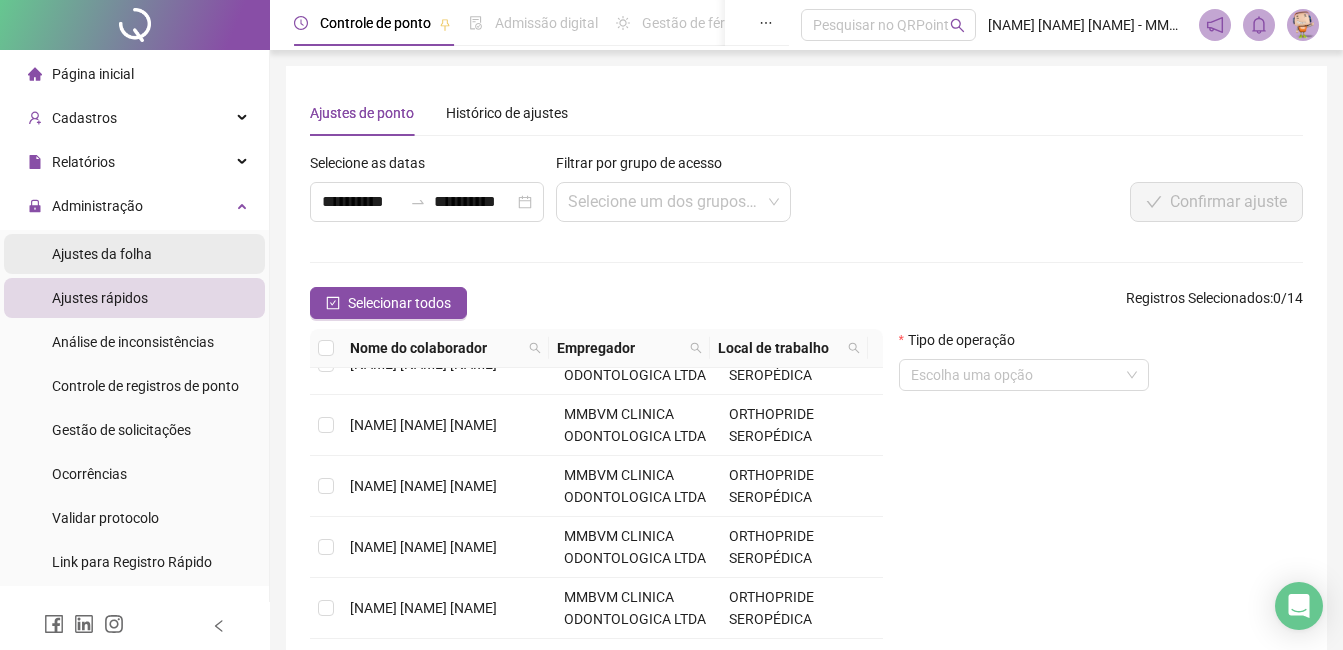 click on "Ajustes da folha" at bounding box center (102, 254) 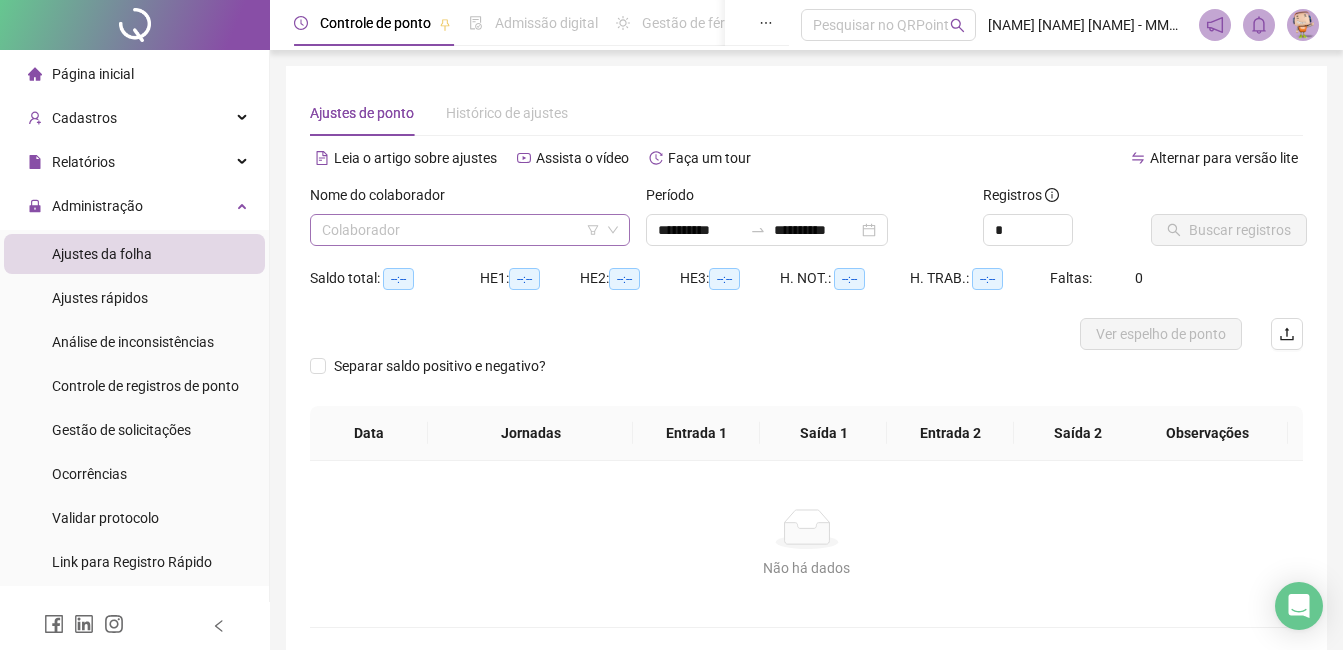 drag, startPoint x: 433, startPoint y: 236, endPoint x: 420, endPoint y: 238, distance: 13.152946 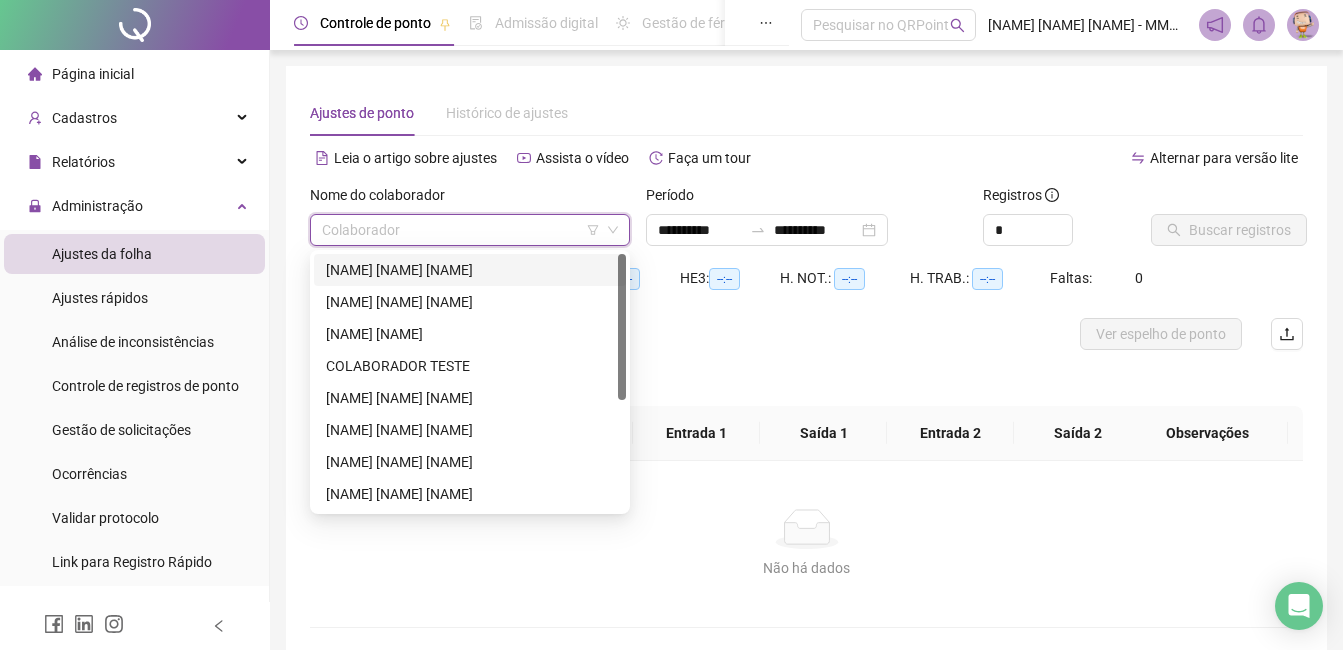 drag, startPoint x: 415, startPoint y: 270, endPoint x: 647, endPoint y: 248, distance: 233.04077 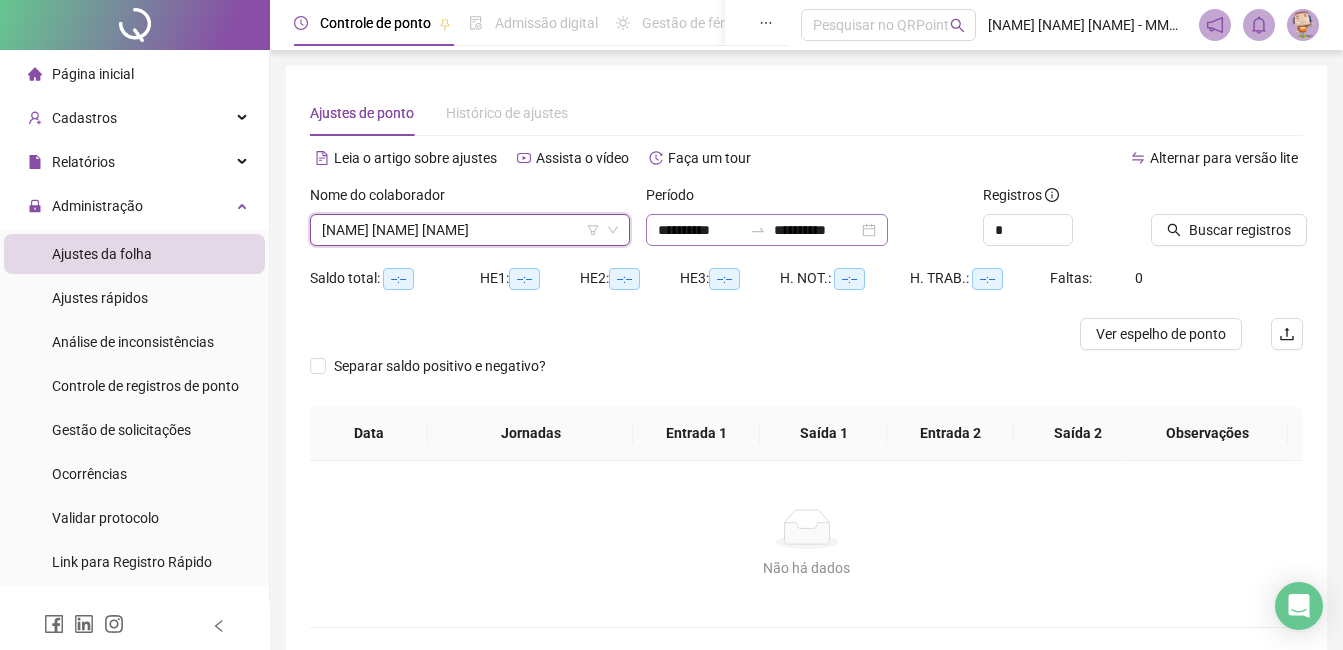 click on "**********" at bounding box center [767, 230] 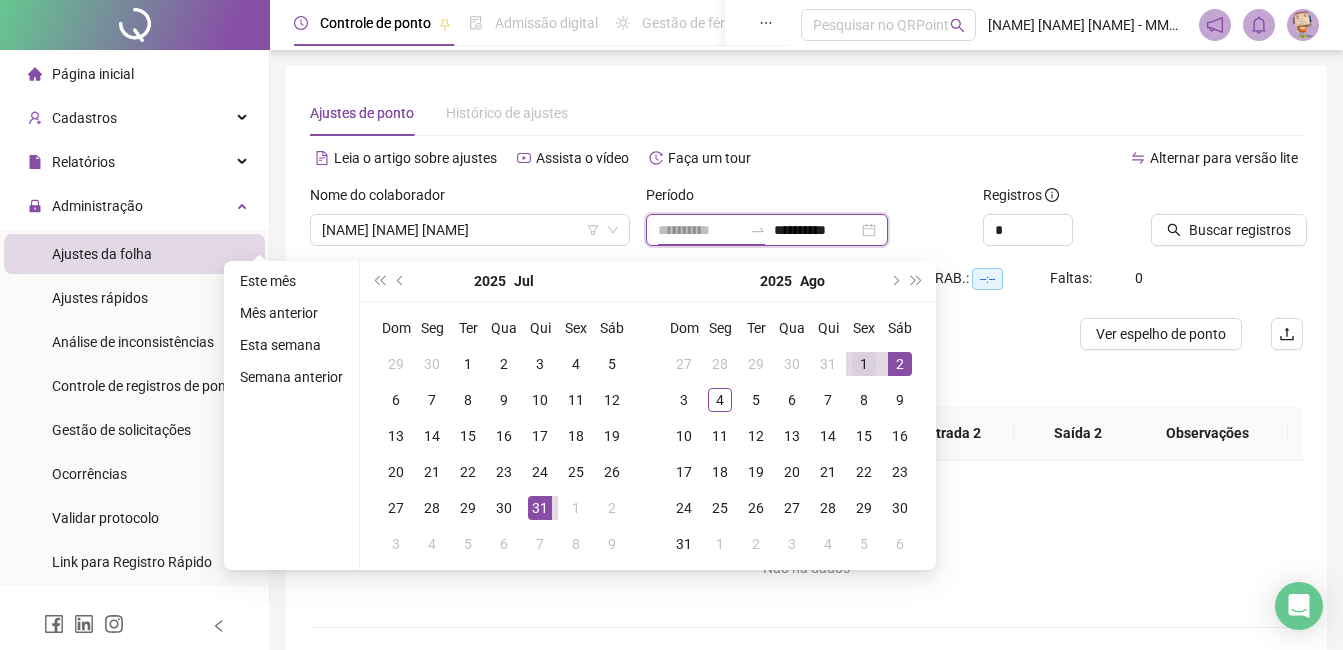 type on "**********" 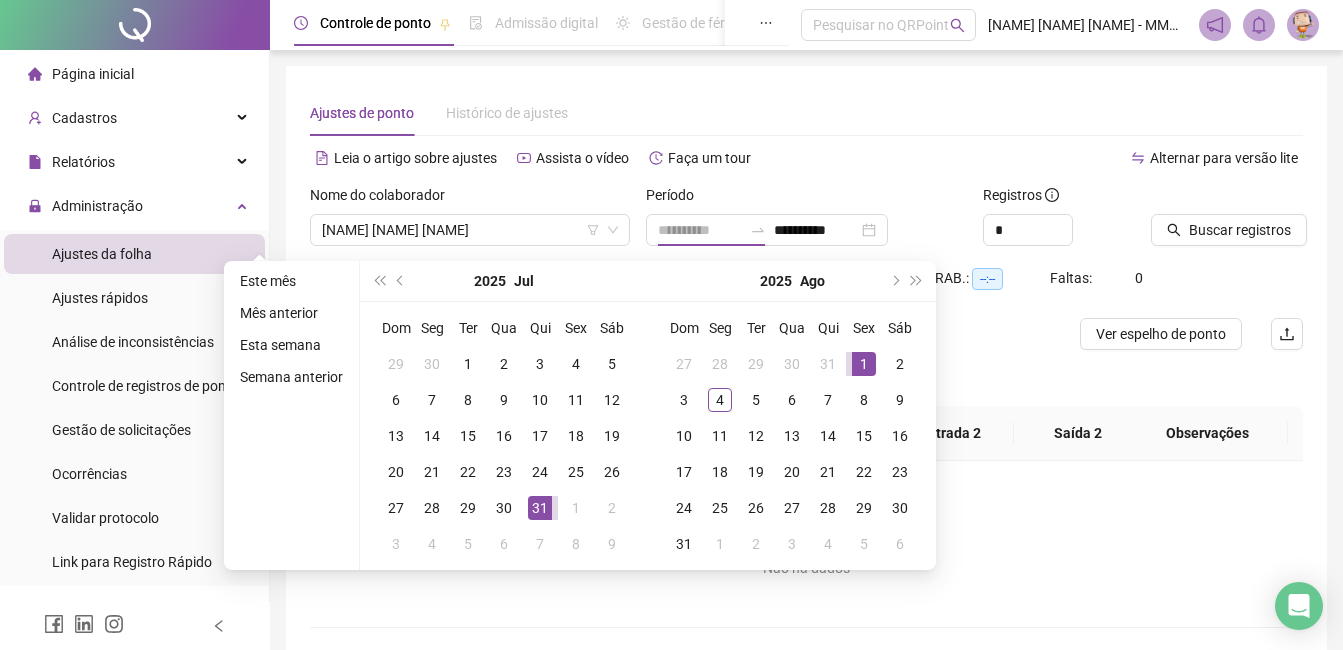 click on "1" at bounding box center (864, 364) 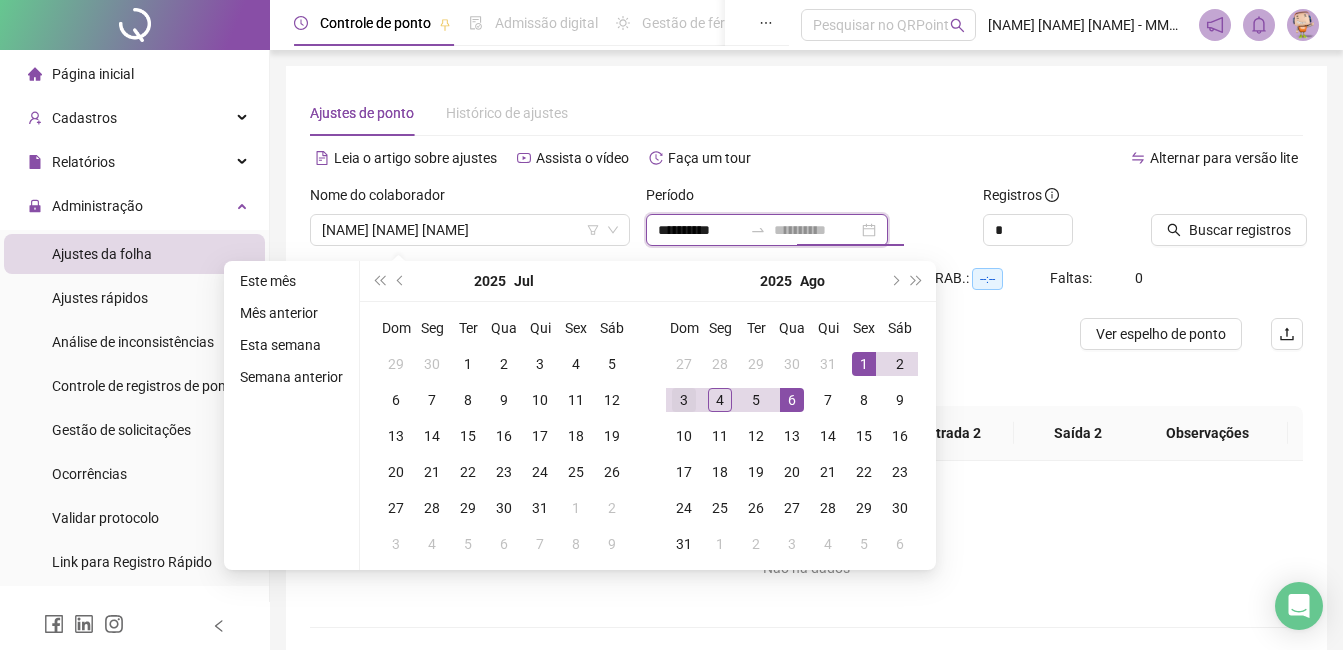 type on "**********" 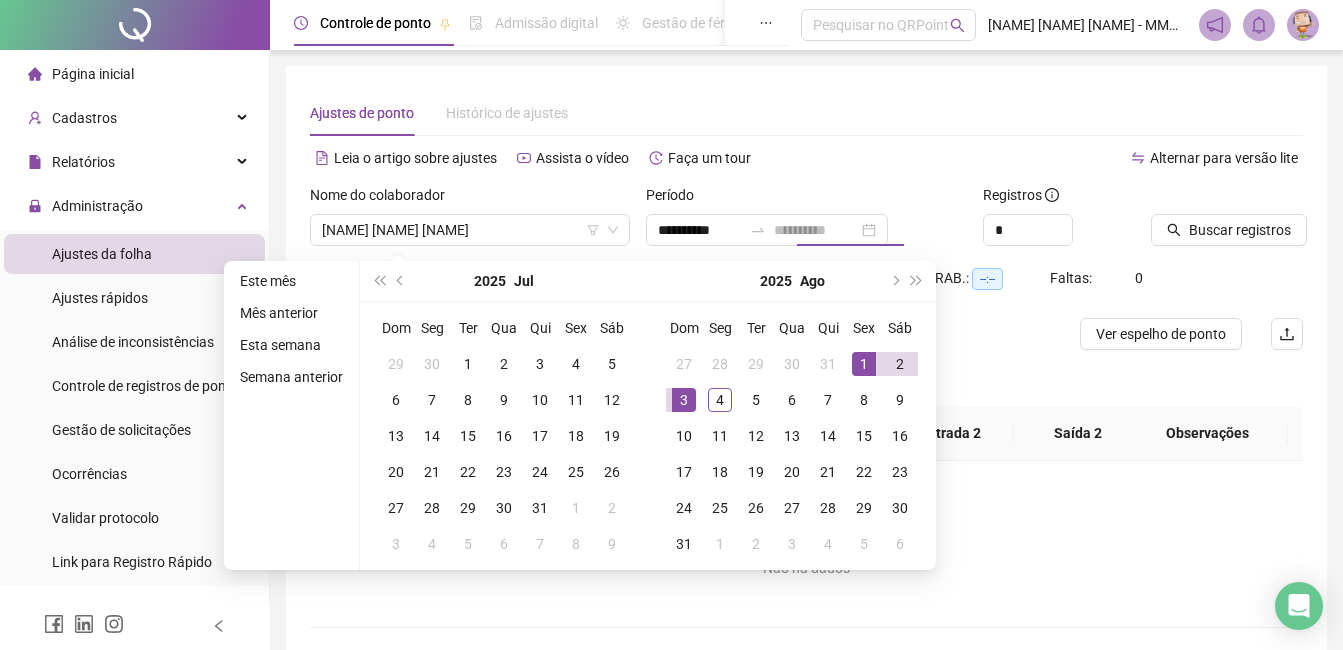 click on "3" at bounding box center [684, 400] 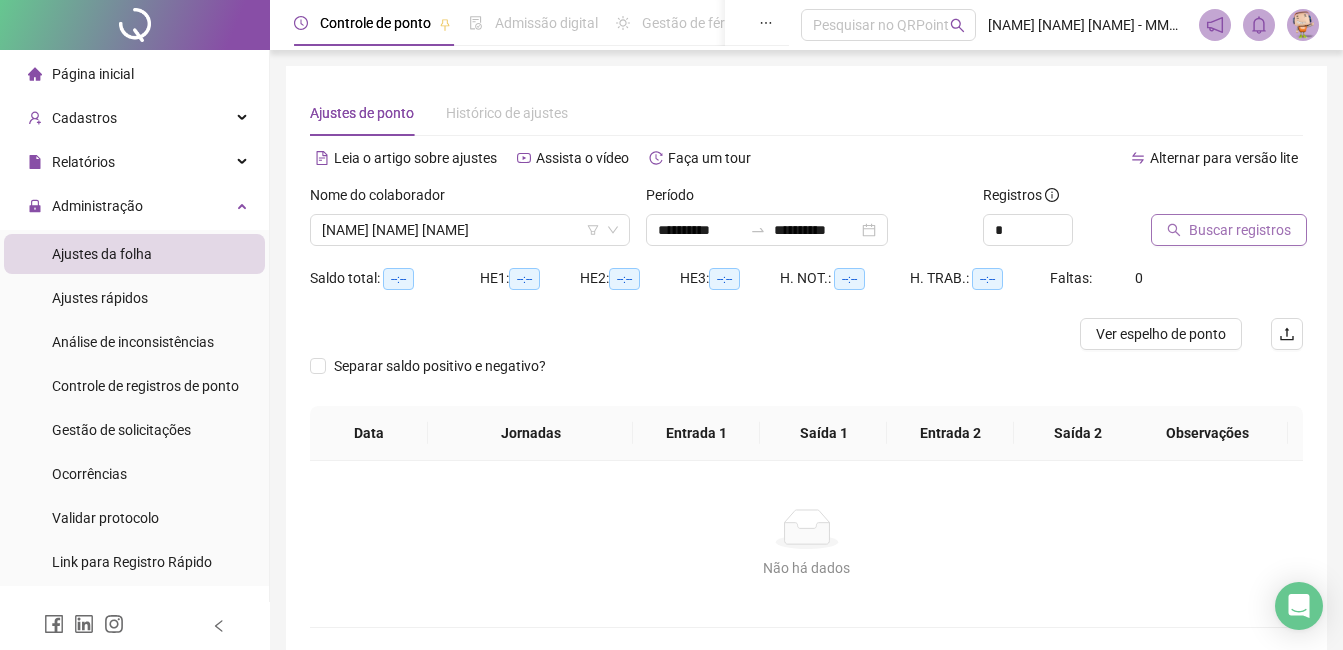 click 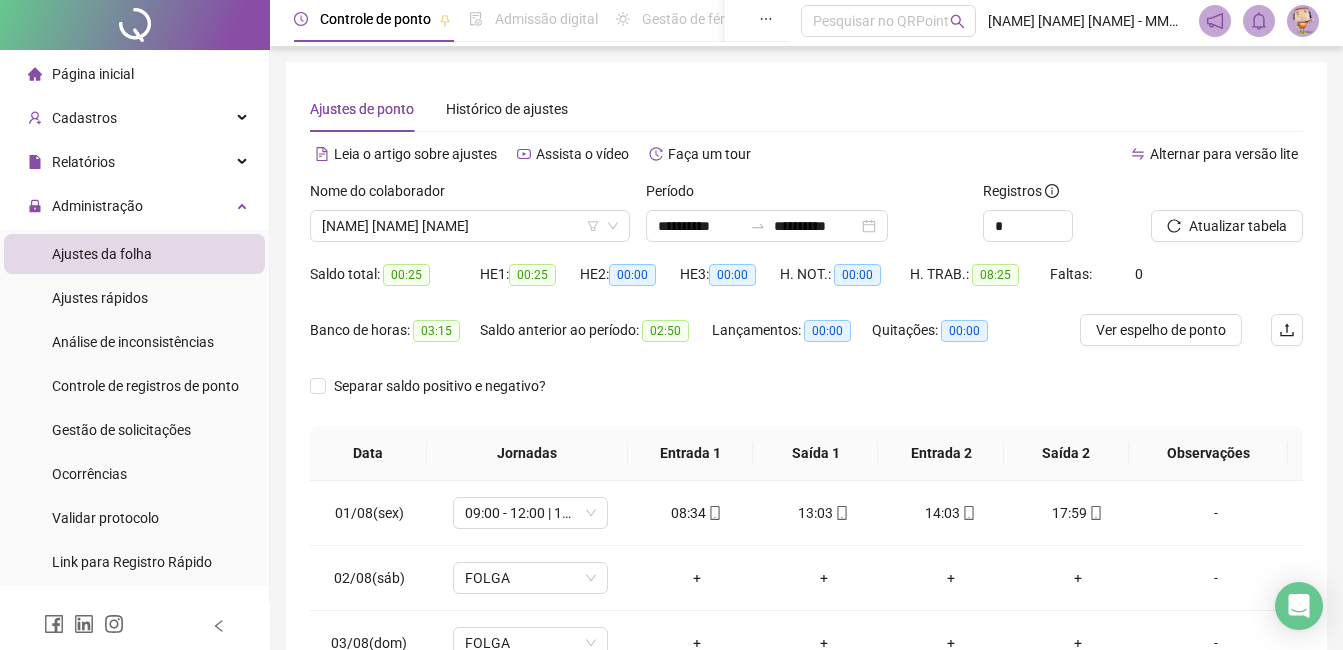 scroll, scrollTop: 0, scrollLeft: 0, axis: both 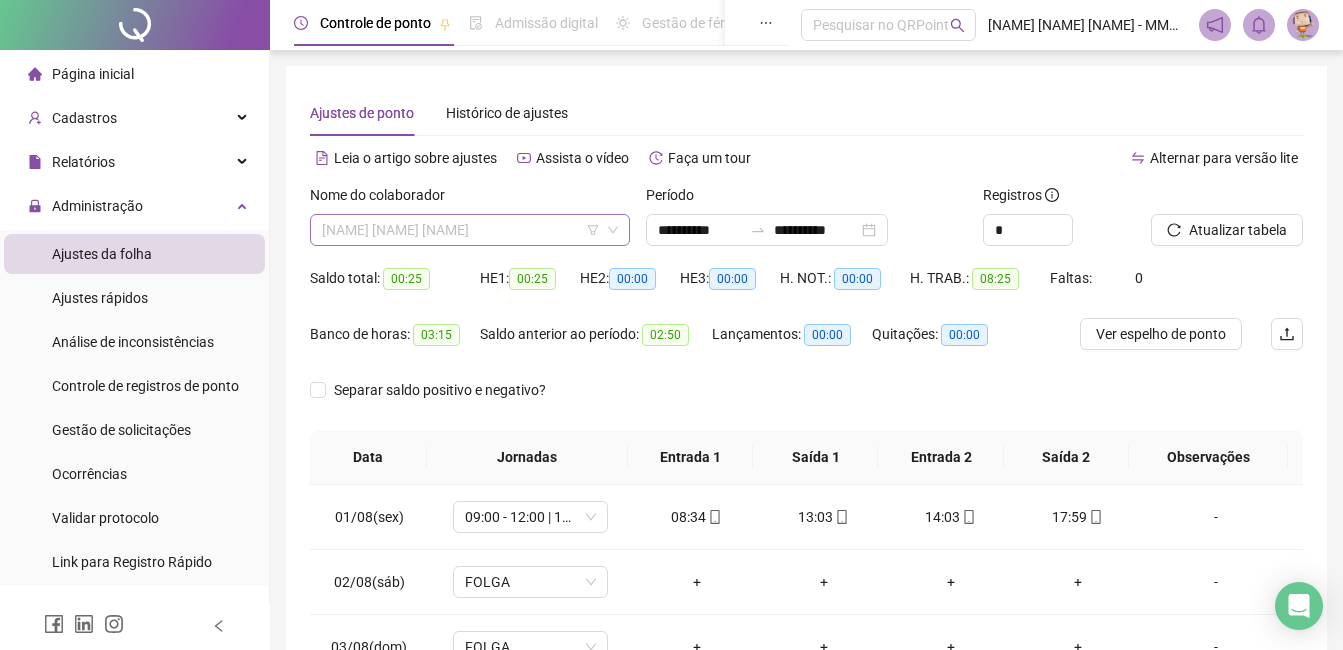 click on "[NAME] [NAME] [NAME]" at bounding box center [470, 230] 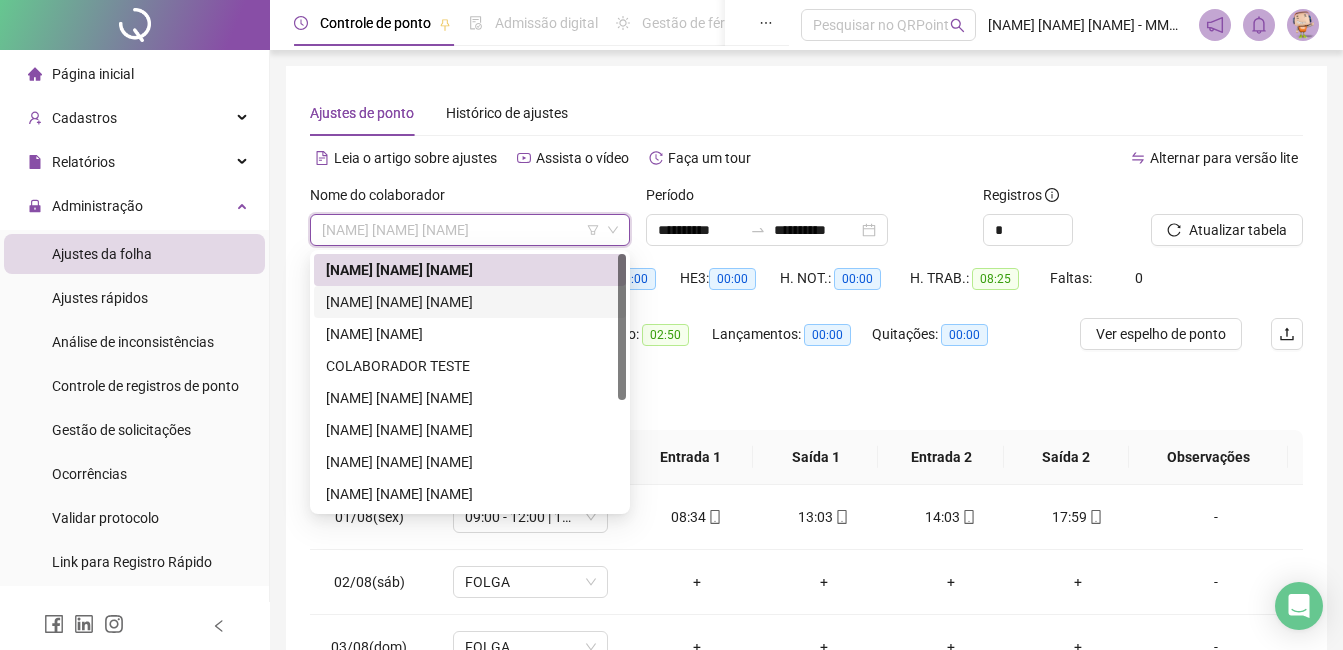 click on "[NAME] [NAME] [NAME]" at bounding box center (470, 302) 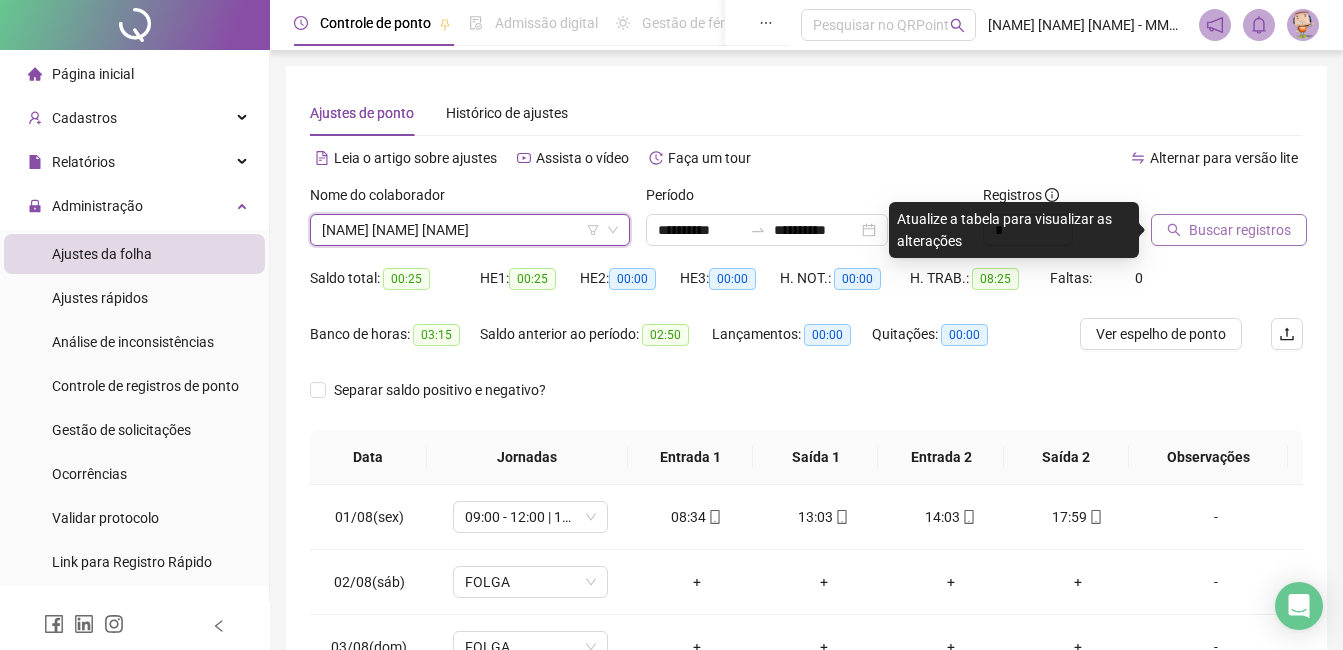 click on "Buscar registros" at bounding box center [1229, 230] 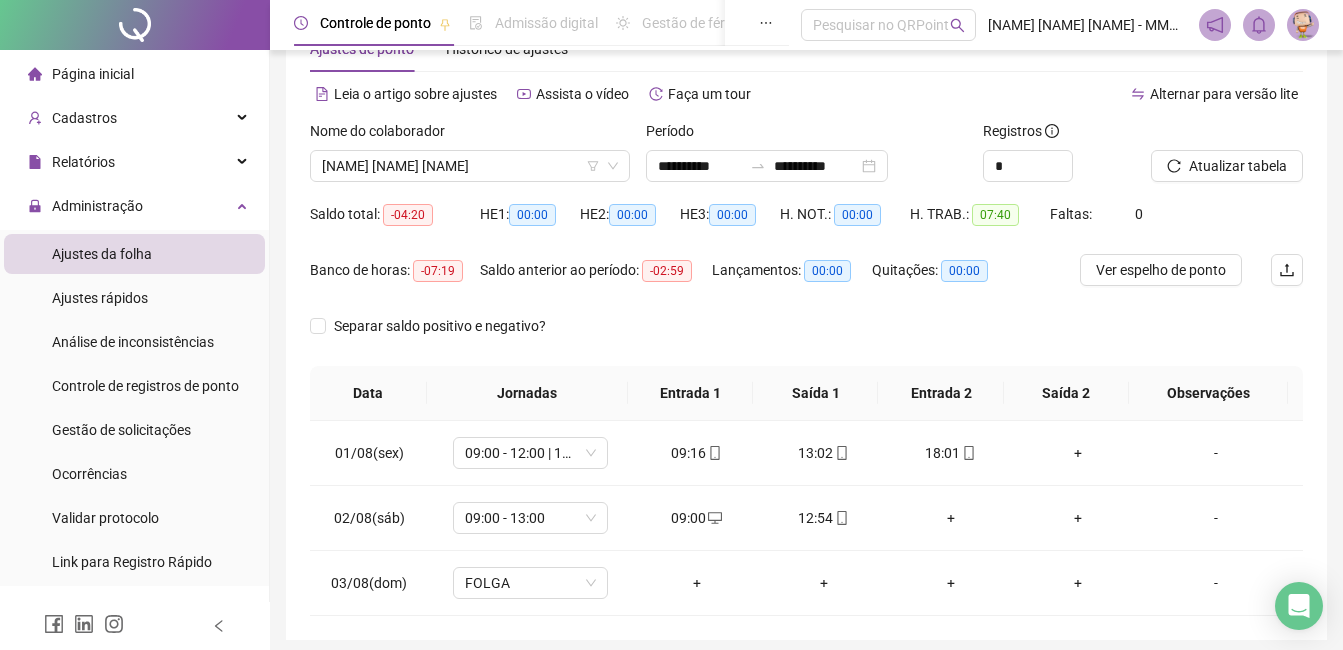 scroll, scrollTop: 140, scrollLeft: 0, axis: vertical 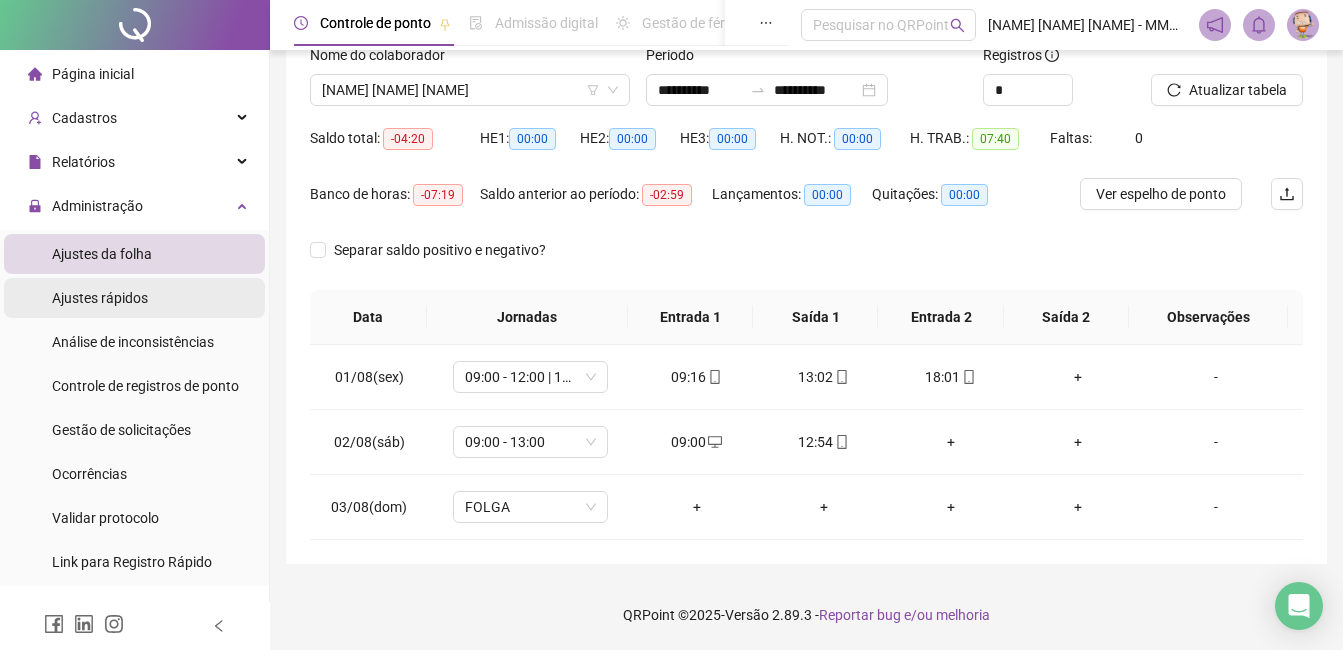 click on "Ajustes rápidos" at bounding box center [100, 298] 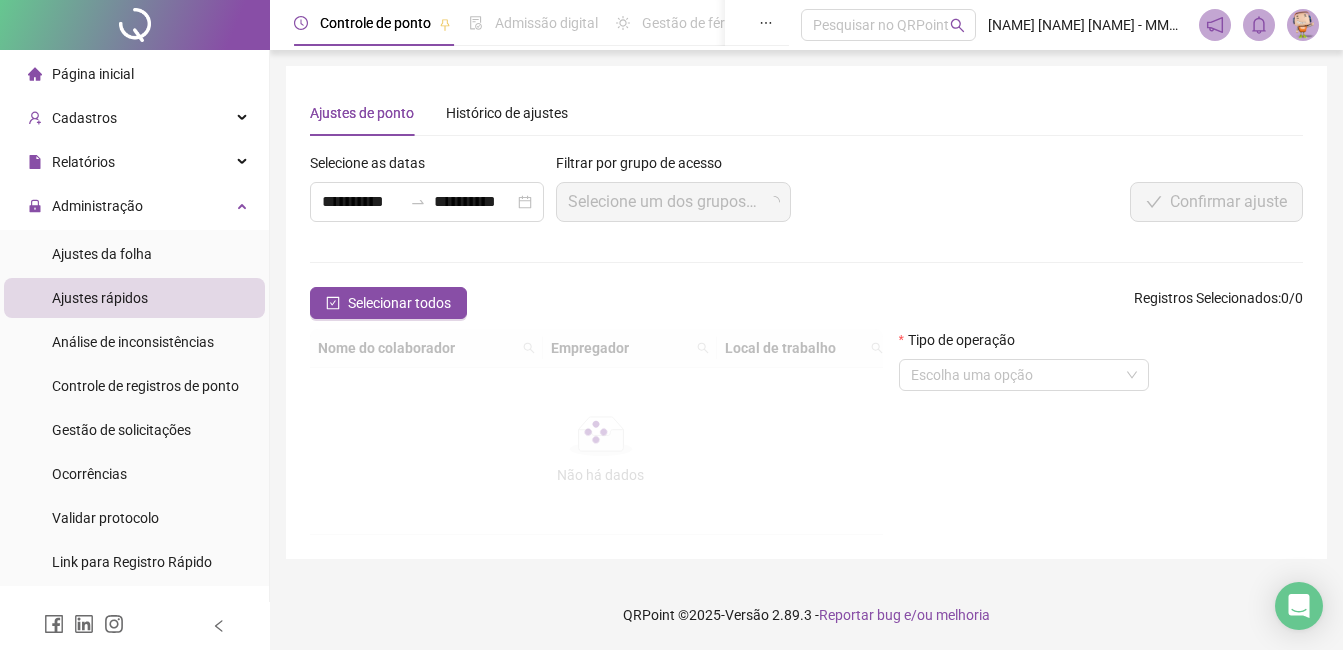 scroll, scrollTop: 0, scrollLeft: 0, axis: both 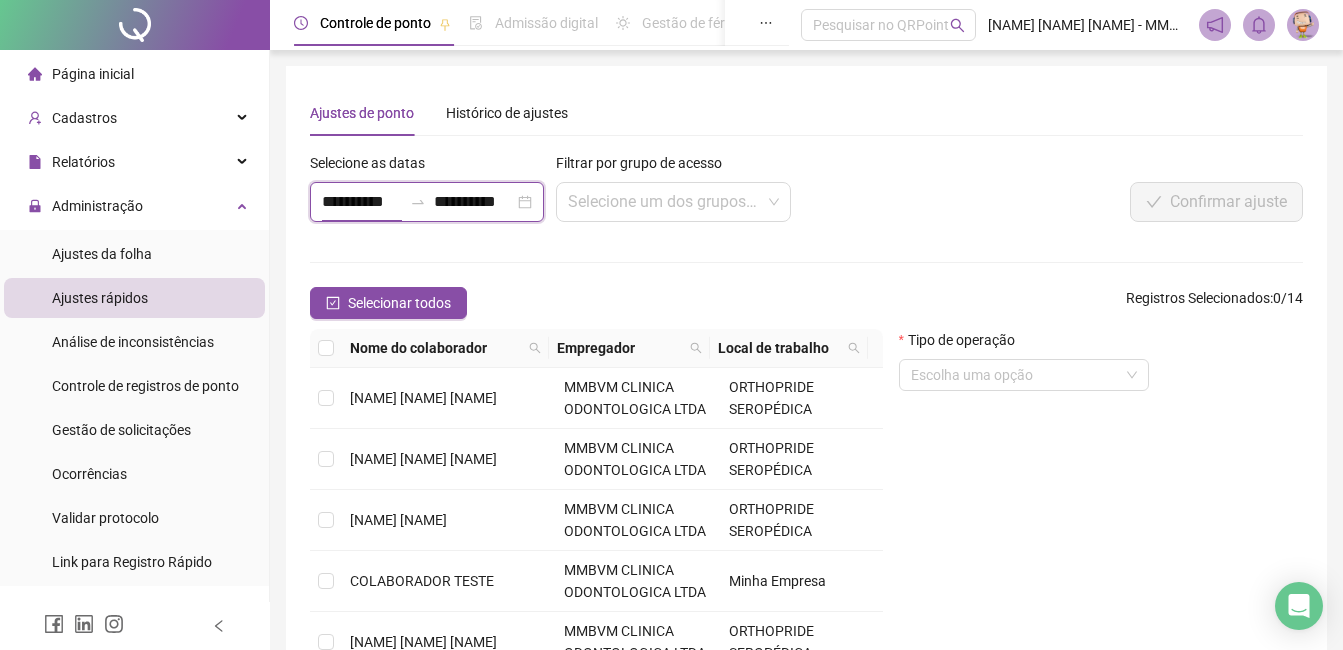 click on "**********" at bounding box center (362, 202) 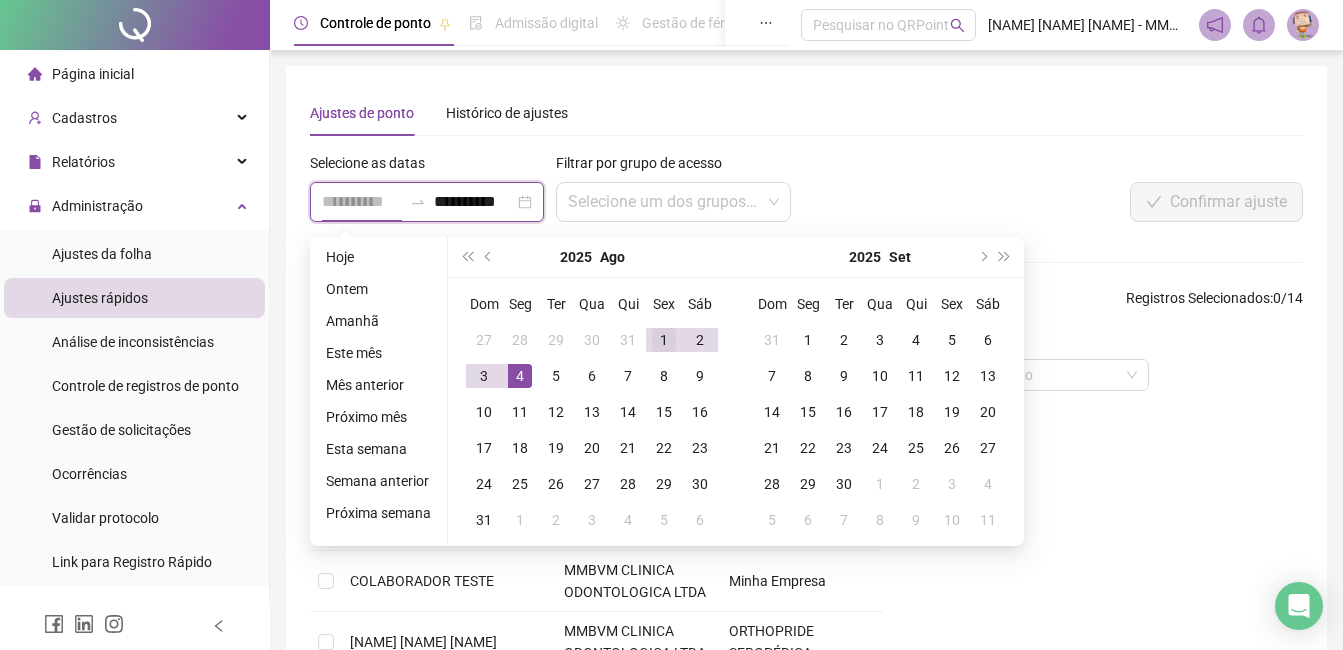 type on "**********" 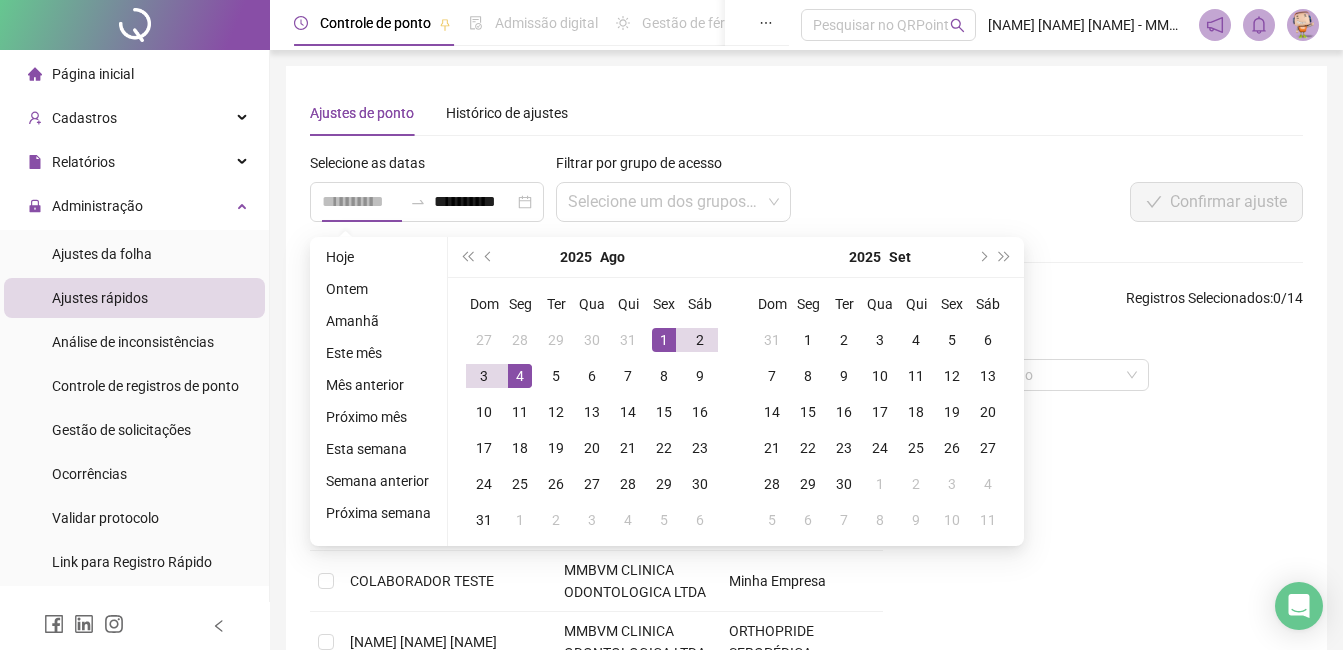 click on "1" at bounding box center (664, 340) 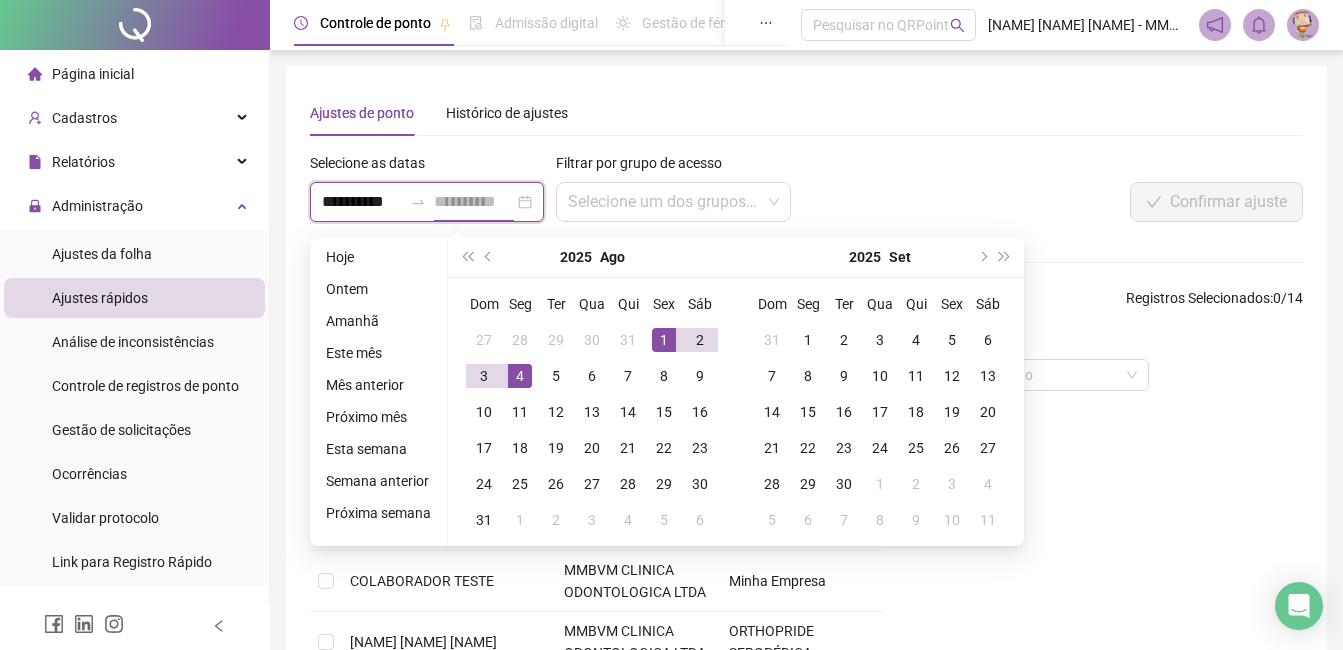 scroll, scrollTop: 0, scrollLeft: 1, axis: horizontal 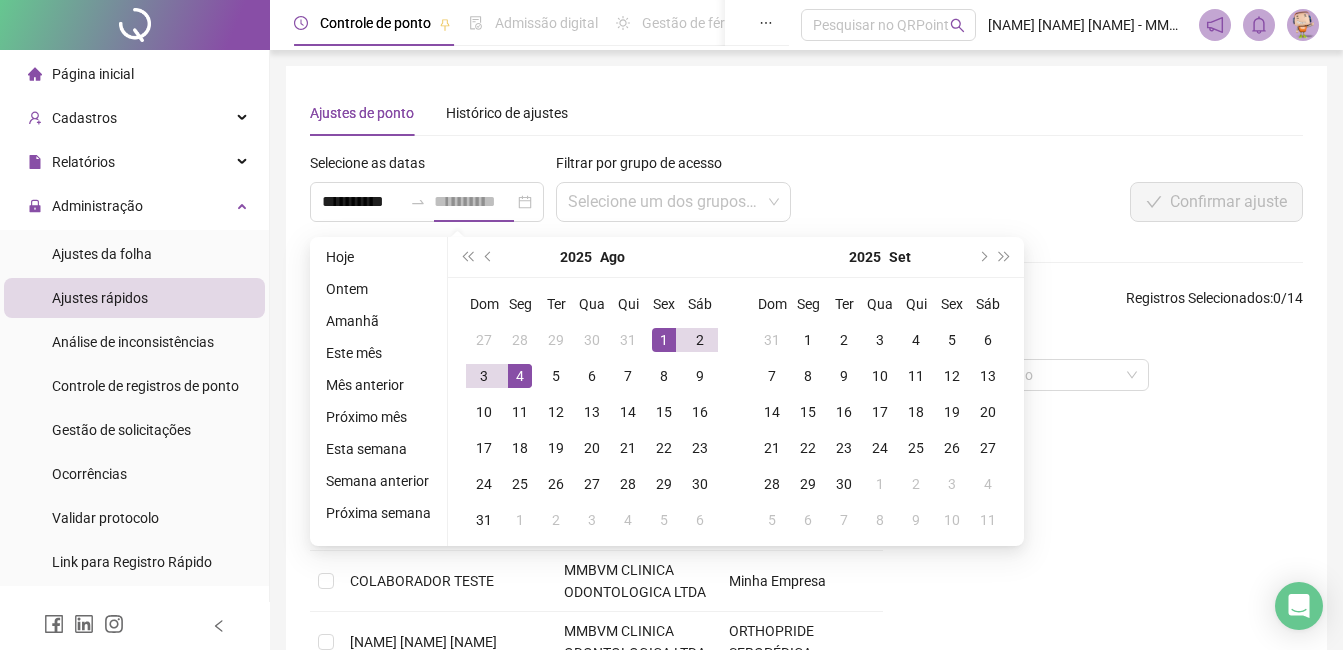click on "1" at bounding box center [664, 340] 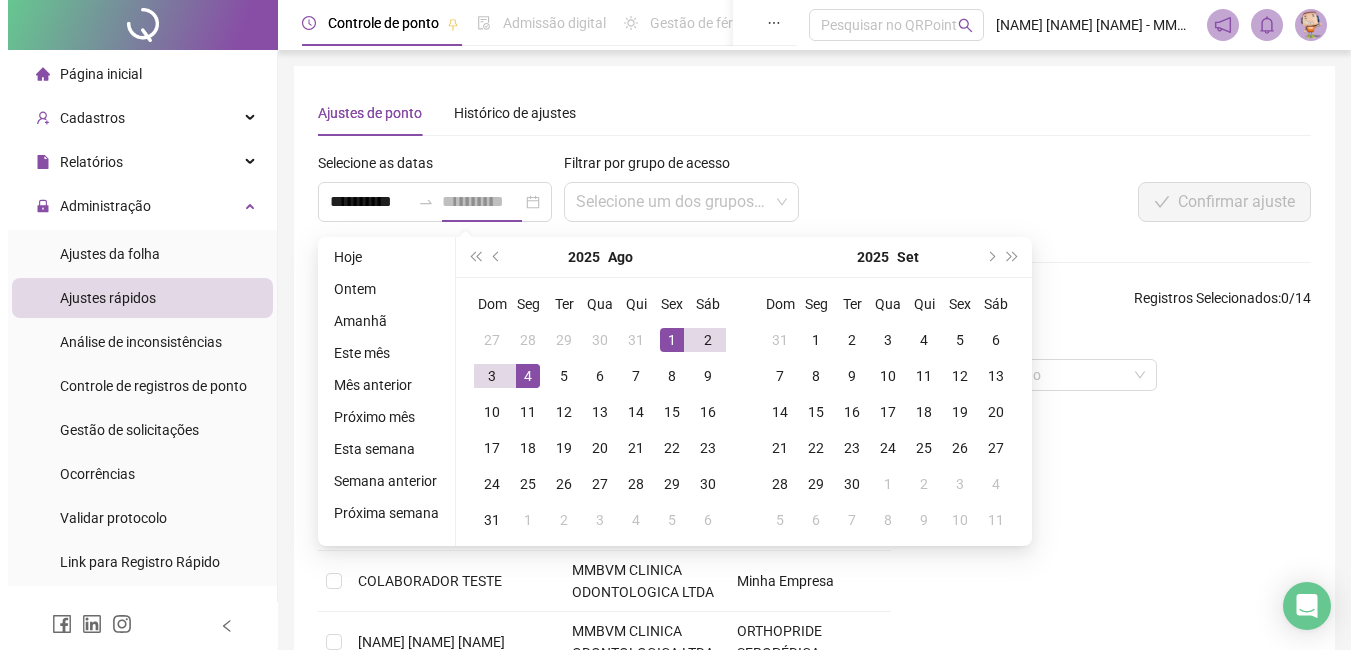 scroll, scrollTop: 0, scrollLeft: 0, axis: both 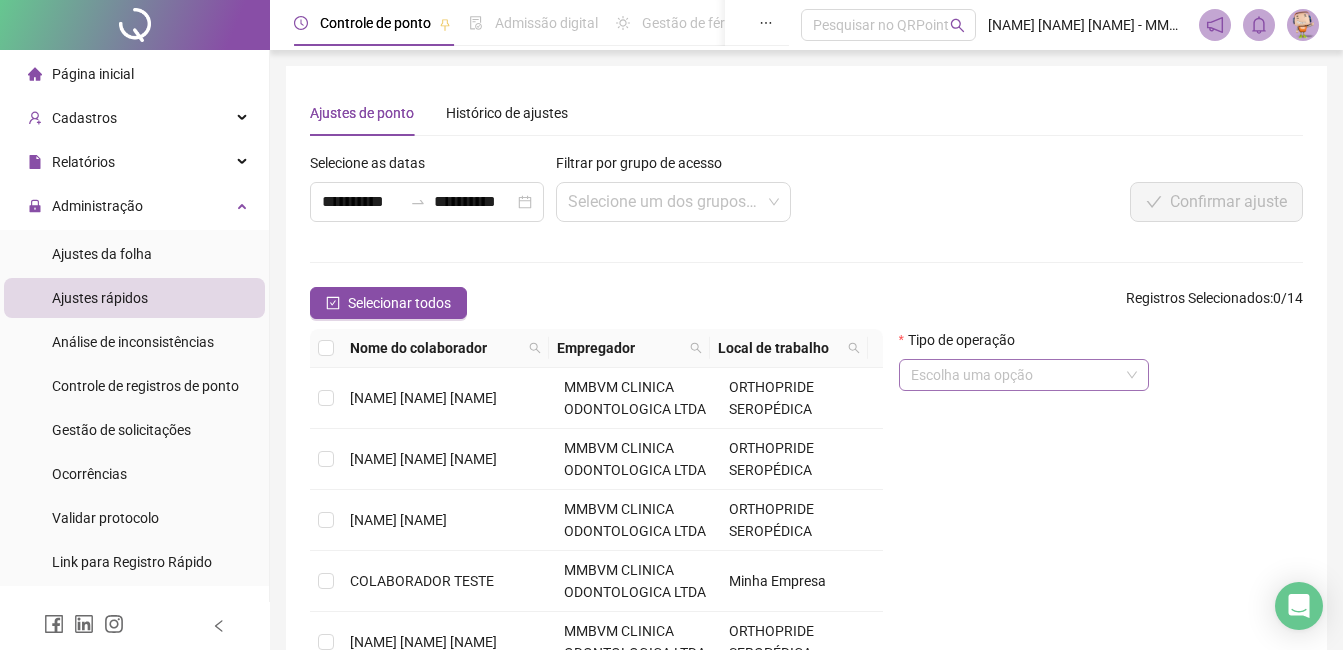 click at bounding box center [1015, 375] 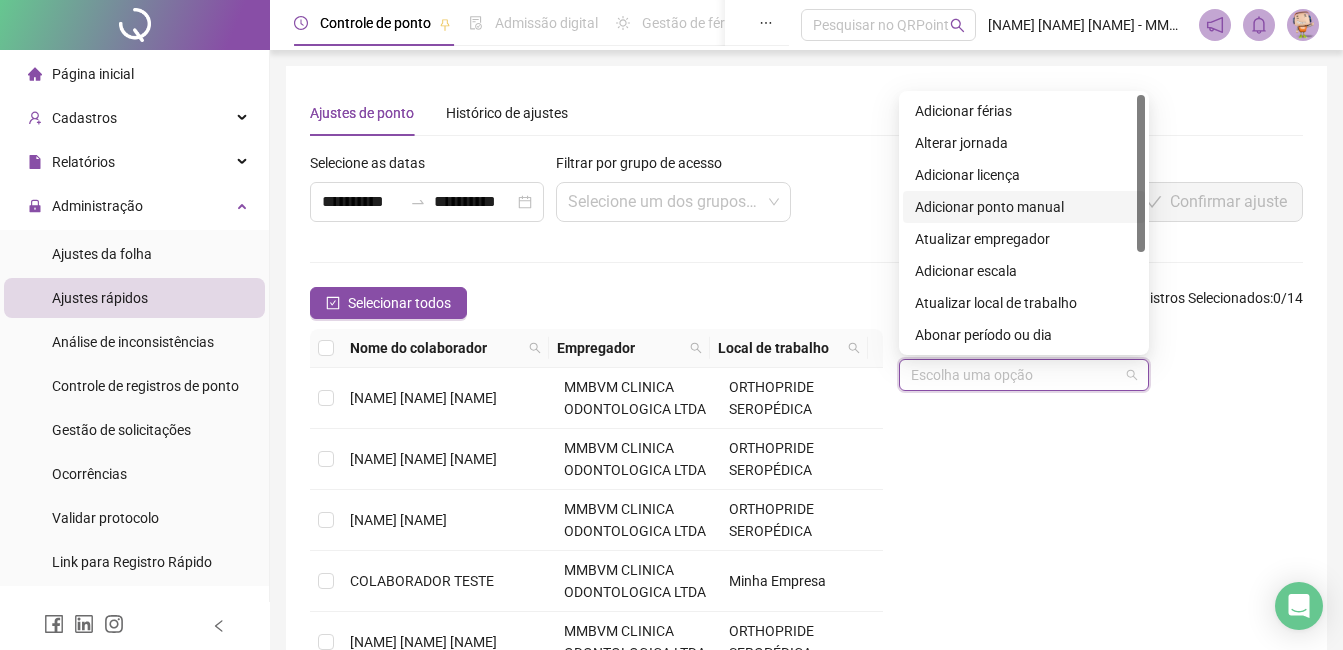 drag, startPoint x: 983, startPoint y: 202, endPoint x: 973, endPoint y: 208, distance: 11.661903 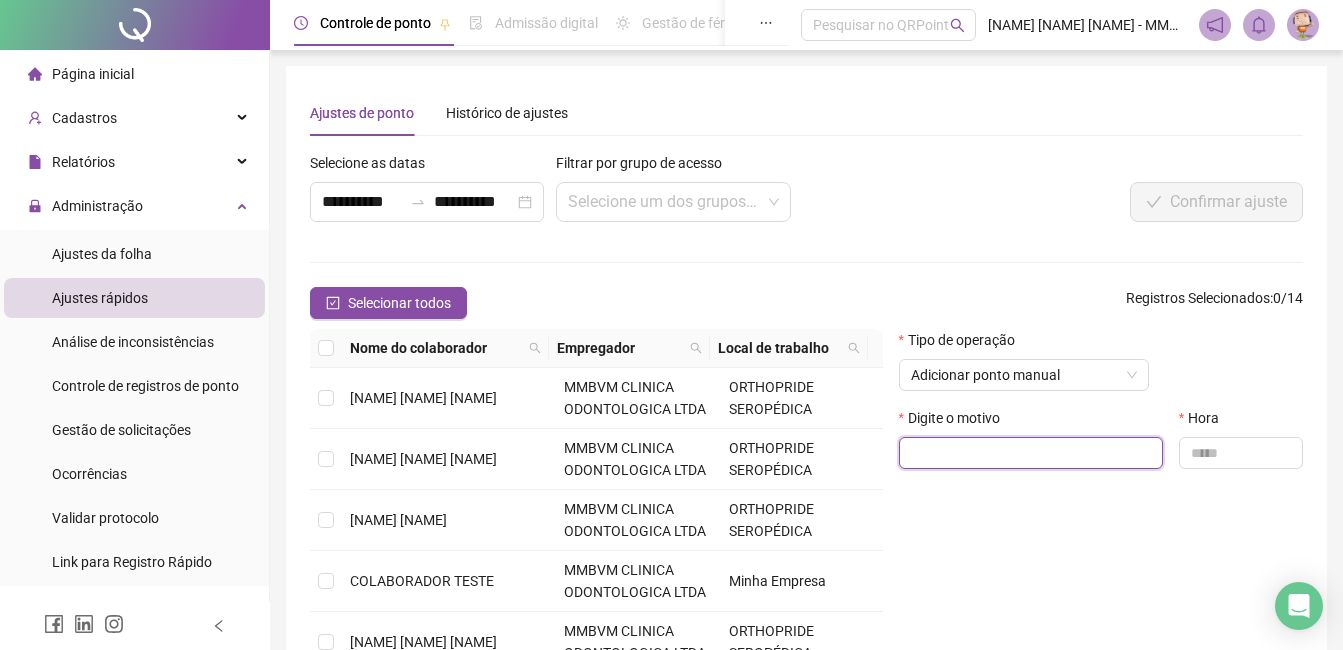 click at bounding box center (1031, 453) 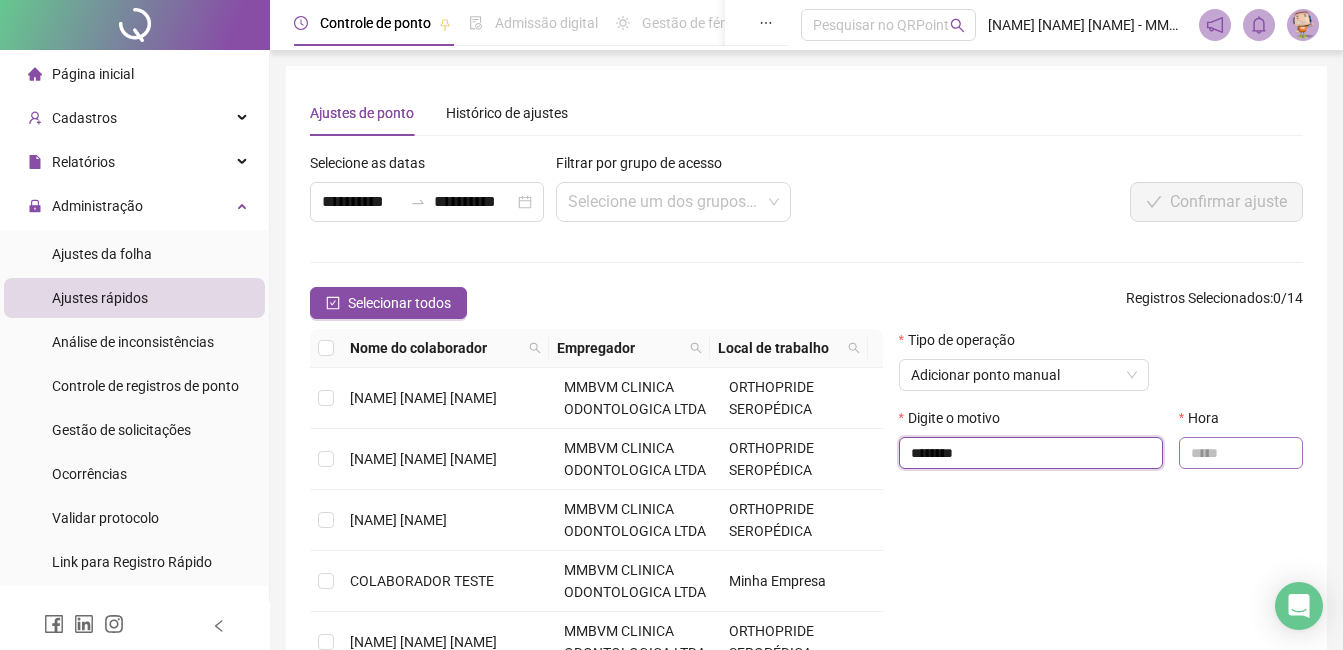 type on "********" 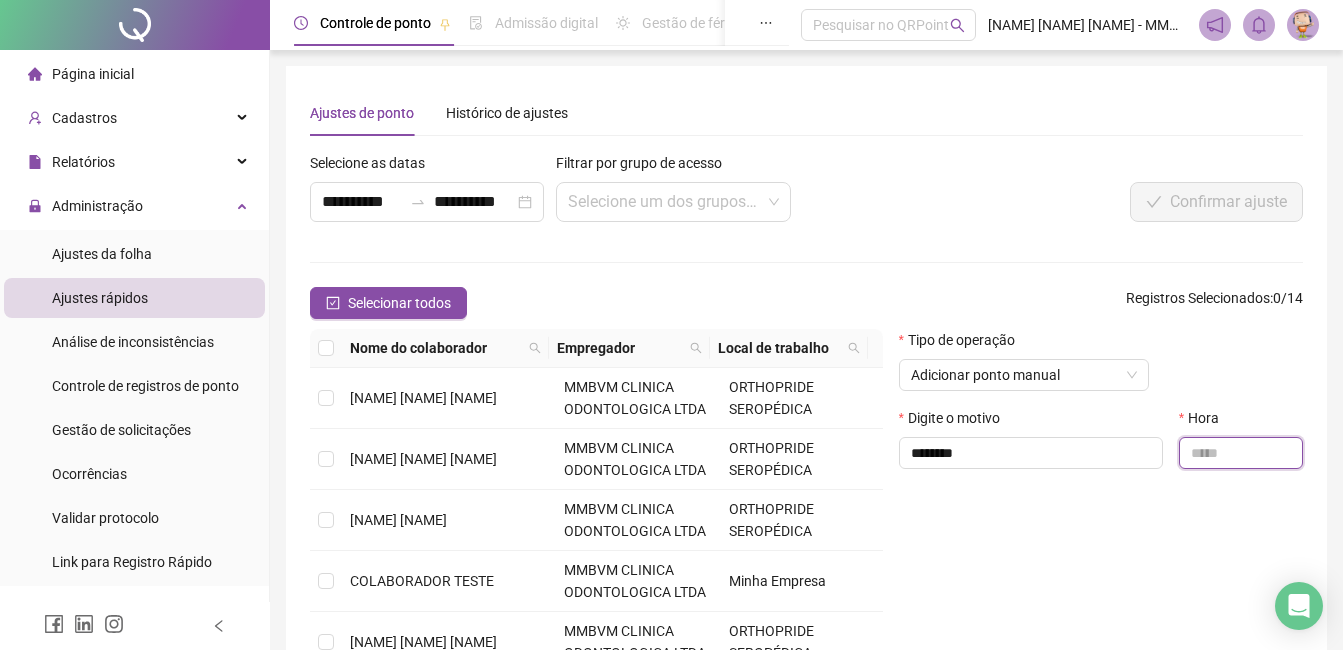 click at bounding box center (1241, 453) 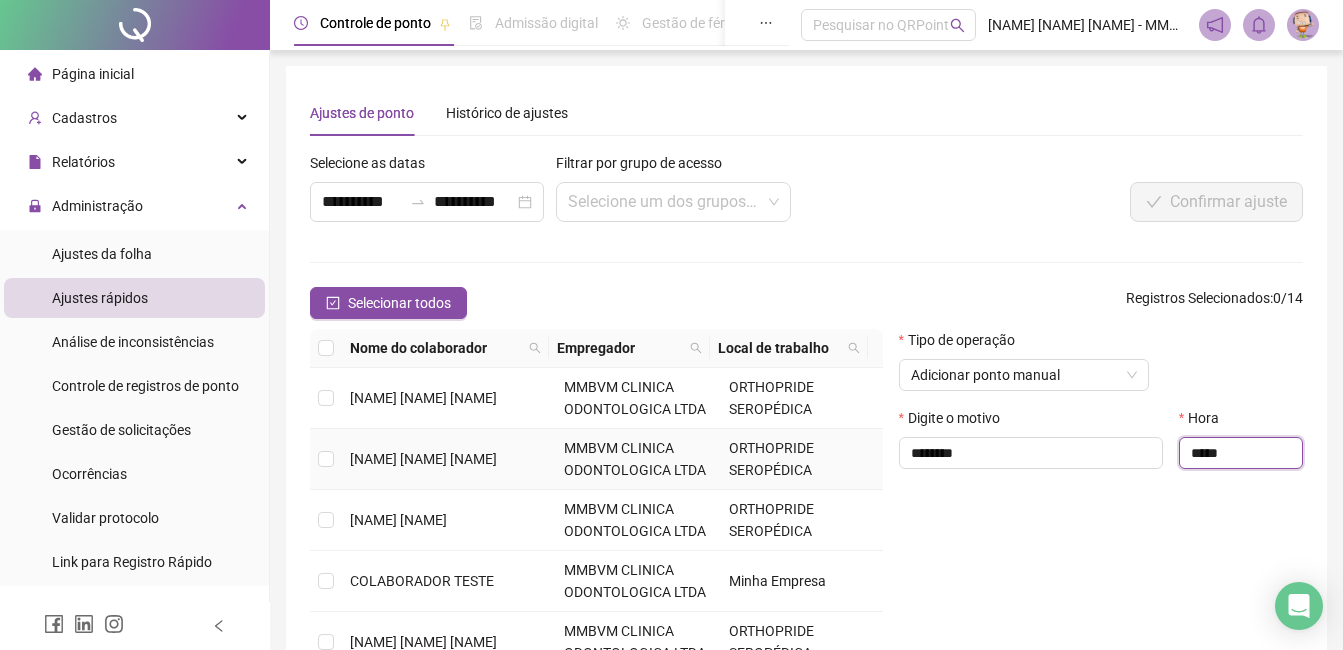 type on "*****" 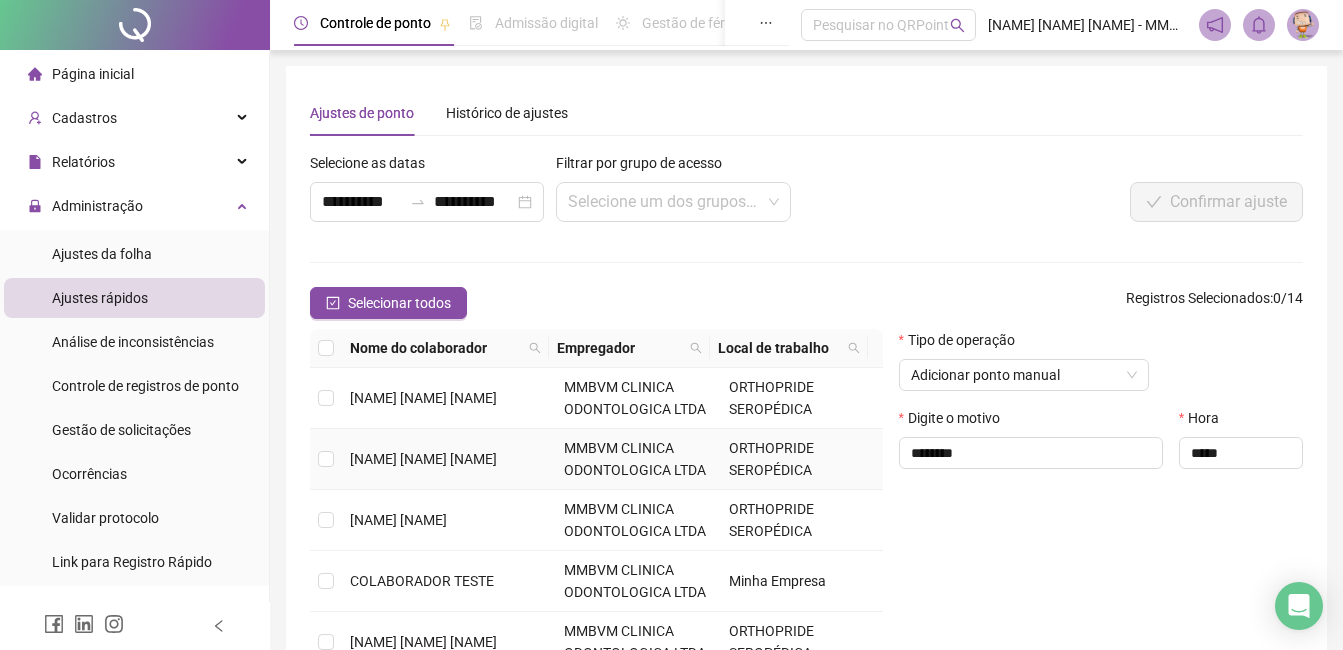 click on "[NAME] [NAME] [NAME]" at bounding box center (423, 459) 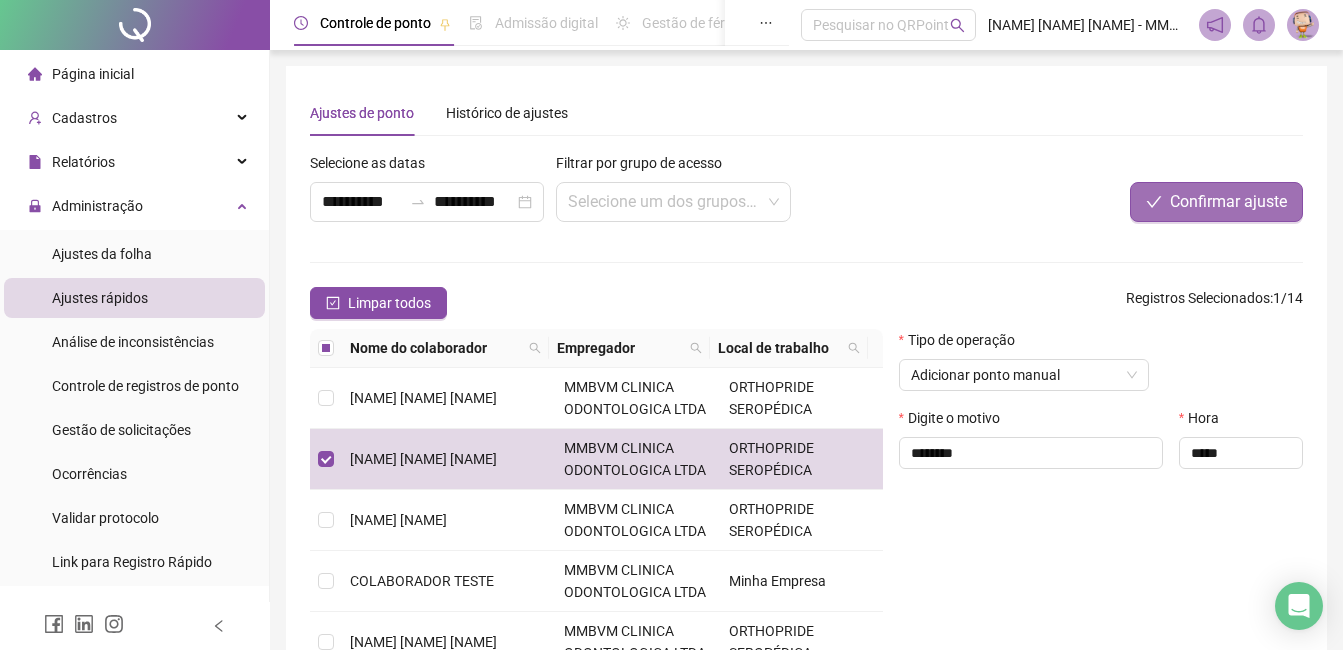 click on "Confirmar ajuste" at bounding box center (1228, 202) 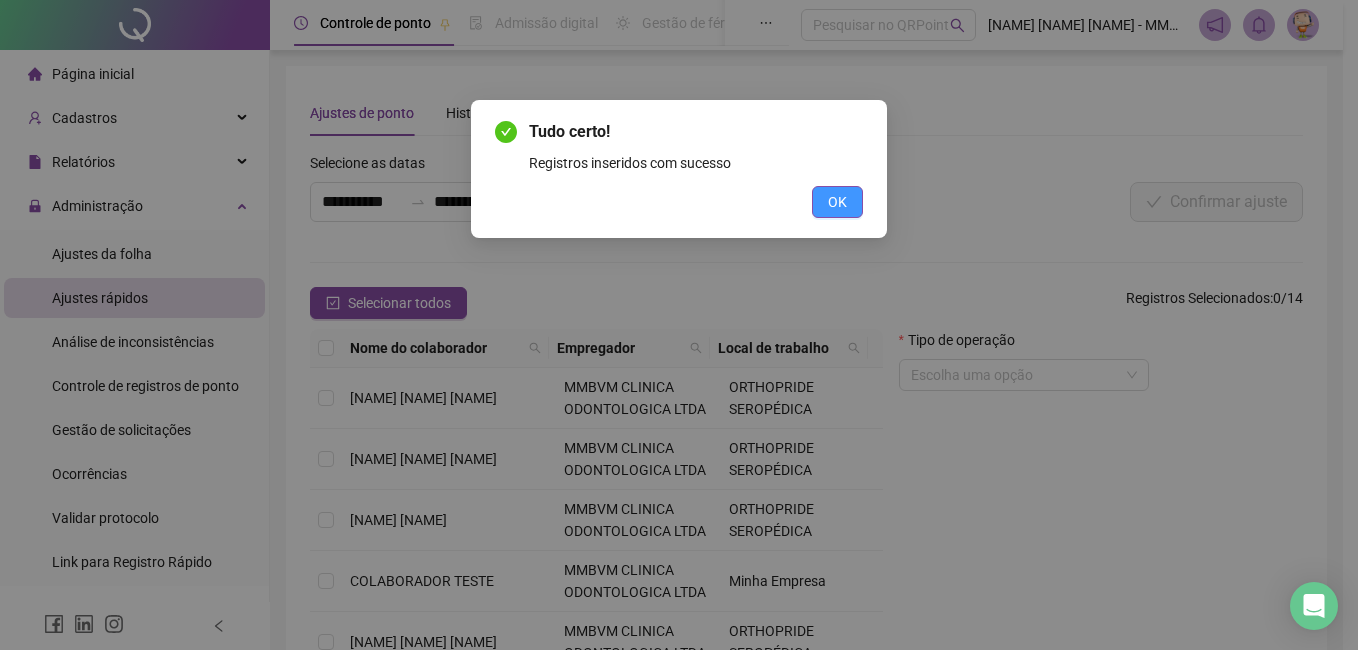 click on "OK" at bounding box center [837, 202] 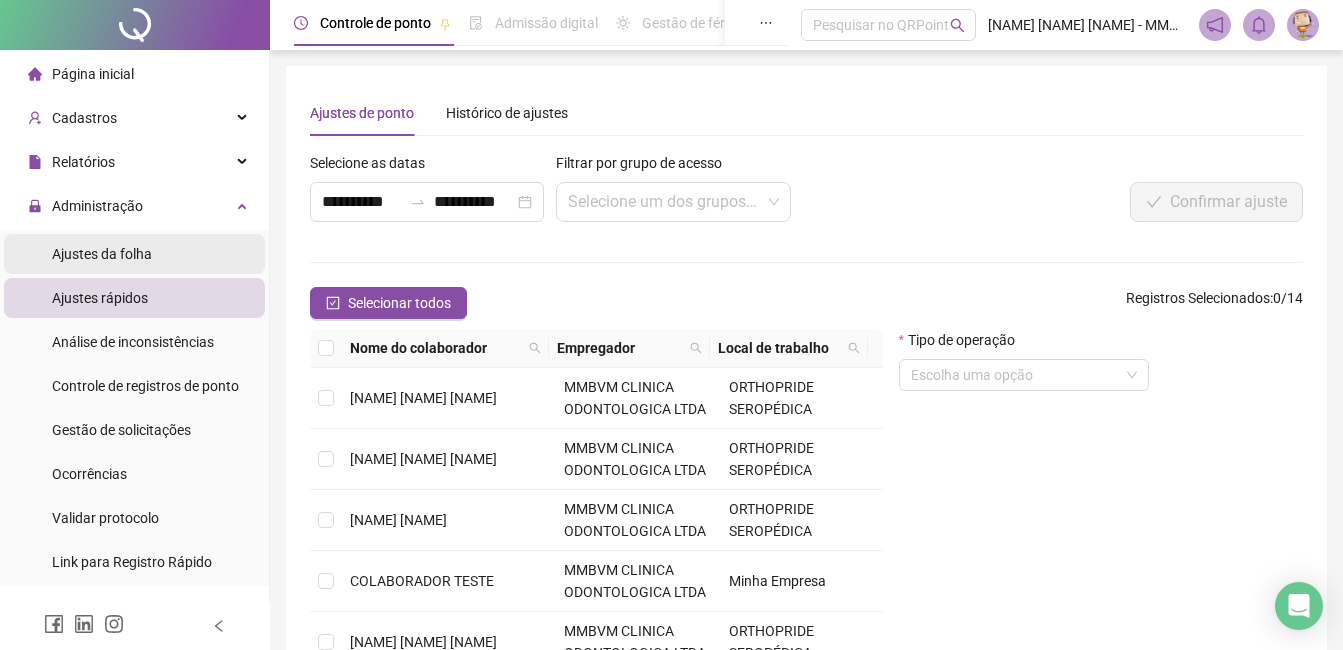 click on "Ajustes da folha" at bounding box center (102, 254) 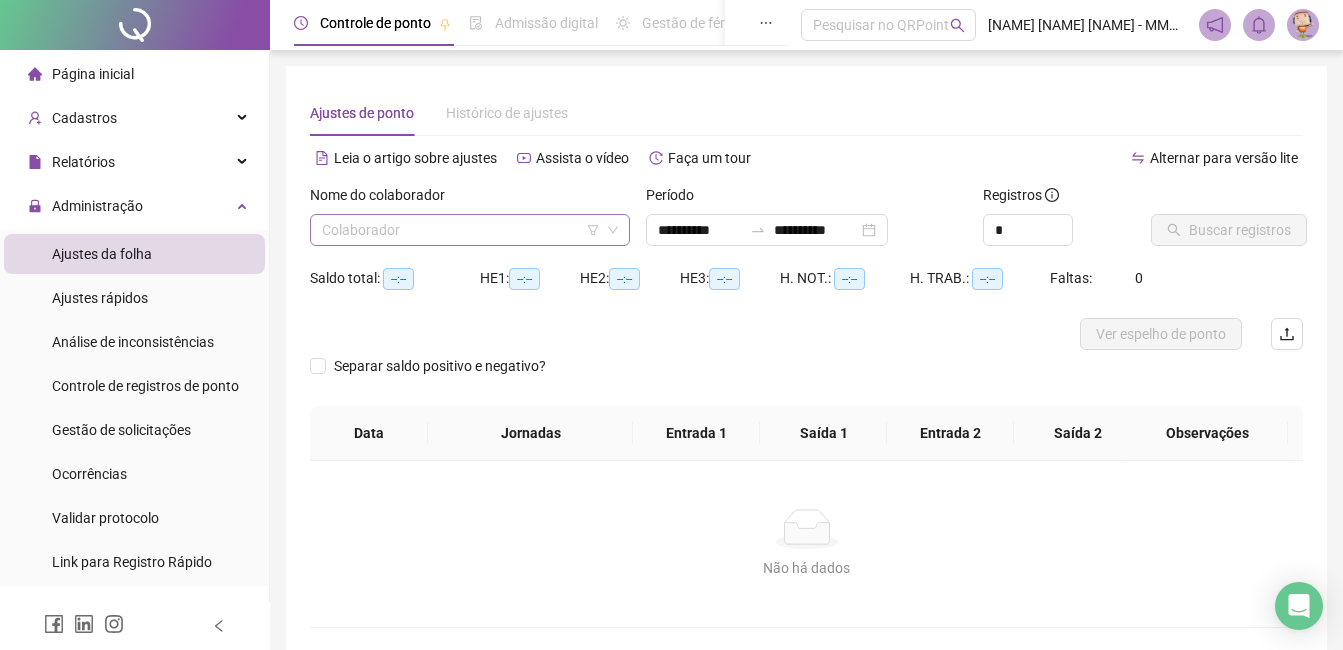 click at bounding box center (461, 230) 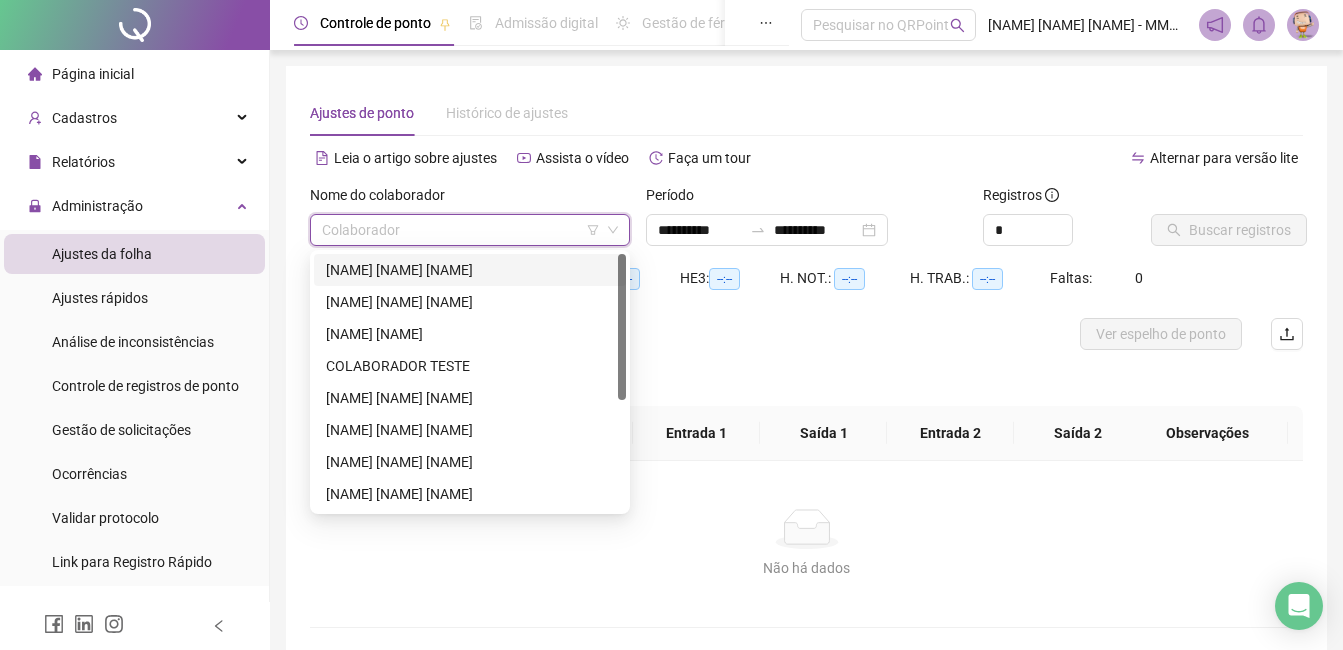 click on "[NAME] [NAME] [NAME]" at bounding box center (470, 270) 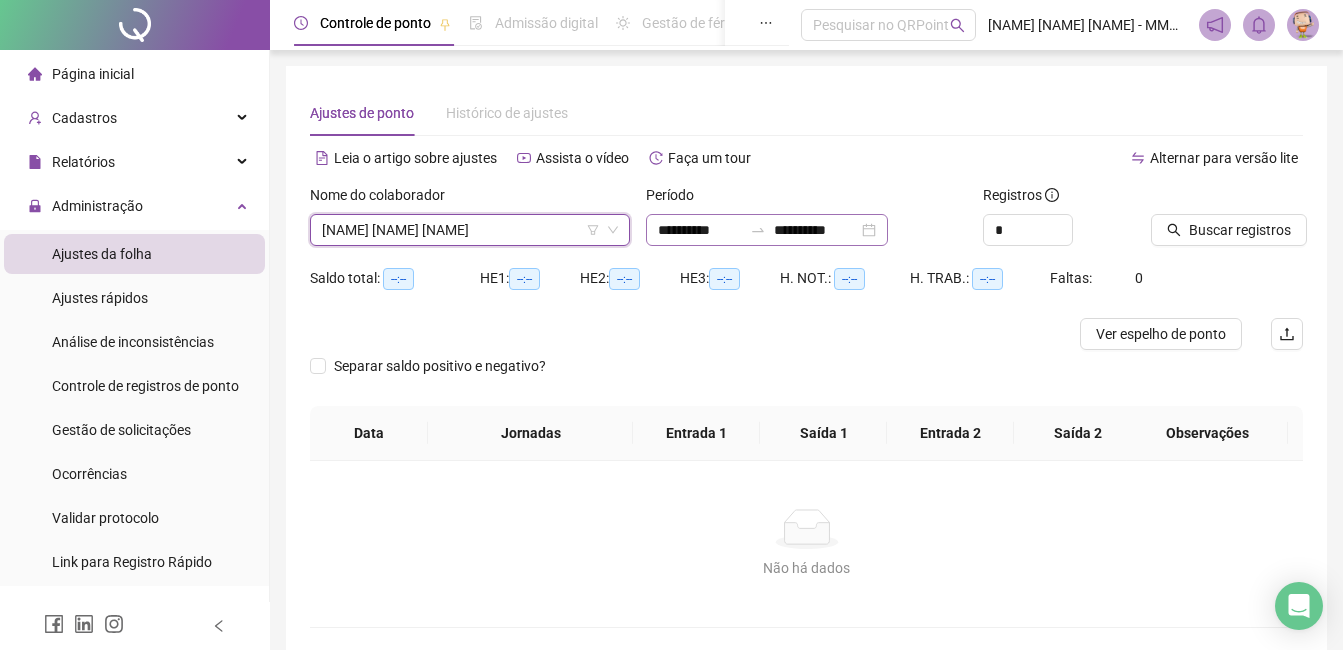 click on "**********" at bounding box center [767, 230] 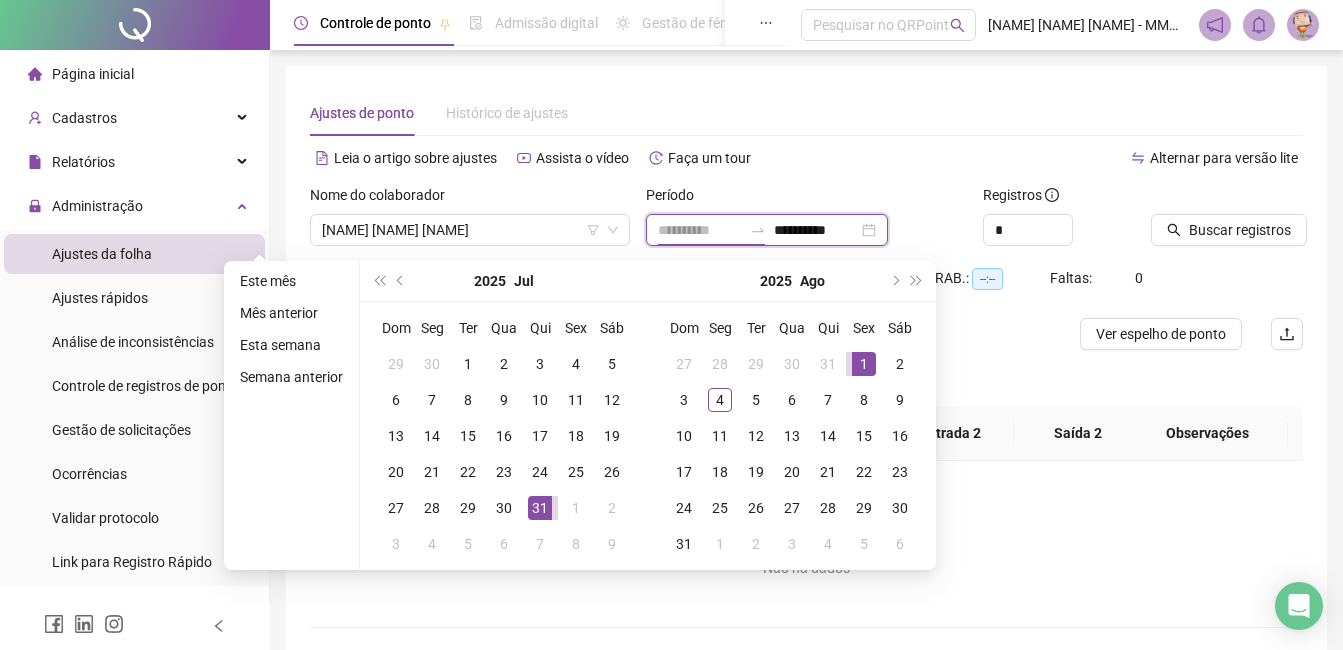 type on "**********" 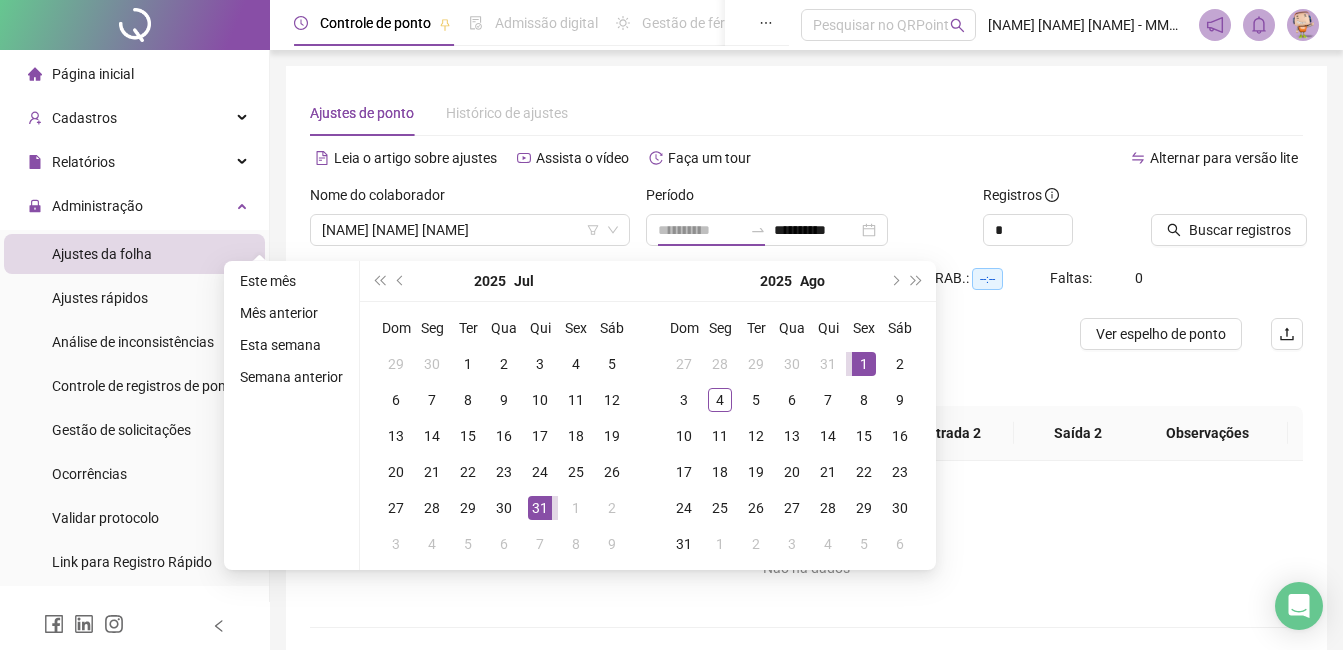 click on "1" at bounding box center [864, 364] 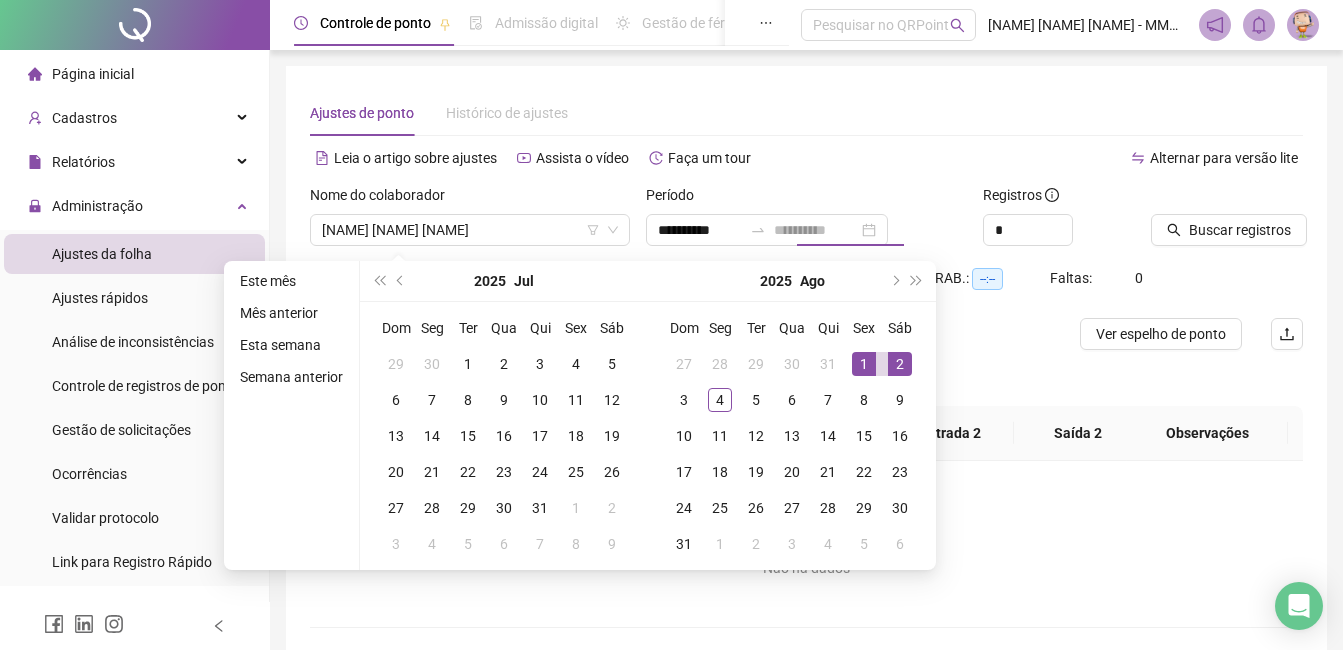 click on "2" at bounding box center [900, 364] 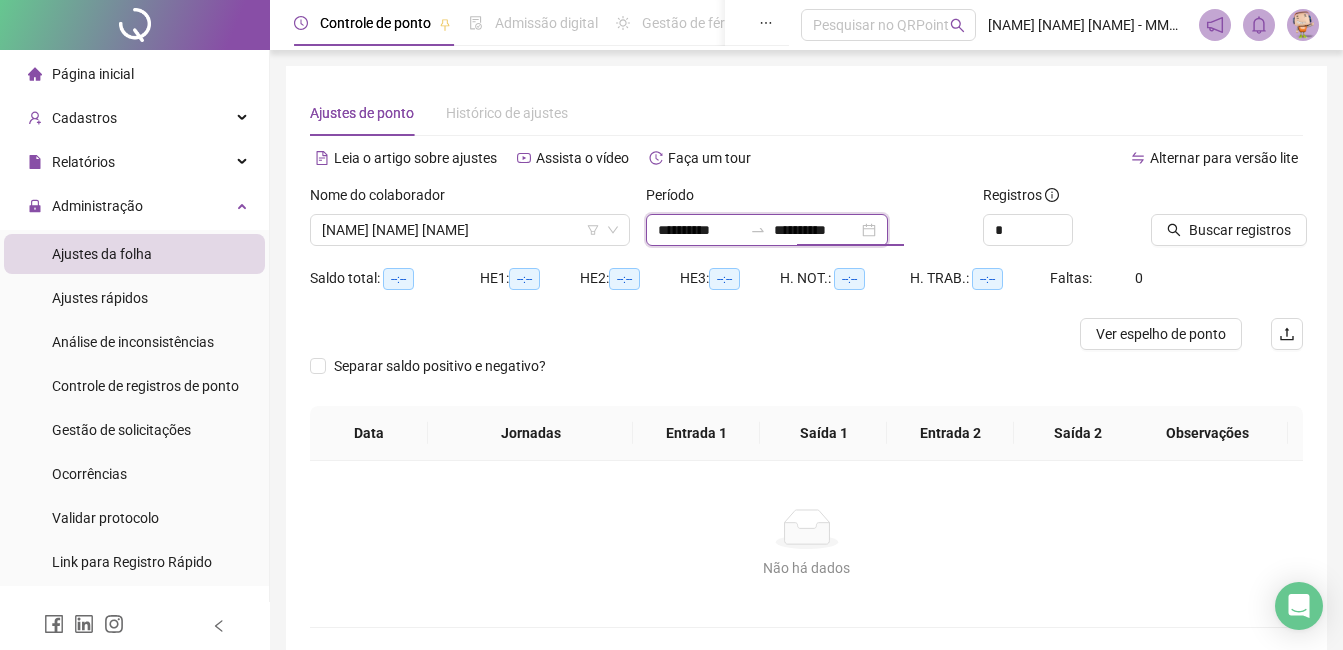 click on "**********" at bounding box center [816, 230] 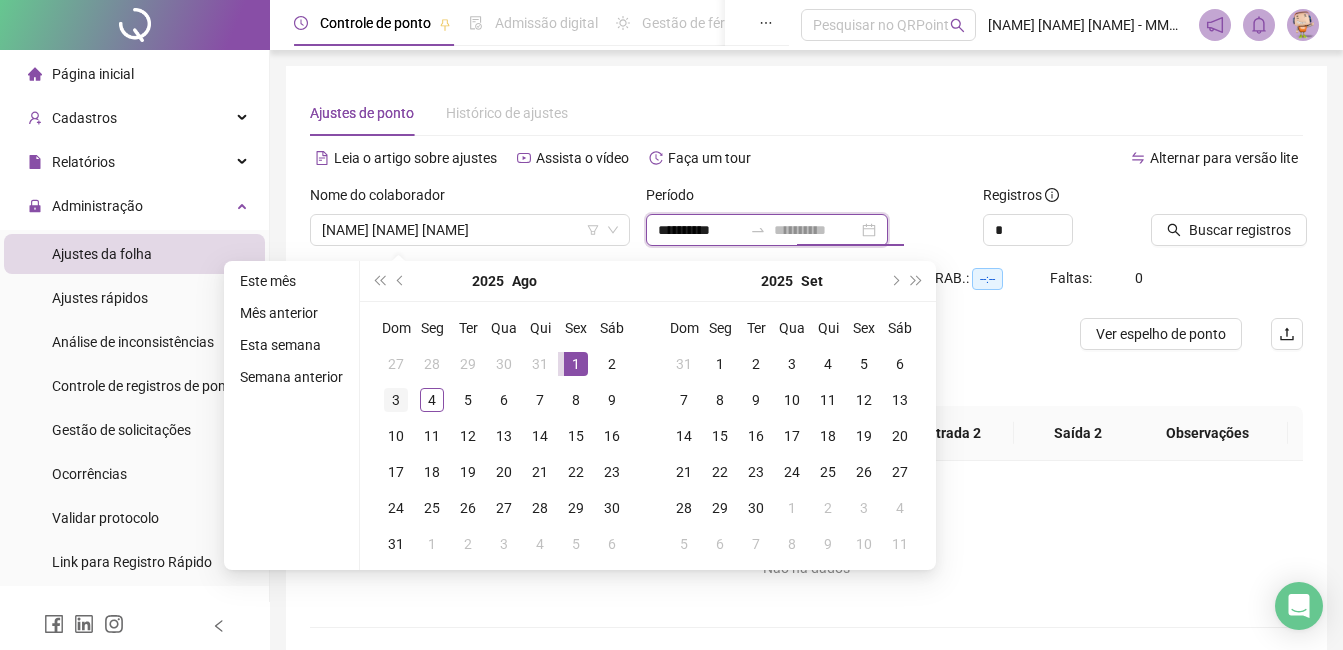 type on "**********" 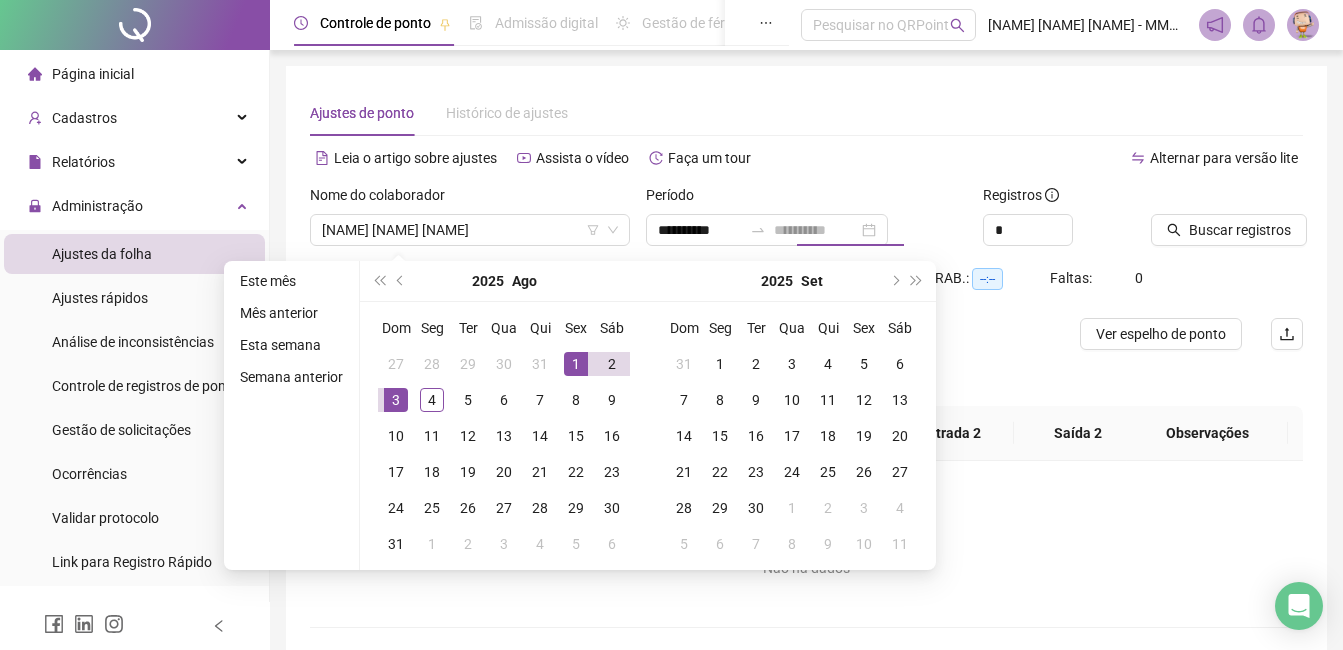 click on "3" at bounding box center (396, 400) 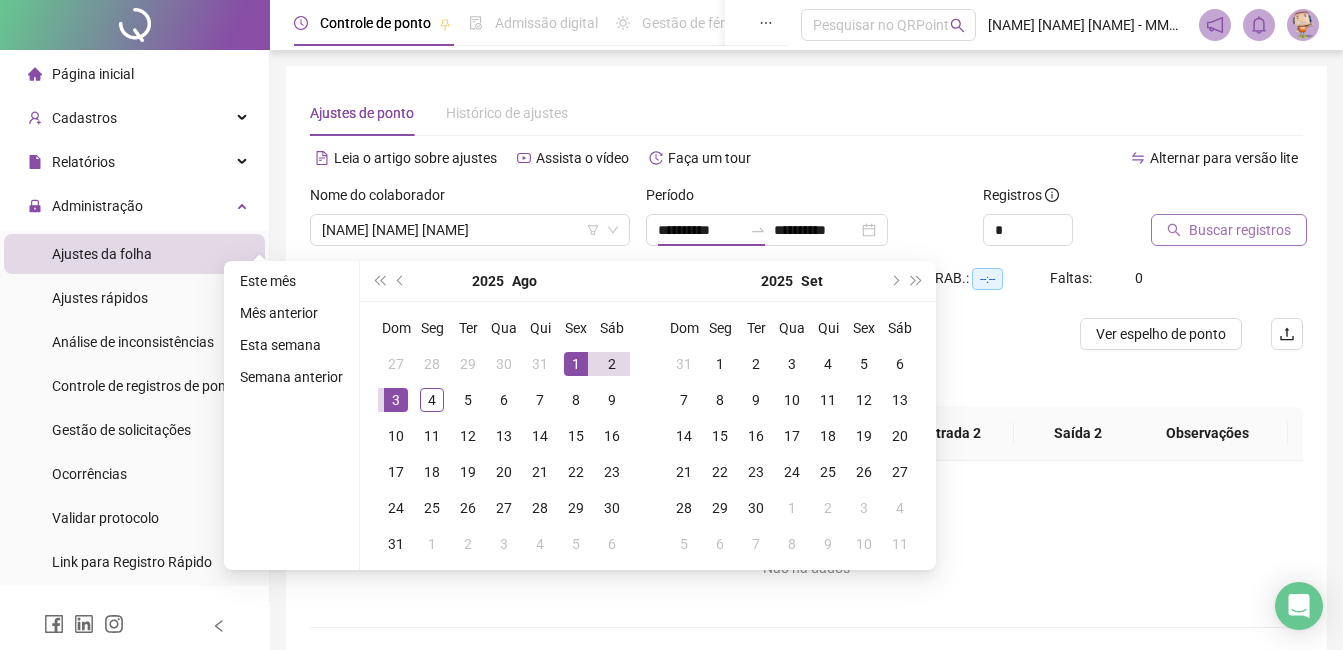 click on "Buscar registros" at bounding box center [1240, 230] 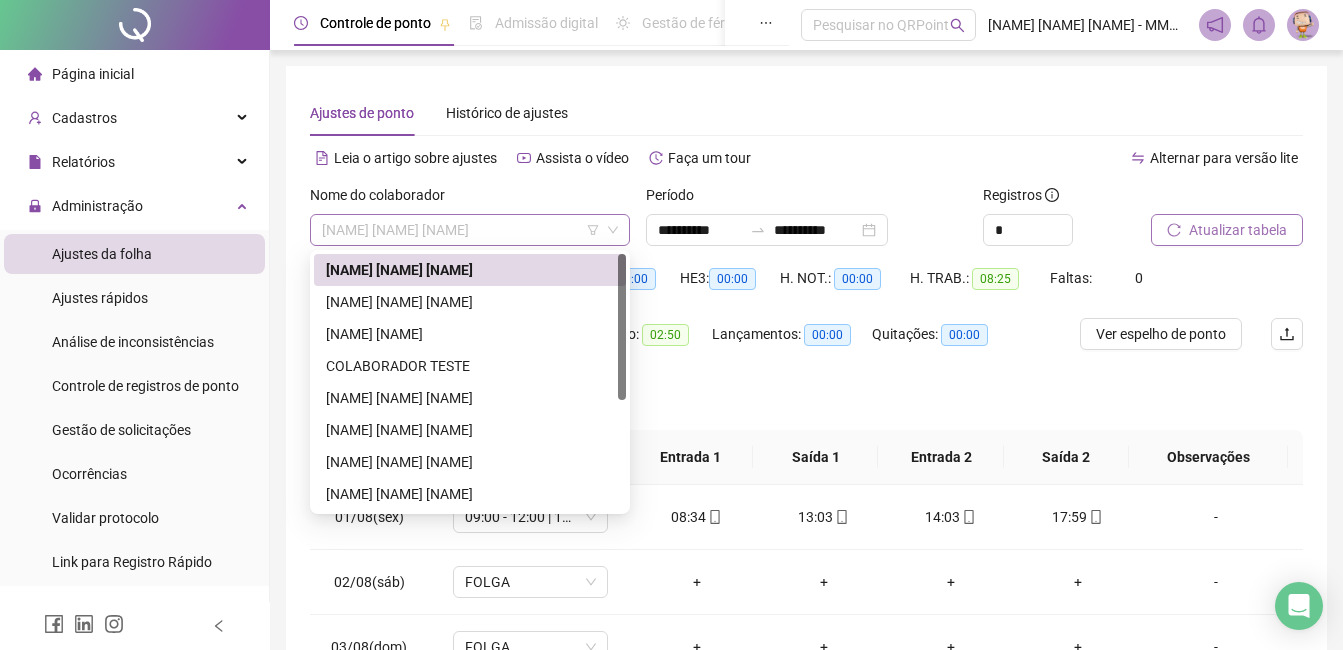 click on "[NAME] [NAME] [NAME]" at bounding box center [470, 230] 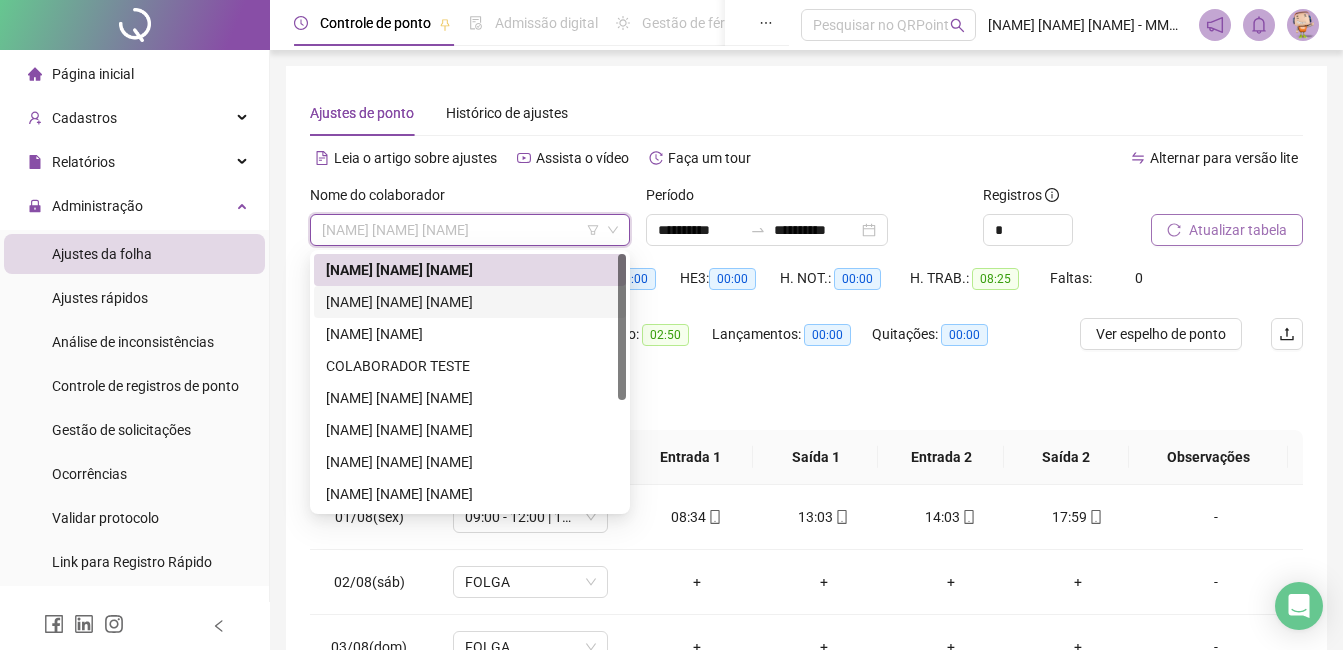 click on "[NAME] [NAME] [NAME]" at bounding box center (470, 302) 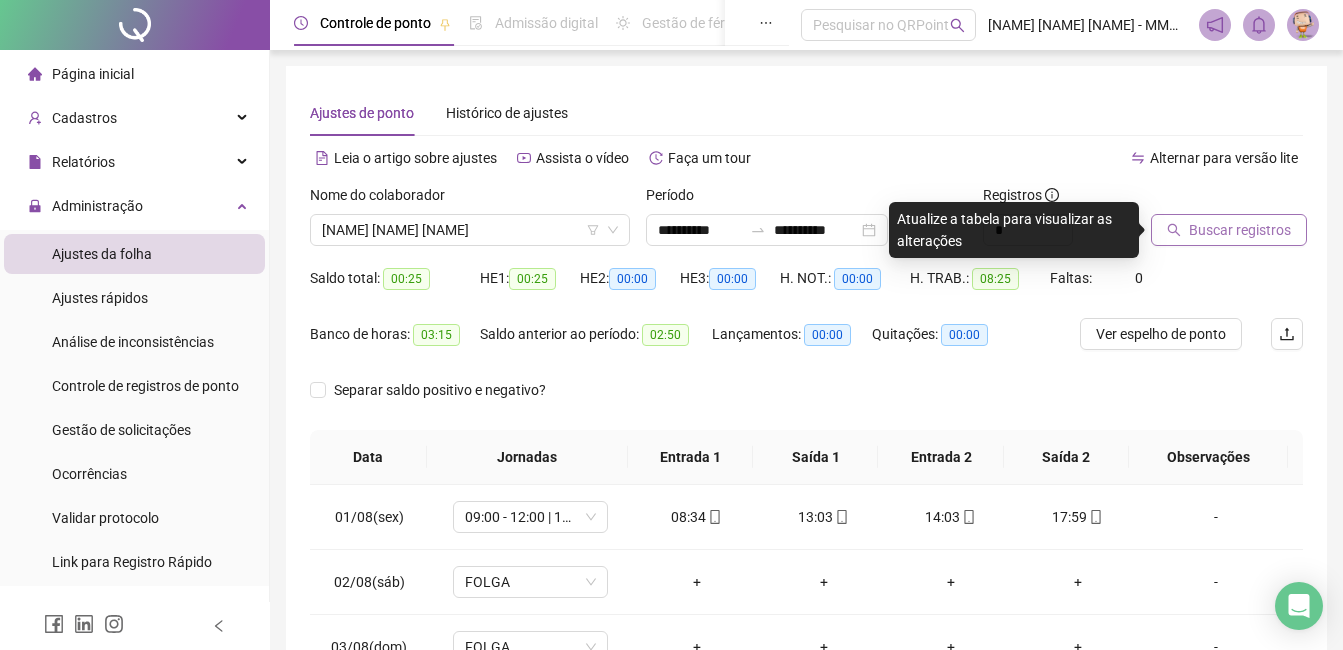 click on "Buscar registros" at bounding box center [1240, 230] 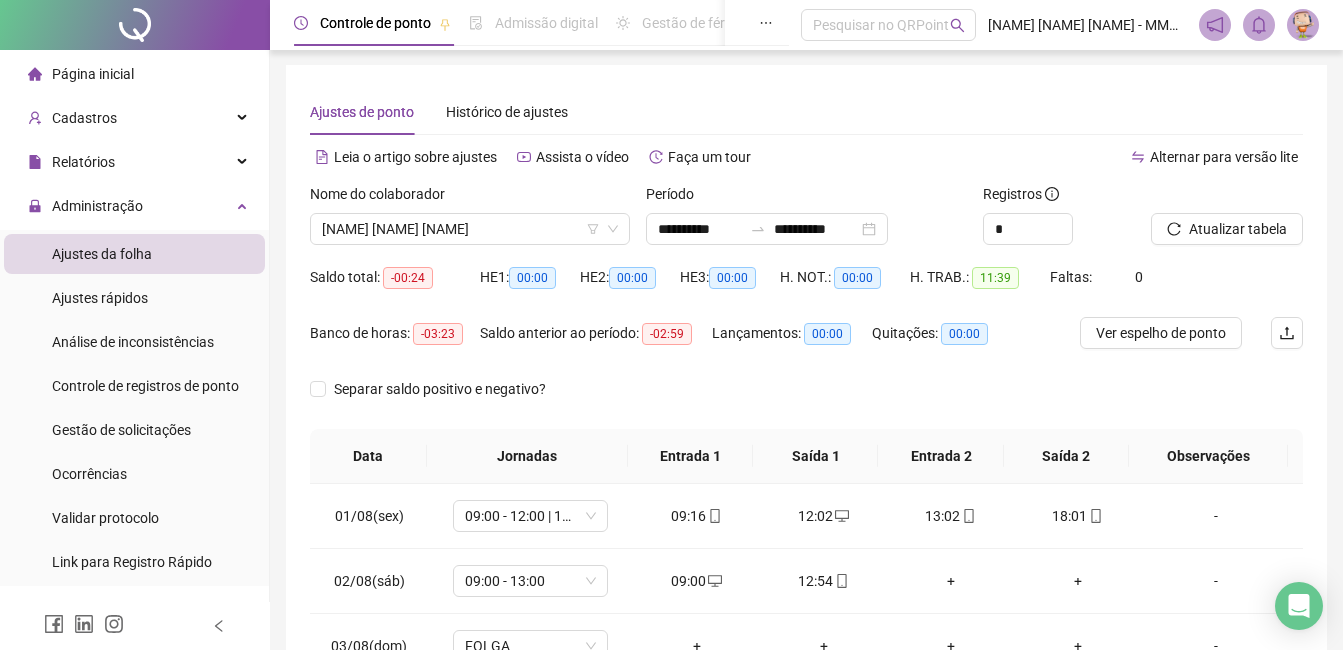 scroll, scrollTop: 0, scrollLeft: 0, axis: both 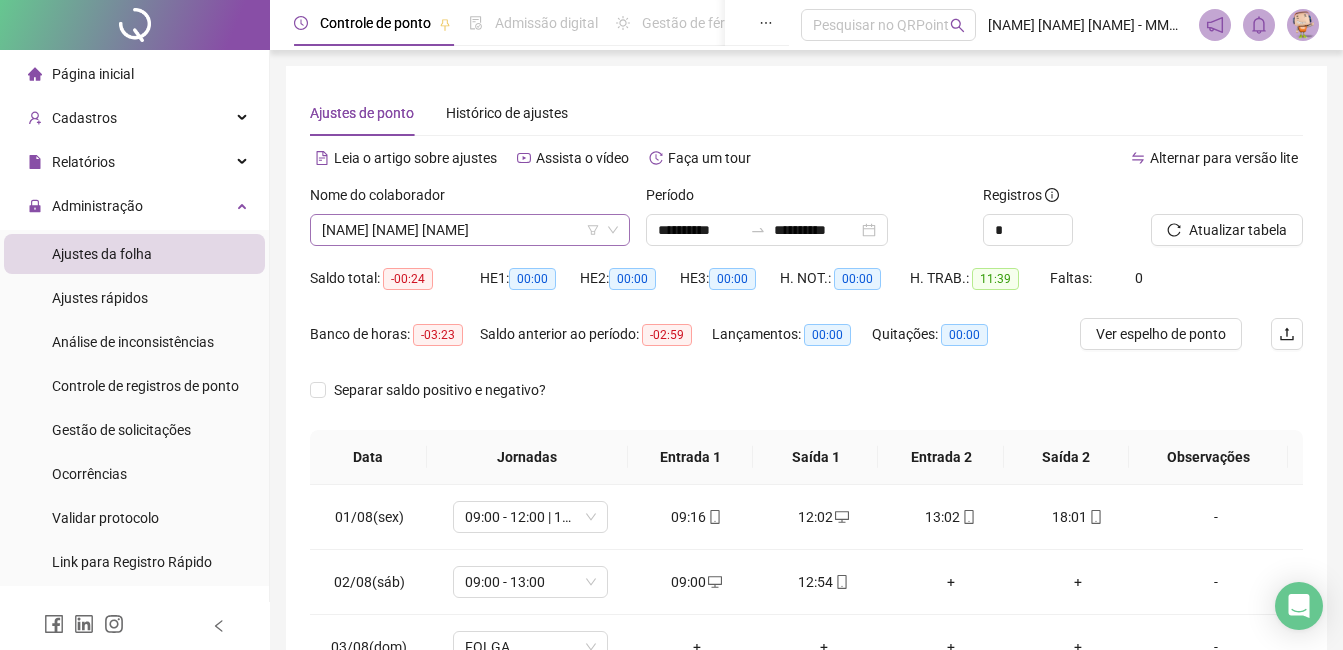 click on "[NAME] [NAME] [NAME]" at bounding box center [470, 230] 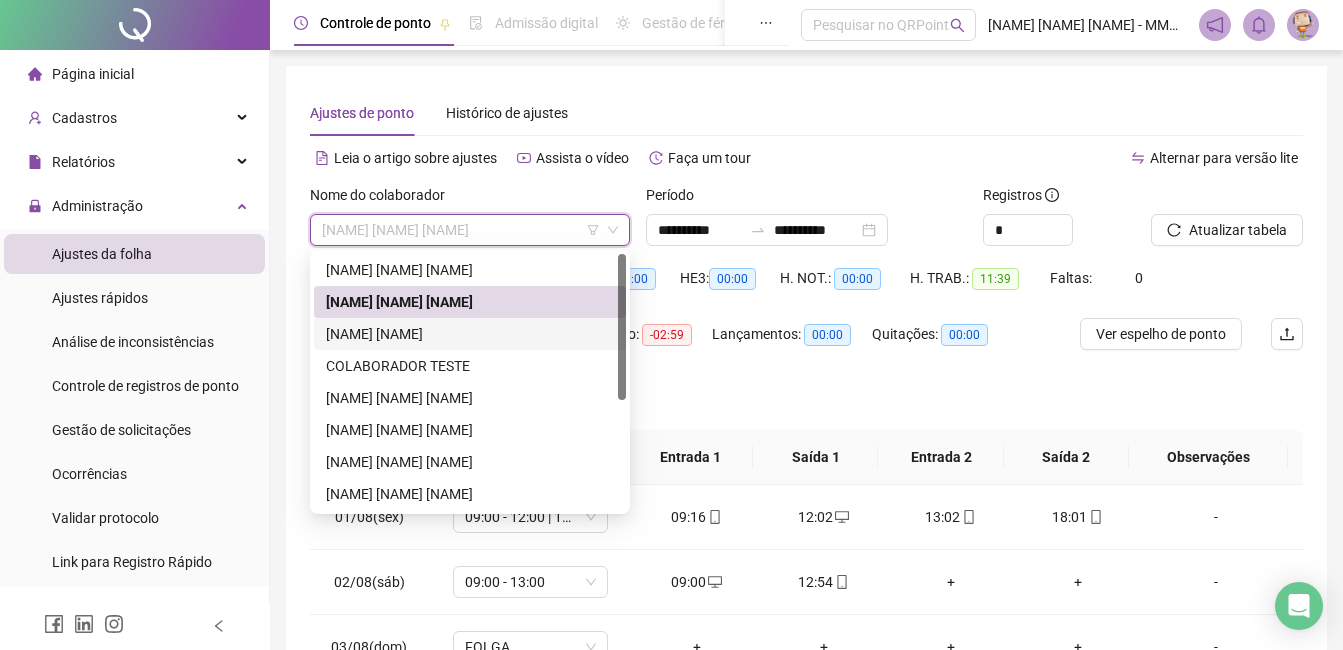 click on "[NAME] [NAME]" at bounding box center [470, 334] 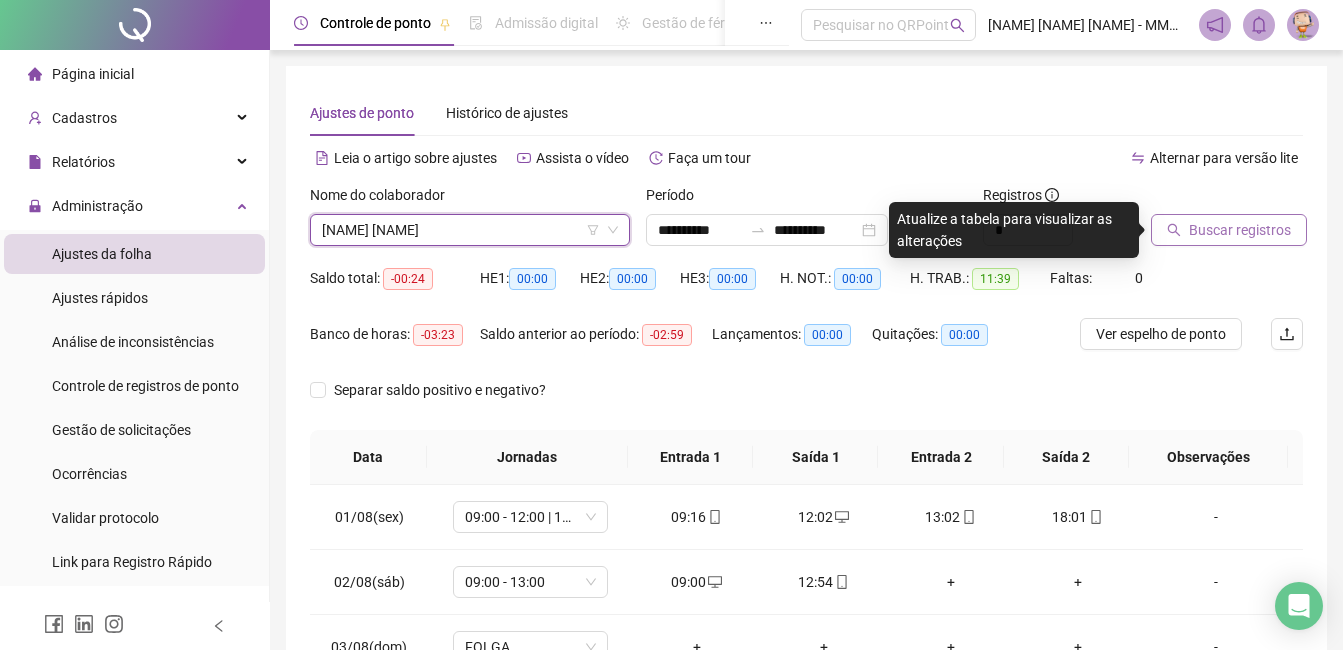 click on "Buscar registros" at bounding box center (1229, 230) 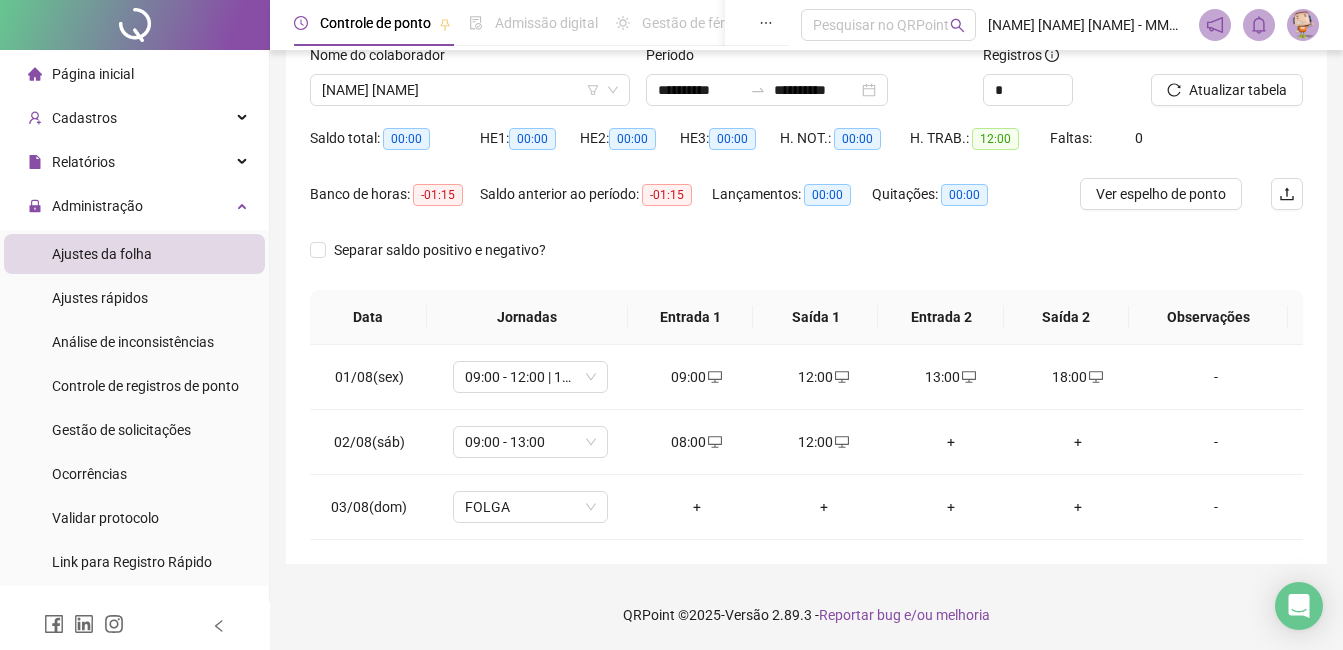 scroll, scrollTop: 40, scrollLeft: 0, axis: vertical 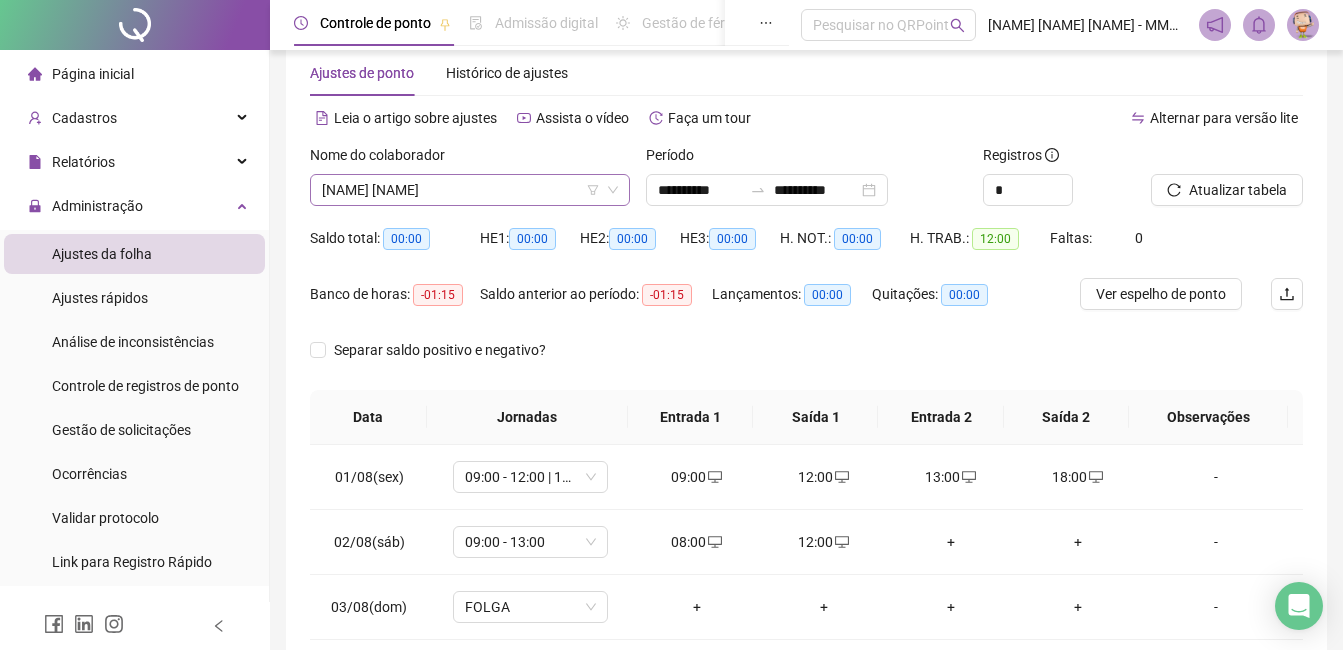 click on "[NAME] [NAME]" at bounding box center (470, 190) 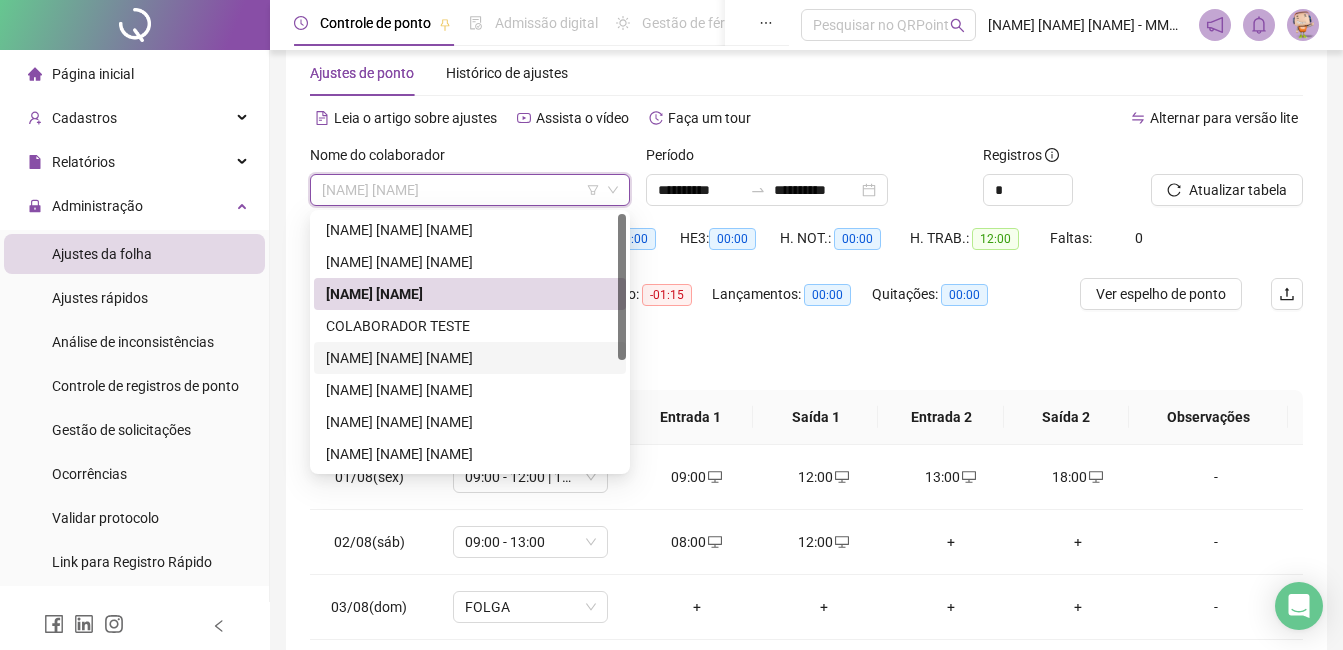 click on "[NAME] [NAME] [NAME]" at bounding box center (470, 358) 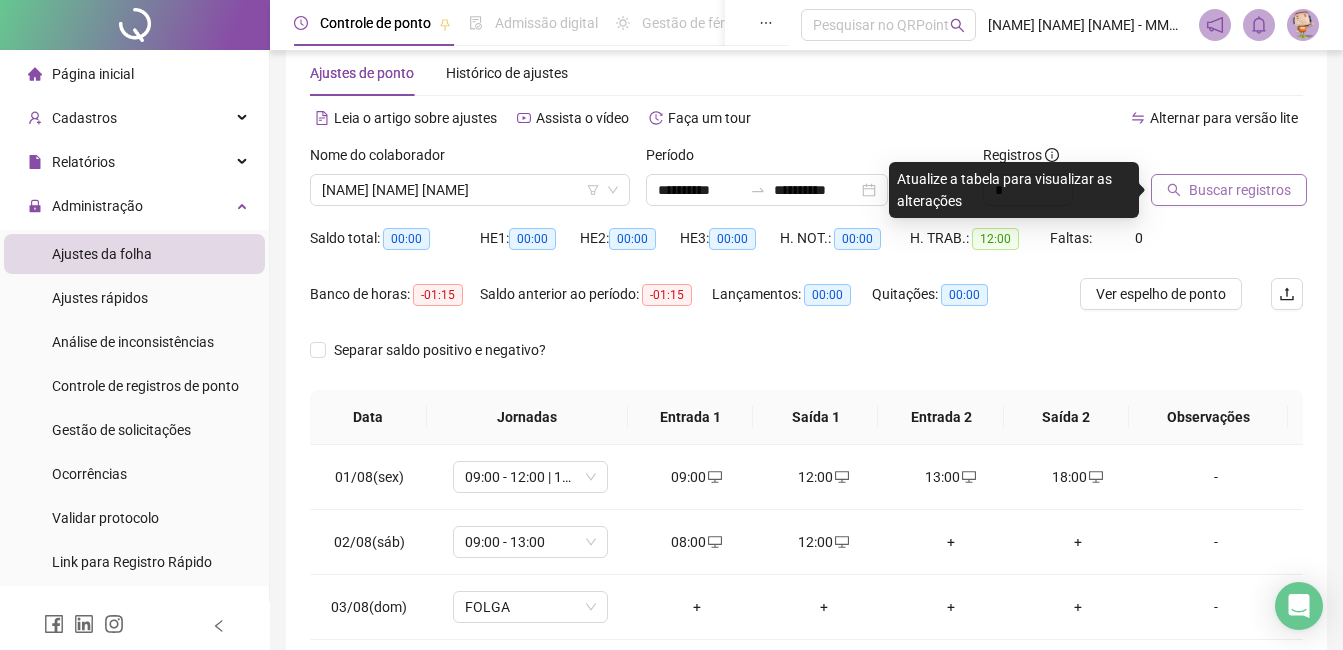 click on "Buscar registros" at bounding box center [1229, 190] 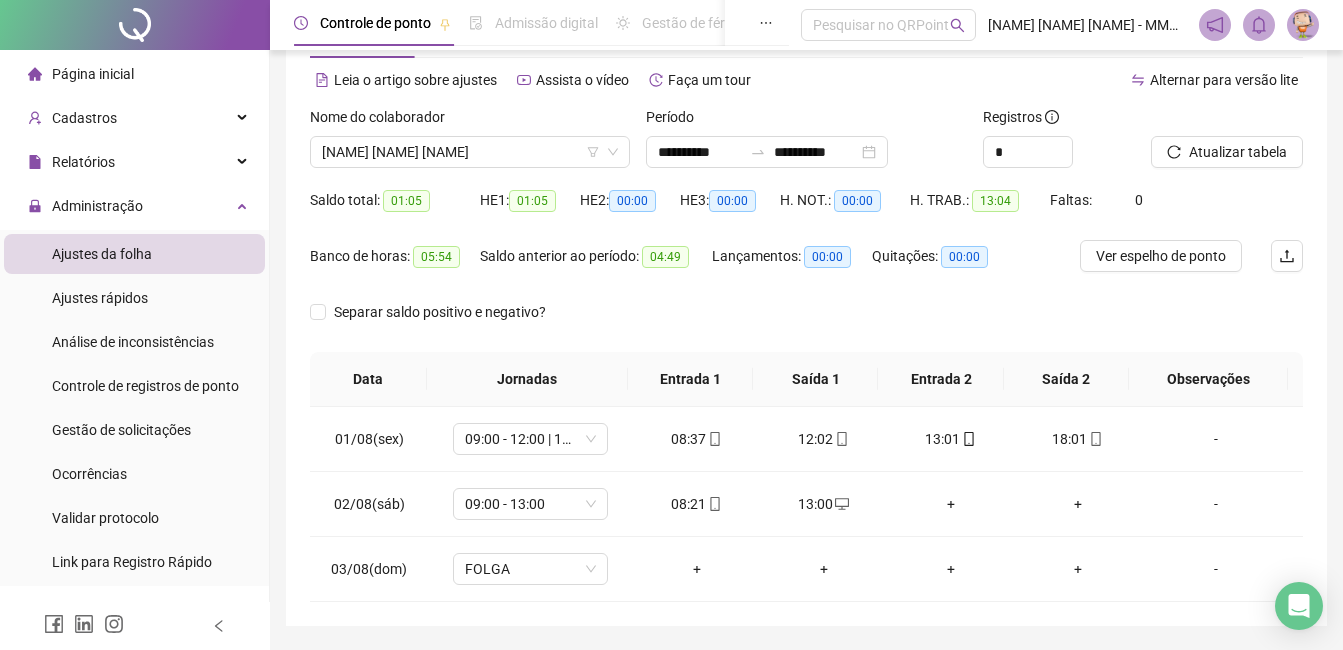 scroll, scrollTop: 0, scrollLeft: 0, axis: both 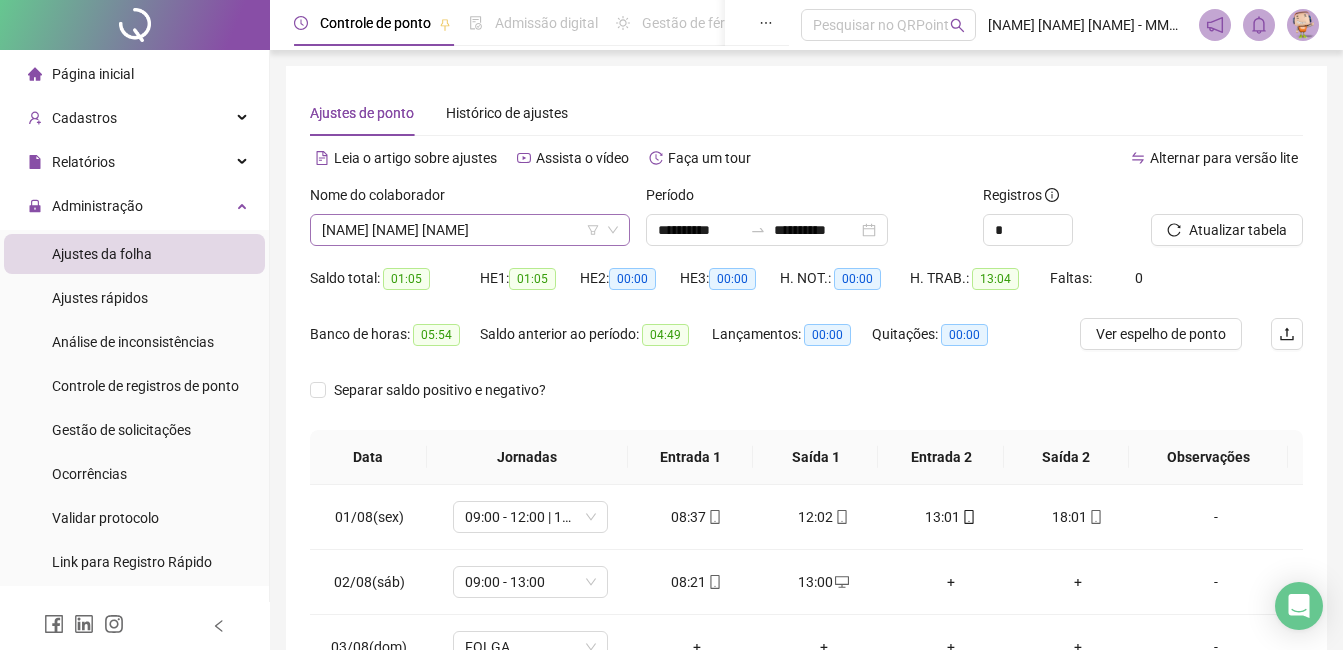 drag, startPoint x: 496, startPoint y: 216, endPoint x: 522, endPoint y: 224, distance: 27.202942 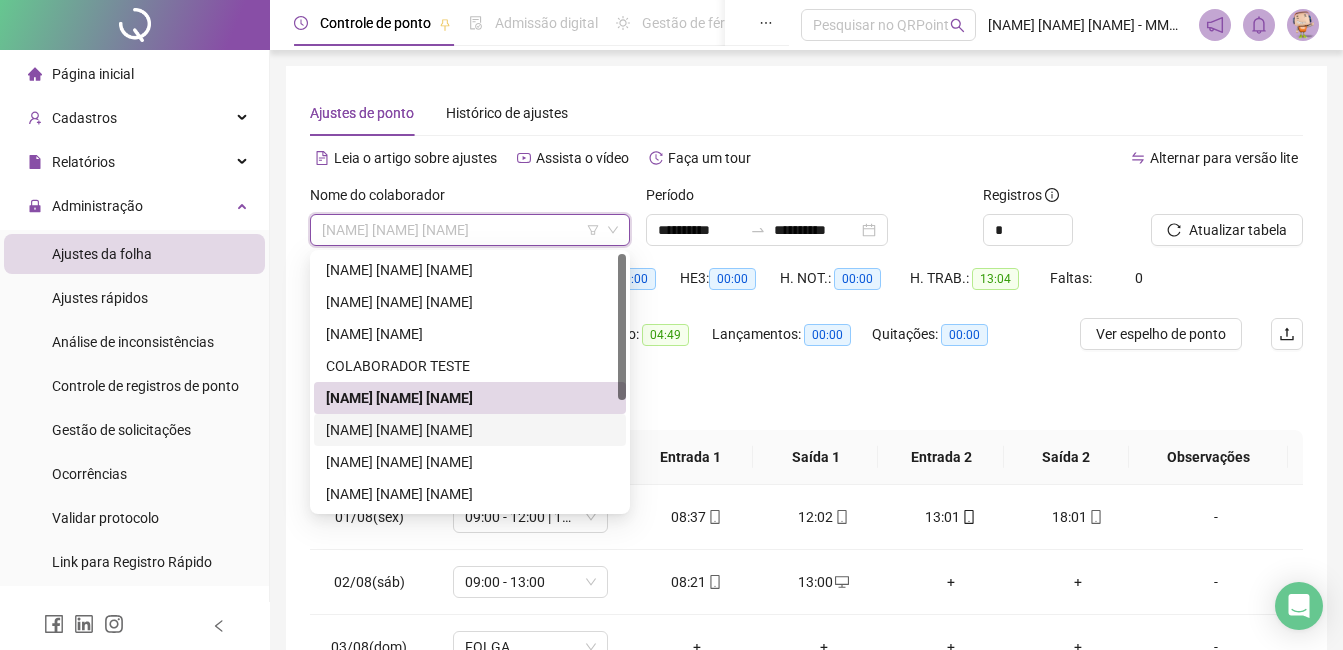 click on "[NAME] [NAME] [NAME]" at bounding box center (470, 430) 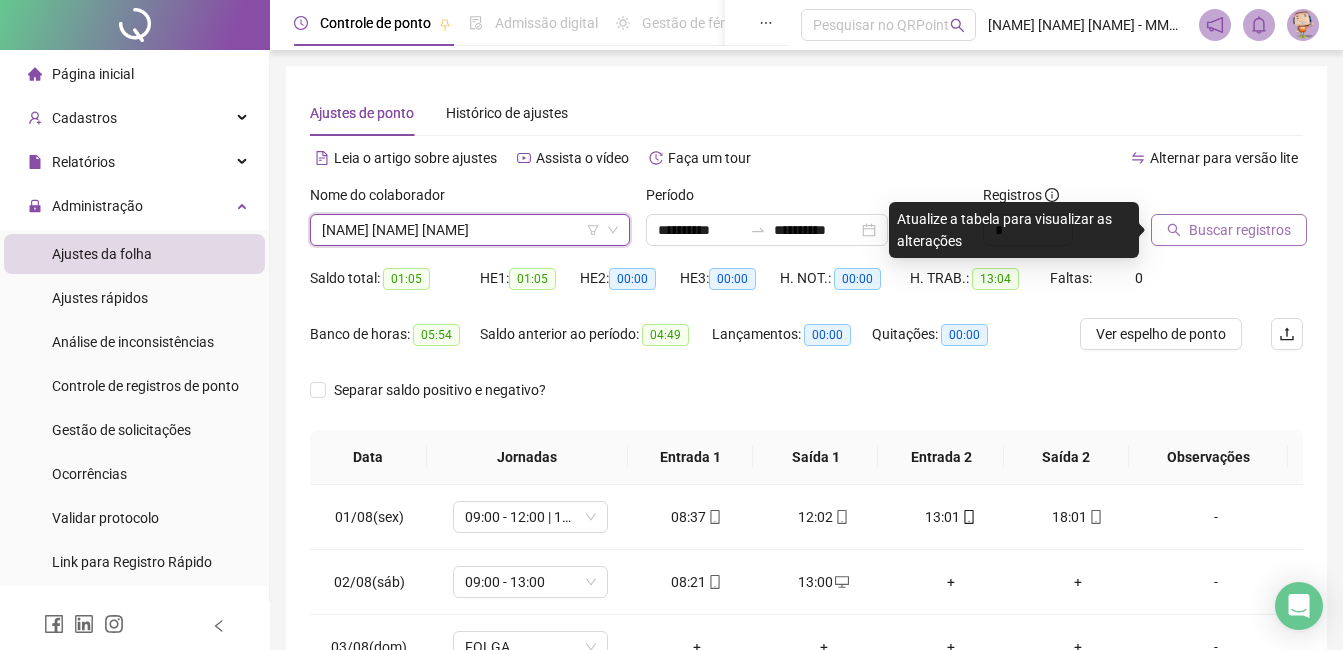 click on "Buscar registros" at bounding box center (1240, 230) 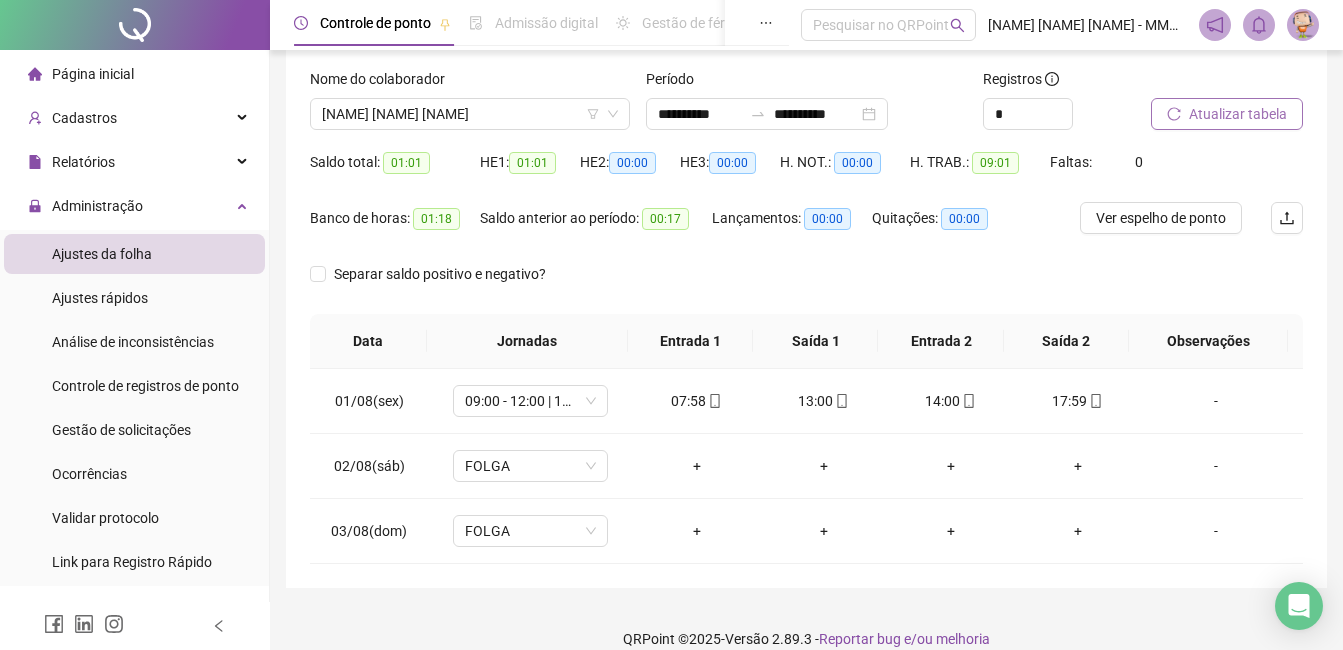 scroll, scrollTop: 140, scrollLeft: 0, axis: vertical 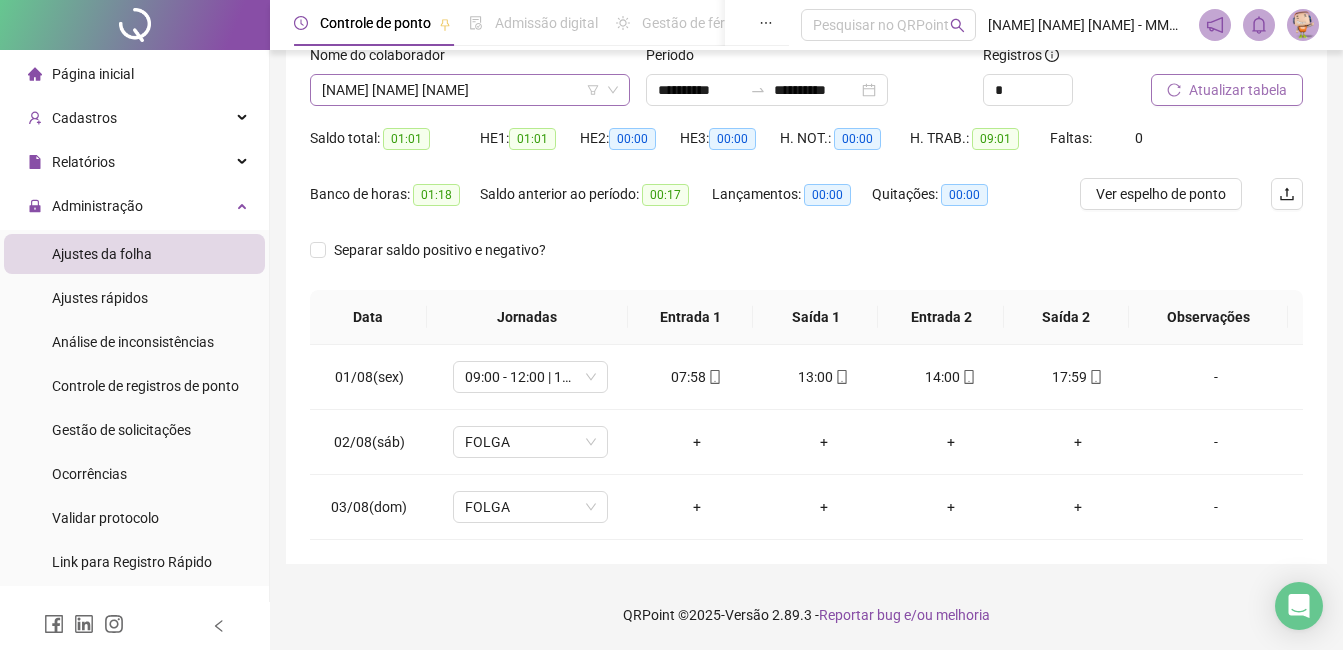 click on "[NAME] [NAME] [NAME]" at bounding box center [470, 90] 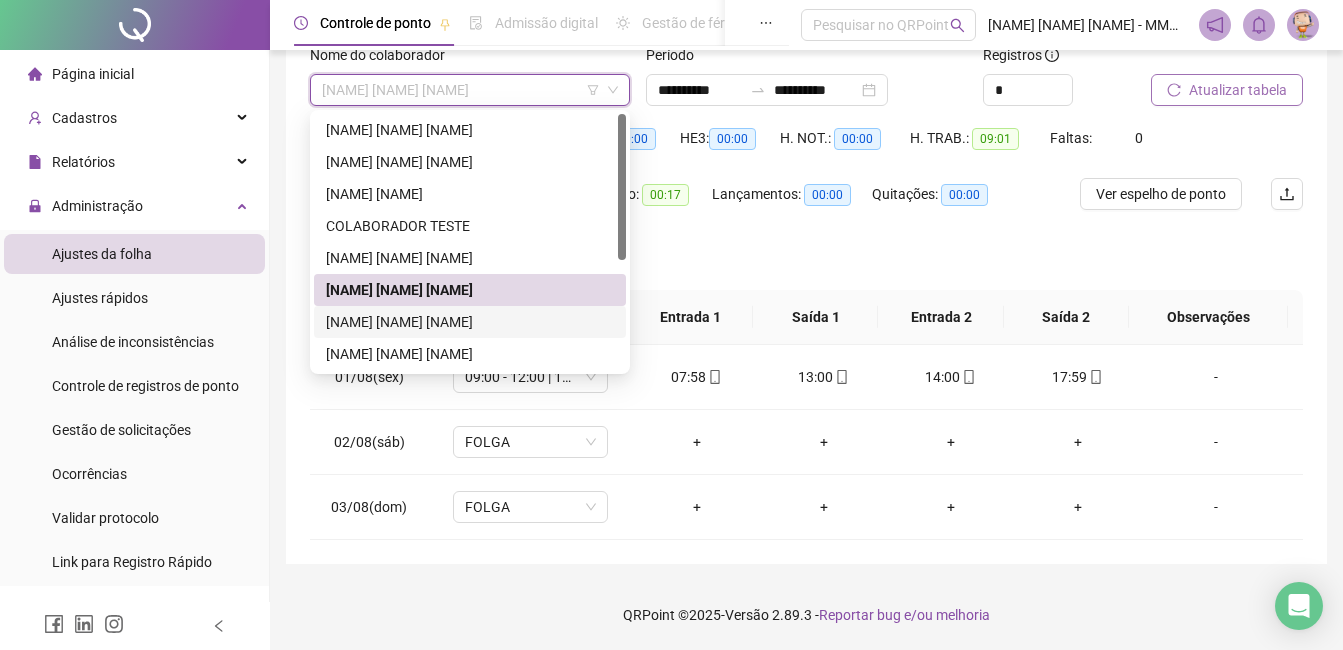 click on "[NAME] [NAME] [NAME]" at bounding box center [470, 322] 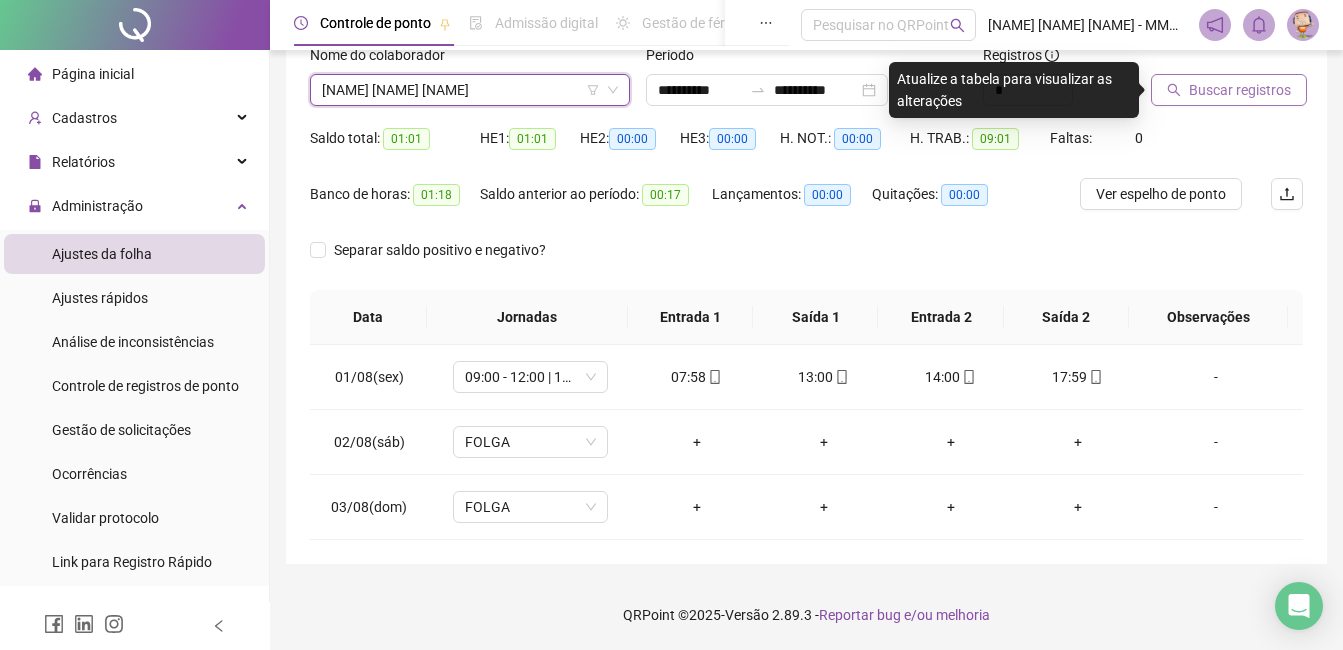 click on "Saldo total:   01:01 HE 1:   01:01 HE 2:   00:00 HE 3:   00:00 H. NOT.:   00:00 H. TRAB.:   09:01 Faltas:   0" at bounding box center (806, 150) 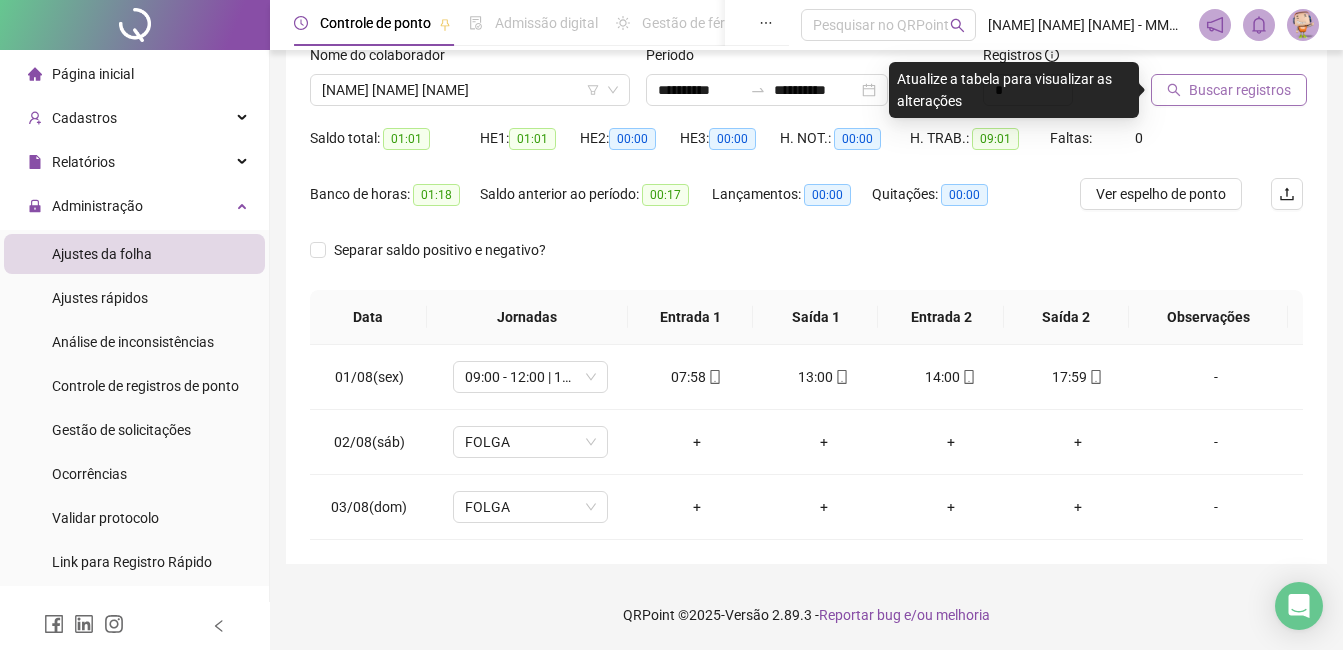 click on "Buscar registros" at bounding box center [1240, 90] 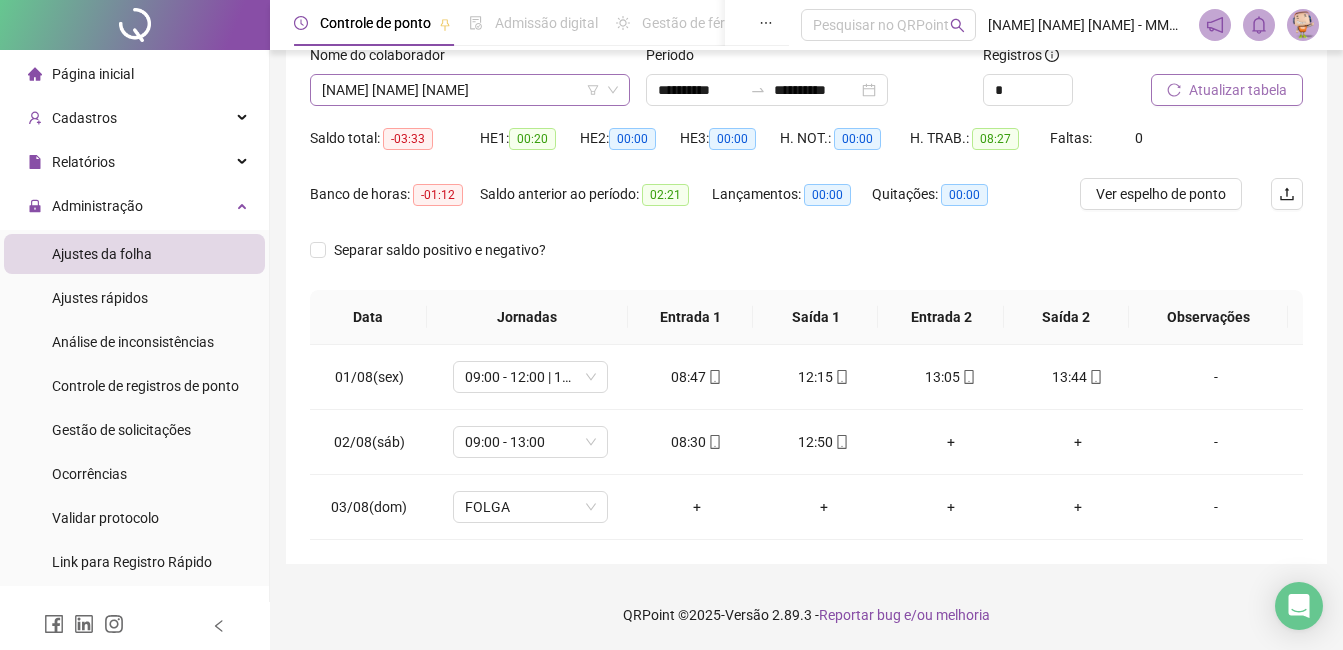 click on "[NAME] [NAME] [NAME]" at bounding box center (470, 90) 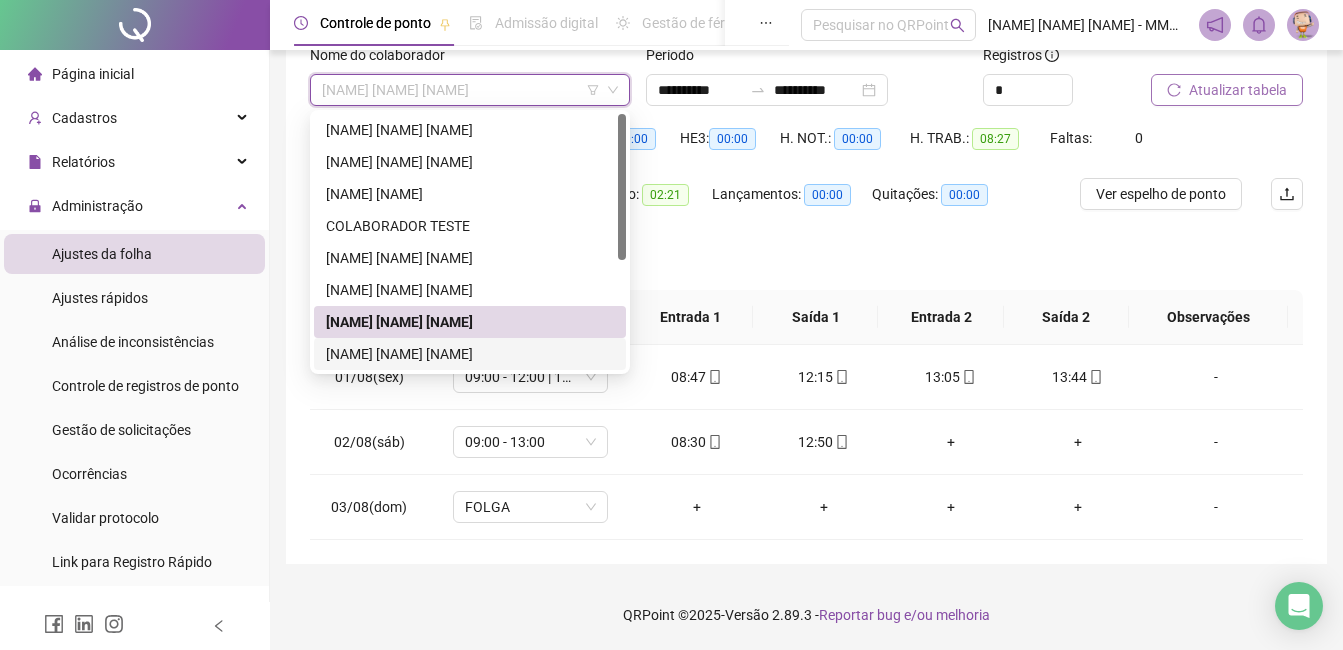 click on "[NAME] [NAME] [NAME]" at bounding box center (470, 354) 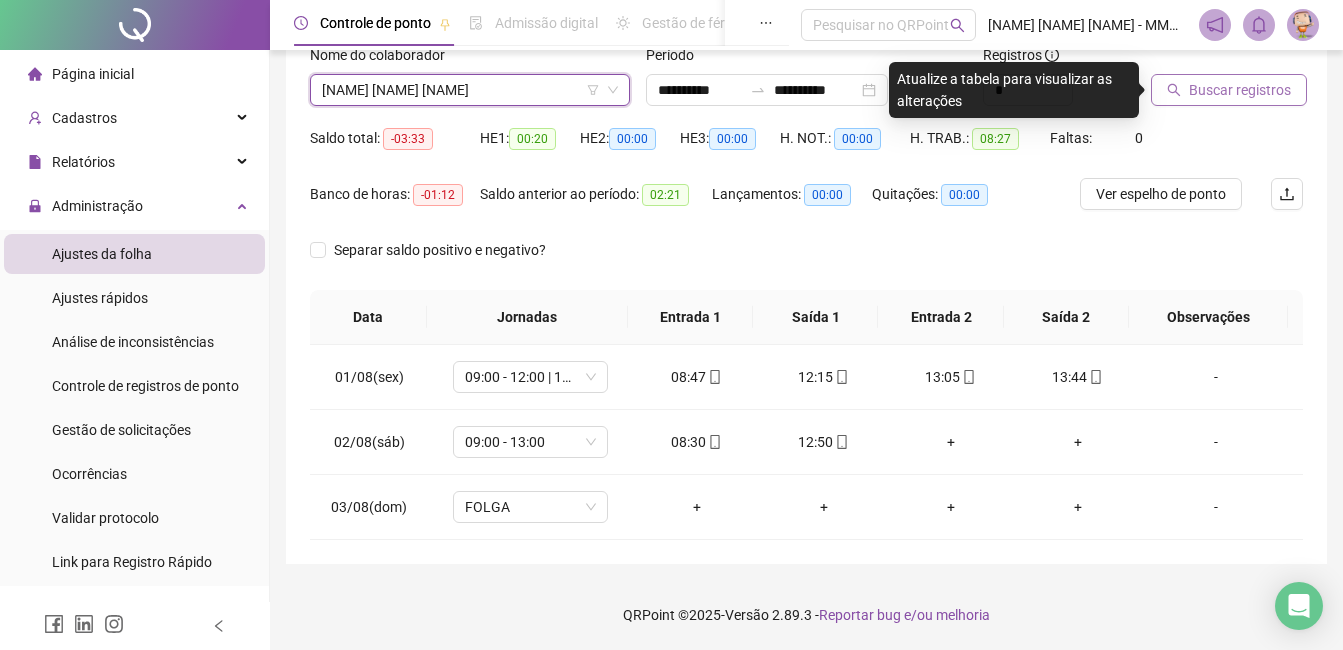 click on "Buscar registros" at bounding box center [1229, 90] 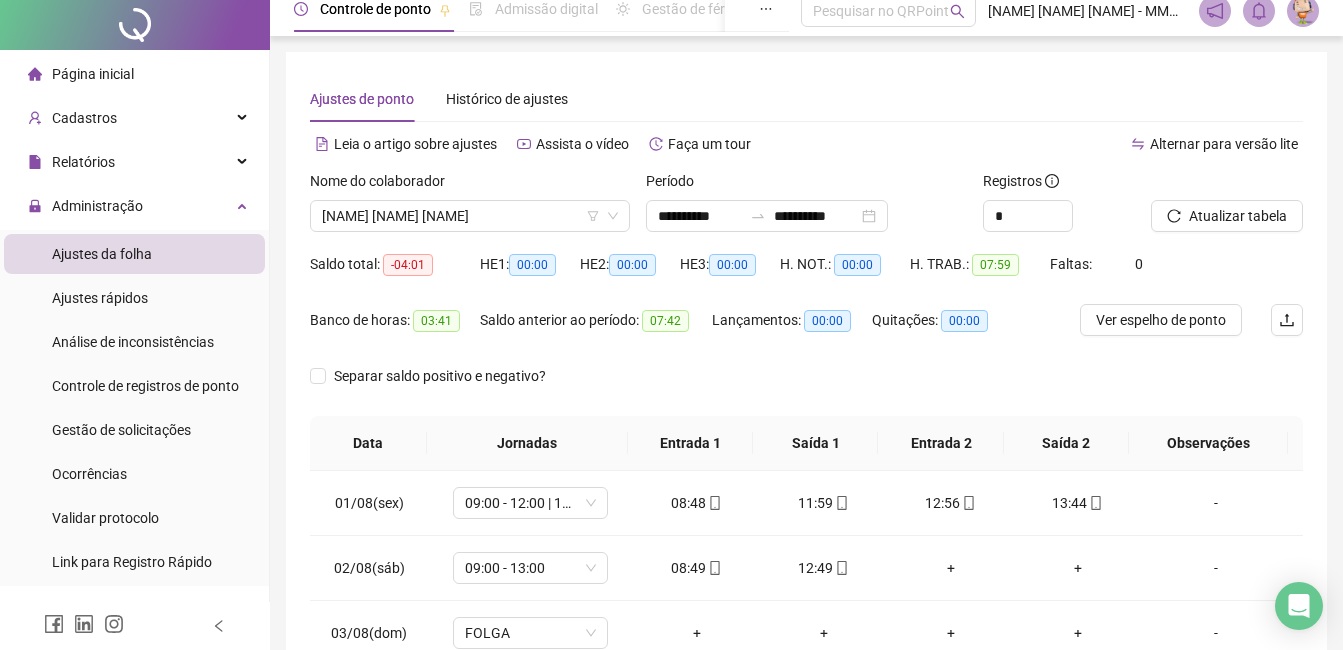scroll, scrollTop: 0, scrollLeft: 0, axis: both 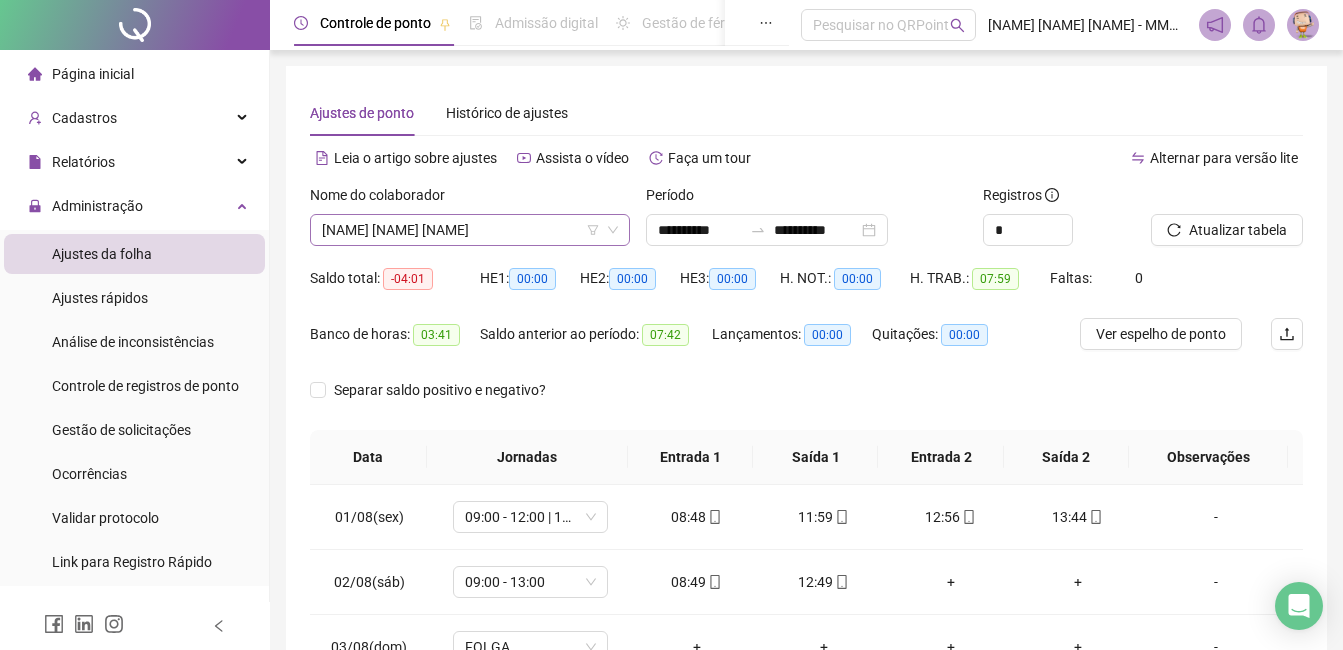 click on "[NAME] [NAME] [NAME]" at bounding box center [470, 230] 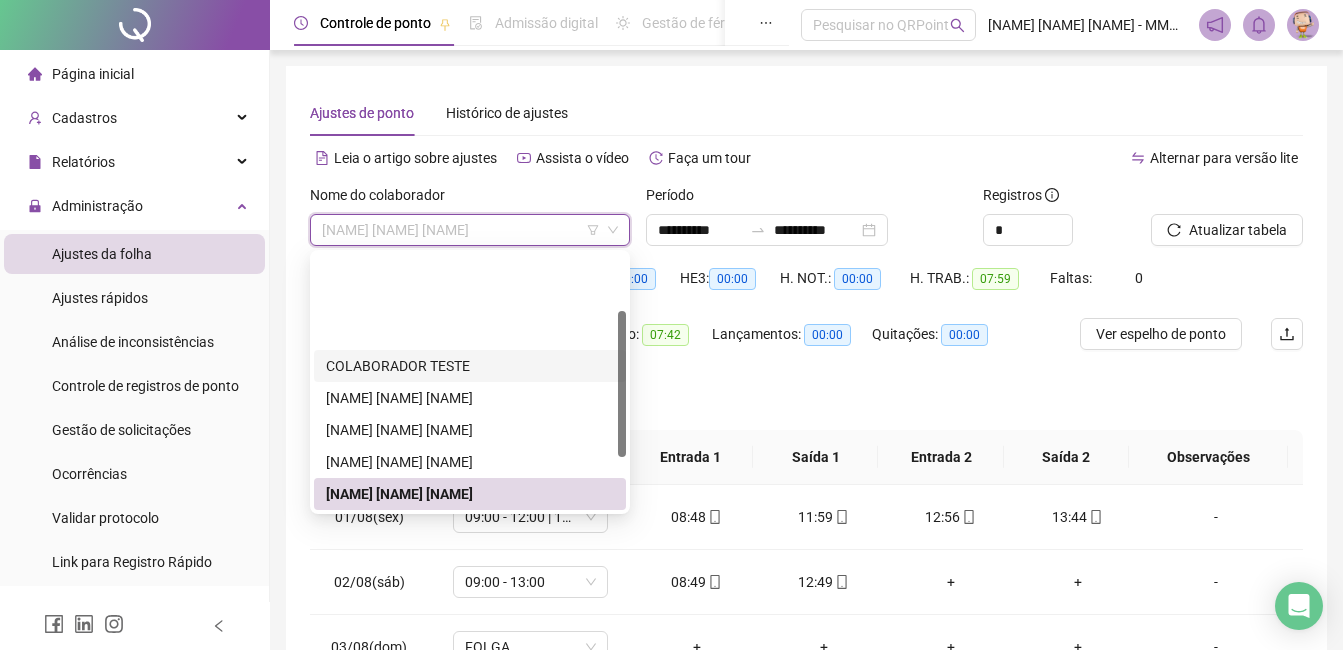 scroll, scrollTop: 100, scrollLeft: 0, axis: vertical 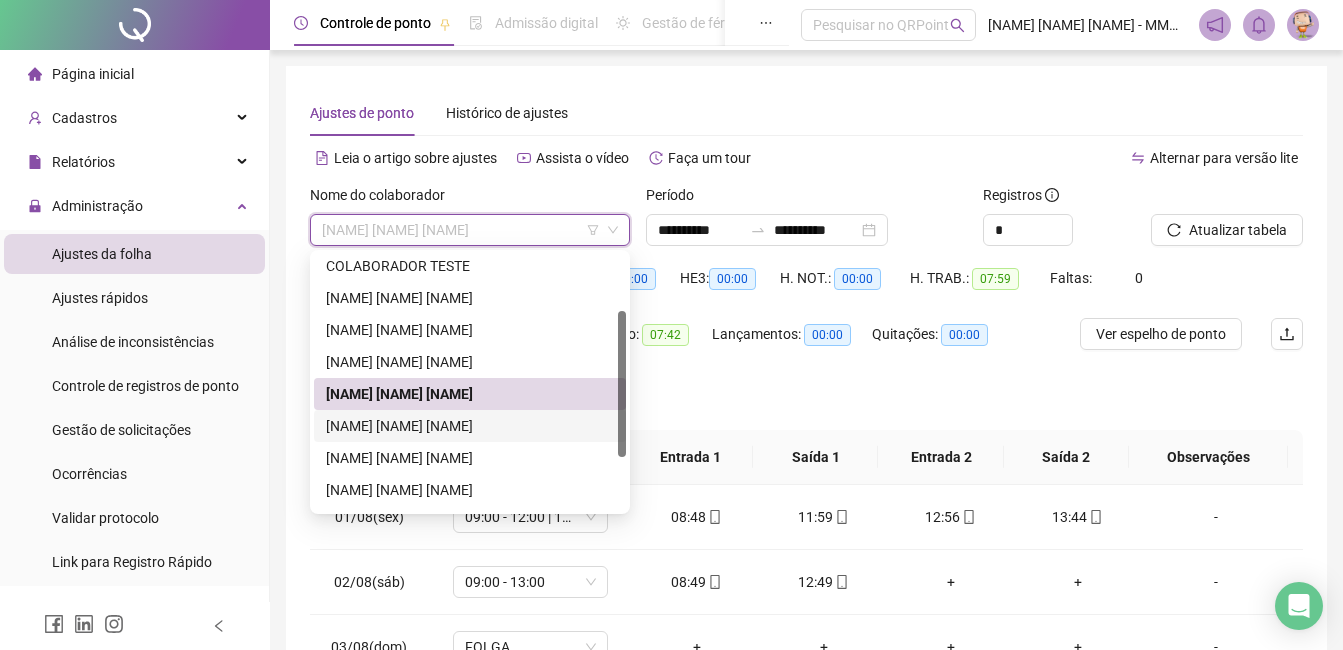 click on "[NAME] [NAME] [NAME]" at bounding box center [470, 426] 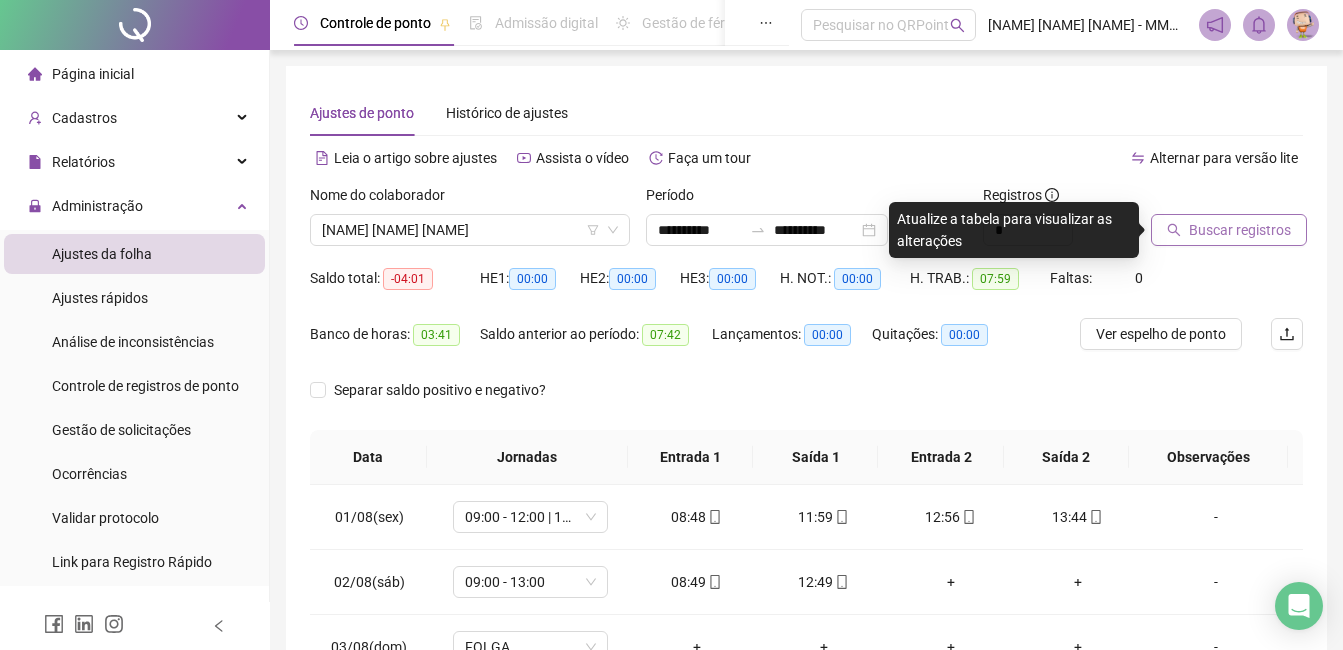click on "Buscar registros" at bounding box center (1229, 230) 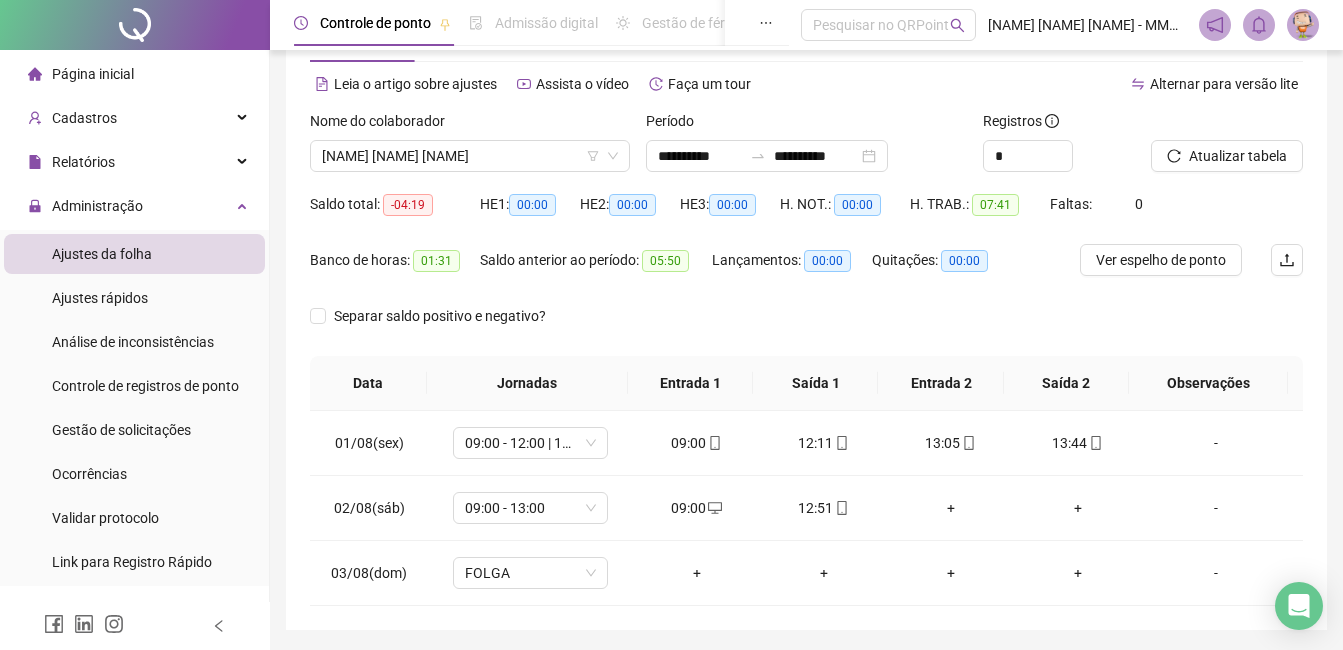 scroll, scrollTop: 40, scrollLeft: 0, axis: vertical 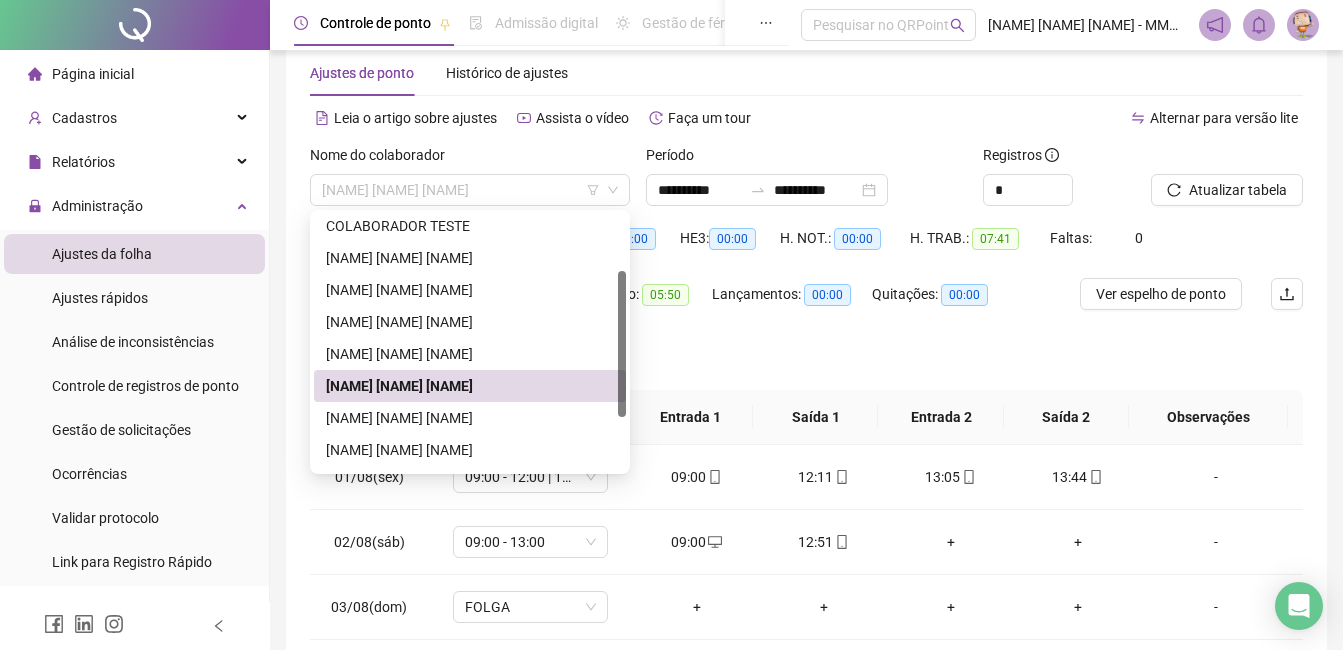 drag, startPoint x: 529, startPoint y: 190, endPoint x: 503, endPoint y: 244, distance: 59.933296 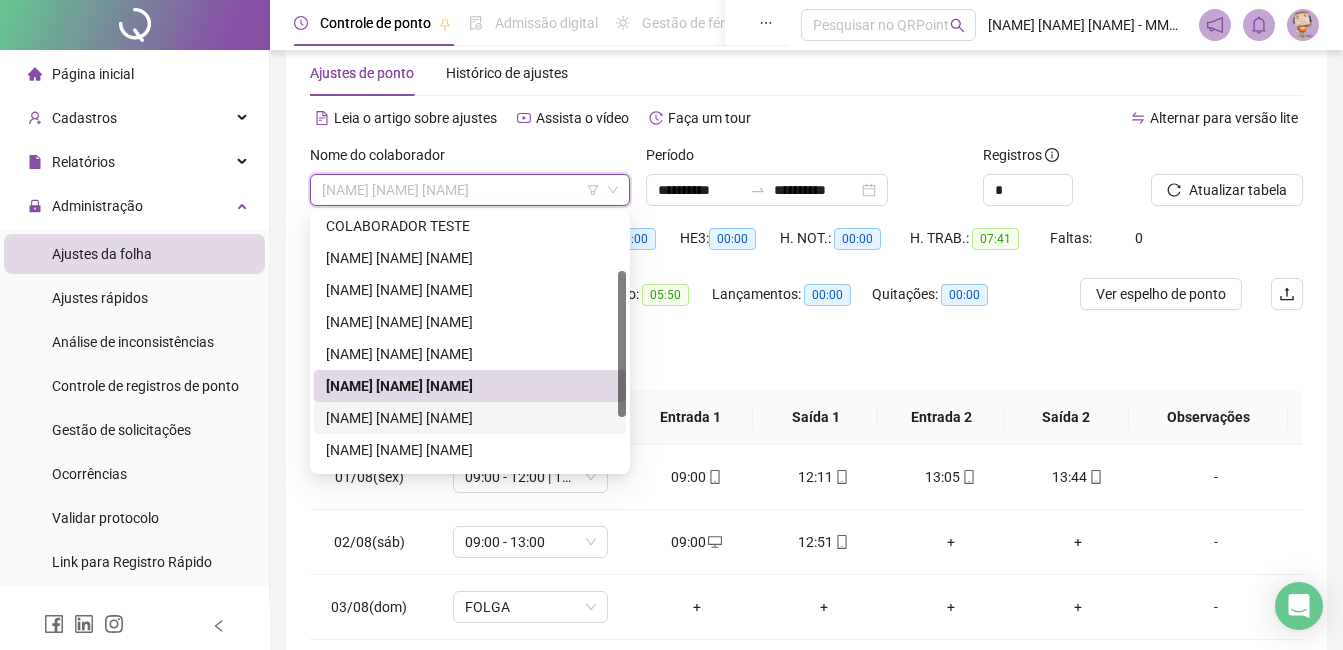 click on "[NAME] [NAME] [NAME]" at bounding box center (470, 418) 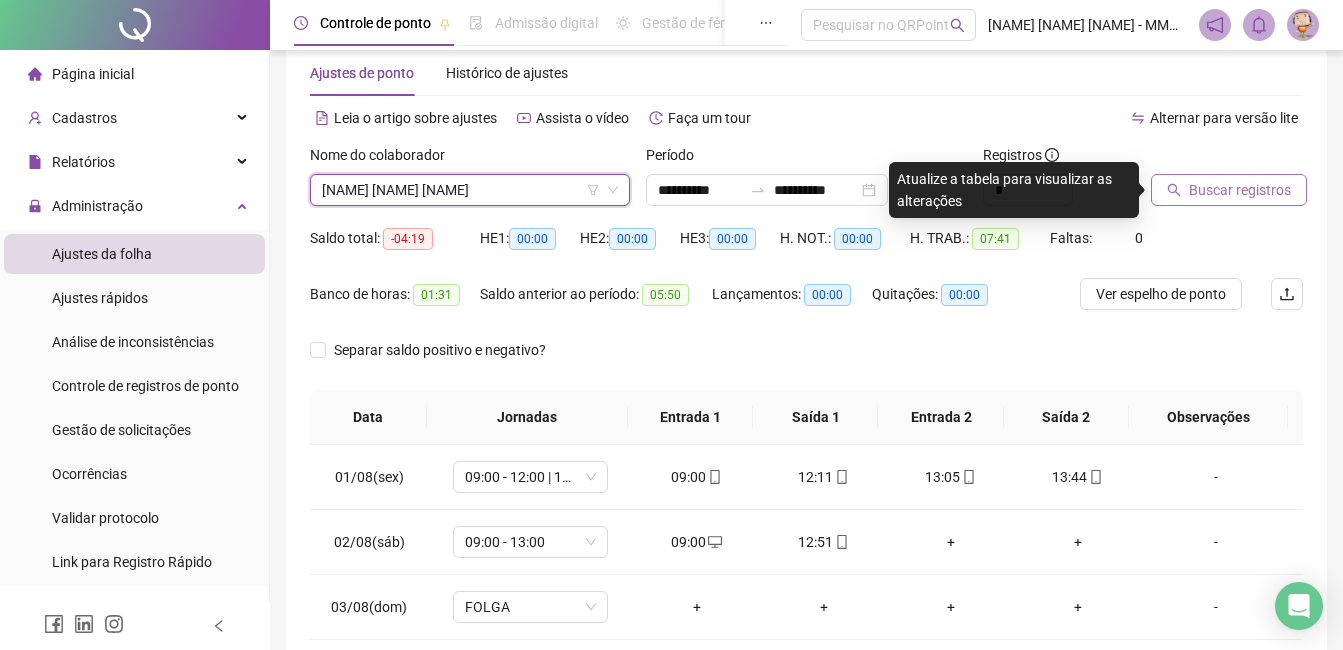 click on "Buscar registros" at bounding box center (1229, 190) 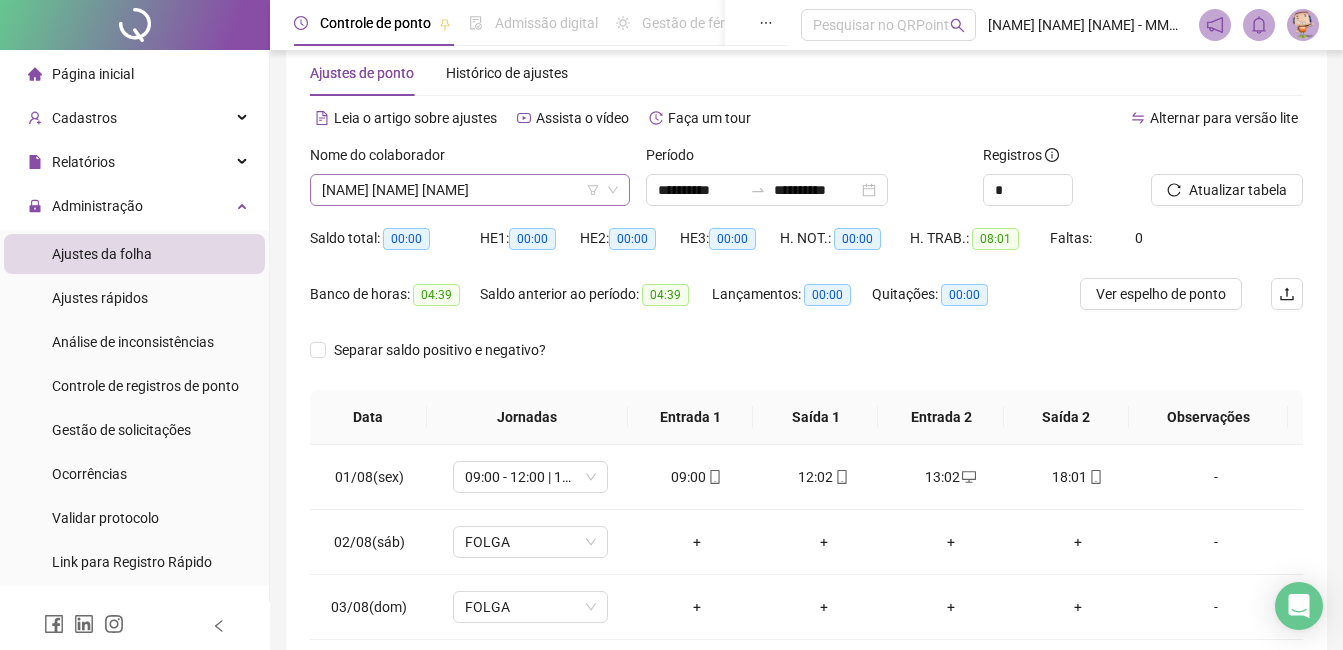 click on "[NAME] [NAME] [NAME]" at bounding box center (470, 190) 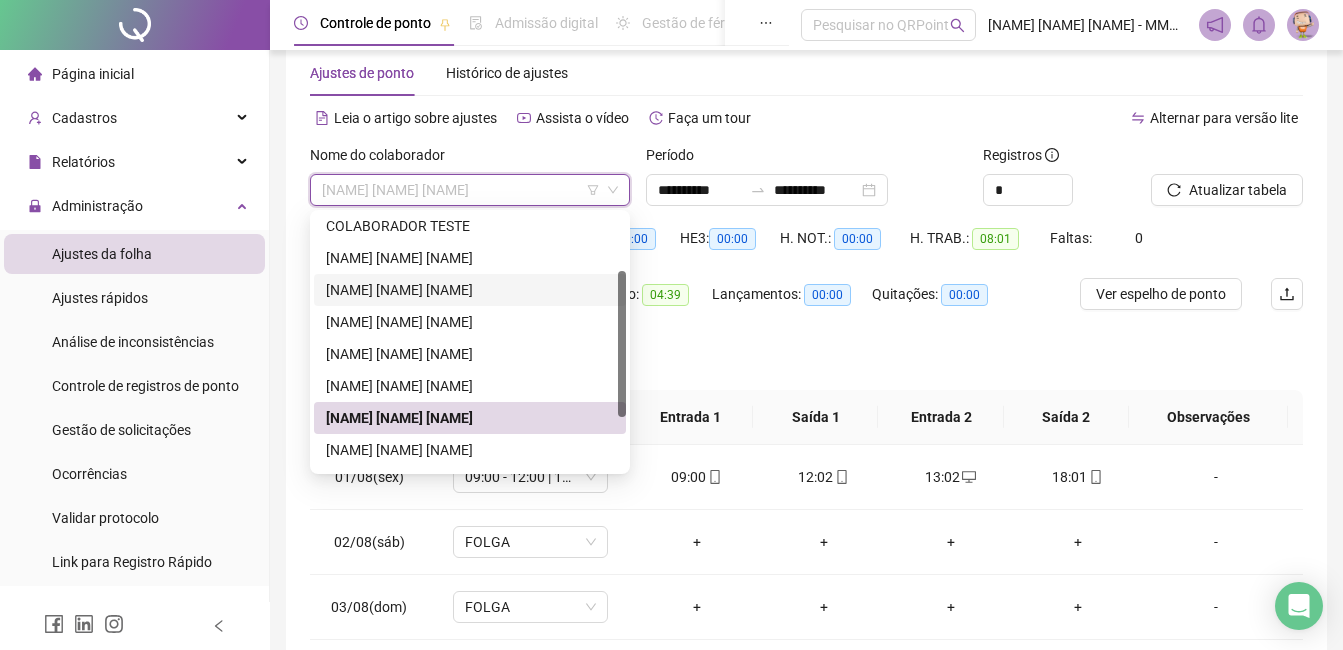 scroll, scrollTop: 192, scrollLeft: 0, axis: vertical 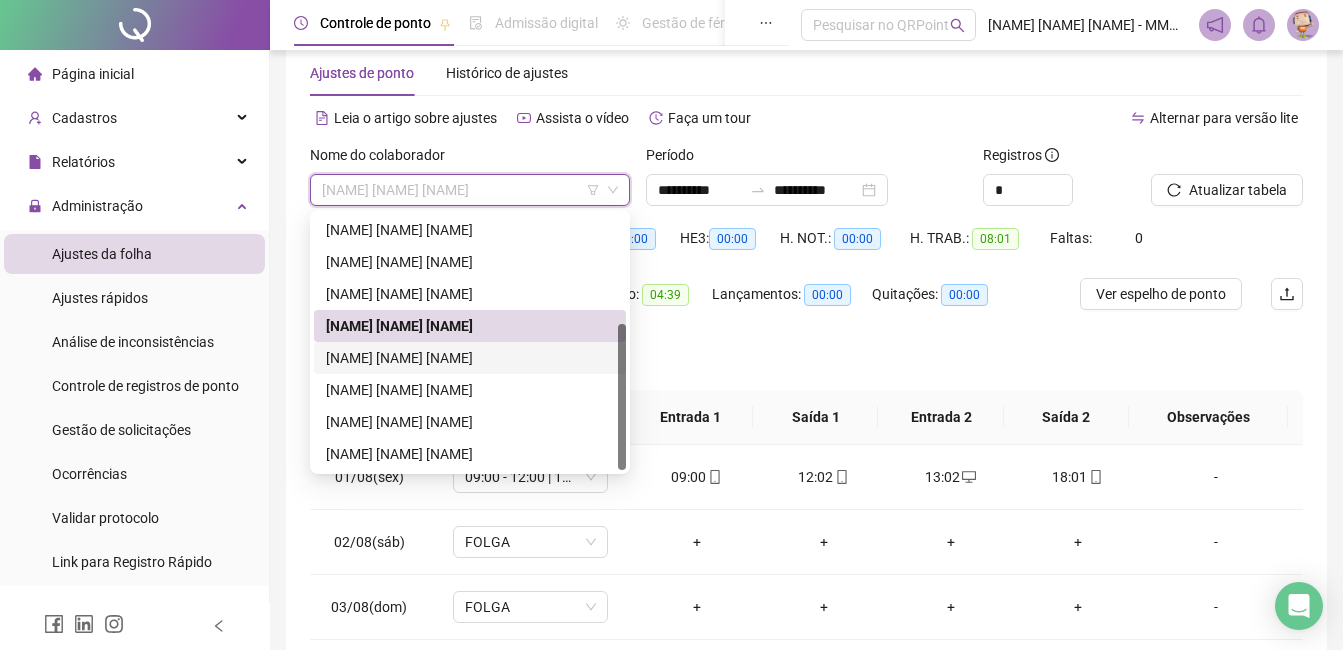 click on "[NAME] [NAME] [NAME]" at bounding box center [470, 358] 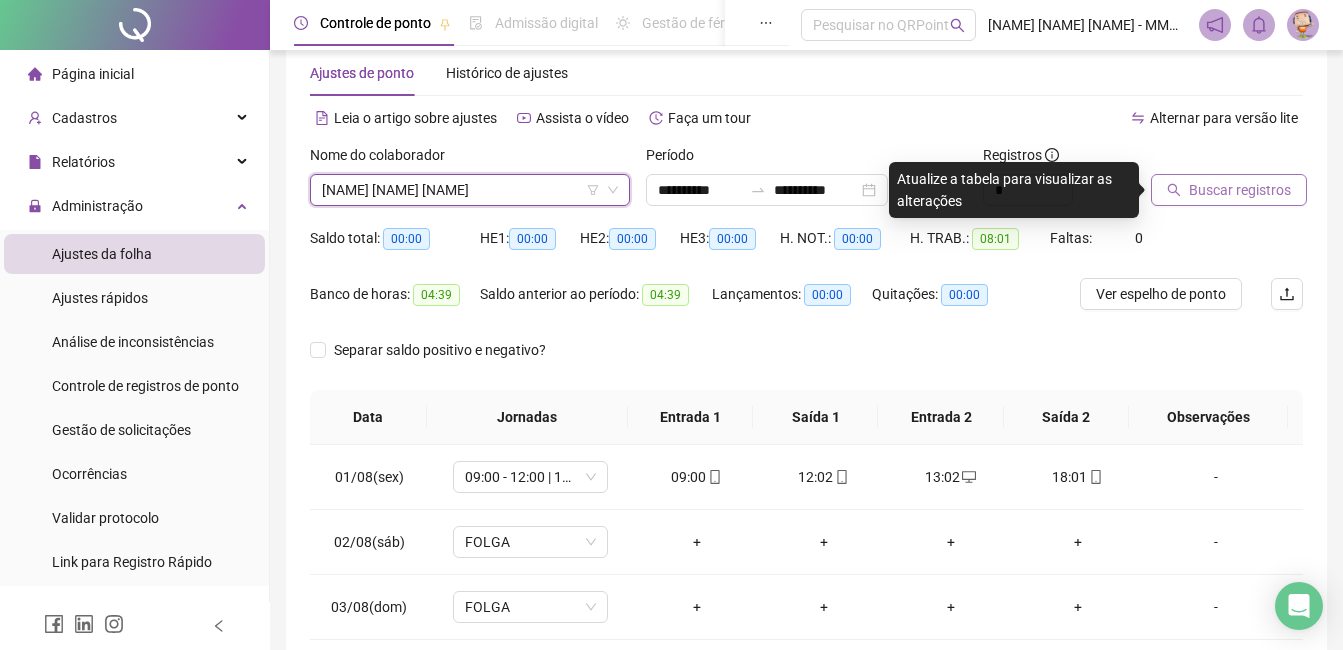 click on "Buscar registros" at bounding box center (1240, 190) 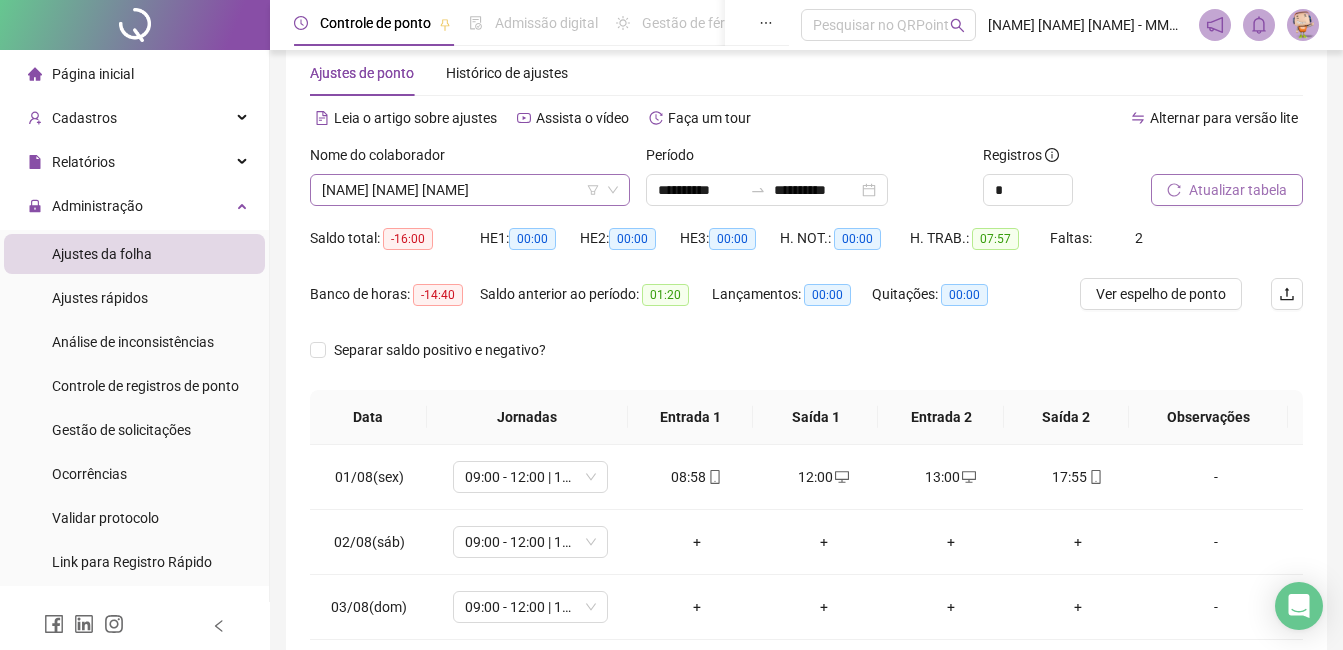 click on "[NAME] [NAME] [NAME]" at bounding box center [470, 190] 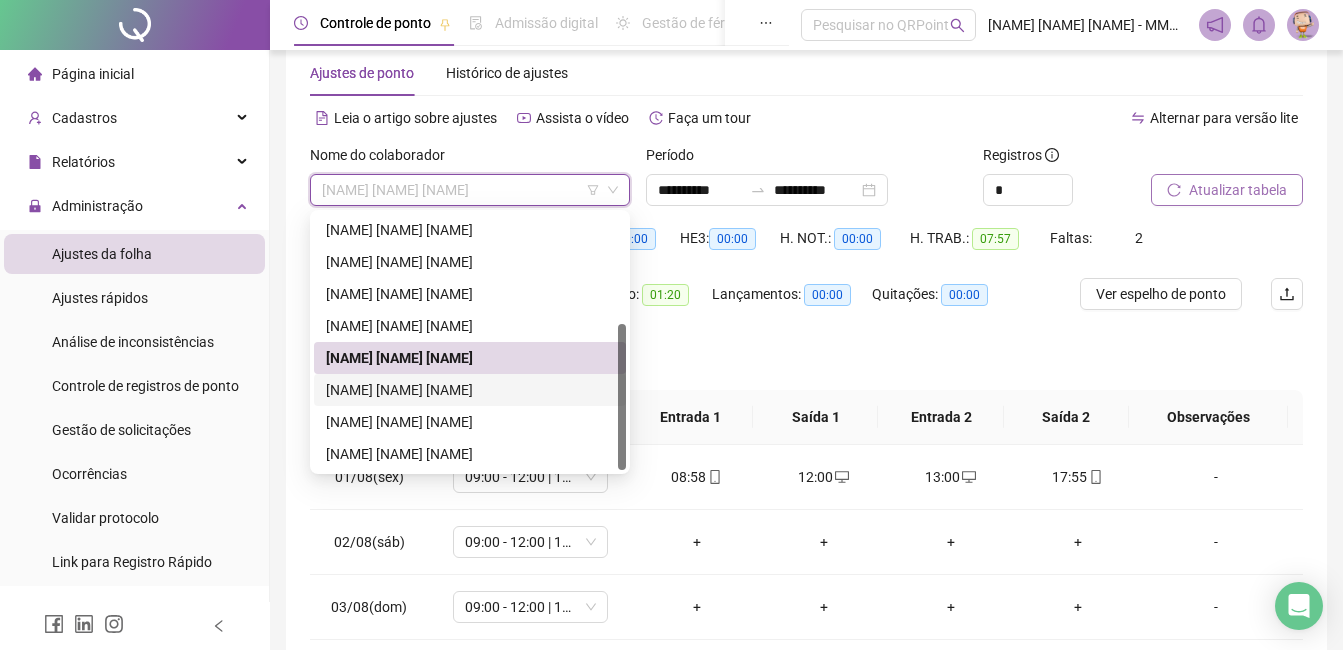 click on "[NAME] [NAME] [NAME]" at bounding box center (470, 390) 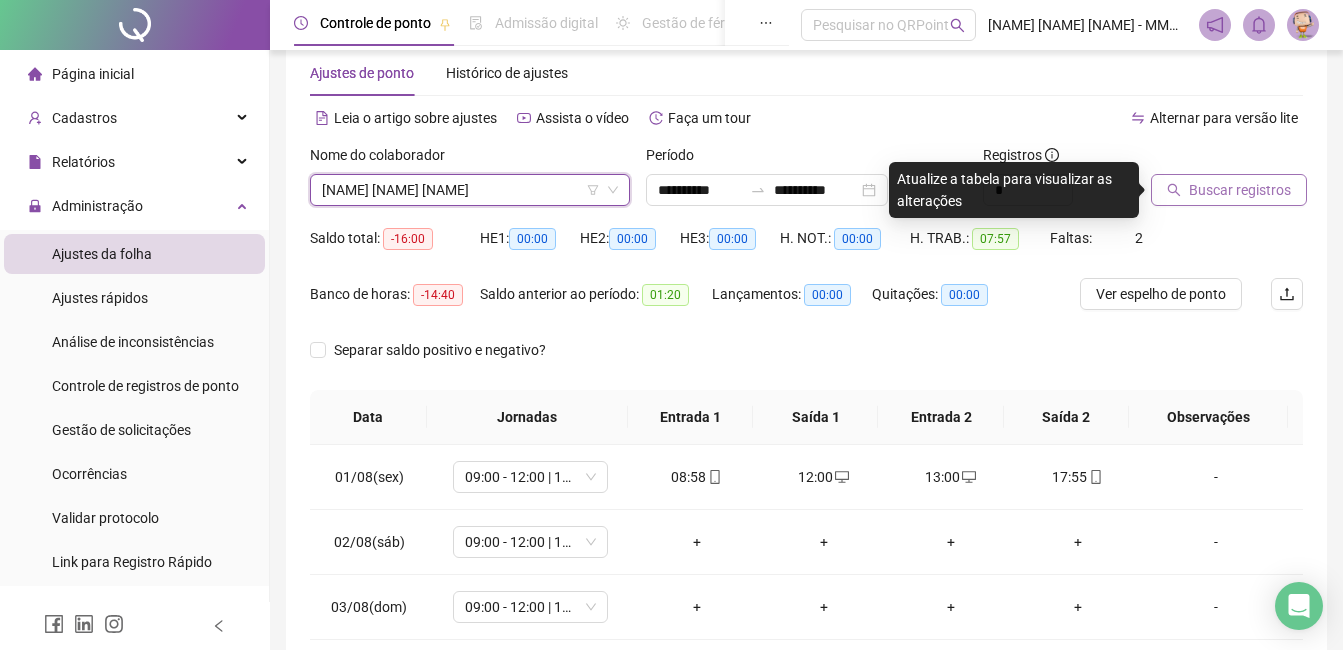 click on "Buscar registros" at bounding box center [1240, 190] 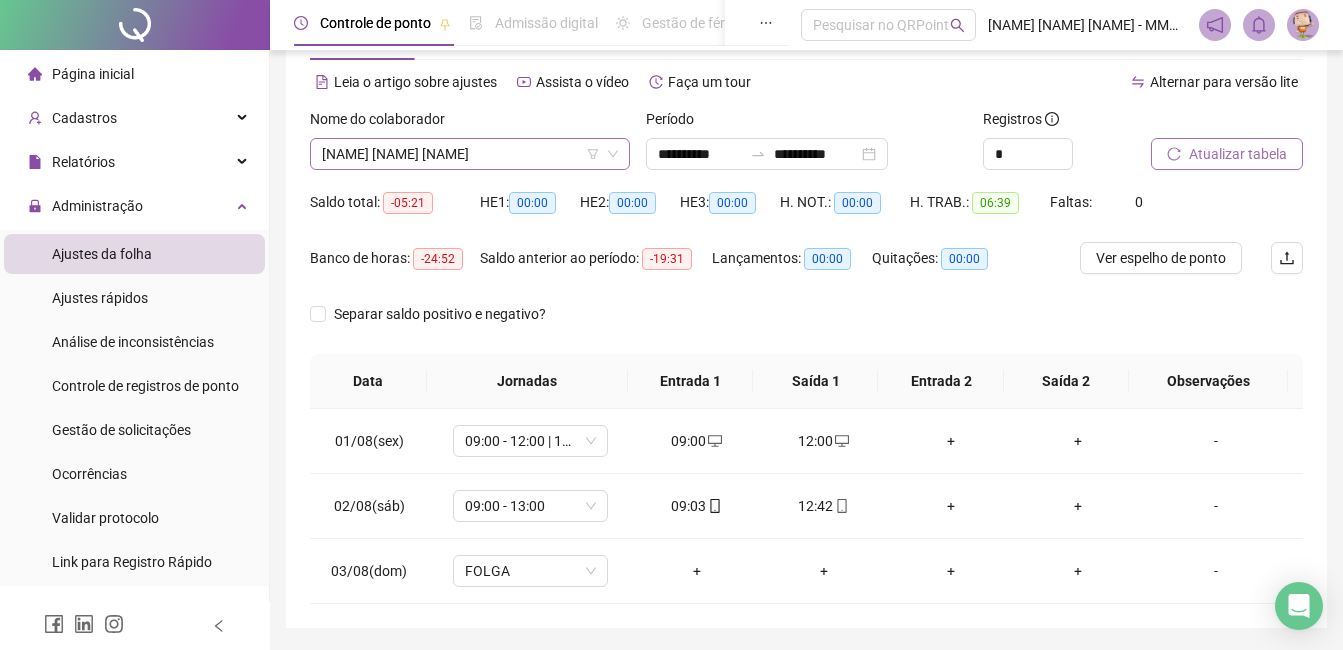 scroll, scrollTop: 0, scrollLeft: 0, axis: both 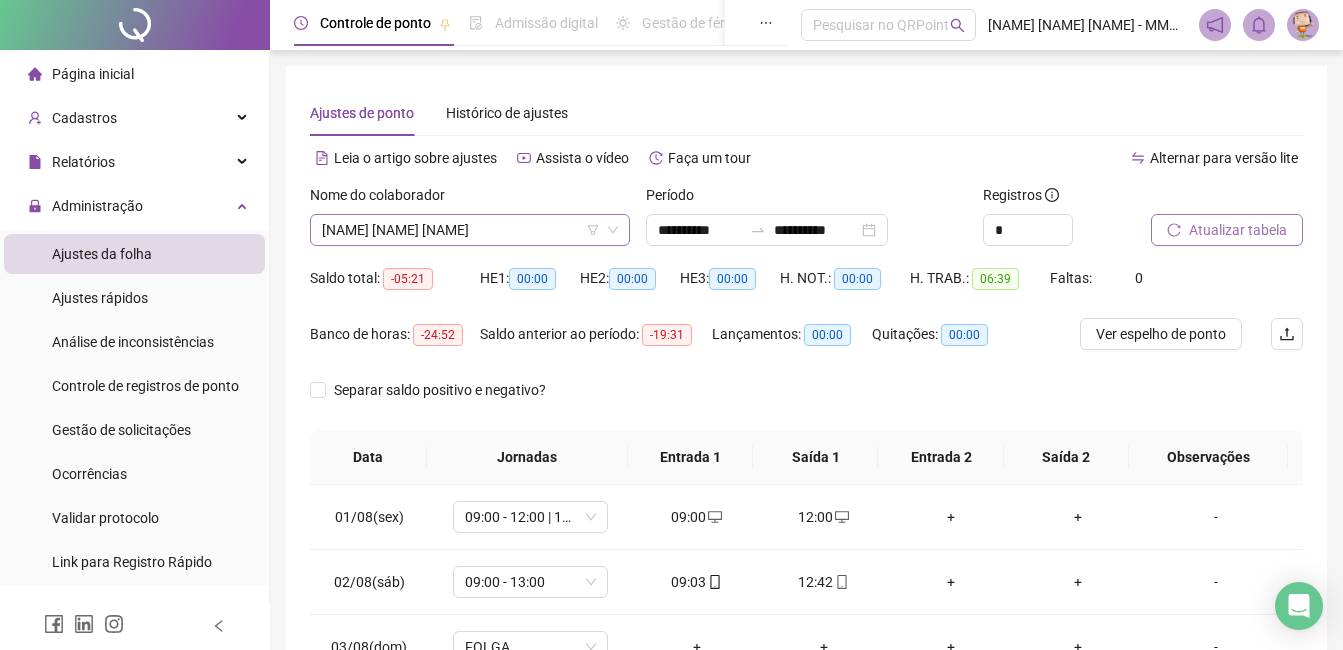click on "[NAME] [NAME] [NAME]" at bounding box center (470, 230) 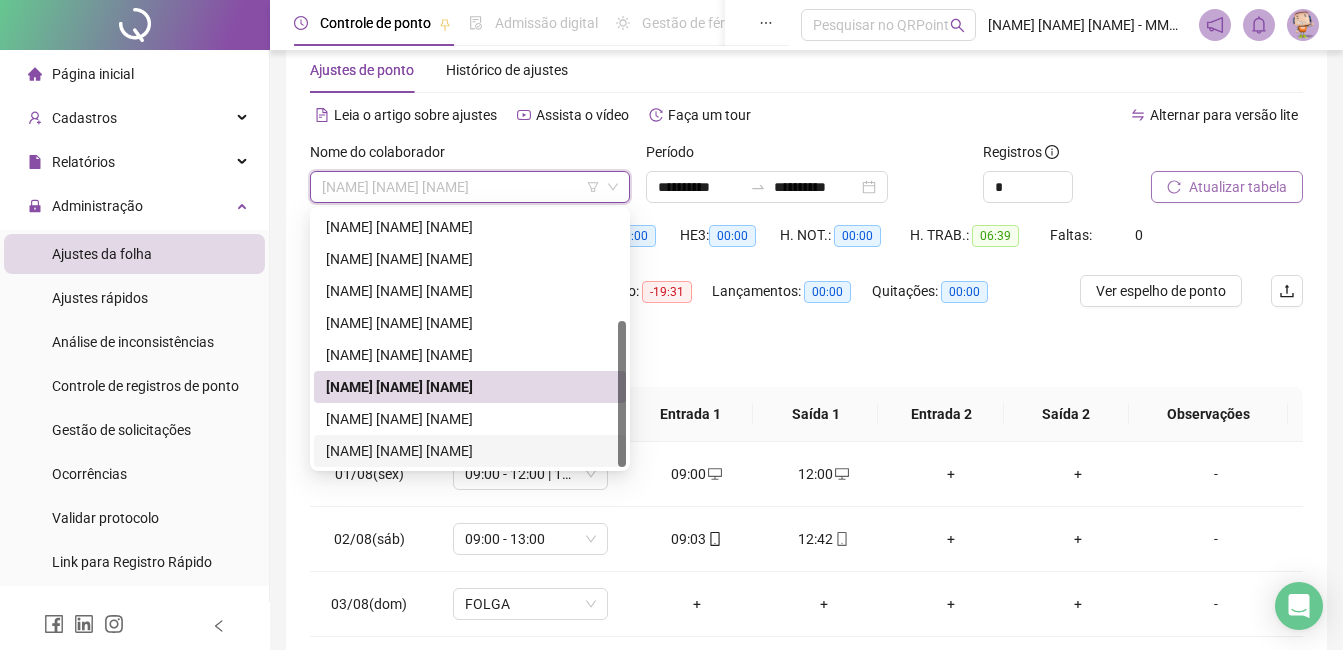 scroll, scrollTop: 100, scrollLeft: 0, axis: vertical 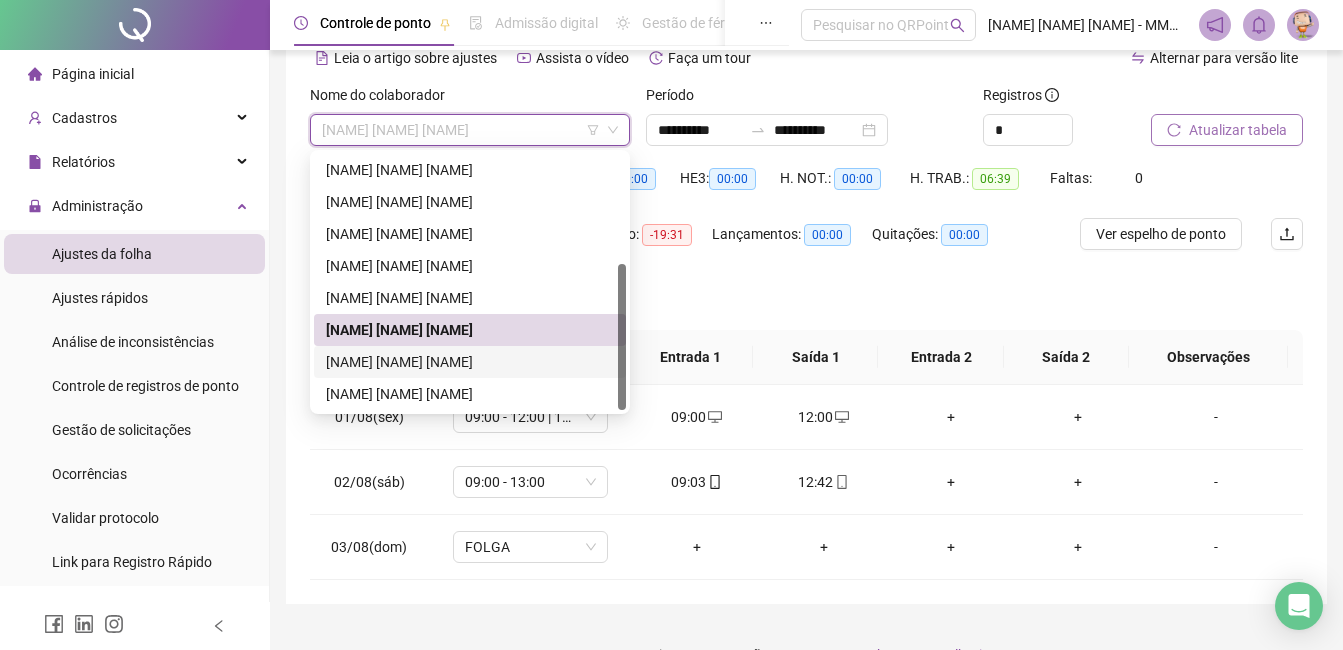 click on "[NAME] [NAME] [NAME]" at bounding box center (470, 362) 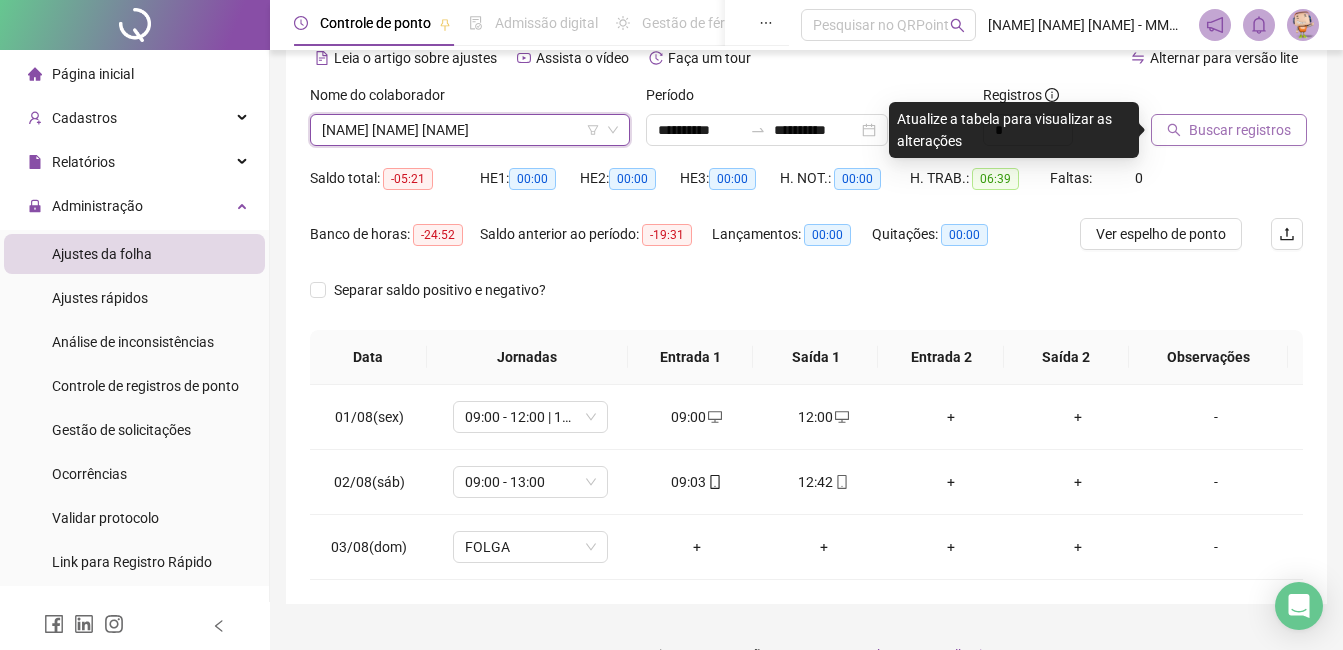 click on "Buscar registros" at bounding box center [1240, 130] 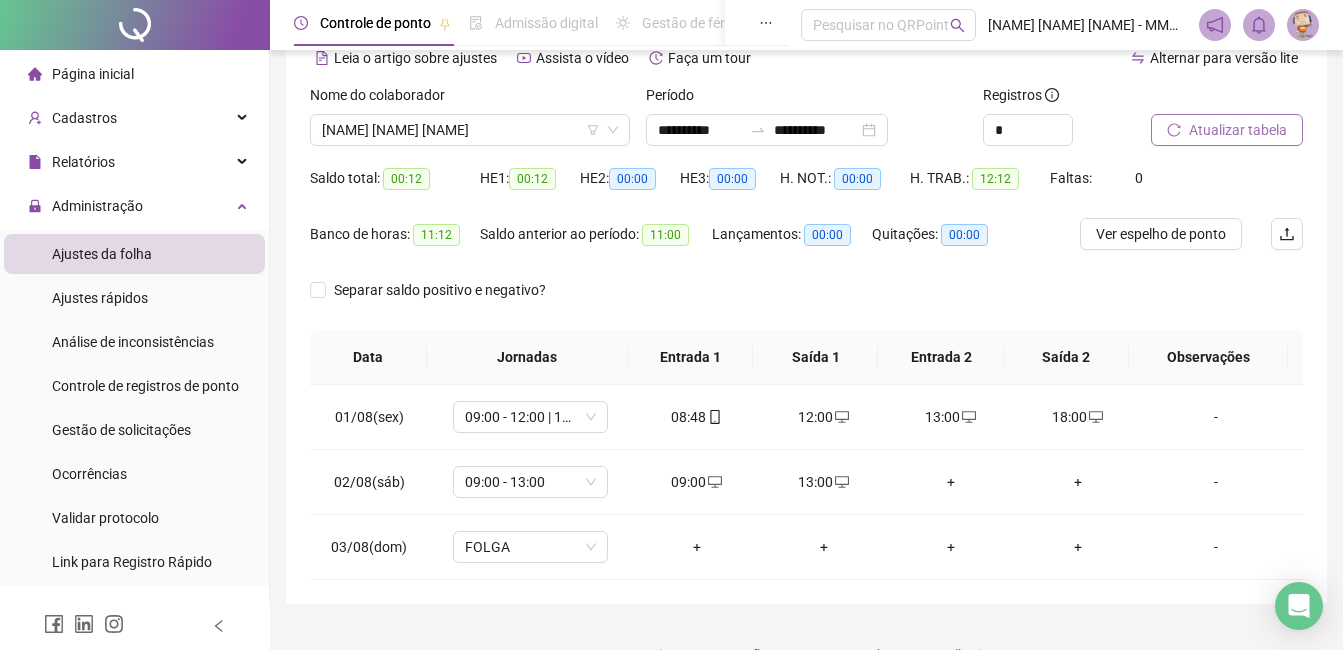 click on "Nome do colaborador [NAME] [NAME] [NAME]" at bounding box center (470, 123) 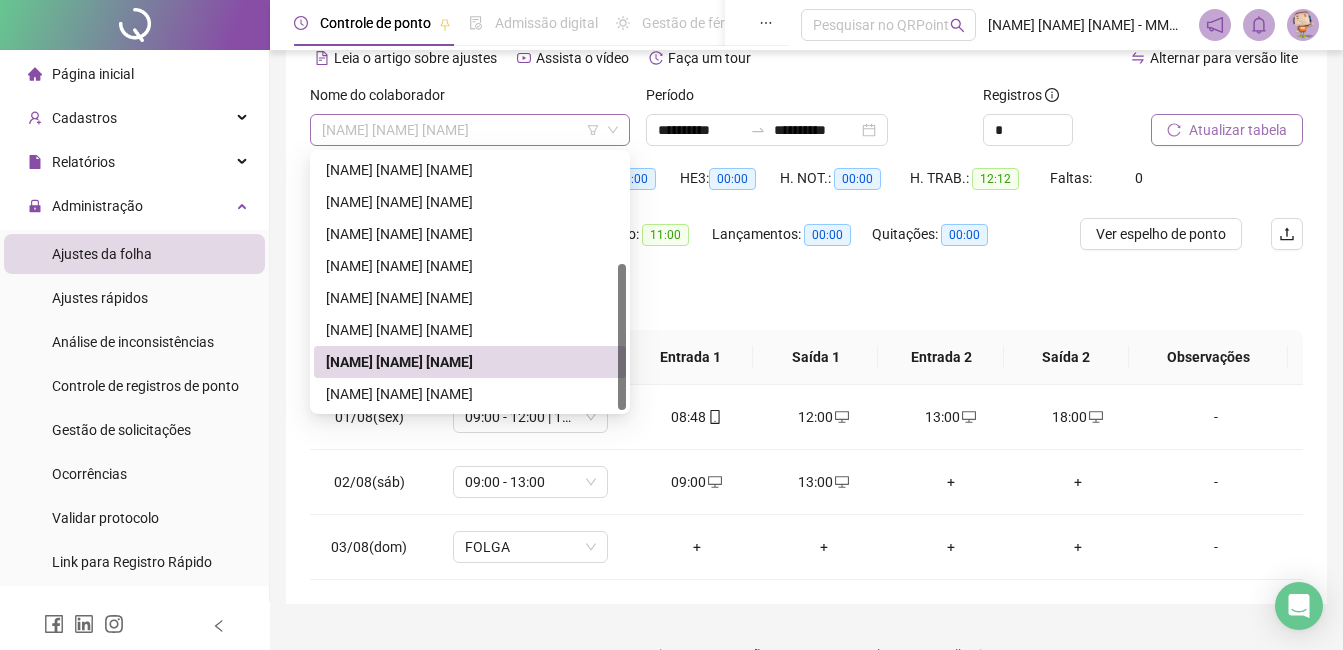click on "[NAME] [NAME] [NAME]" at bounding box center [470, 130] 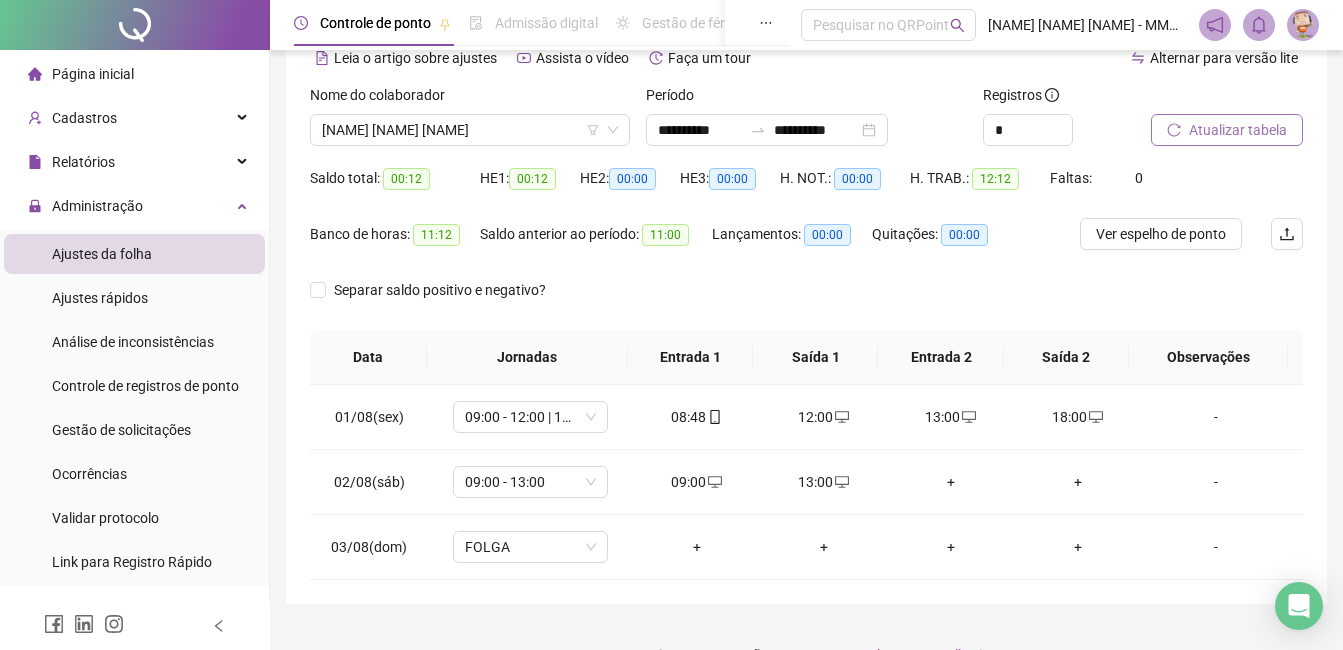 click on "Atualizar tabela" at bounding box center (1227, 130) 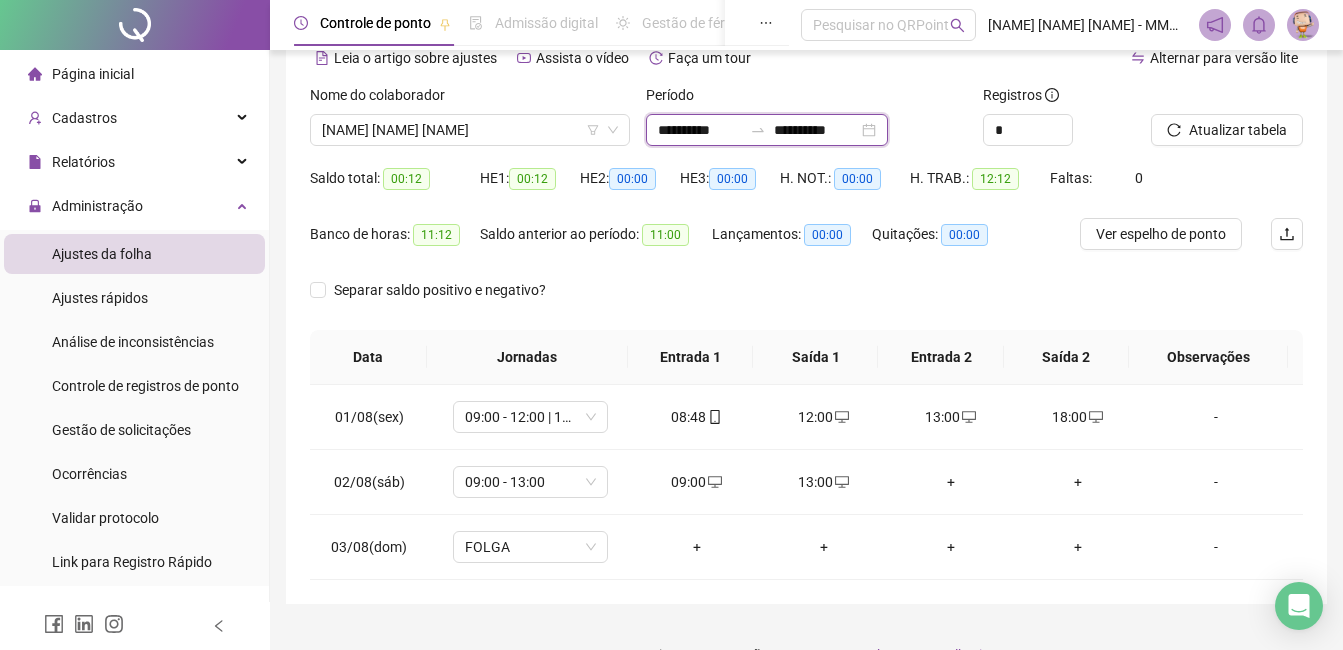 click on "**********" at bounding box center (700, 130) 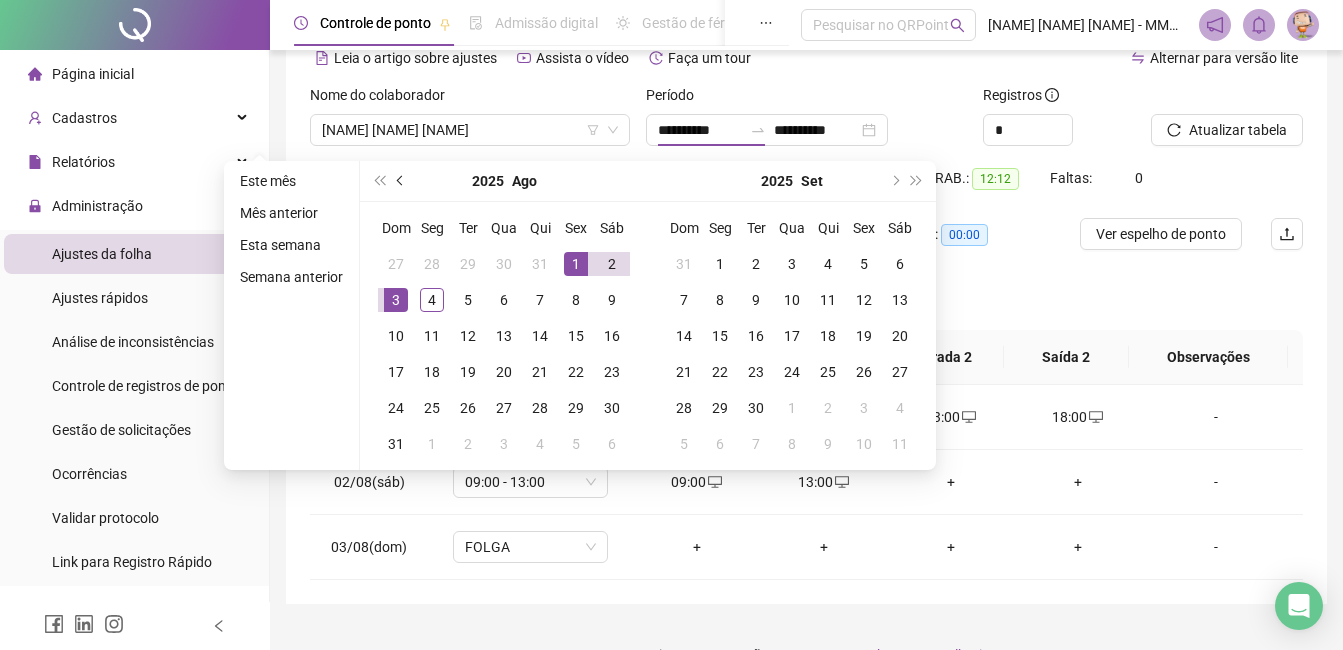 click at bounding box center [401, 181] 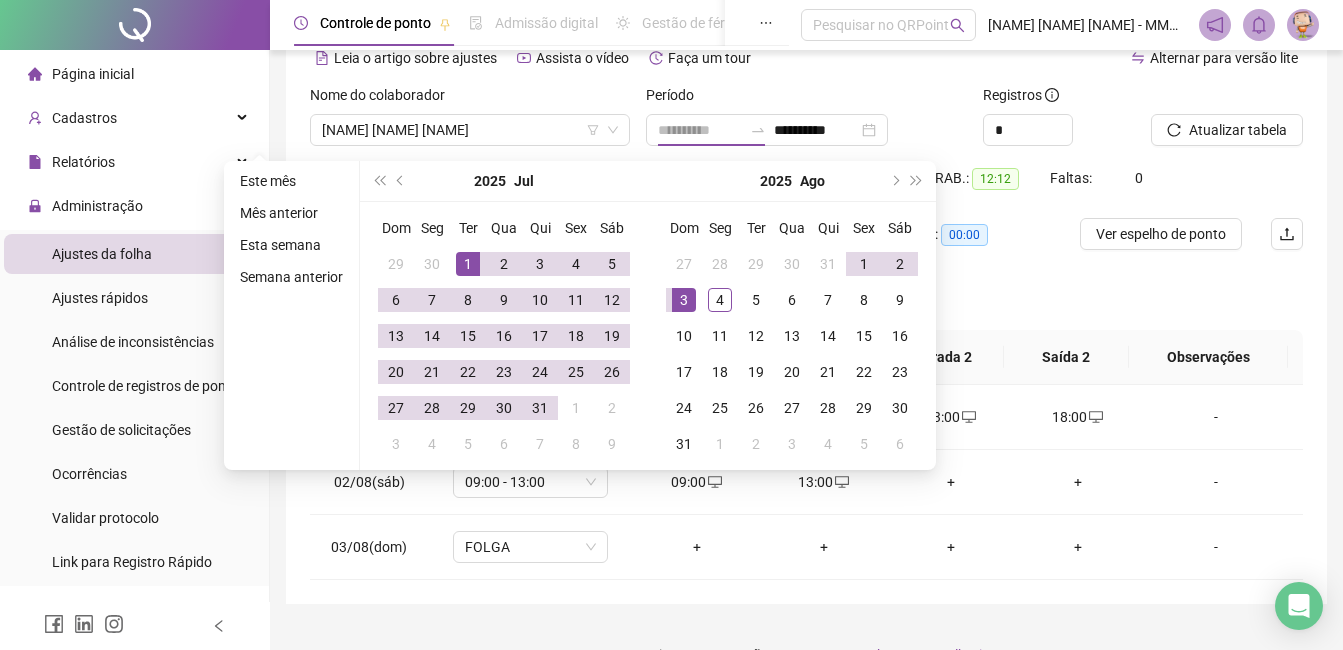 type on "**********" 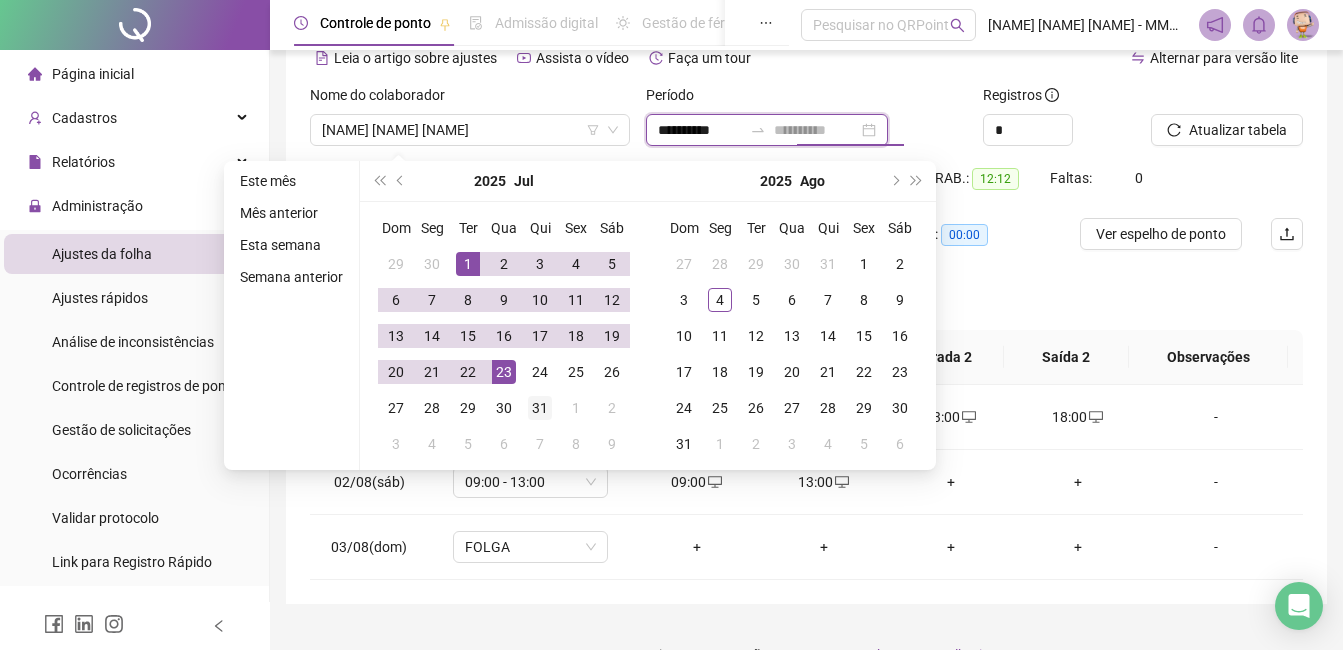 type on "**********" 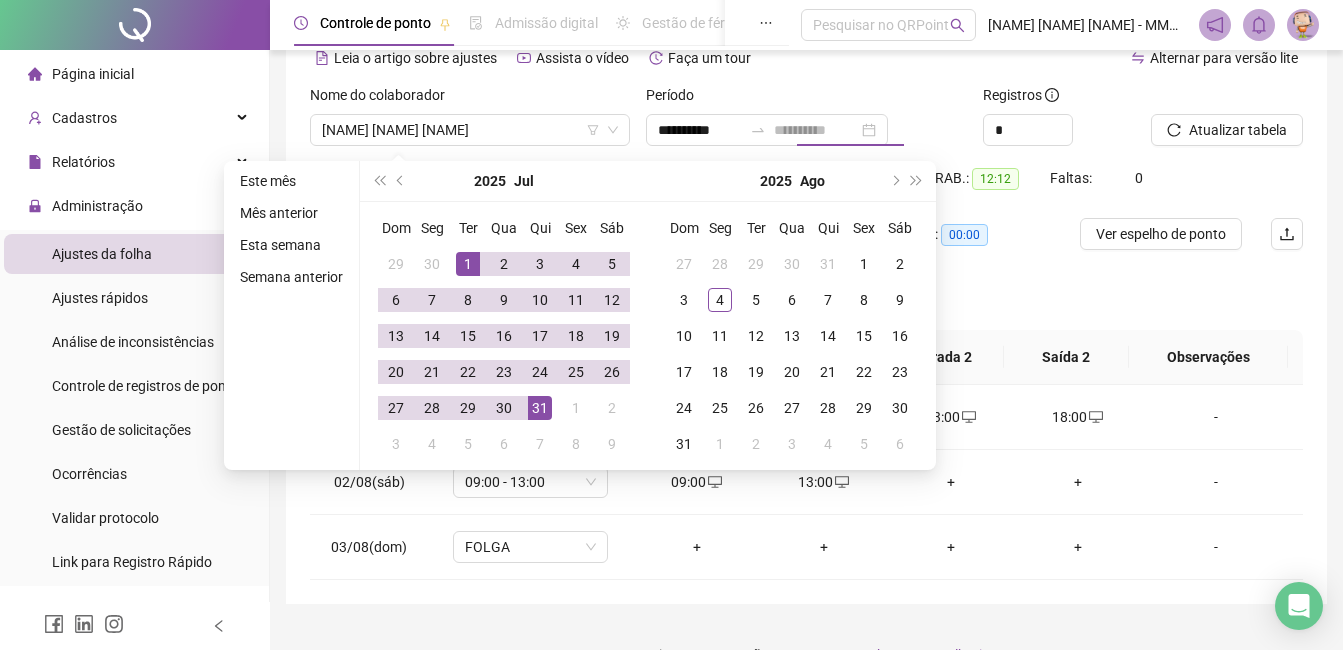 click on "31" at bounding box center [540, 408] 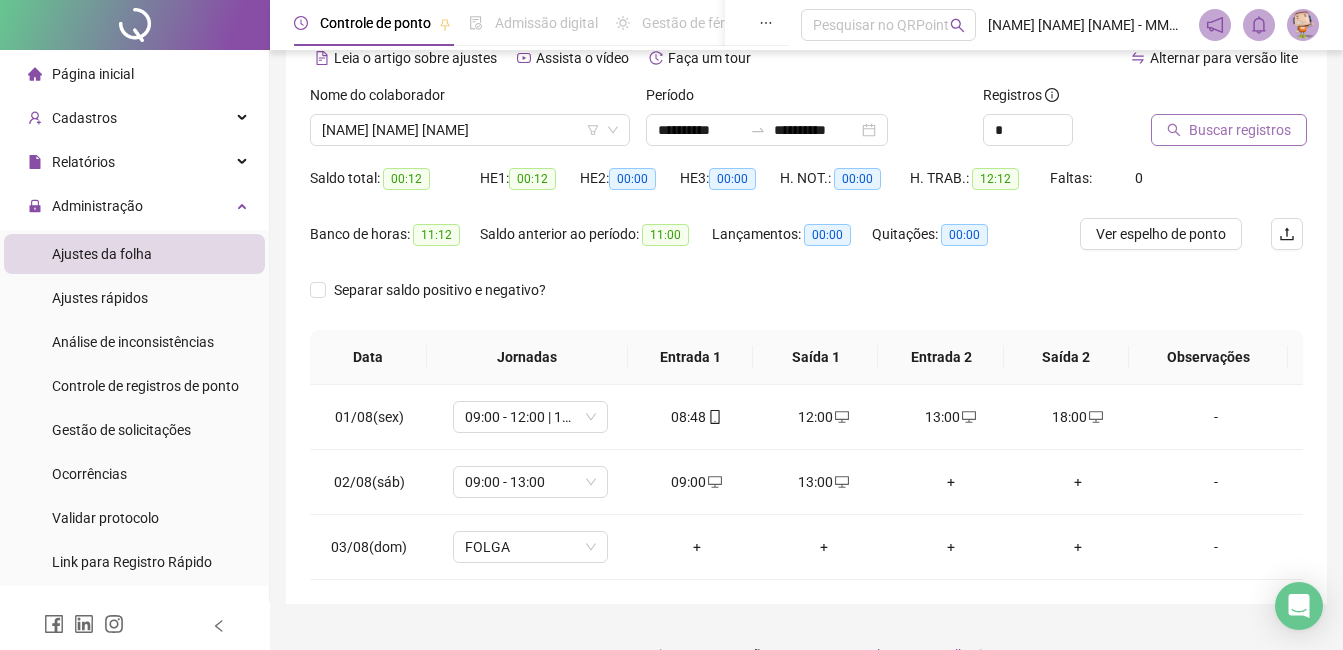 click on "Buscar registros" at bounding box center (1240, 130) 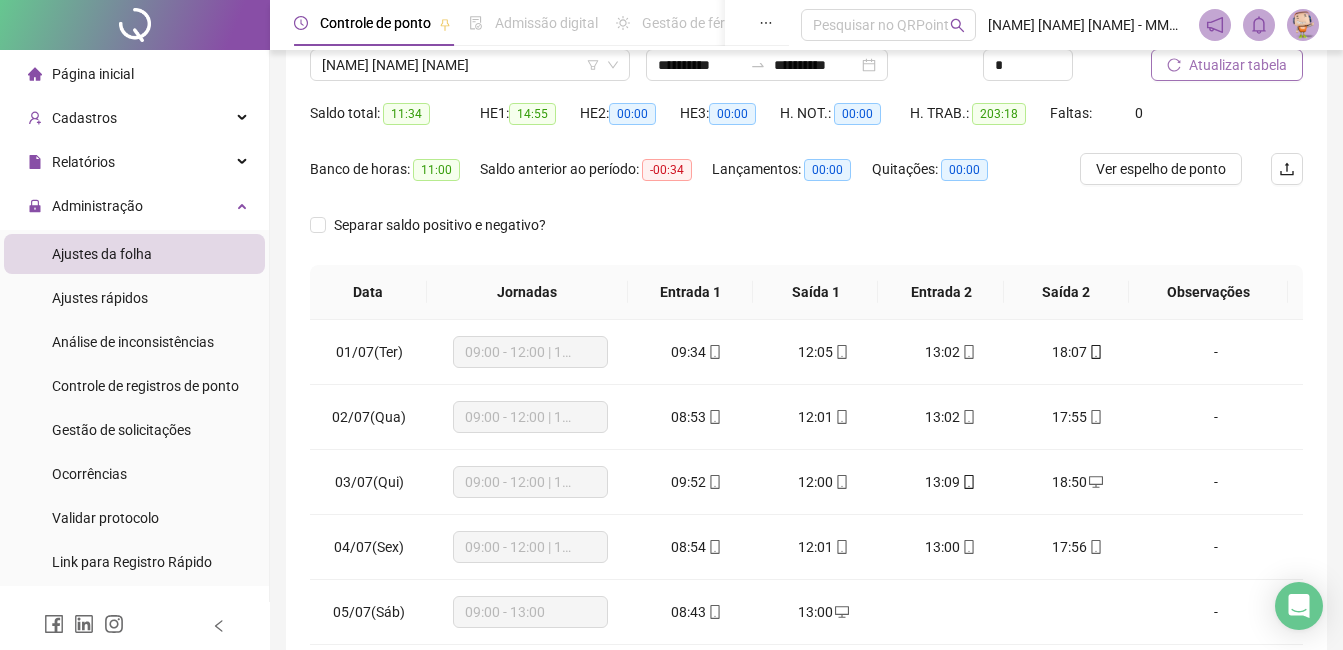 scroll, scrollTop: 200, scrollLeft: 0, axis: vertical 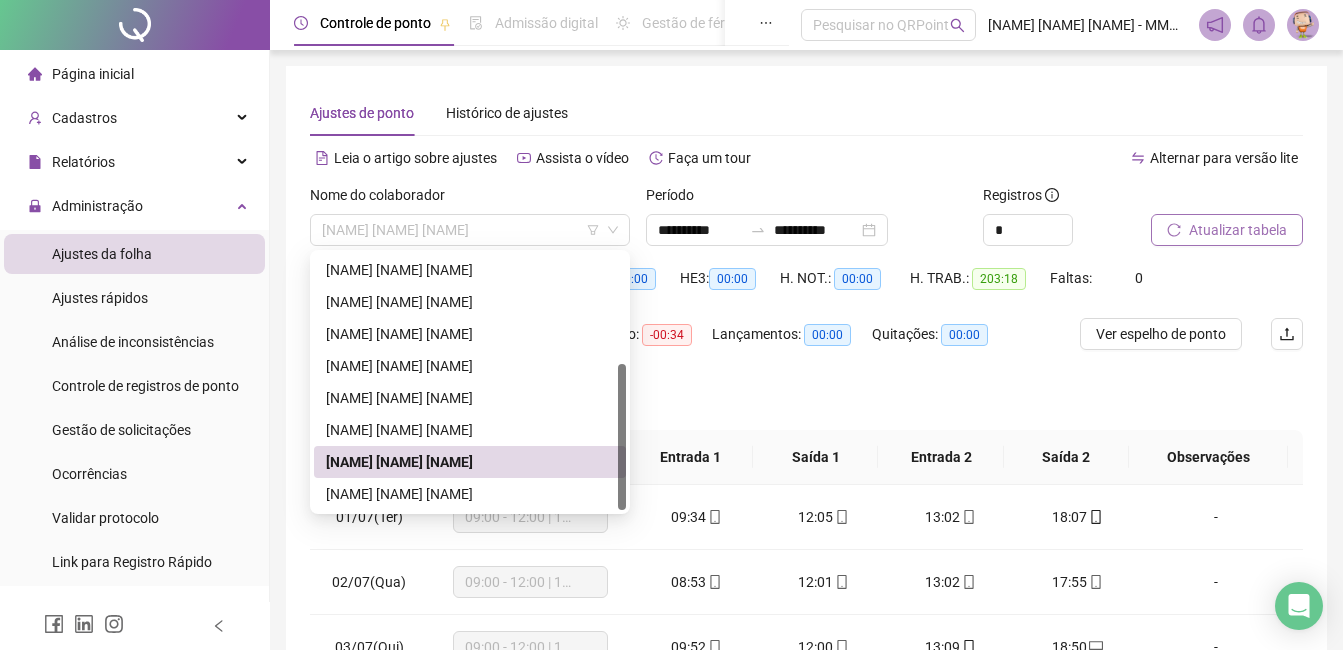 drag, startPoint x: 549, startPoint y: 217, endPoint x: 613, endPoint y: 184, distance: 72.00694 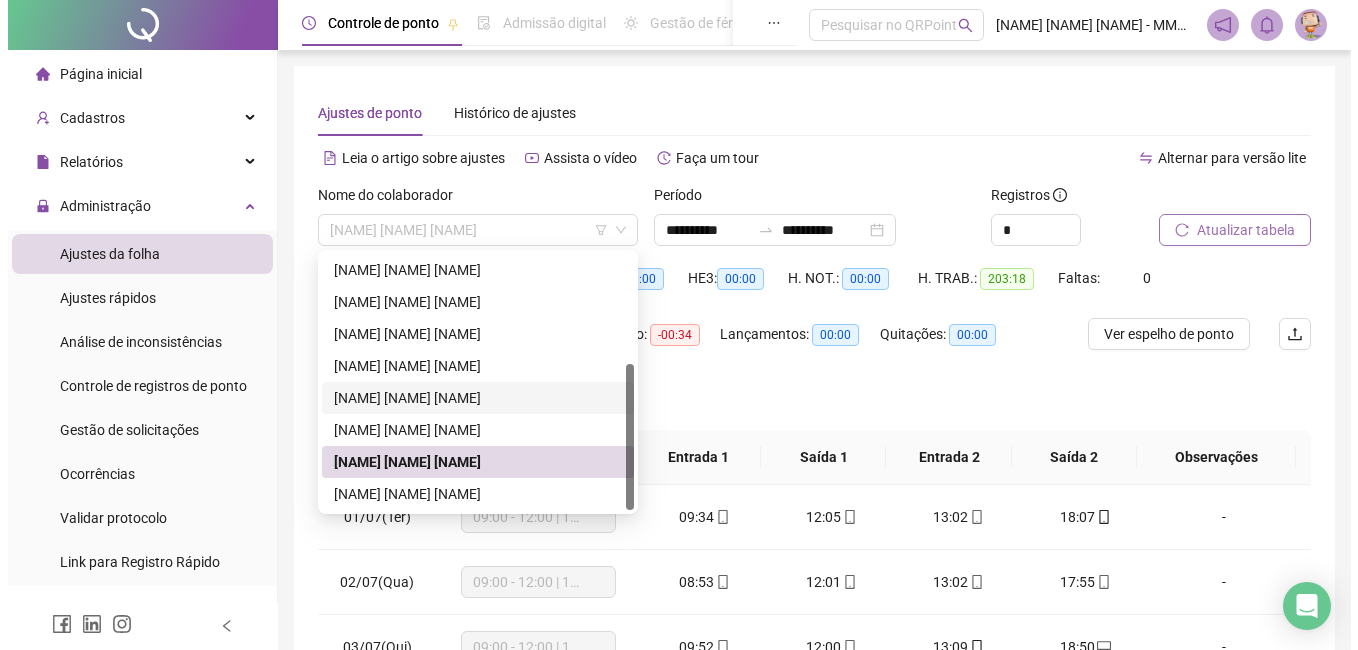 scroll, scrollTop: 100, scrollLeft: 0, axis: vertical 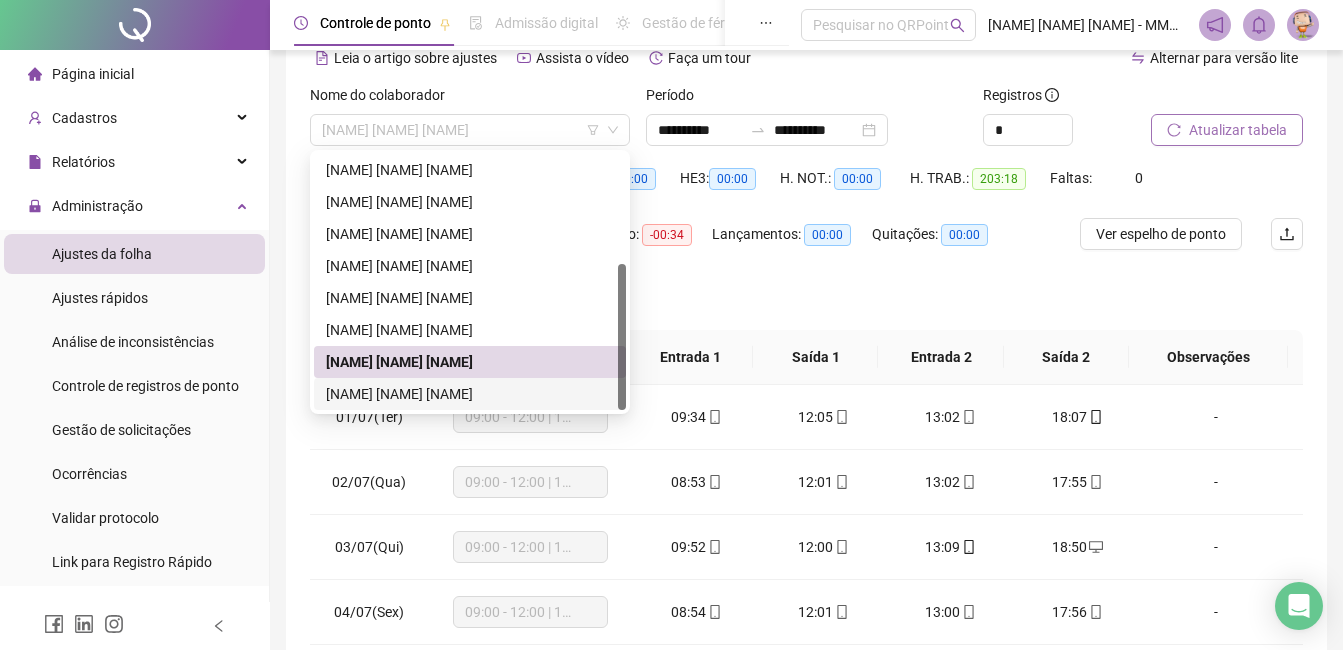 drag, startPoint x: 476, startPoint y: 392, endPoint x: 499, endPoint y: 378, distance: 26.925823 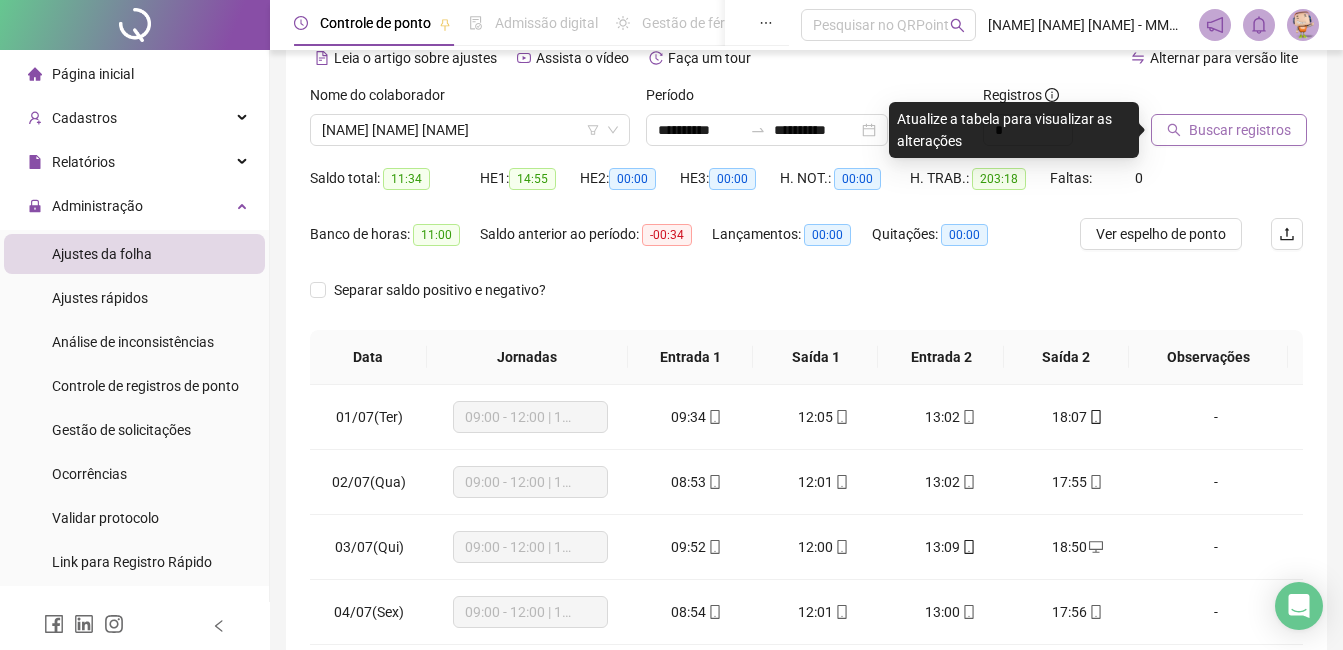 click on "Buscar registros" at bounding box center [1240, 130] 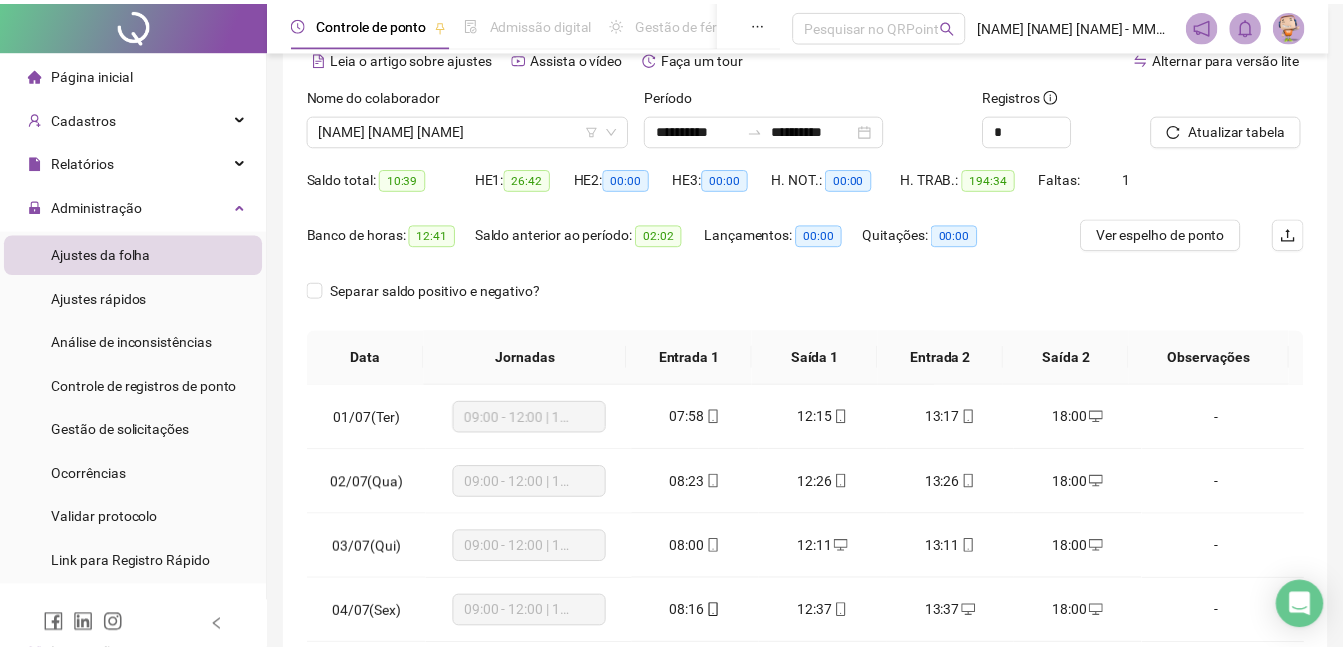 scroll, scrollTop: 372, scrollLeft: 0, axis: vertical 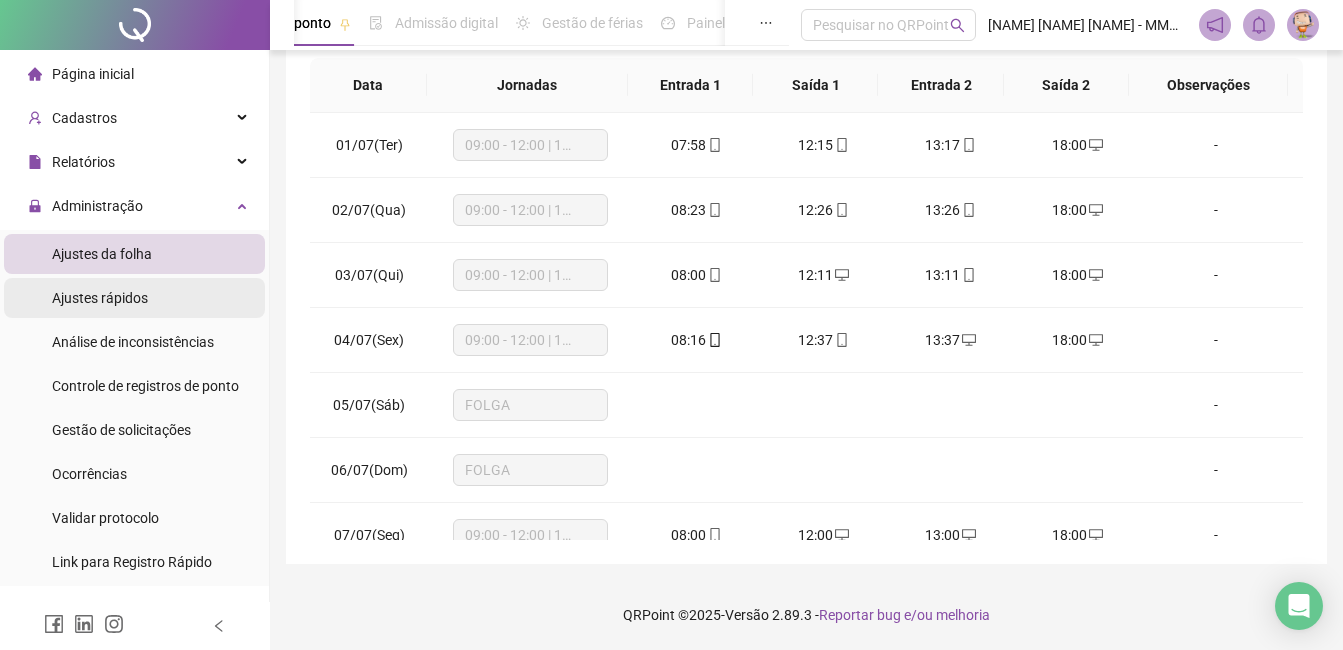 click on "Ajustes rápidos" at bounding box center (134, 298) 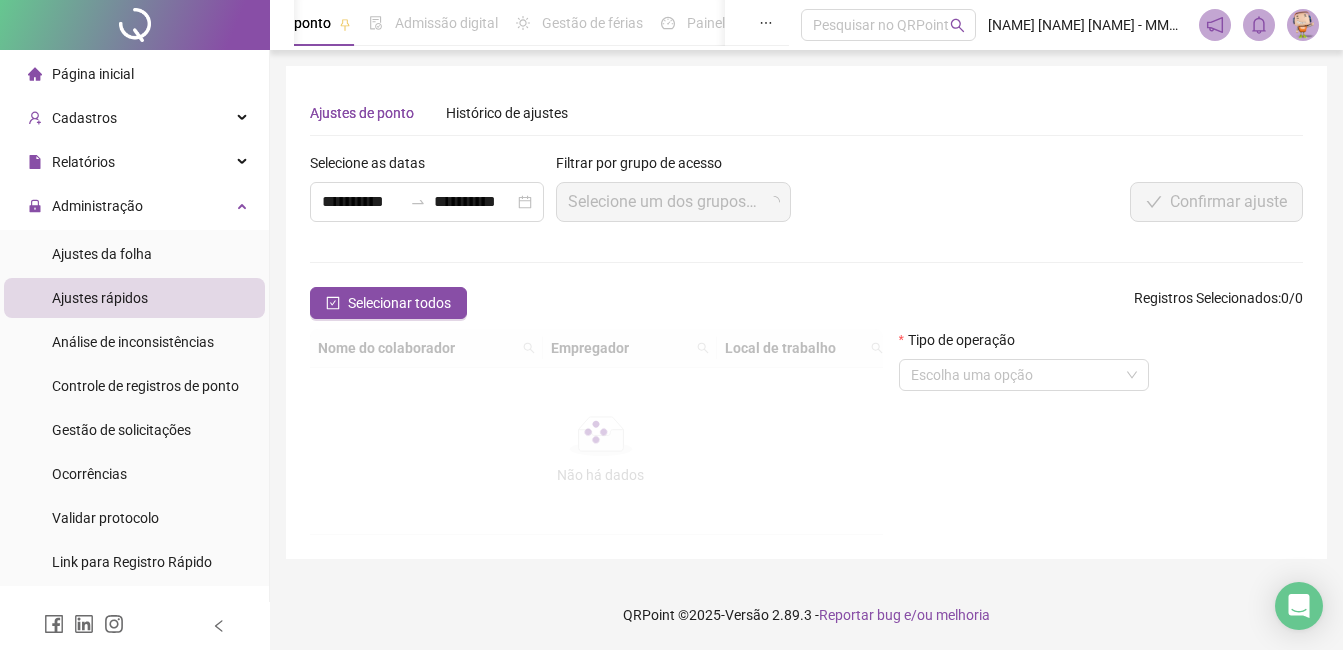 scroll, scrollTop: 0, scrollLeft: 0, axis: both 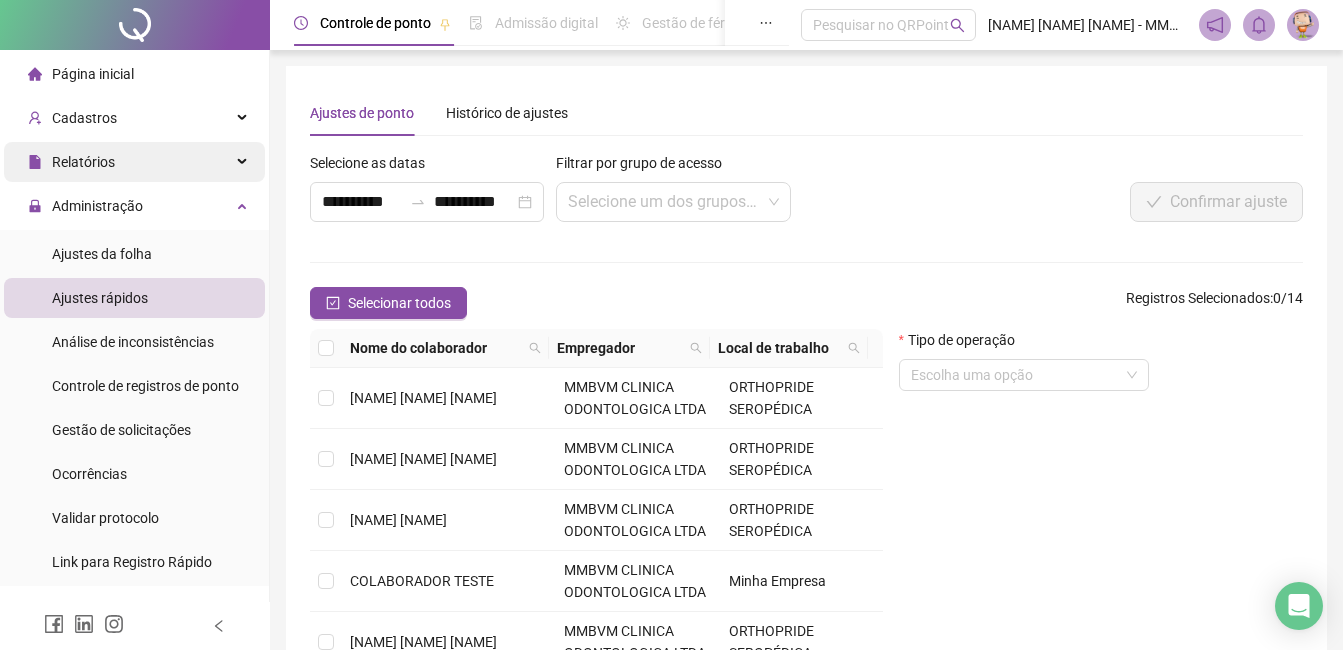 click on "Relatórios" at bounding box center [134, 162] 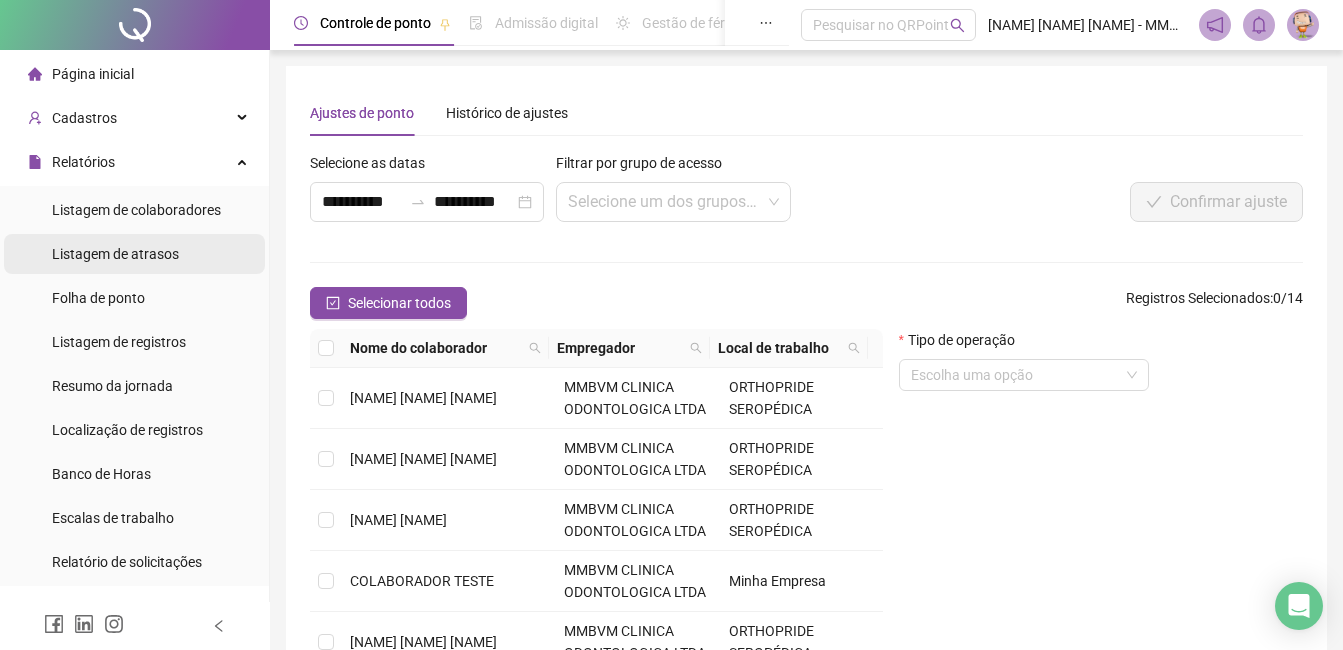 click on "Listagem de atrasos" at bounding box center [115, 254] 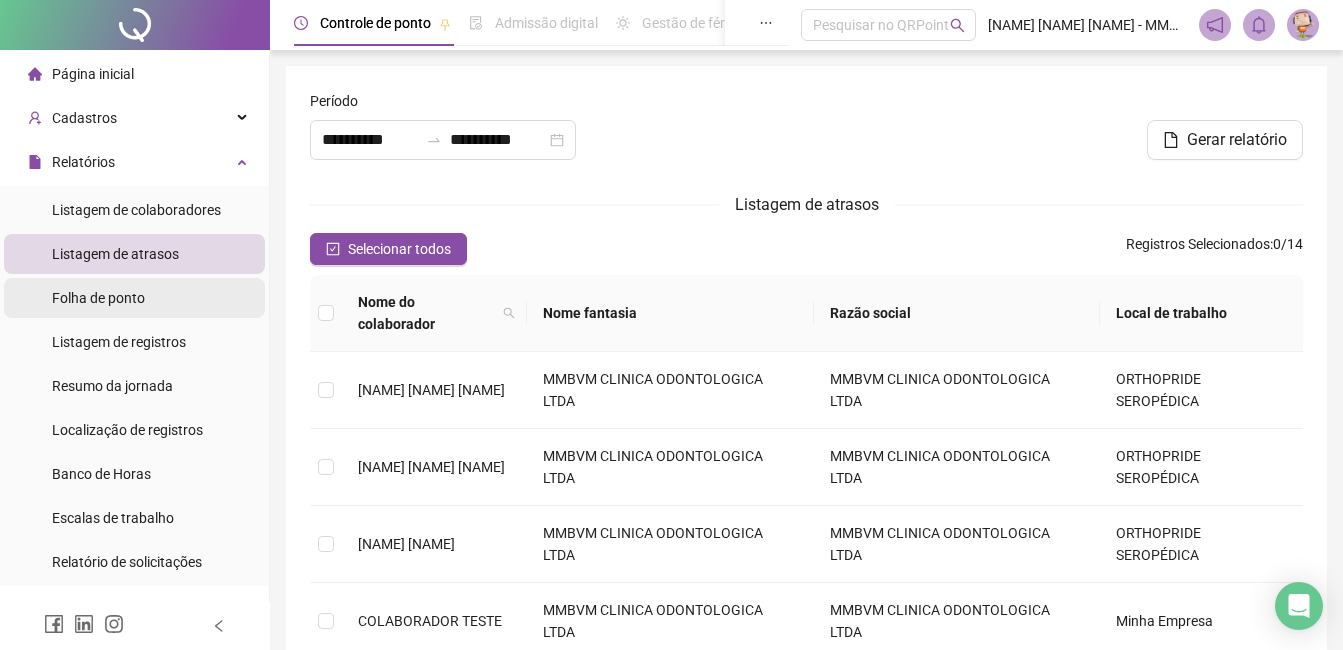 click on "Folha de ponto" at bounding box center (98, 298) 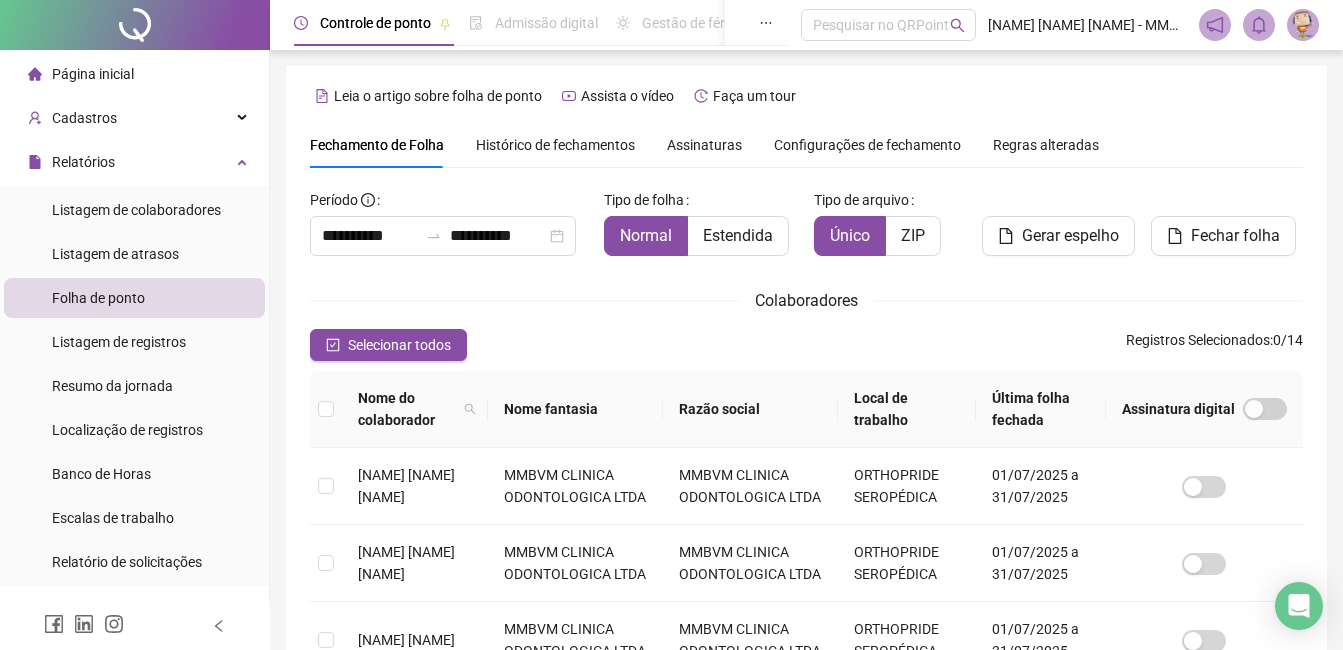 scroll, scrollTop: 85, scrollLeft: 0, axis: vertical 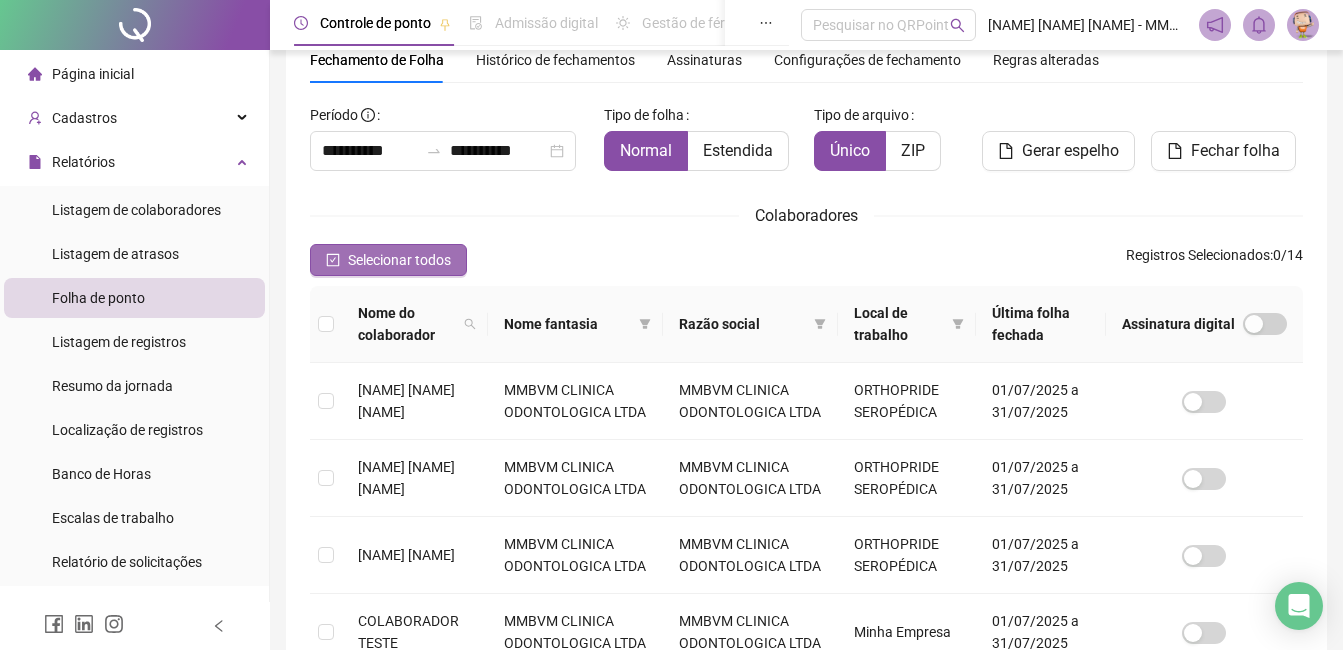 click on "Selecionar todos" at bounding box center (399, 260) 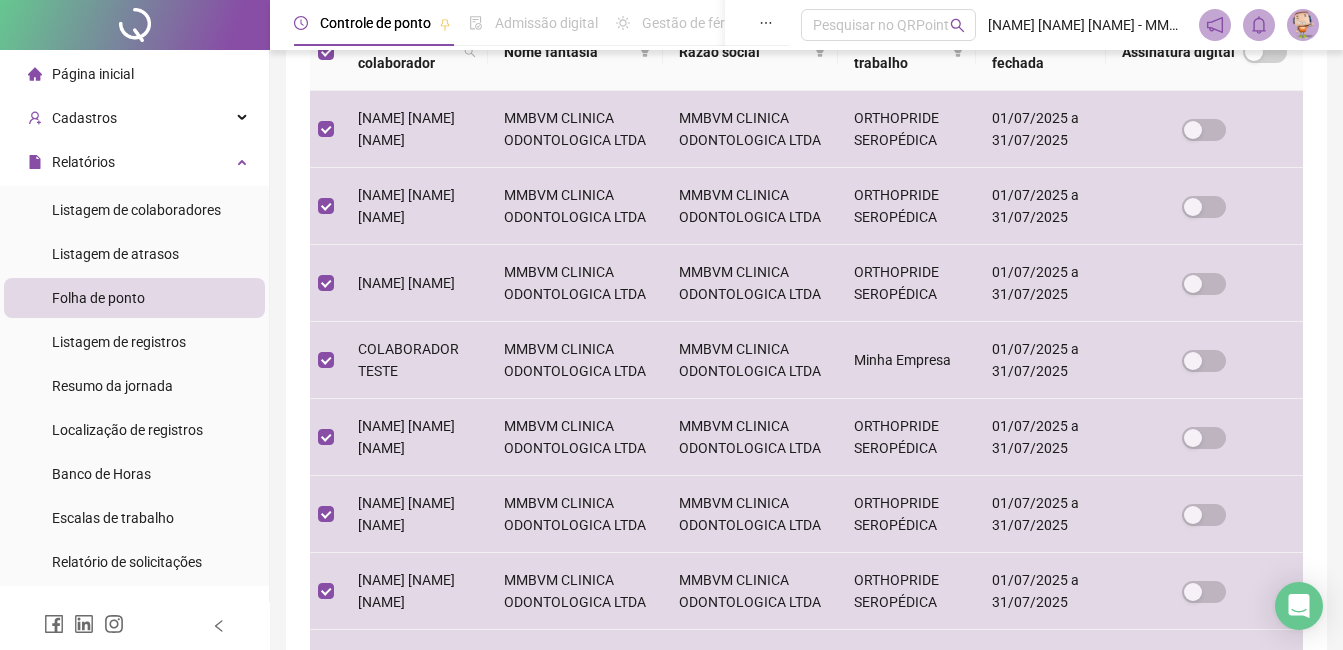 scroll, scrollTop: 0, scrollLeft: 0, axis: both 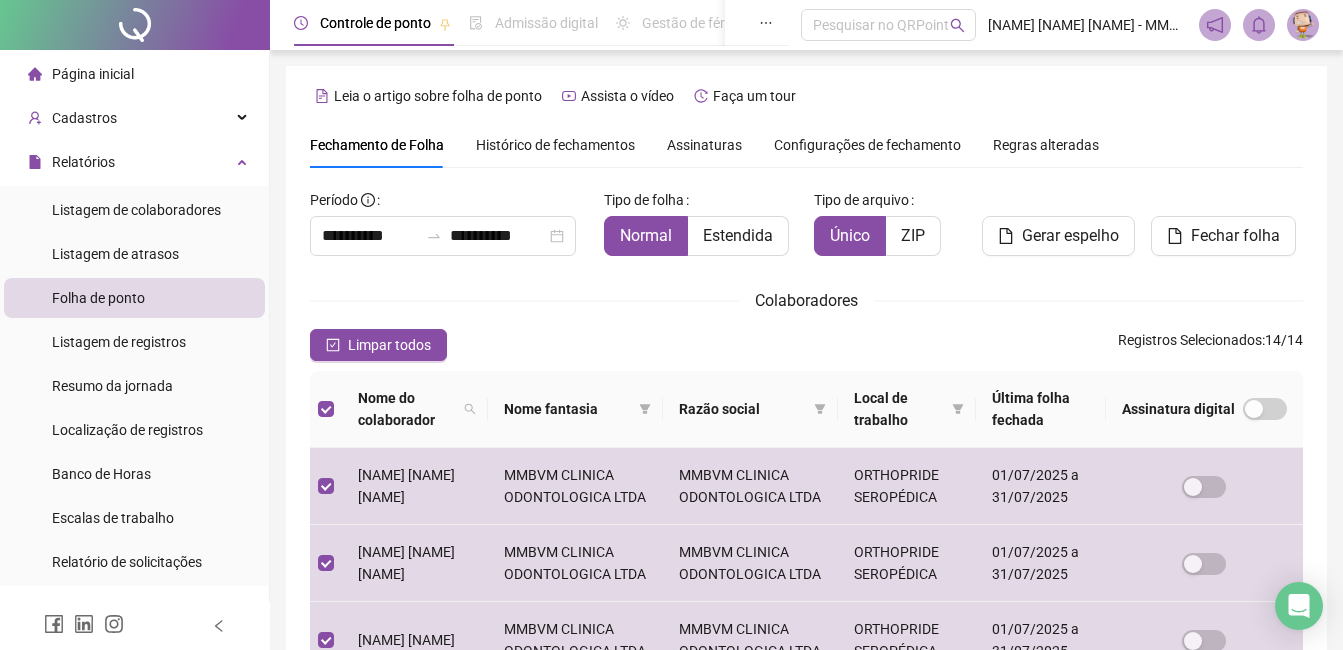 click on "Página inicial" at bounding box center [134, 74] 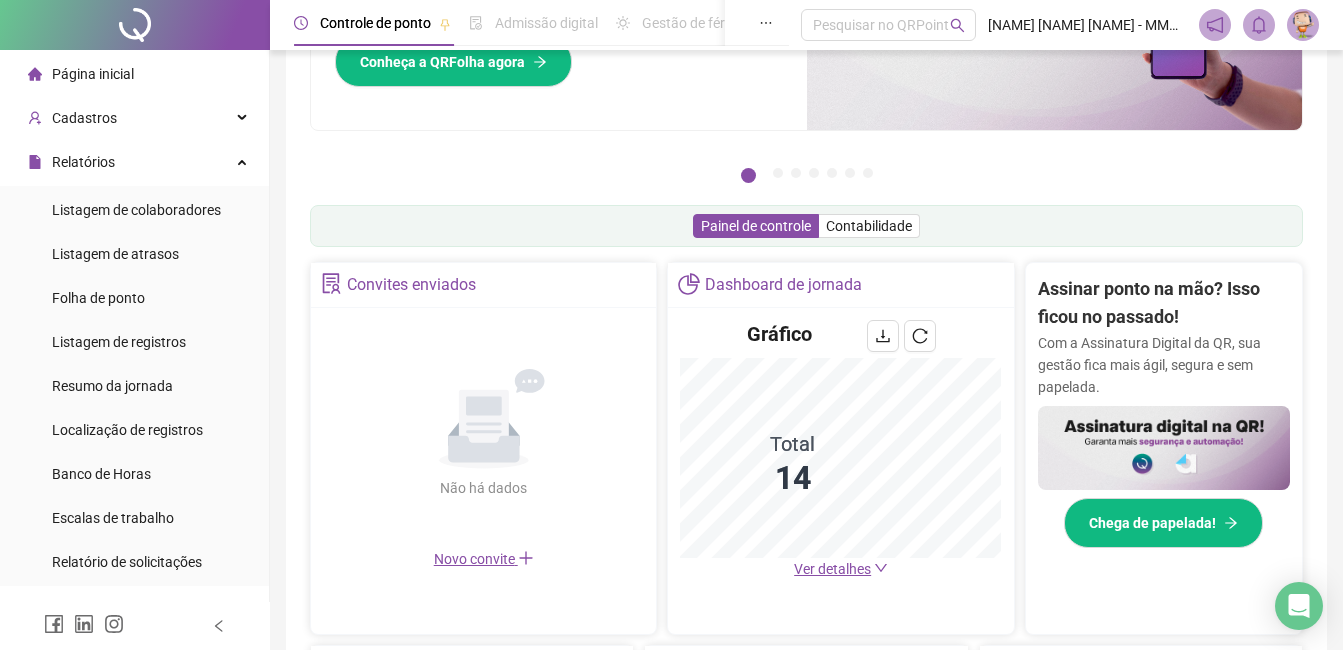 scroll, scrollTop: 0, scrollLeft: 0, axis: both 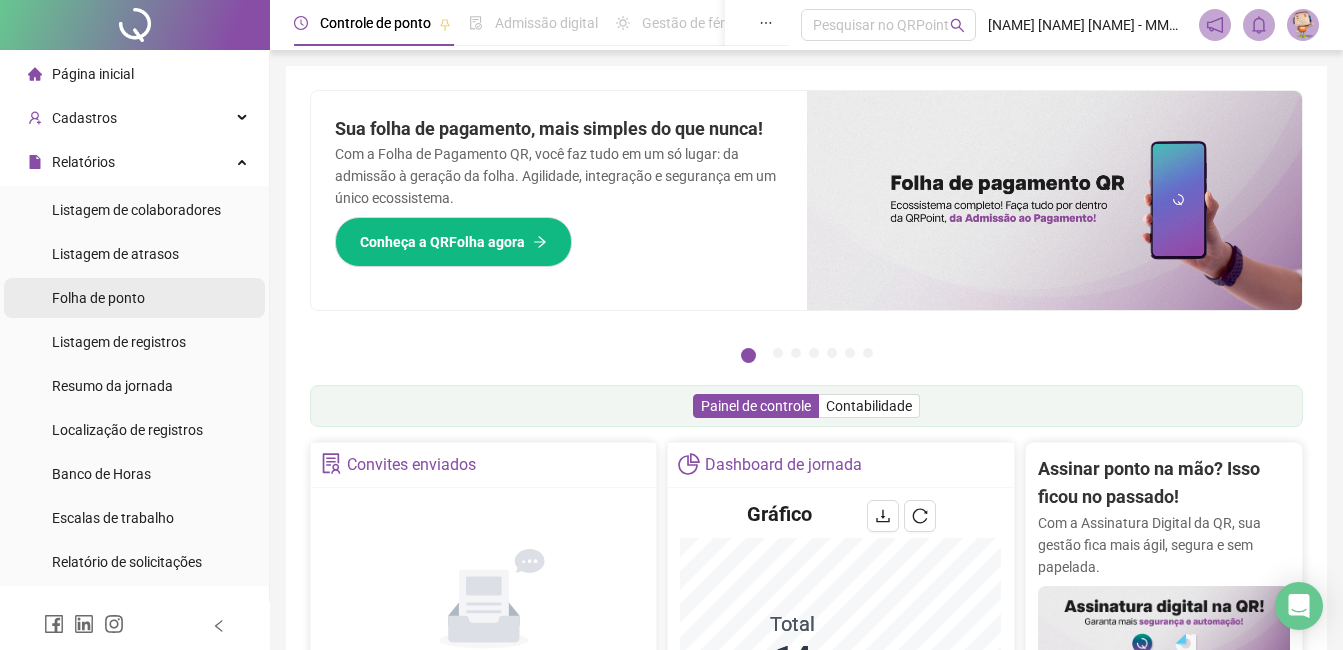 click on "Folha de ponto" at bounding box center [98, 298] 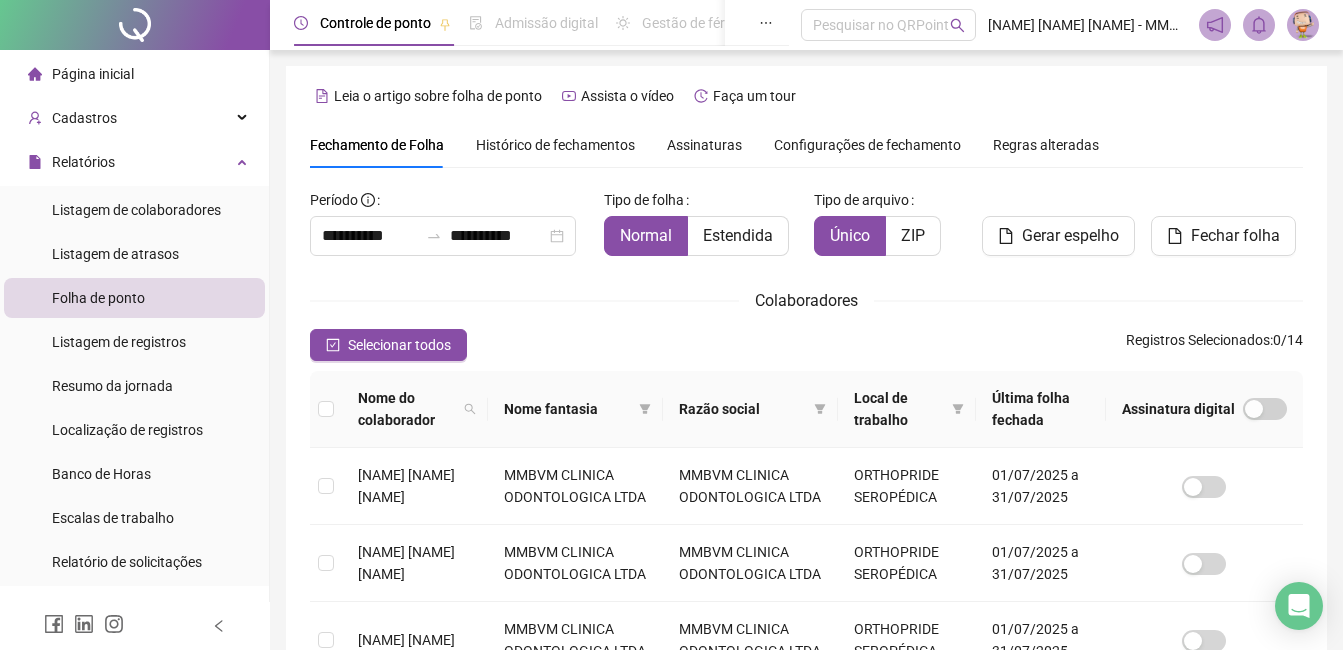 scroll, scrollTop: 85, scrollLeft: 0, axis: vertical 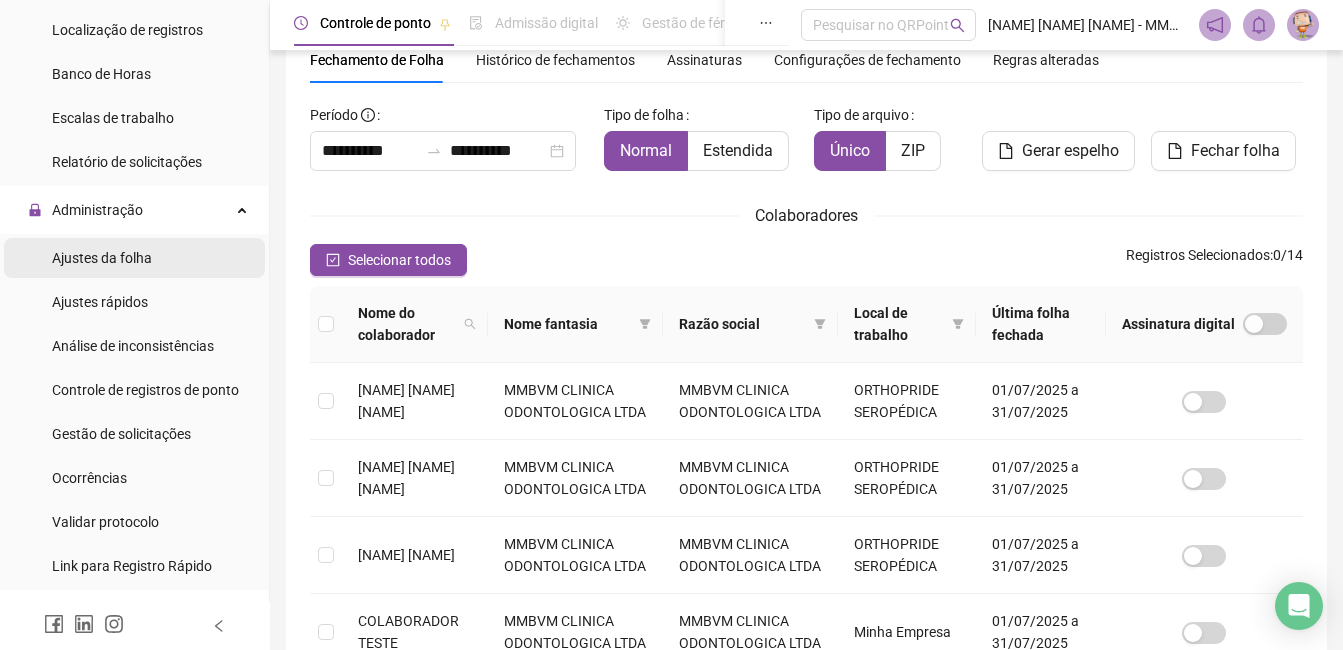 click on "Ajustes da folha" at bounding box center [102, 258] 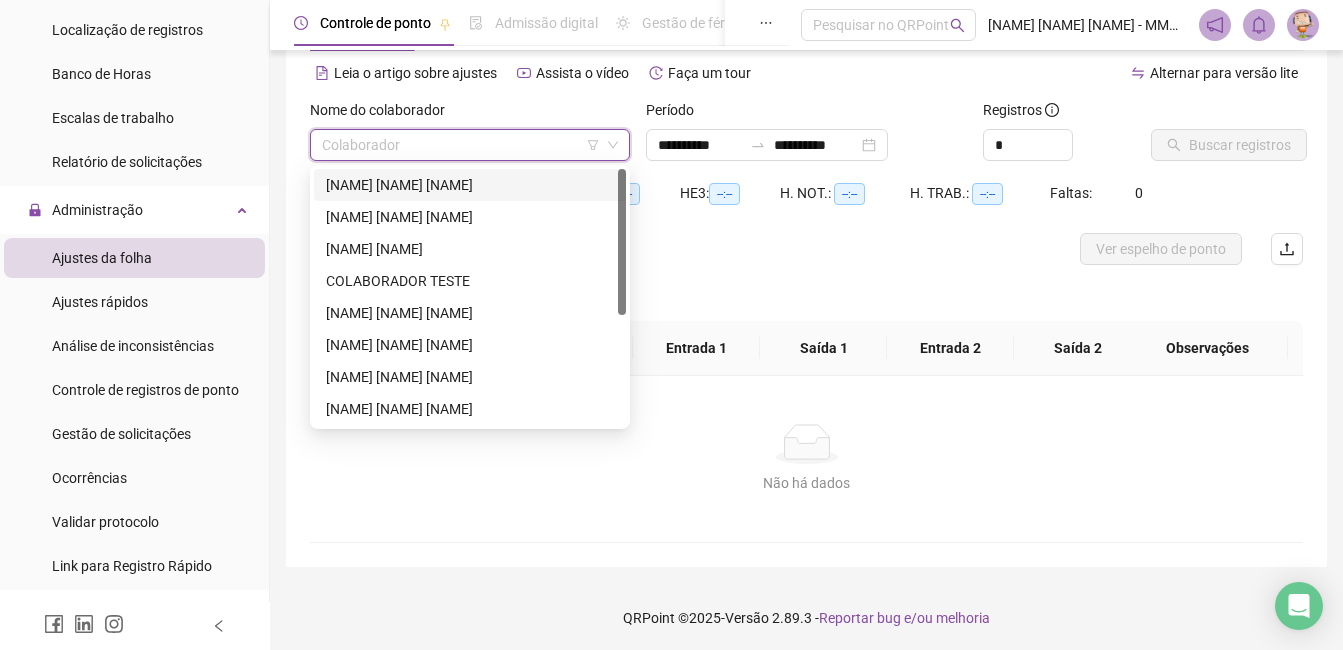 click at bounding box center (461, 145) 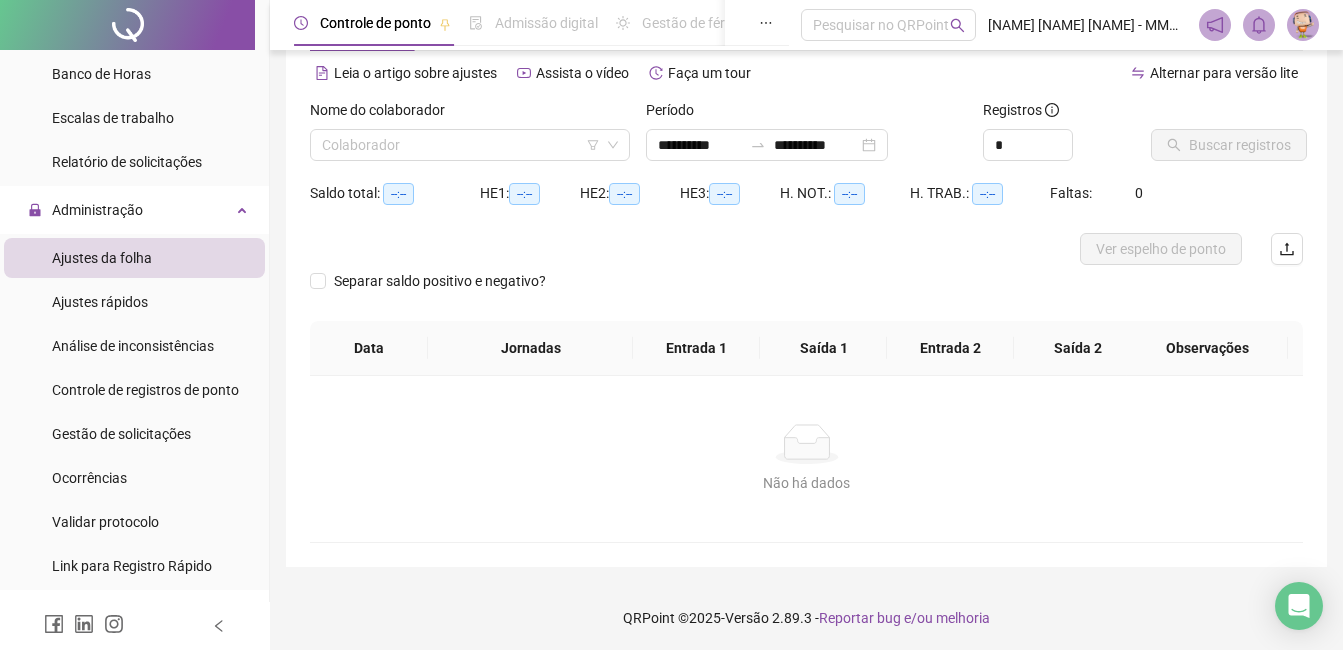 scroll, scrollTop: 0, scrollLeft: 0, axis: both 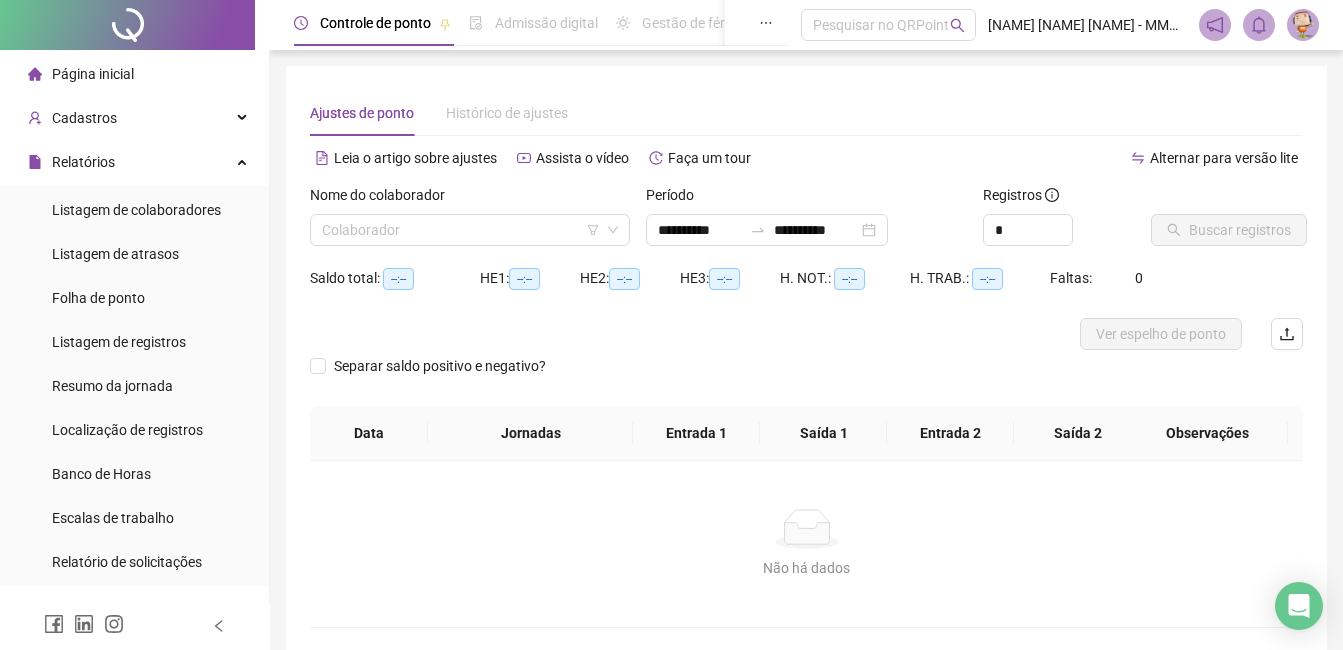 click on "Página inicial" at bounding box center (134, 74) 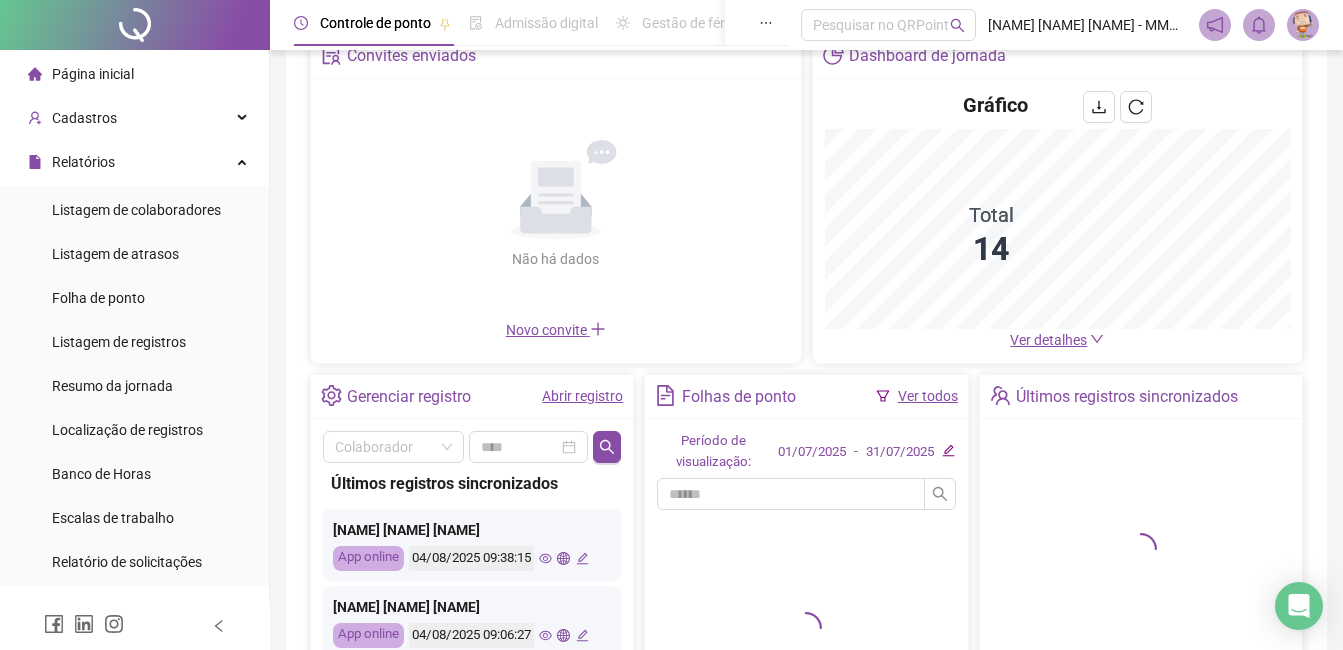 scroll, scrollTop: 333, scrollLeft: 0, axis: vertical 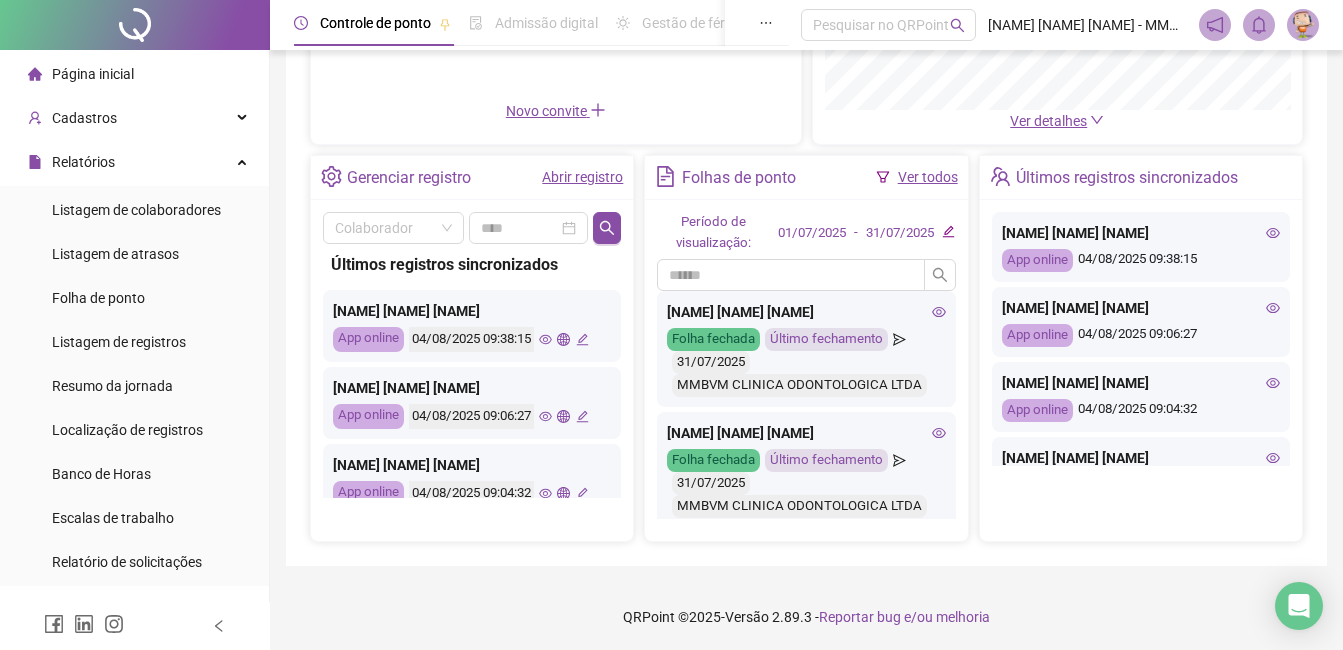 click on "Folha fechada" at bounding box center [713, 339] 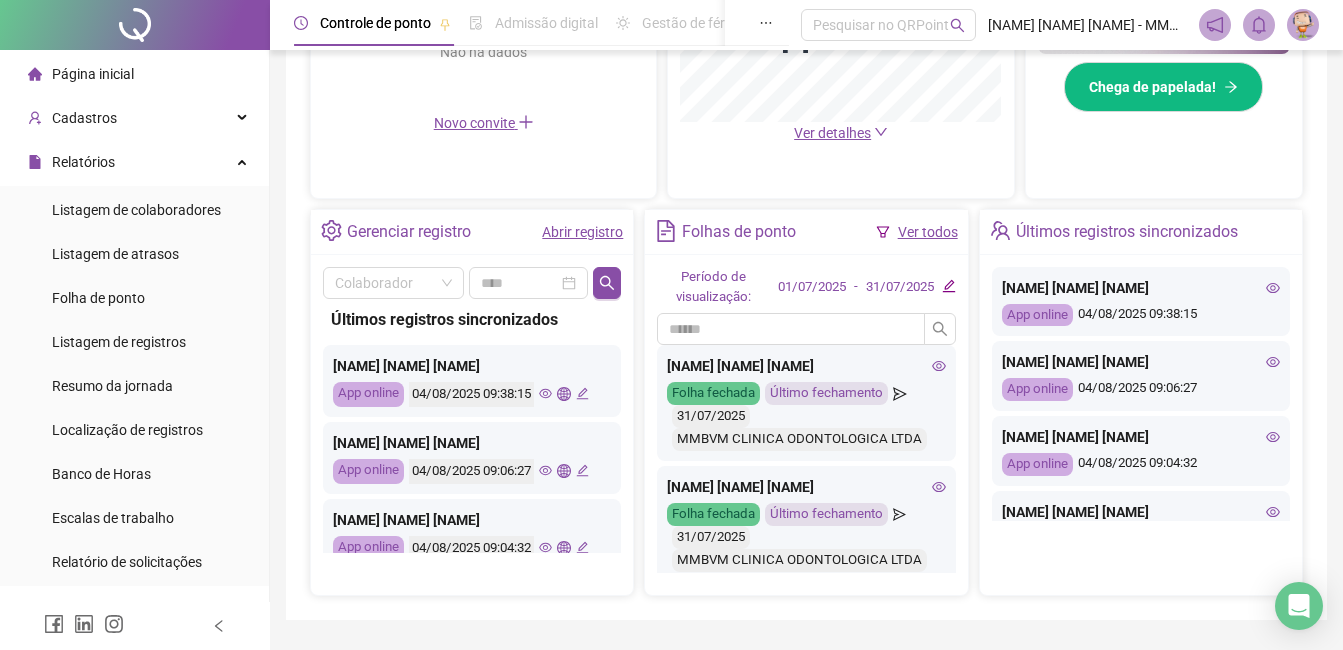 scroll, scrollTop: 672, scrollLeft: 0, axis: vertical 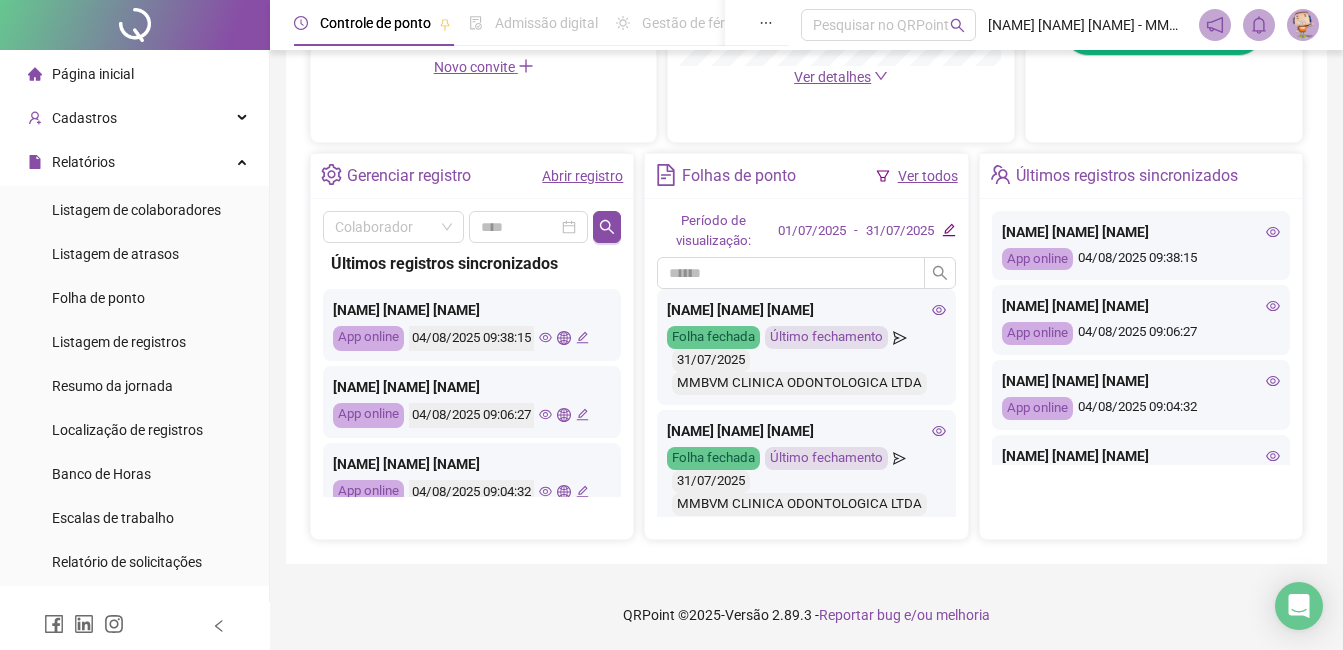 click 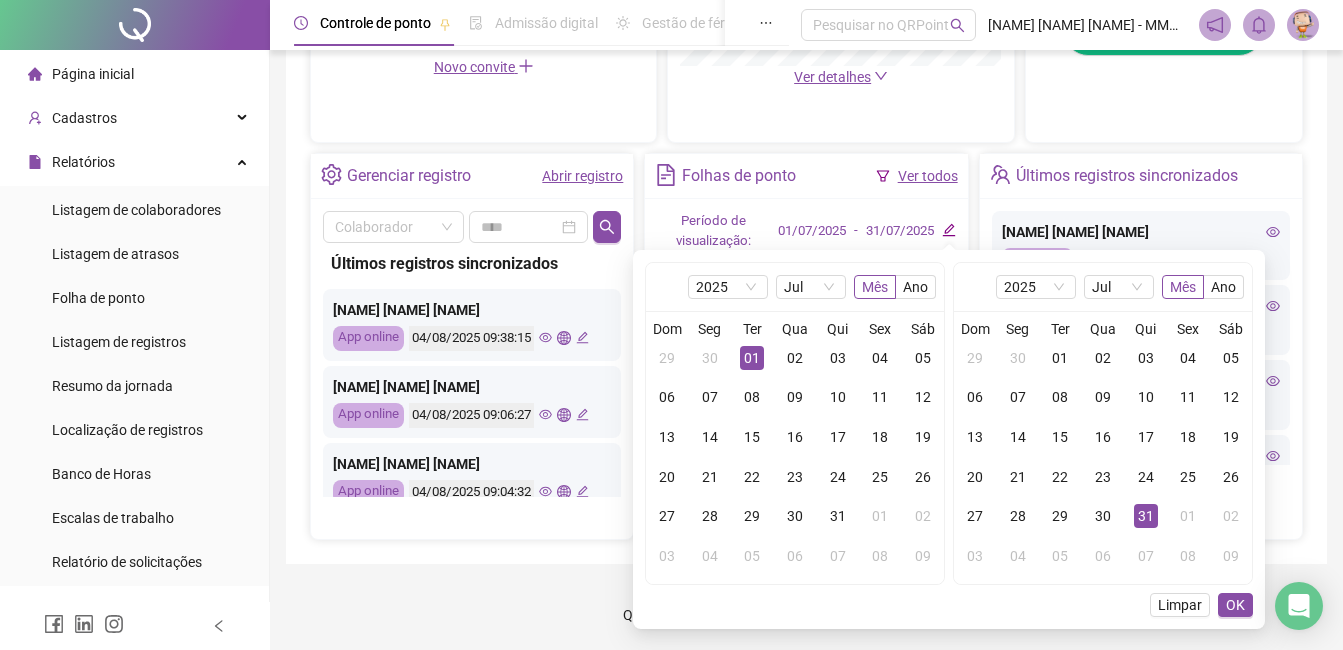 click 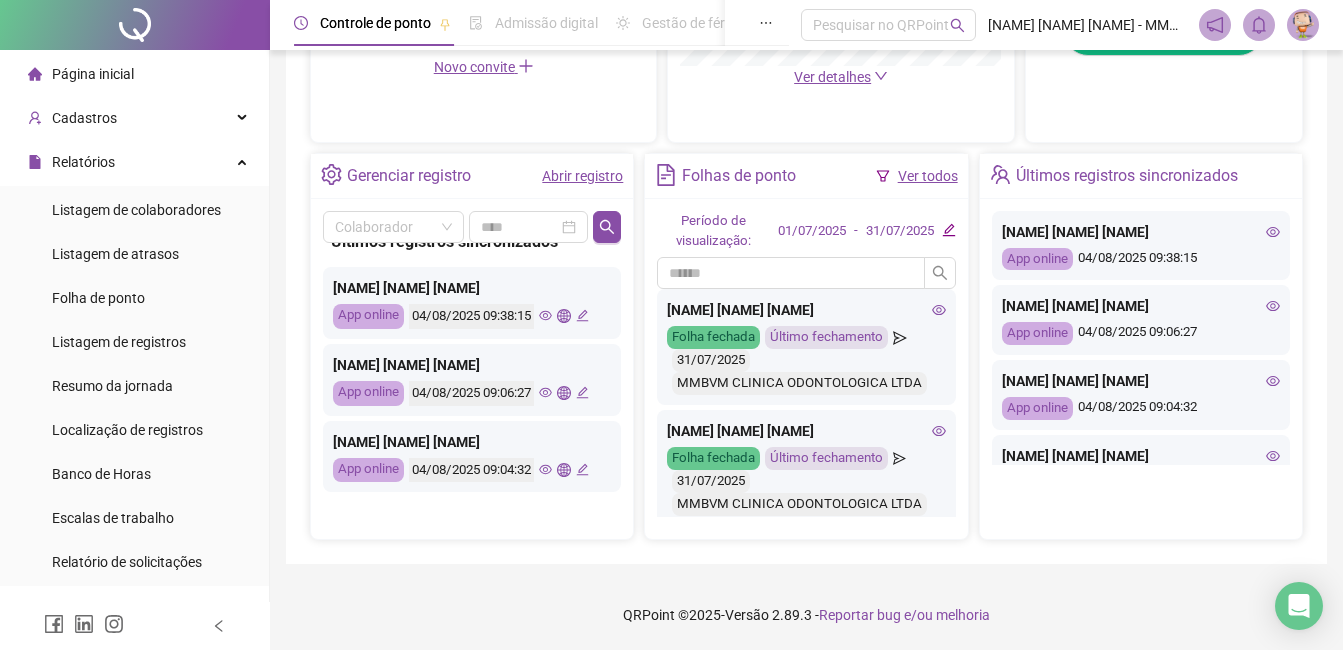 scroll, scrollTop: 0, scrollLeft: 0, axis: both 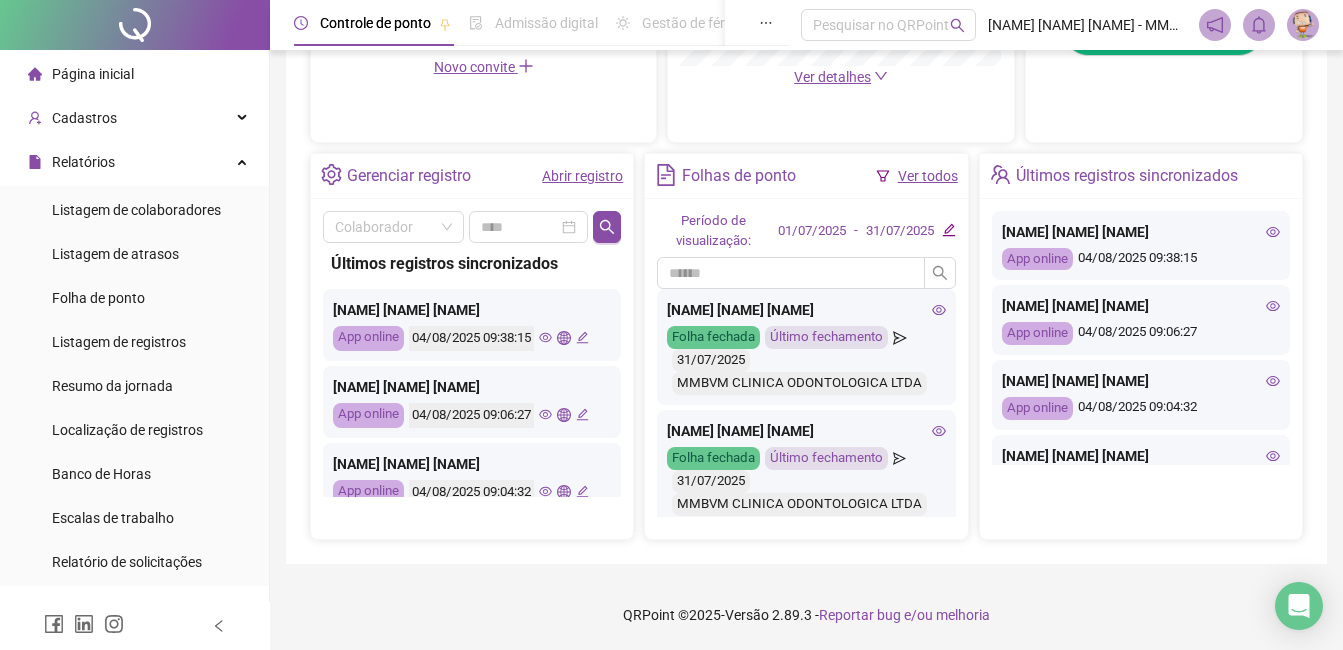 click on "Ver todos" at bounding box center (928, 176) 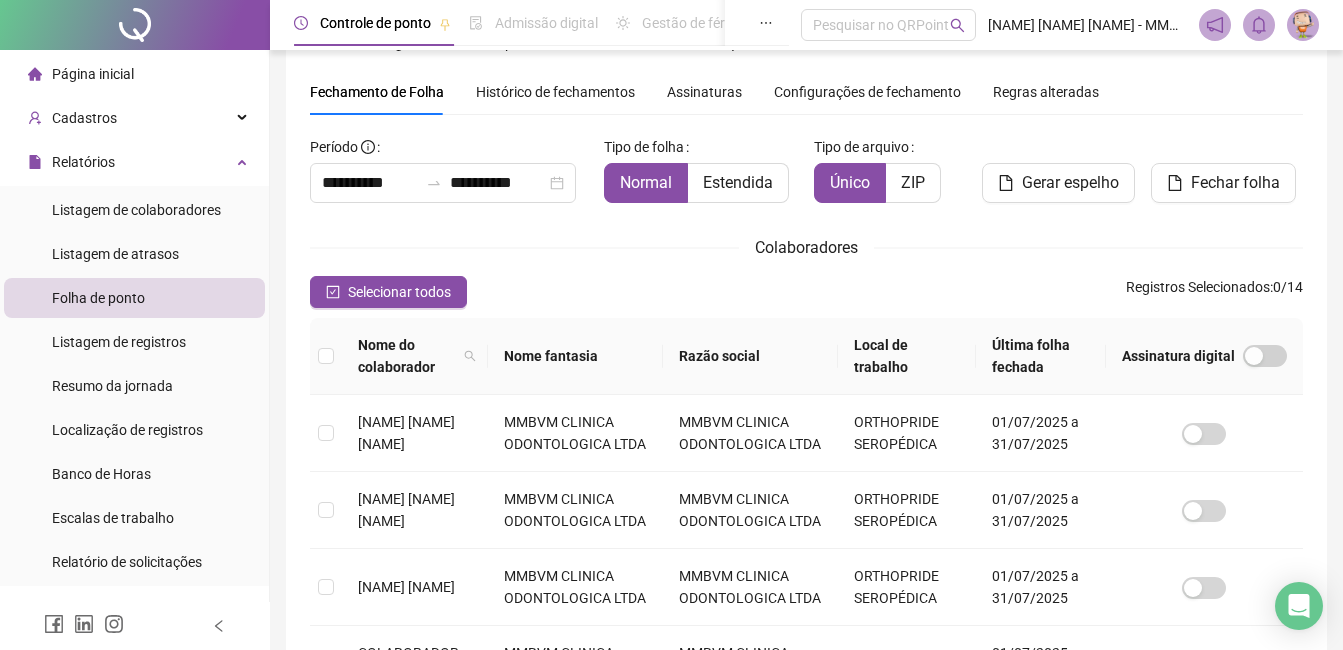 scroll, scrollTop: 85, scrollLeft: 0, axis: vertical 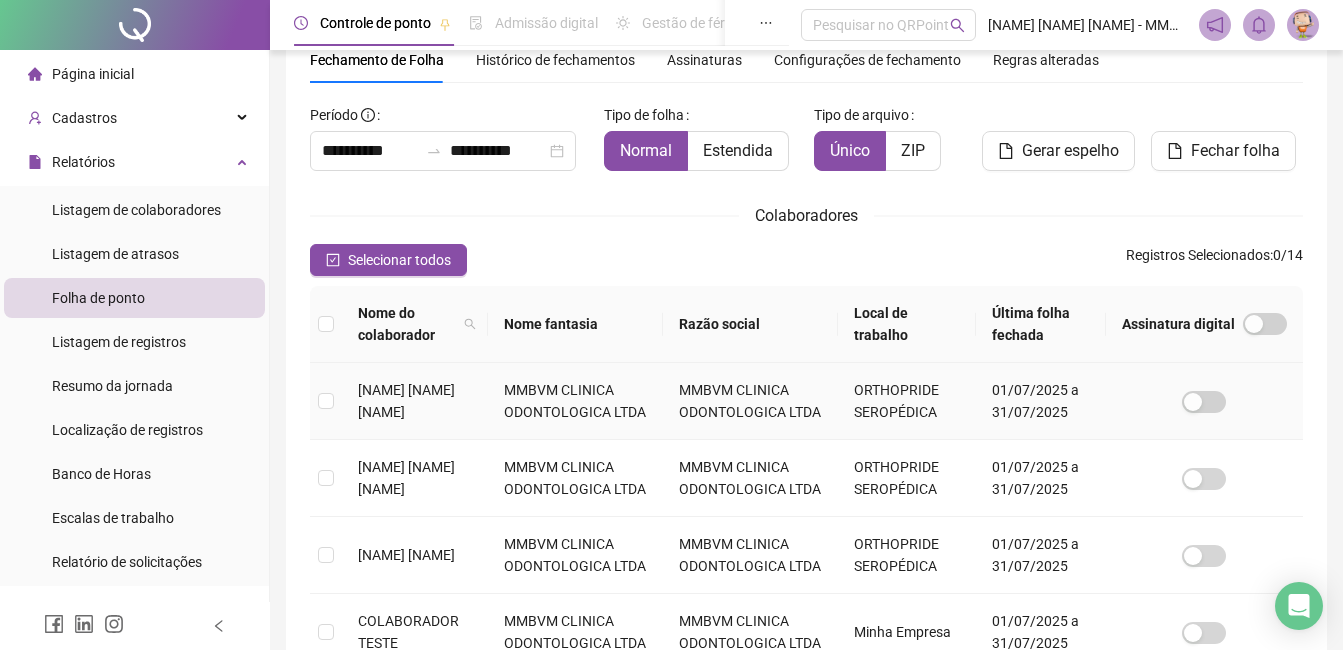 click at bounding box center [326, 401] 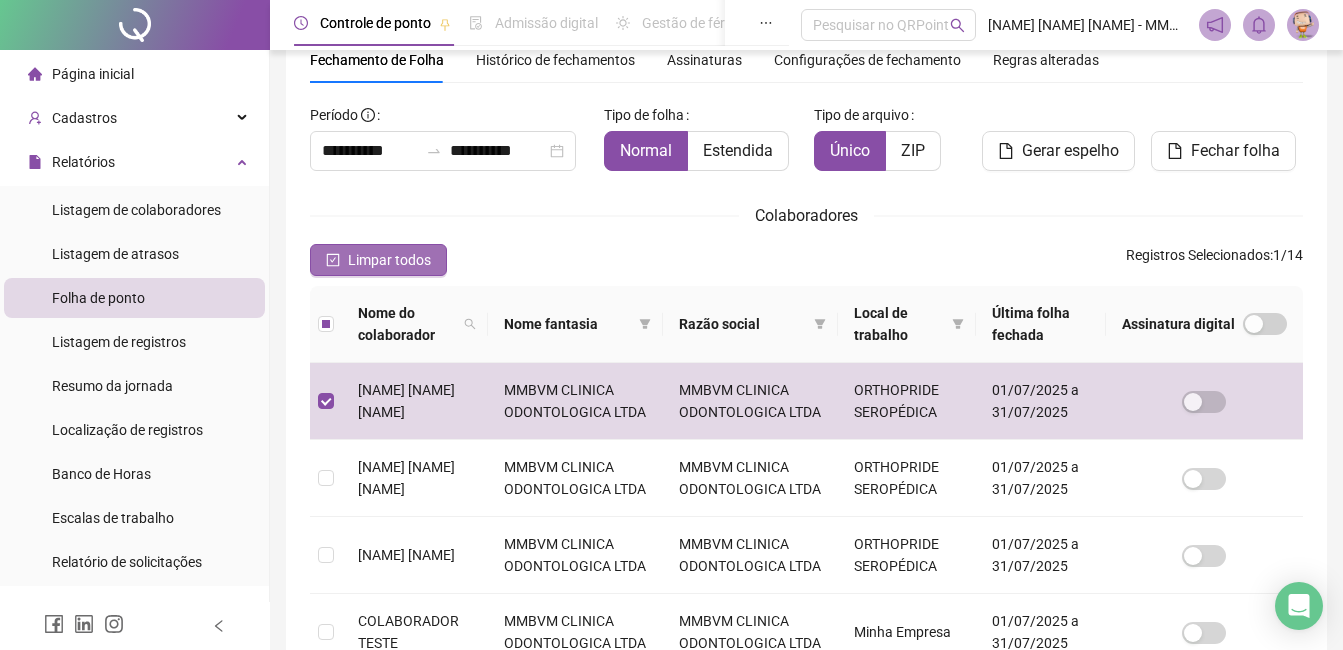click on "Limpar todos" at bounding box center (389, 260) 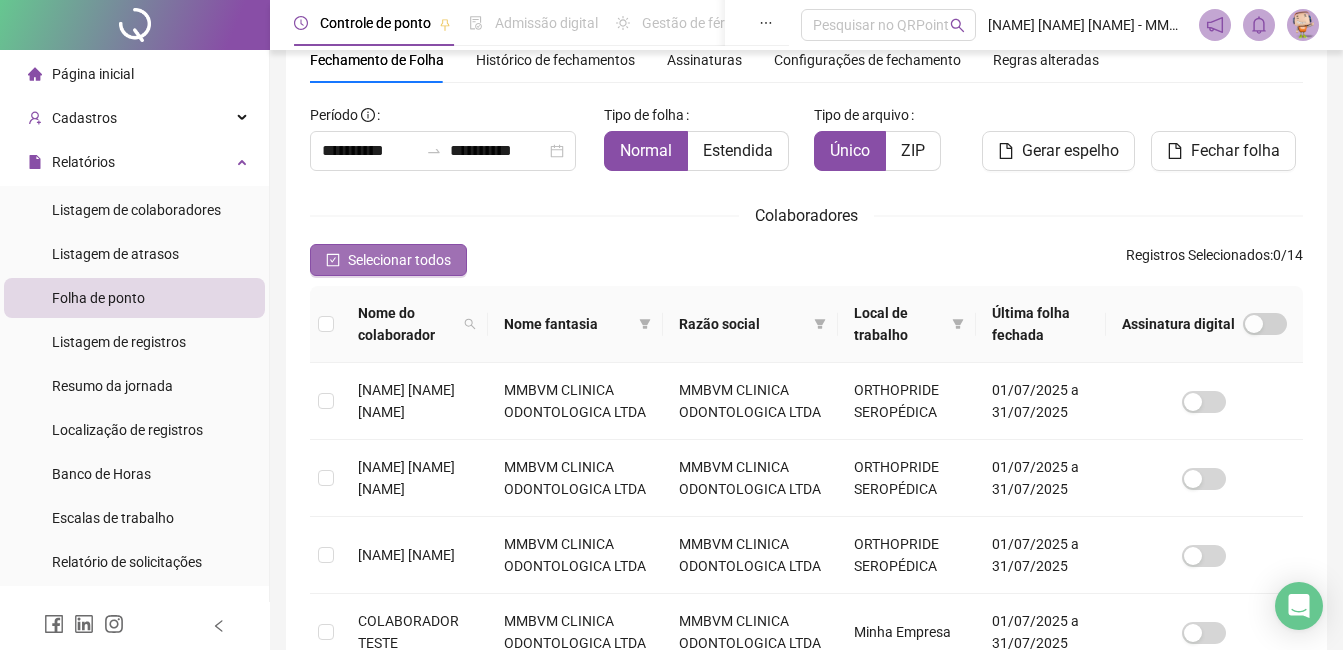 click on "Selecionar todos" at bounding box center (399, 260) 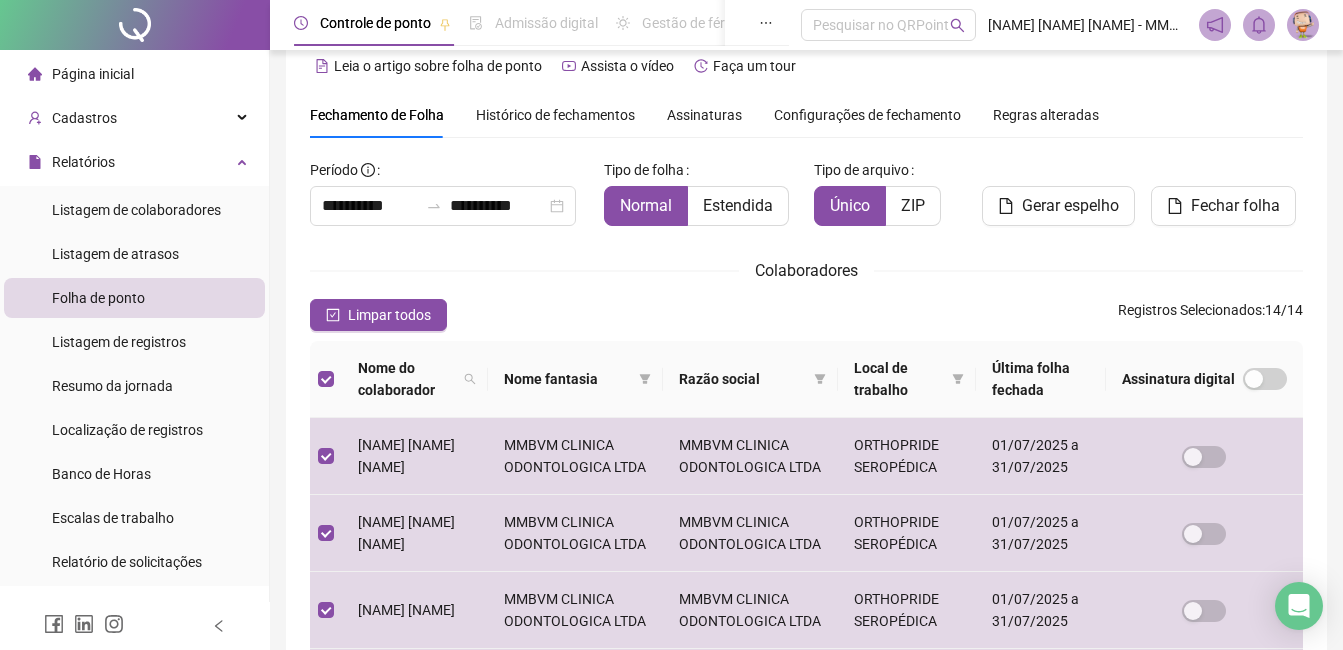 scroll, scrollTop: 0, scrollLeft: 0, axis: both 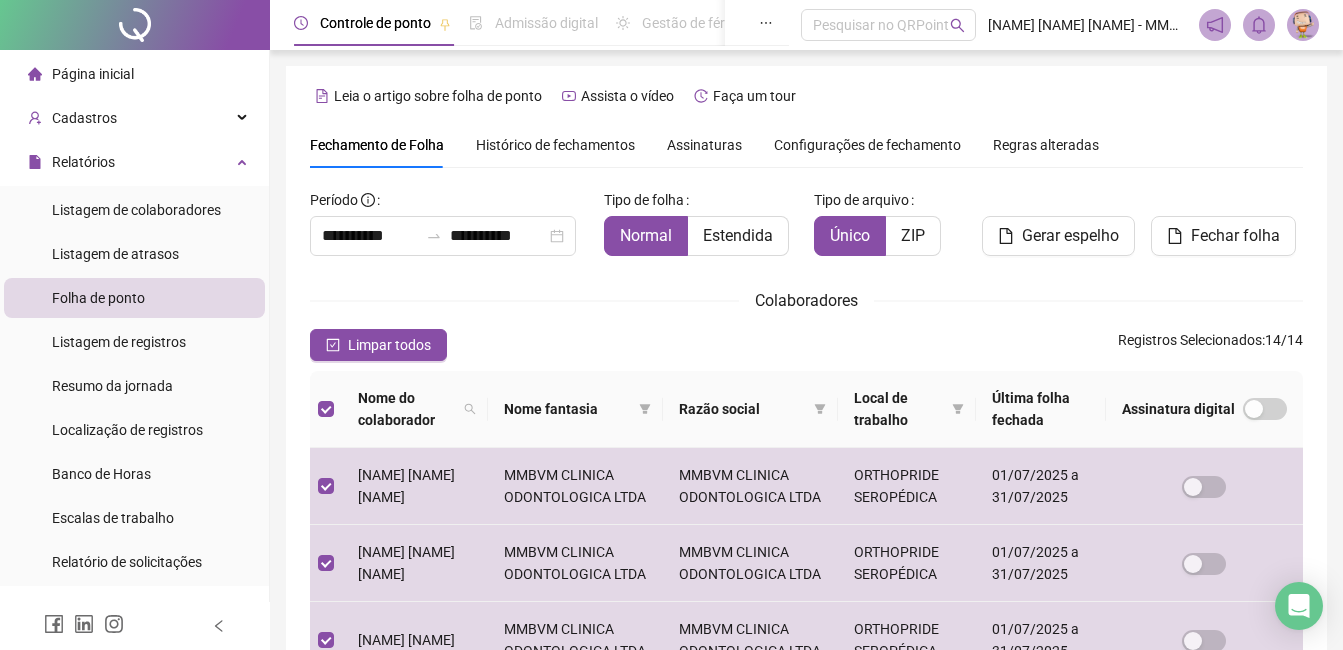 click on "Histórico de fechamentos" at bounding box center [555, 145] 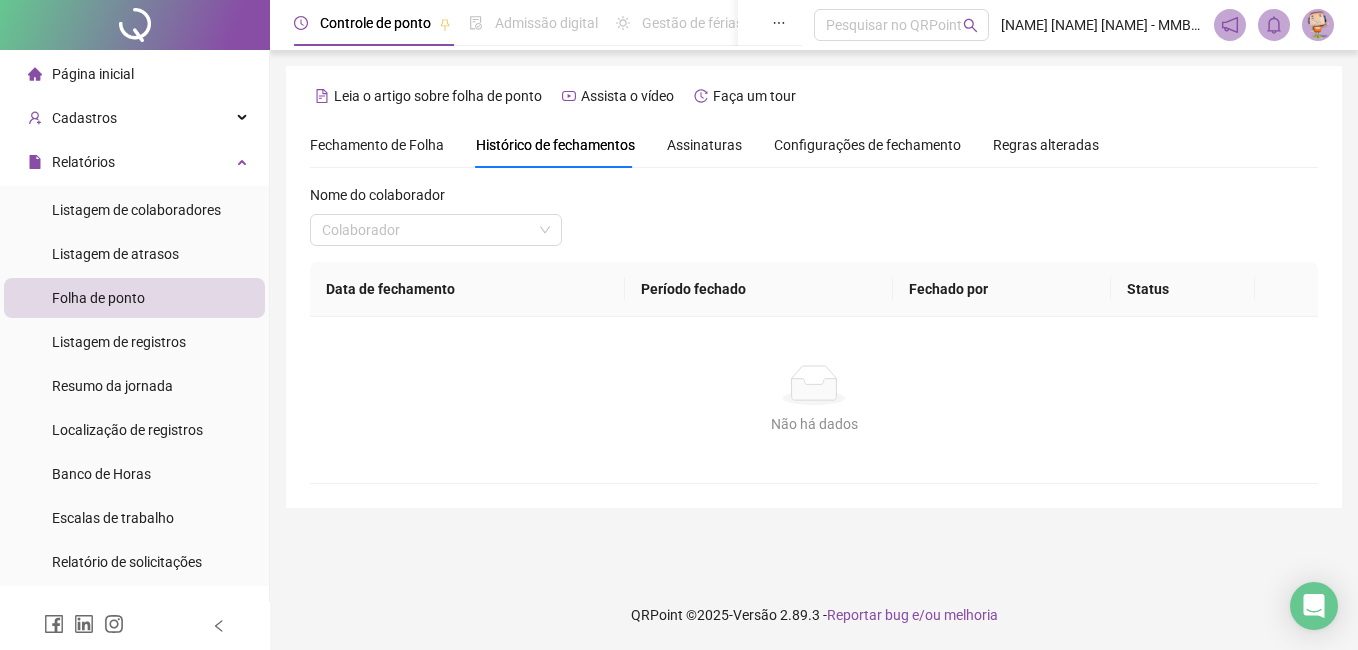 click on "Fechamento de Folha" at bounding box center (377, 145) 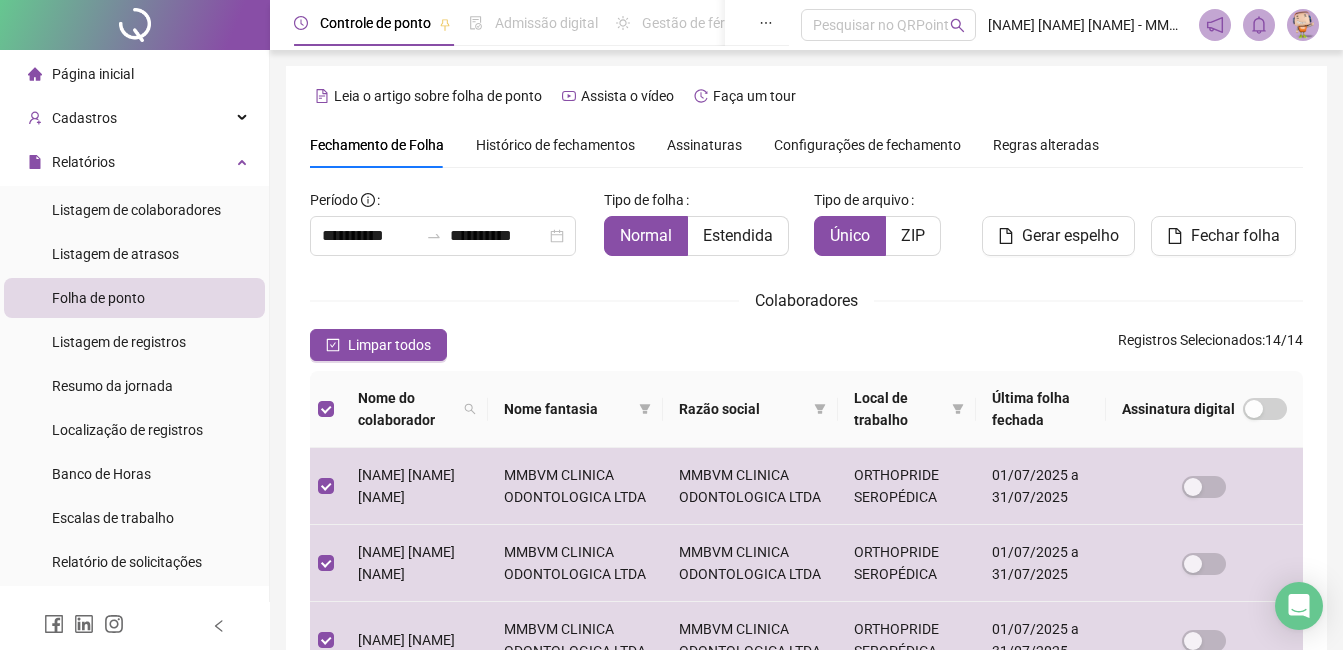 scroll, scrollTop: 85, scrollLeft: 0, axis: vertical 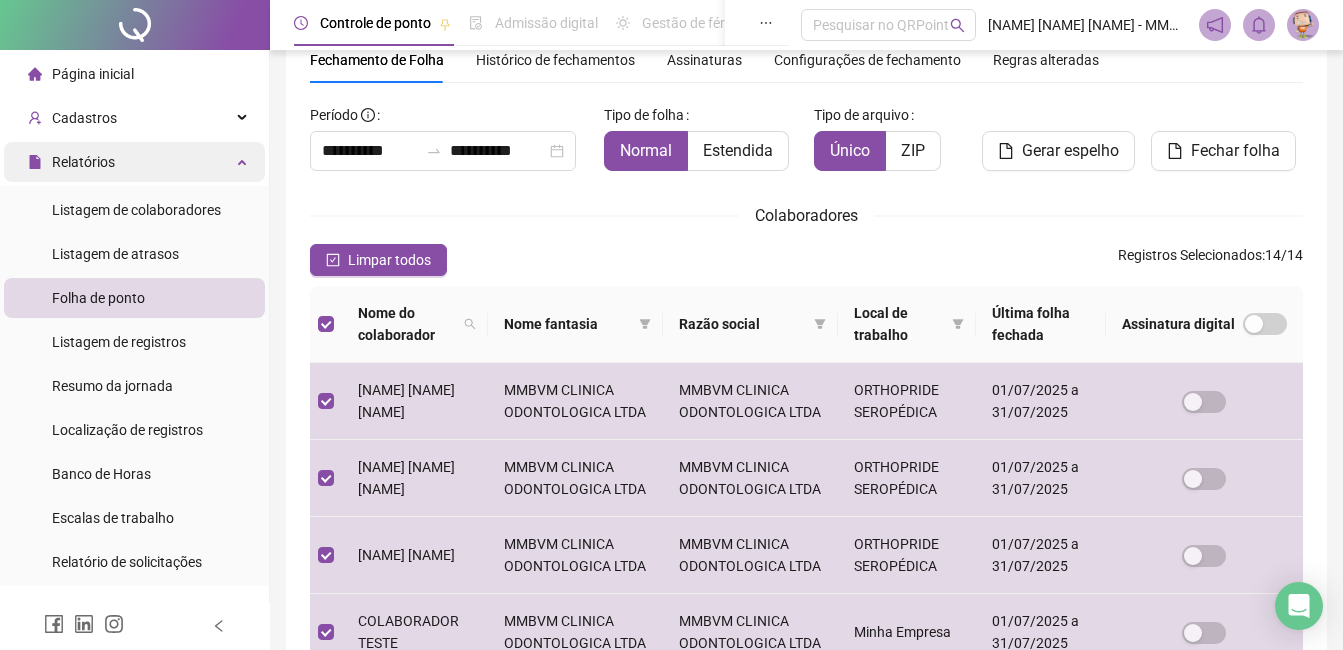click on "Relatórios" at bounding box center [134, 162] 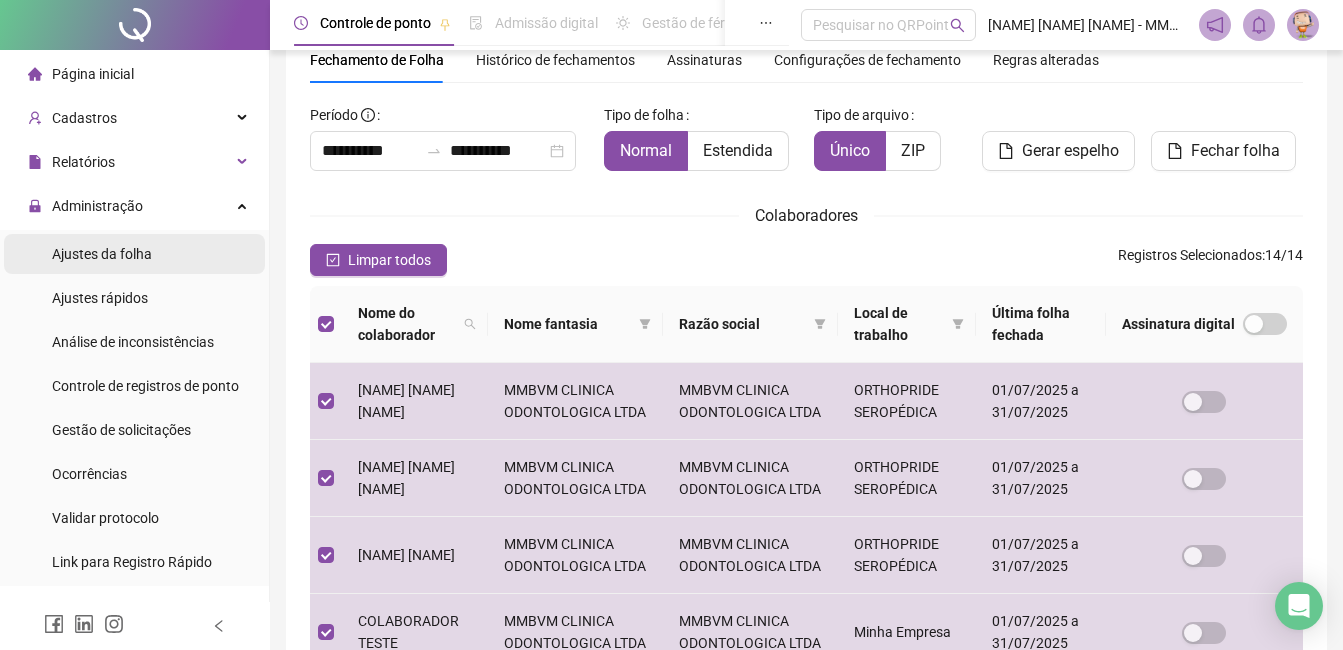 click on "Ajustes da folha" at bounding box center [102, 254] 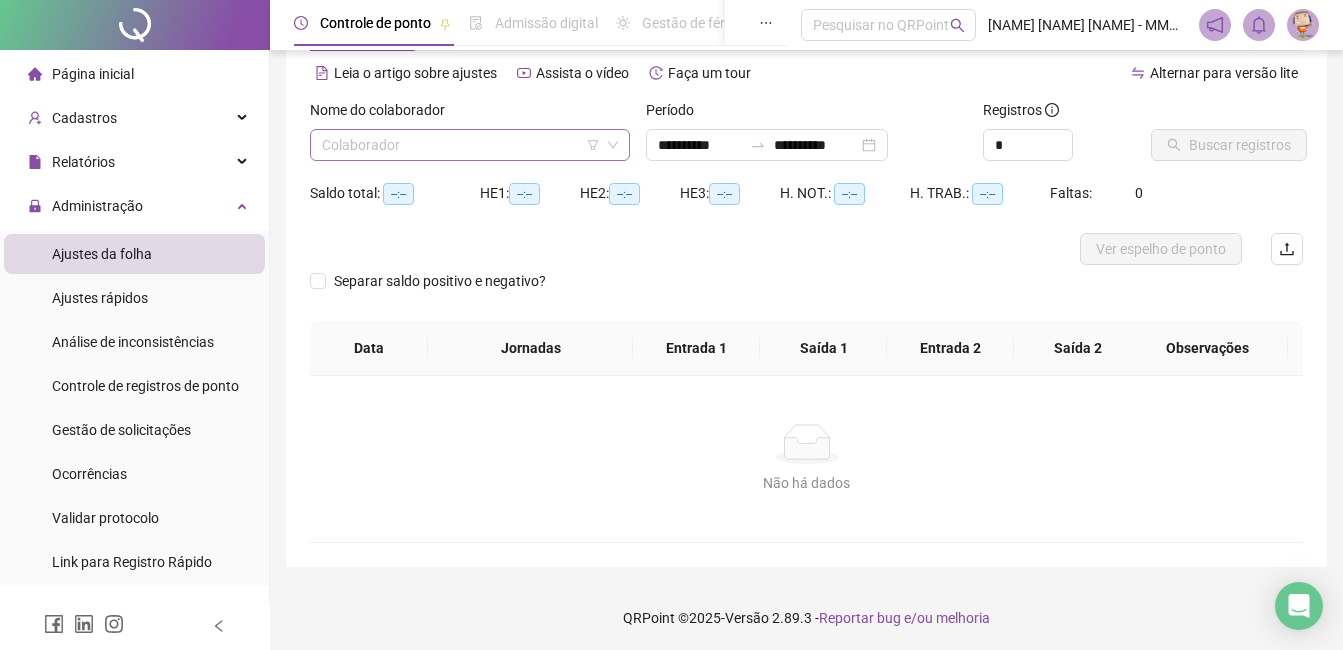 click at bounding box center [461, 145] 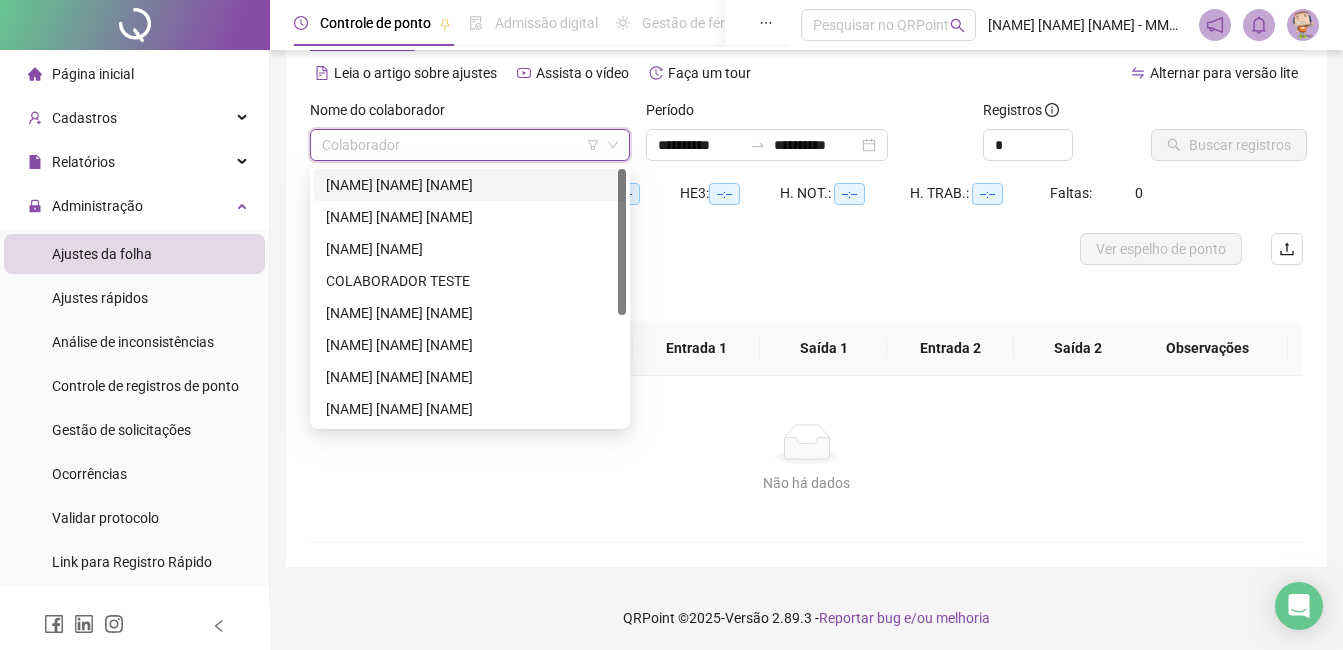 click on "[NAME] [NAME] [NAME]" at bounding box center [470, 185] 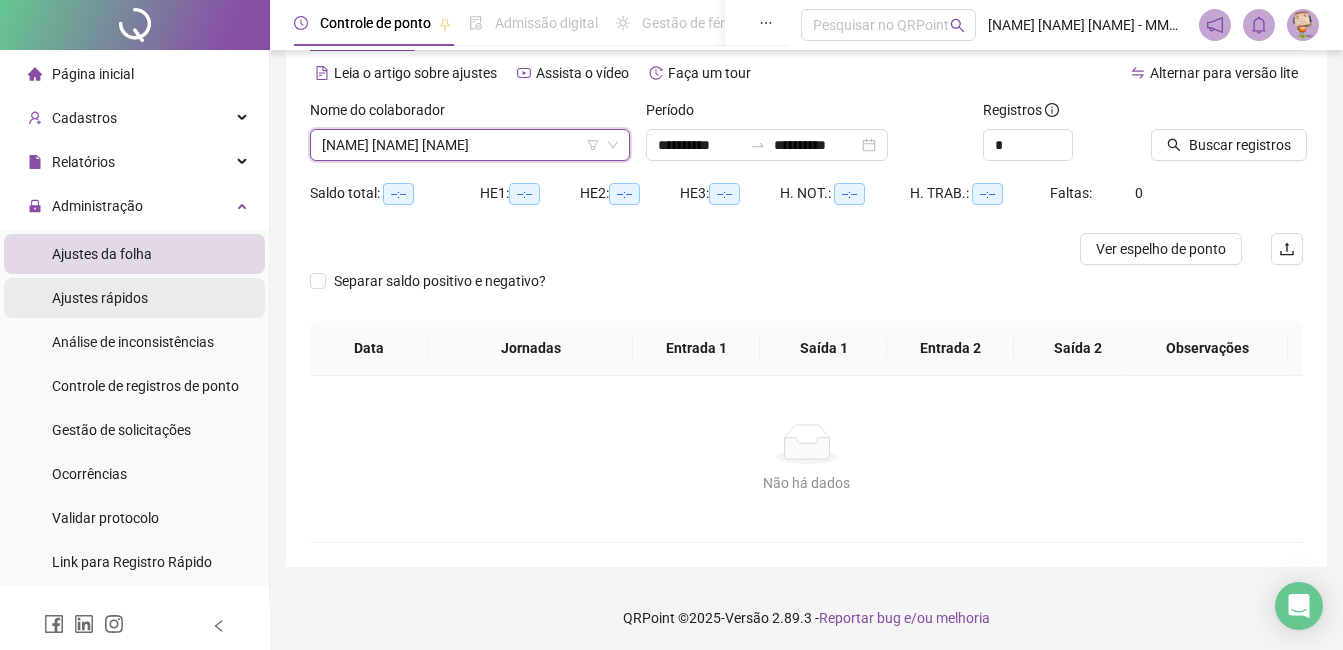 click on "Ajustes rápidos" at bounding box center [100, 298] 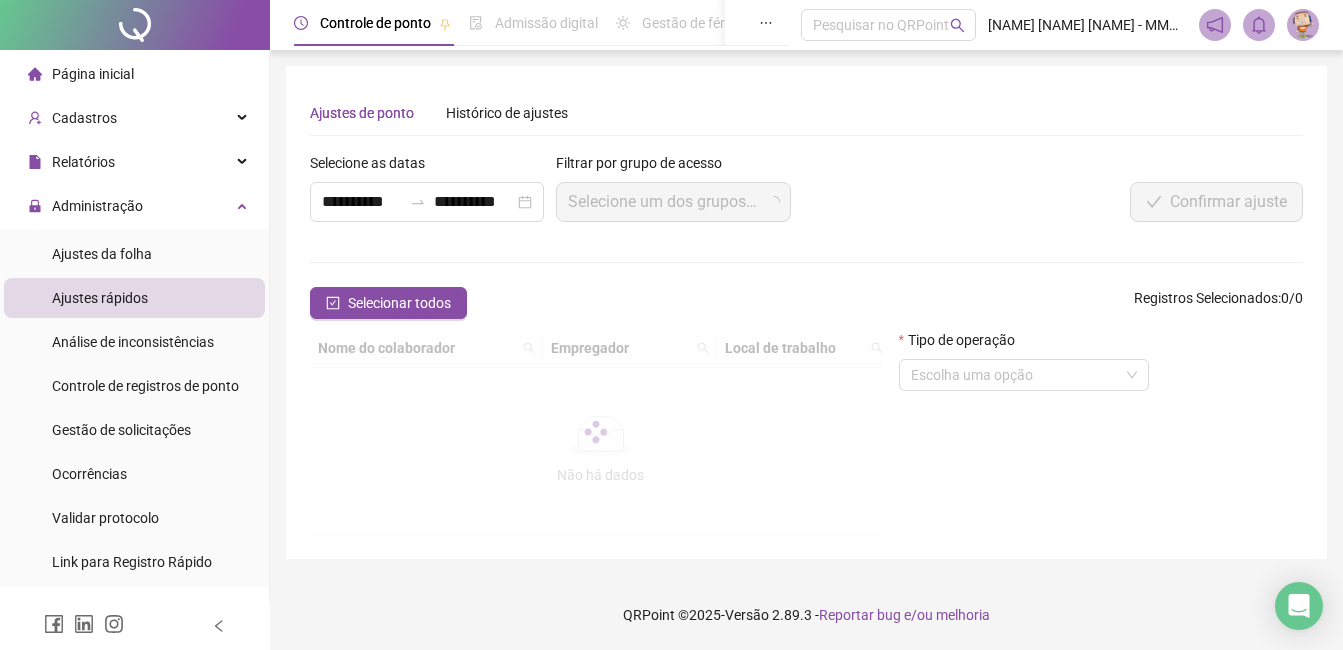scroll, scrollTop: 0, scrollLeft: 0, axis: both 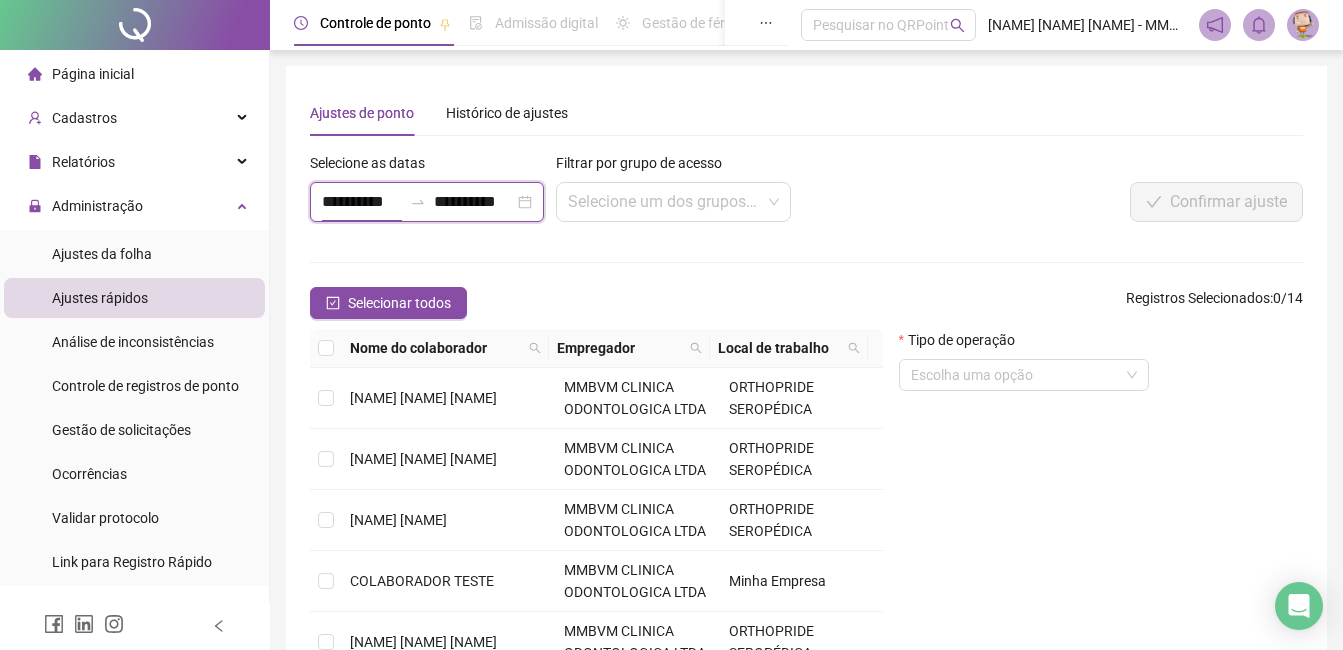 click on "**********" at bounding box center (362, 202) 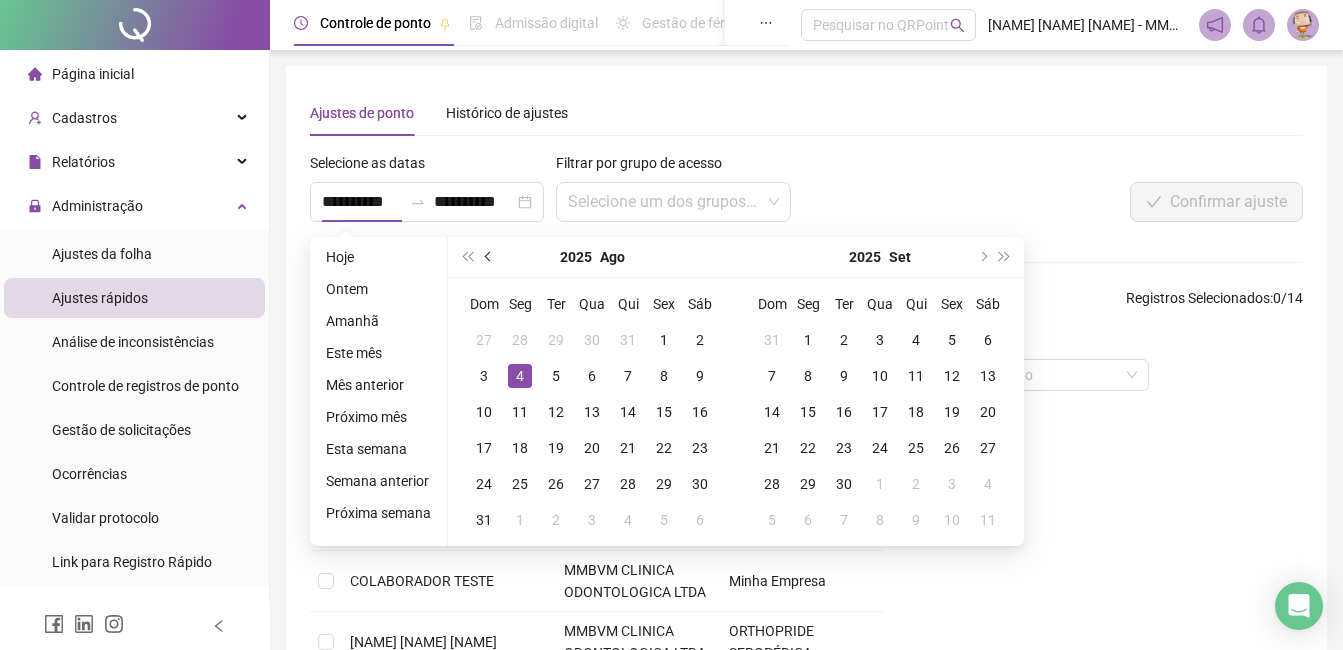 click at bounding box center [489, 257] 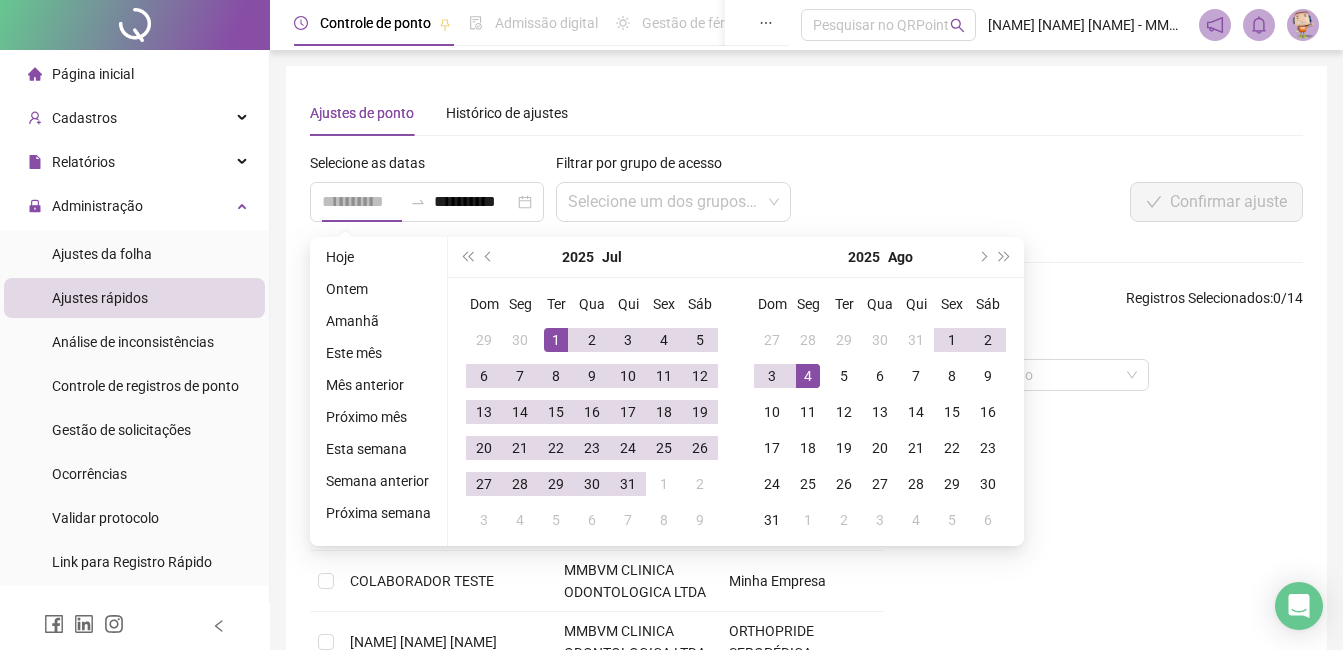 type on "**********" 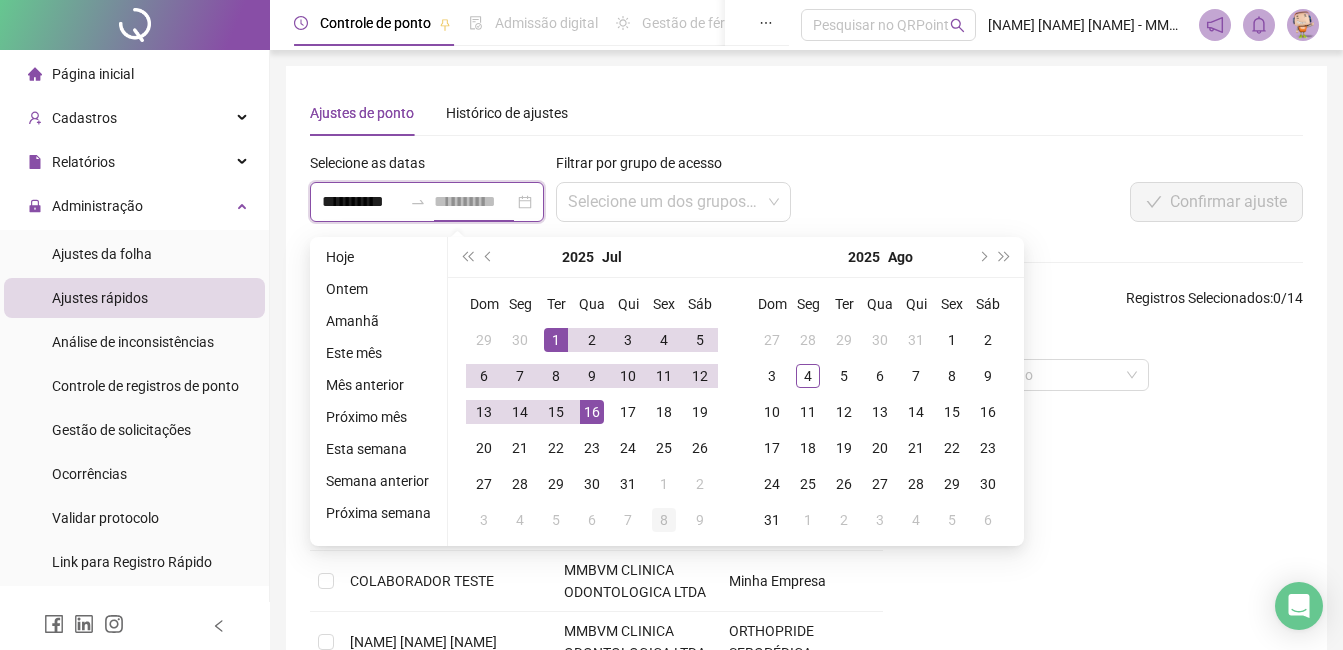 scroll, scrollTop: 0, scrollLeft: 1, axis: horizontal 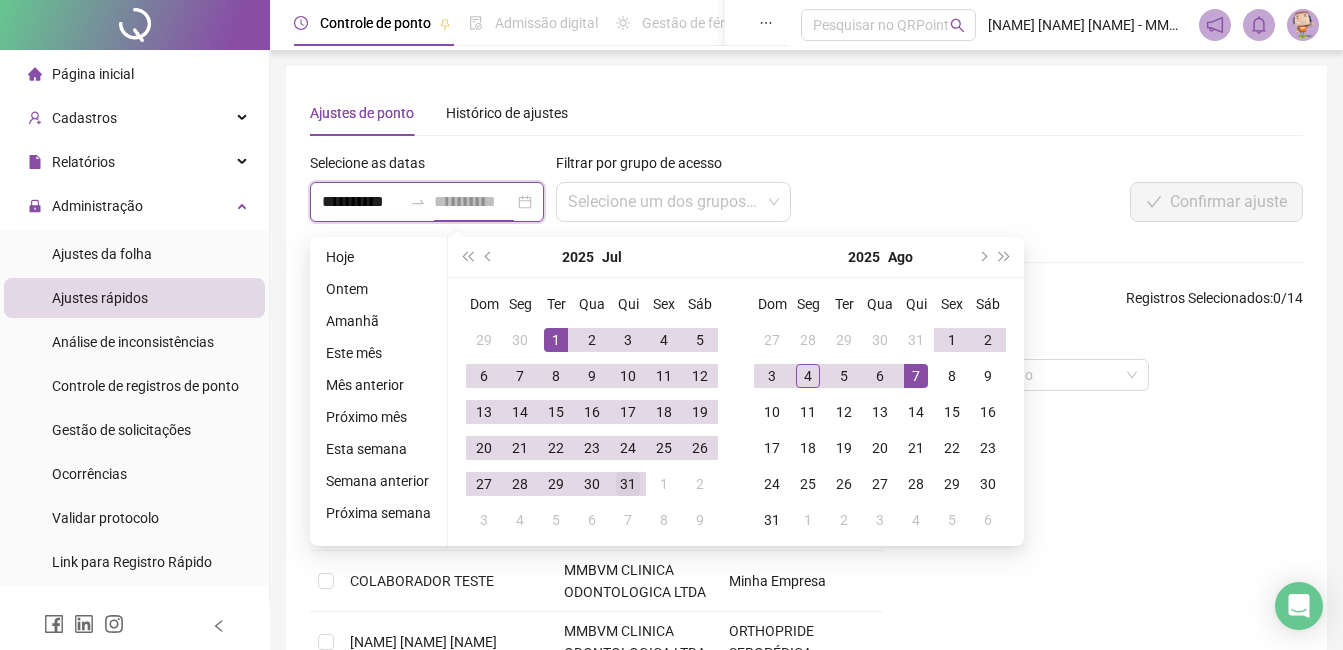 type on "**********" 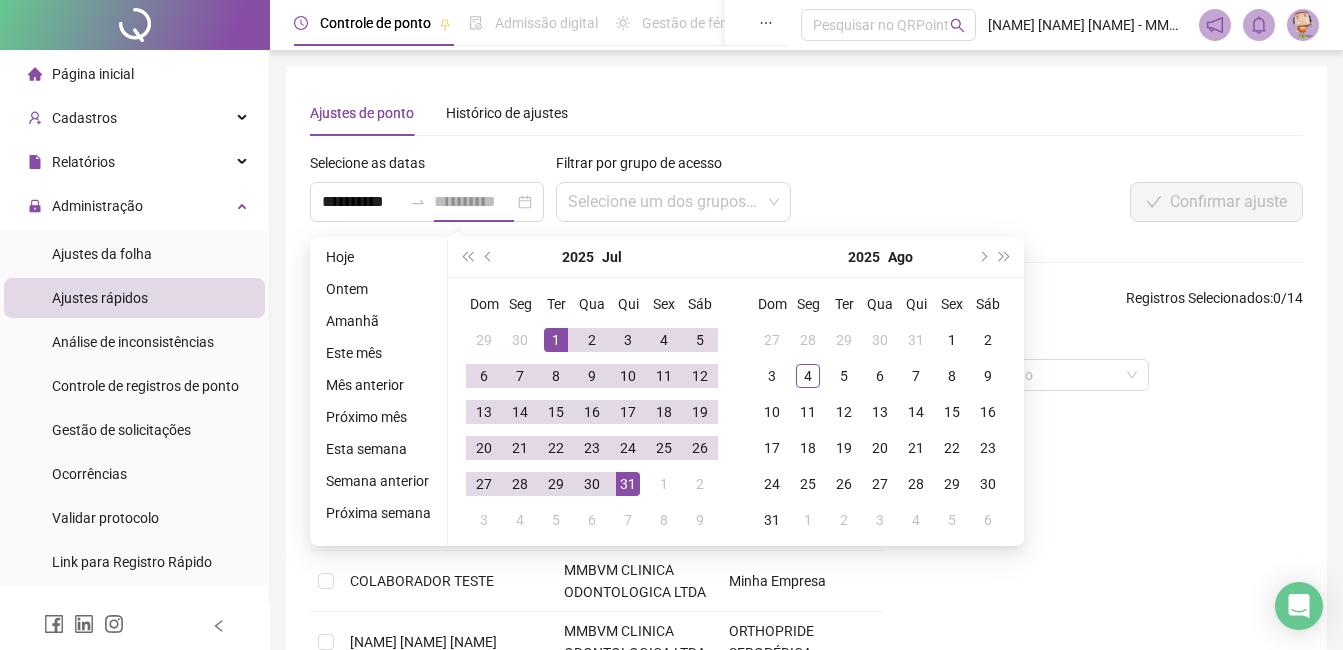 click on "31" at bounding box center (628, 484) 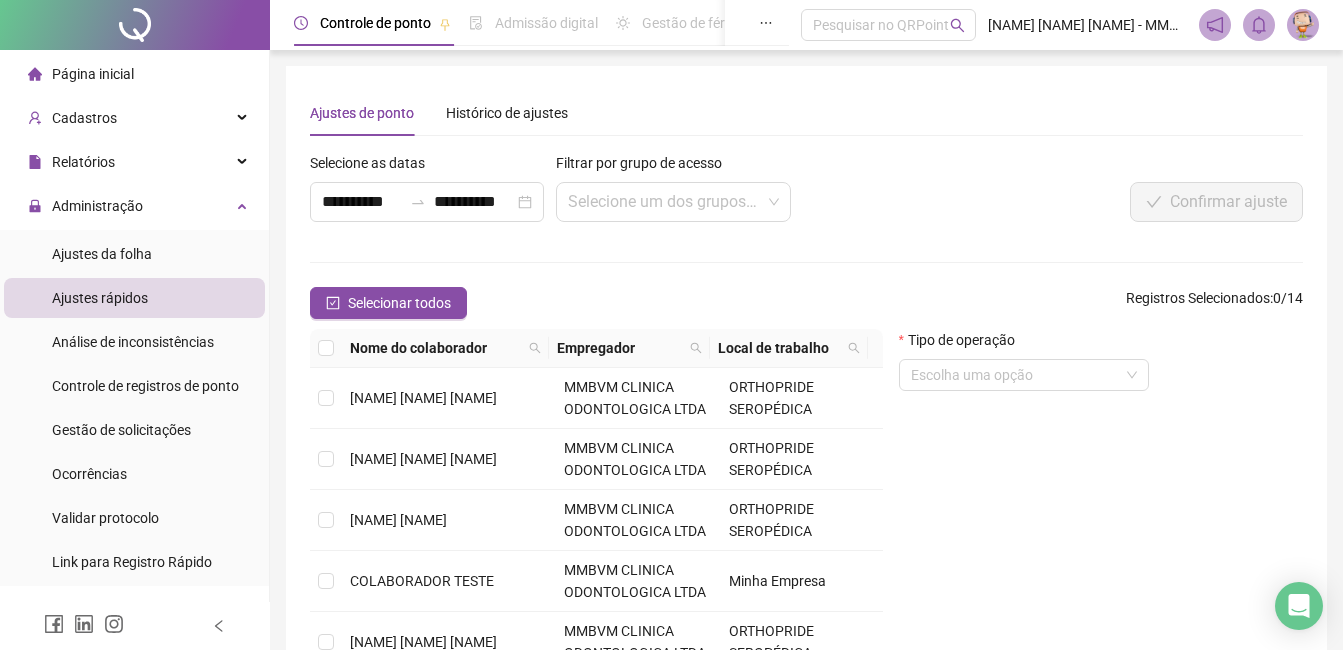 click on "Filtrar por grupo de acesso" at bounding box center [673, 167] 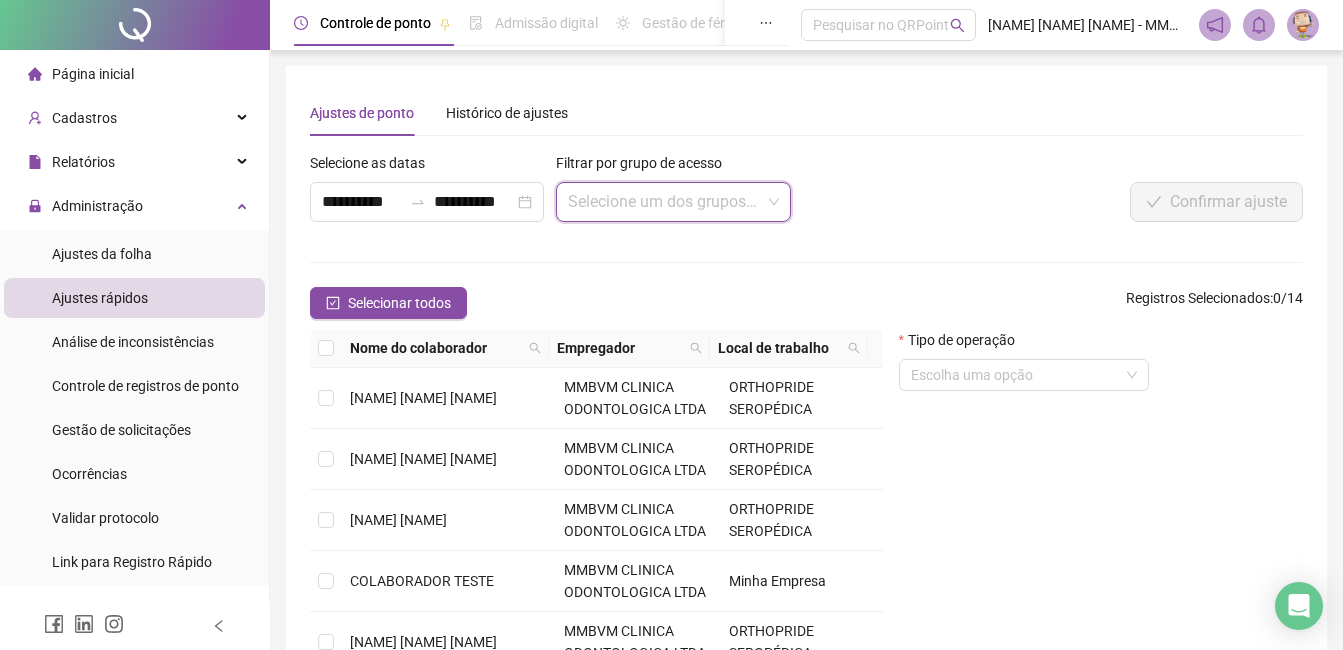 click at bounding box center (664, 202) 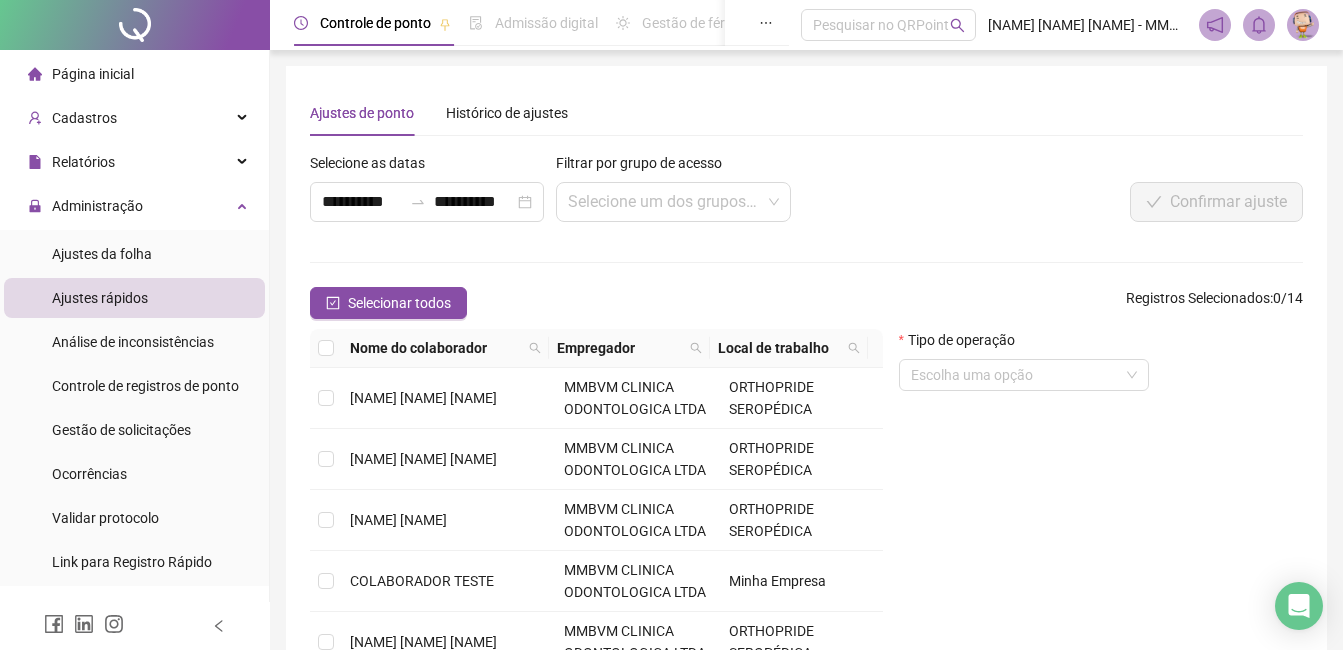 click on "**********" at bounding box center (806, 438) 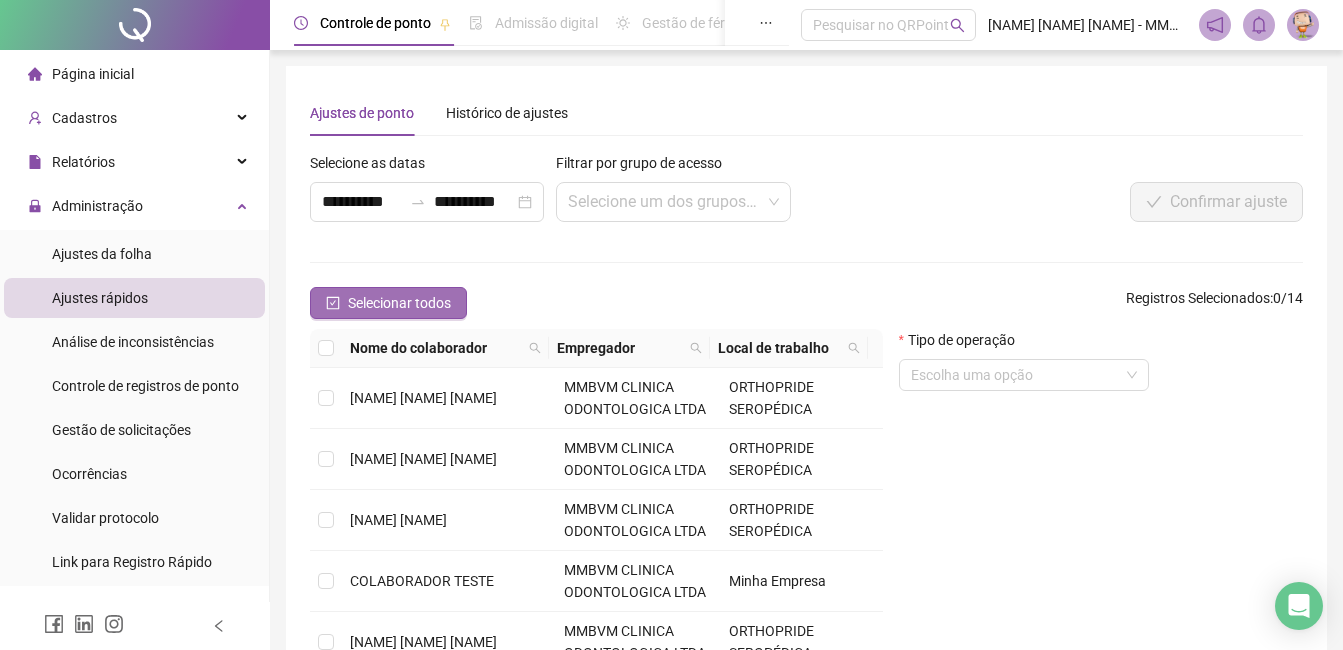 click on "Selecionar todos" at bounding box center (388, 303) 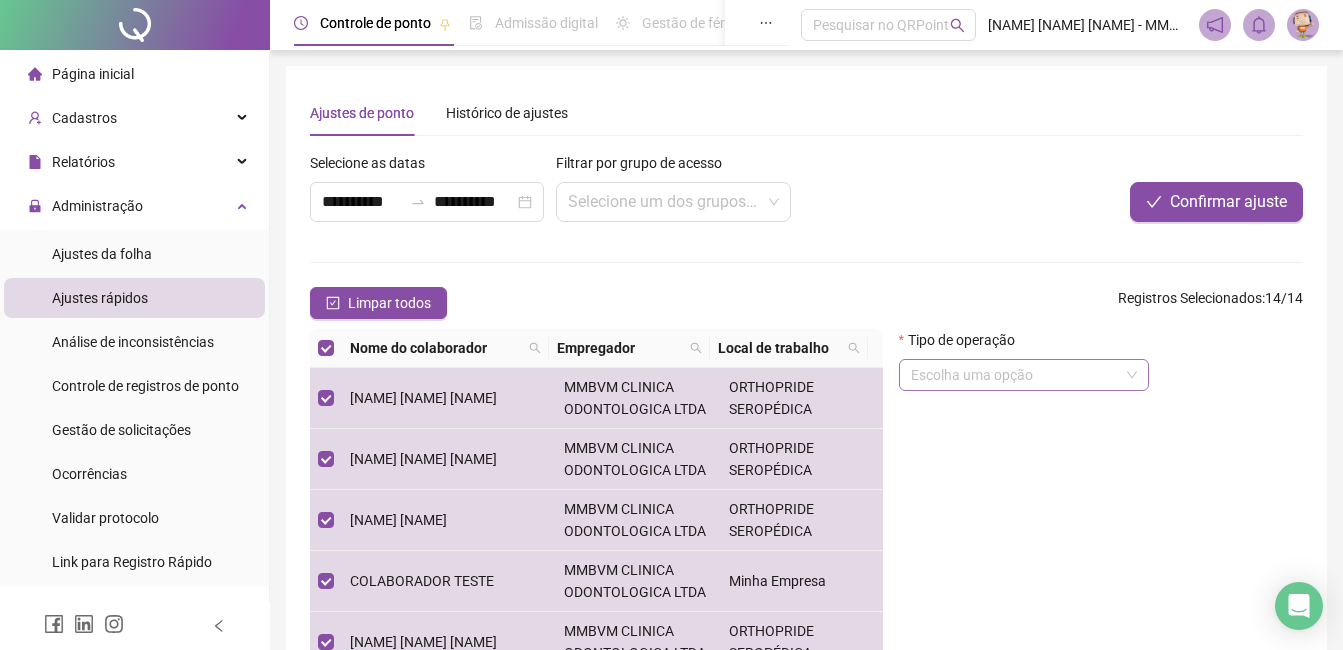 click at bounding box center (1015, 375) 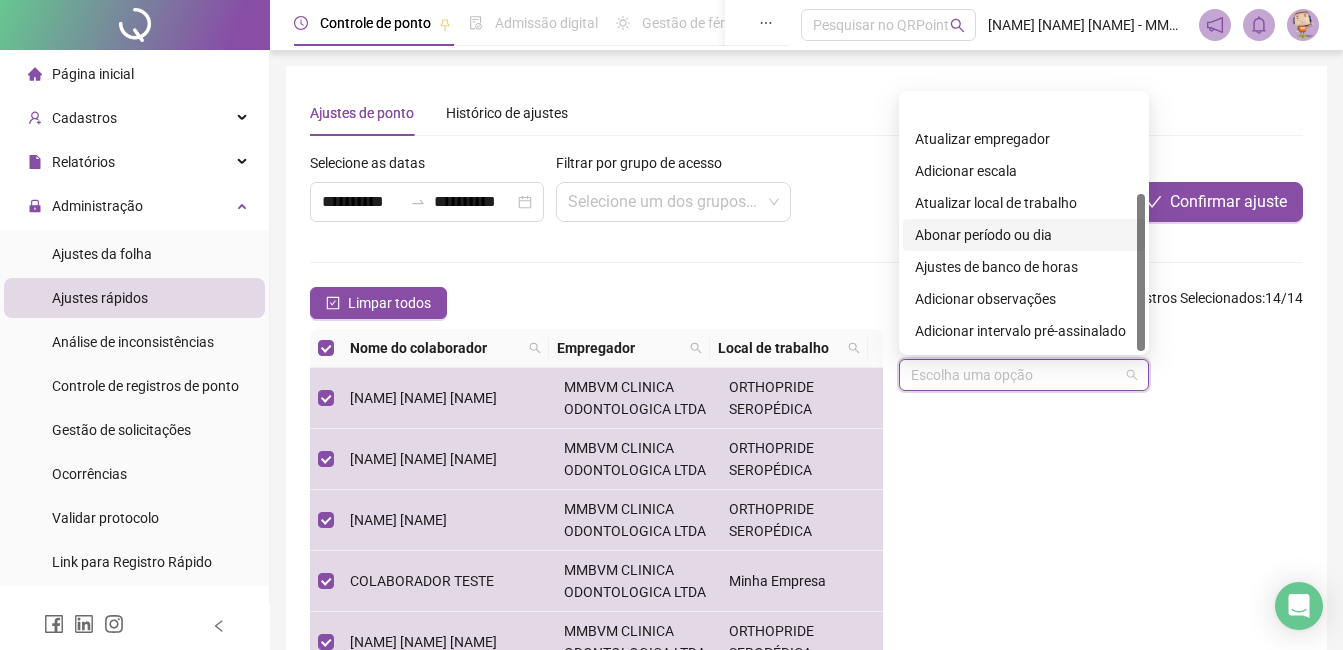 scroll, scrollTop: 160, scrollLeft: 0, axis: vertical 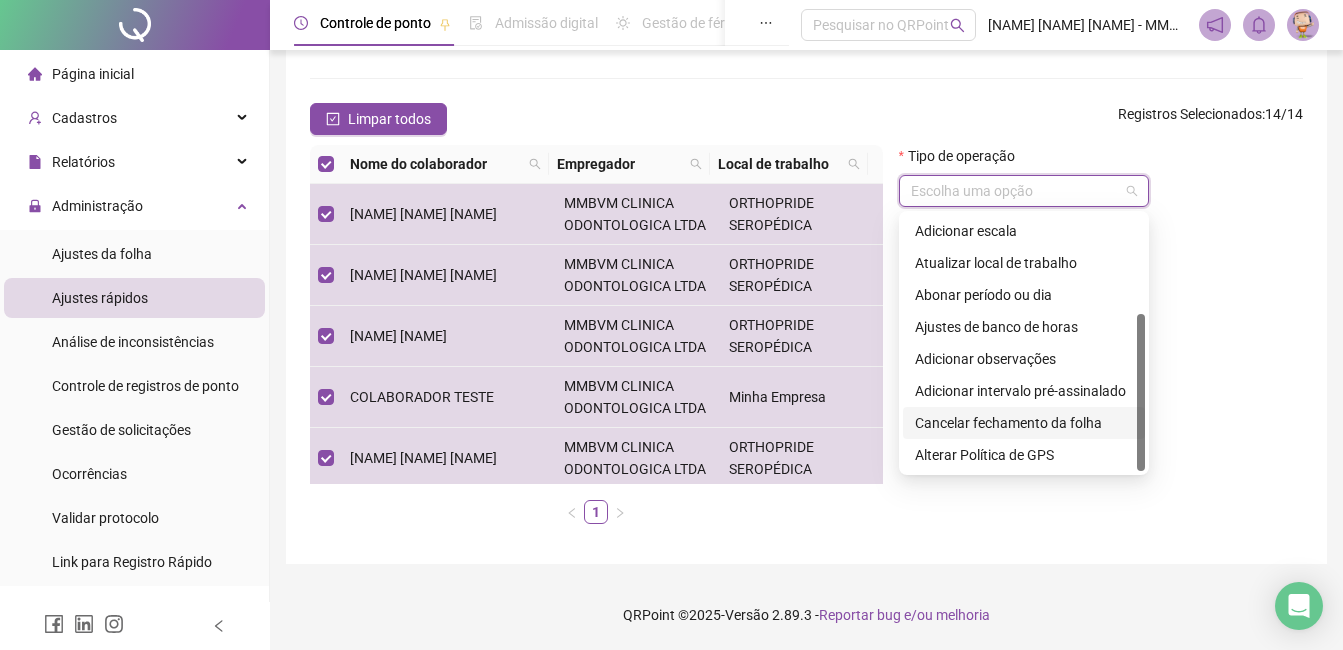 click on "Cancelar fechamento da folha" at bounding box center (1024, 423) 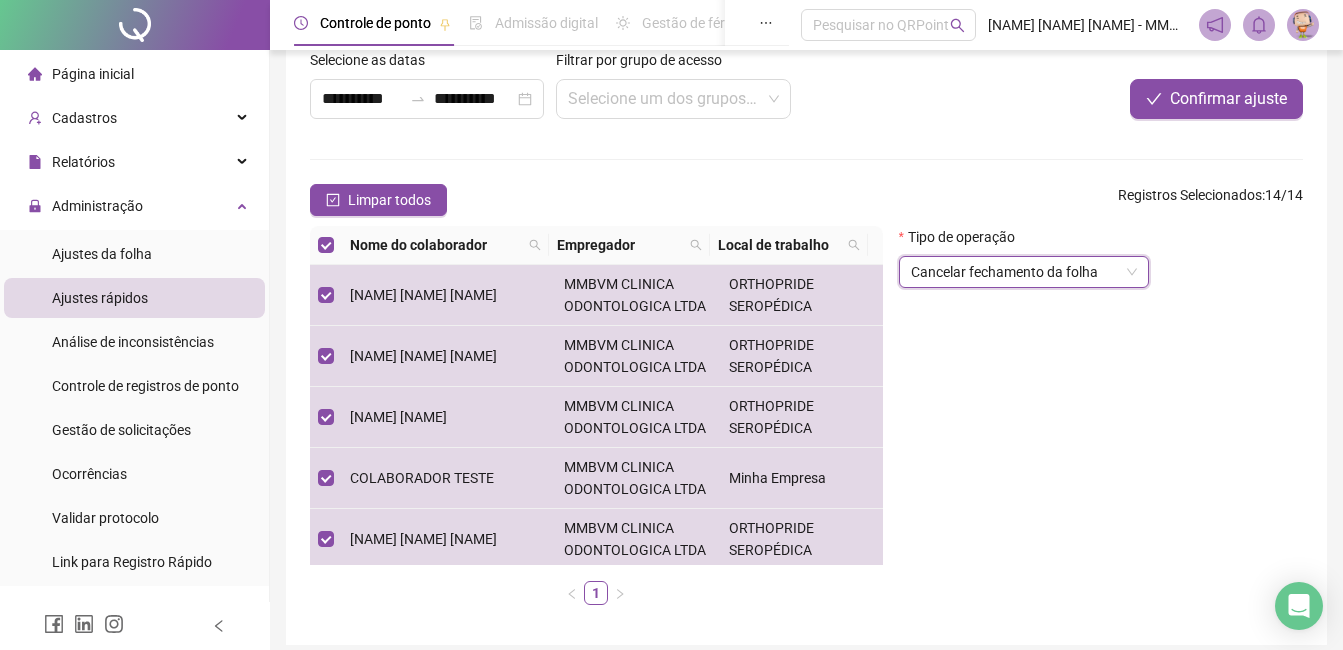 scroll, scrollTop: 0, scrollLeft: 0, axis: both 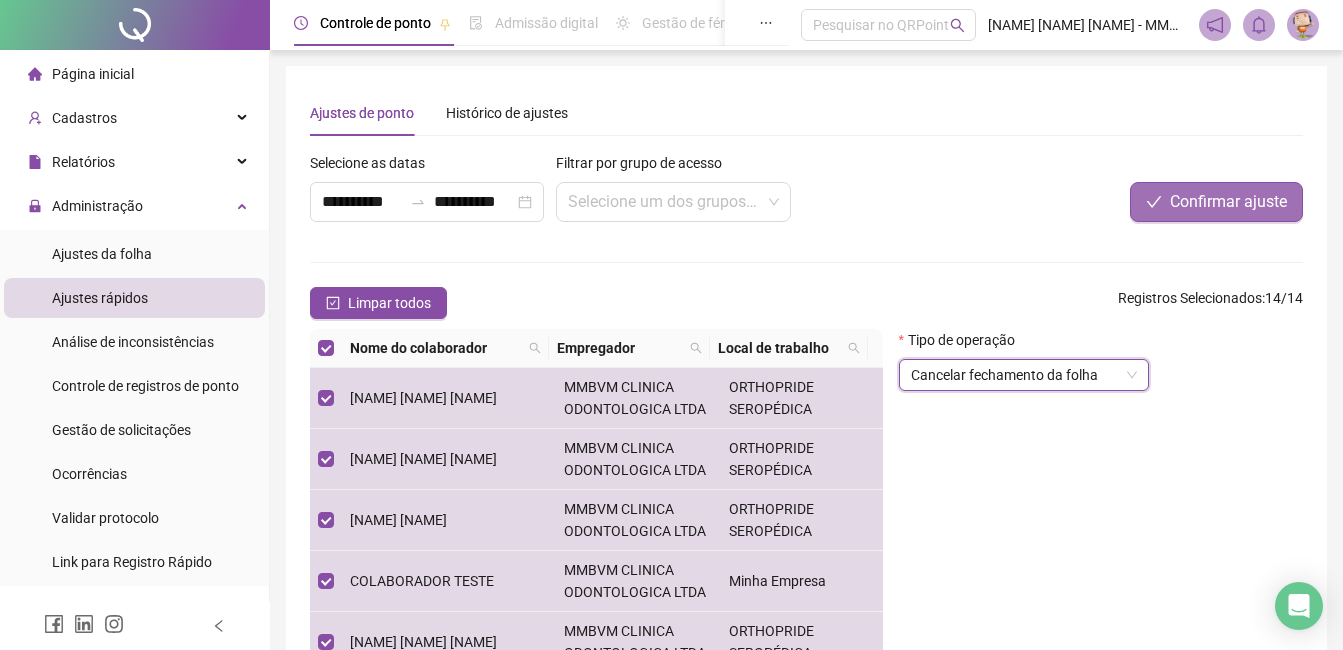 click on "Confirmar ajuste" at bounding box center (1228, 202) 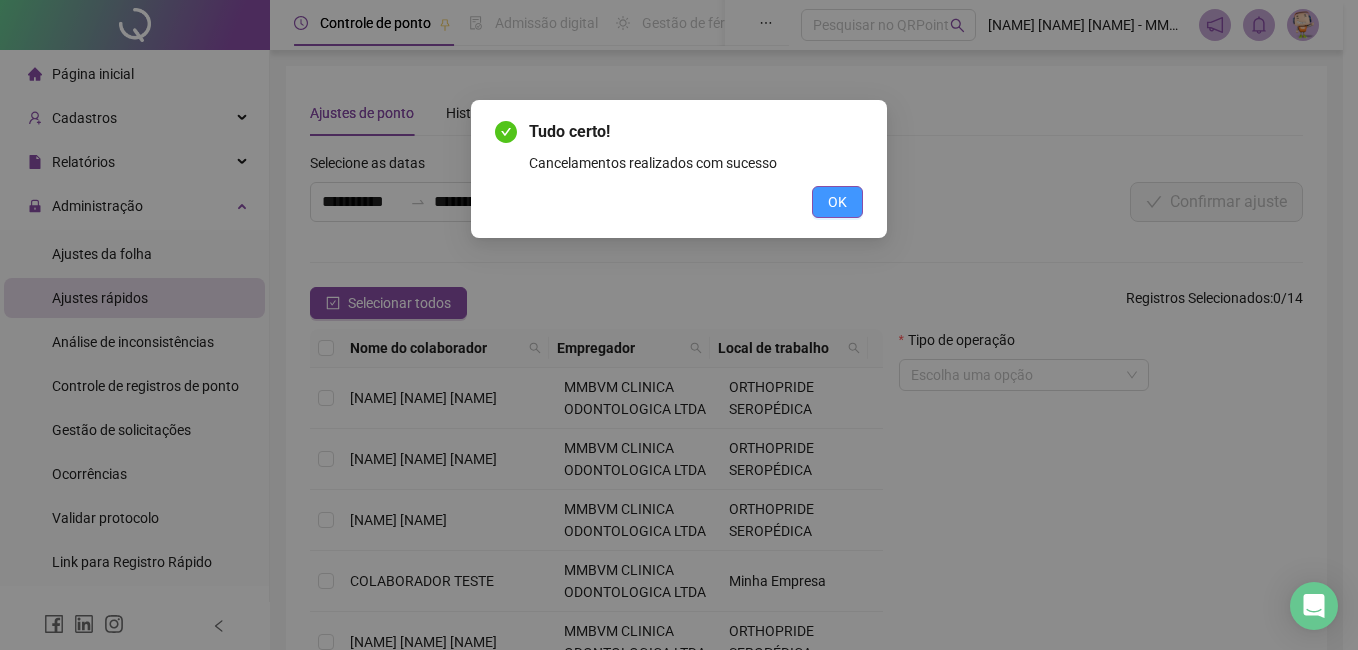 click on "OK" at bounding box center [837, 202] 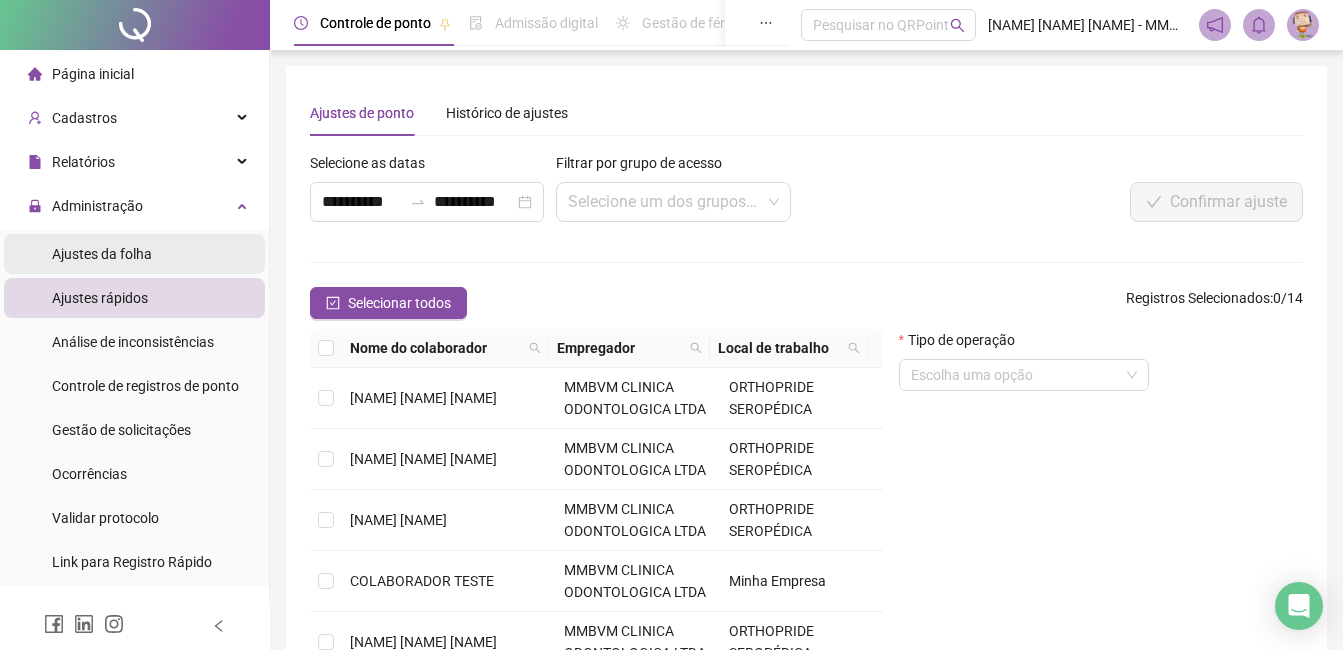 click on "Ajustes da folha" at bounding box center (134, 254) 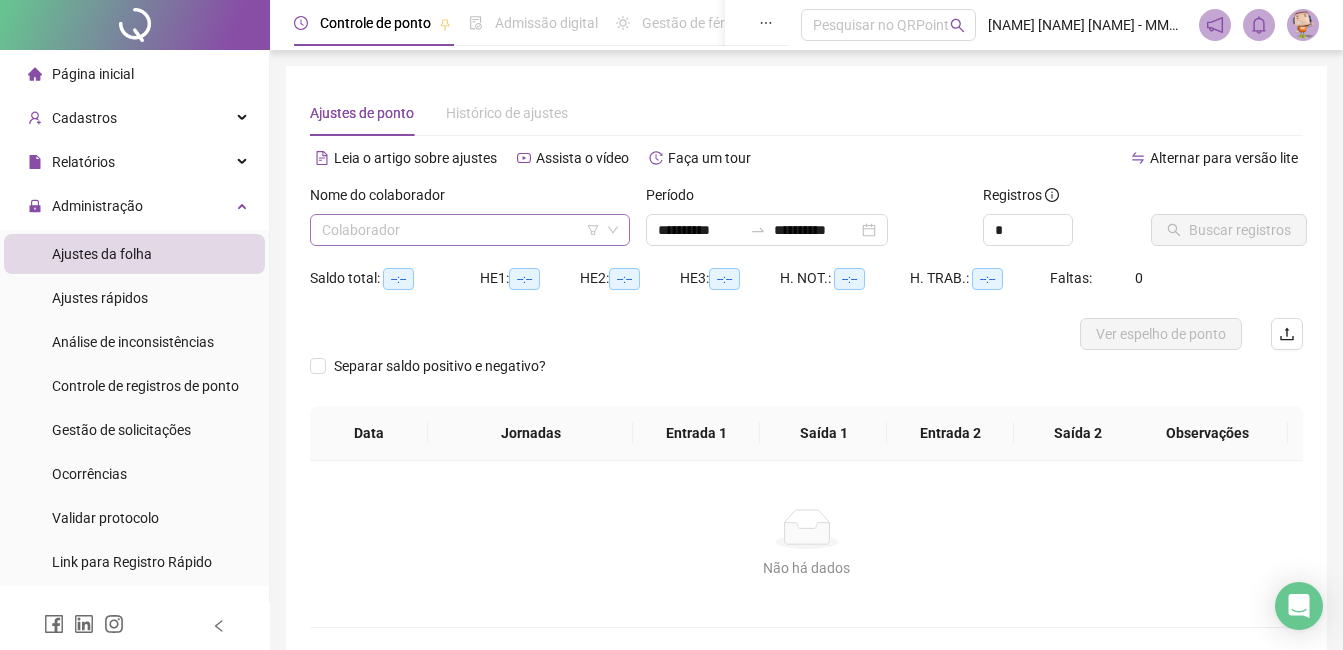 click at bounding box center (461, 230) 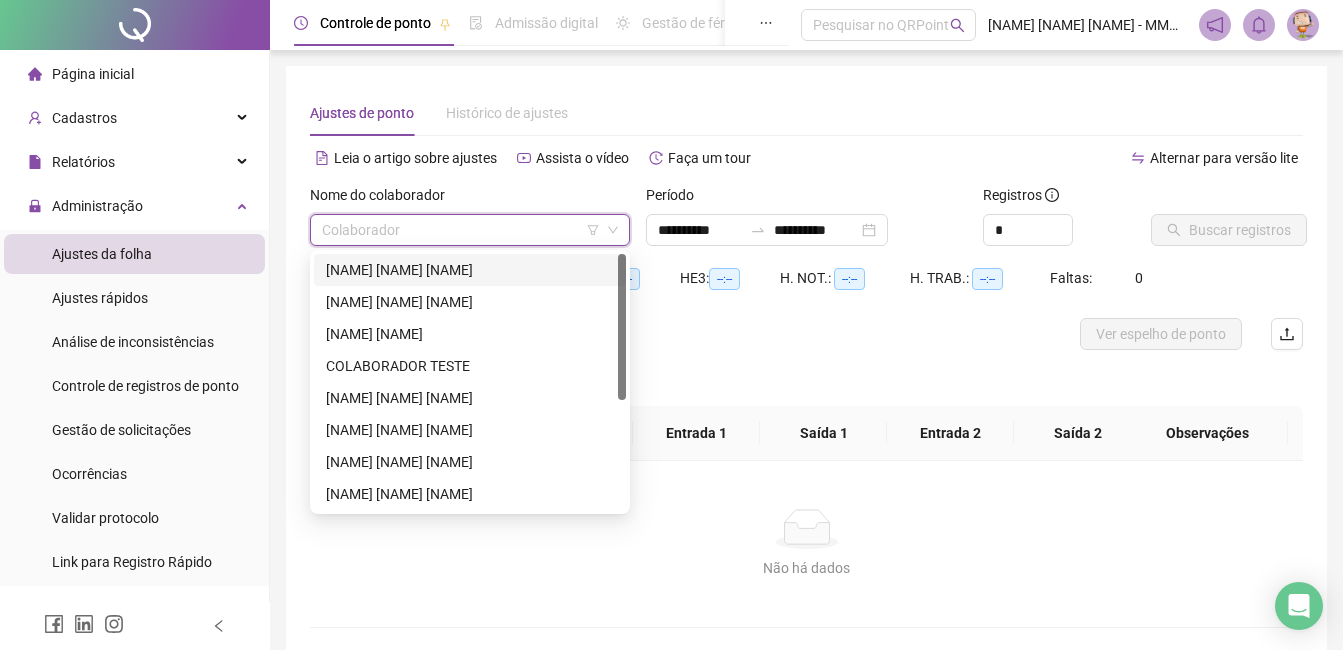 click on "[NAME] [NAME] [NAME]" at bounding box center (470, 270) 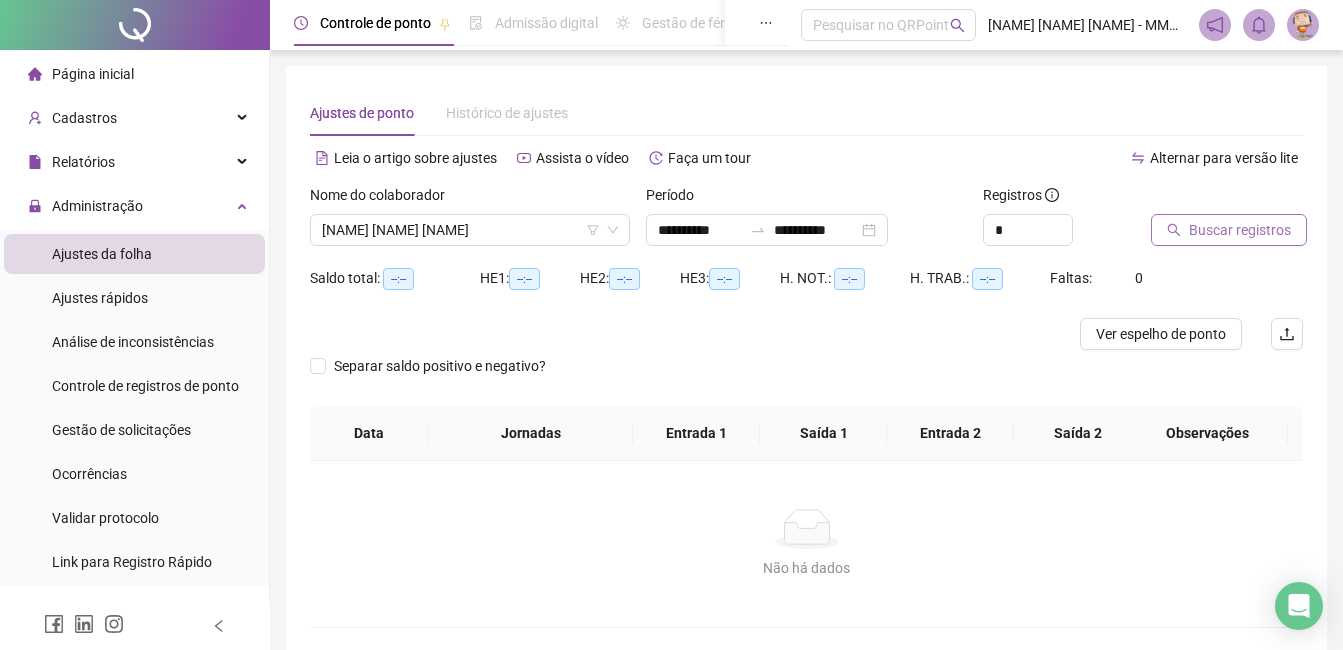 click on "Buscar registros" at bounding box center [1229, 230] 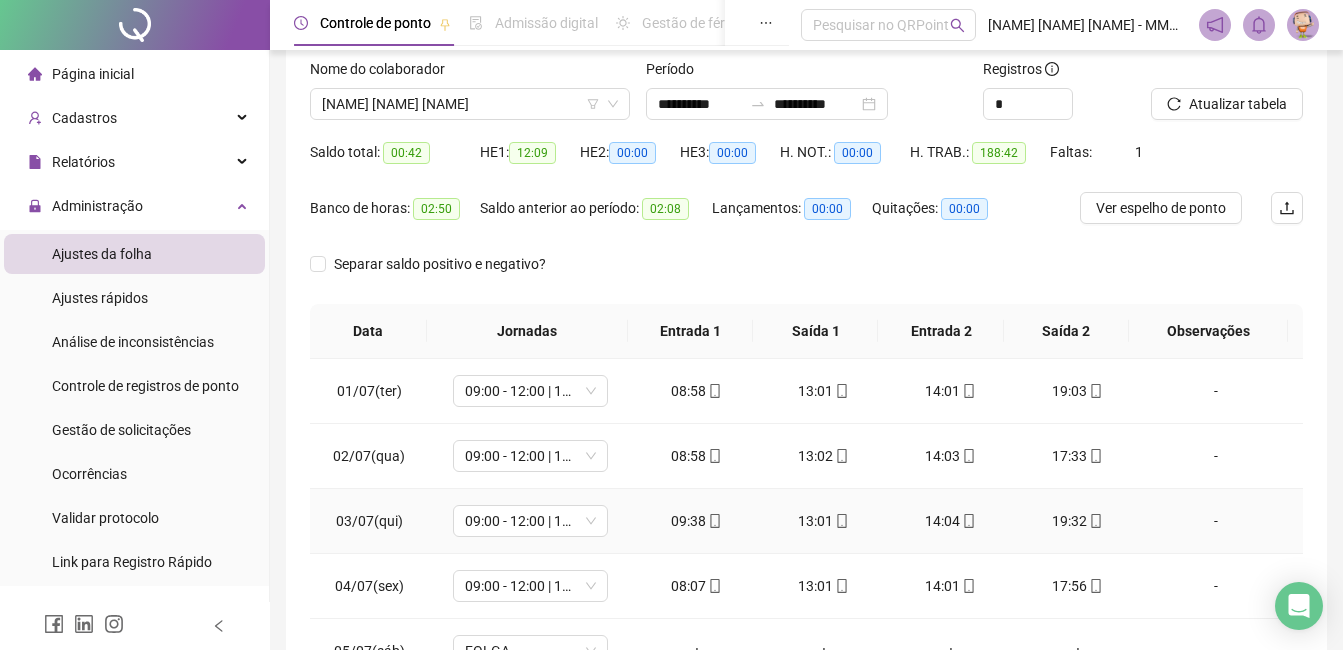 scroll, scrollTop: 372, scrollLeft: 0, axis: vertical 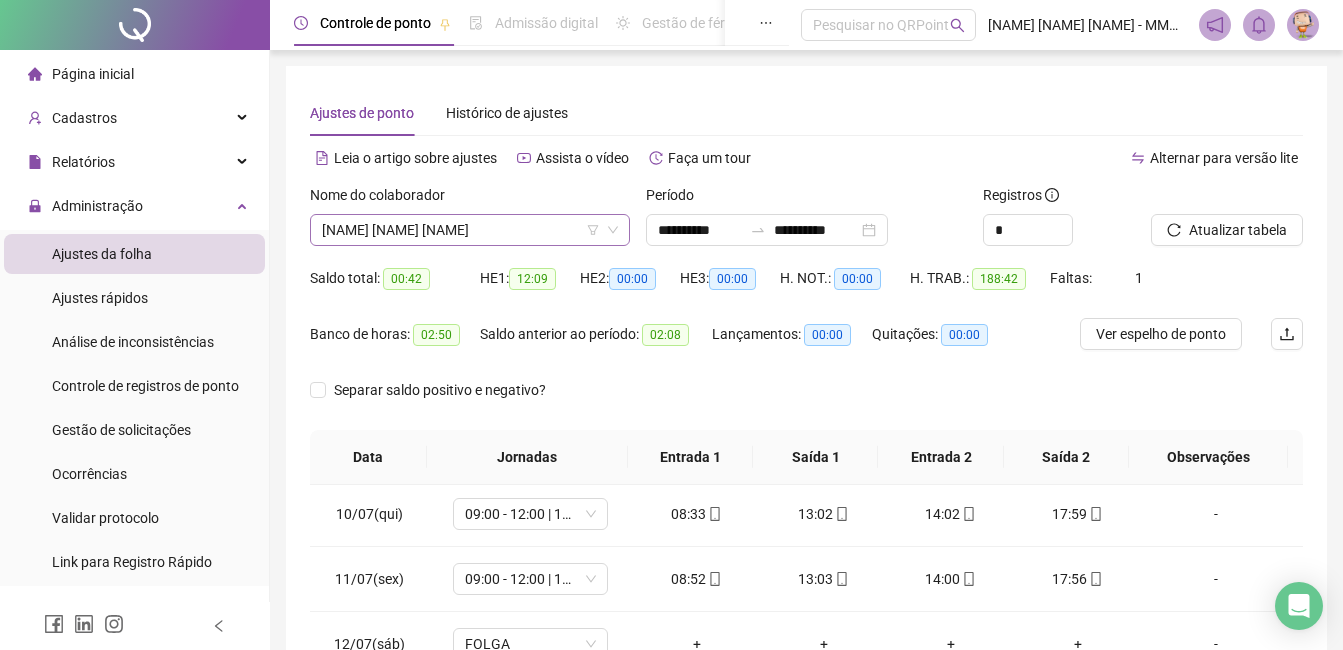 click on "[NAME] [NAME] [NAME]" at bounding box center (470, 230) 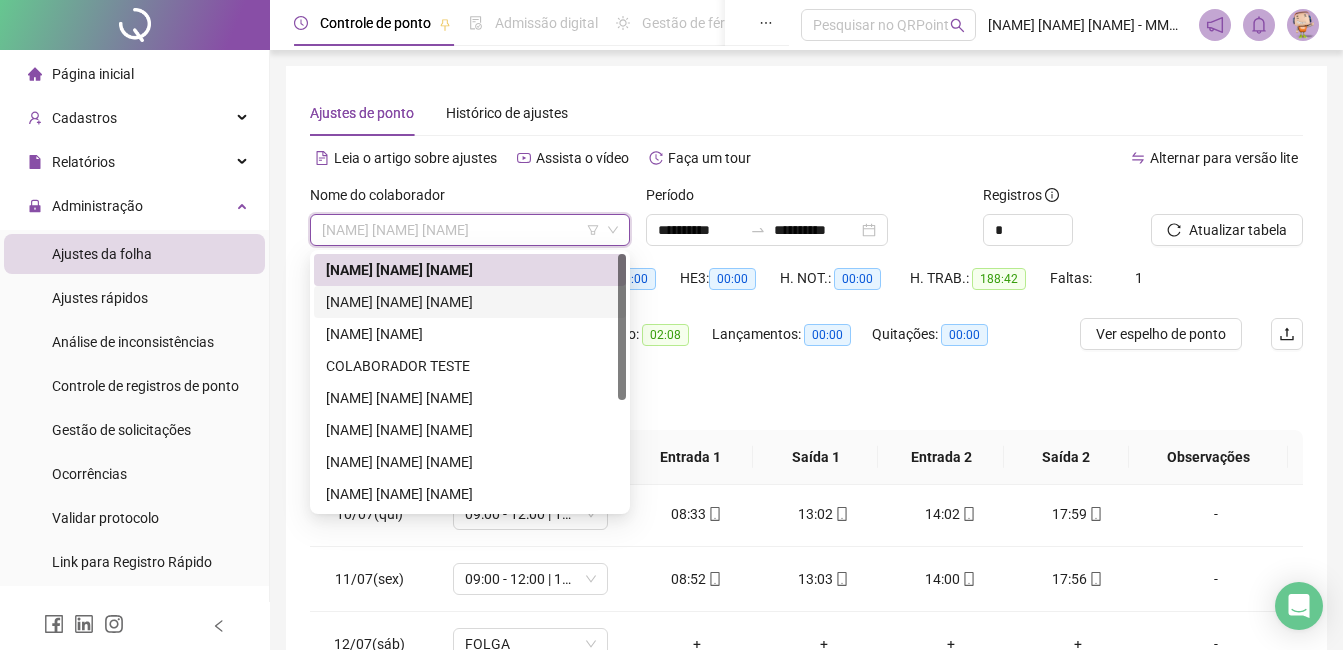 click on "[NAME] [NAME] [NAME]" at bounding box center [470, 302] 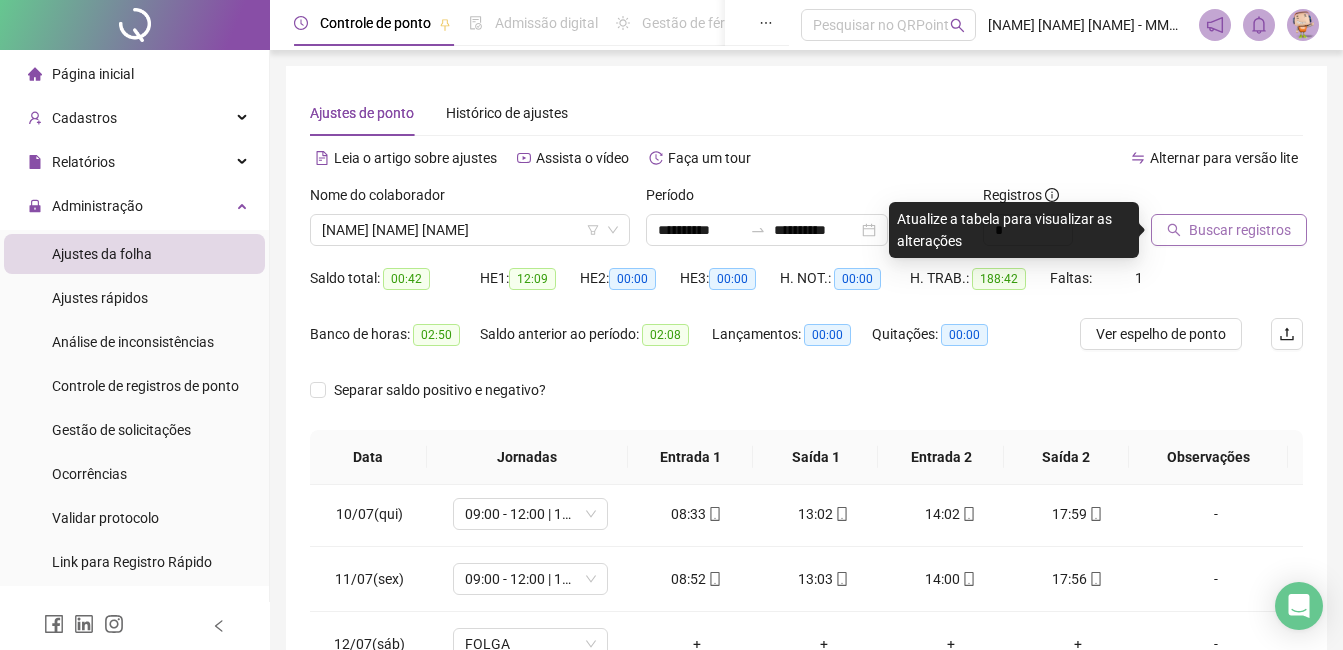 click on "Buscar registros" at bounding box center [1229, 230] 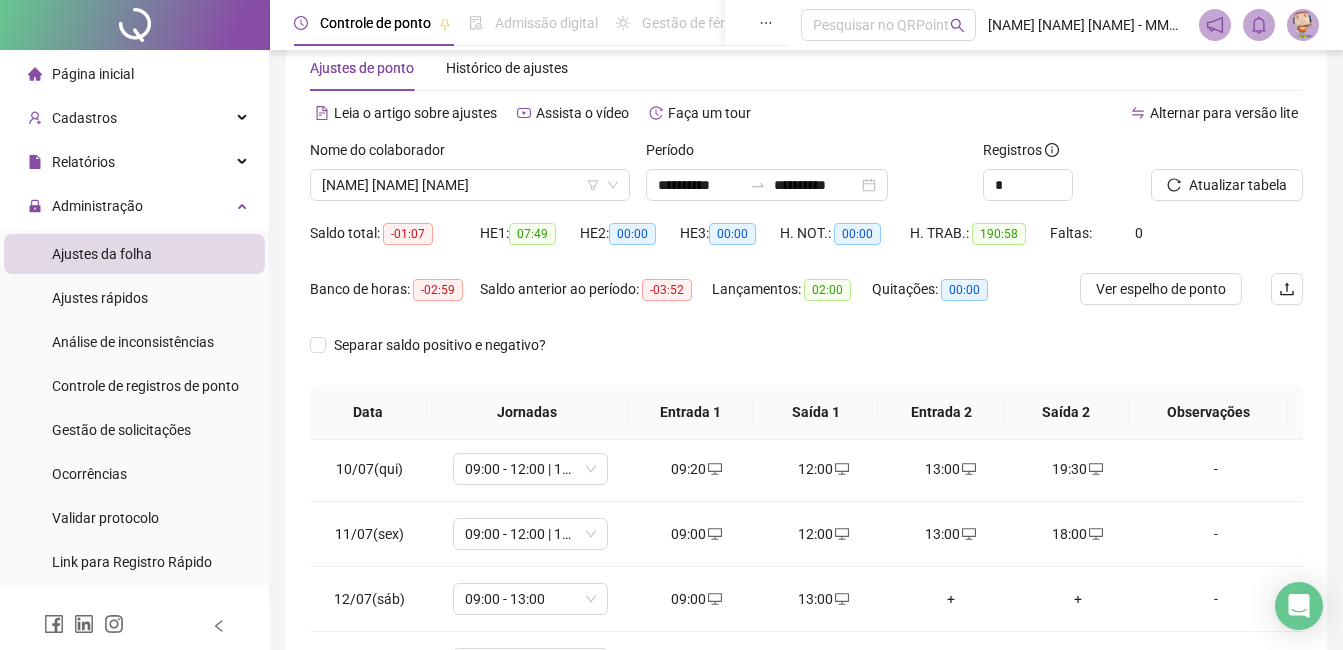 scroll, scrollTop: 372, scrollLeft: 0, axis: vertical 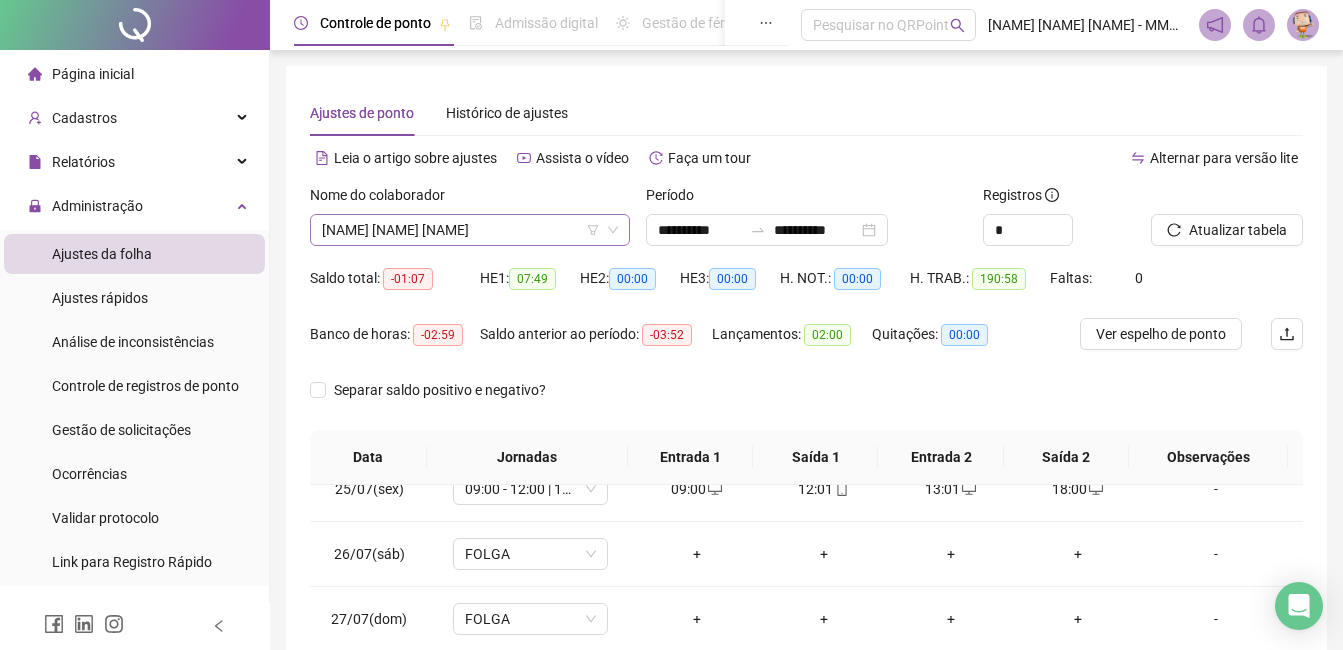 click 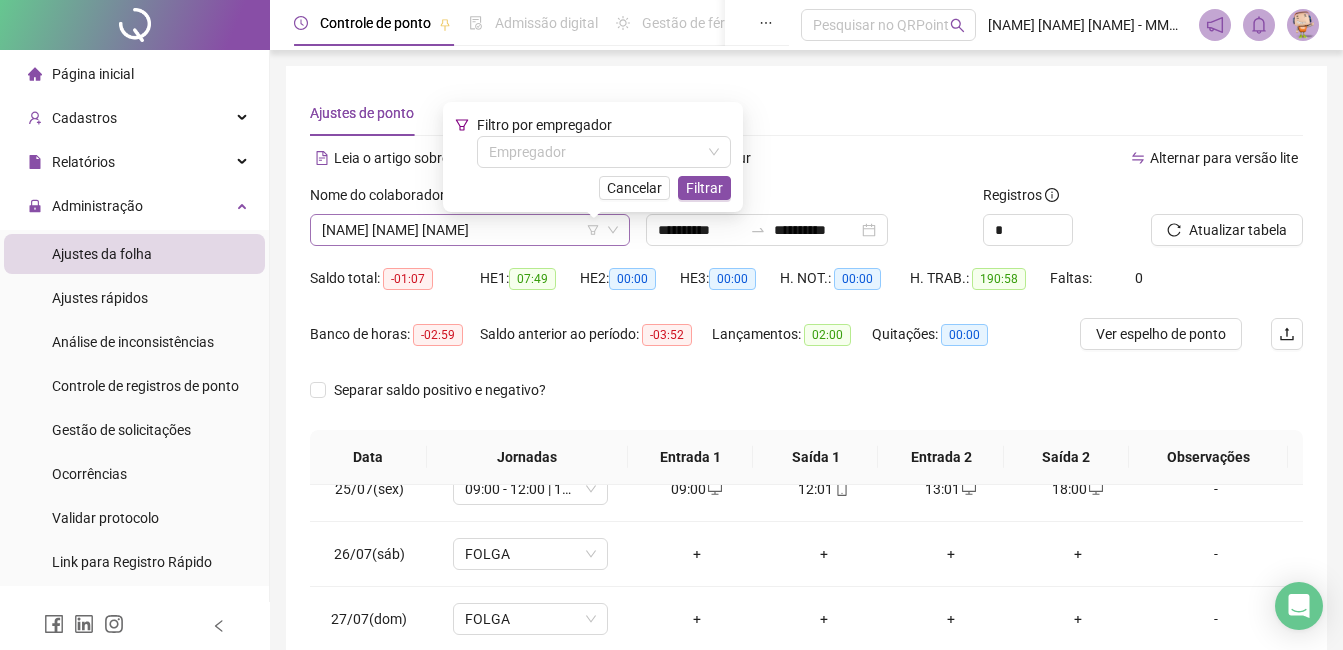 click on "[NAME] [NAME] [NAME]" at bounding box center (470, 230) 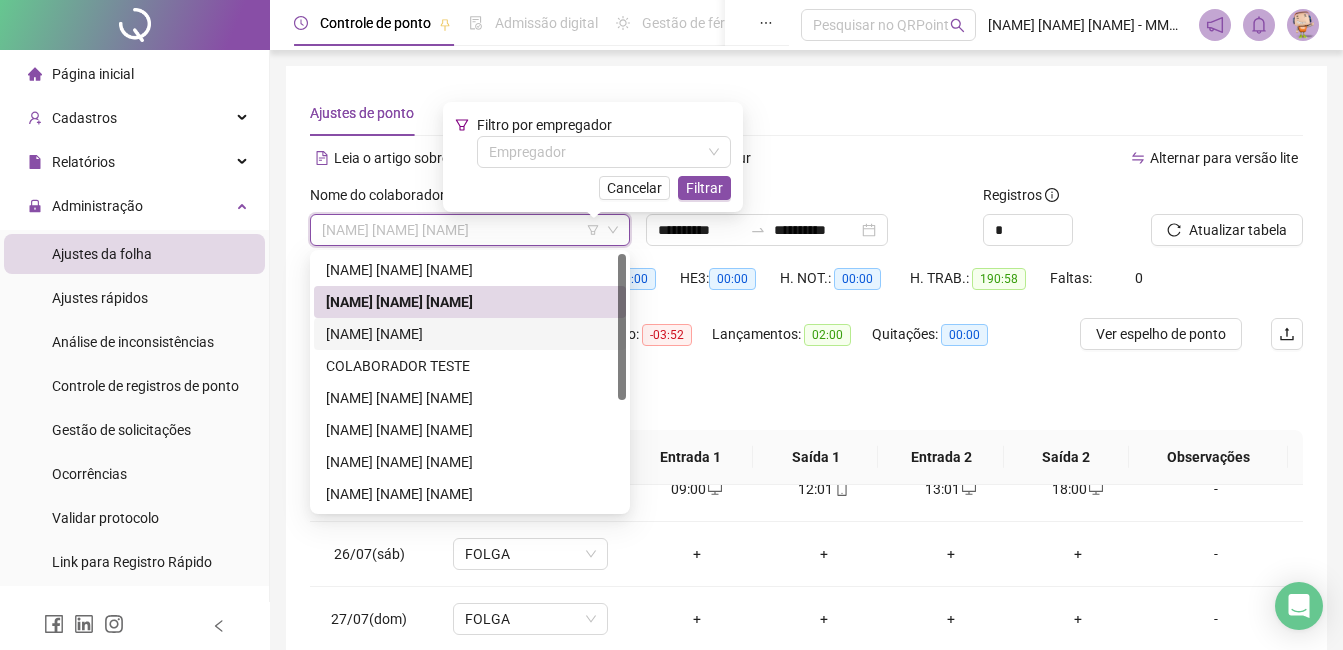 drag, startPoint x: 448, startPoint y: 336, endPoint x: 612, endPoint y: 299, distance: 168.12198 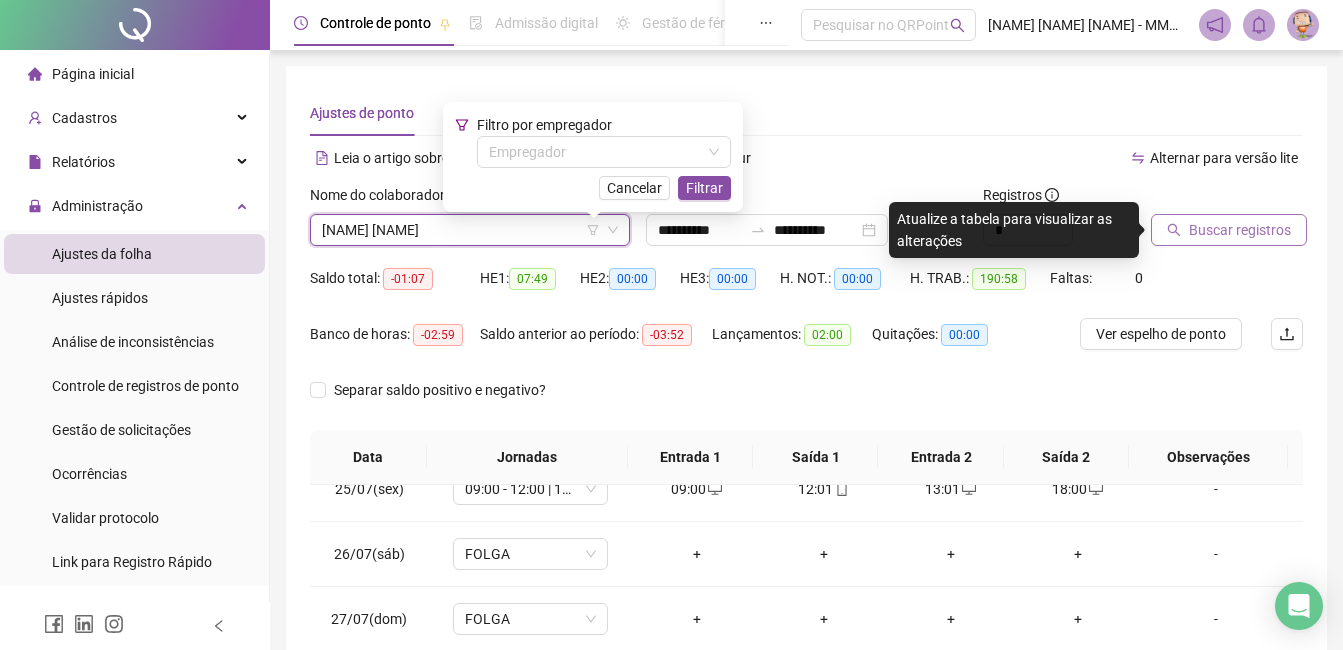 click on "Buscar registros" at bounding box center [1240, 230] 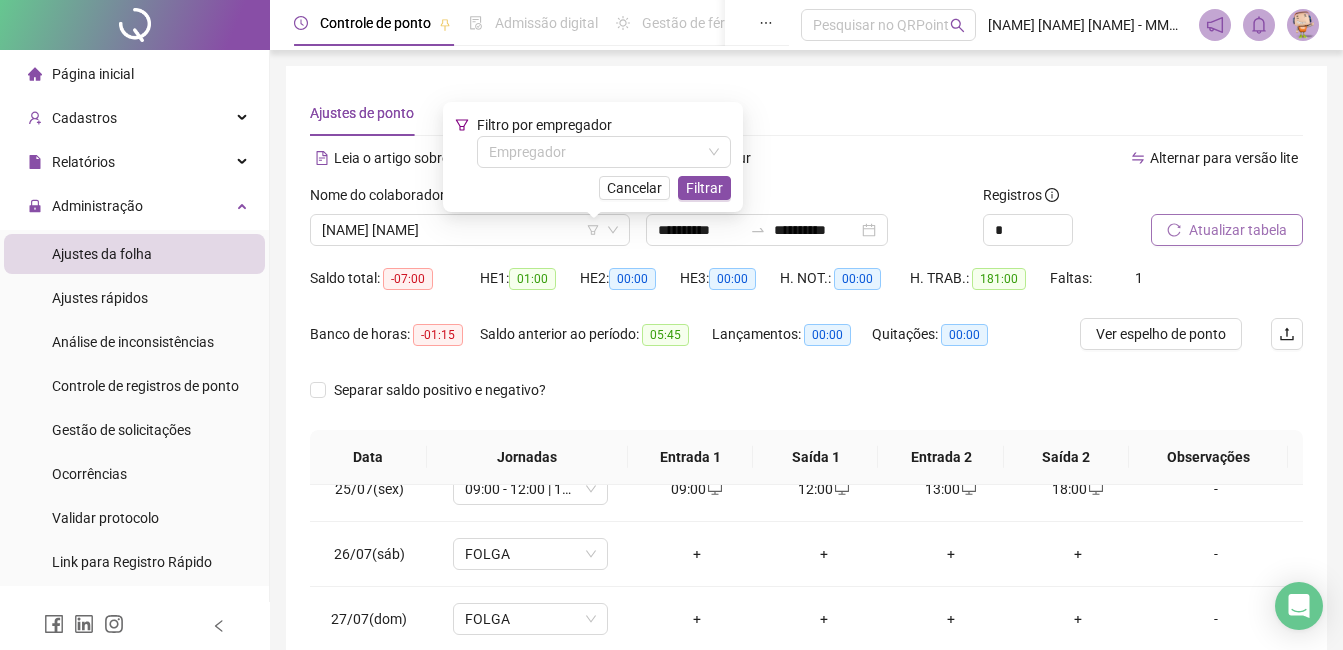 click on "Alternar para versão lite" at bounding box center [1055, 158] 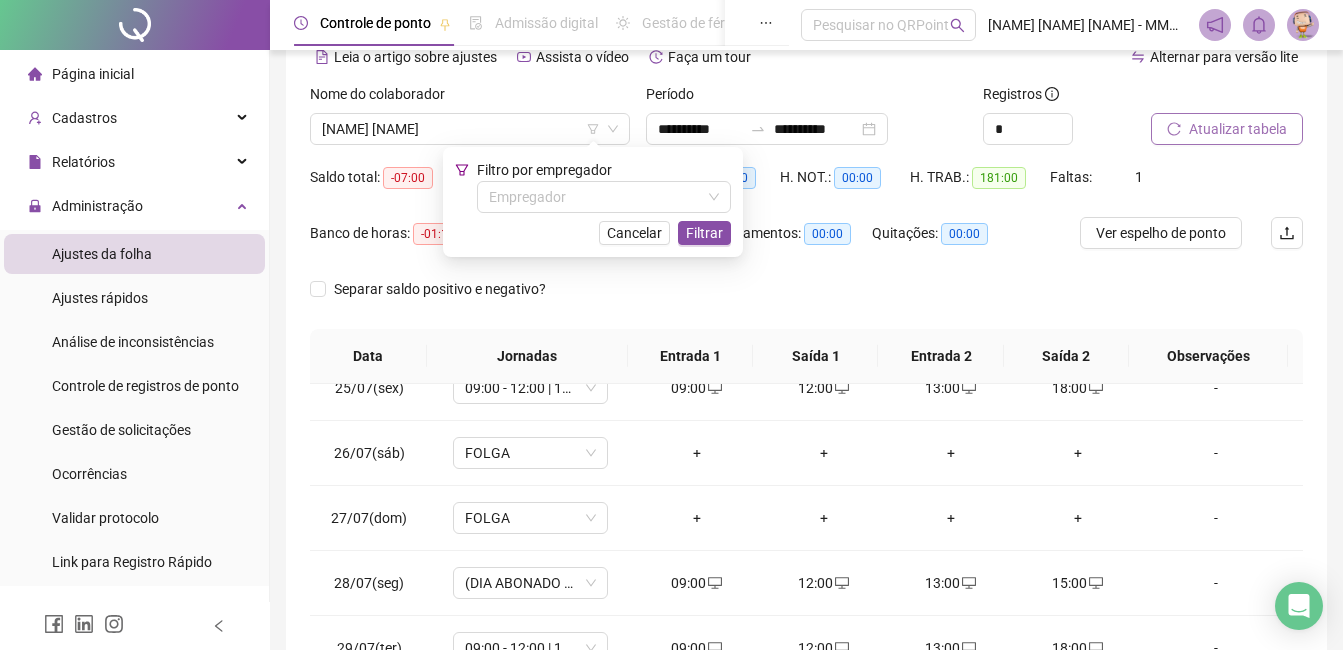 scroll, scrollTop: 72, scrollLeft: 0, axis: vertical 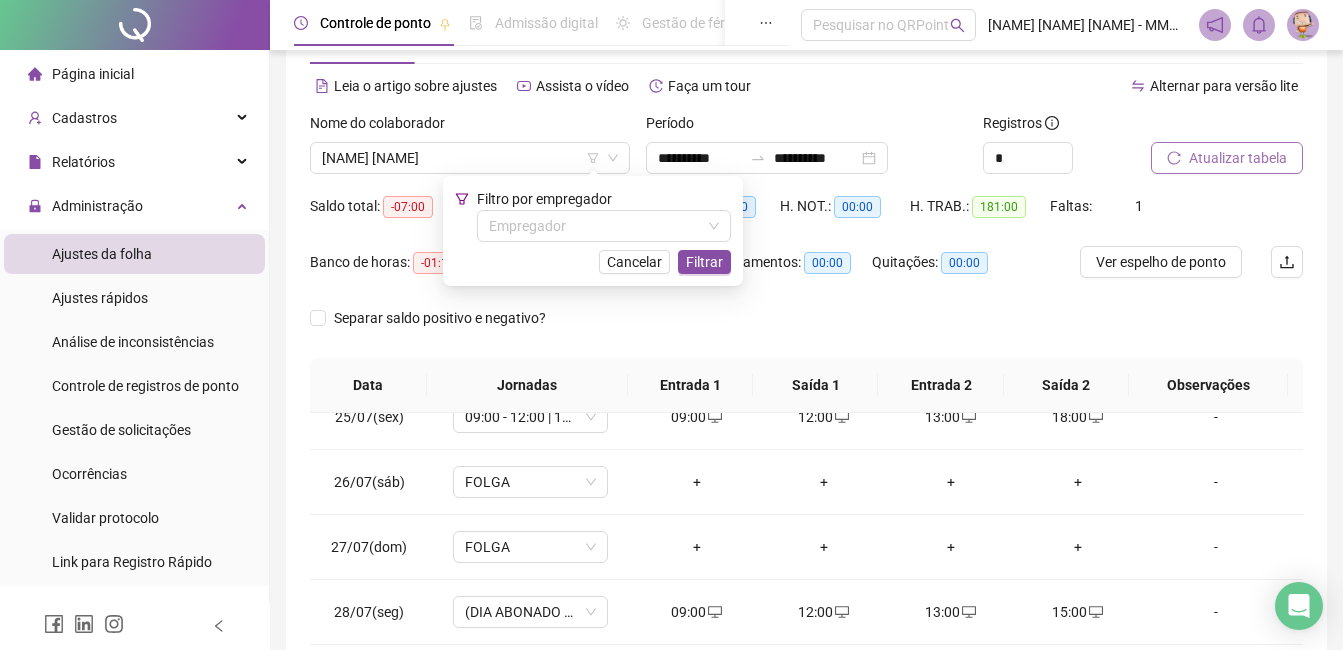 drag, startPoint x: 723, startPoint y: 262, endPoint x: 700, endPoint y: 299, distance: 43.56604 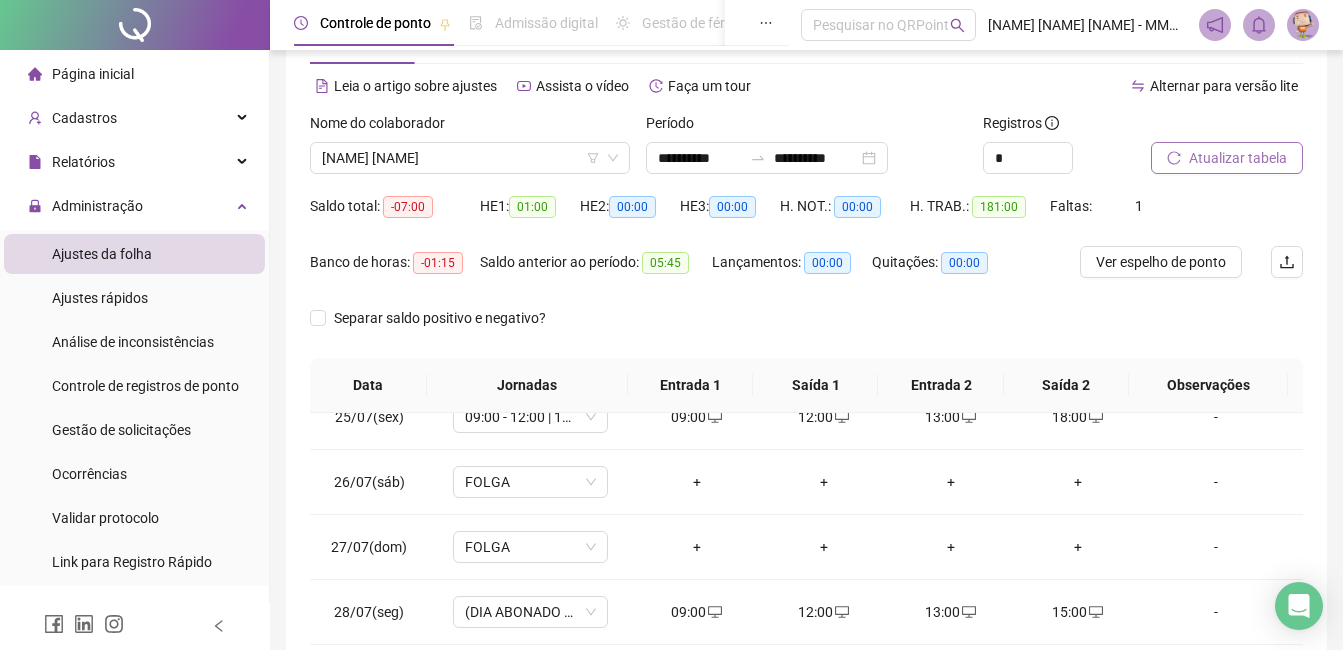 click on "Separar saldo positivo e negativo?" at bounding box center [806, 330] 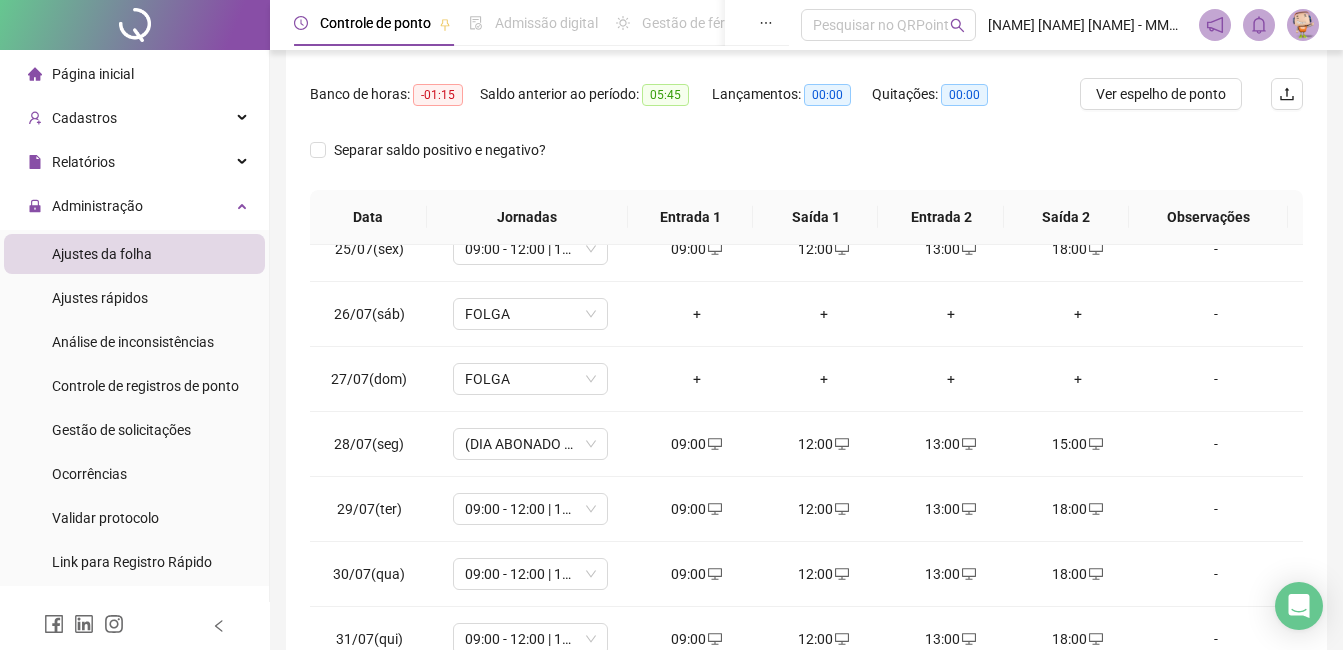 scroll, scrollTop: 72, scrollLeft: 0, axis: vertical 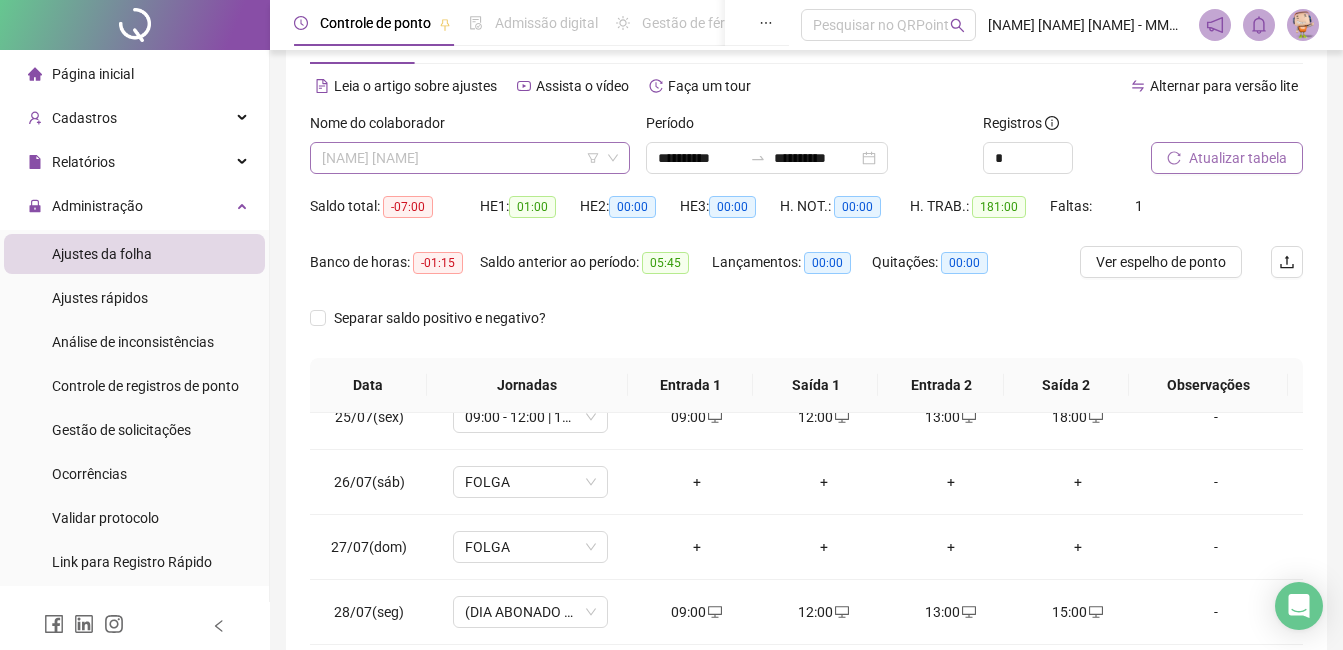 click on "[NAME] [NAME]" at bounding box center (470, 158) 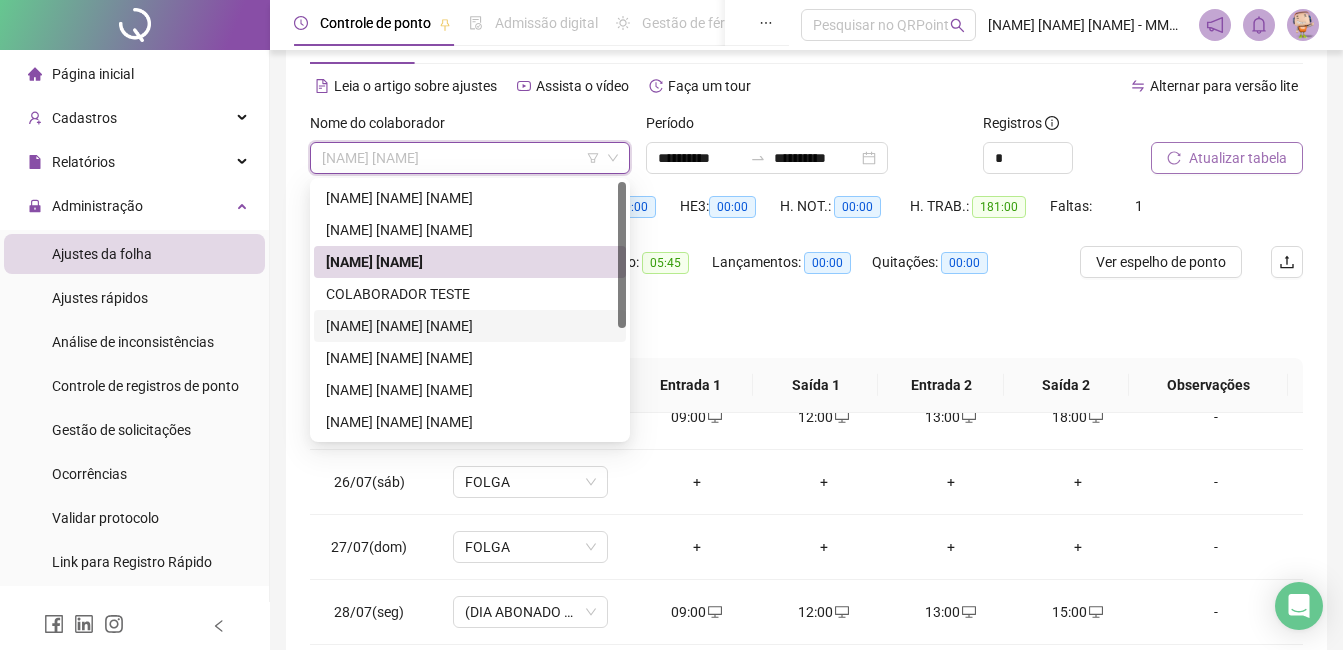 click on "[NAME] [NAME] [NAME]" at bounding box center [470, 326] 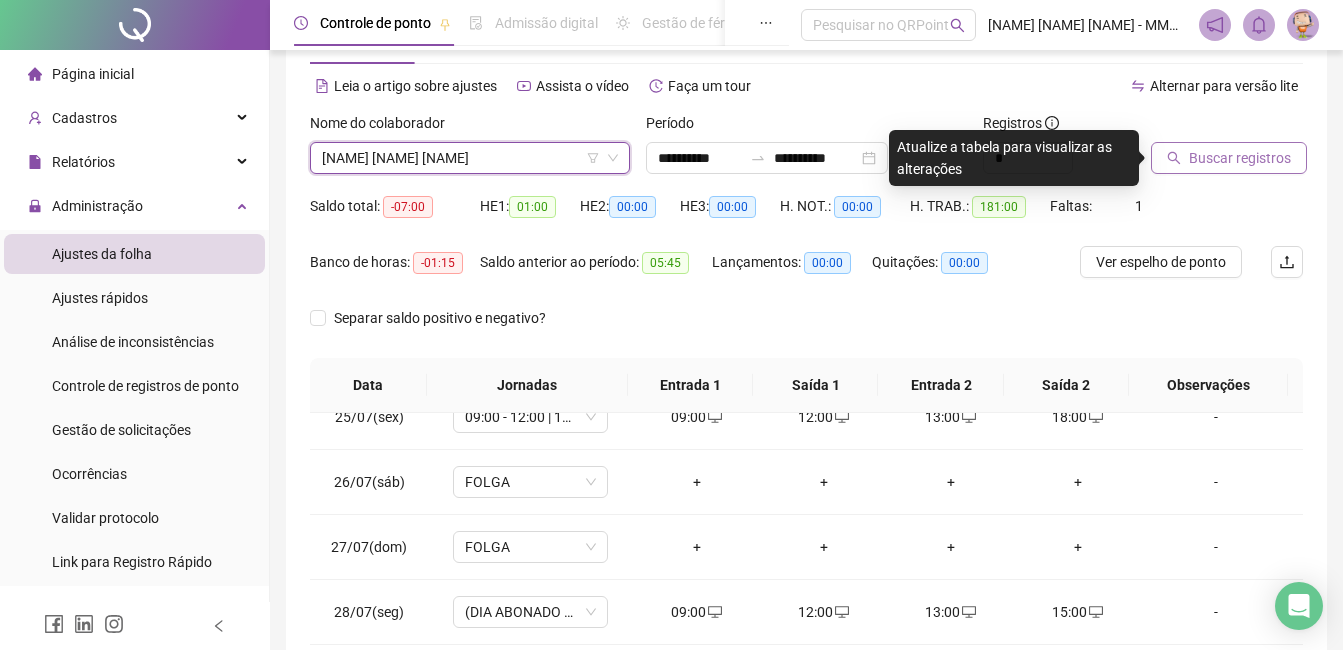 click on "Buscar registros" at bounding box center (1240, 158) 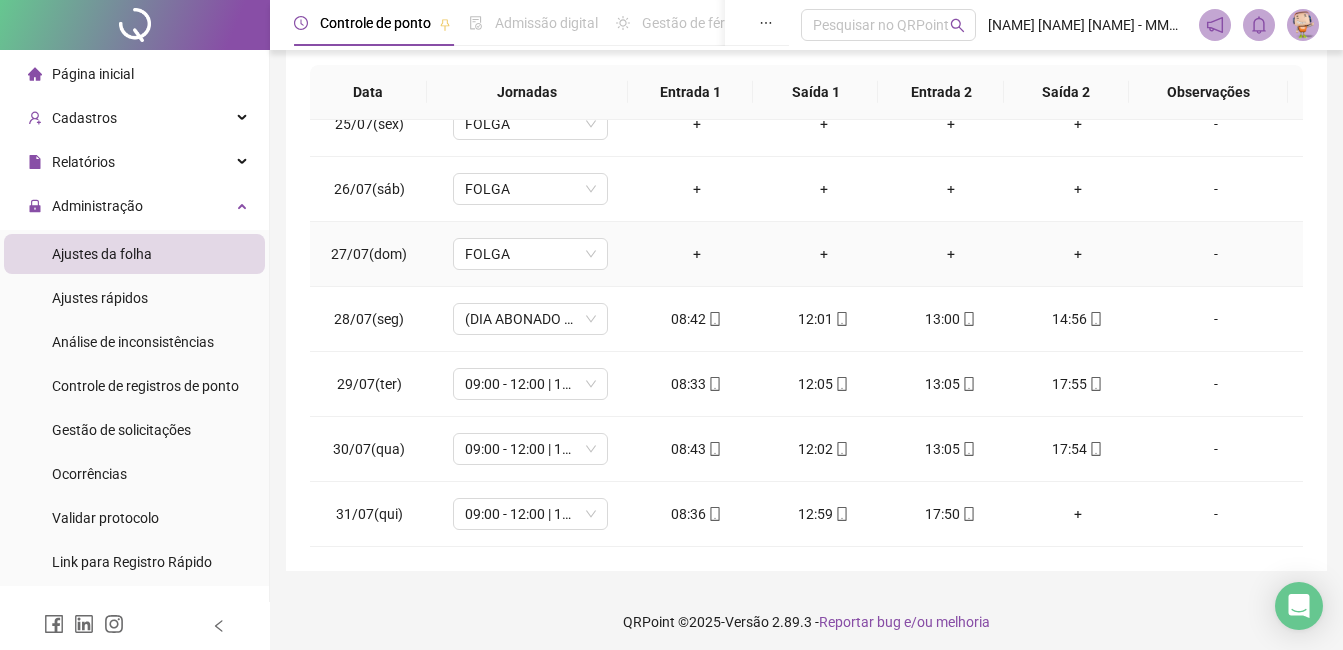 scroll, scrollTop: 372, scrollLeft: 0, axis: vertical 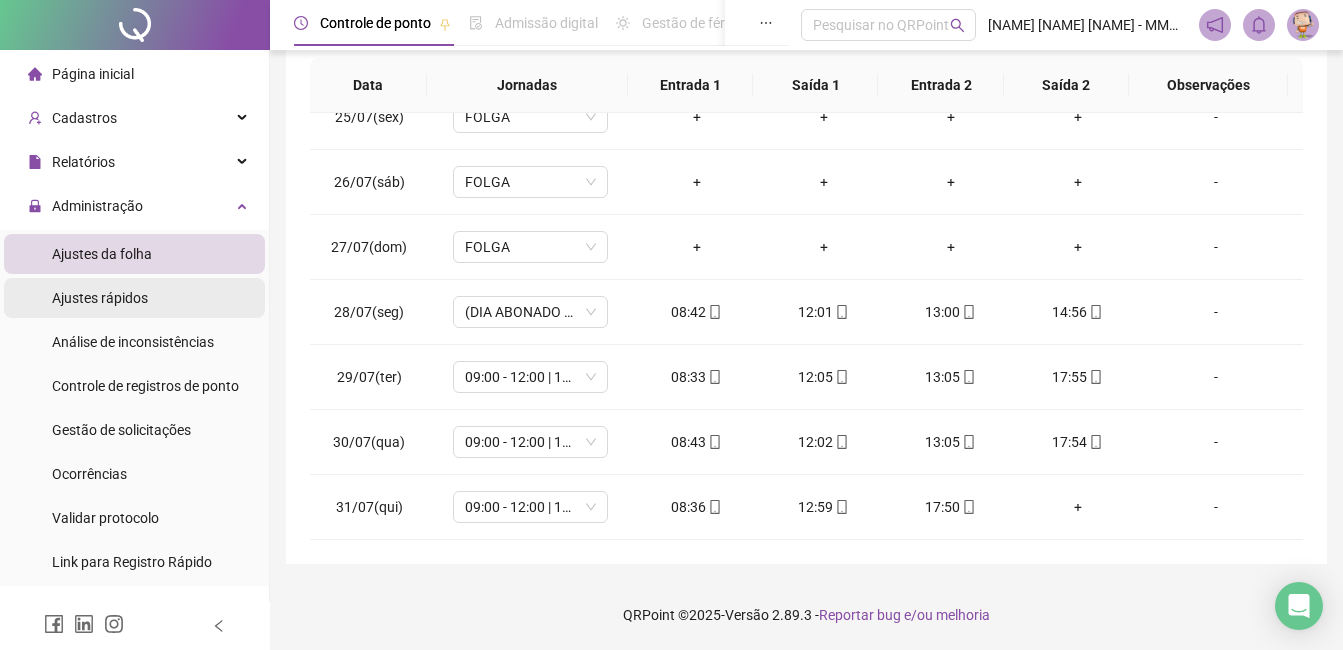 click on "Ajustes rápidos" at bounding box center [134, 298] 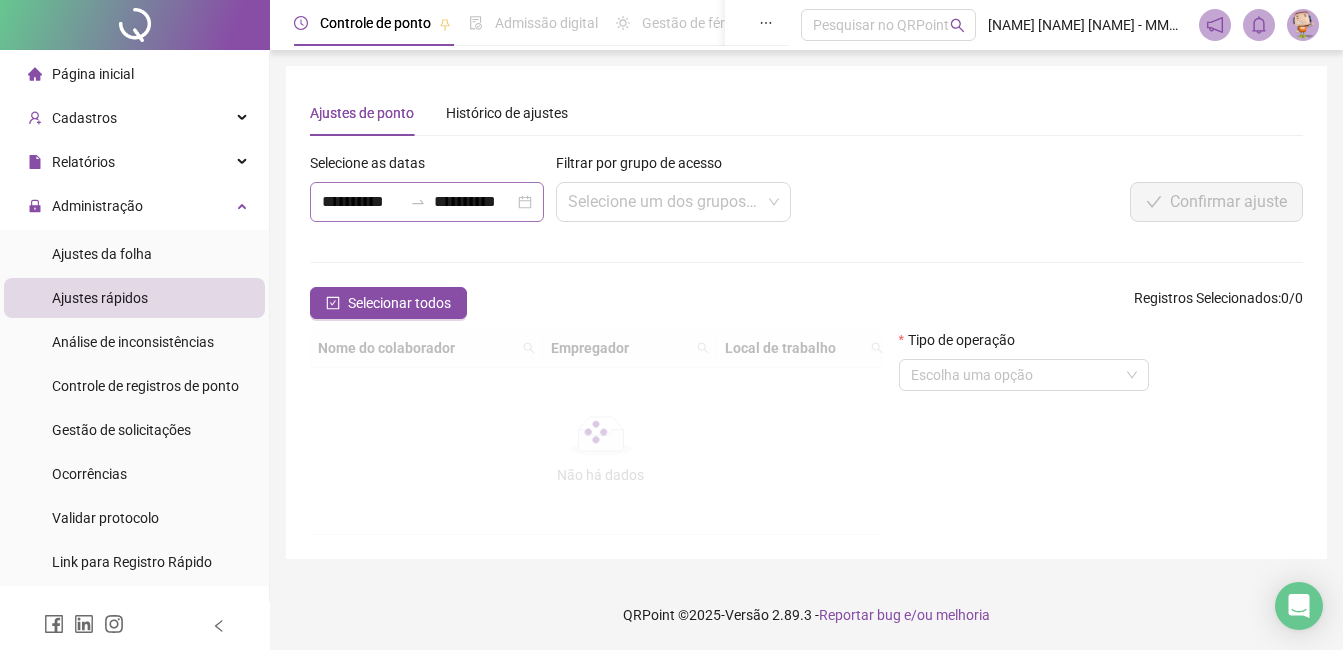 scroll, scrollTop: 0, scrollLeft: 0, axis: both 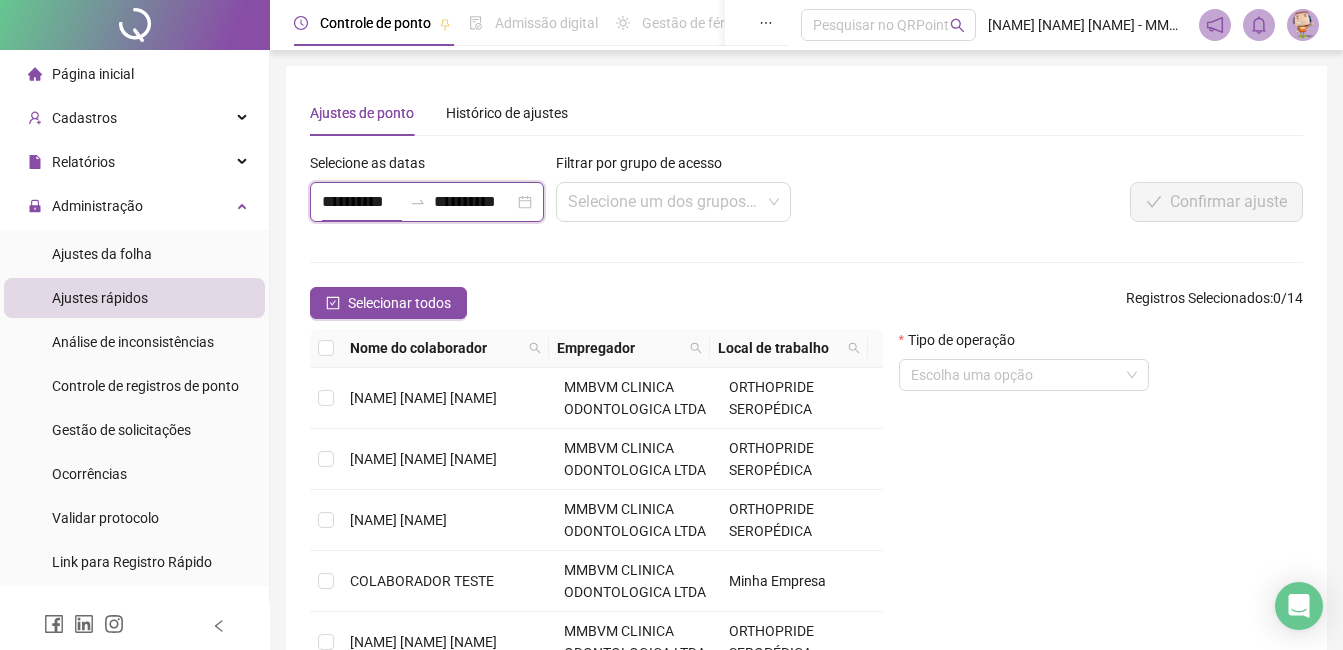 click on "**********" at bounding box center (362, 202) 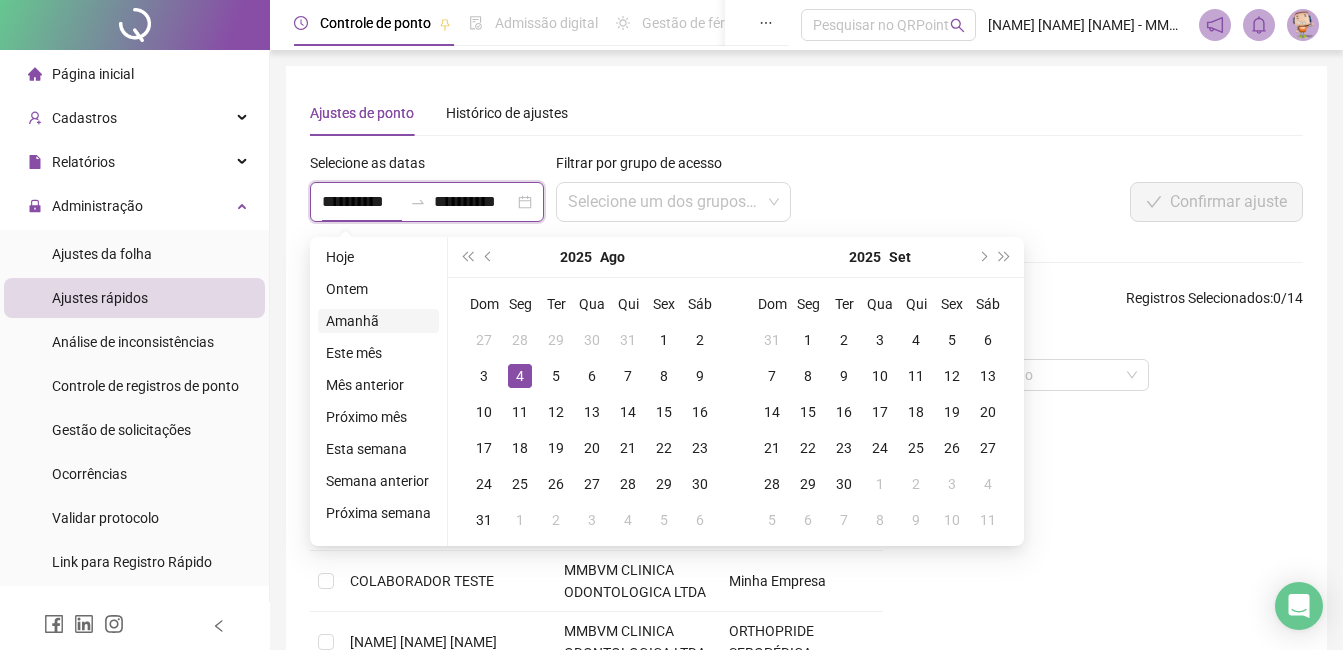 type on "**********" 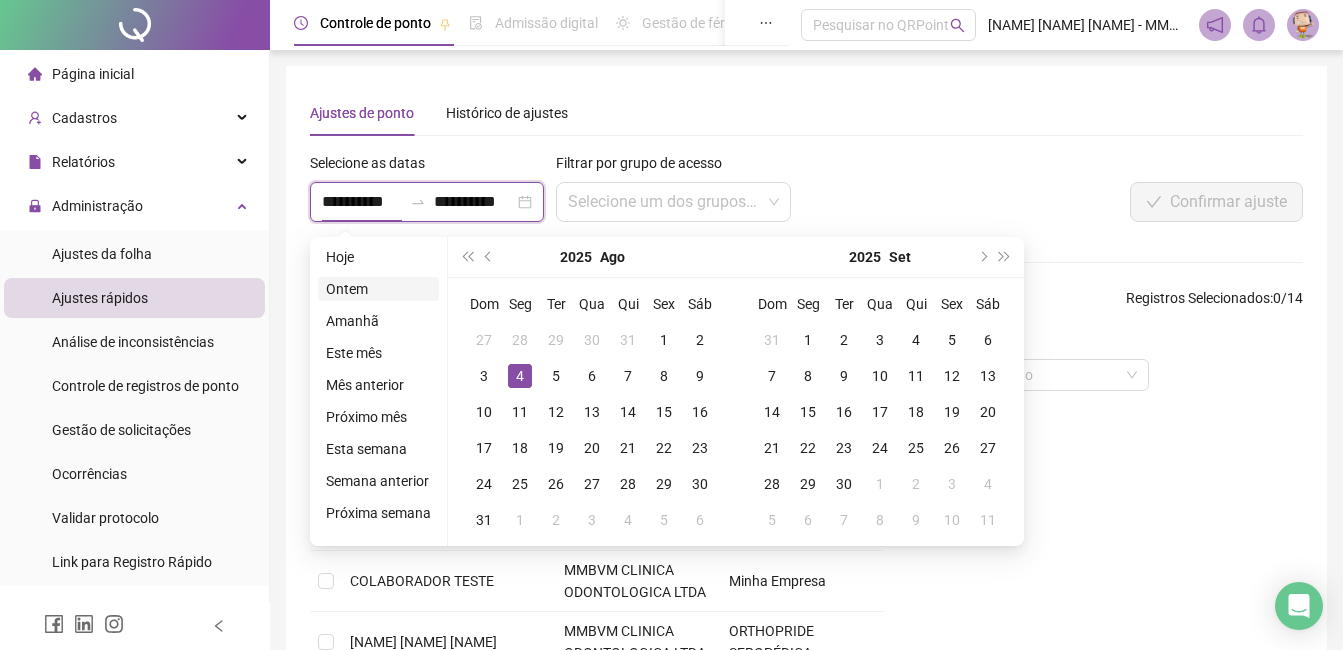 type on "**********" 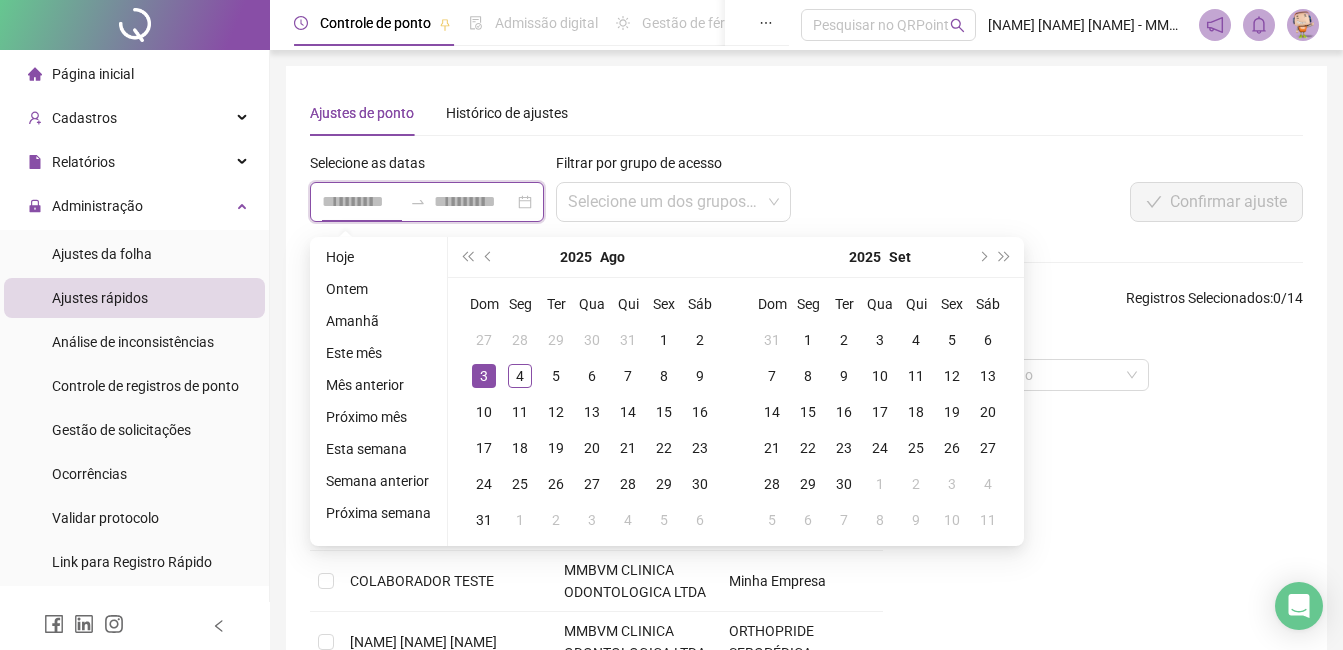 type on "**********" 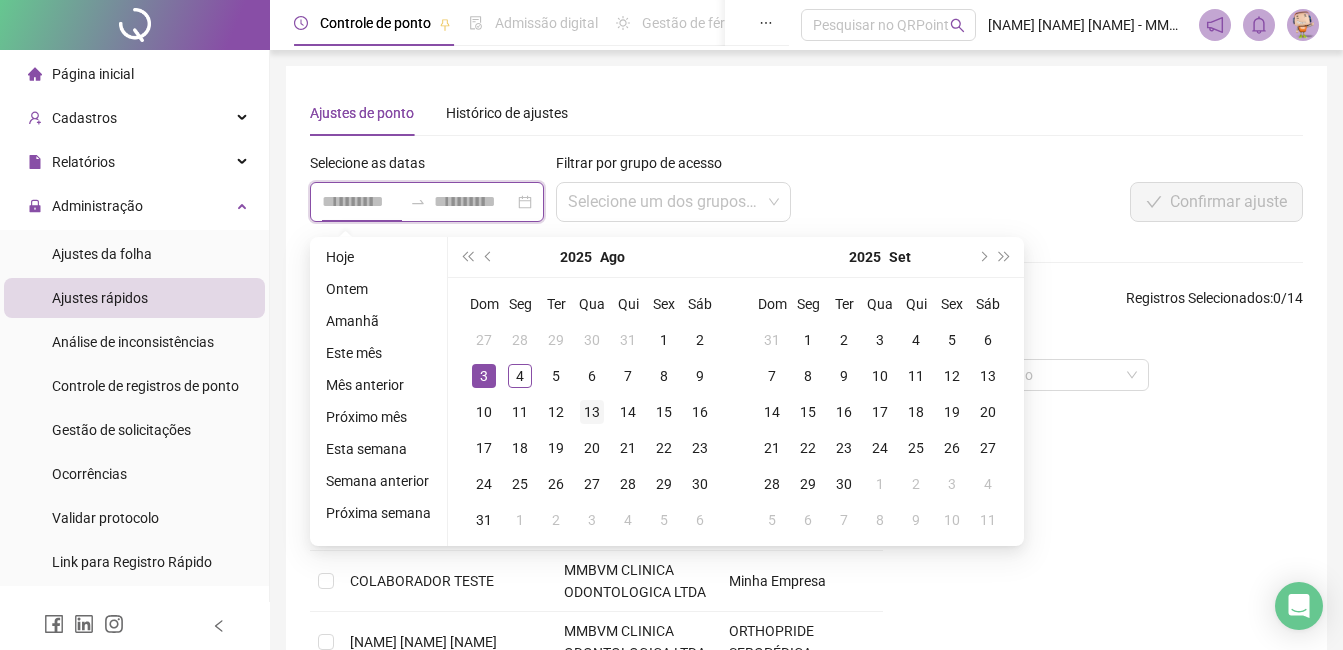 type on "**********" 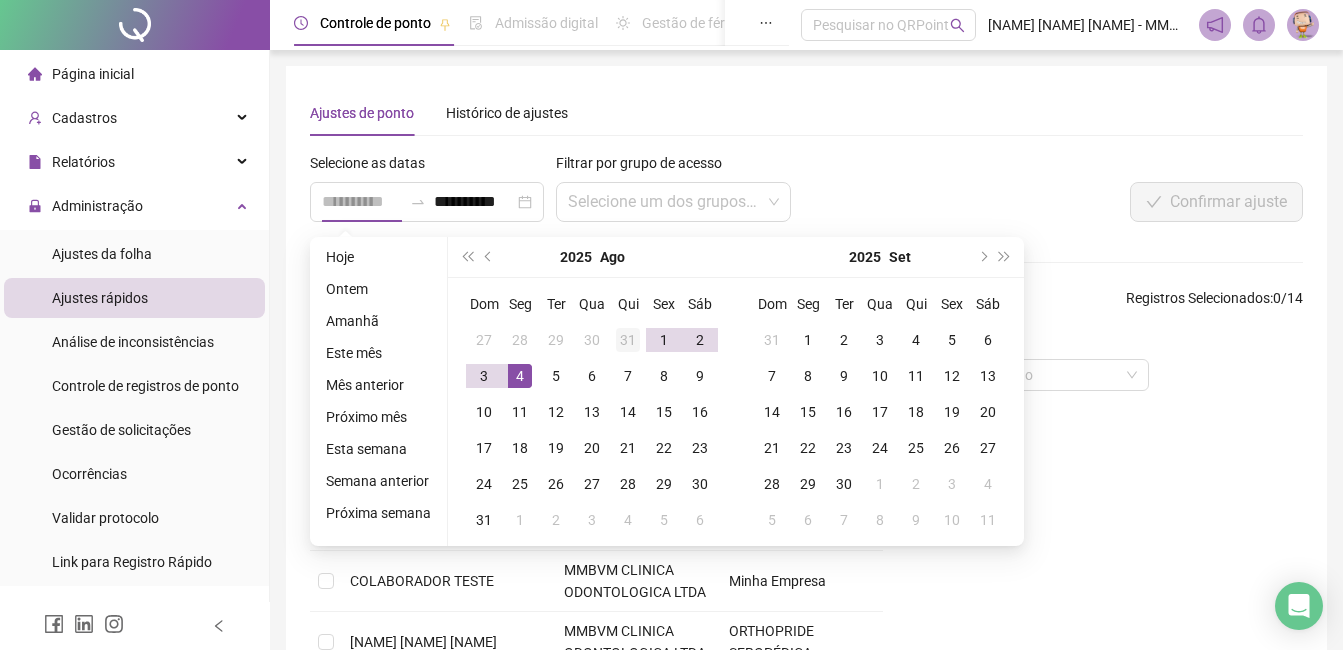 click on "31" at bounding box center [628, 340] 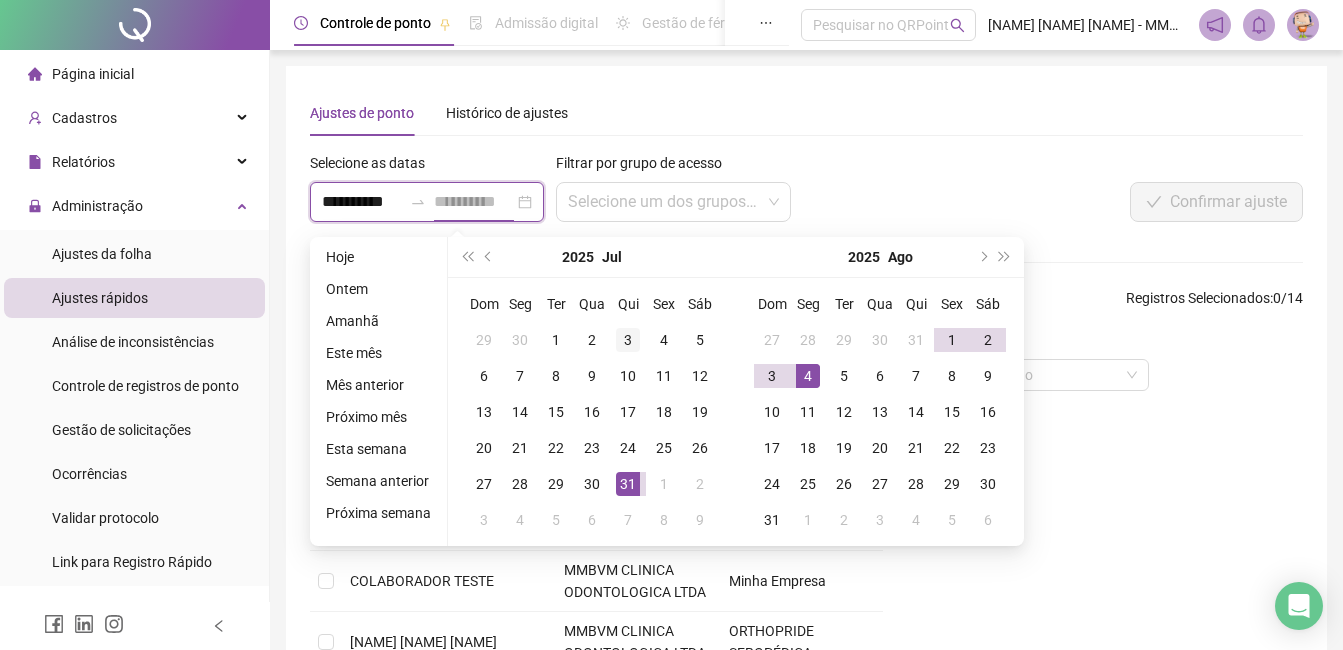 scroll, scrollTop: 0, scrollLeft: 1, axis: horizontal 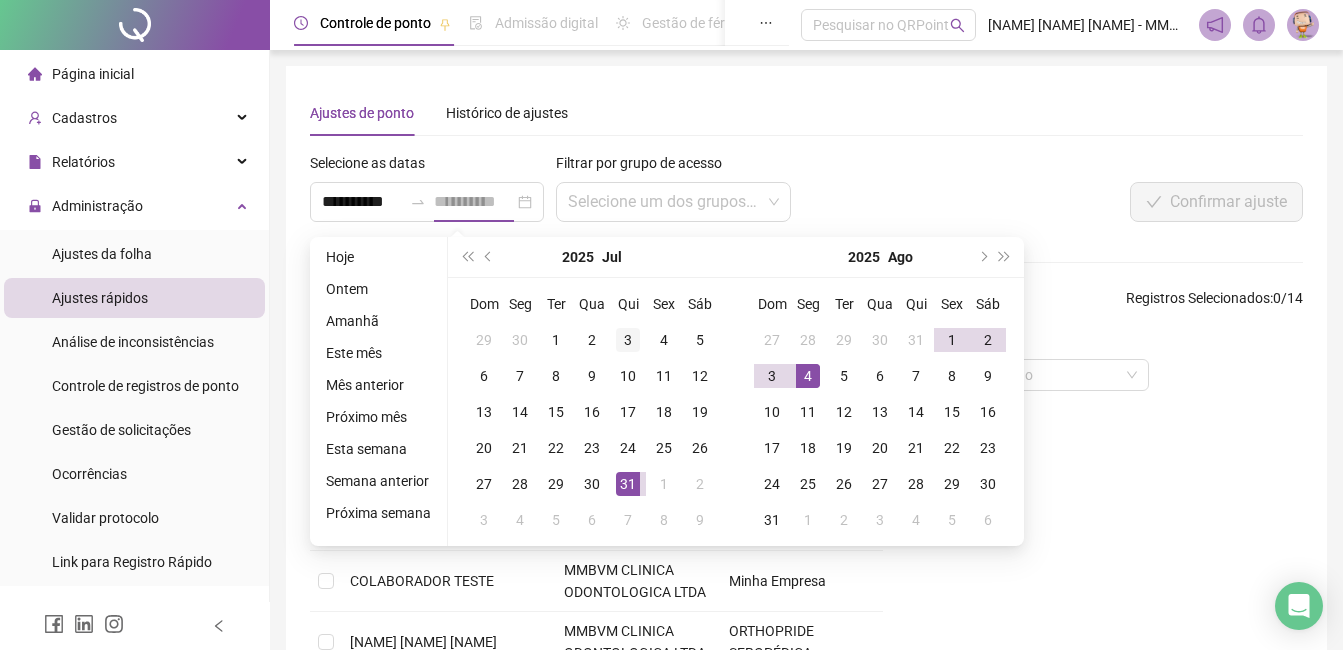 click on "3" at bounding box center [628, 340] 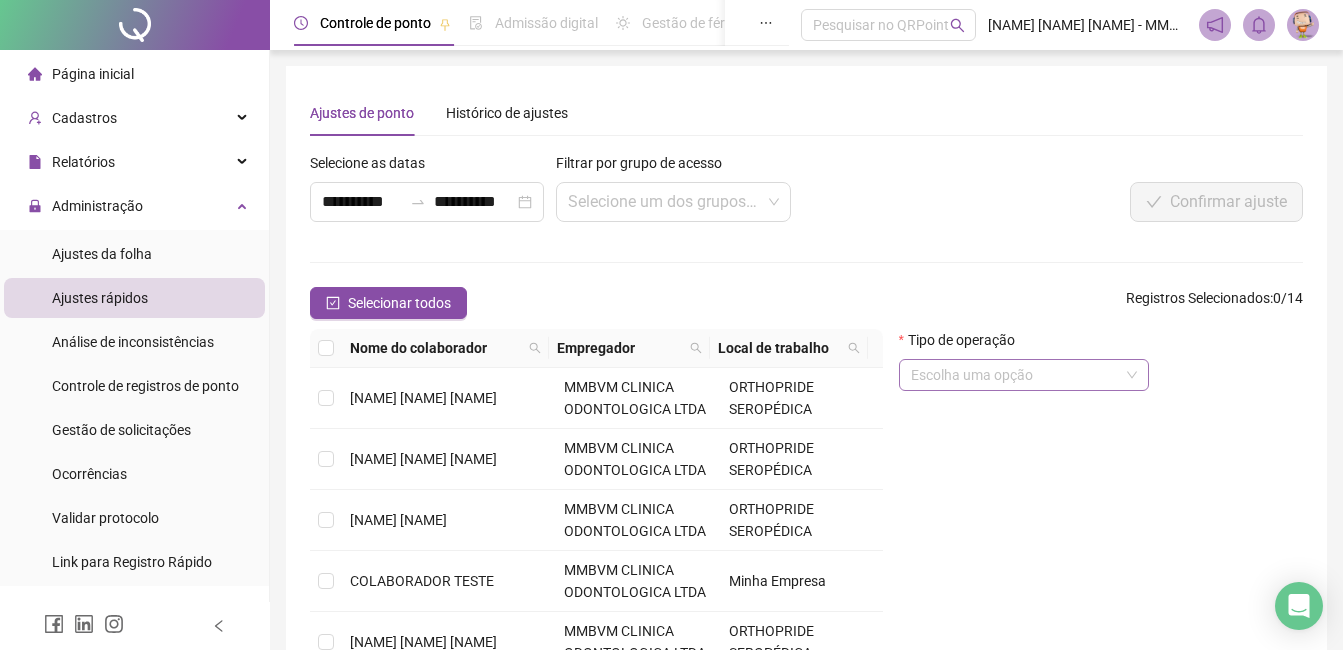click at bounding box center (1015, 375) 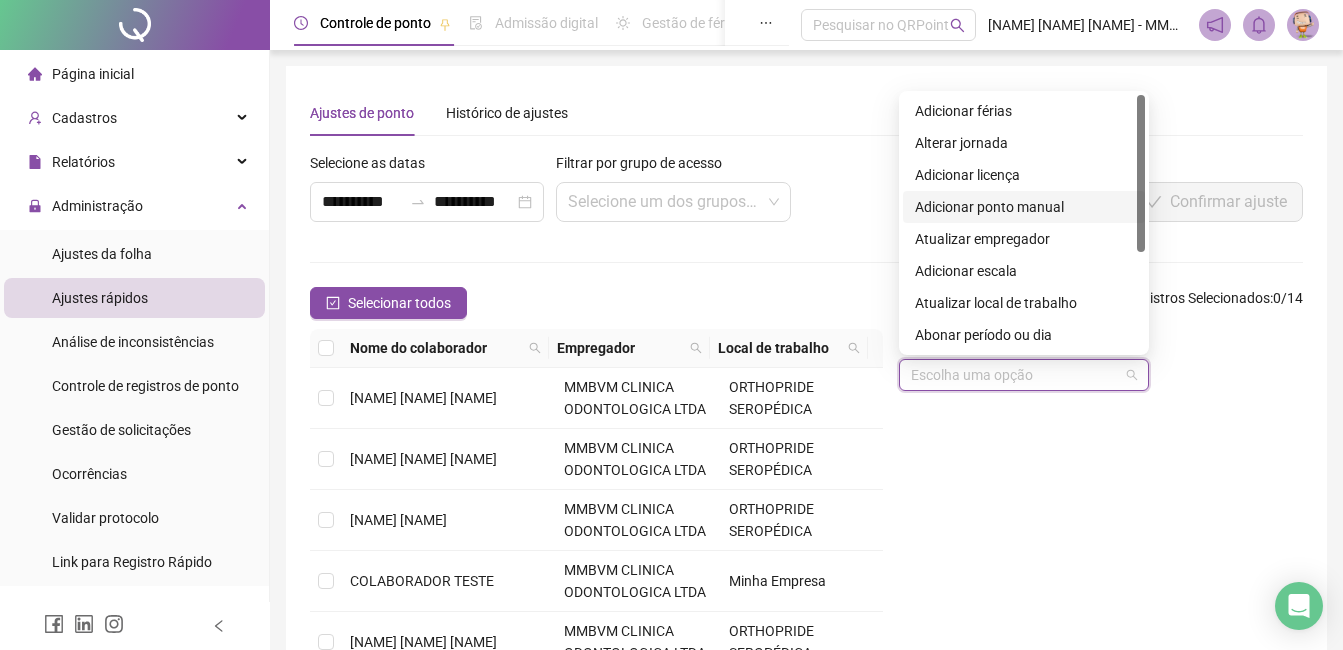click on "Adicionar ponto manual" at bounding box center (1024, 207) 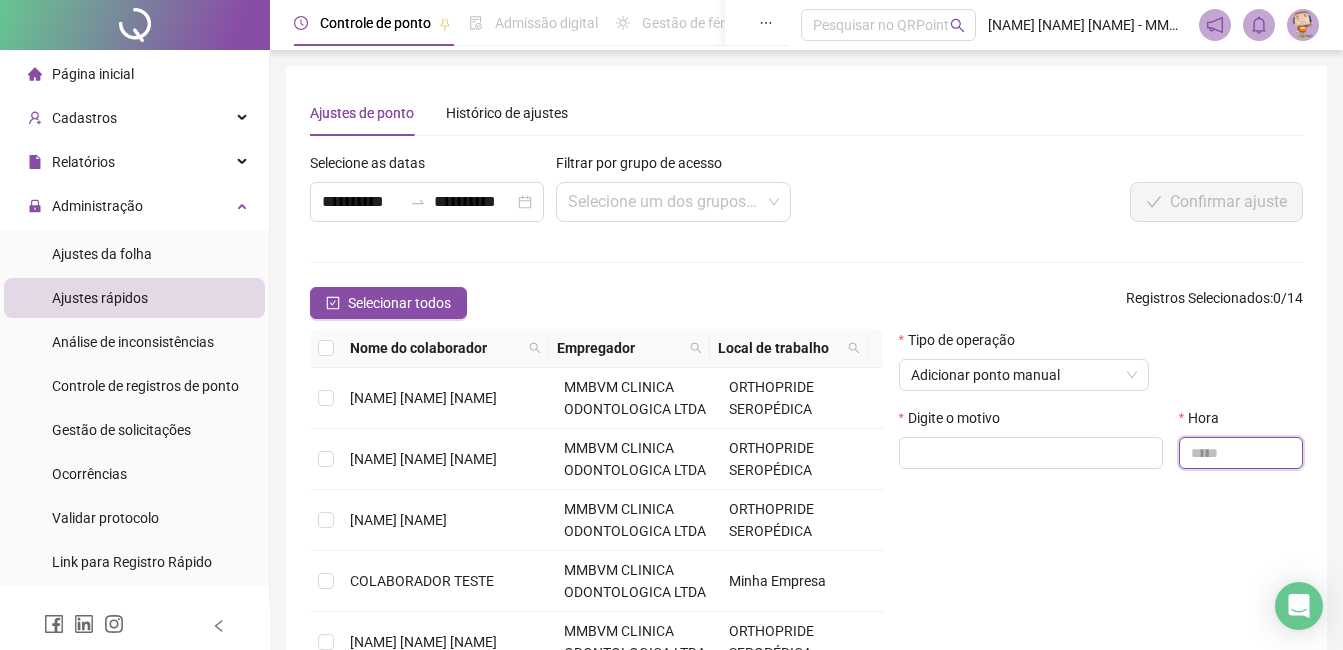 click at bounding box center [1241, 453] 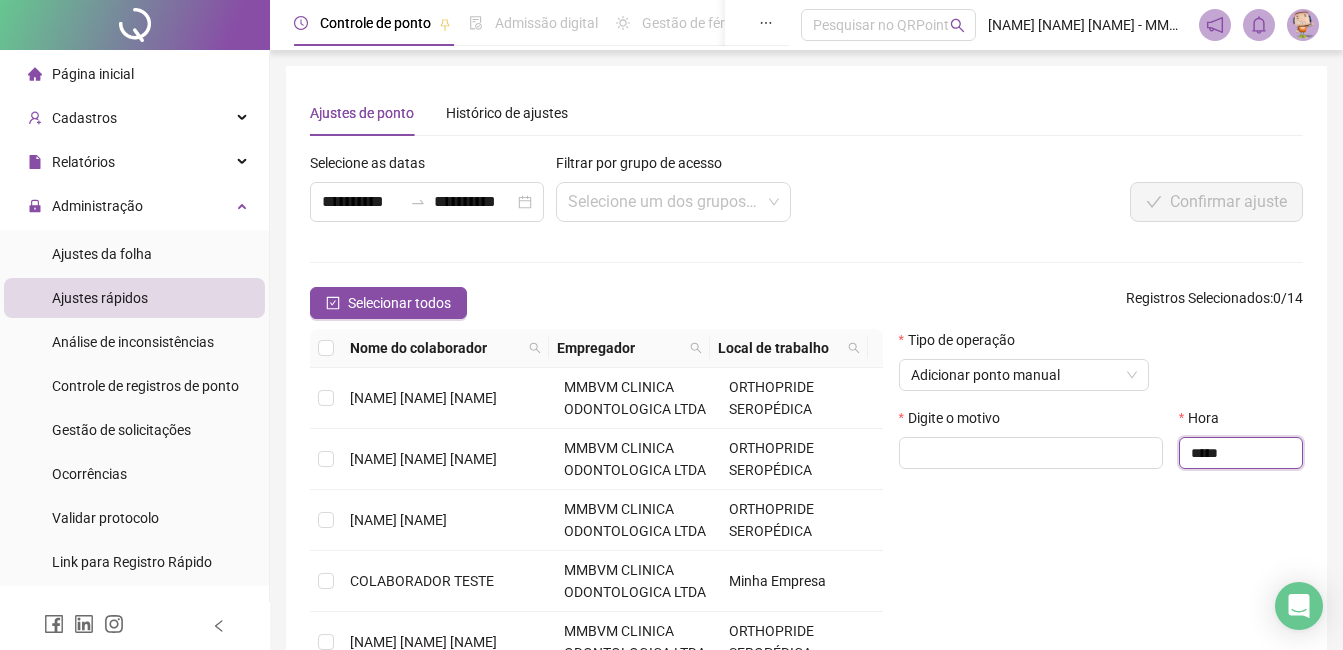 type on "*****" 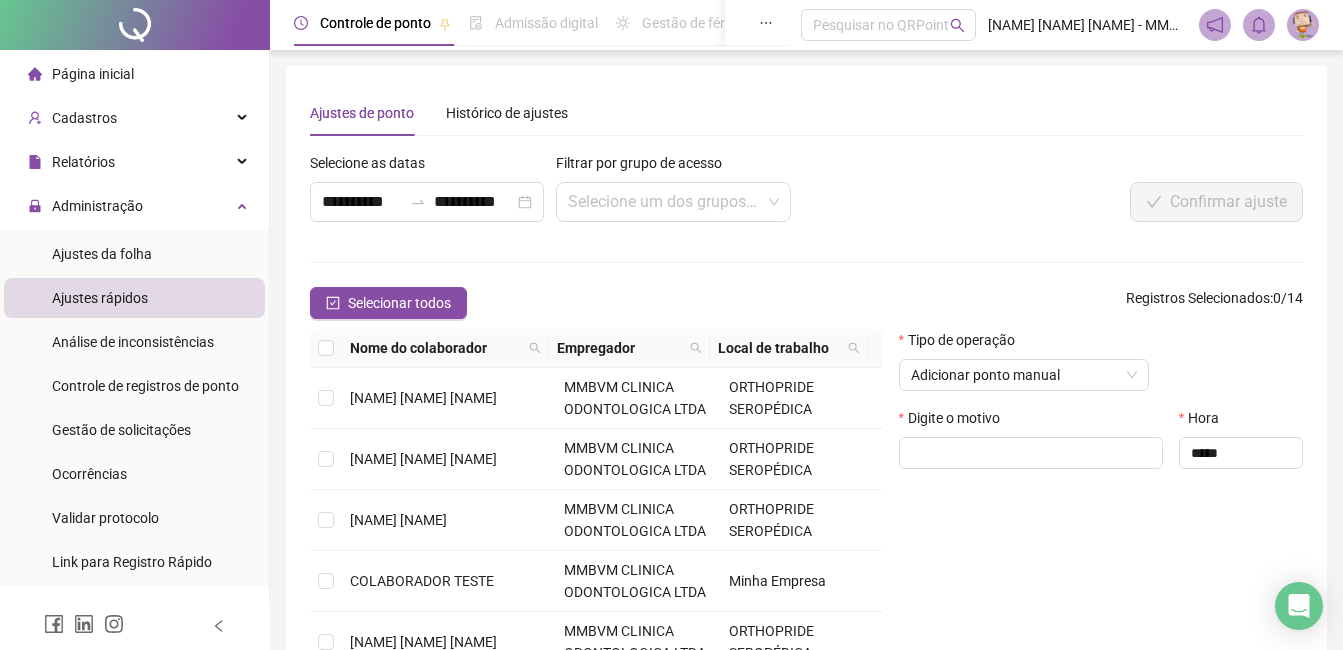 click on "Digite o motivo" at bounding box center [1031, 422] 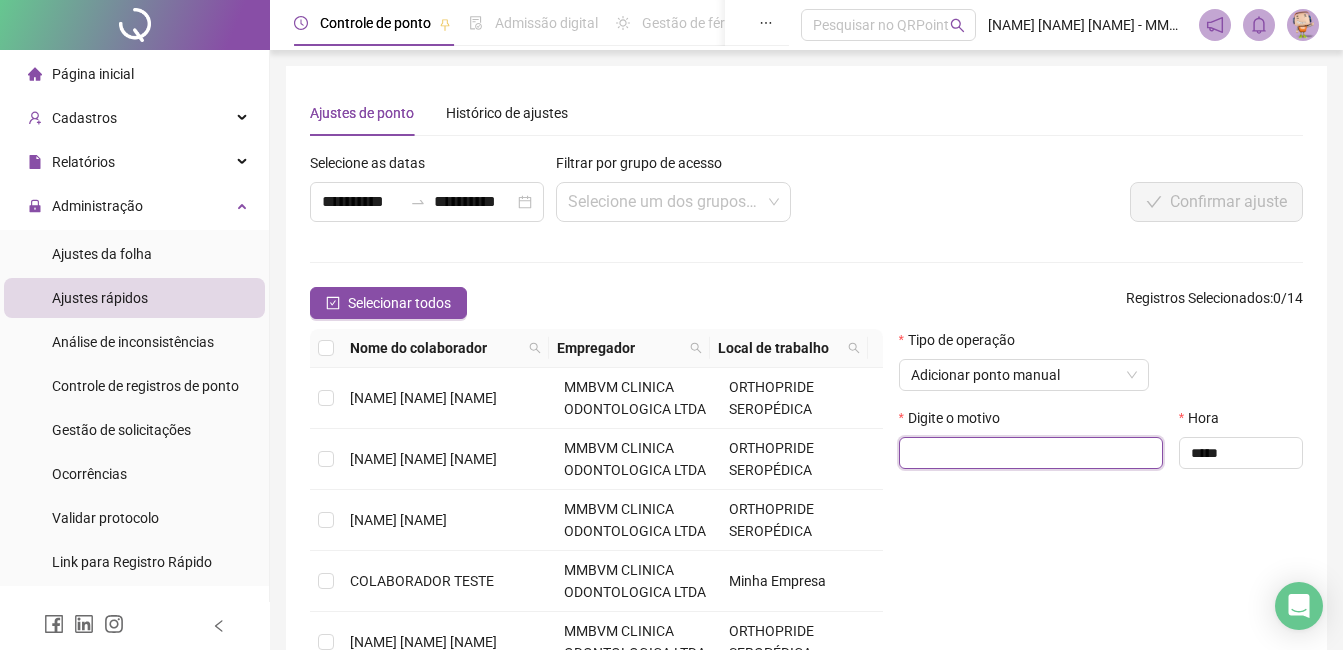 click at bounding box center (1031, 453) 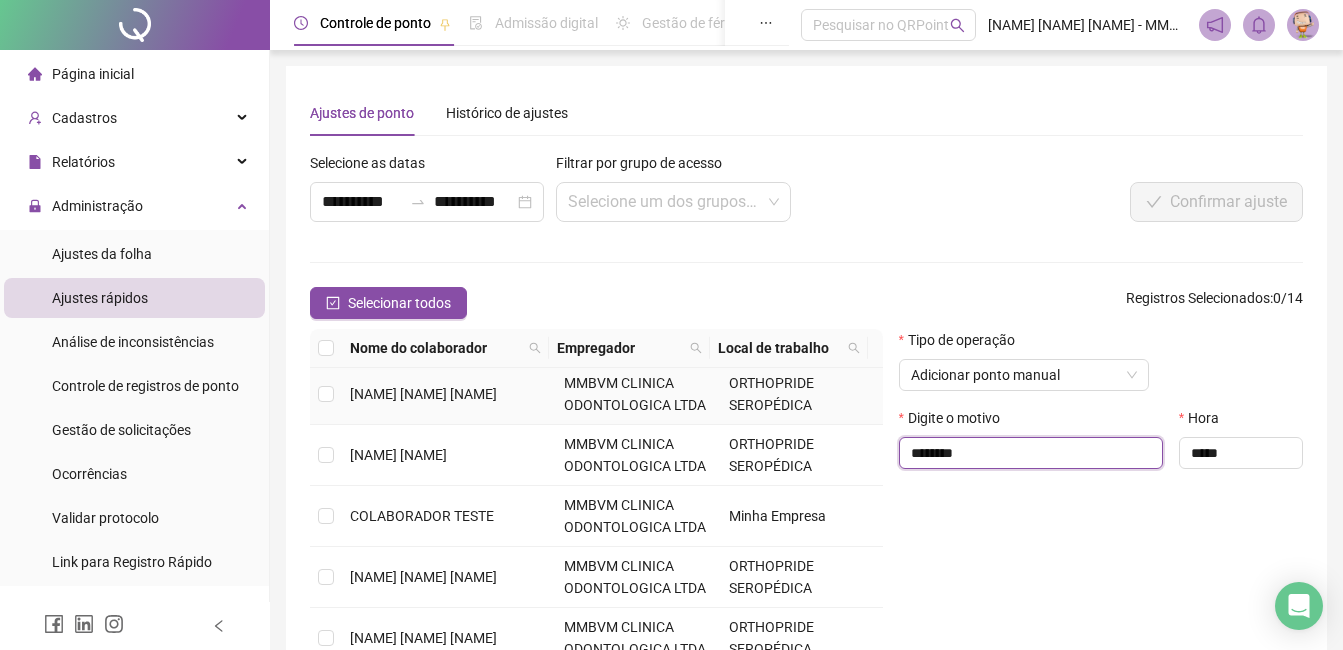 scroll, scrollTop: 100, scrollLeft: 0, axis: vertical 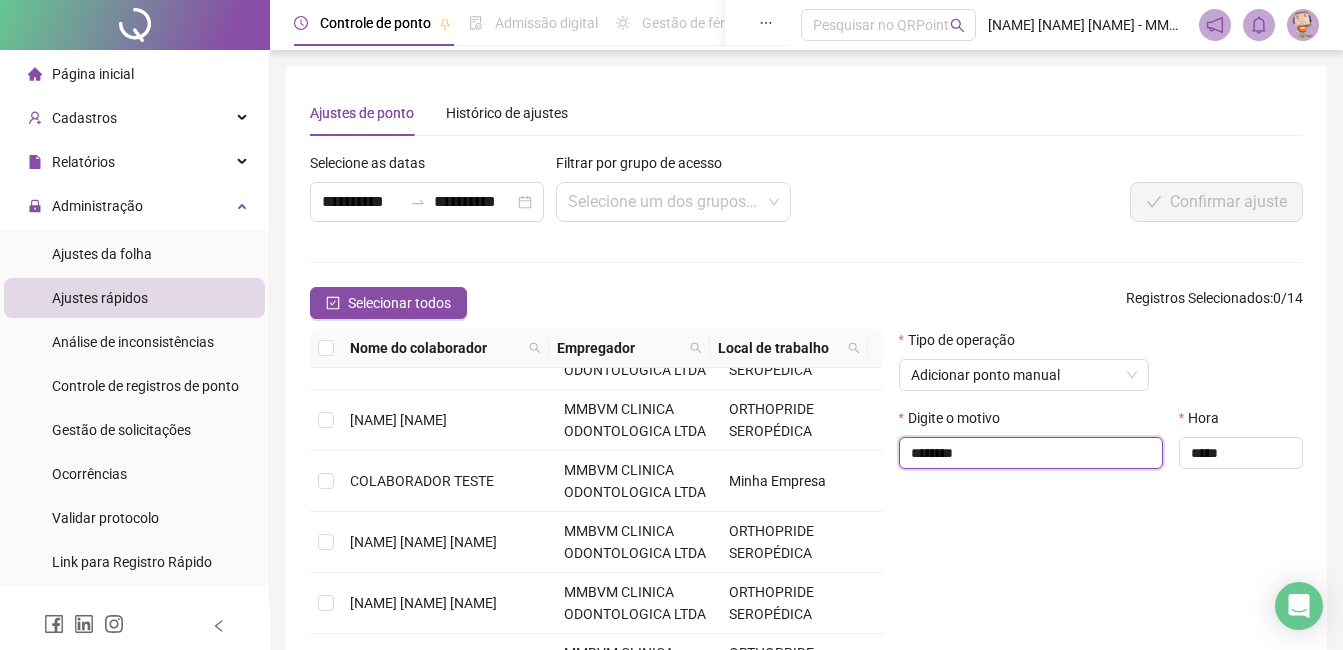 type on "********" 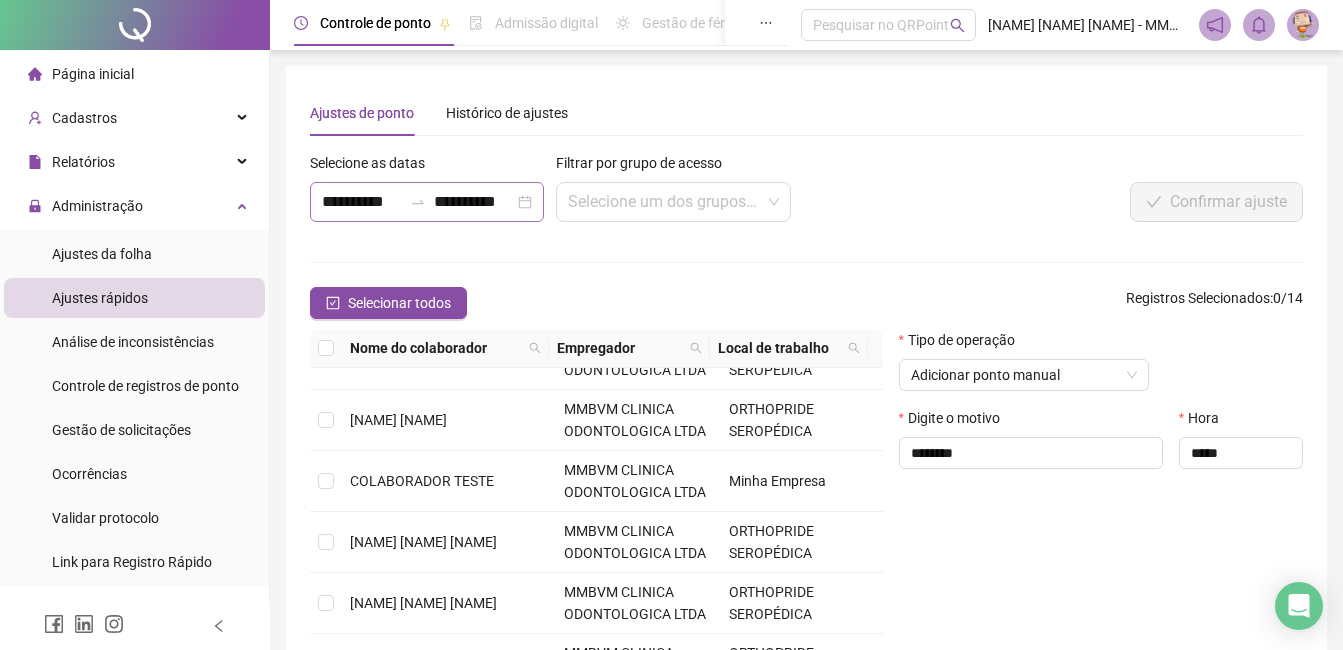 drag, startPoint x: 366, startPoint y: 227, endPoint x: 363, endPoint y: 182, distance: 45.099888 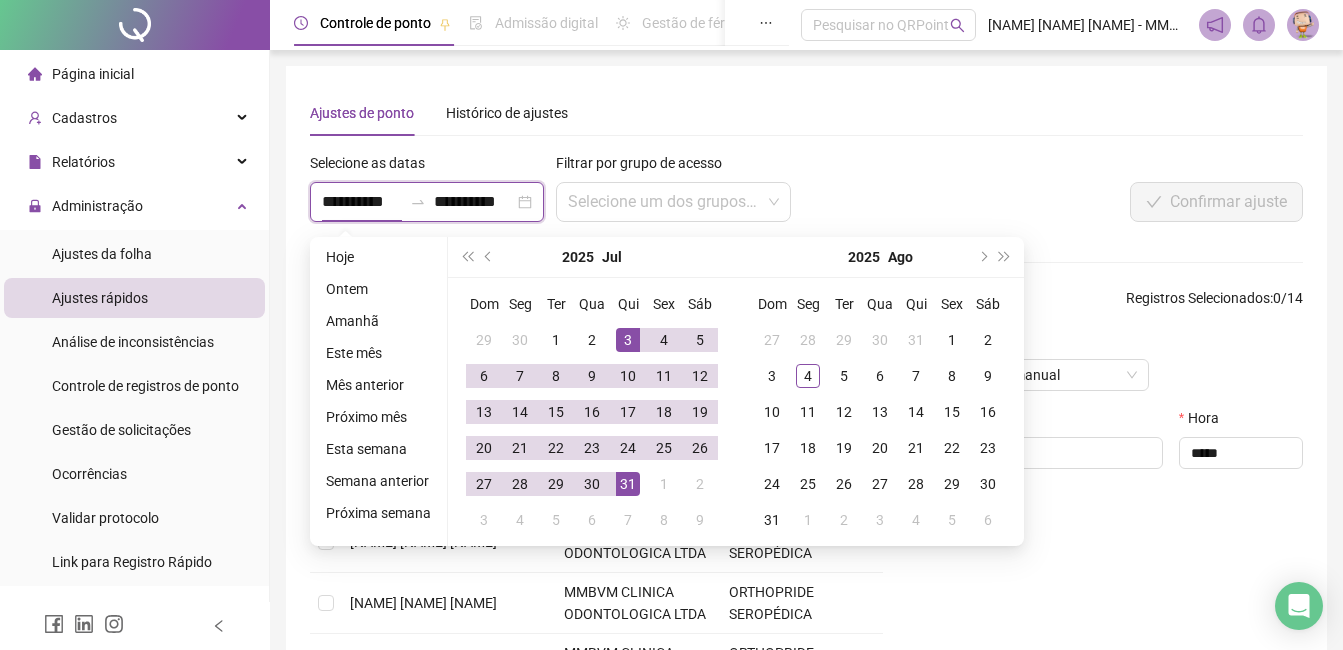 scroll, scrollTop: 0, scrollLeft: 1, axis: horizontal 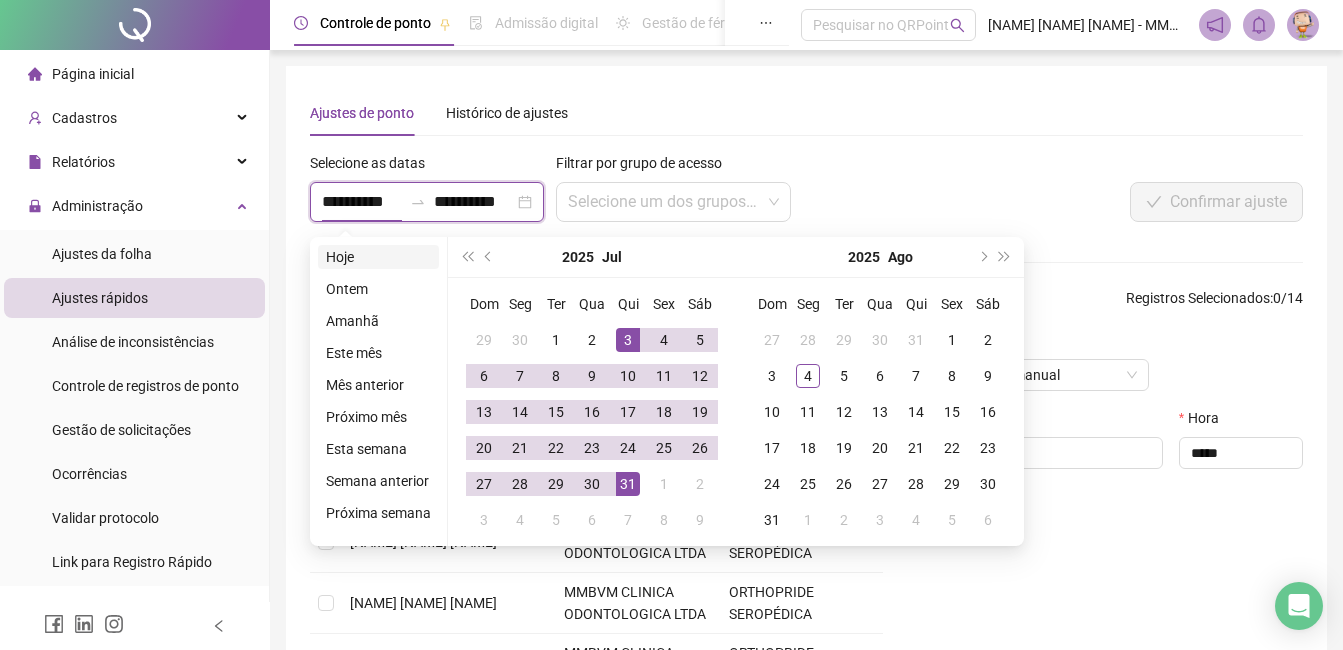 type on "**********" 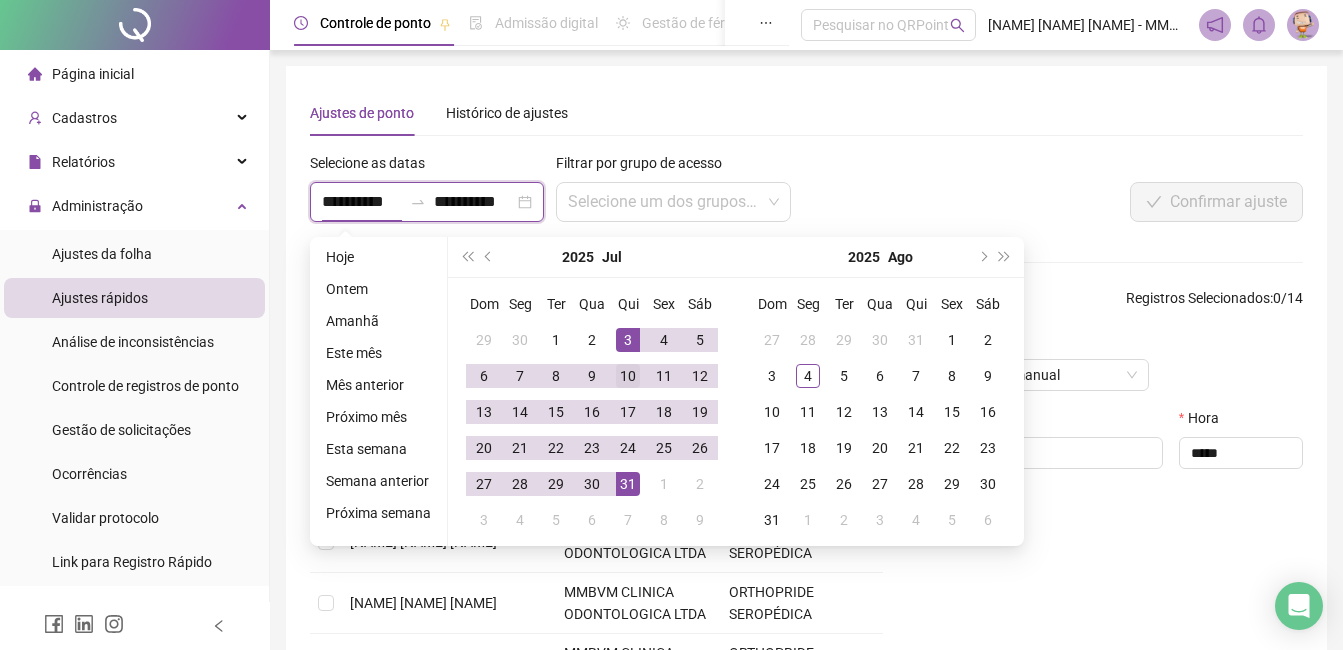 type on "**********" 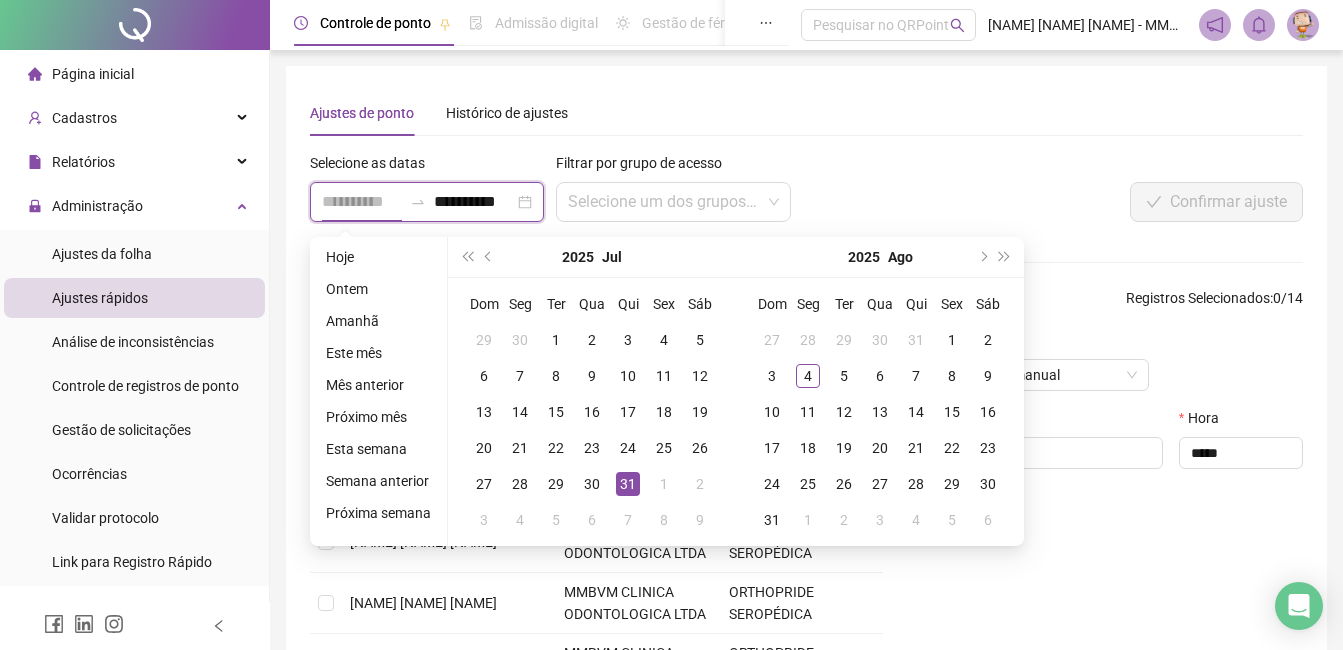 type on "**********" 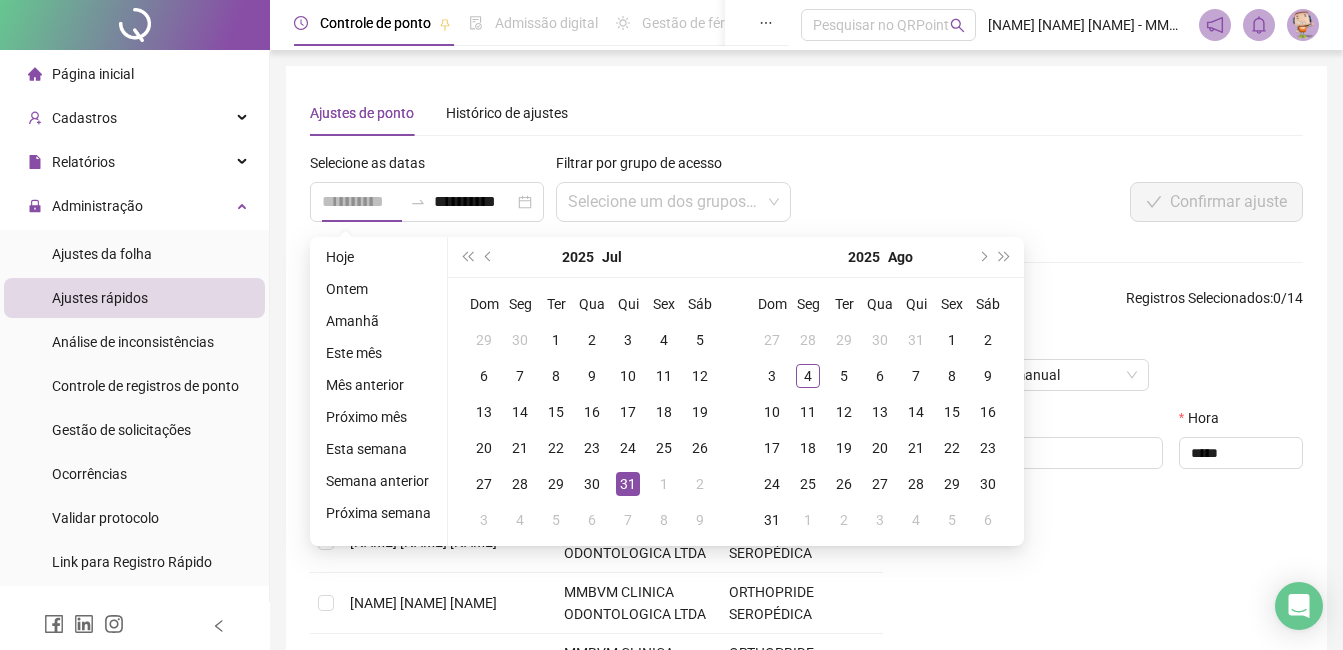 click on "31" at bounding box center (628, 484) 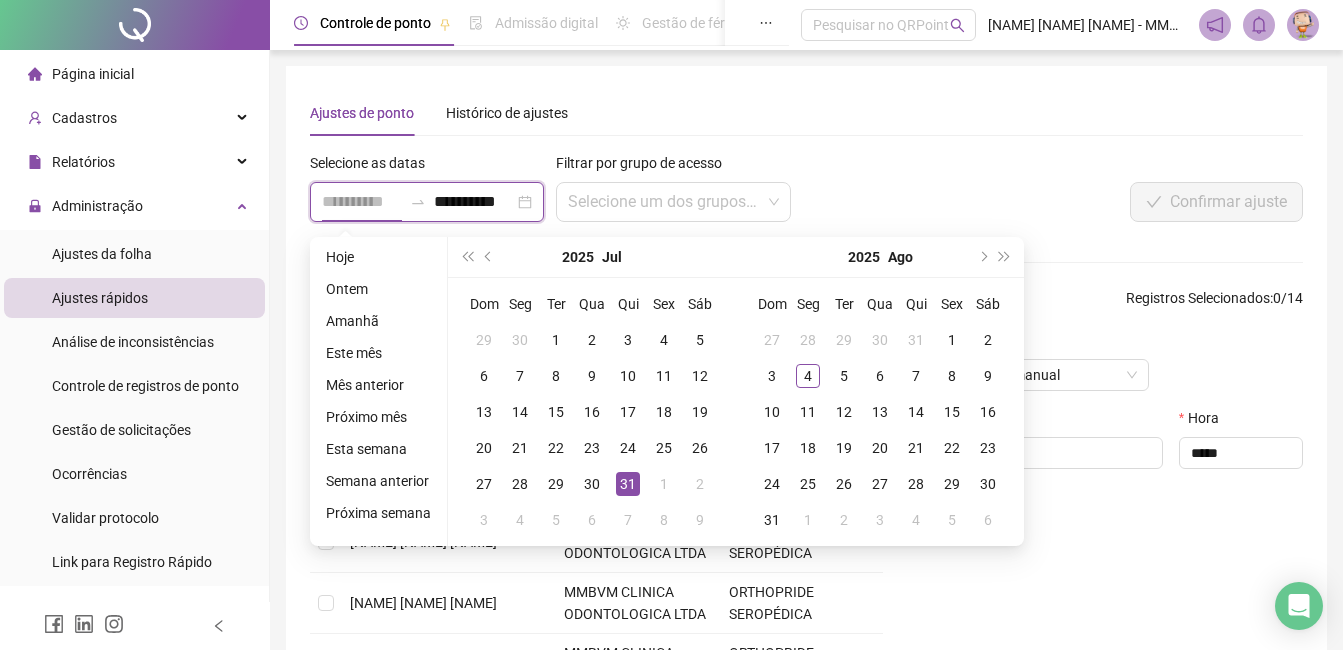 scroll, scrollTop: 0, scrollLeft: 0, axis: both 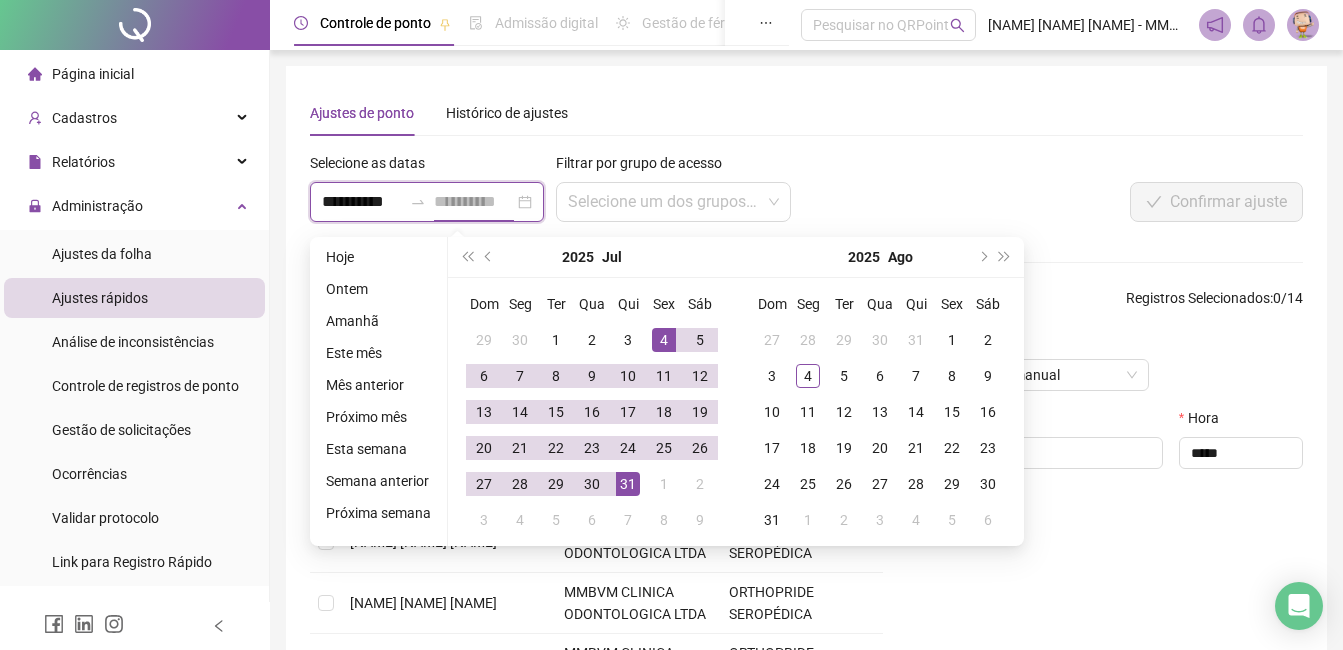 type on "**********" 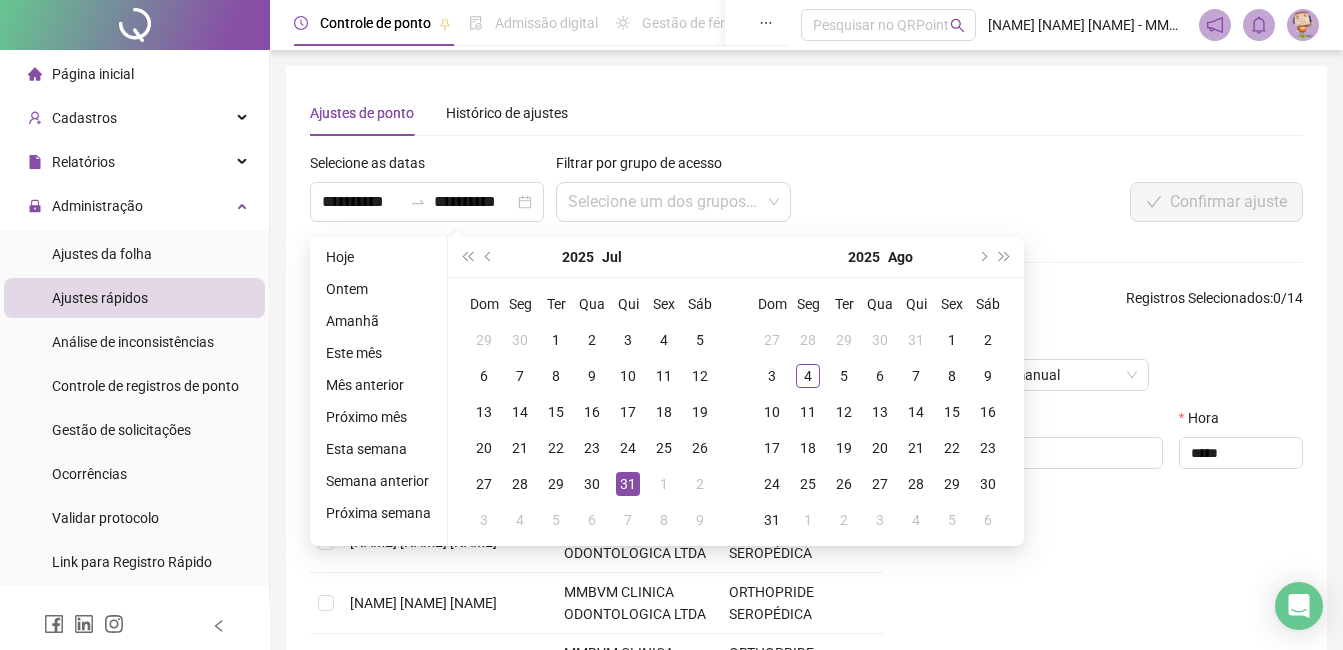 click on "**********" at bounding box center (599, 195) 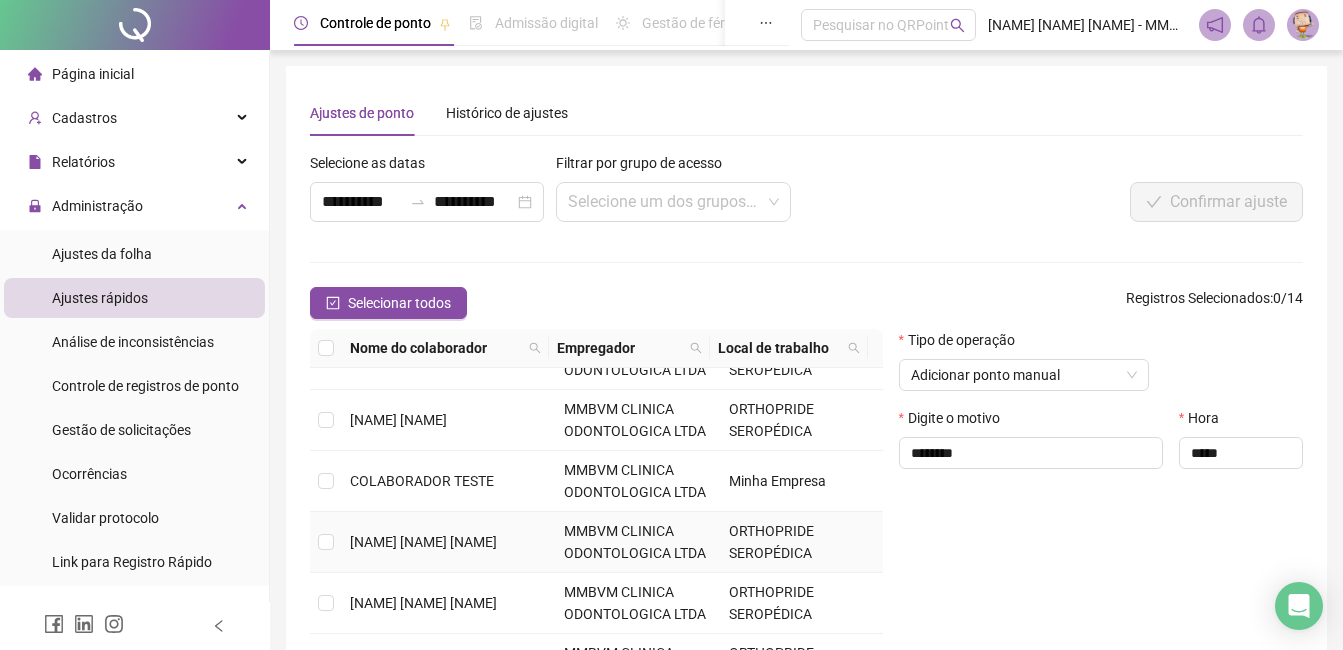 click on "[NAME] [NAME] [NAME]" at bounding box center (423, 542) 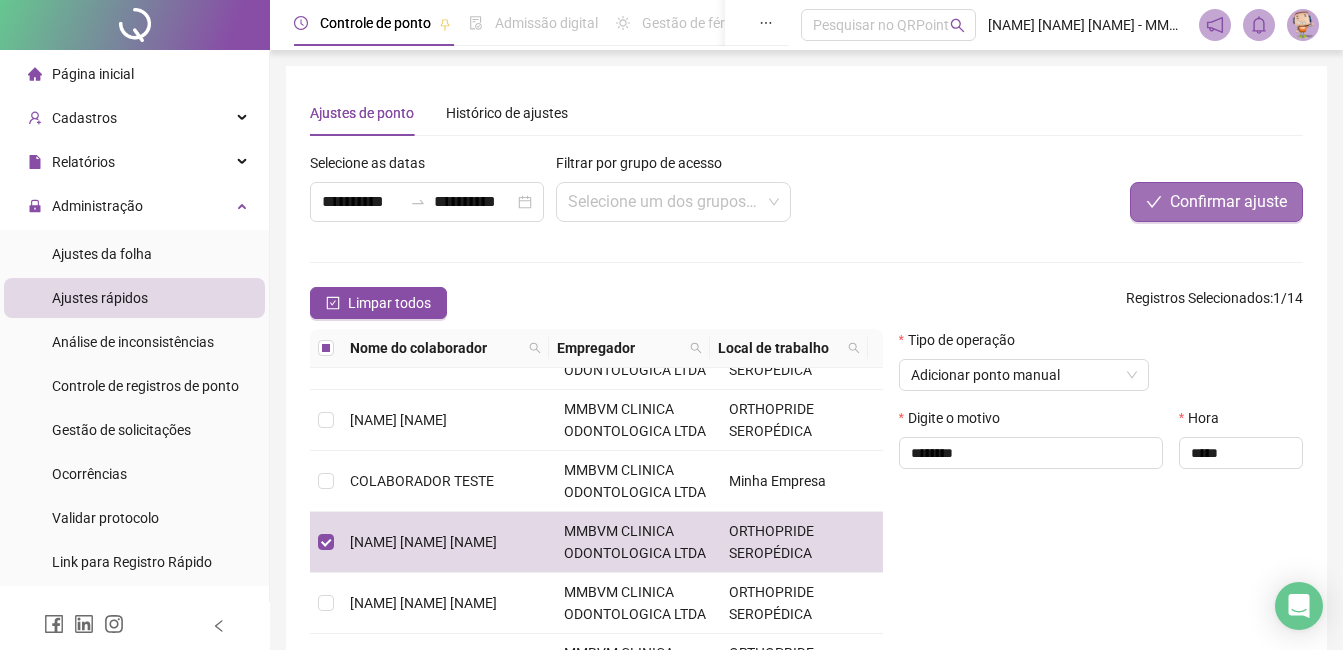 click on "Confirmar ajuste" at bounding box center [1216, 202] 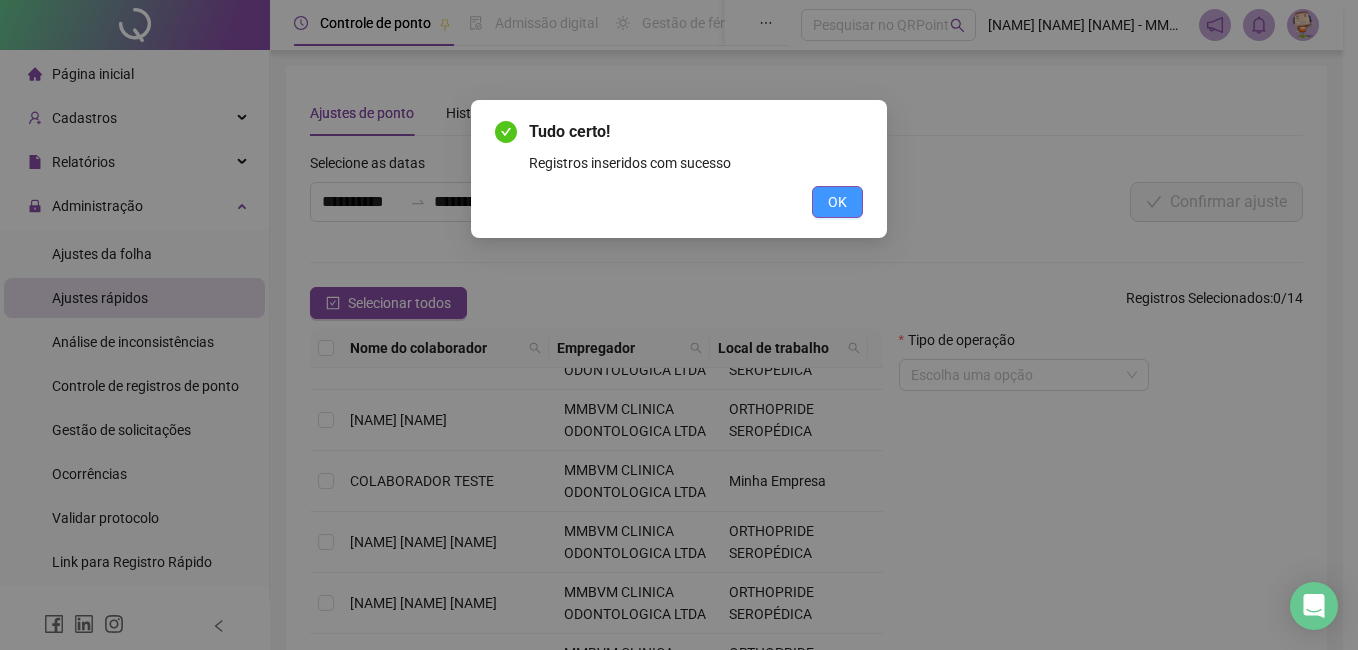 click on "OK" at bounding box center (837, 202) 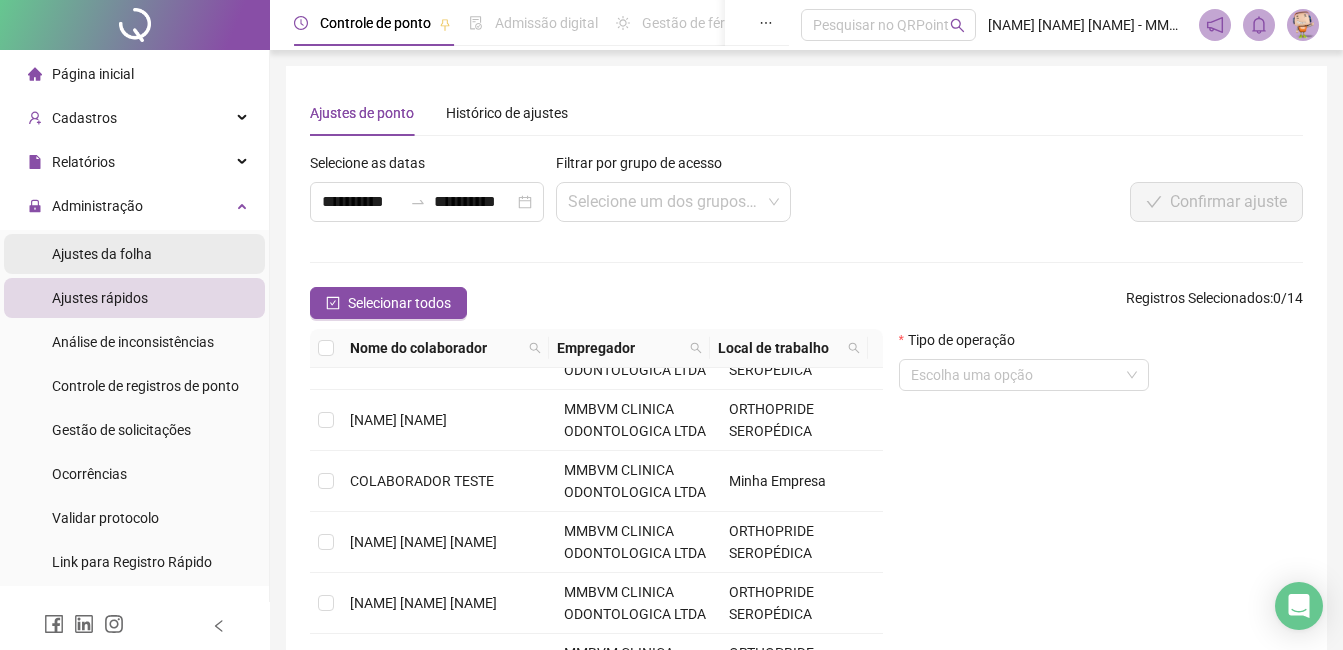 click on "Ajustes da folha" at bounding box center [102, 254] 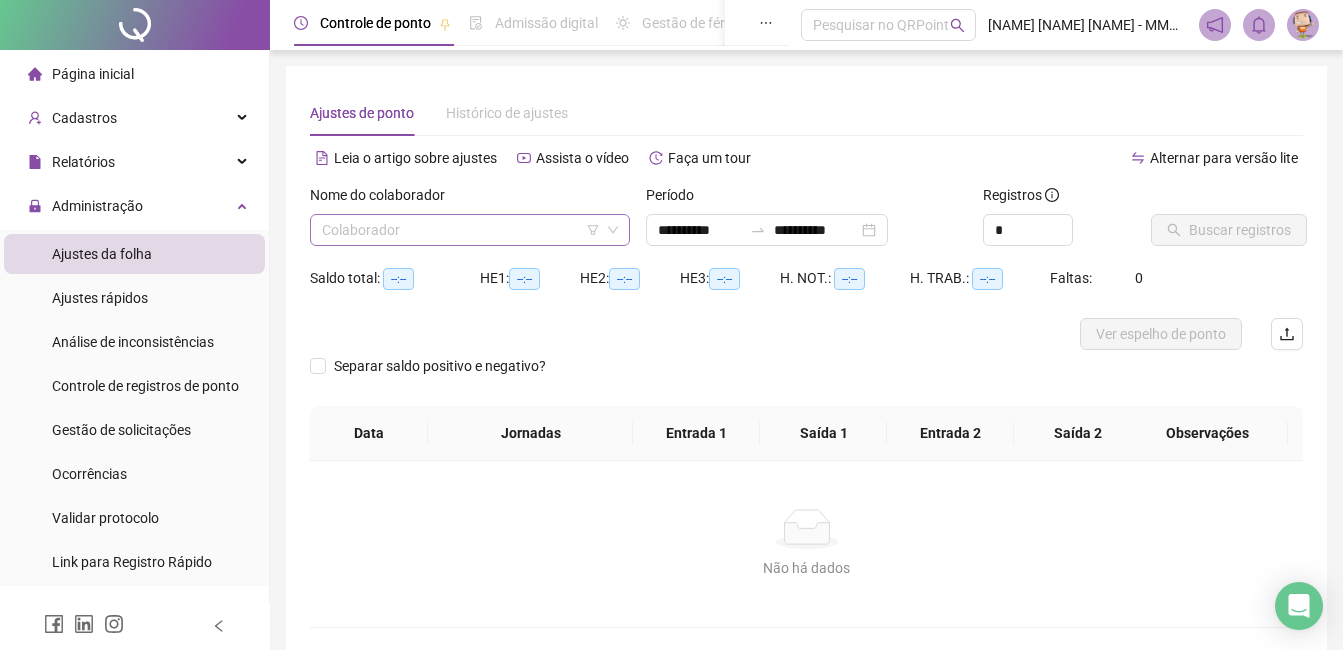 click at bounding box center [461, 230] 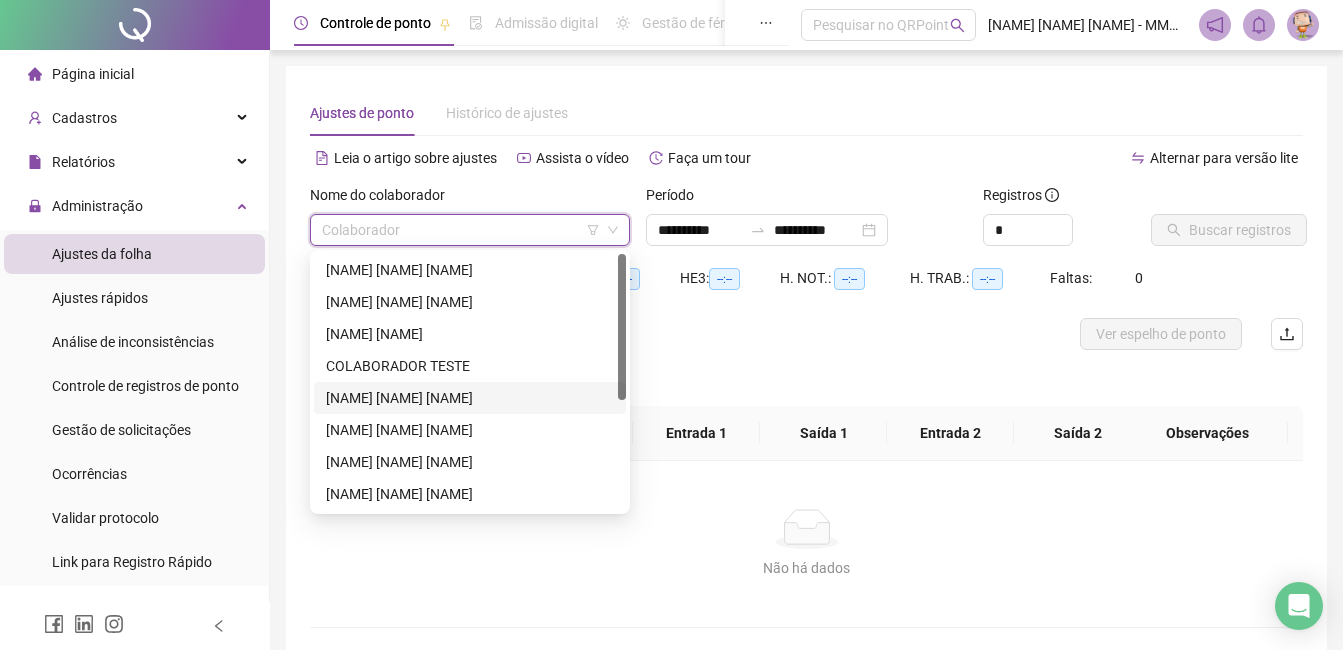 click on "[NAME] [NAME] [NAME]" at bounding box center [470, 398] 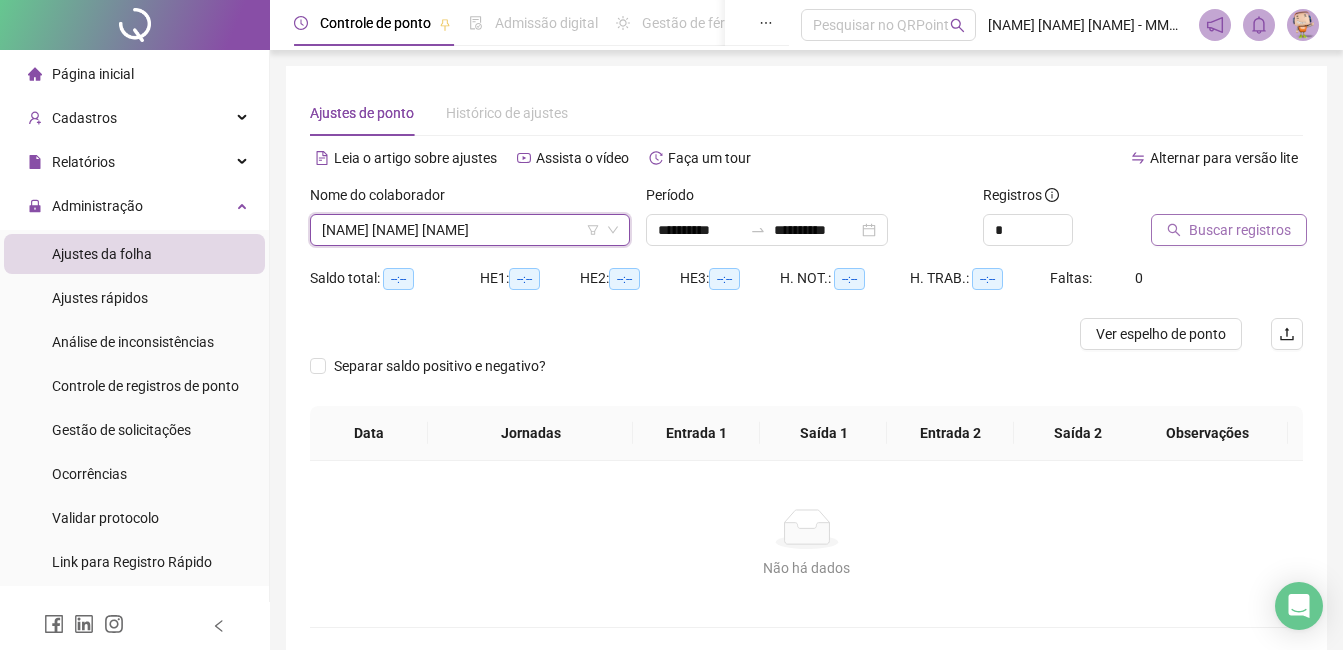 click on "Buscar registros" at bounding box center [1229, 230] 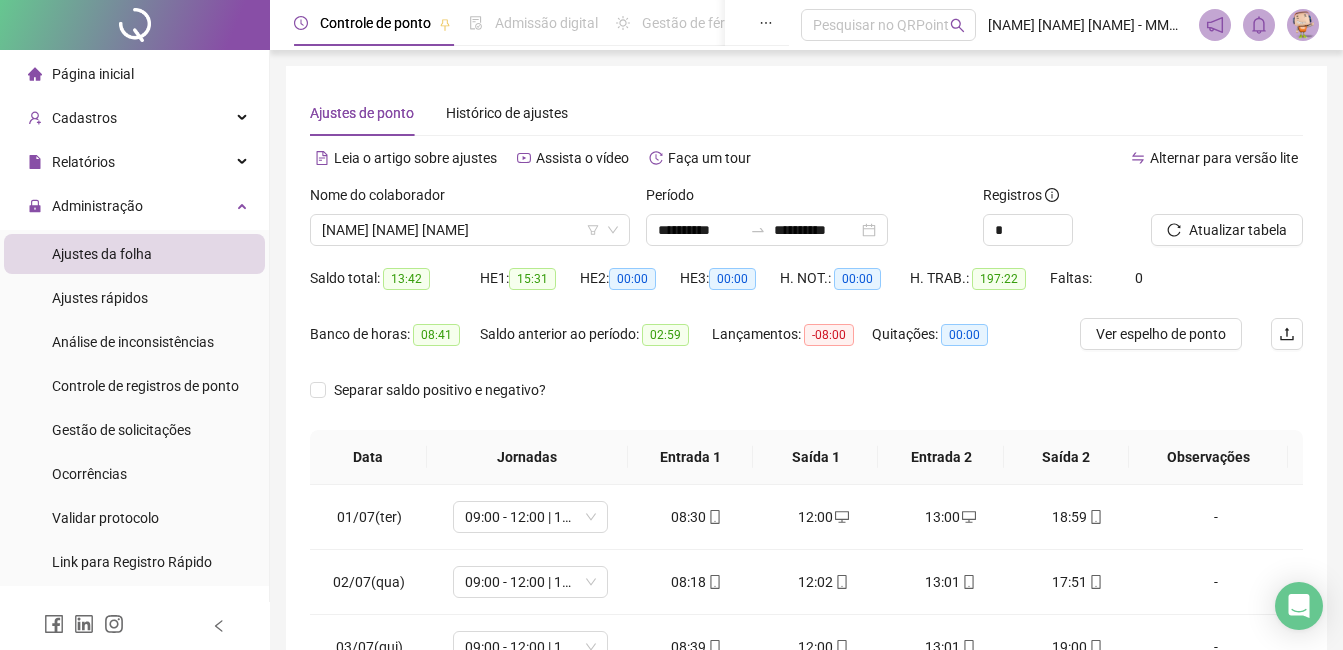 scroll, scrollTop: 372, scrollLeft: 0, axis: vertical 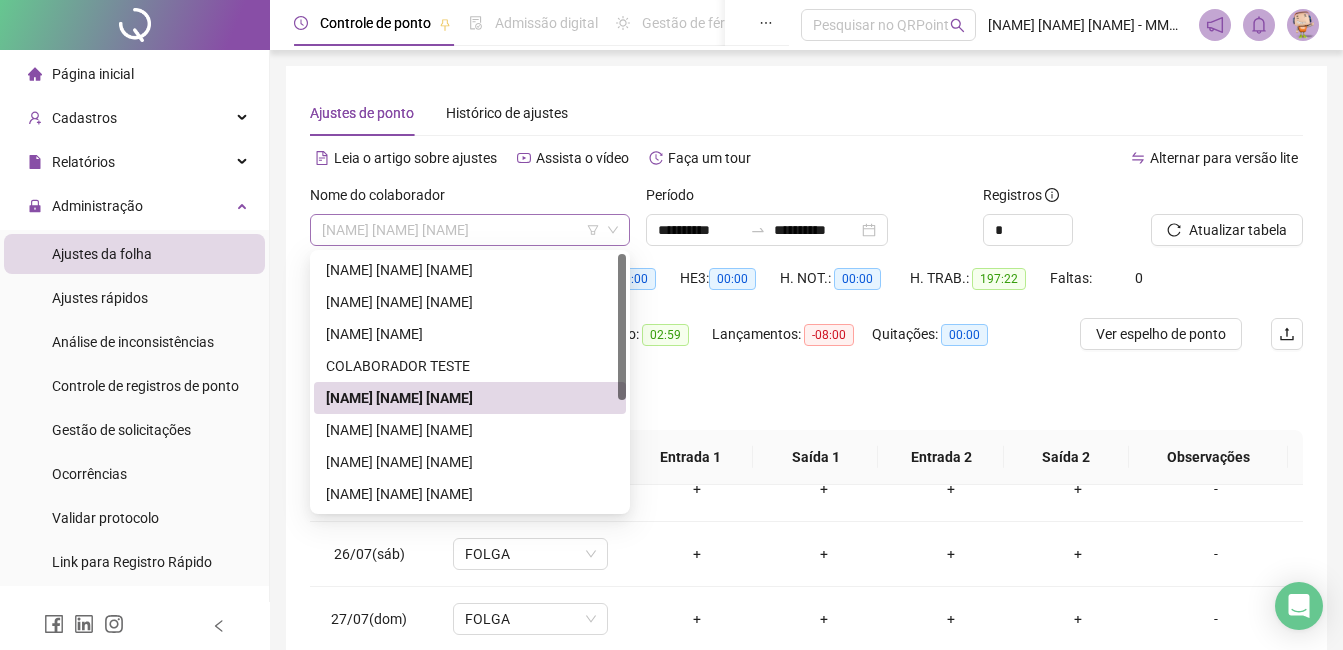 click on "[NAME] [NAME] [NAME]" at bounding box center [470, 230] 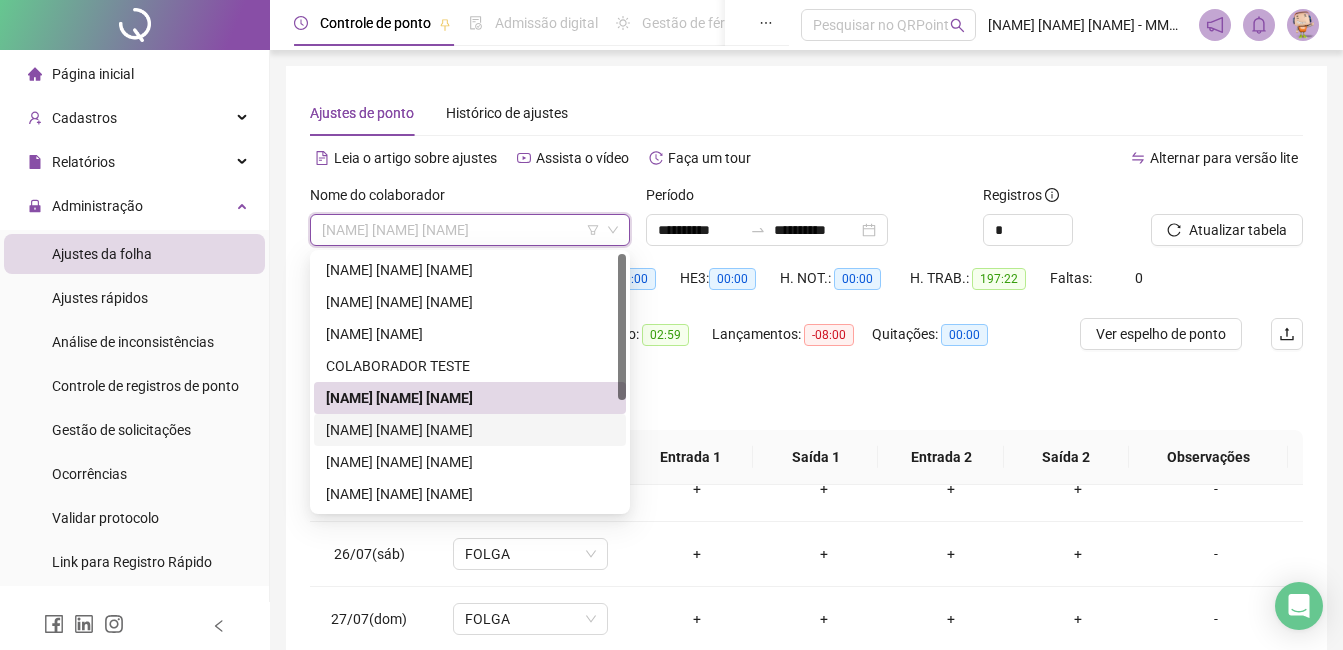 click on "[NAME] [NAME] [NAME]" at bounding box center (470, 430) 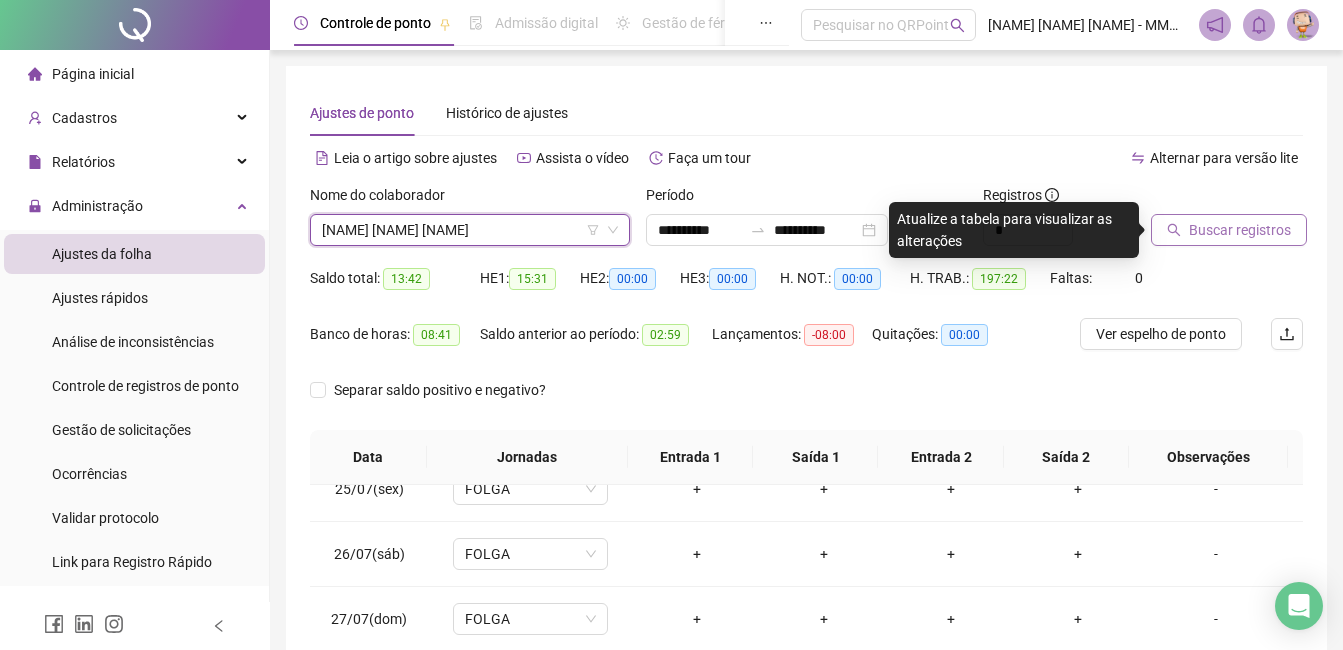 click on "Buscar registros" at bounding box center [1240, 230] 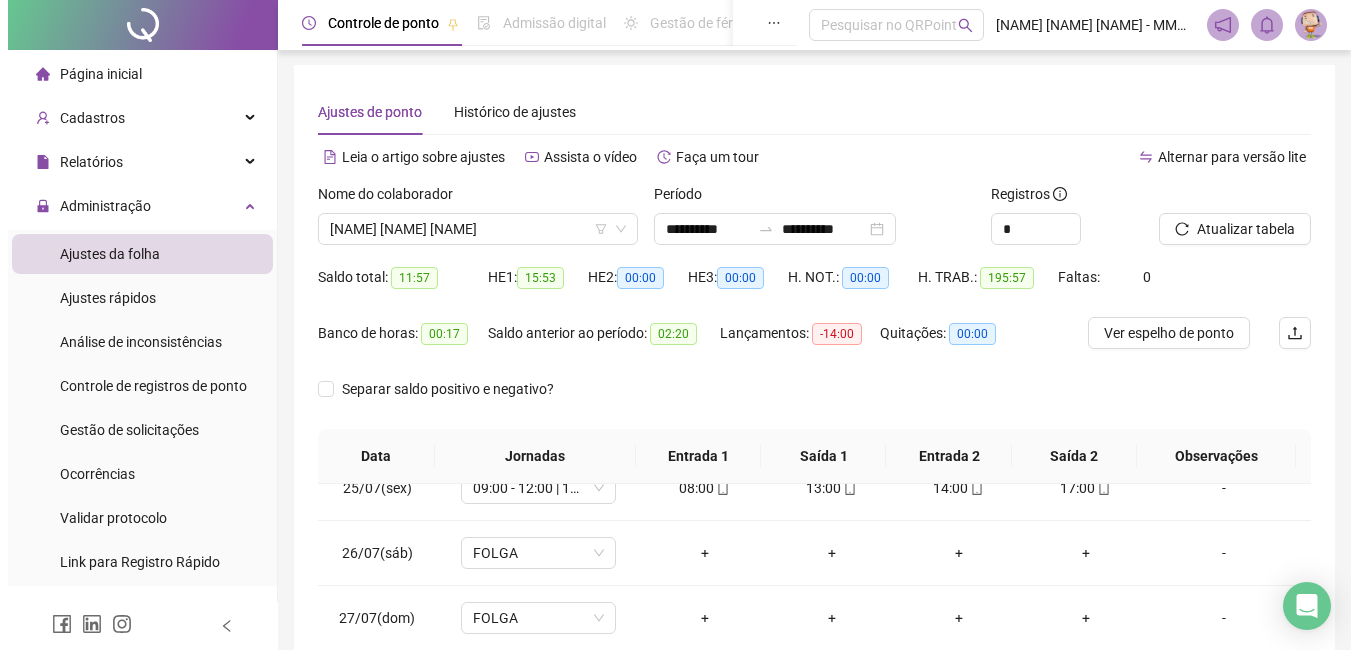 scroll, scrollTop: 0, scrollLeft: 0, axis: both 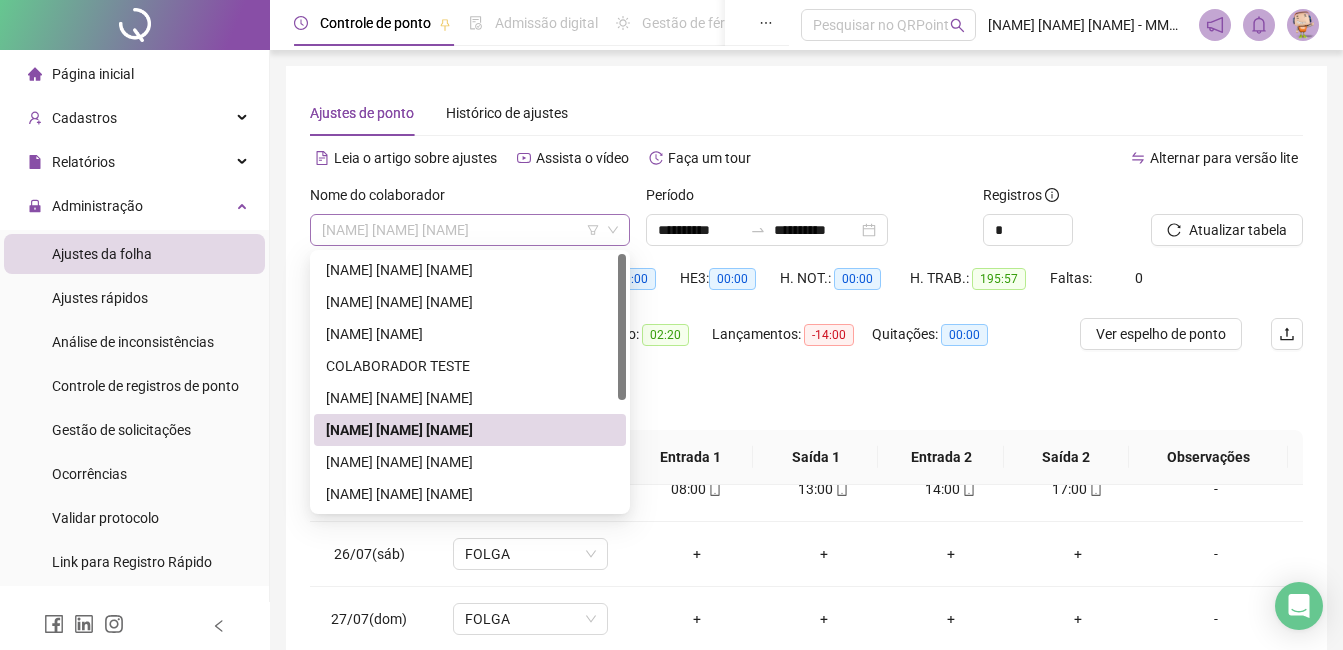 click on "[NAME] [NAME] [NAME]" at bounding box center (470, 230) 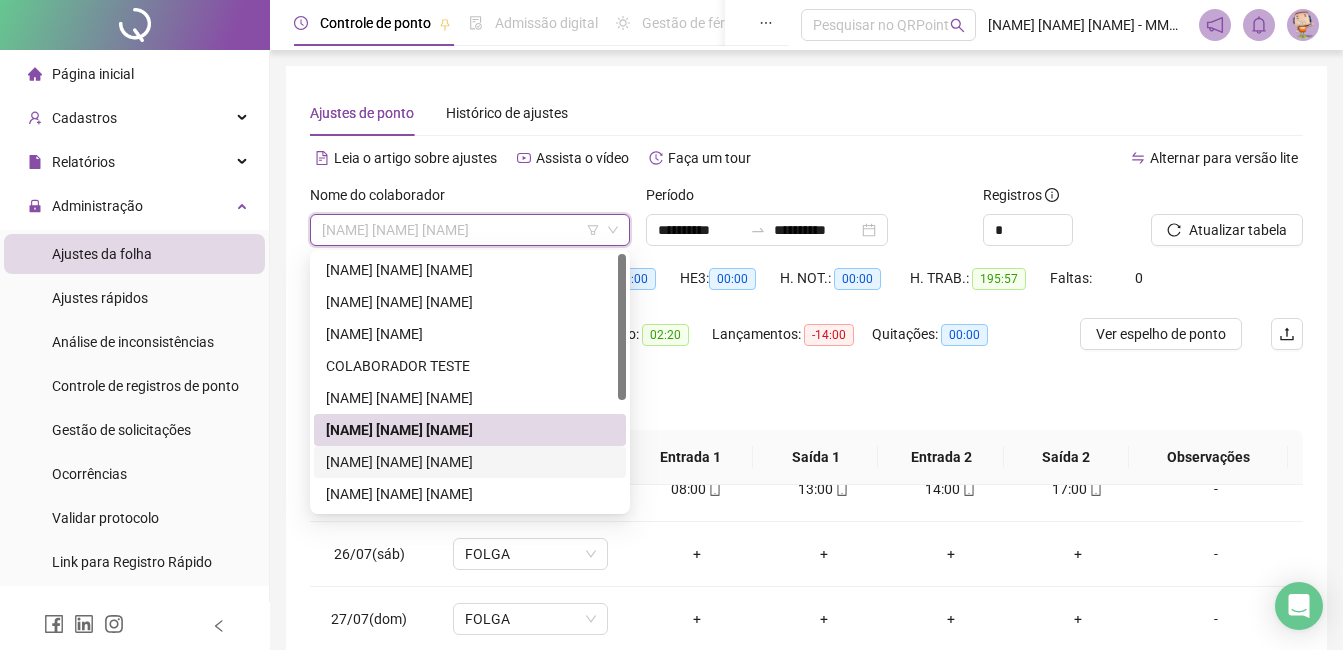 click on "[NAME] [NAME] [NAME]" at bounding box center (470, 462) 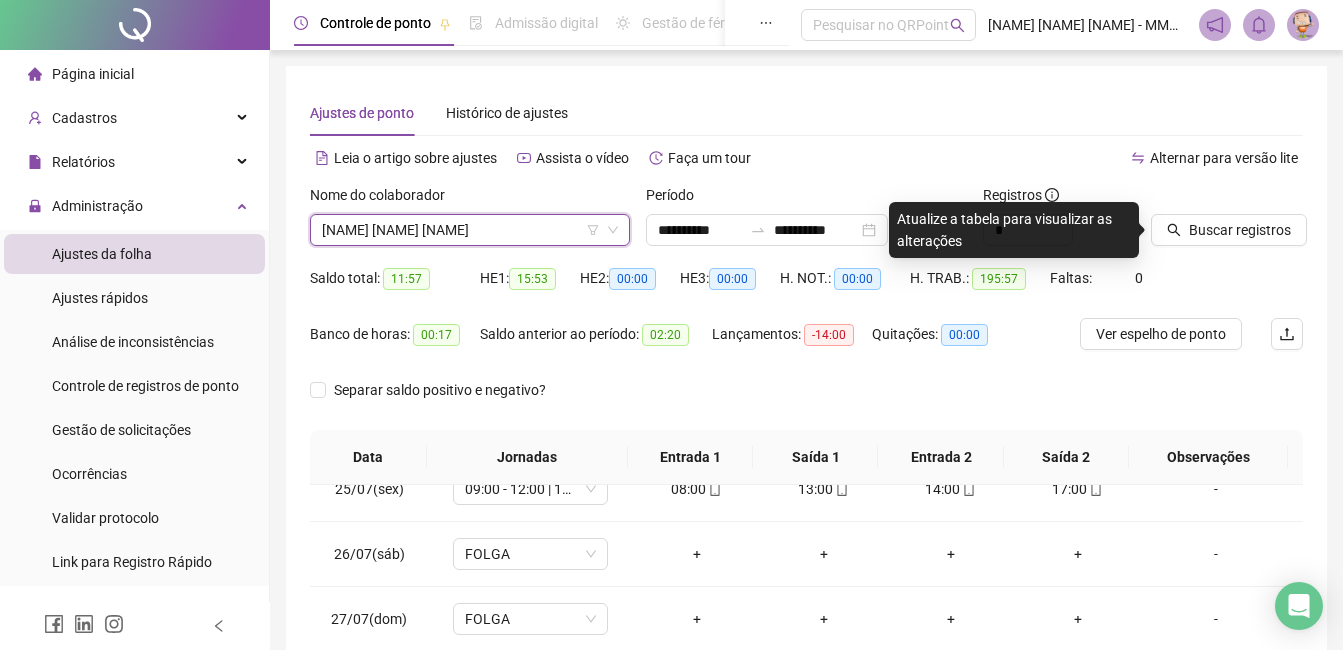 click on "Data" at bounding box center [368, 457] 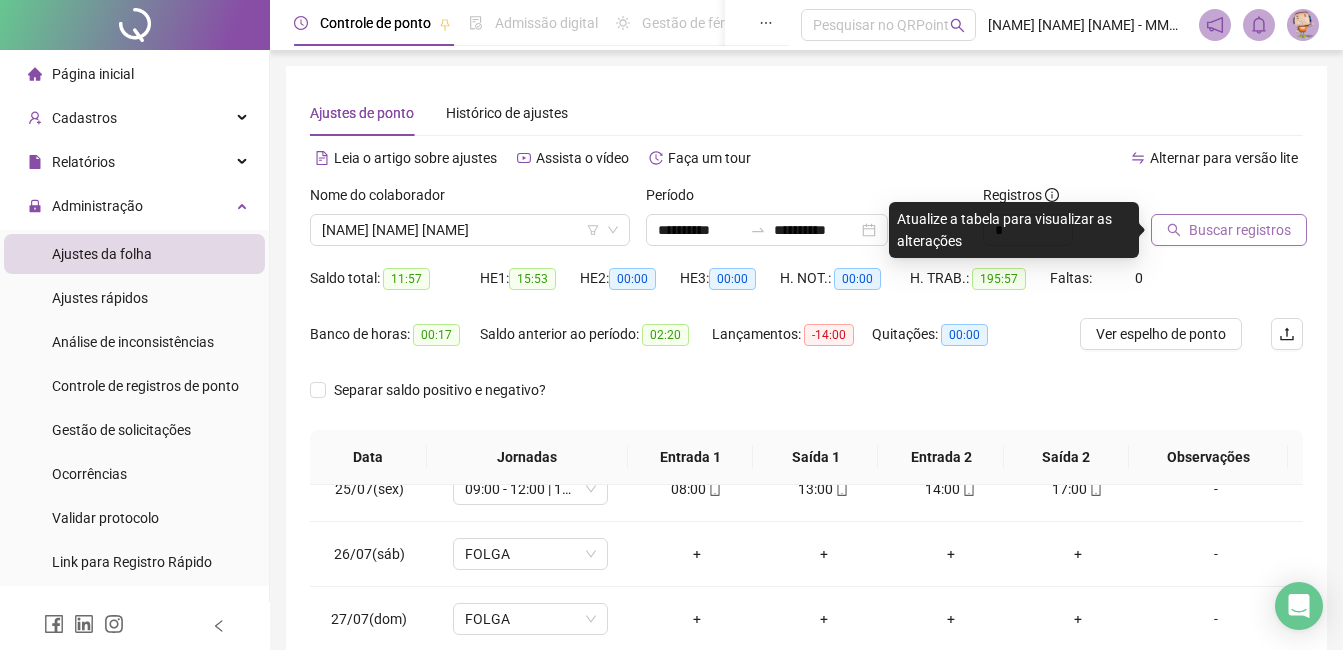 click on "Buscar registros" at bounding box center [1240, 230] 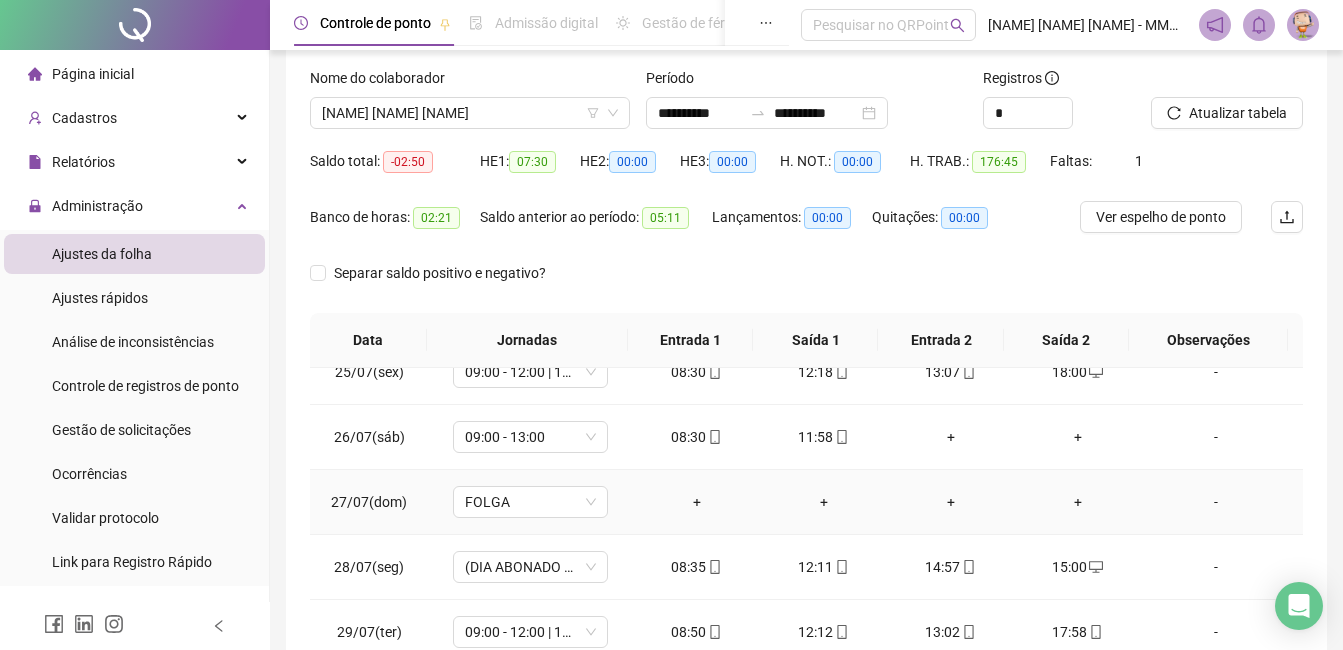 scroll, scrollTop: 372, scrollLeft: 0, axis: vertical 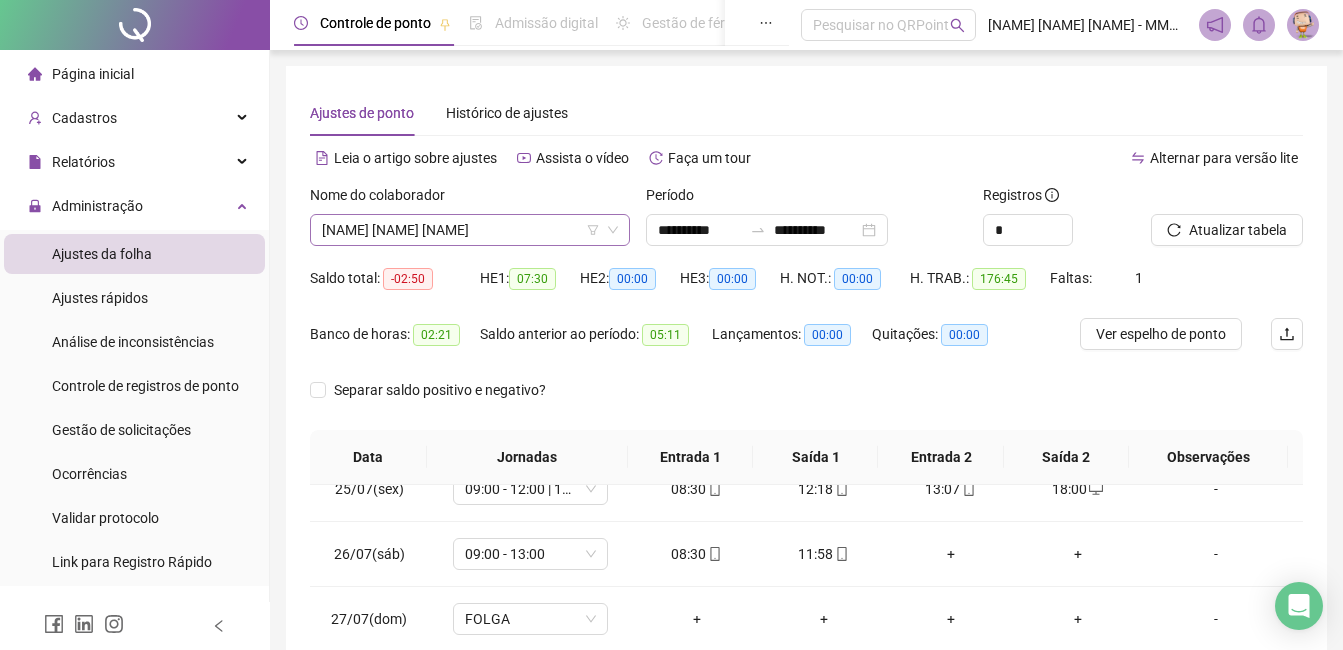 click on "[NAME] [NAME] [NAME]" at bounding box center [470, 230] 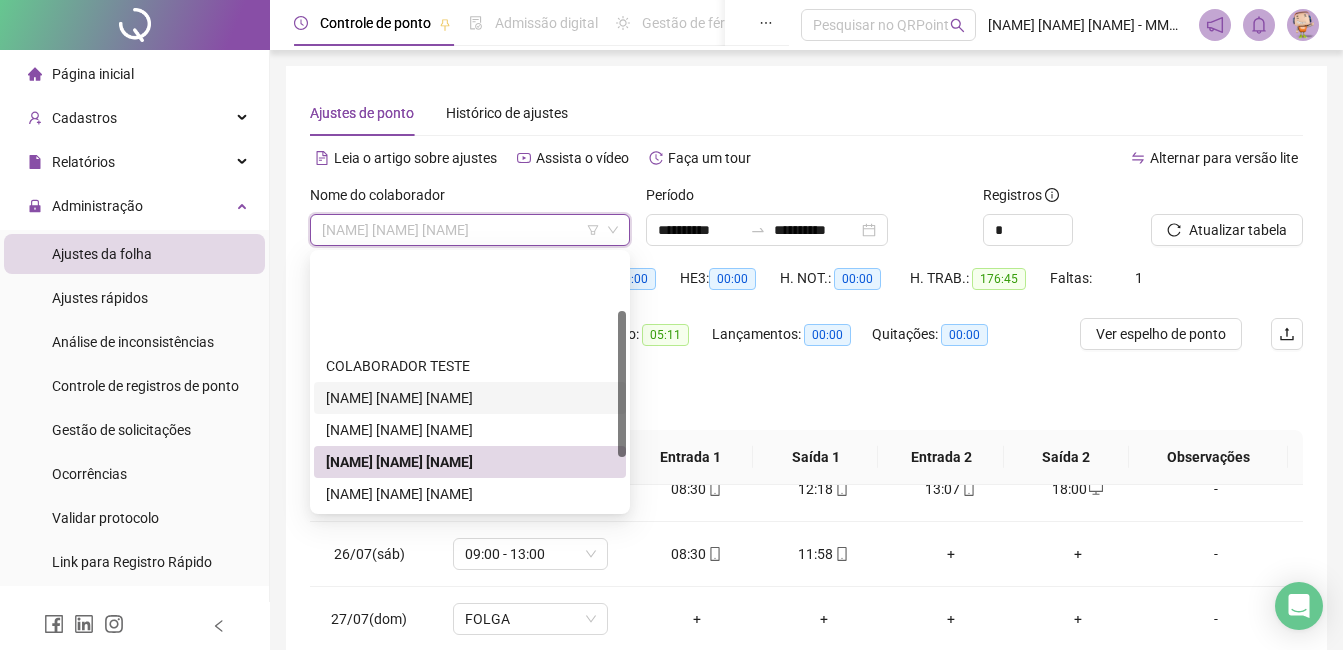 scroll, scrollTop: 100, scrollLeft: 0, axis: vertical 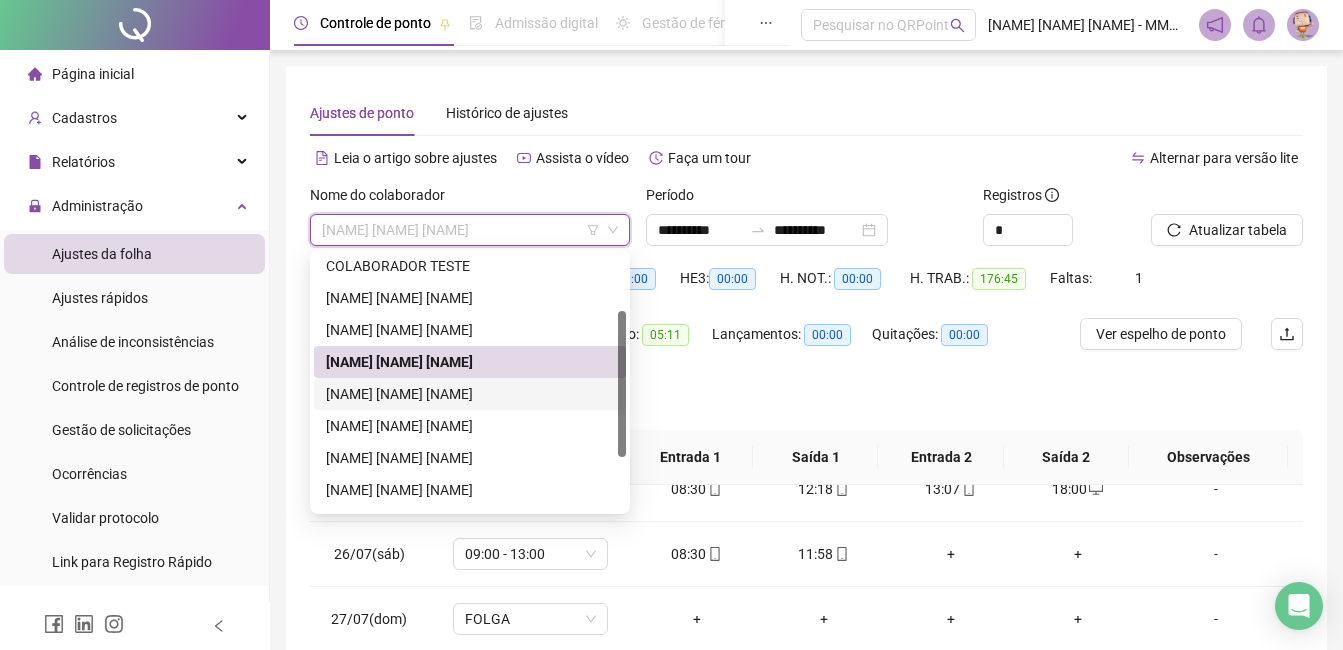 click on "[NAME] [NAME] [NAME]" at bounding box center [470, 394] 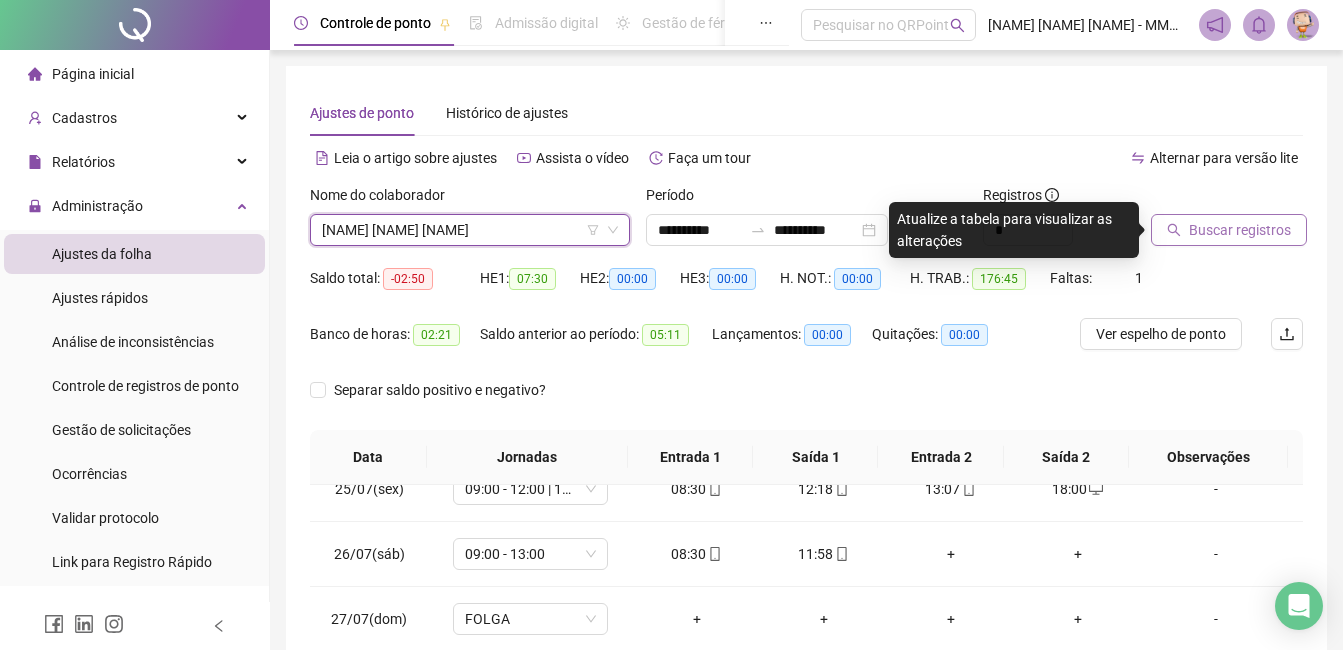 click on "Buscar registros" at bounding box center (1229, 230) 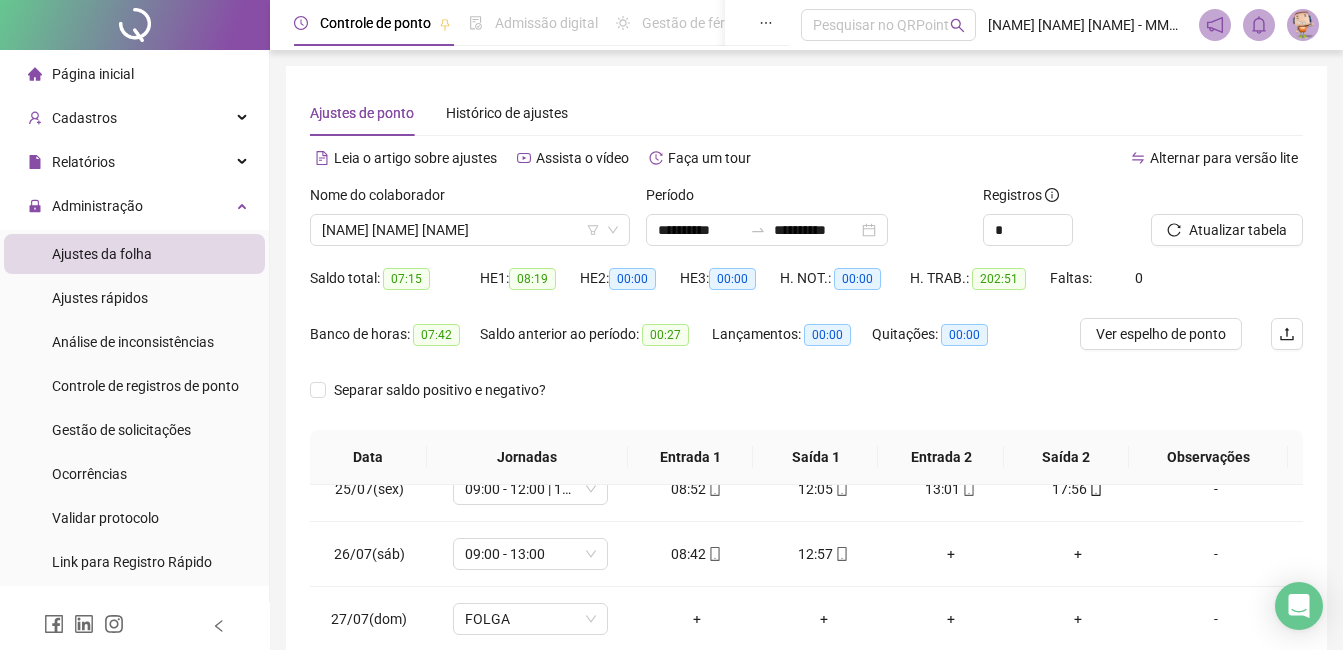 scroll, scrollTop: 372, scrollLeft: 0, axis: vertical 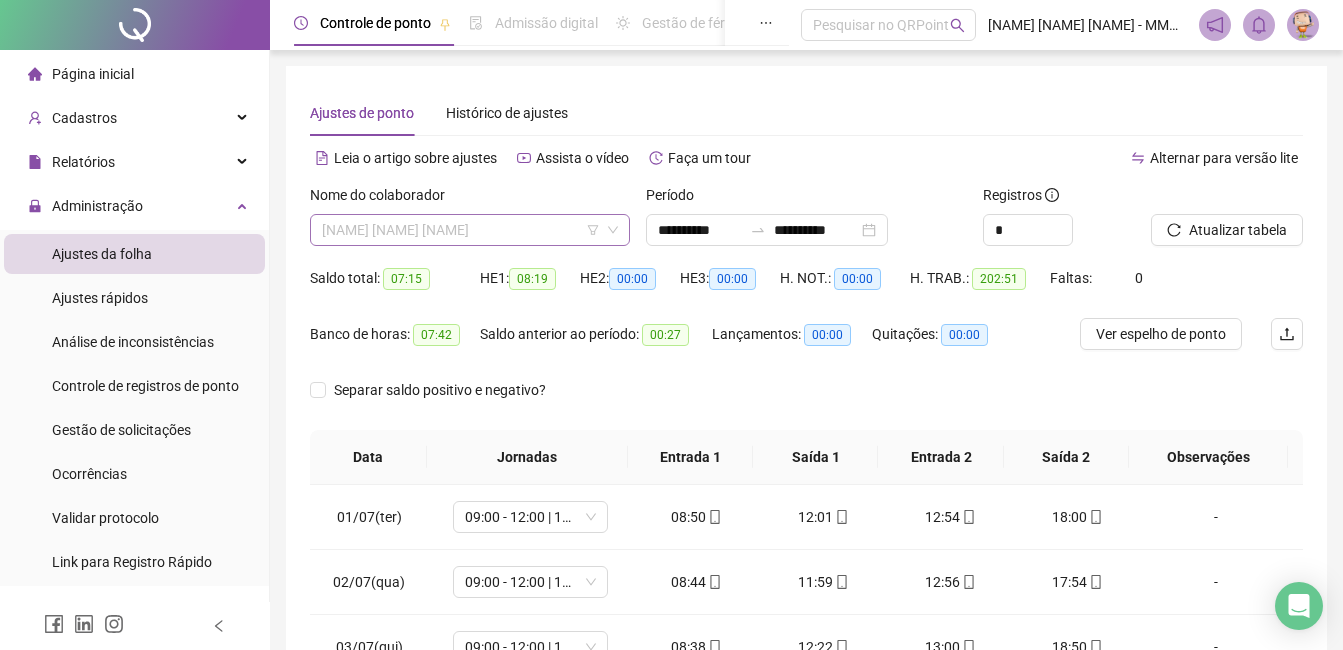 click on "[NAME] [NAME] [NAME]" at bounding box center [470, 230] 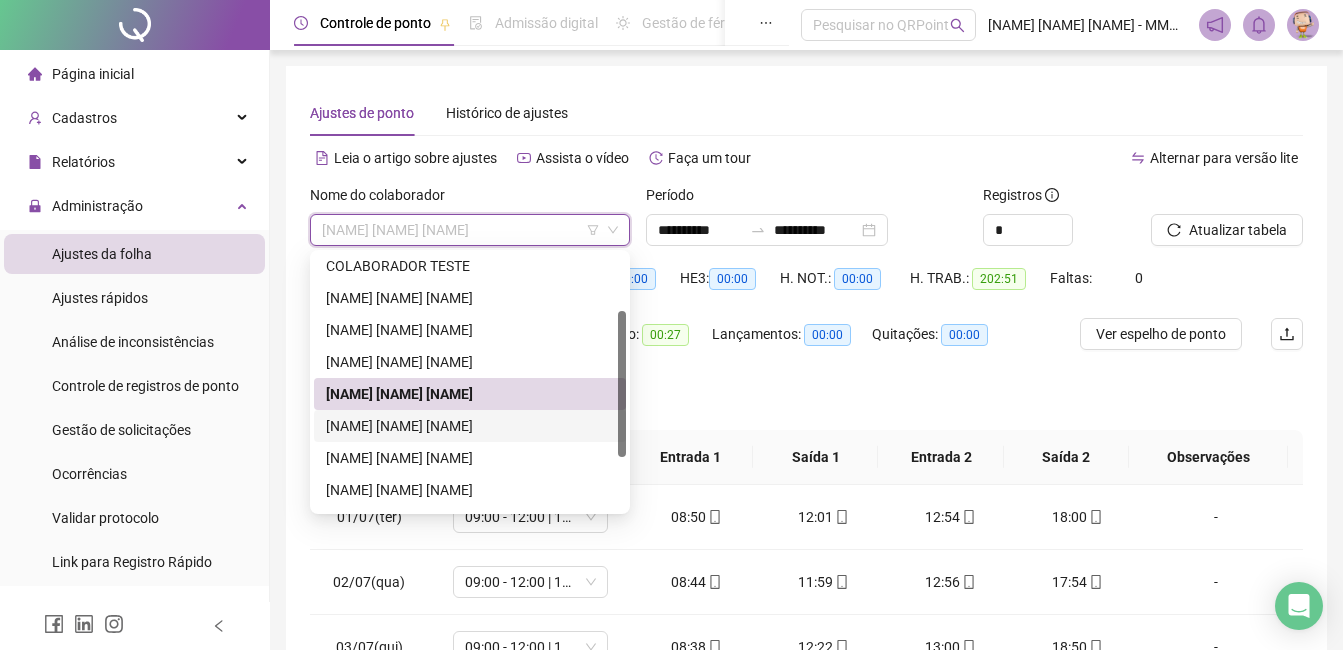 click on "[NAME] [NAME] [NAME]" at bounding box center (470, 426) 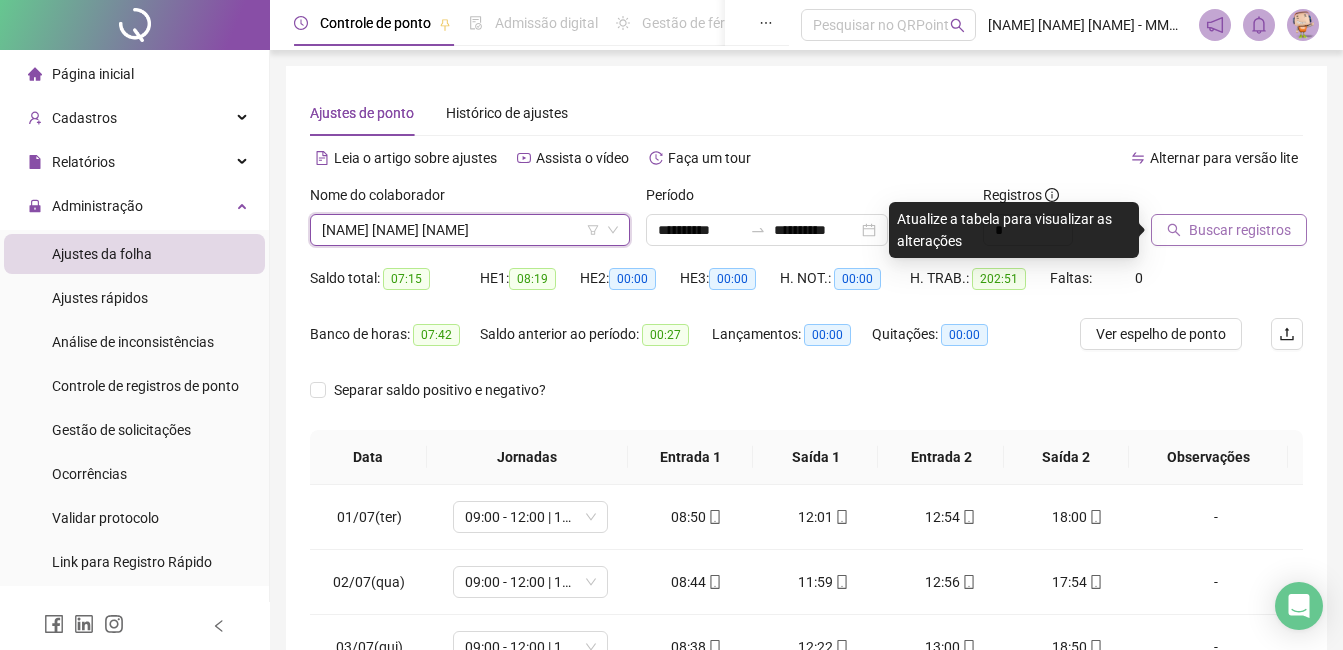 click on "Buscar registros" at bounding box center [1240, 230] 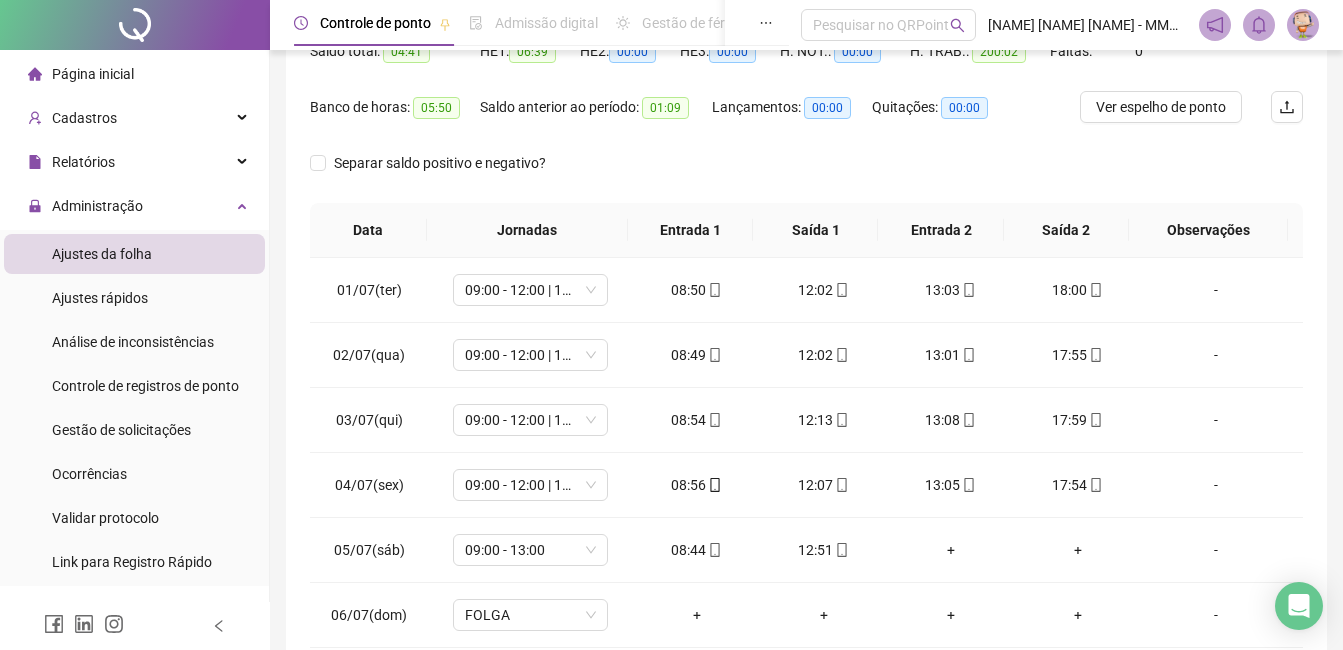 scroll, scrollTop: 372, scrollLeft: 0, axis: vertical 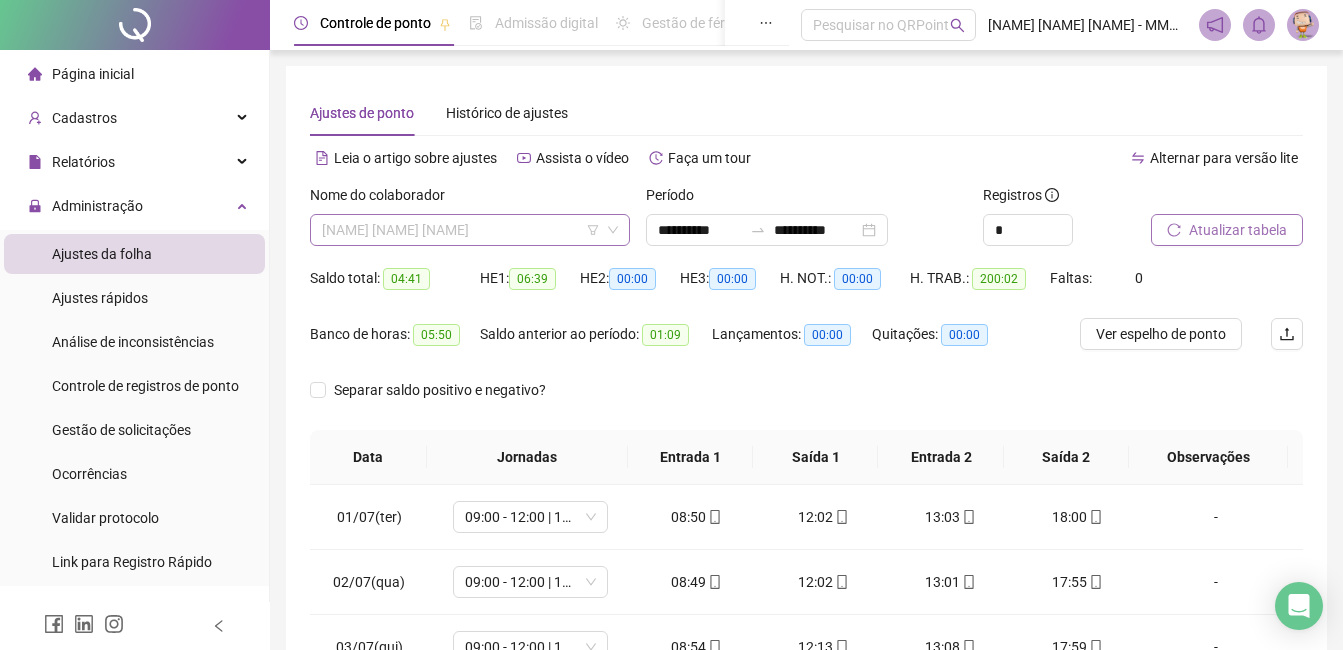 click on "[NAME] [NAME] [NAME]" at bounding box center (470, 230) 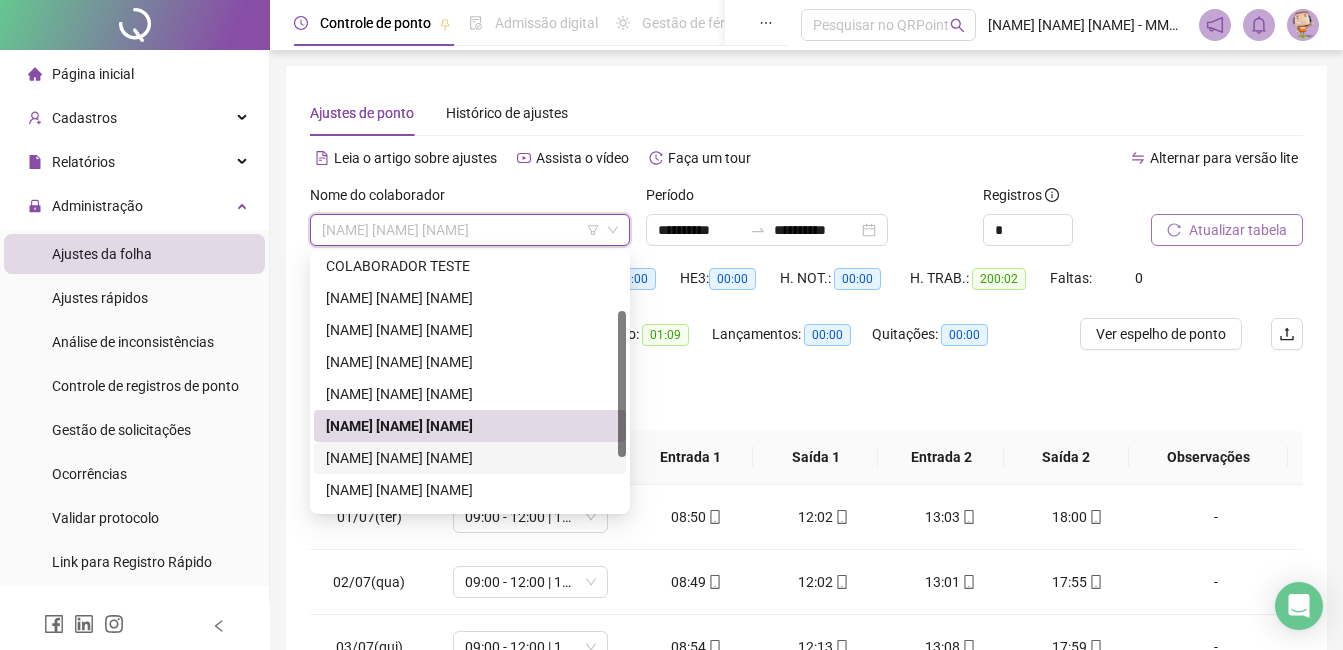 click on "[NAME] [NAME] [NAME]" at bounding box center [470, 458] 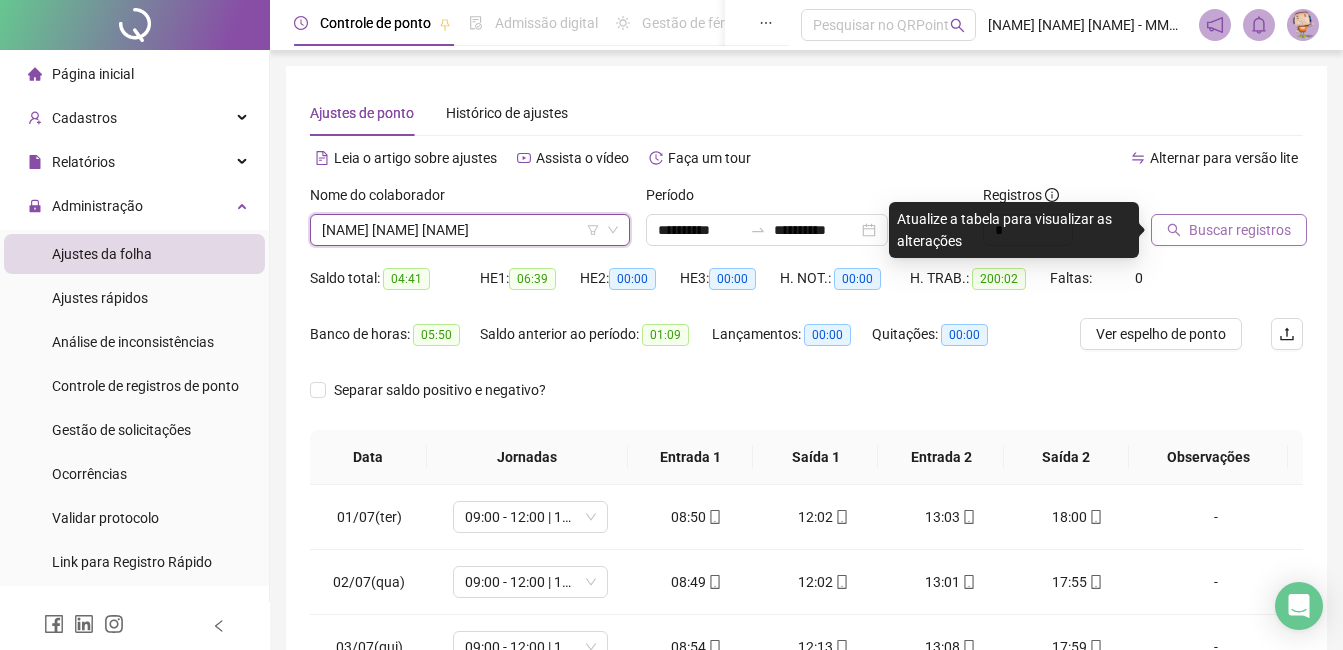click on "Buscar registros" at bounding box center [1240, 230] 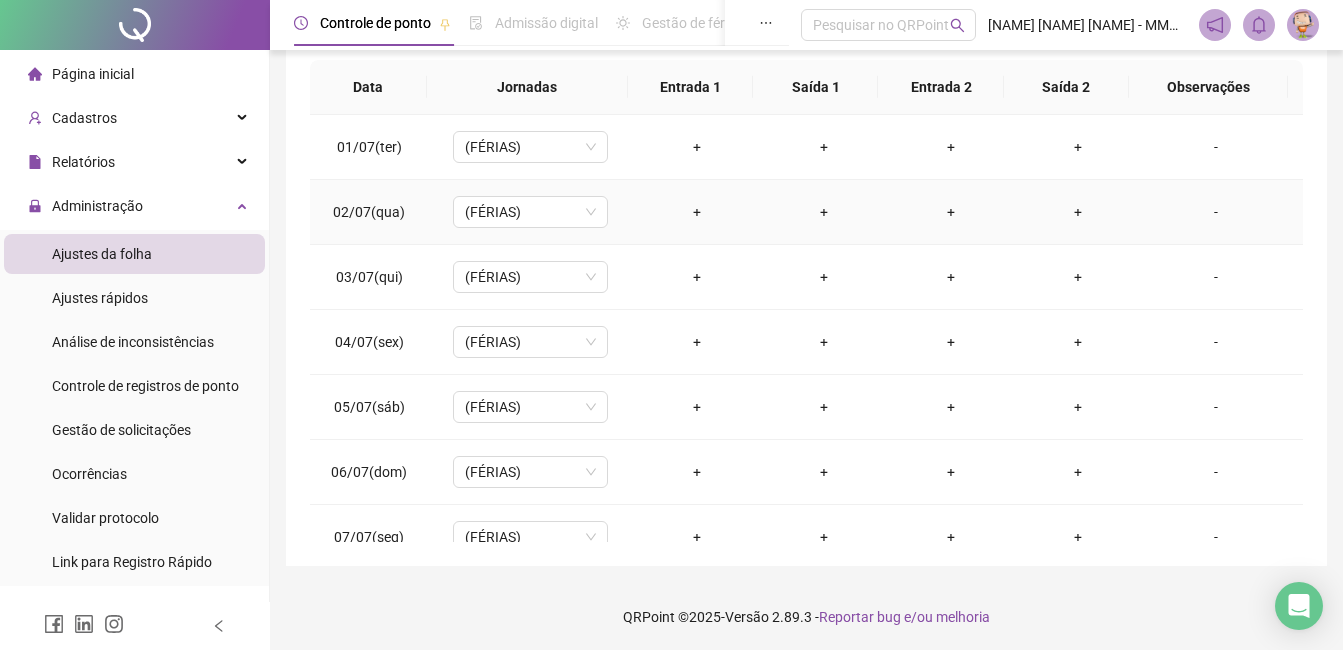 scroll, scrollTop: 372, scrollLeft: 0, axis: vertical 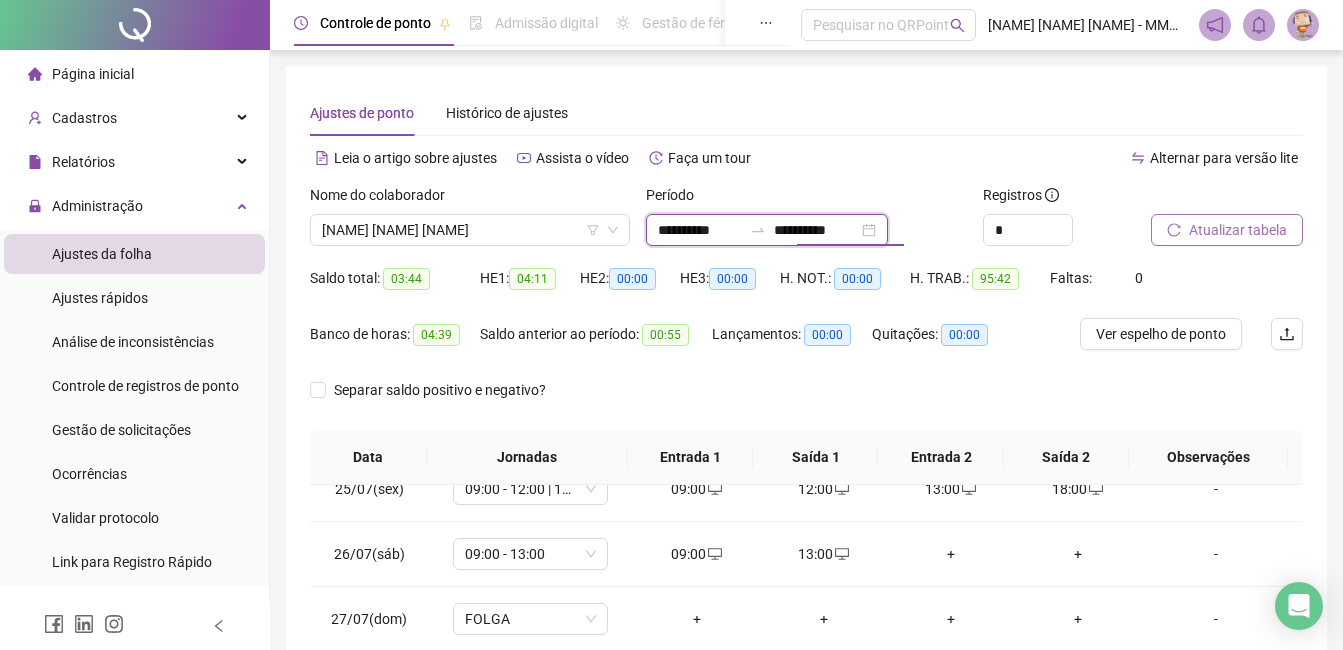 click on "**********" at bounding box center (816, 230) 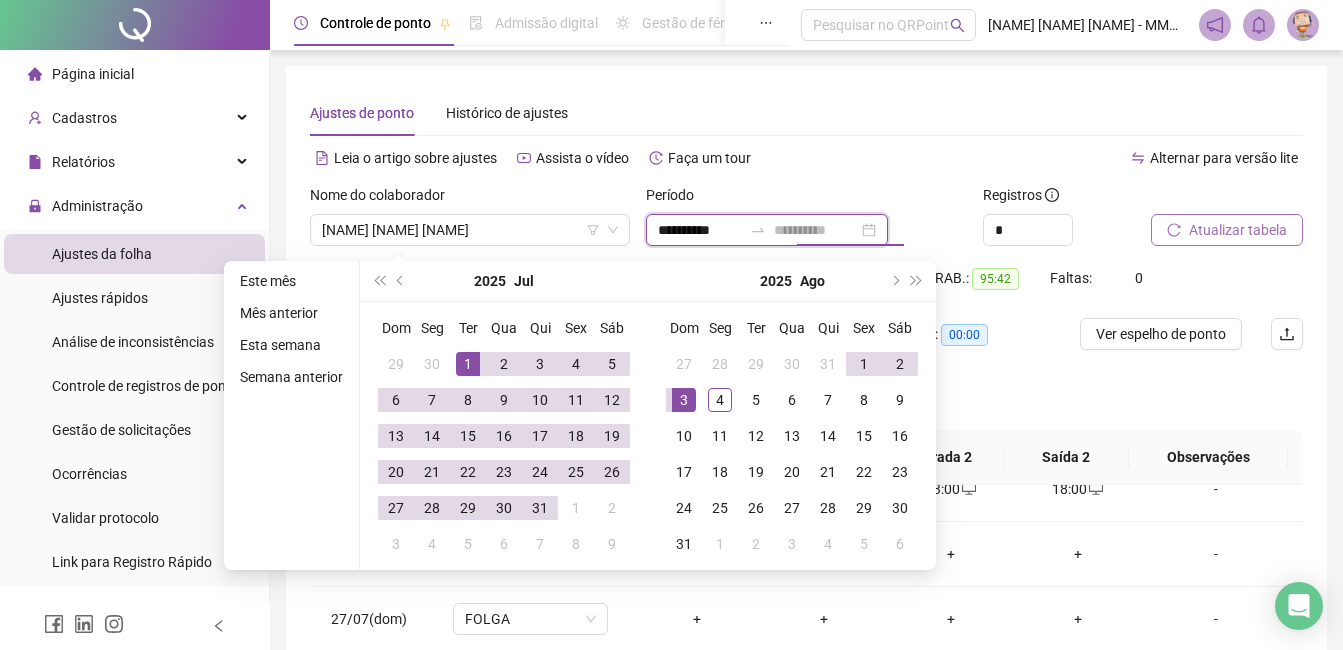 type on "**********" 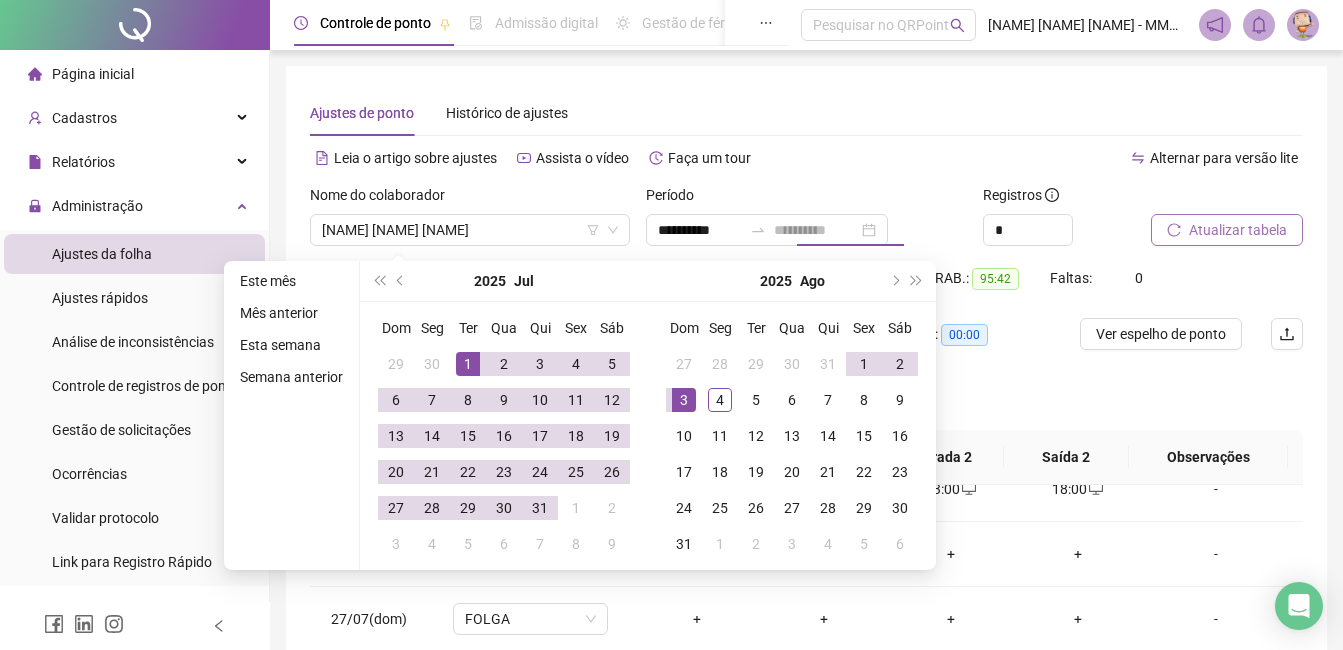 click on "3" at bounding box center [684, 400] 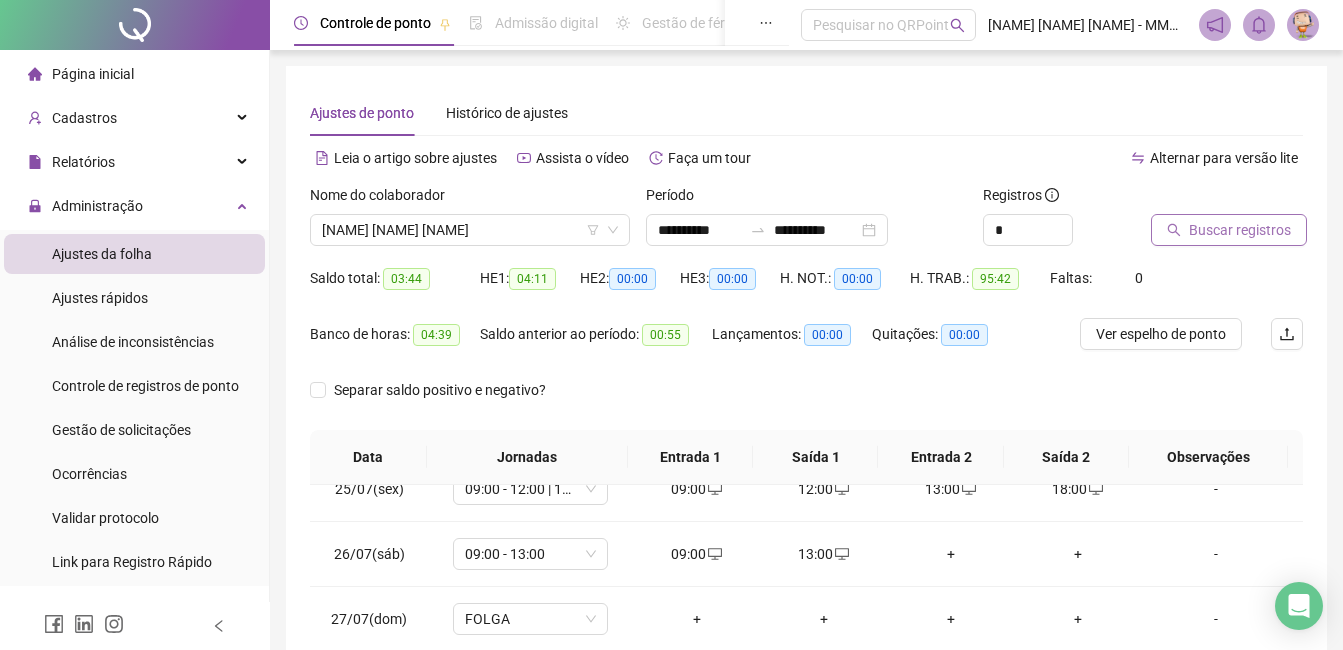 click on "Buscar registros" at bounding box center (1240, 230) 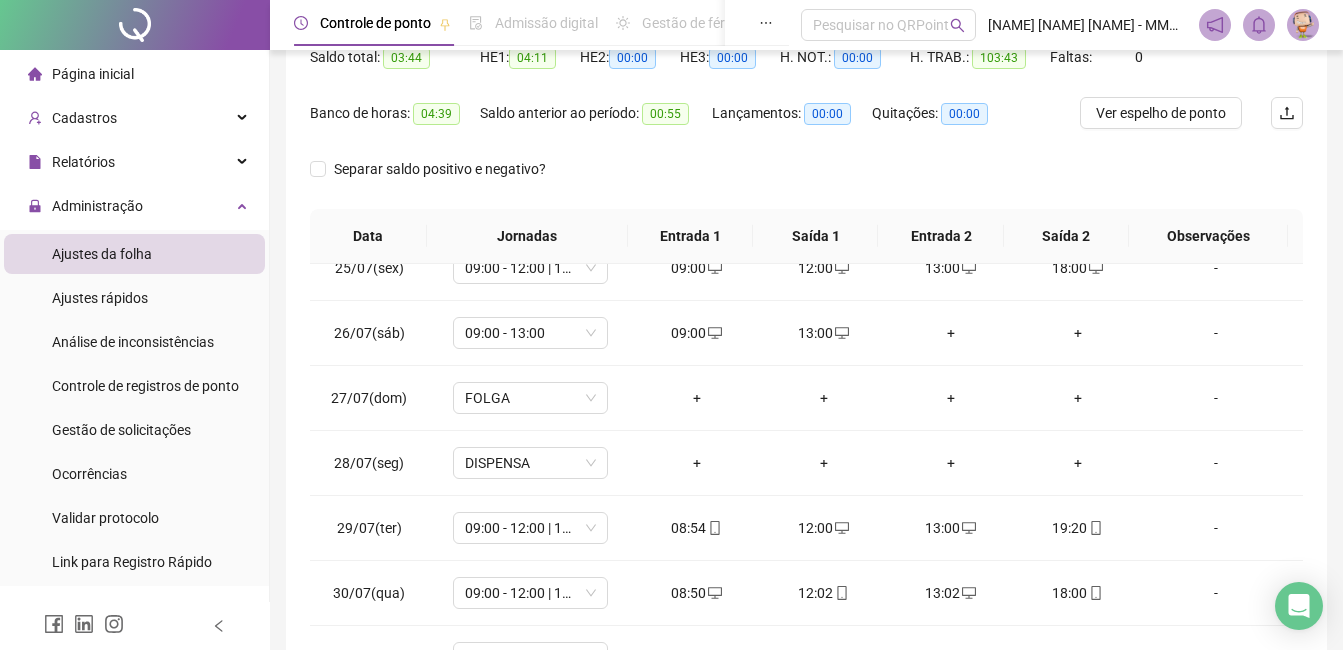 scroll, scrollTop: 372, scrollLeft: 0, axis: vertical 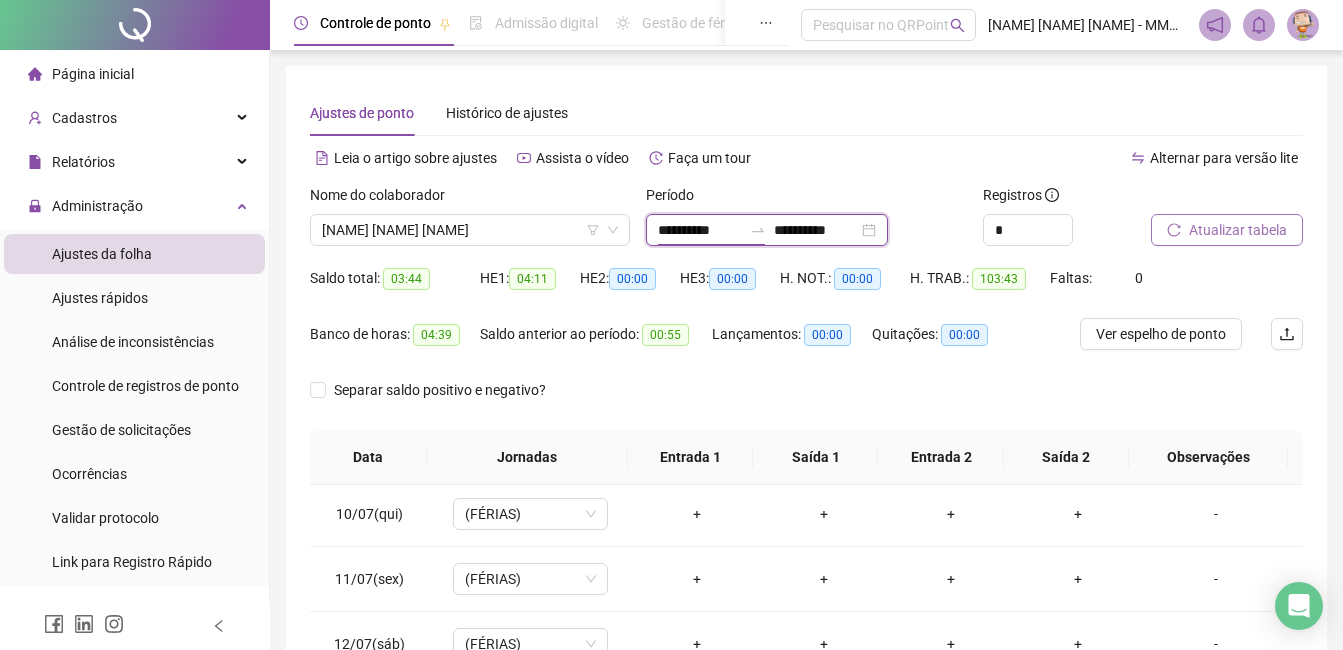 click on "**********" at bounding box center [700, 230] 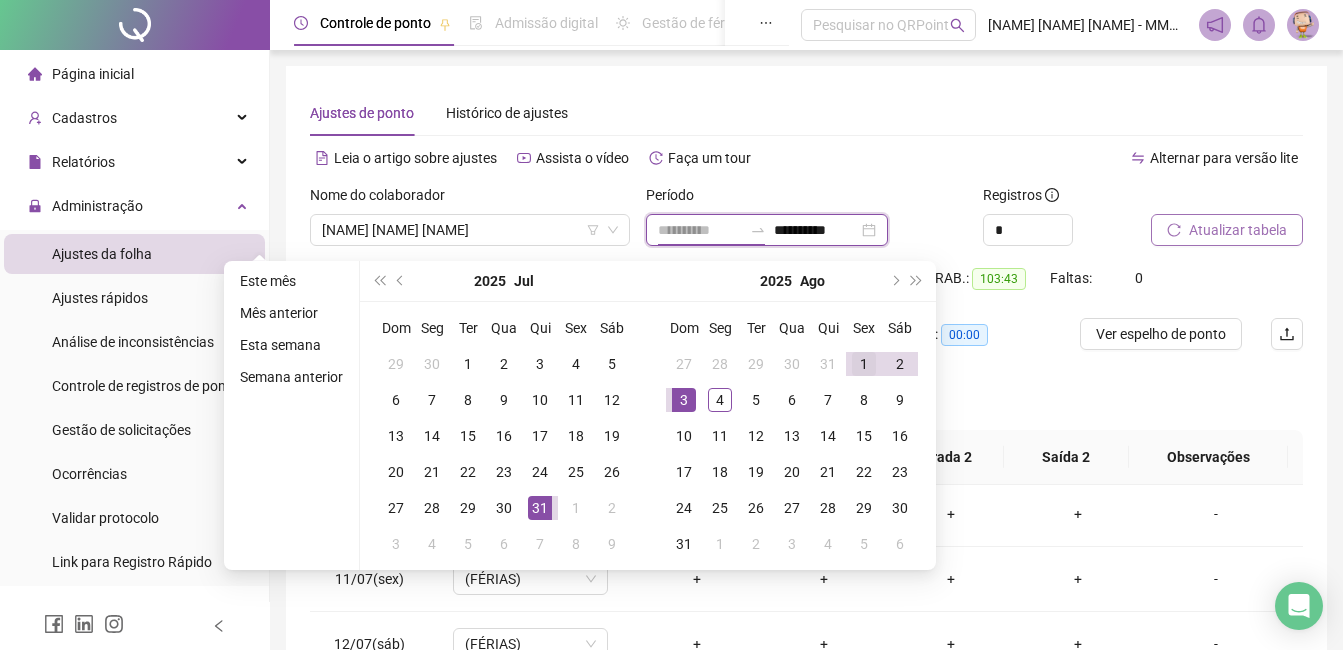 type on "**********" 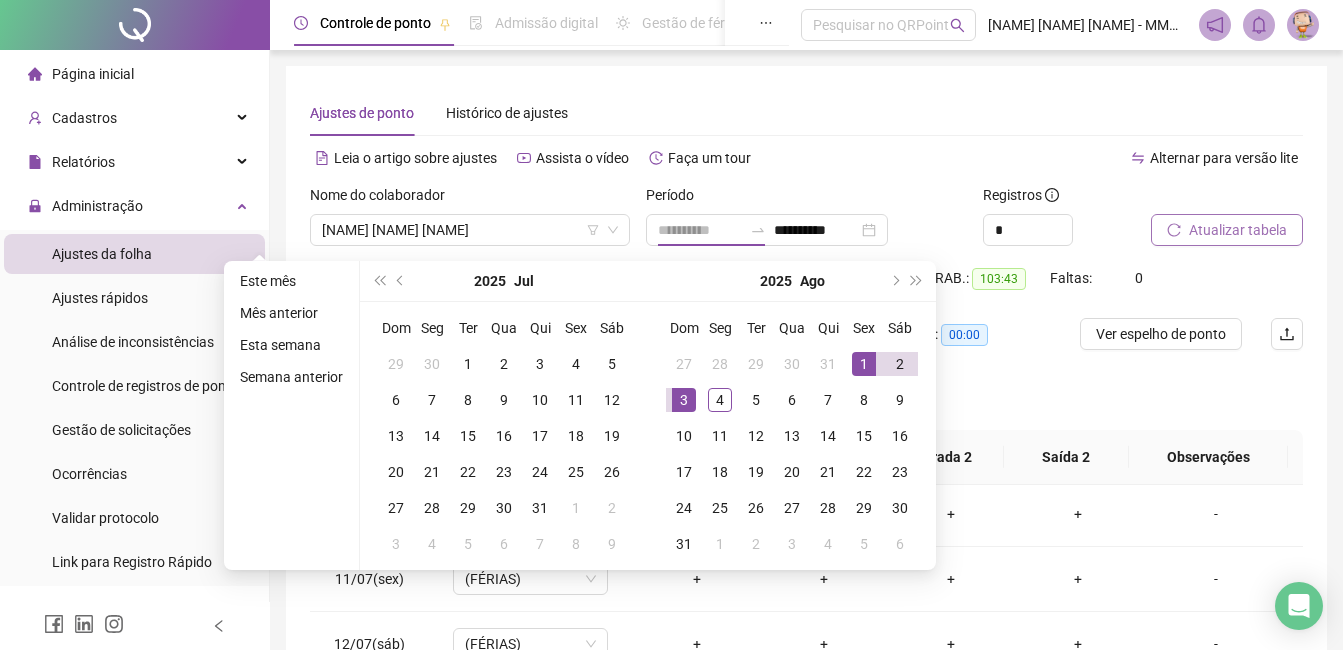 click on "1" at bounding box center [864, 364] 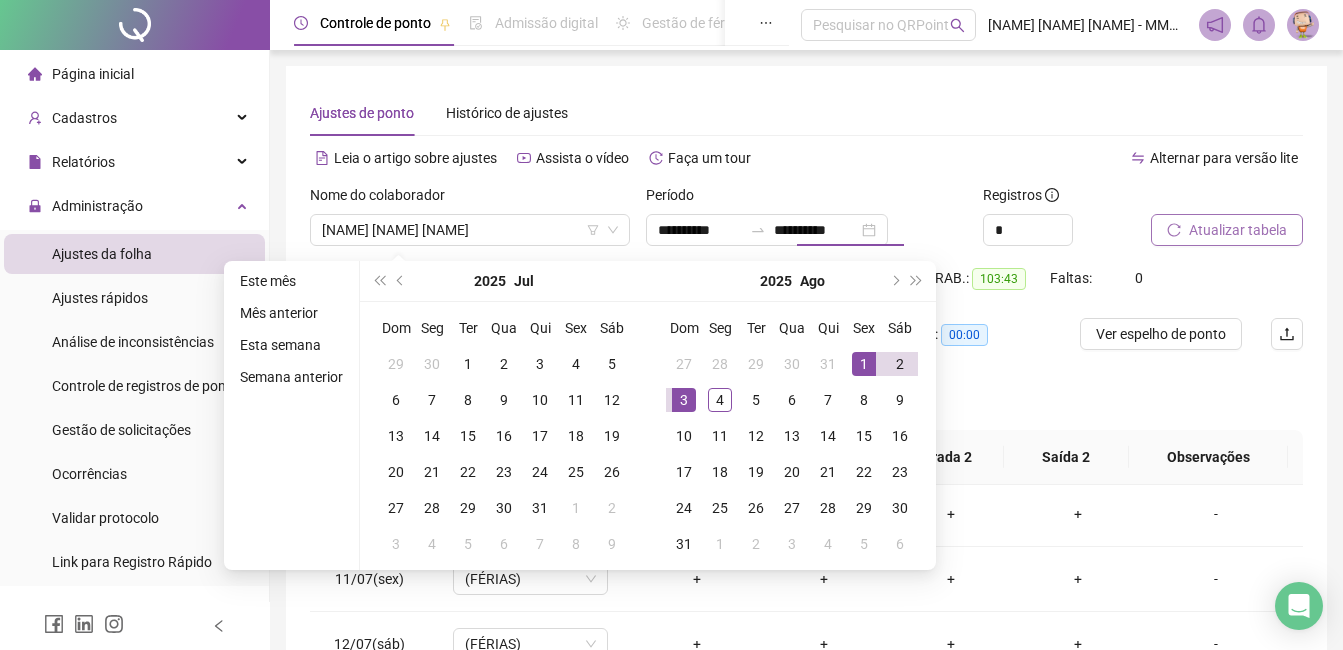 click on "Atualizar tabela" at bounding box center (1227, 230) 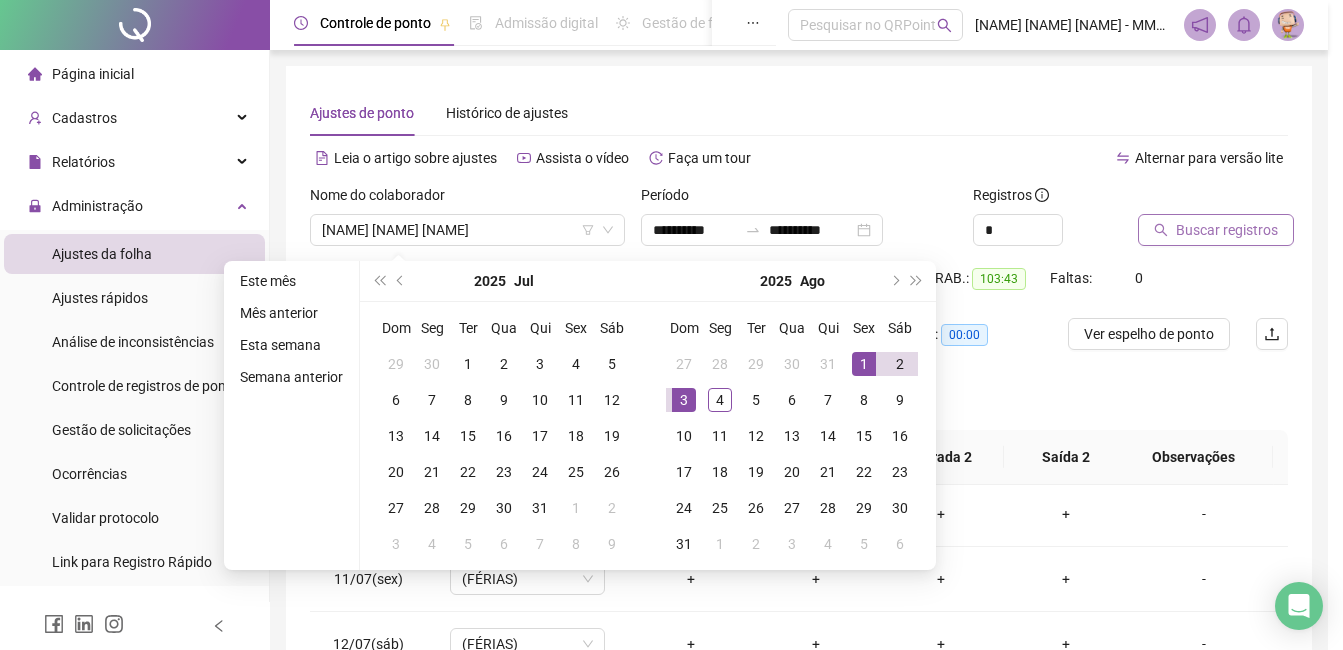 click on "Buscando registros Os registros de ponto estão sendo buscados... OK" at bounding box center [671, 325] 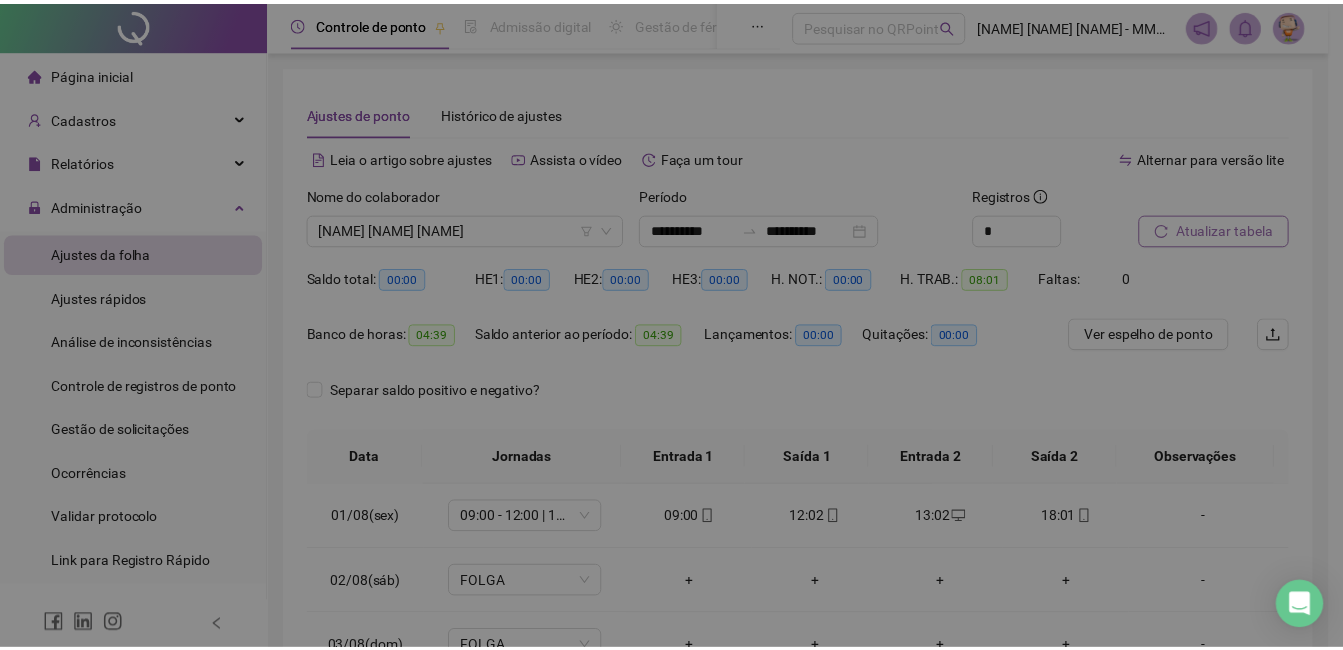 scroll, scrollTop: 0, scrollLeft: 0, axis: both 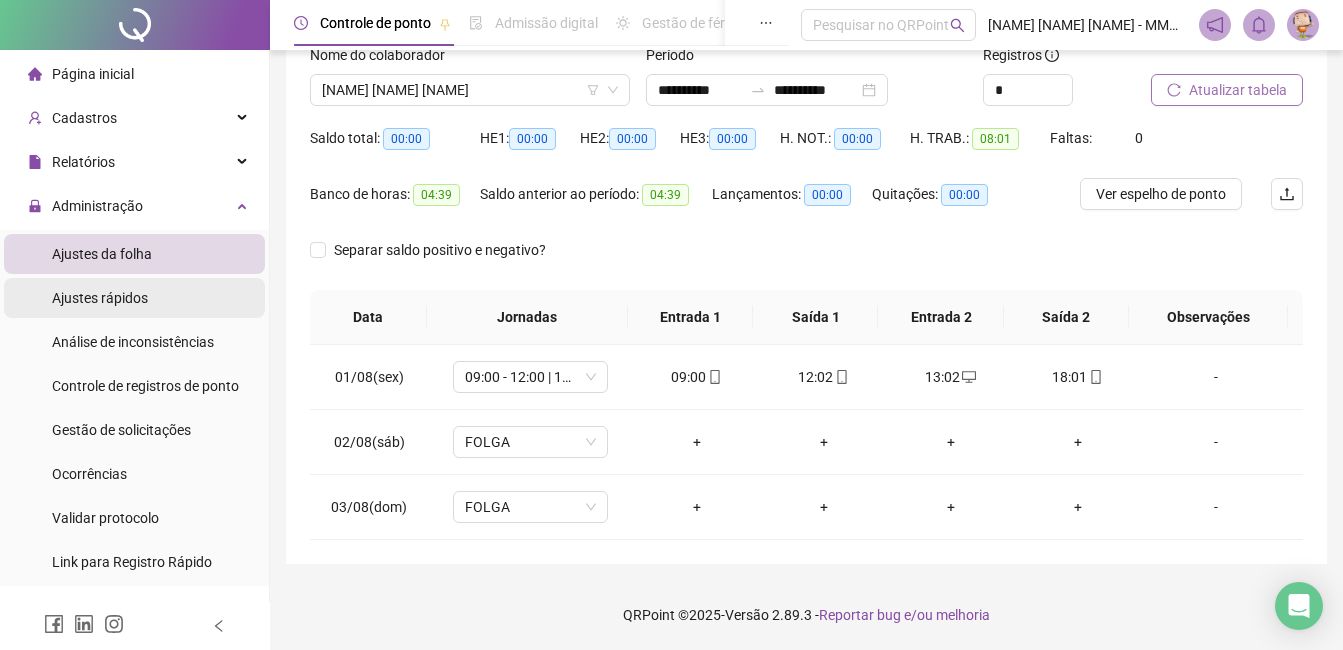click on "Ajustes rápidos" at bounding box center [100, 298] 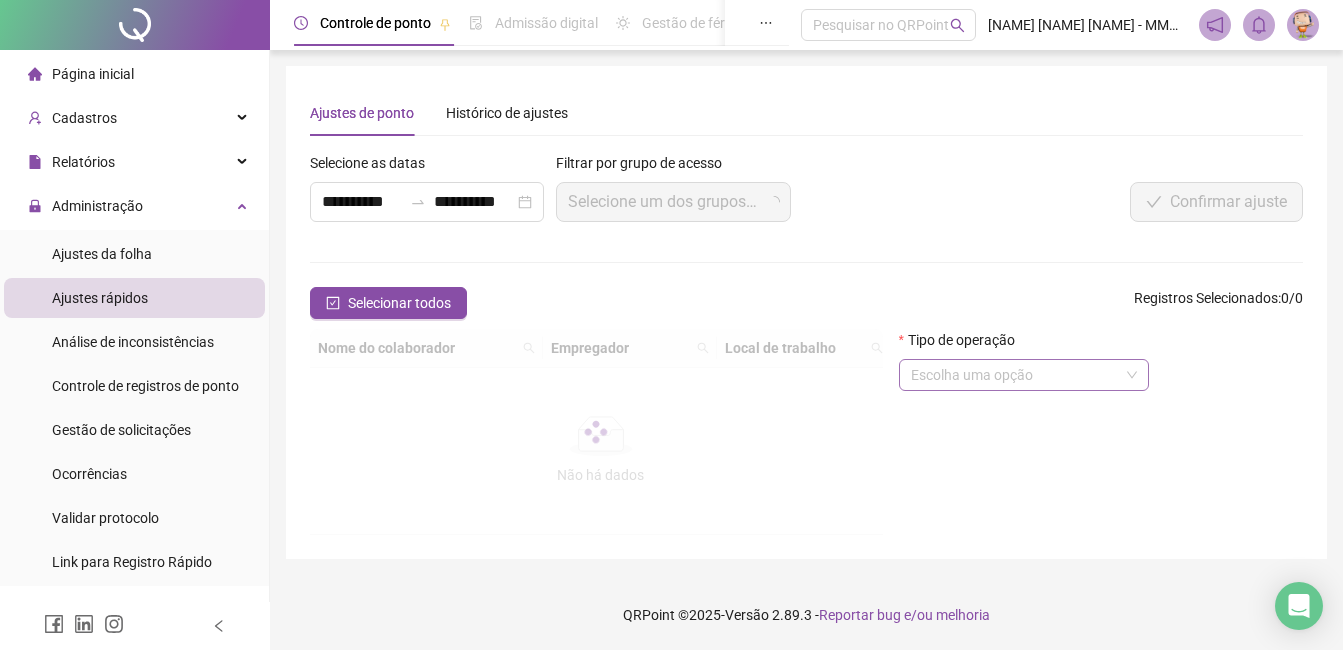 scroll, scrollTop: 0, scrollLeft: 0, axis: both 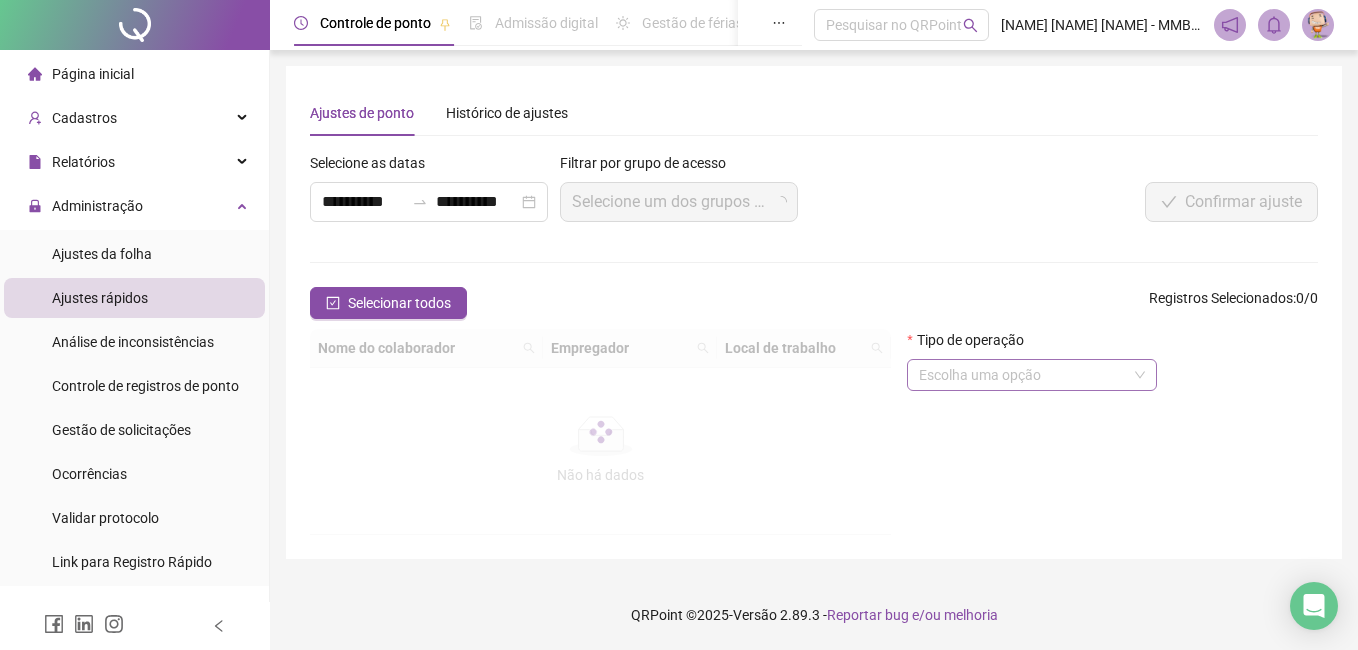 click on "Tipo de operação Escolha uma opção" at bounding box center (1032, 368) 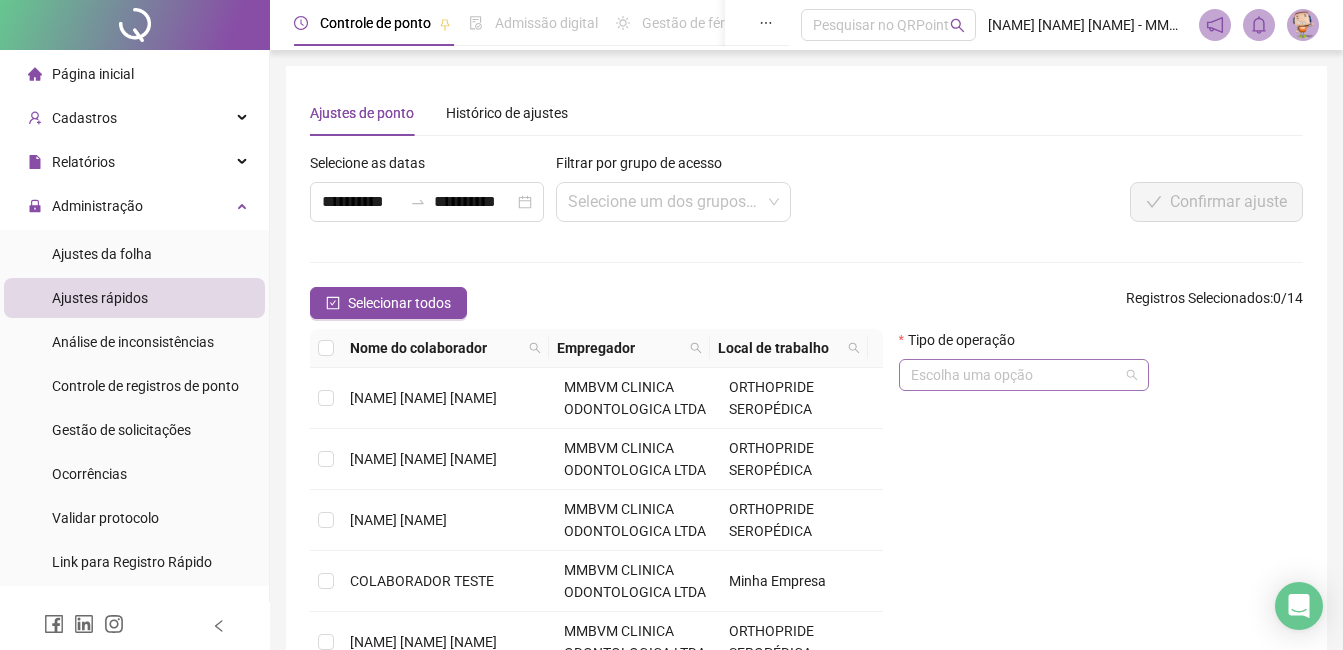click at bounding box center (1015, 375) 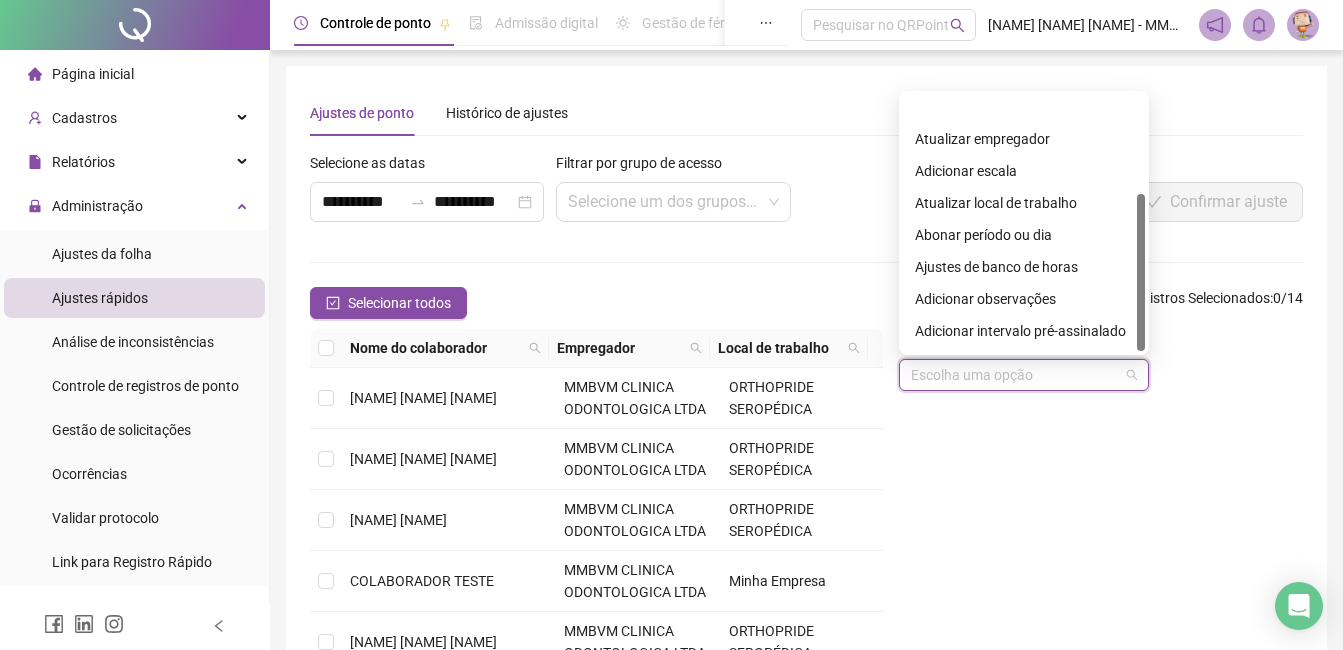 scroll, scrollTop: 160, scrollLeft: 0, axis: vertical 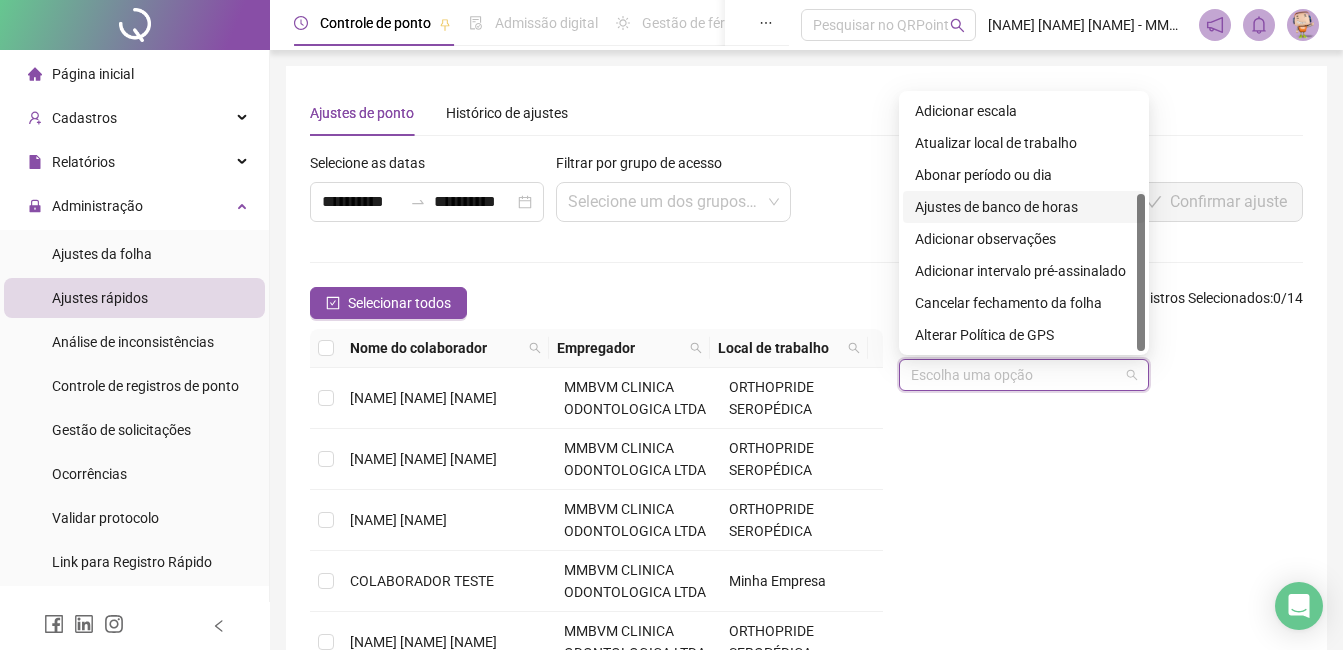 click on "Ajustes de banco de horas" at bounding box center (1024, 207) 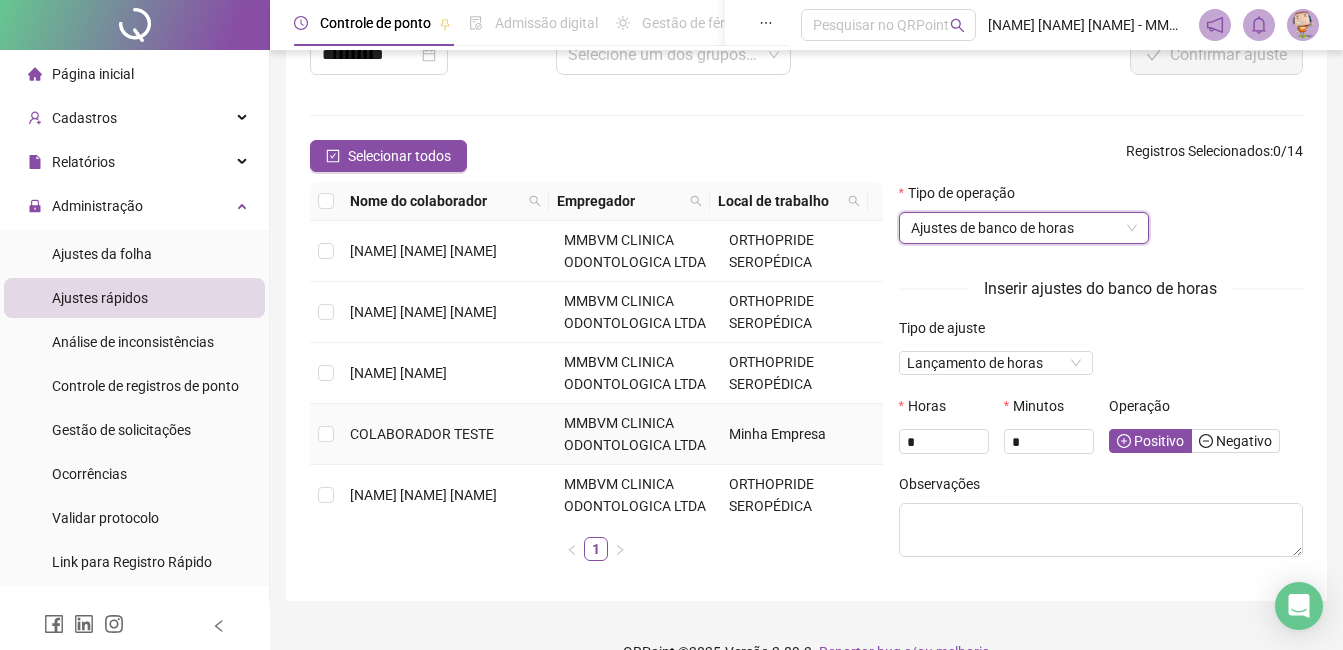 scroll, scrollTop: 184, scrollLeft: 0, axis: vertical 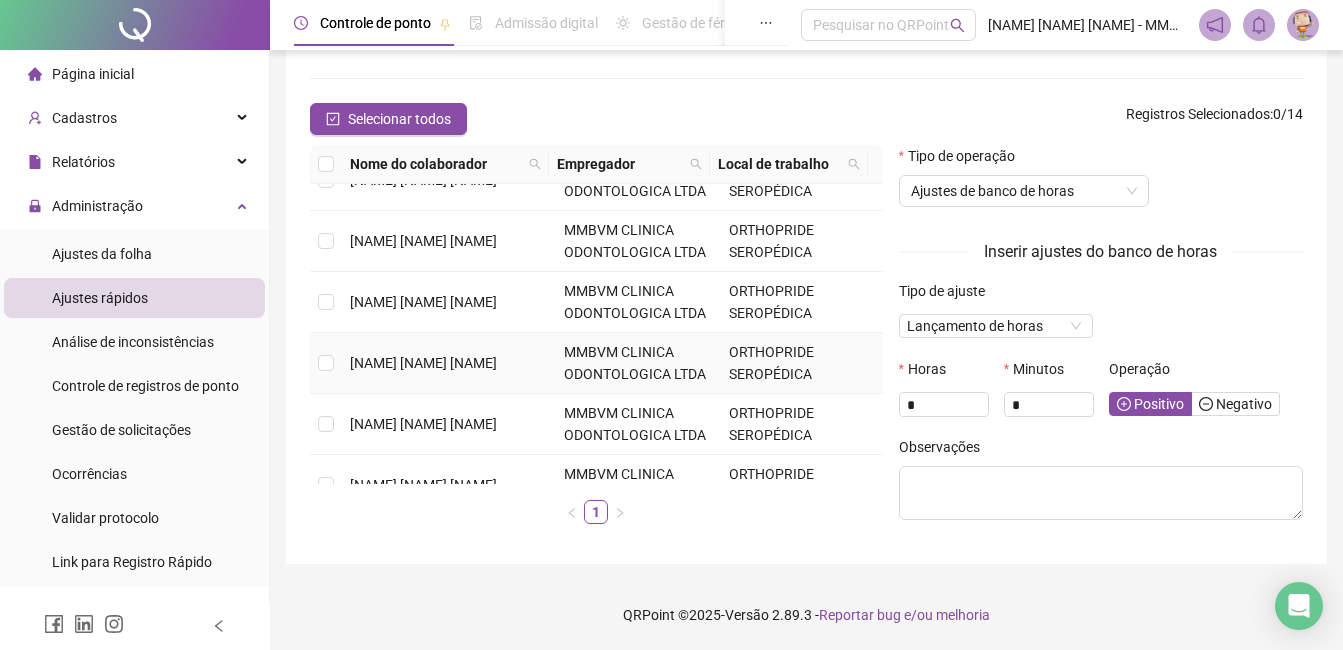 click on "[NAME] [NAME] [NAME]" at bounding box center (449, 363) 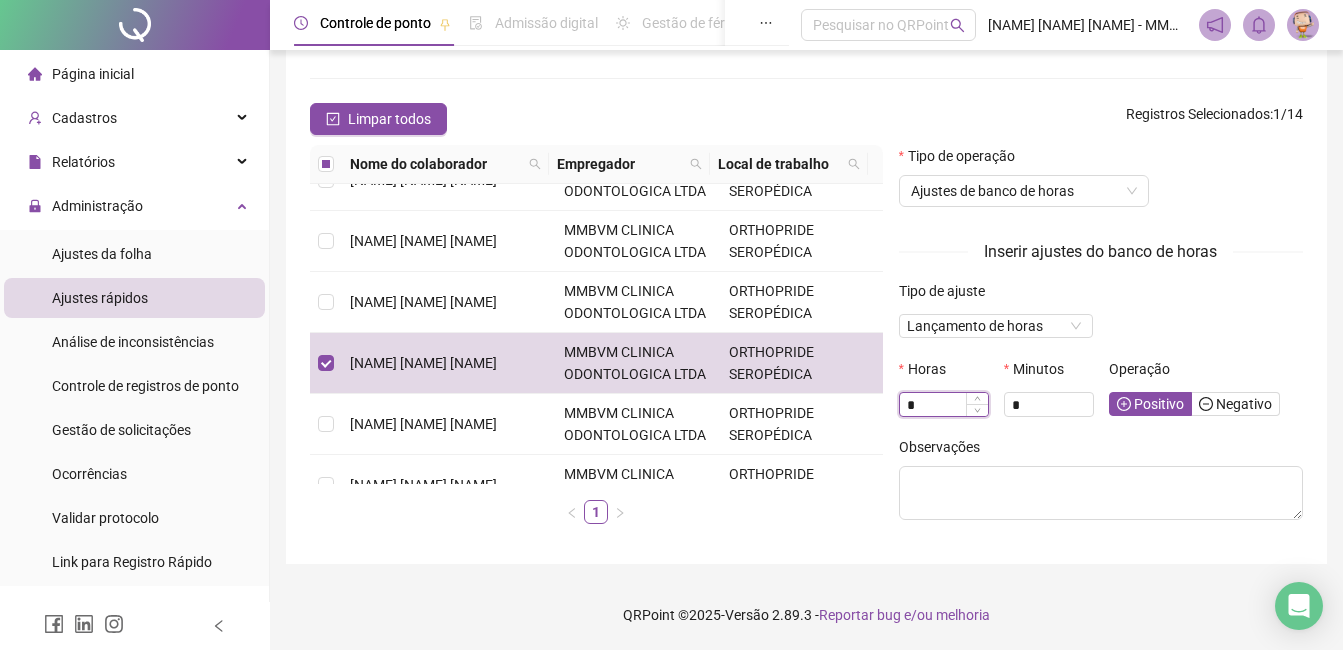 click on "*" at bounding box center [944, 405] 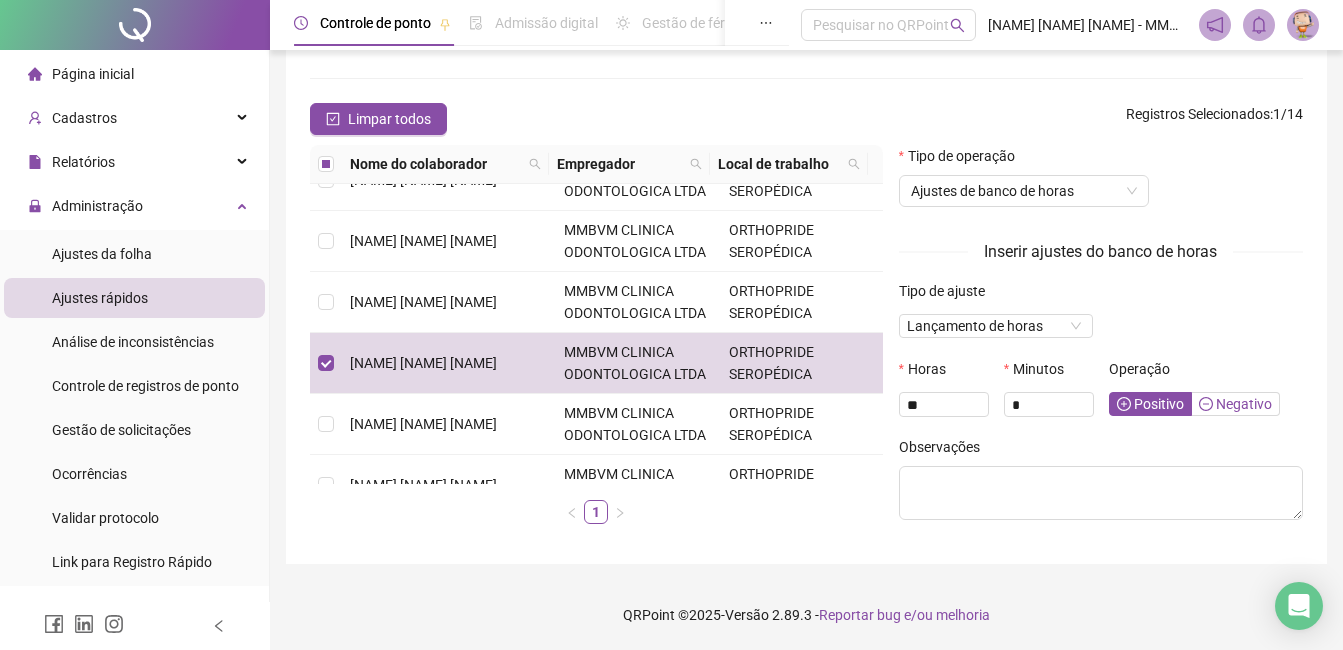 type on "*" 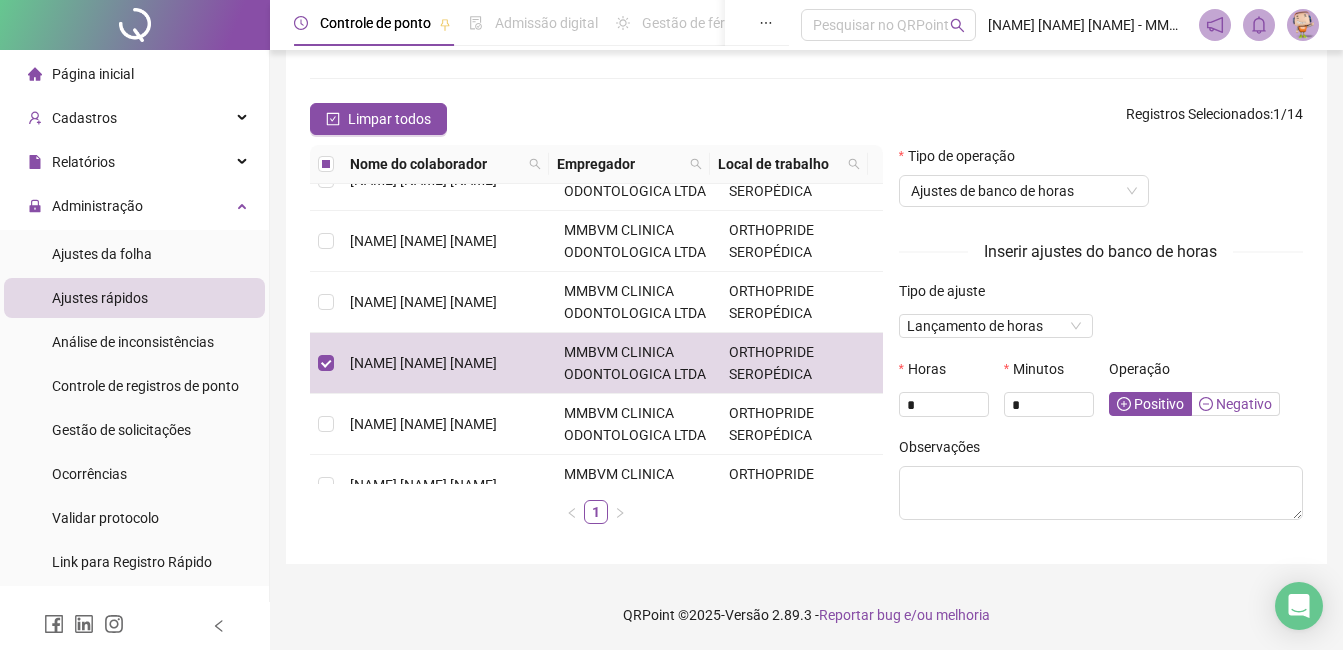 click on "Negativo" at bounding box center [1235, 404] 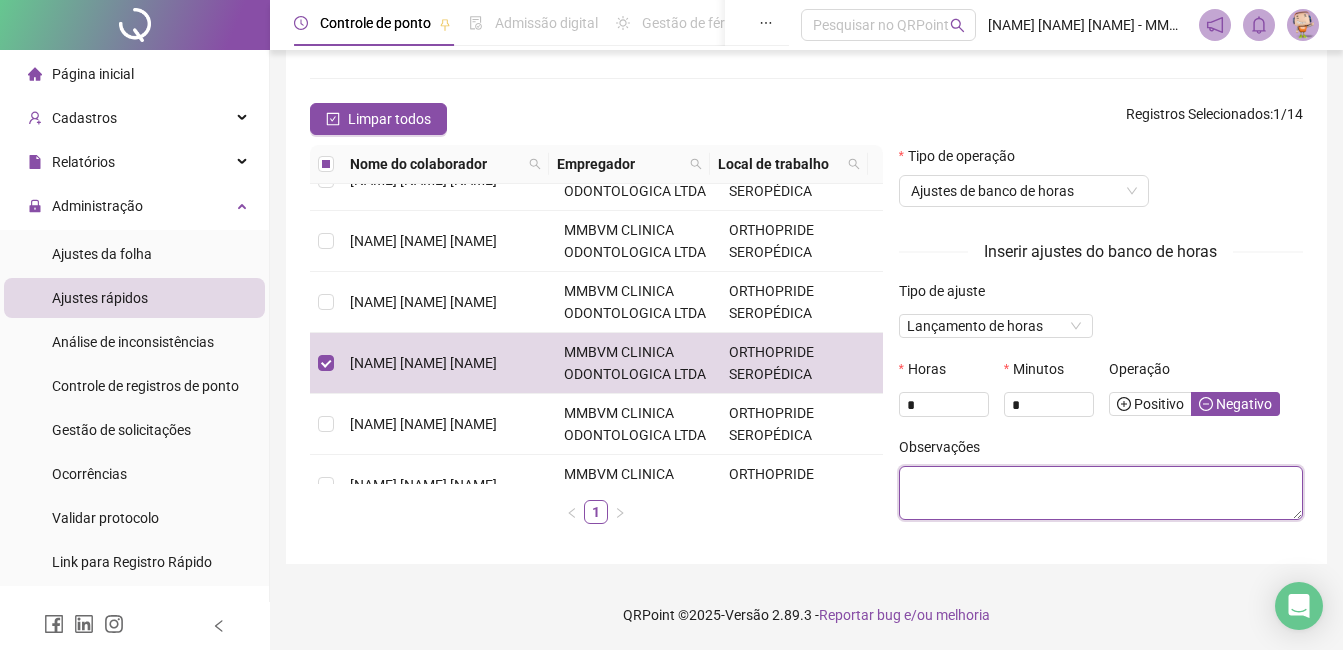 click at bounding box center [1101, 493] 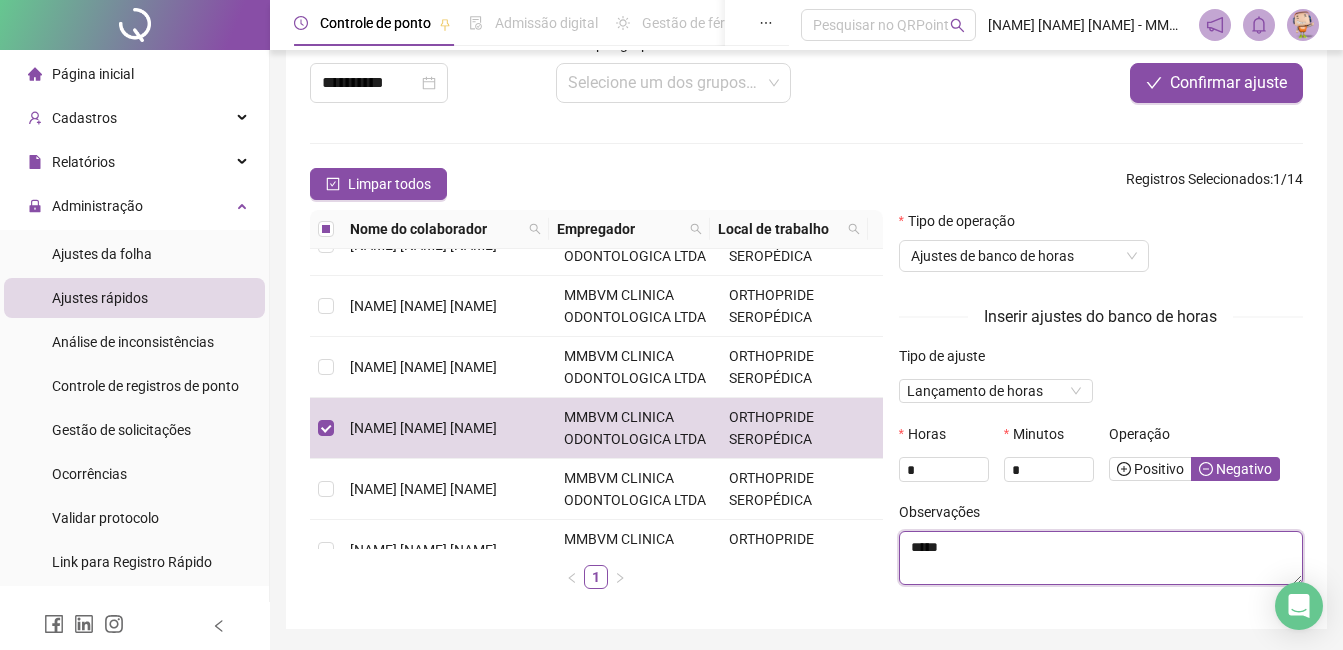 scroll, scrollTop: 84, scrollLeft: 0, axis: vertical 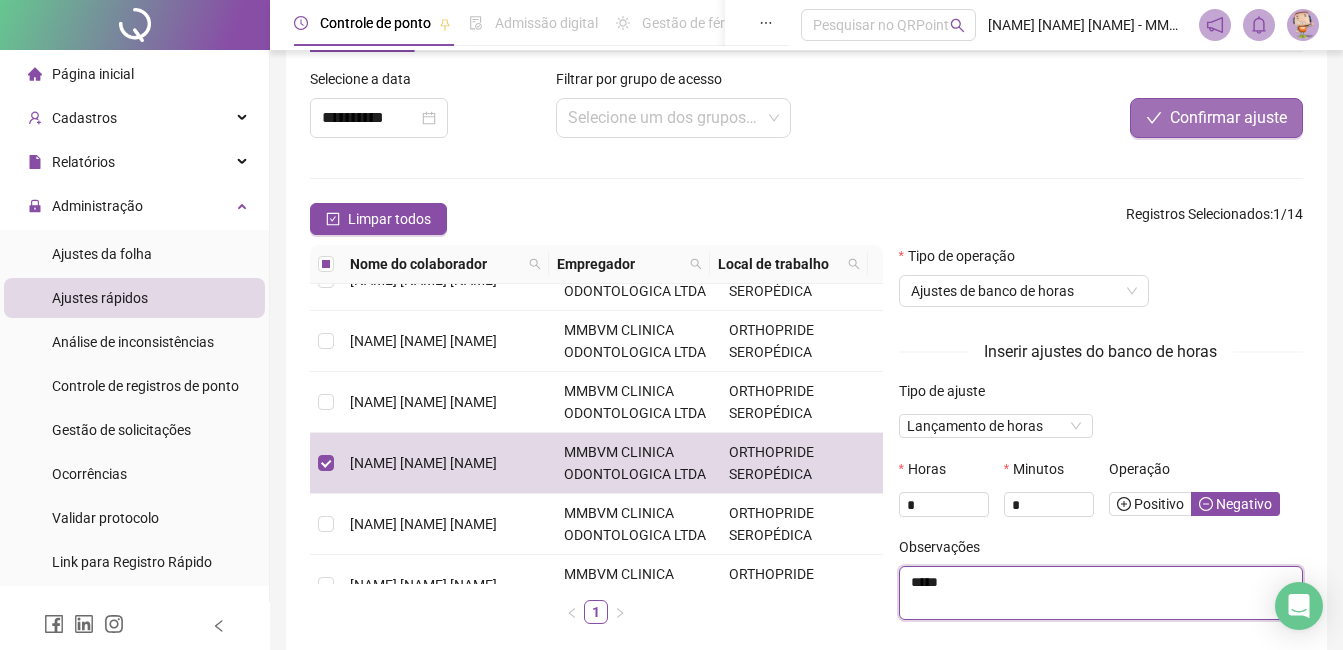 type on "*****" 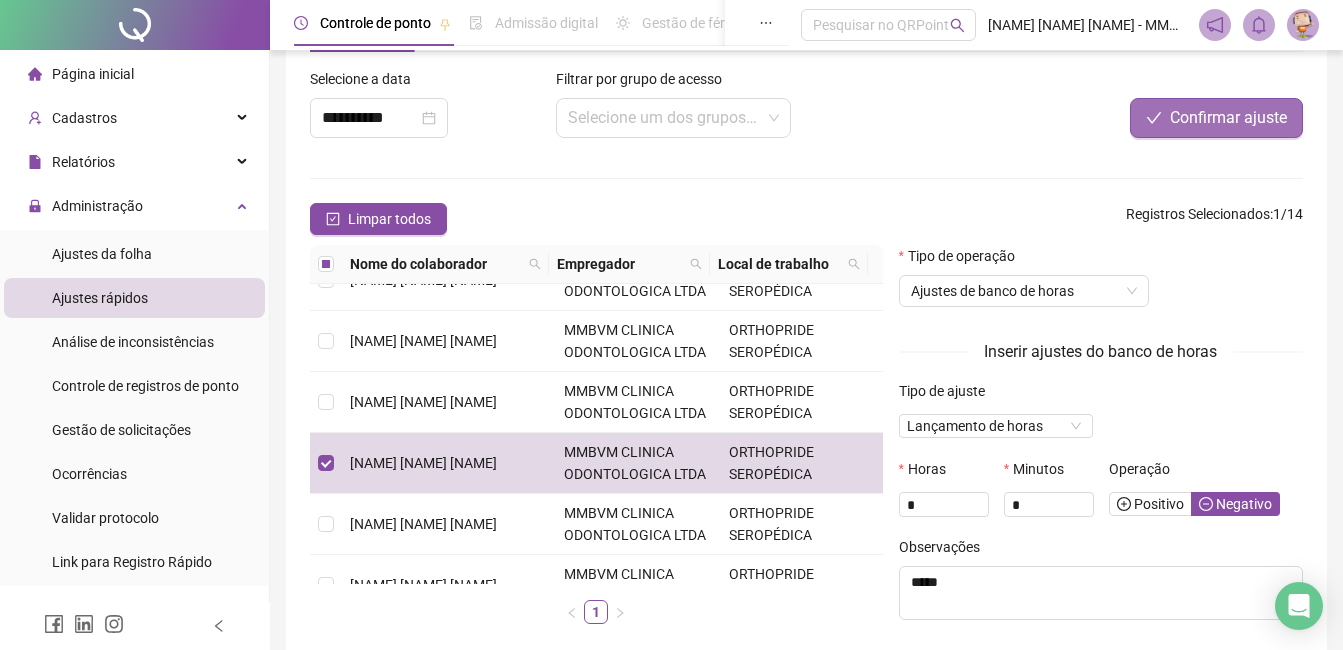 click on "Confirmar ajuste" at bounding box center (1228, 118) 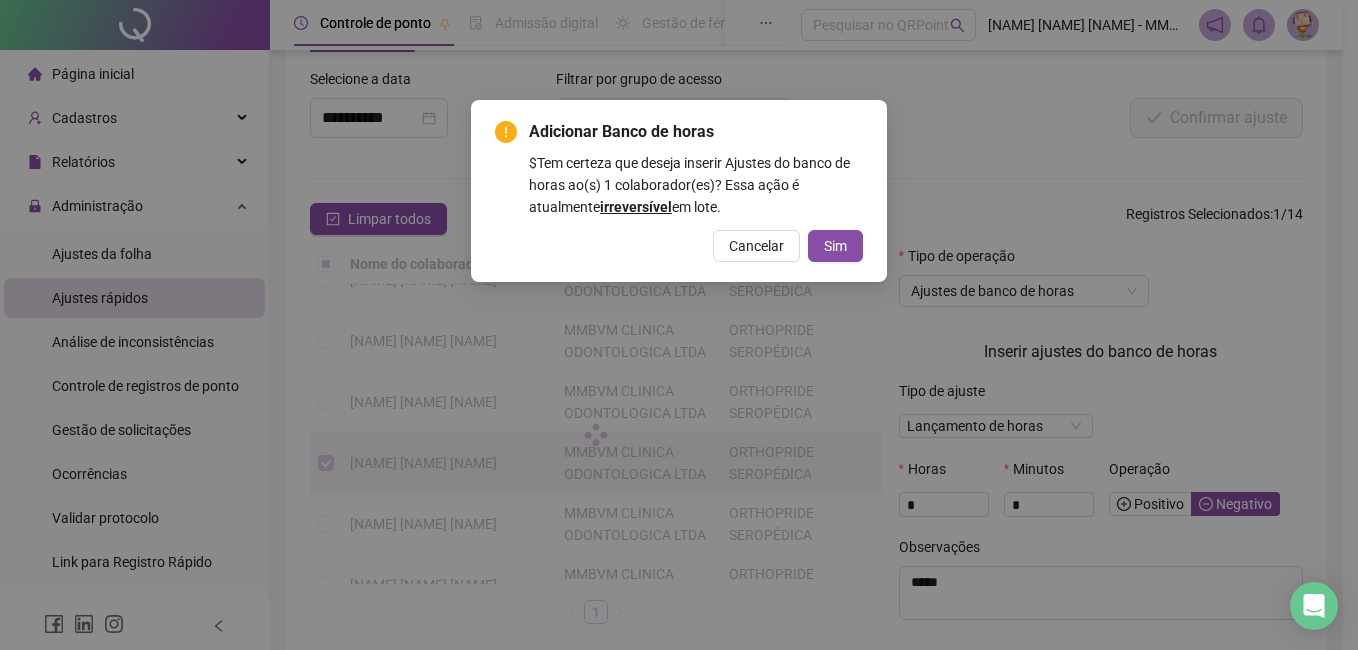 click on "Sim" at bounding box center (835, 246) 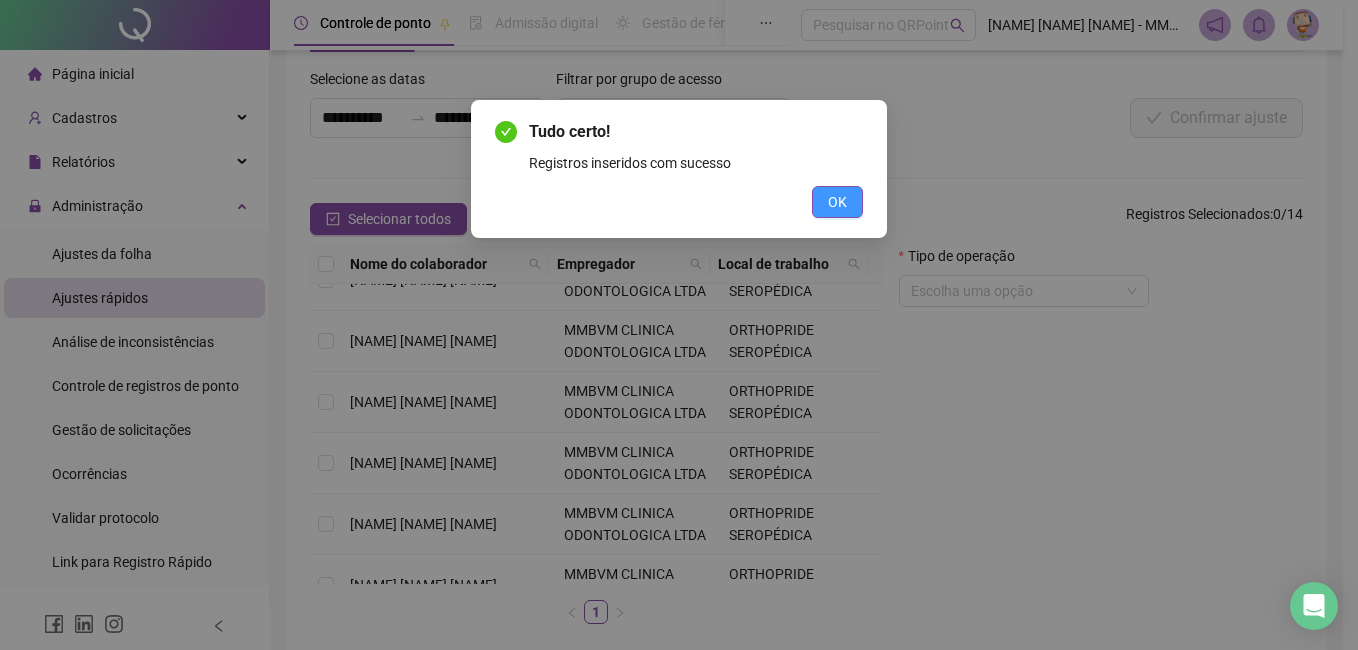 click on "OK" at bounding box center (837, 202) 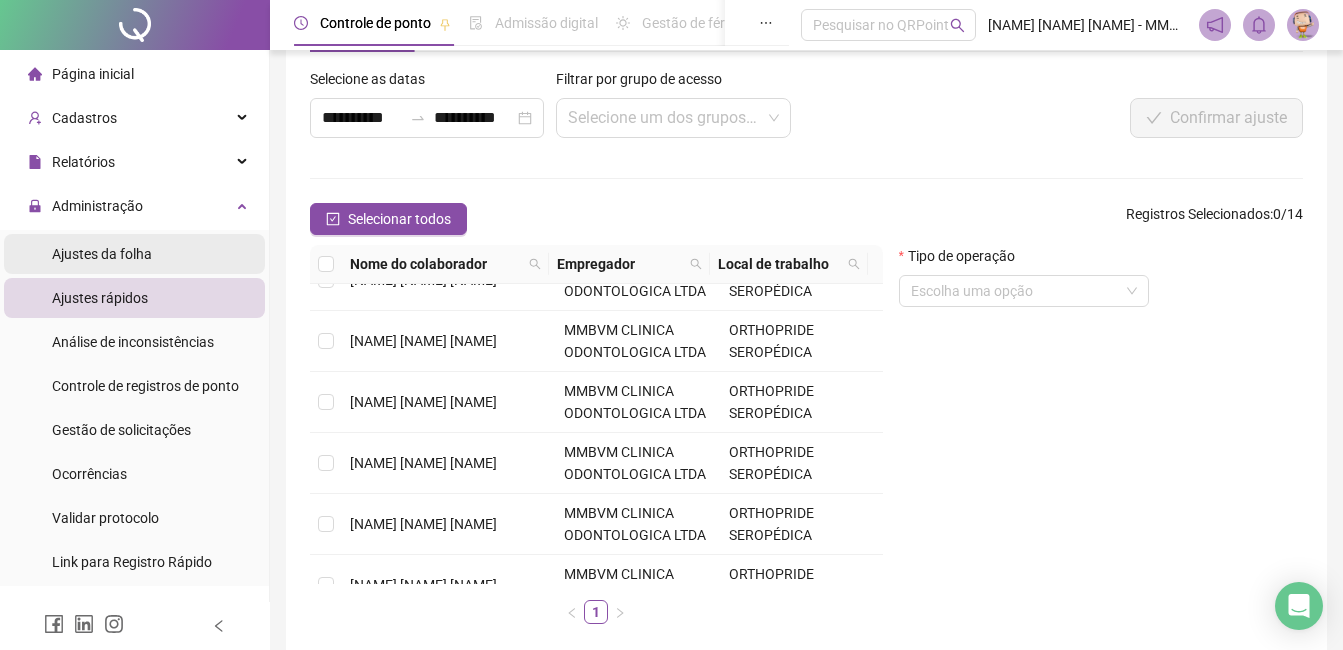 click on "Ajustes da folha" at bounding box center [102, 254] 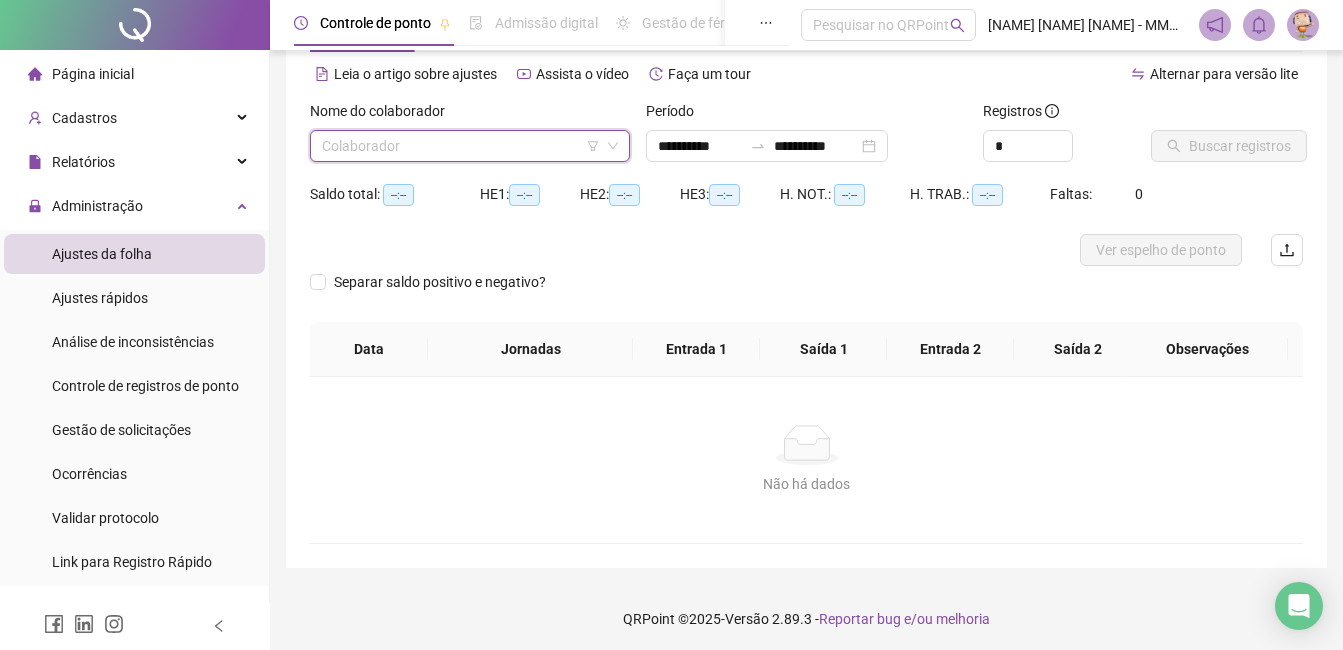 click at bounding box center [461, 146] 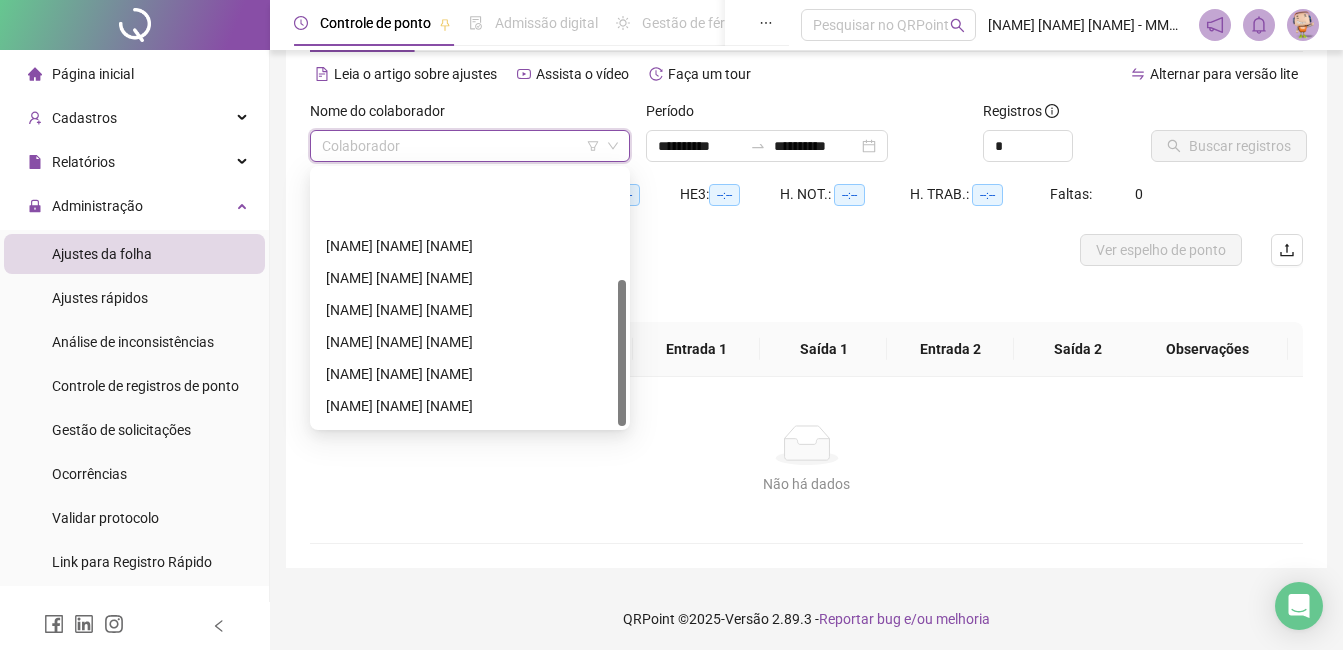 scroll, scrollTop: 192, scrollLeft: 0, axis: vertical 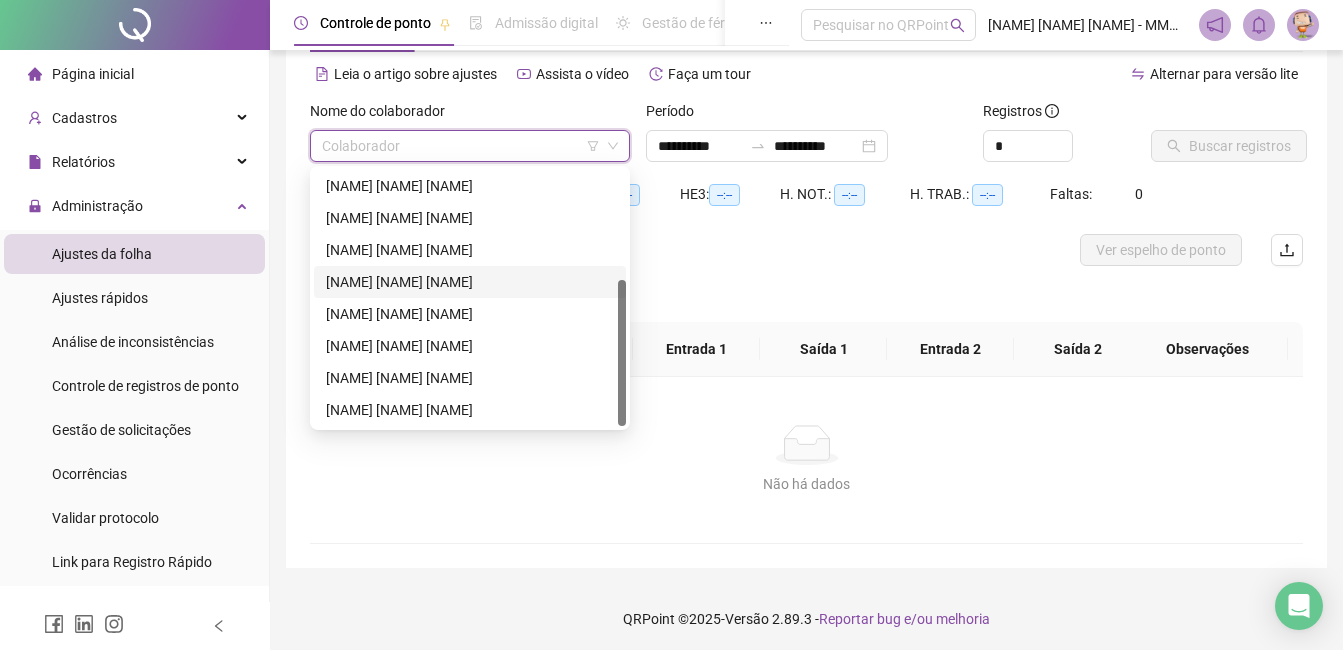 click on "[NAME] [NAME] [NAME]" at bounding box center [470, 282] 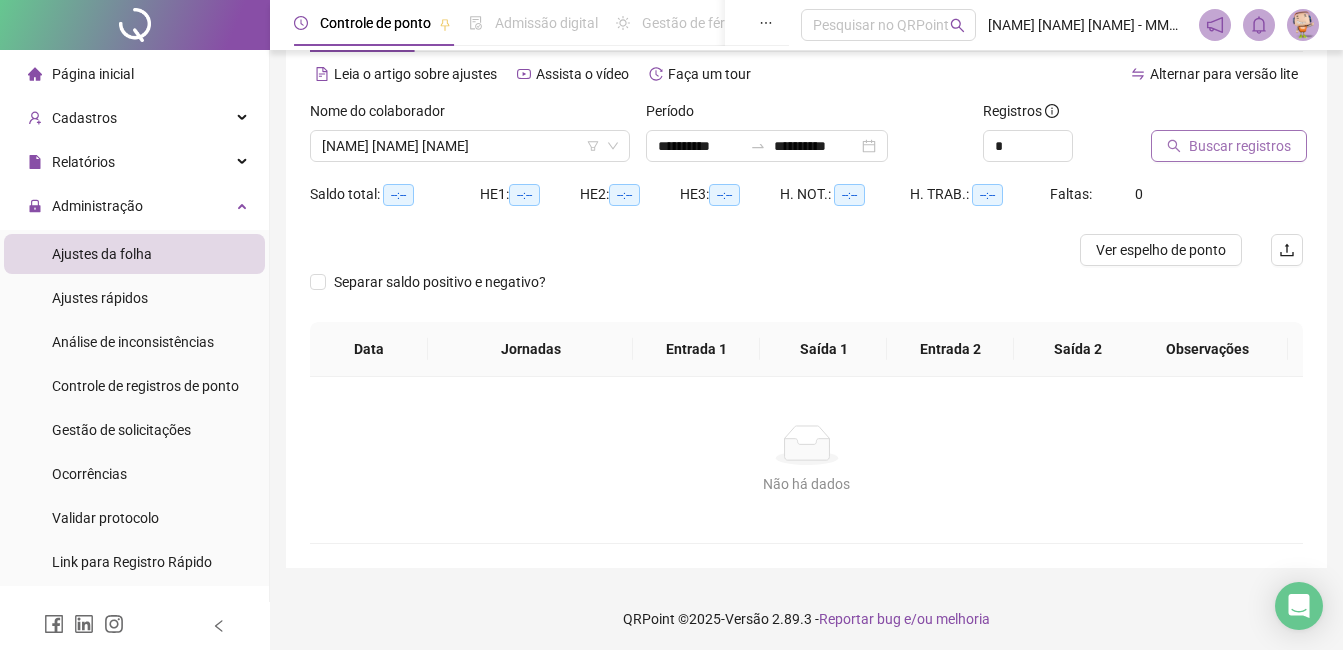 click on "Buscar registros" at bounding box center (1229, 146) 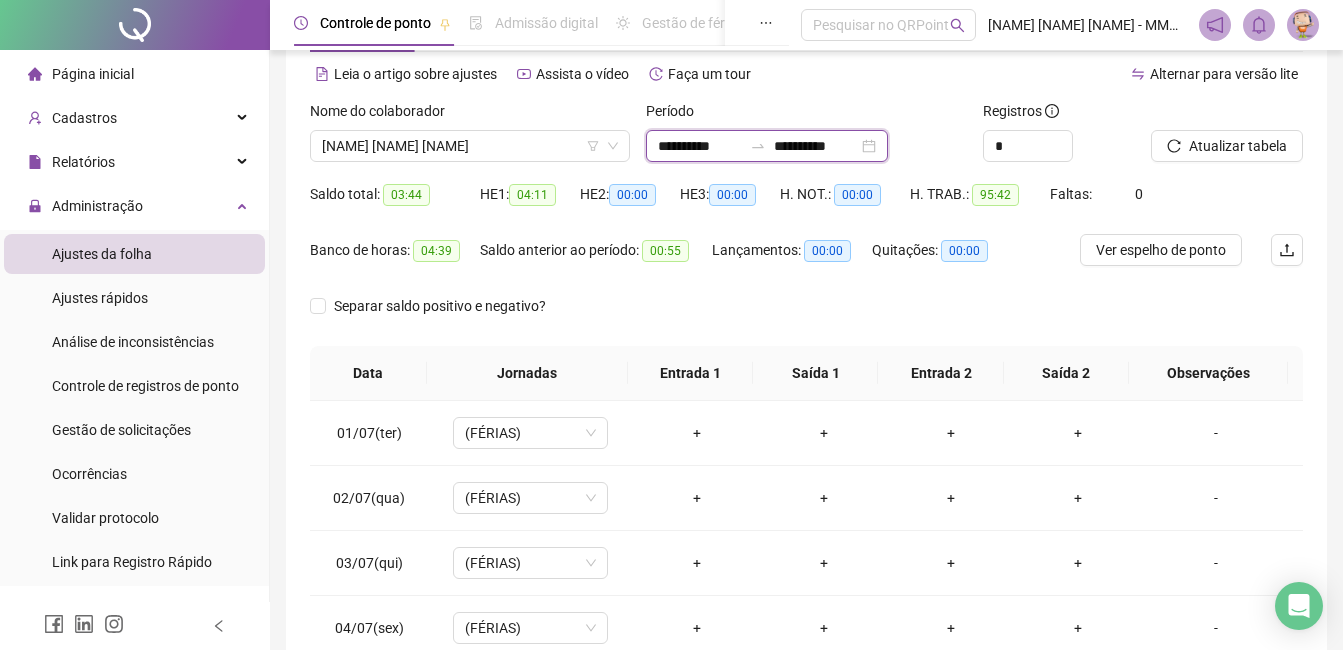 click on "**********" at bounding box center (700, 146) 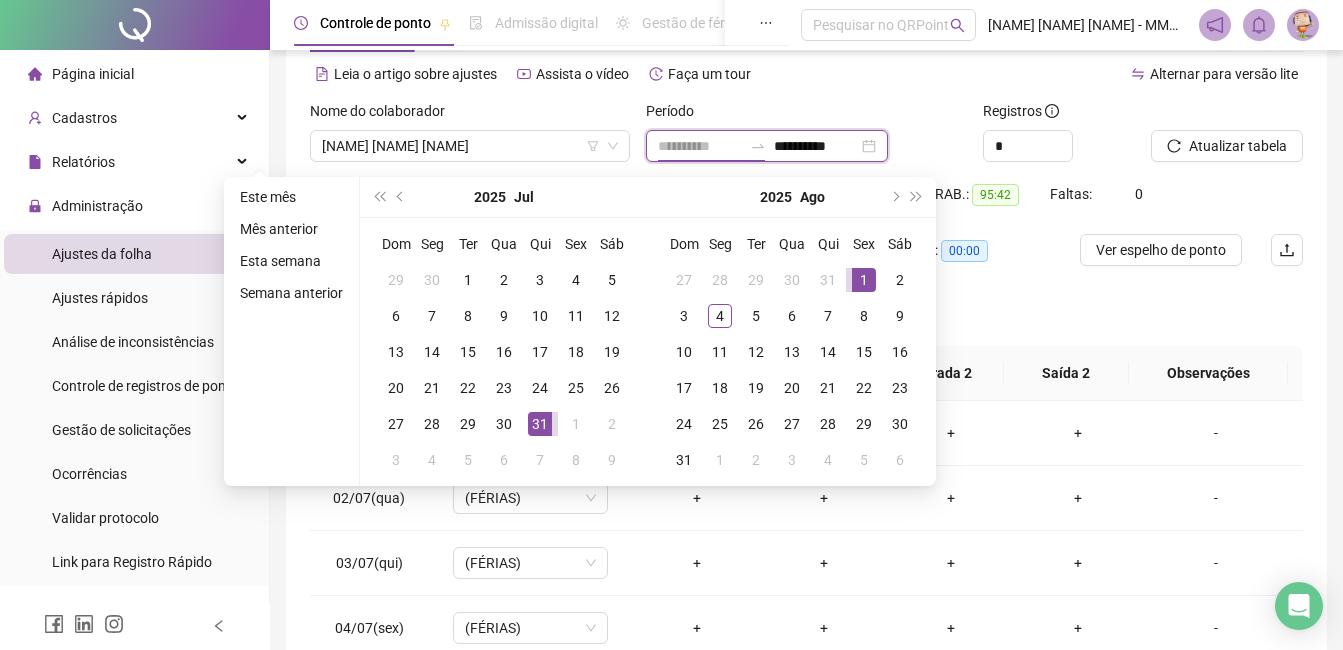 type on "**********" 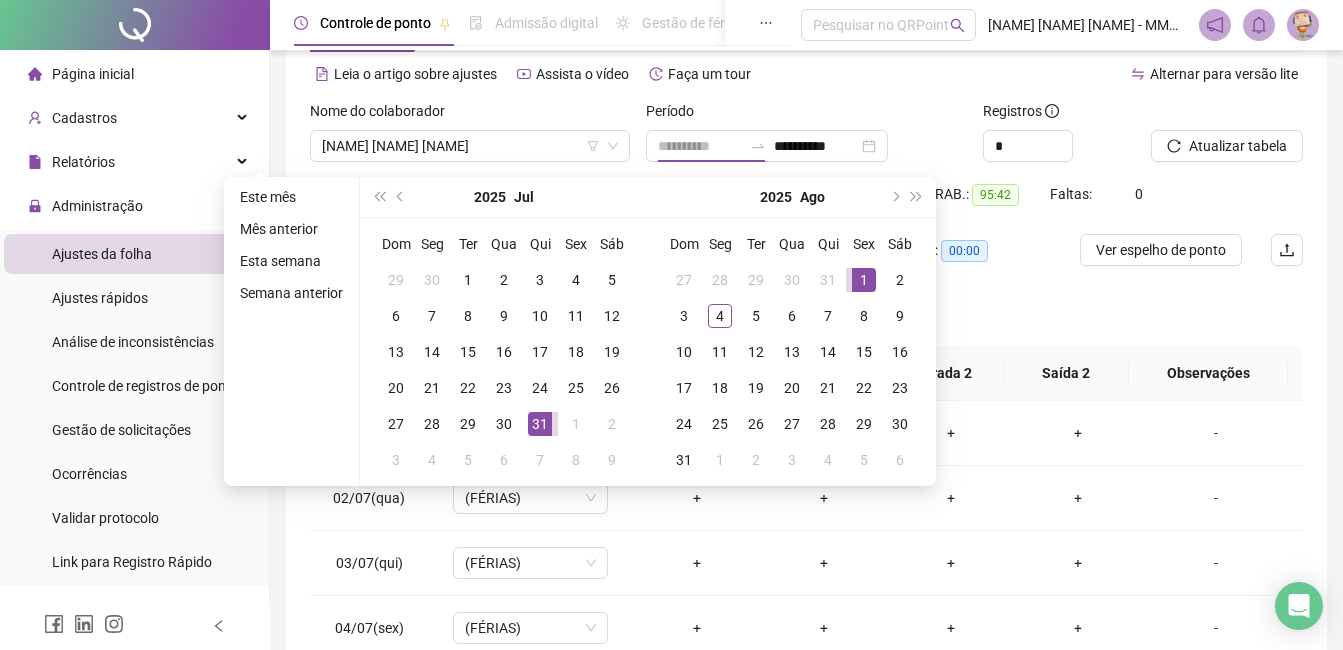click on "1" at bounding box center [864, 280] 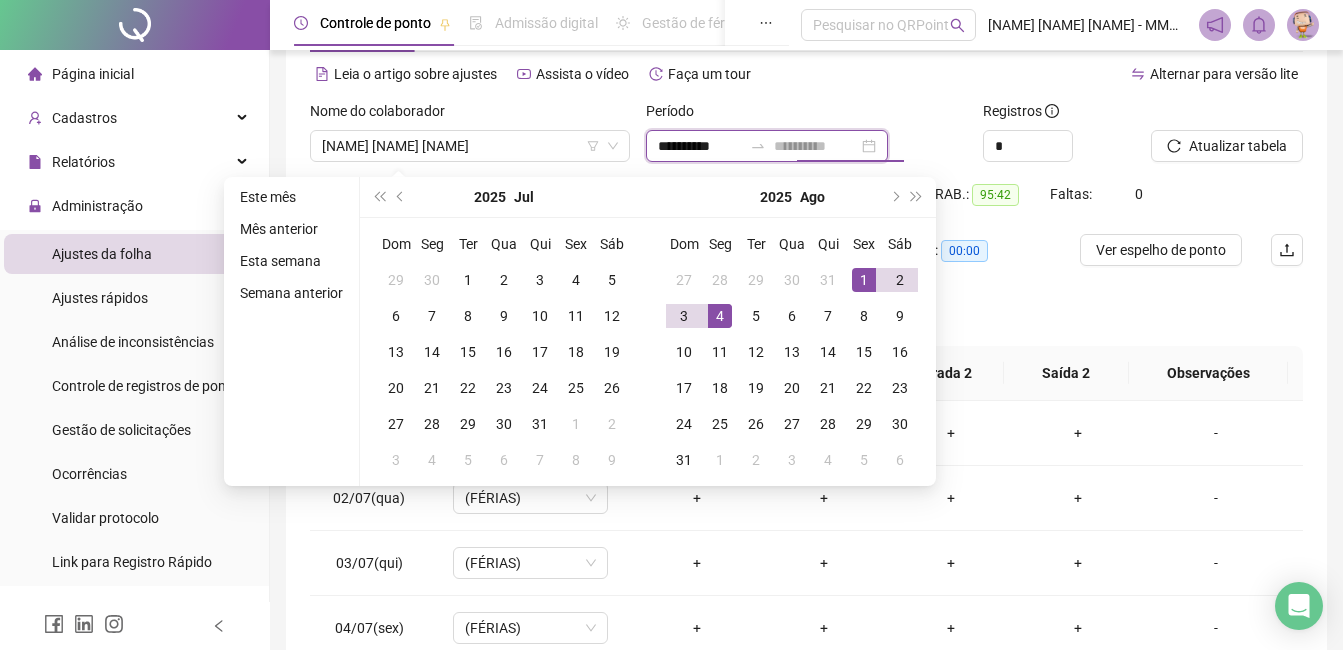 type on "**********" 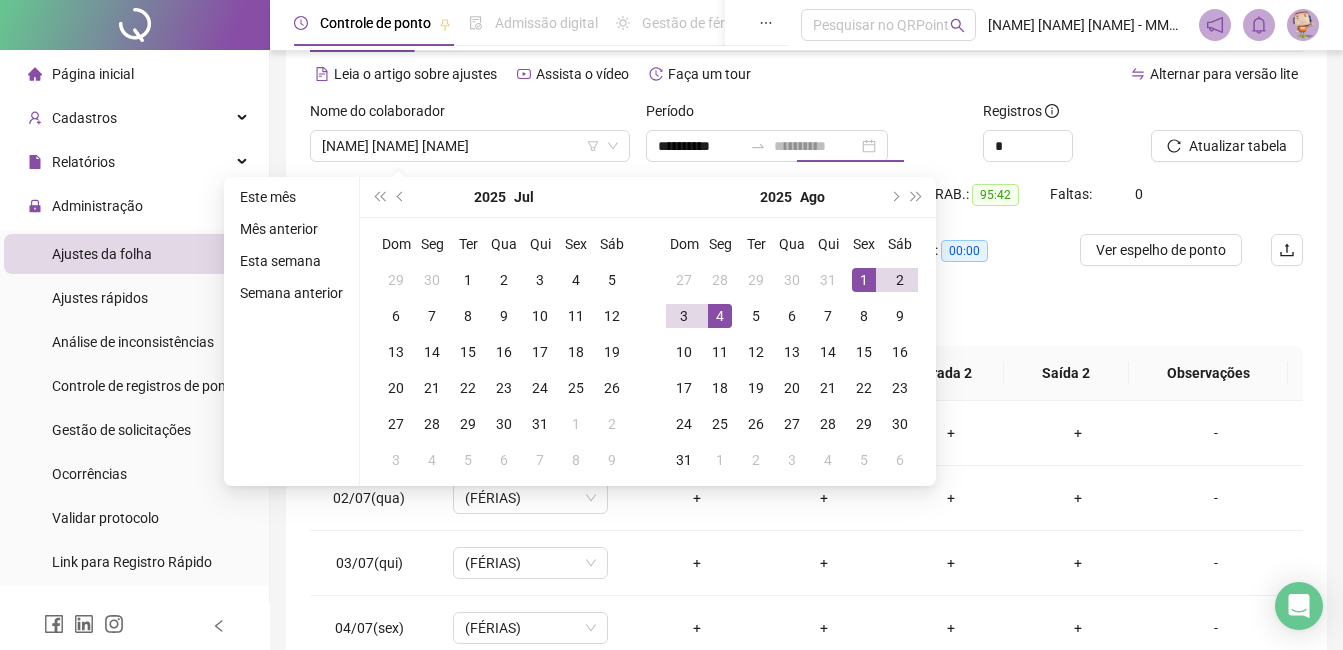 click on "4" at bounding box center [720, 316] 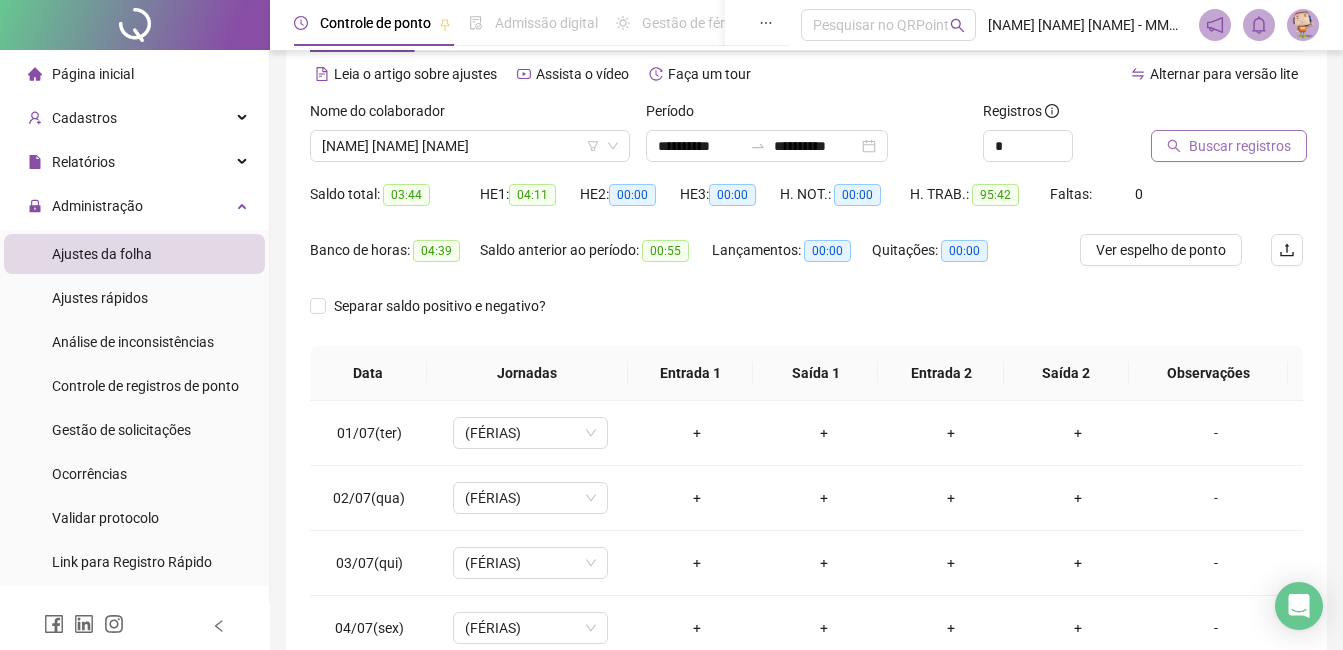 click on "Buscar registros" at bounding box center (1240, 146) 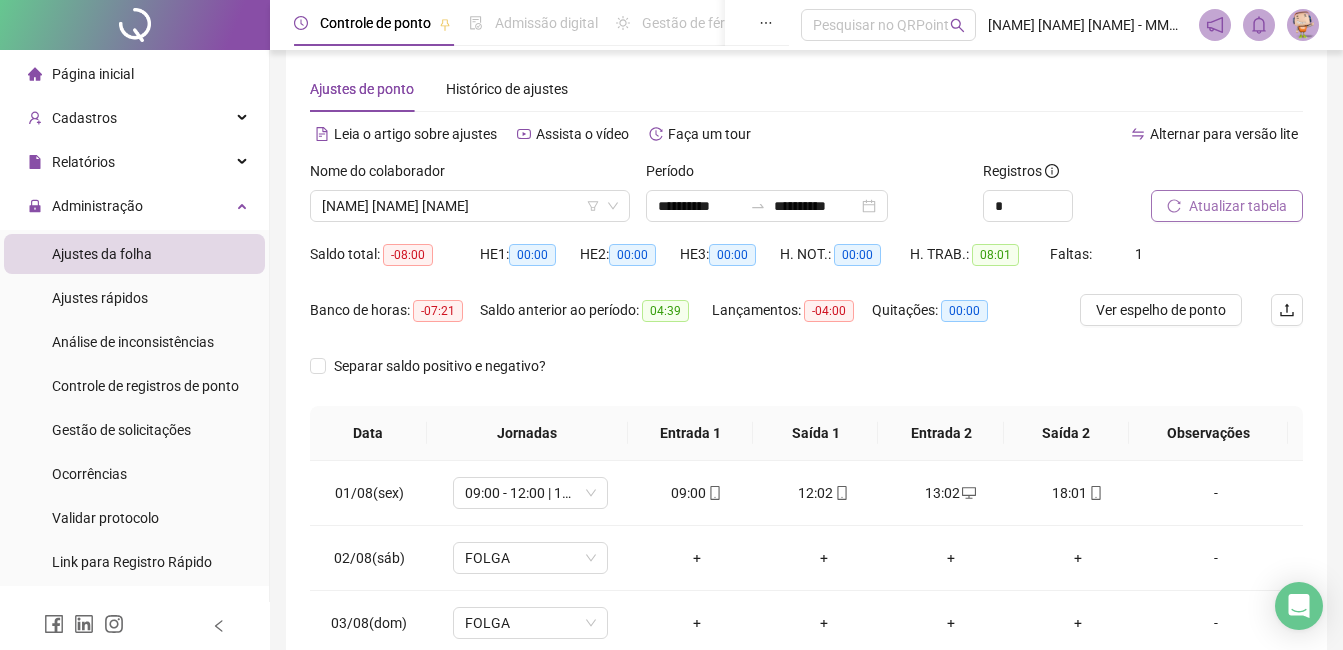 scroll, scrollTop: 5, scrollLeft: 0, axis: vertical 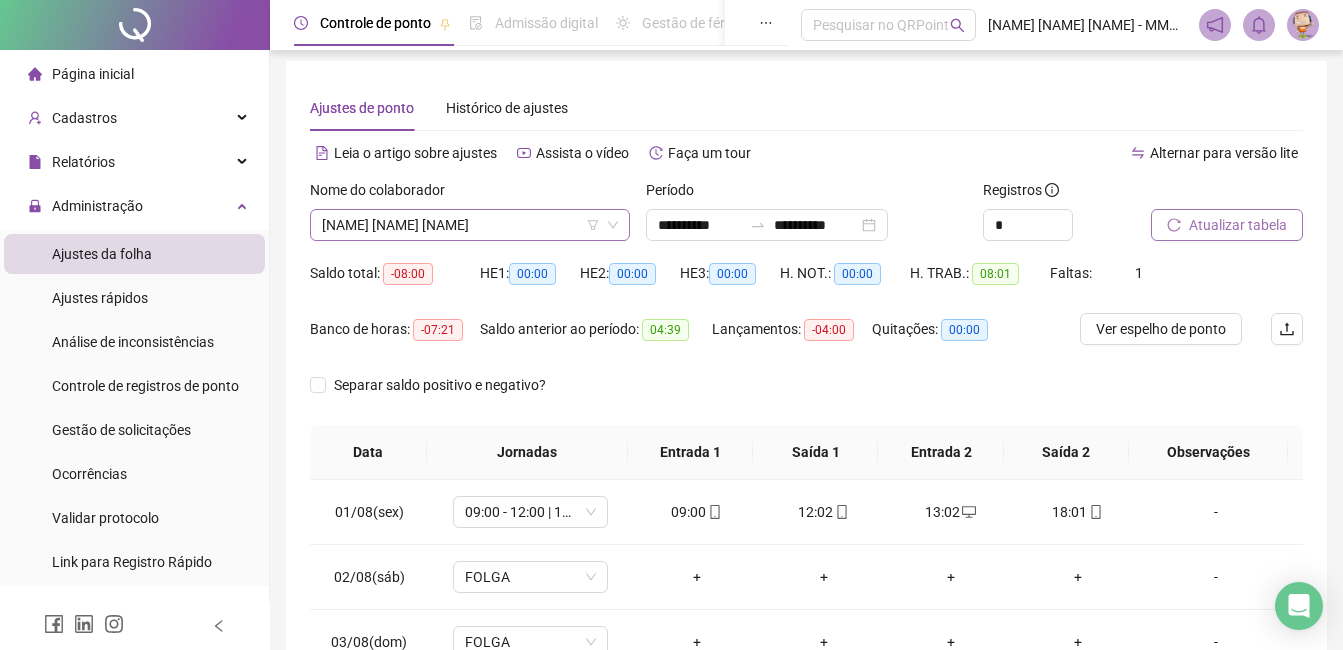 click on "[NAME] [NAME] [NAME]" at bounding box center [470, 225] 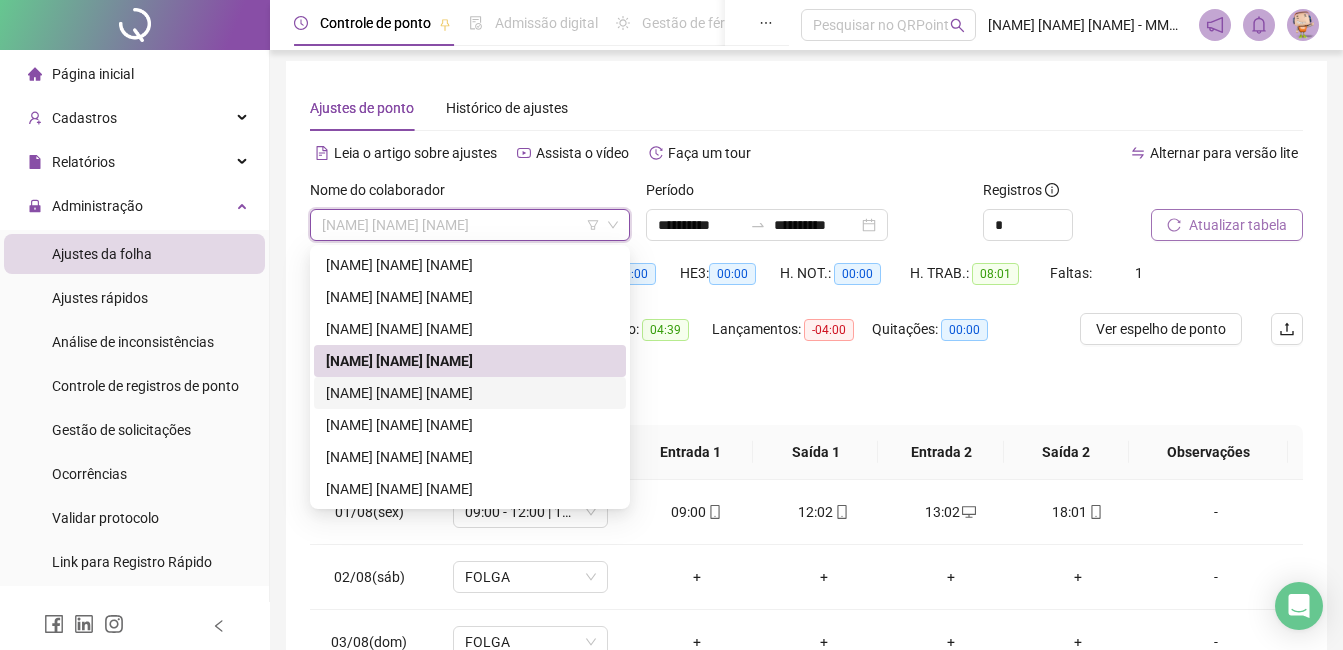 click on "[NAME] [NAME] [NAME]" at bounding box center (470, 393) 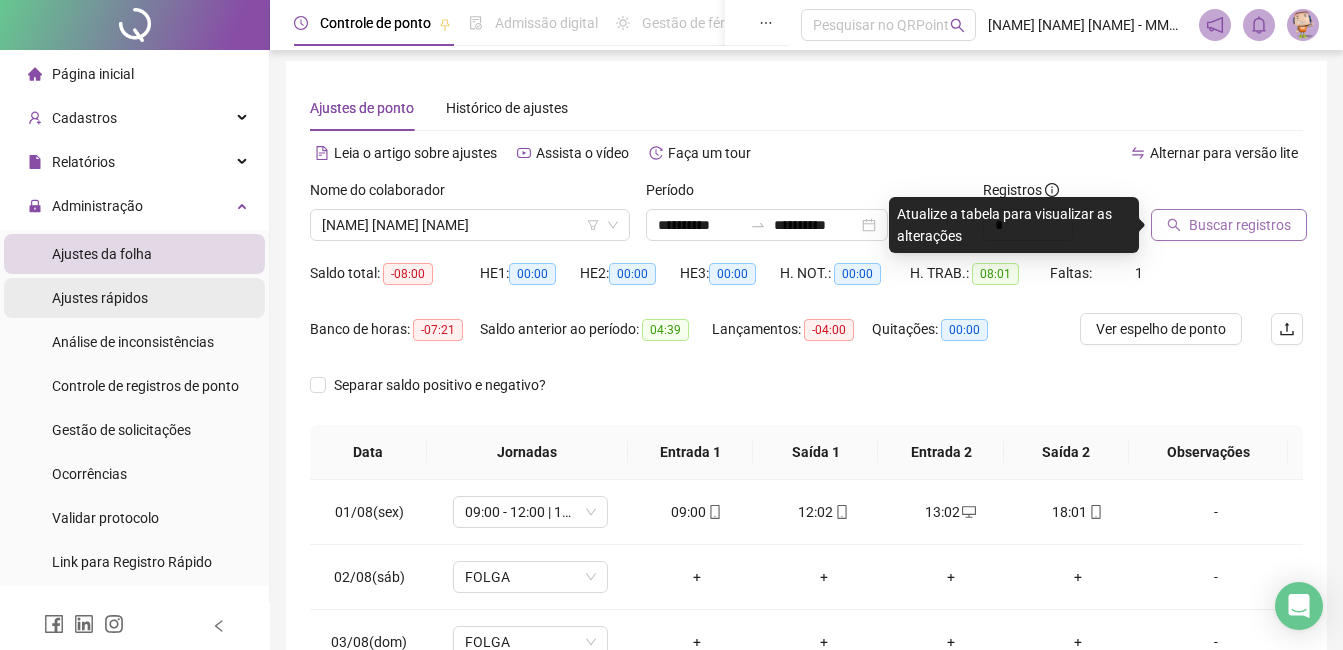 click on "Ajustes rápidos" at bounding box center (134, 298) 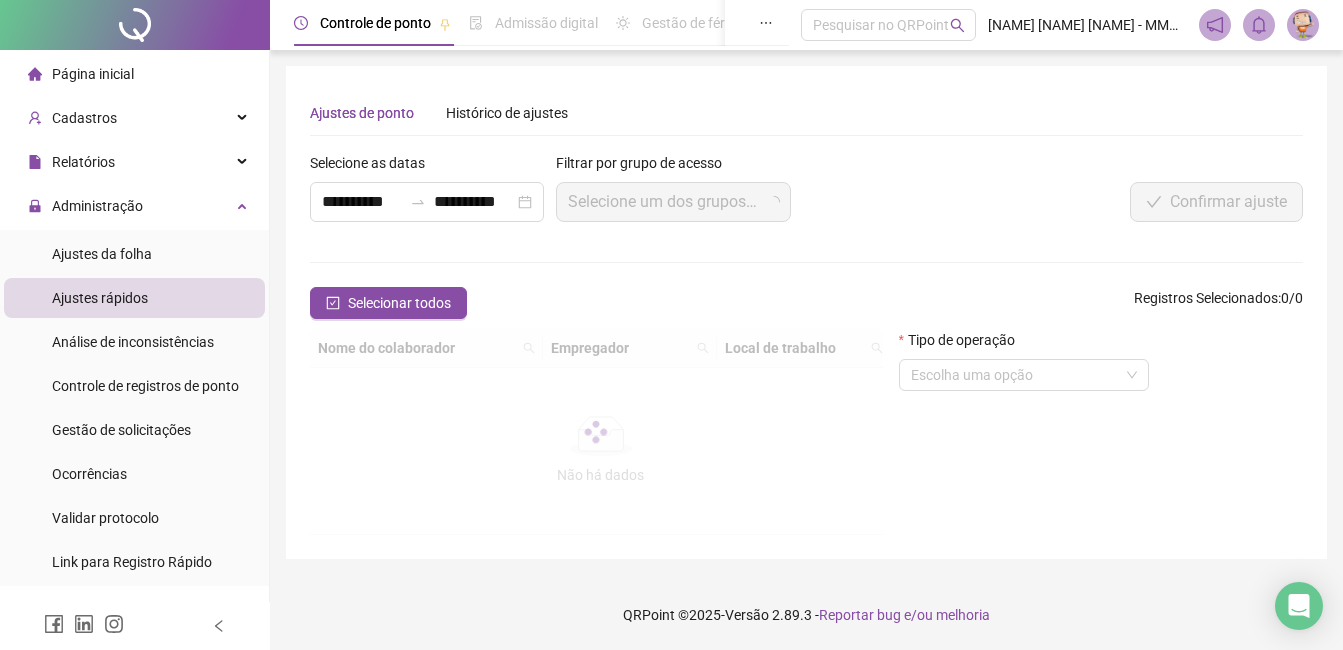 scroll, scrollTop: 0, scrollLeft: 0, axis: both 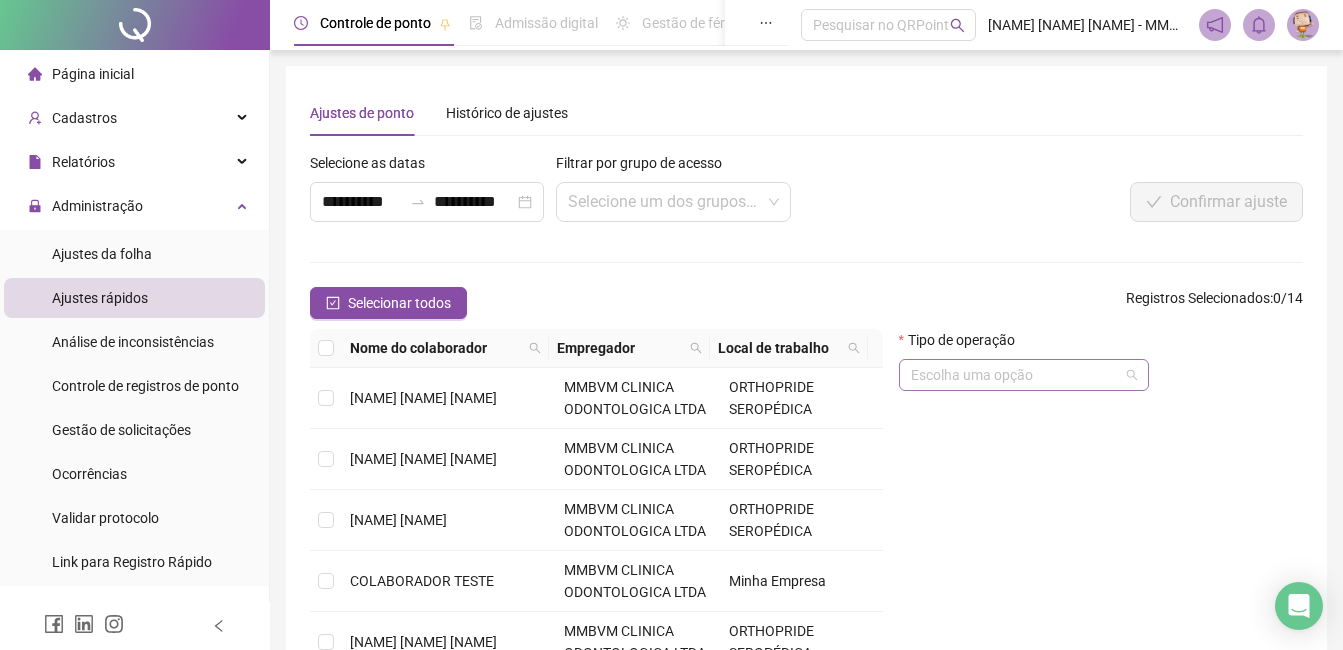 click at bounding box center [1015, 375] 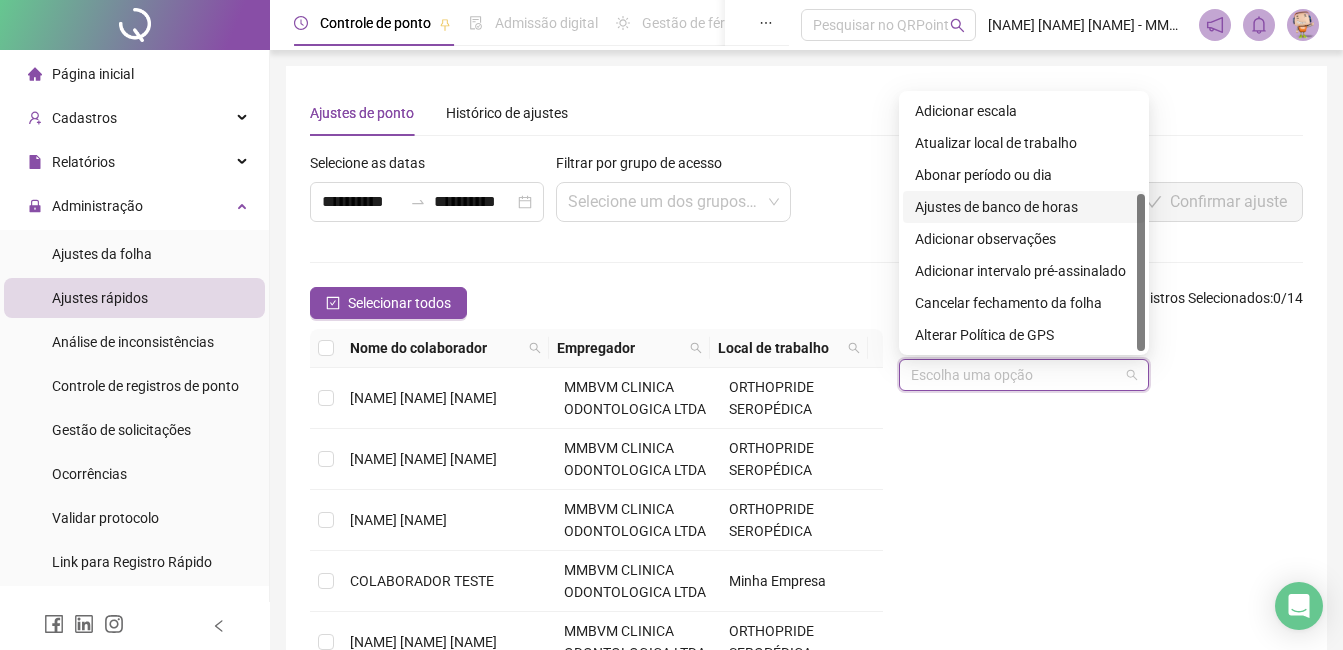 scroll, scrollTop: 0, scrollLeft: 0, axis: both 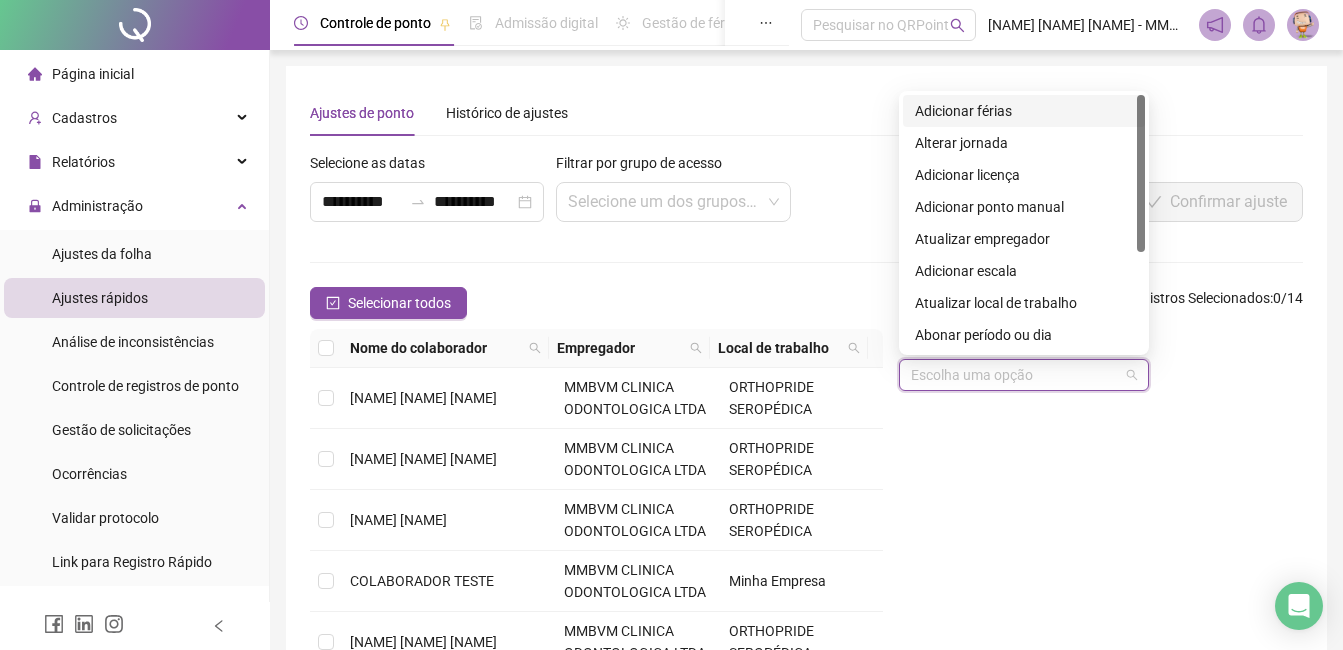 click on "Adicionar férias" at bounding box center (1024, 111) 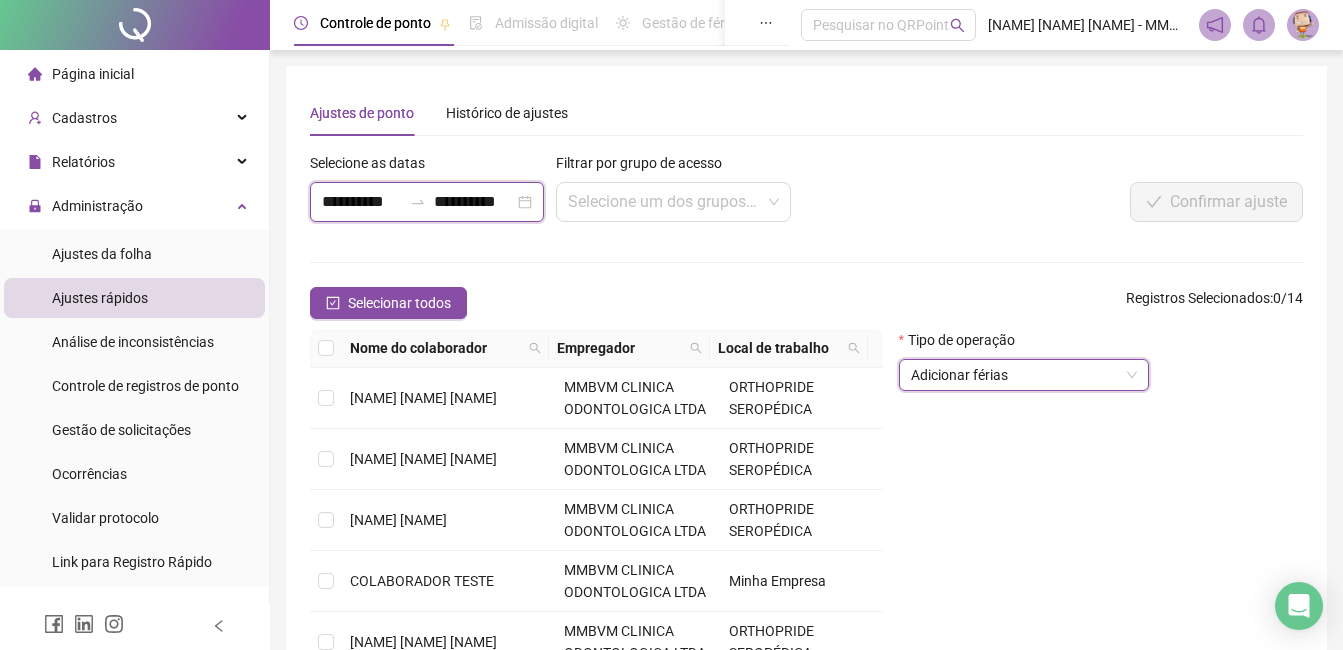 click on "**********" at bounding box center [362, 202] 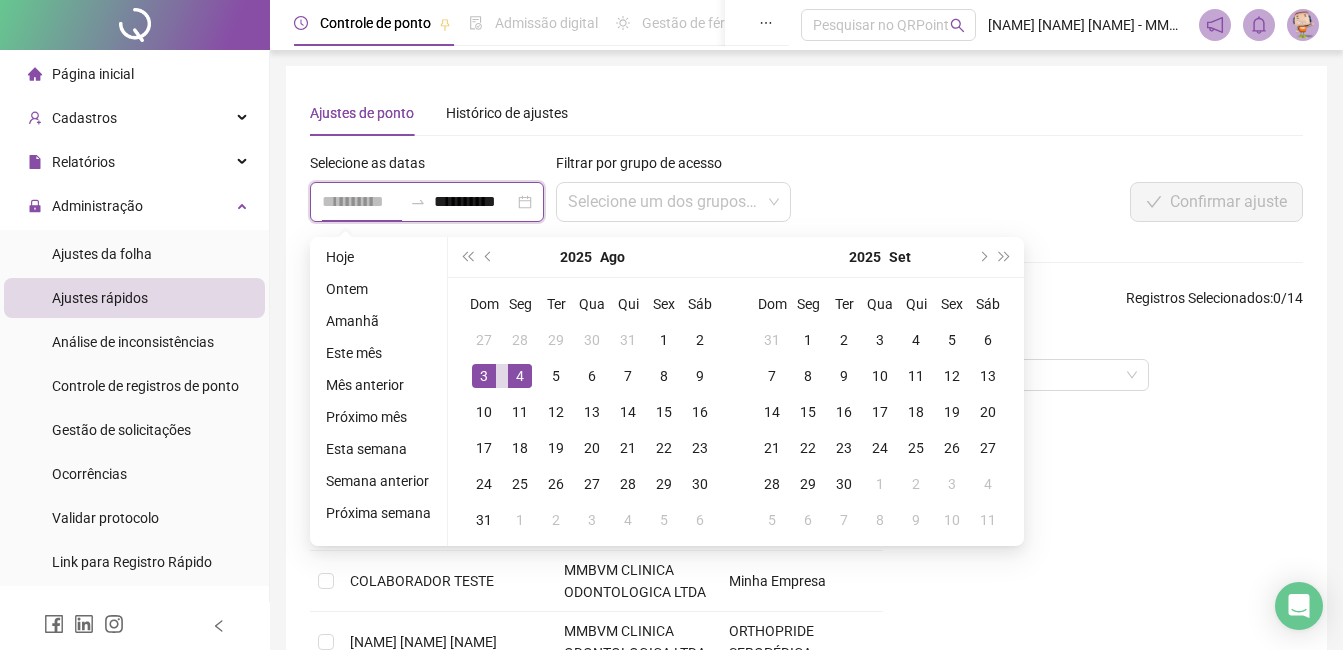 type on "**********" 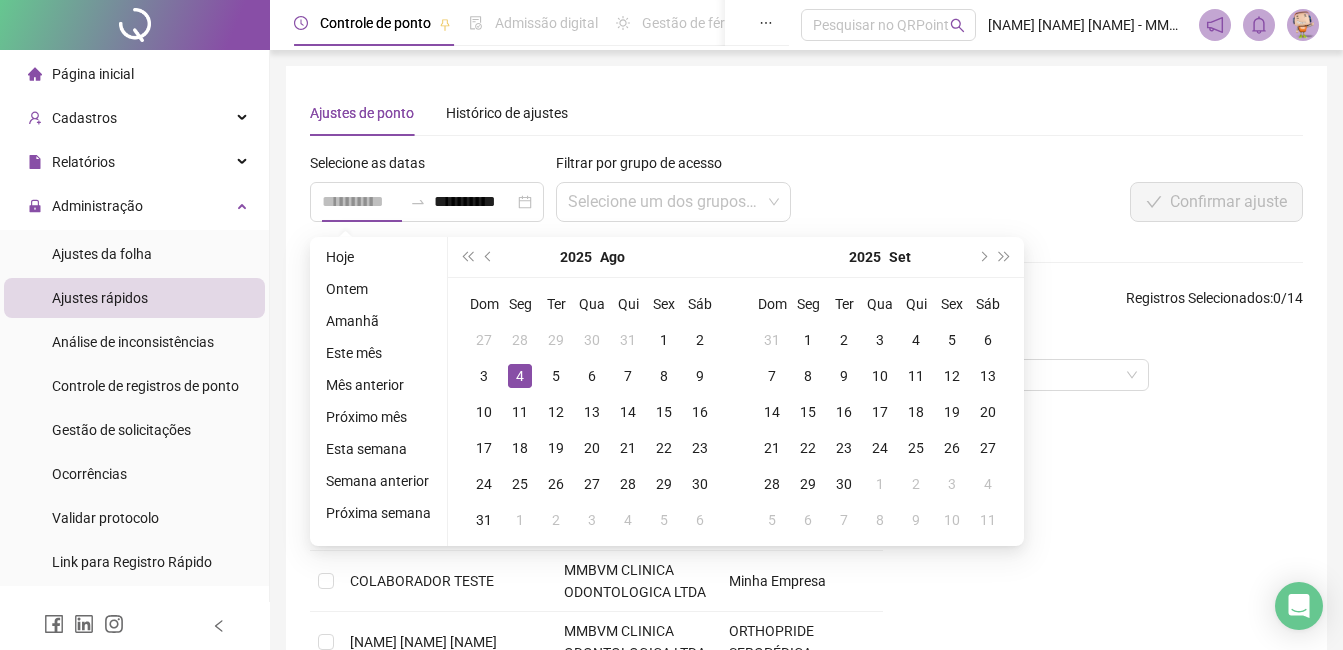 click on "4" at bounding box center (520, 376) 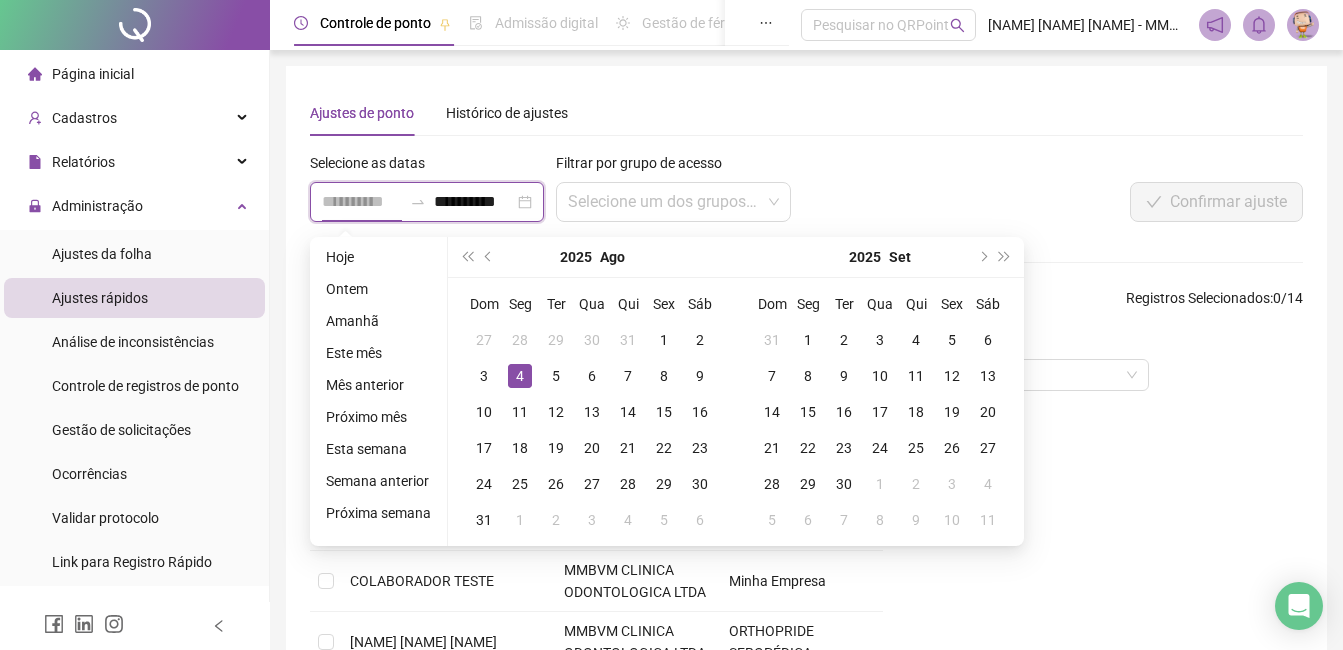 scroll, scrollTop: 0, scrollLeft: 1, axis: horizontal 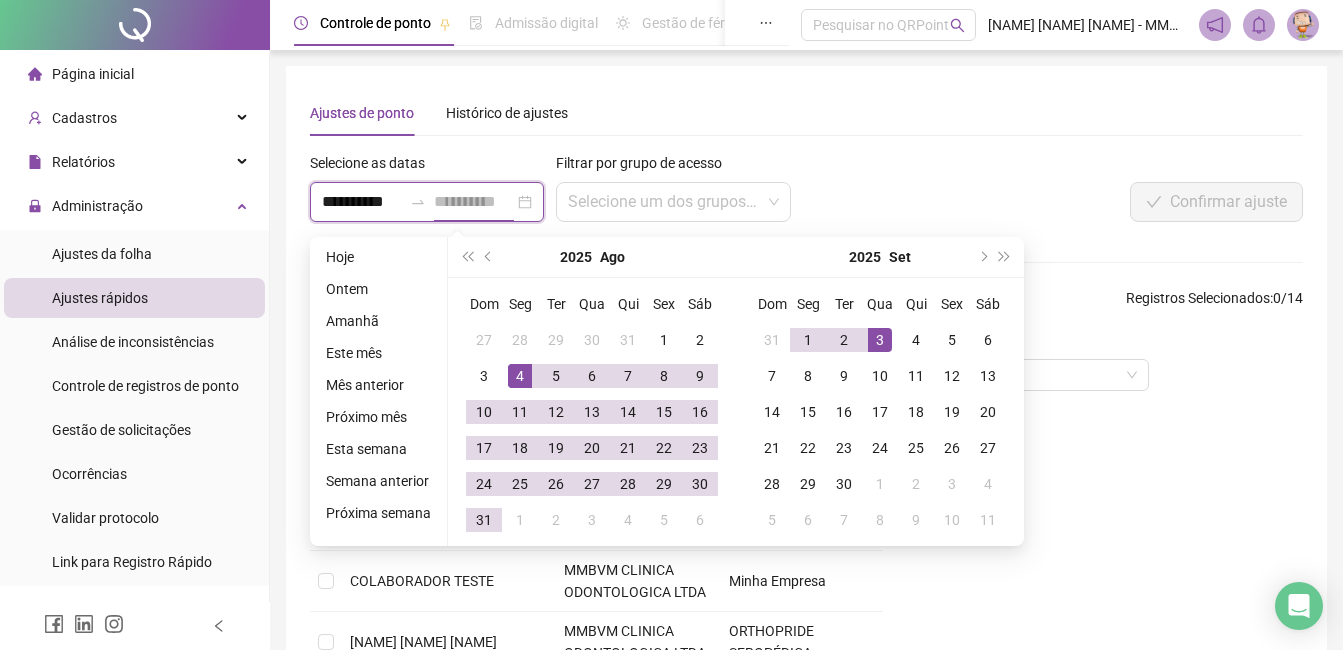 type on "**********" 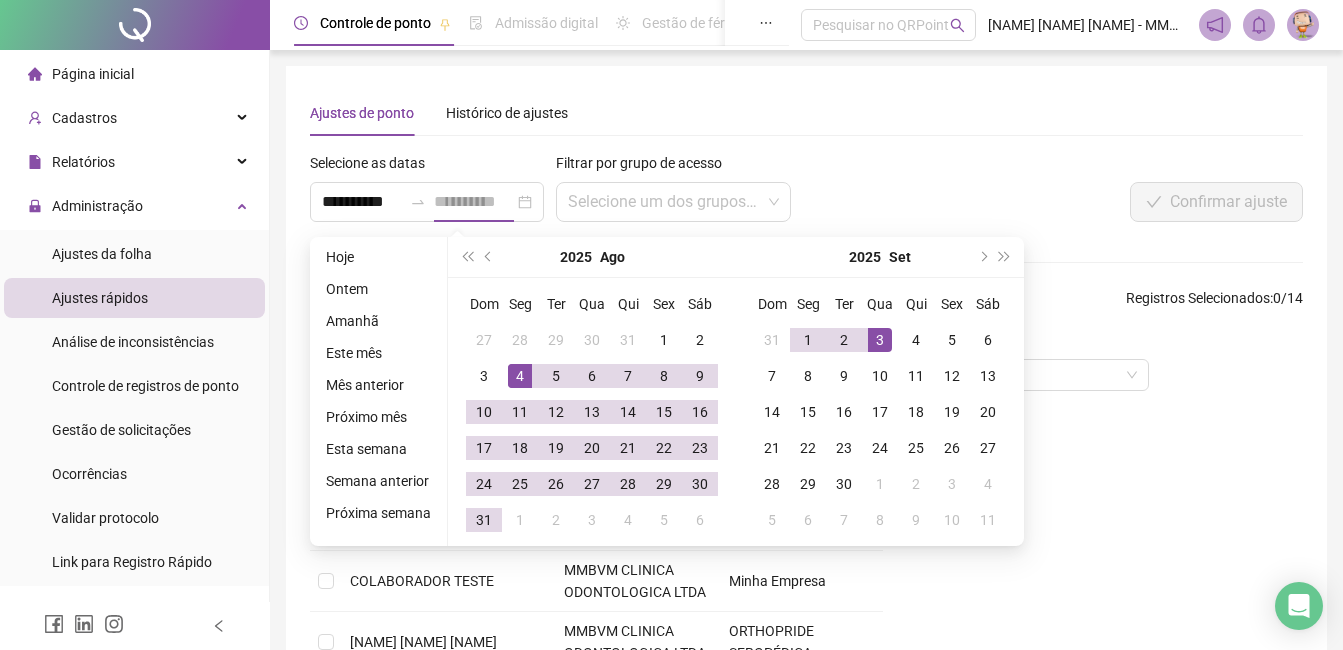 click on "3" at bounding box center (880, 340) 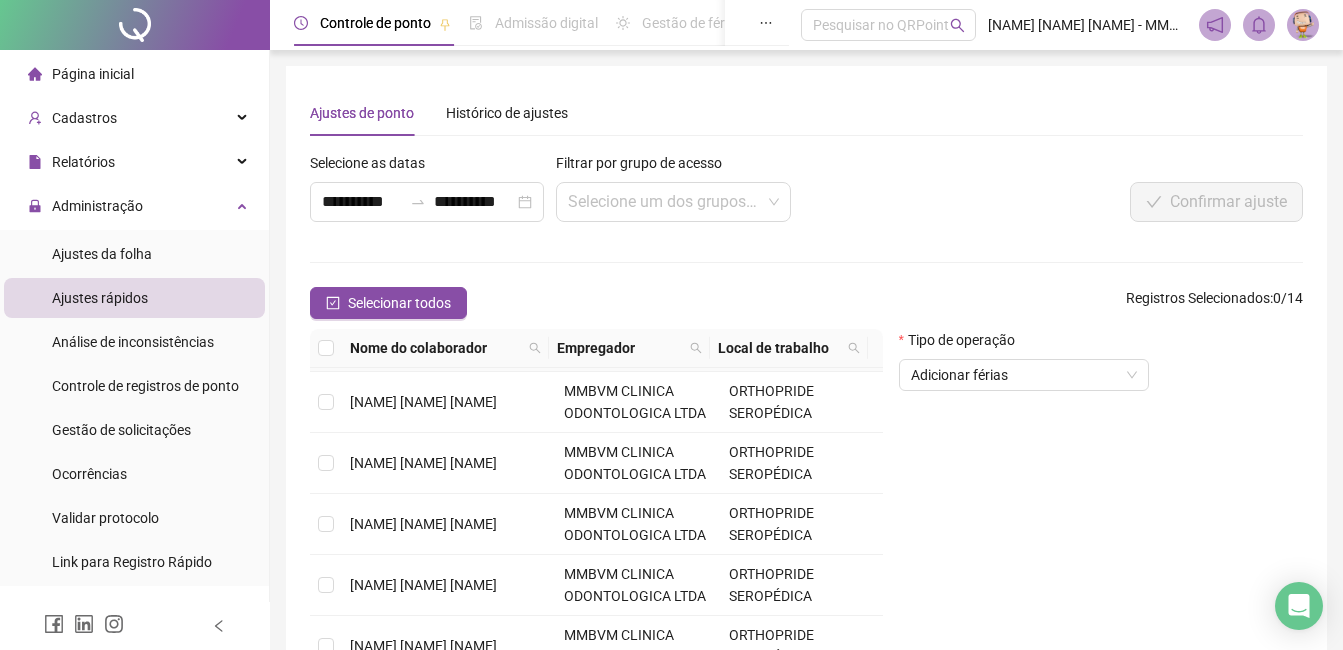 scroll, scrollTop: 554, scrollLeft: 0, axis: vertical 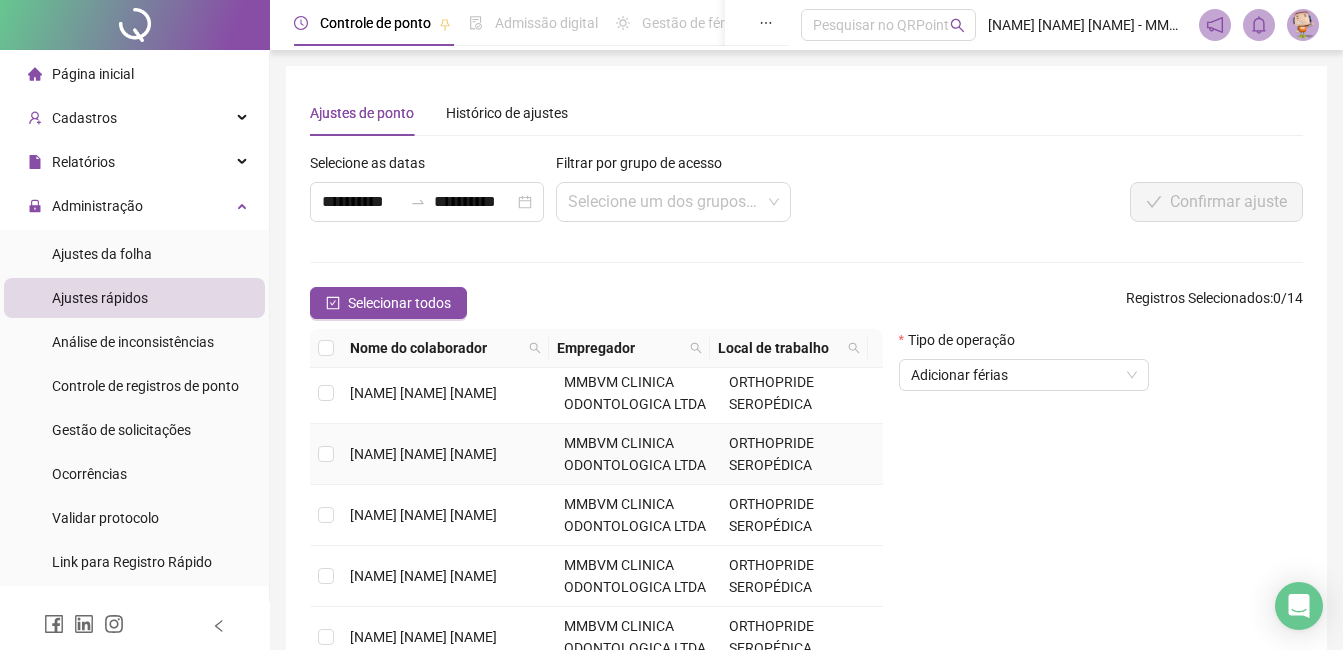 click on "[NAME] [NAME] [NAME]" at bounding box center [449, 454] 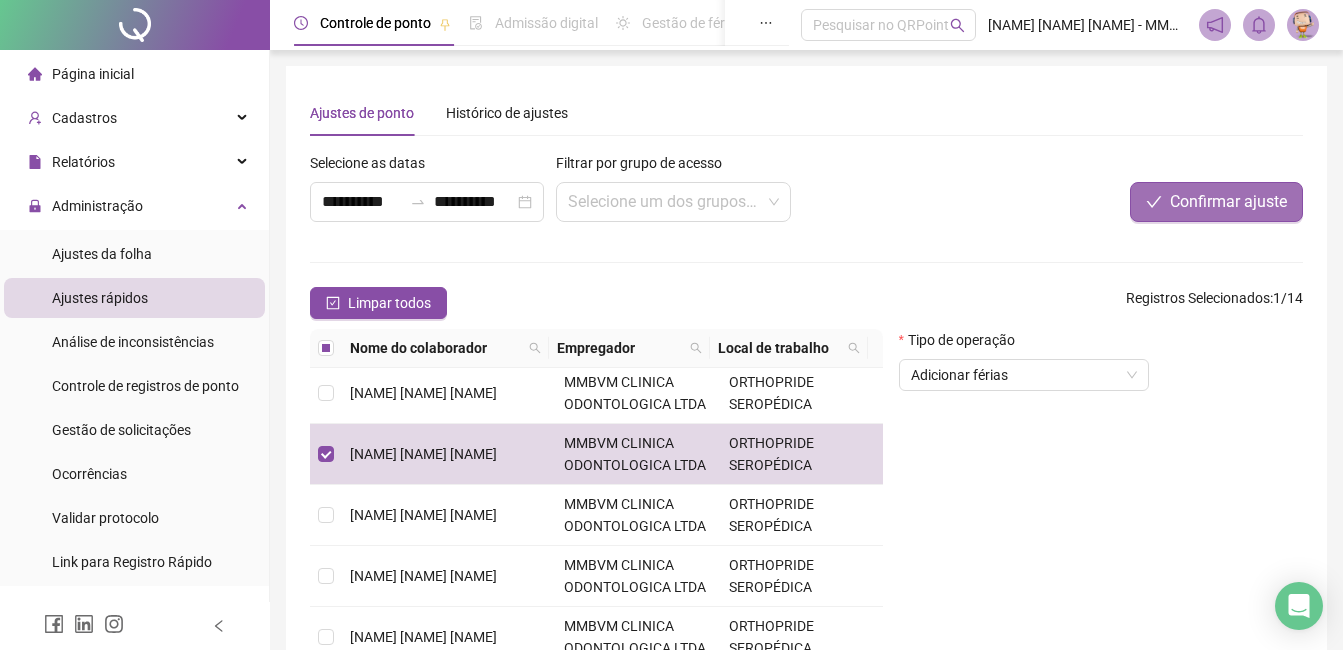 click on "Confirmar ajuste" at bounding box center (1216, 202) 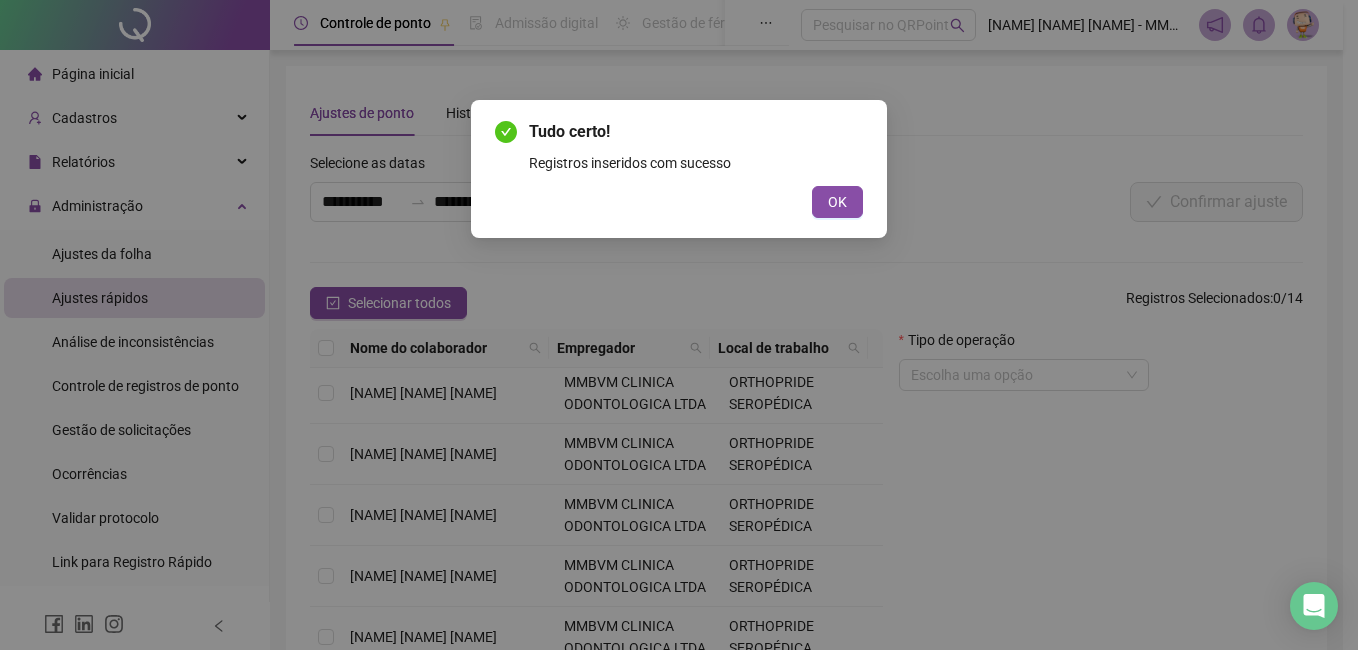 drag, startPoint x: 831, startPoint y: 204, endPoint x: 408, endPoint y: 262, distance: 426.95786 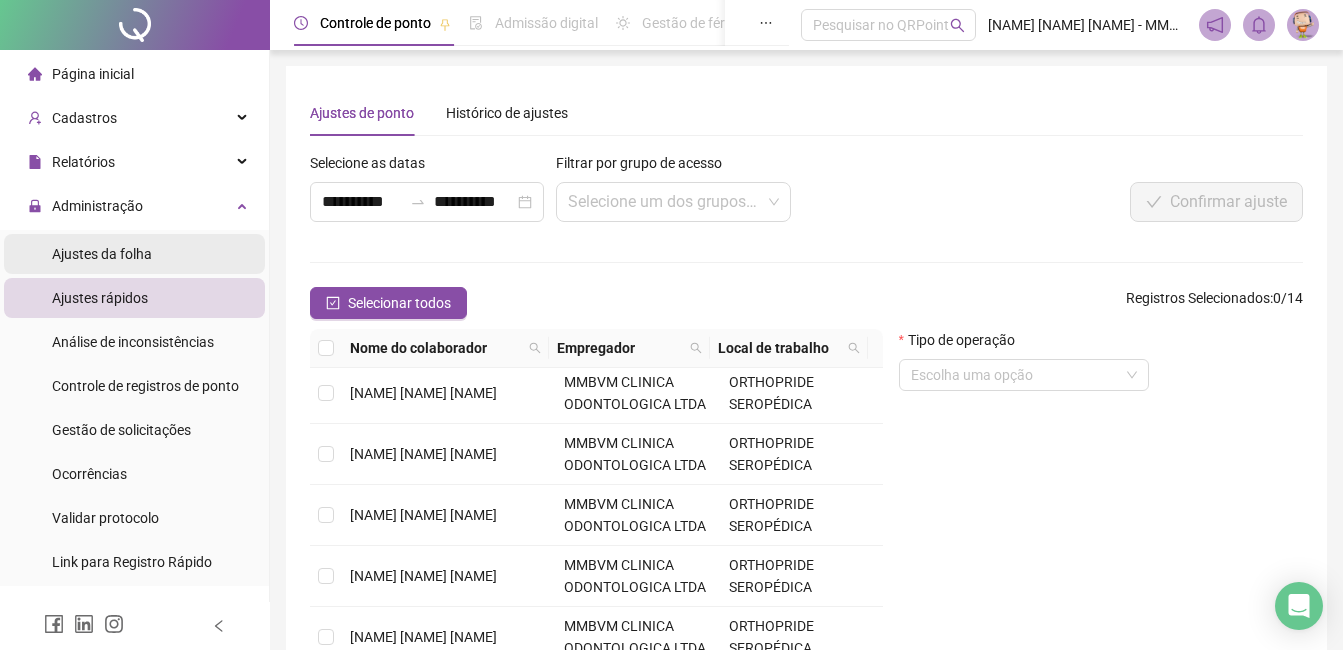 click on "Ajustes da folha" at bounding box center [134, 254] 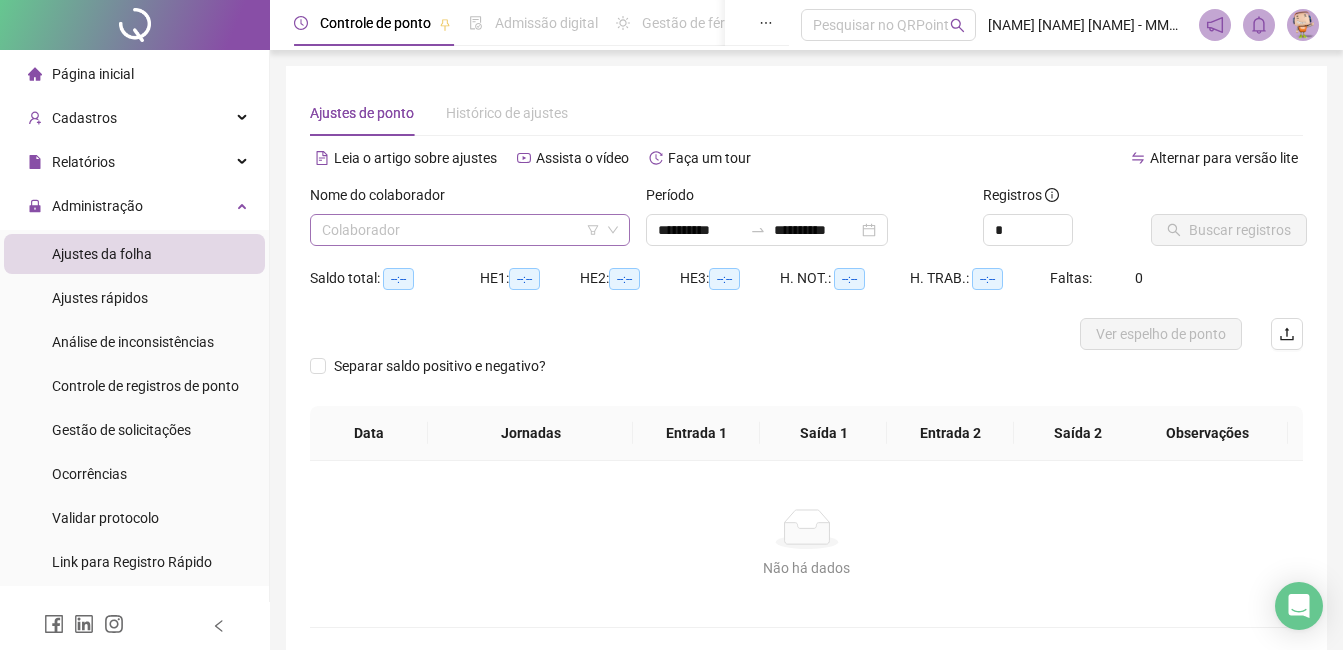 click at bounding box center (461, 230) 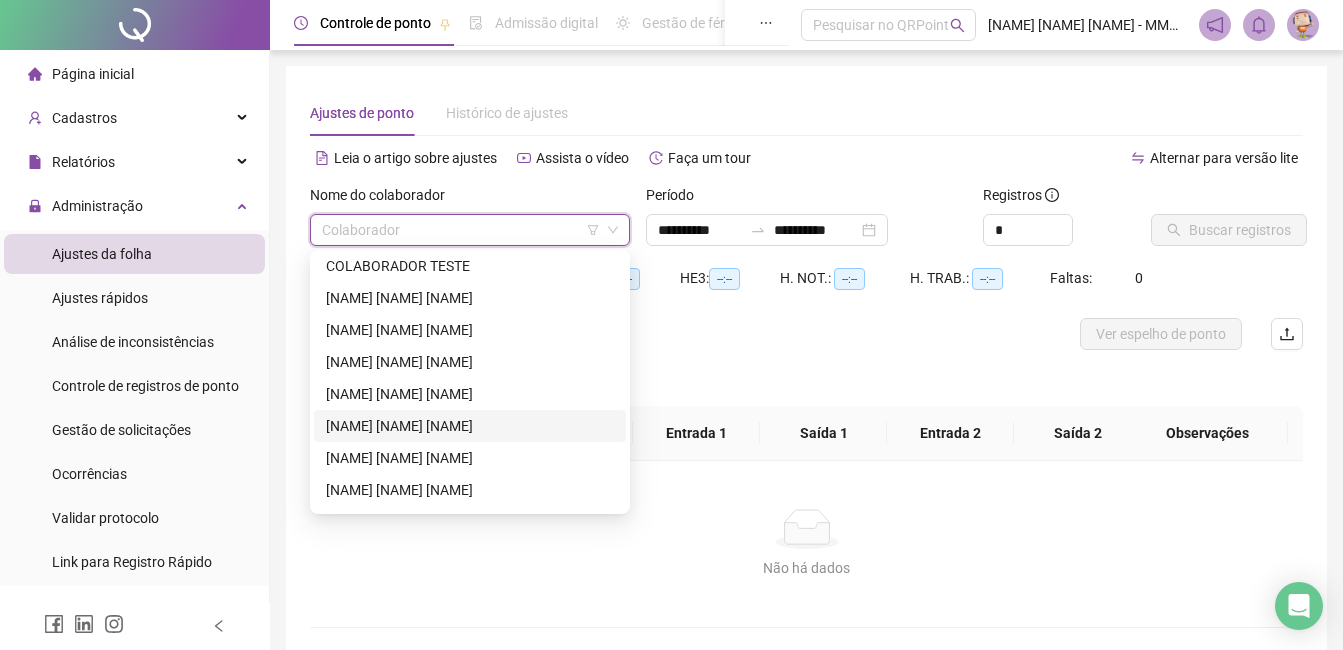 scroll, scrollTop: 192, scrollLeft: 0, axis: vertical 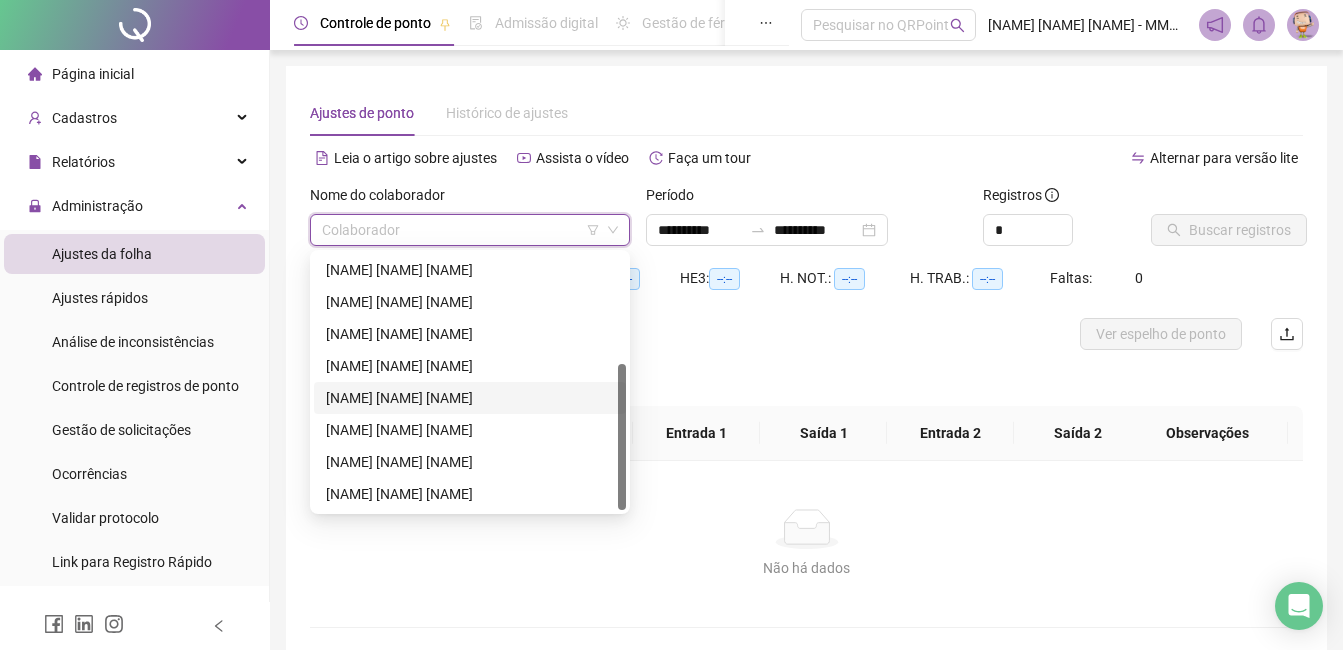 click on "[NAME] [NAME] [NAME]" at bounding box center (470, 398) 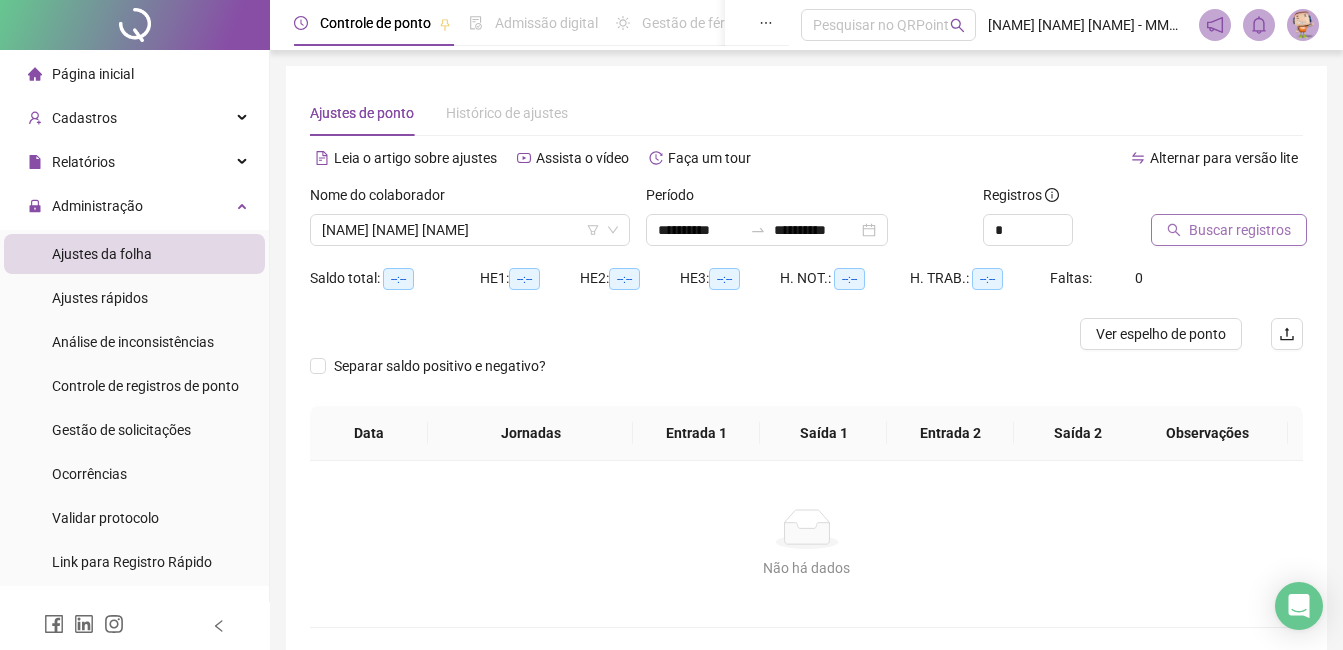 click on "Buscar registros" at bounding box center (1240, 230) 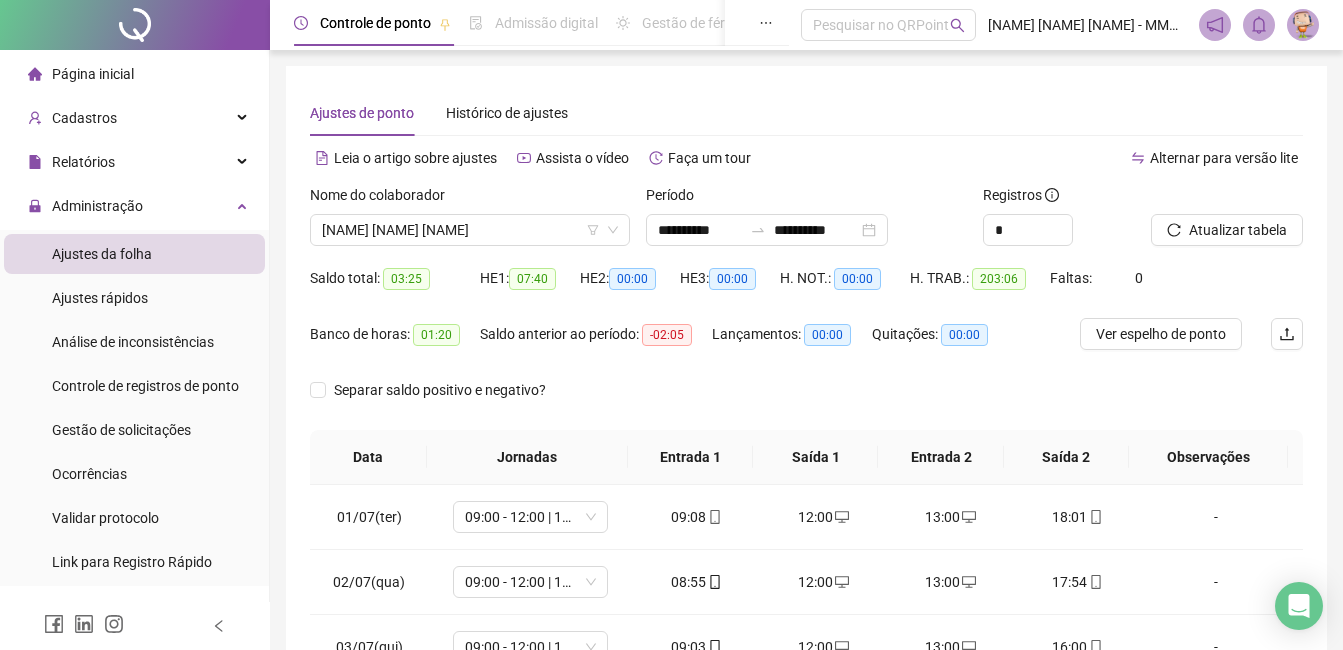 scroll, scrollTop: 372, scrollLeft: 0, axis: vertical 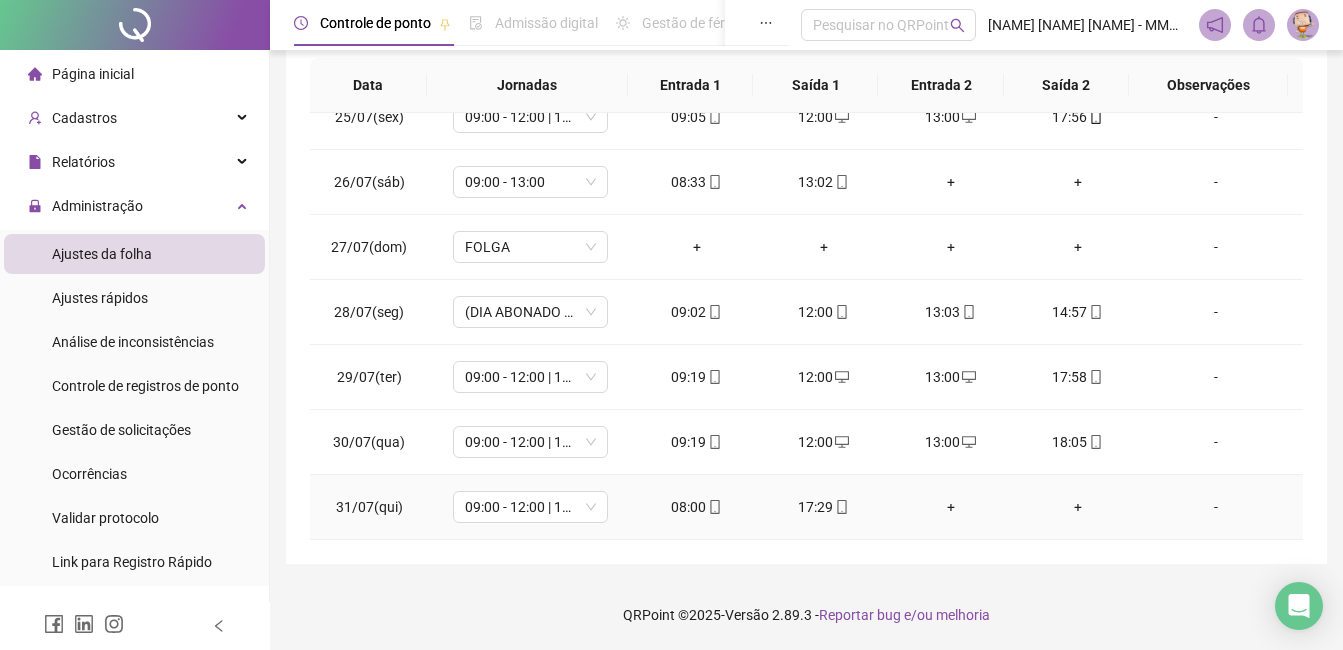 click on "+" at bounding box center [950, 507] 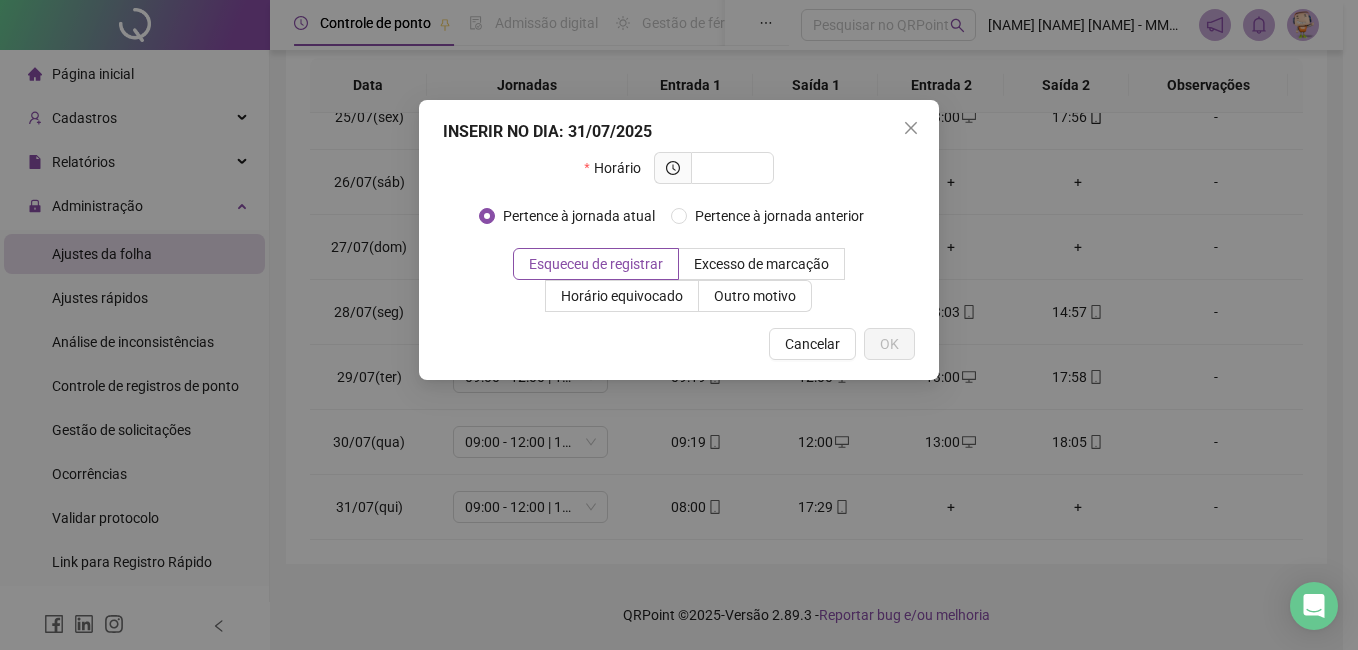 click on "Cancelar" at bounding box center [812, 344] 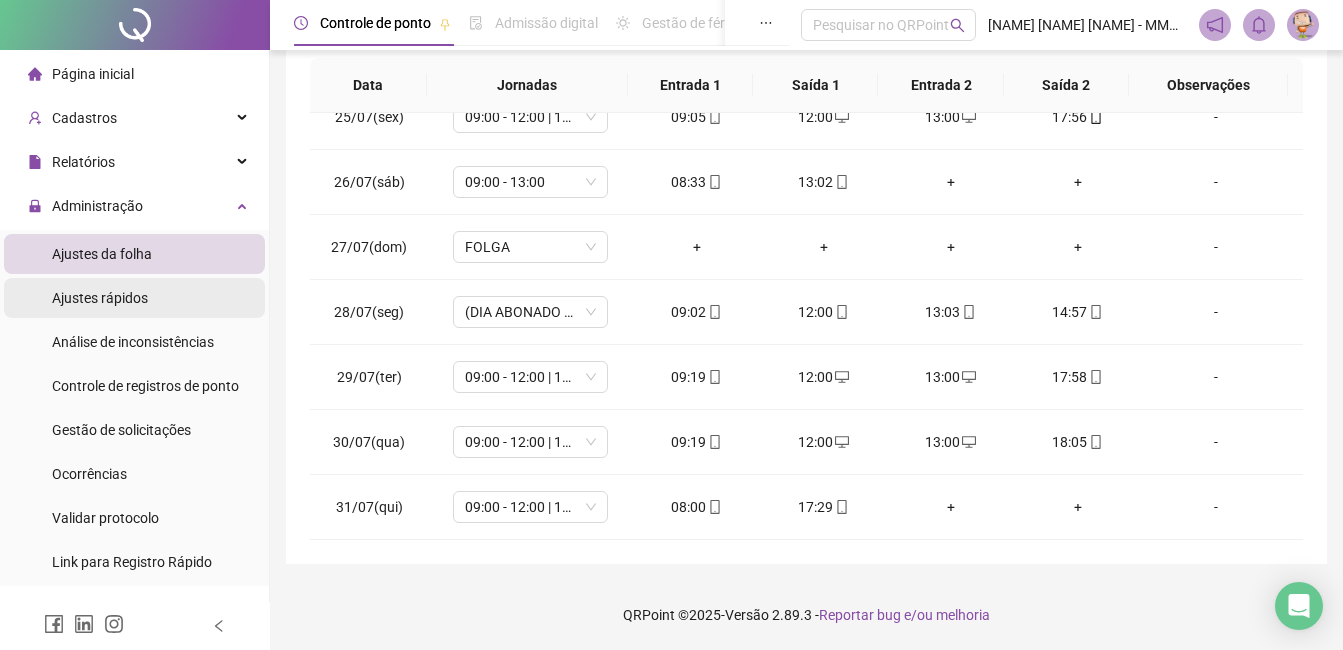 click on "Ajustes rápidos" at bounding box center (134, 298) 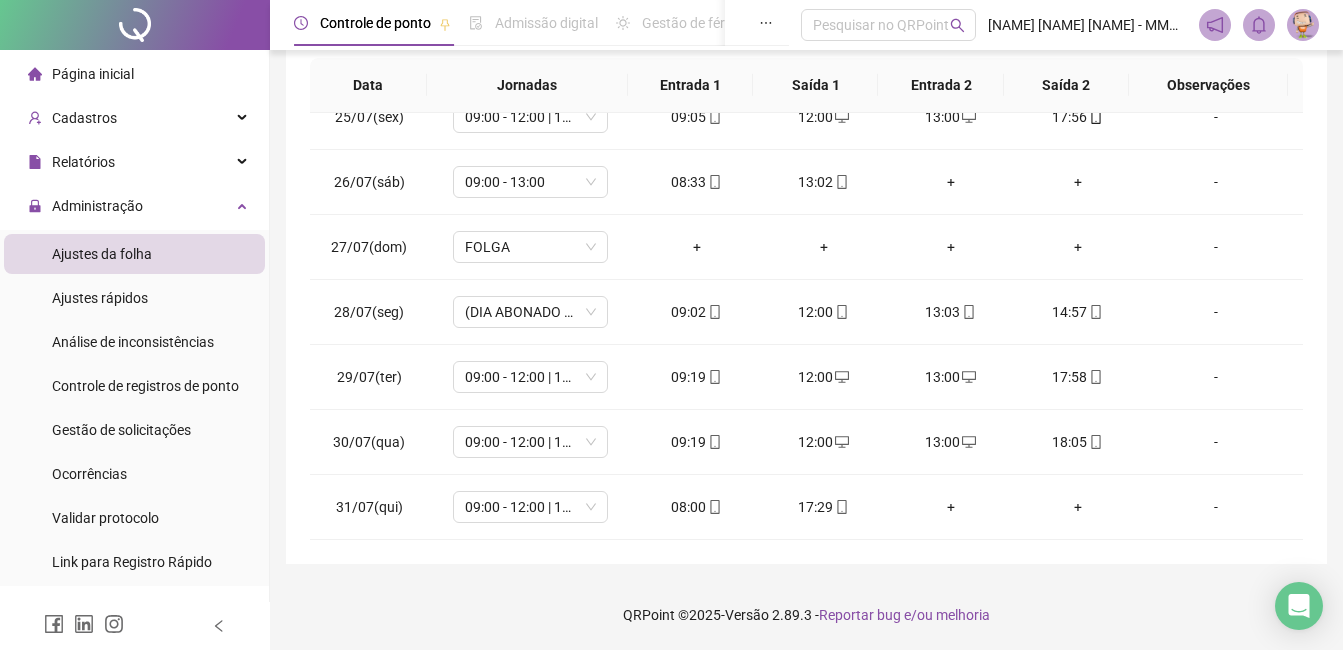scroll, scrollTop: 0, scrollLeft: 0, axis: both 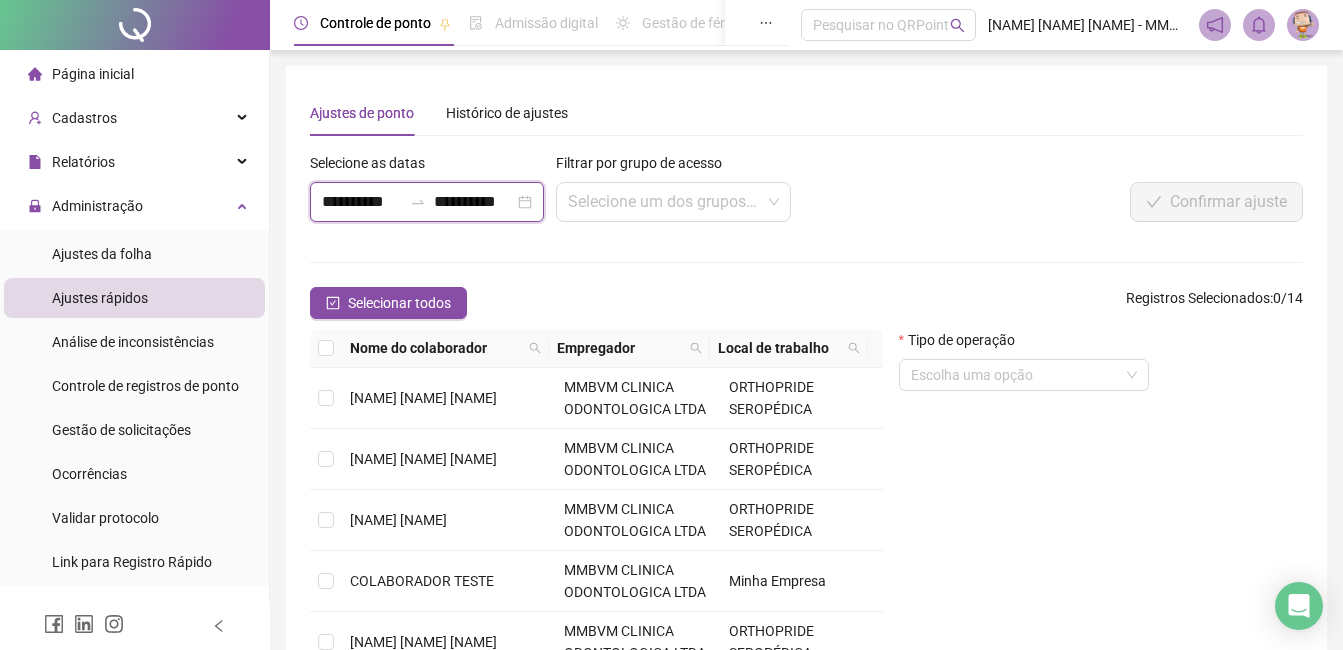 click on "**********" at bounding box center (362, 202) 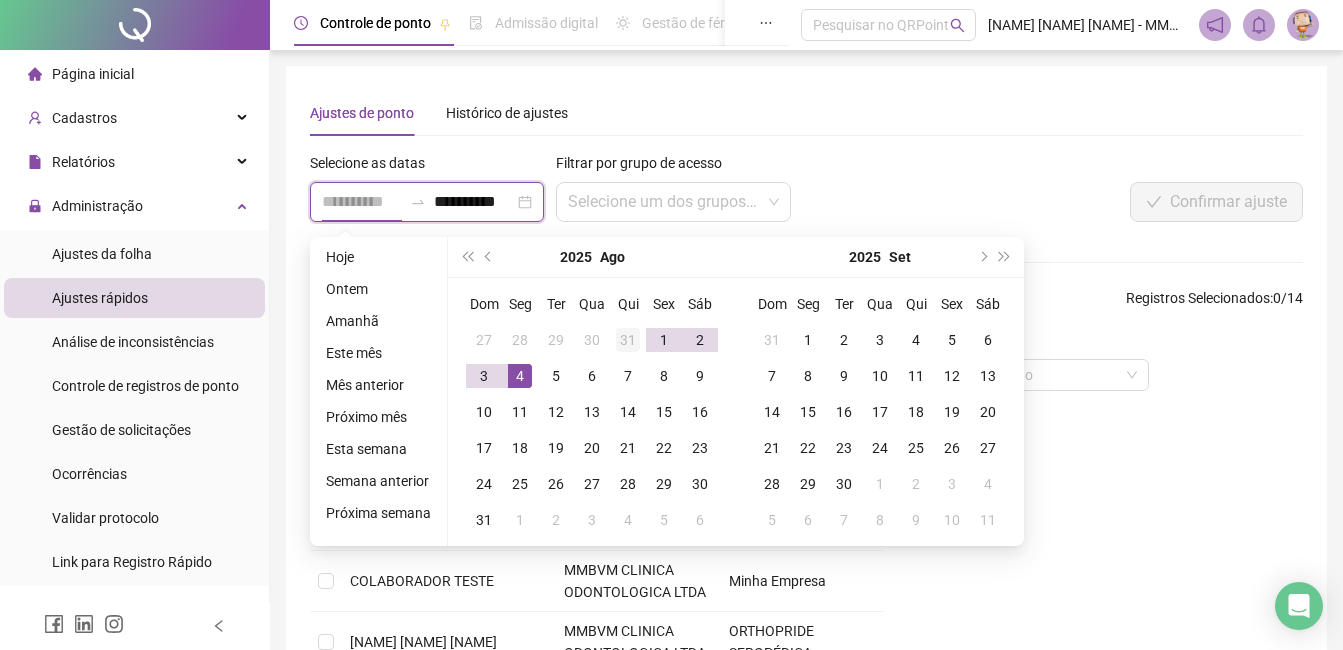 type on "**********" 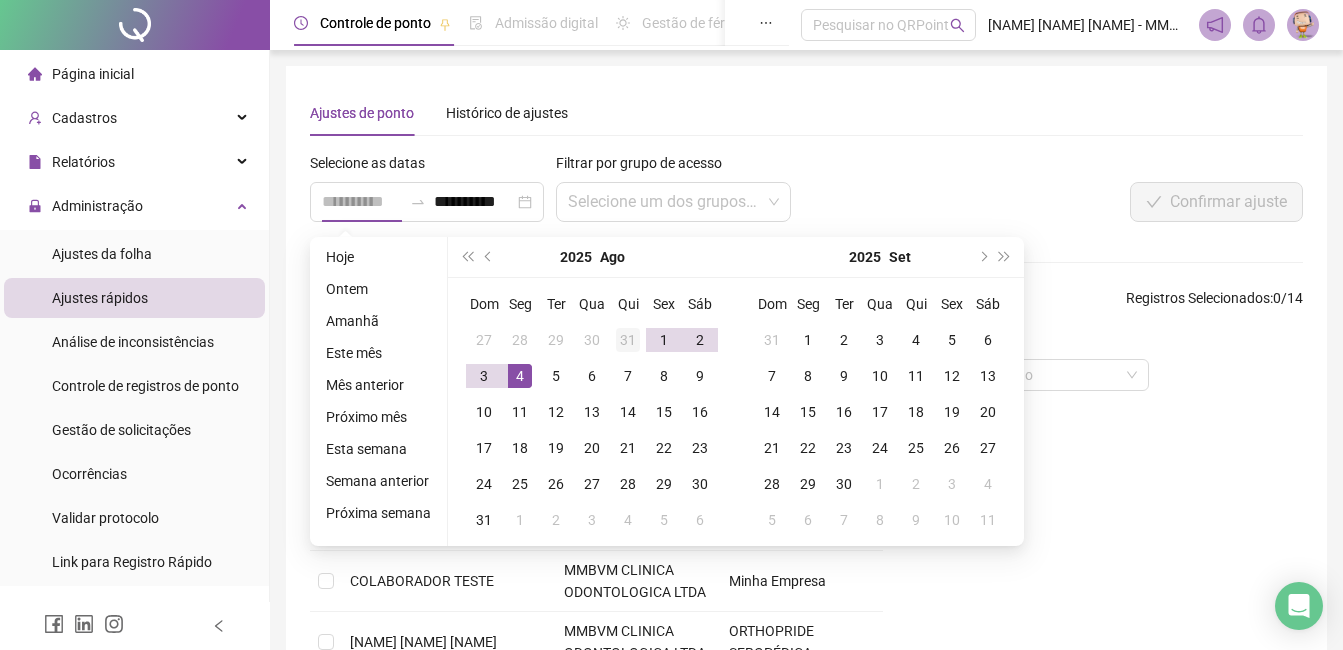 click on "31" at bounding box center [628, 340] 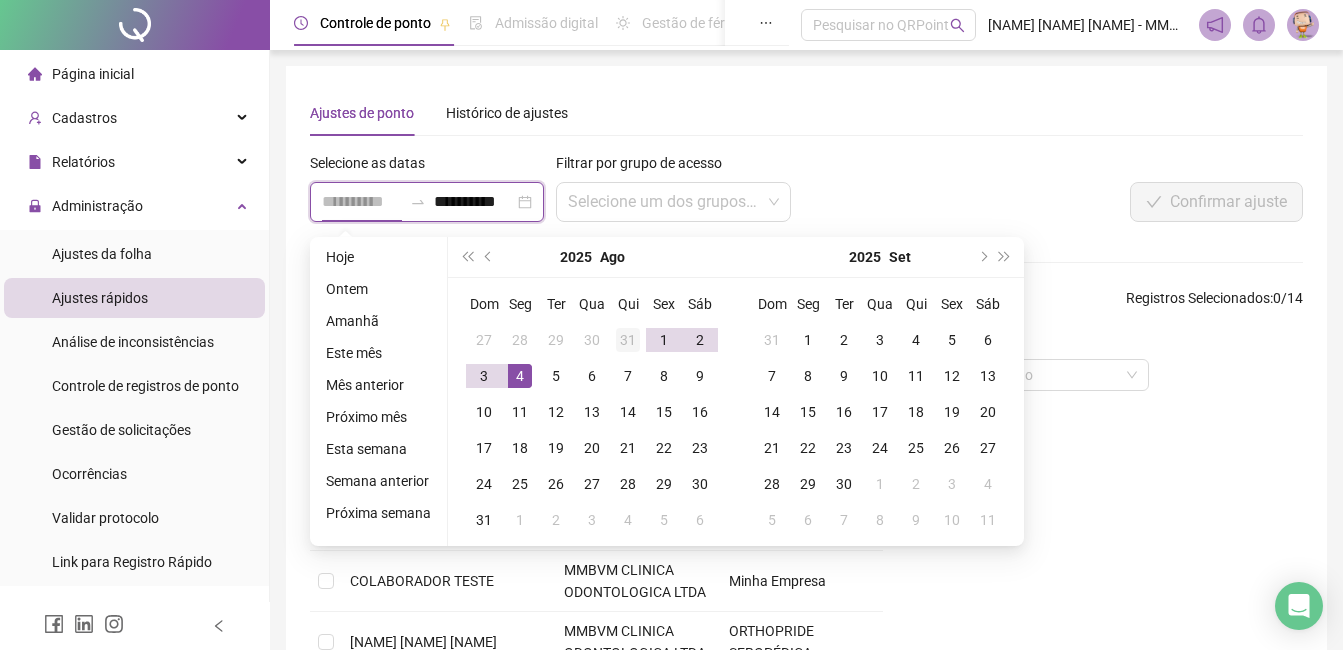 scroll, scrollTop: 0, scrollLeft: 1, axis: horizontal 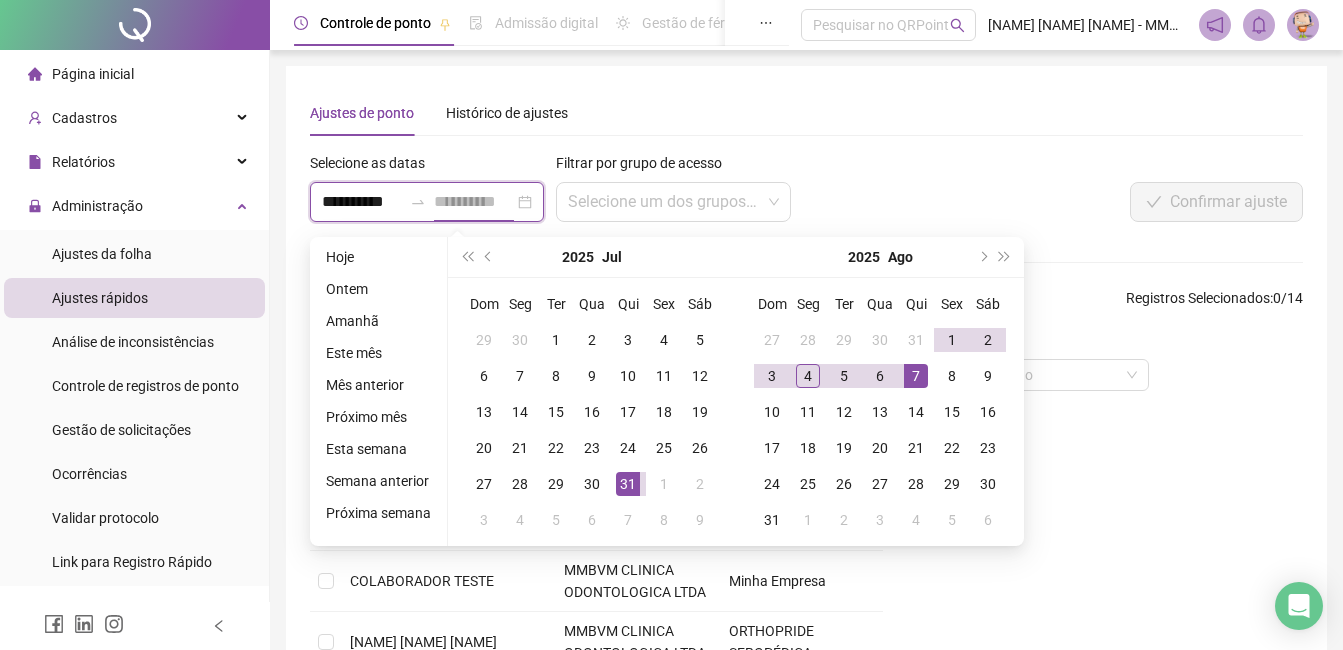 type on "**********" 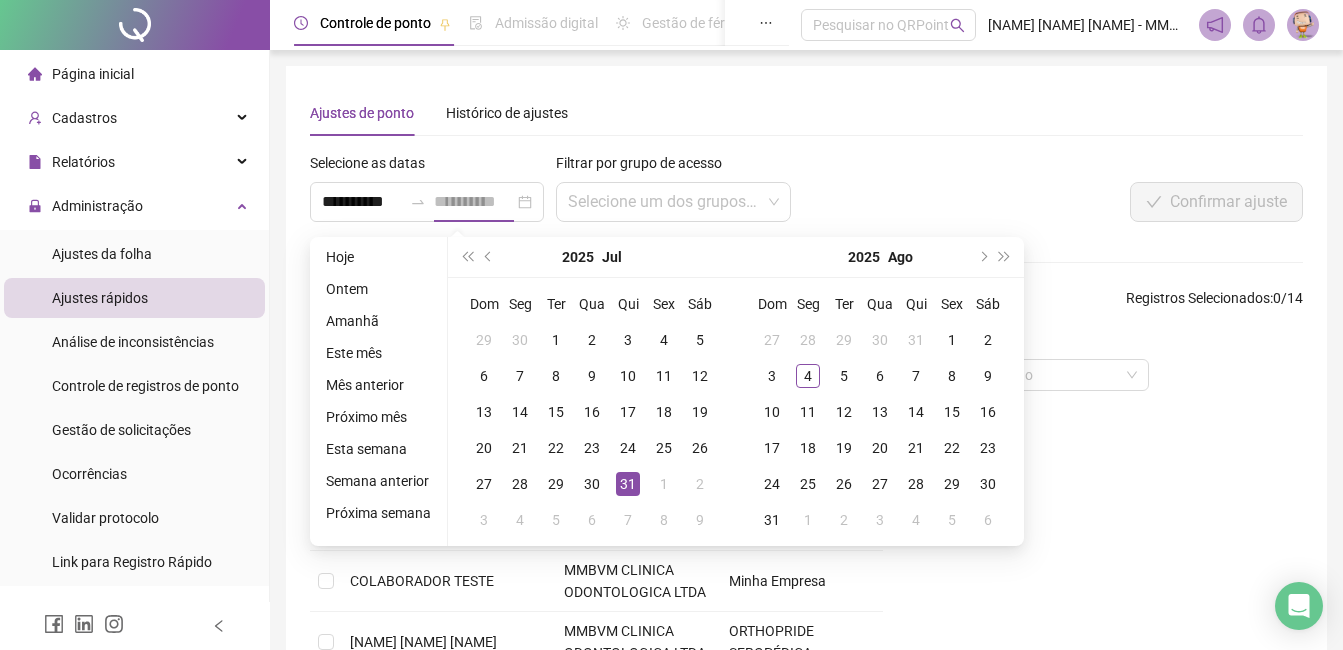 scroll, scrollTop: 0, scrollLeft: 0, axis: both 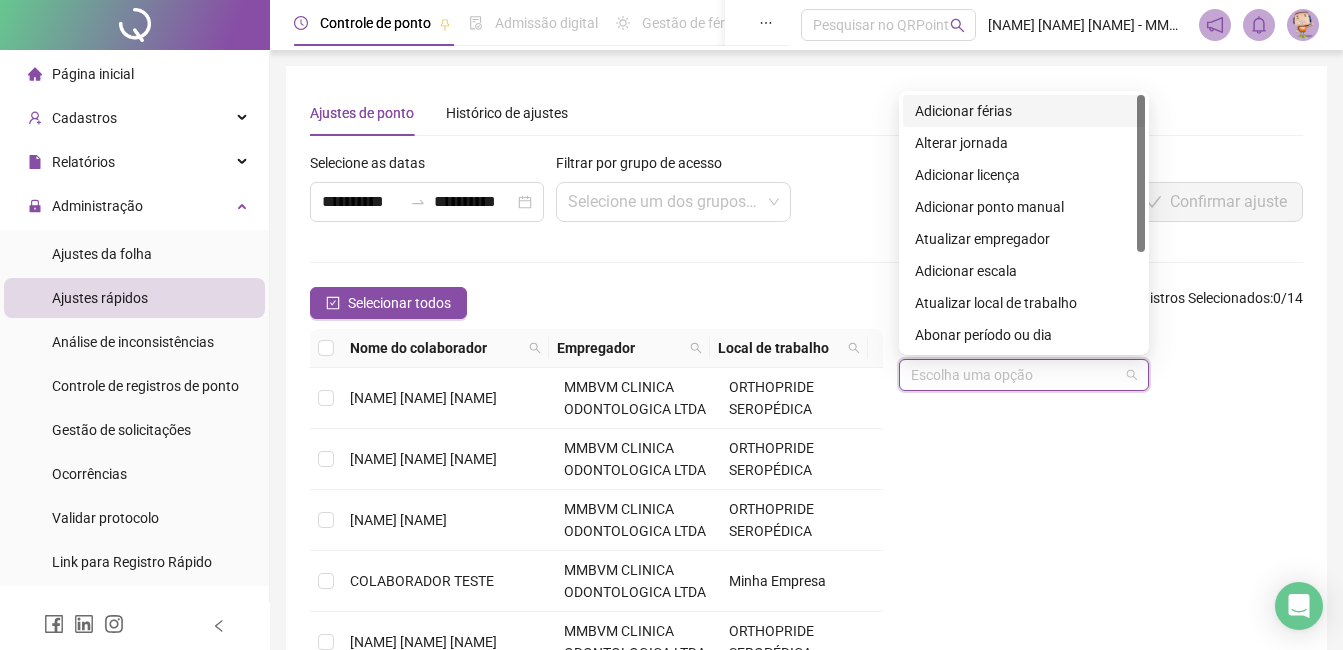 click at bounding box center [1015, 375] 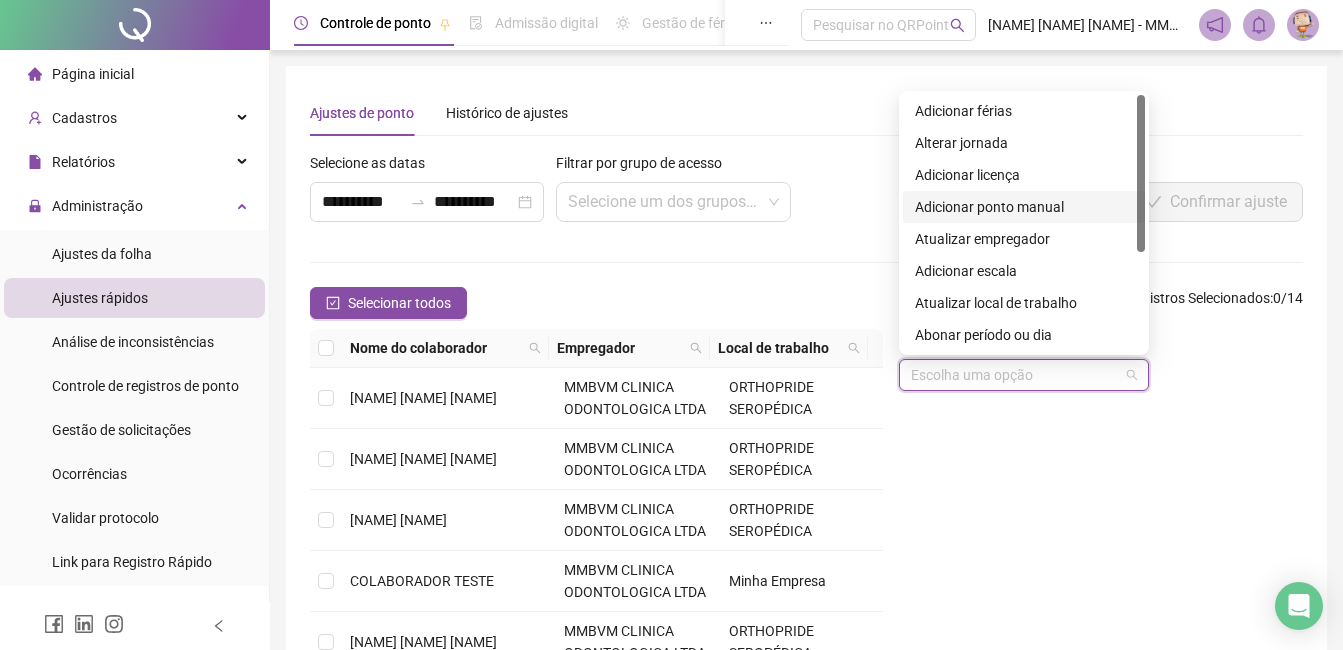 drag, startPoint x: 1031, startPoint y: 215, endPoint x: 963, endPoint y: 337, distance: 139.67104 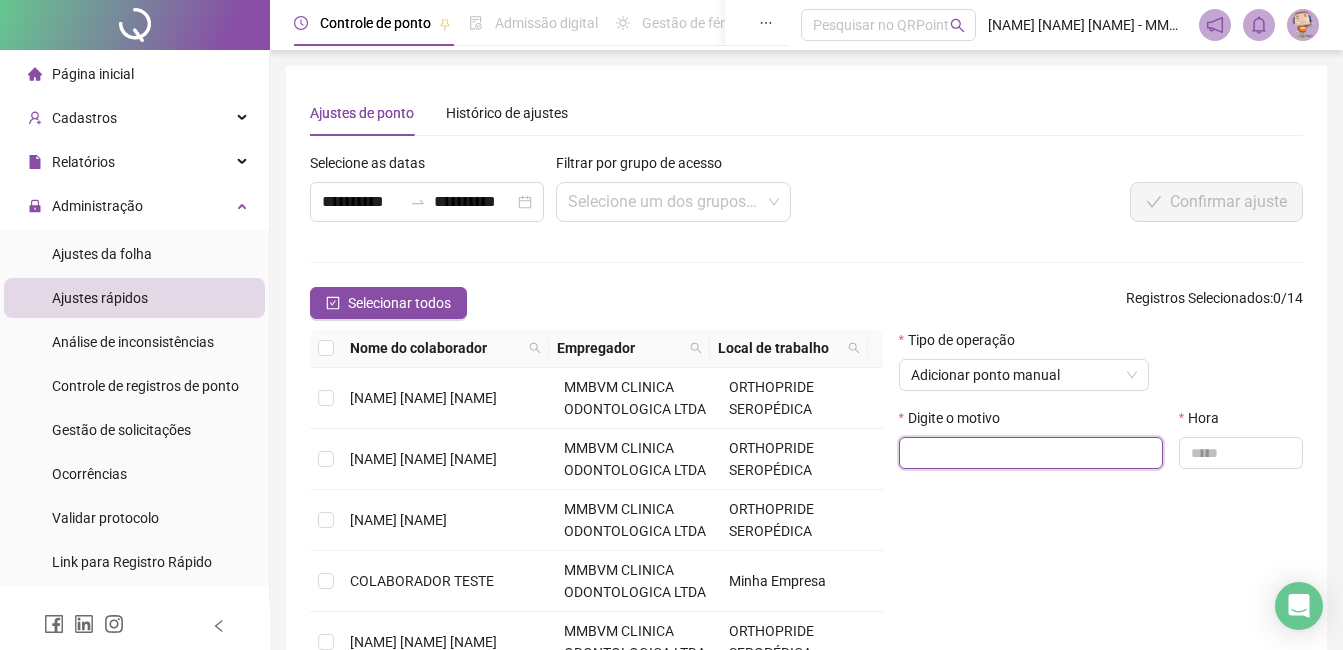 drag, startPoint x: 964, startPoint y: 466, endPoint x: 962, endPoint y: 451, distance: 15.132746 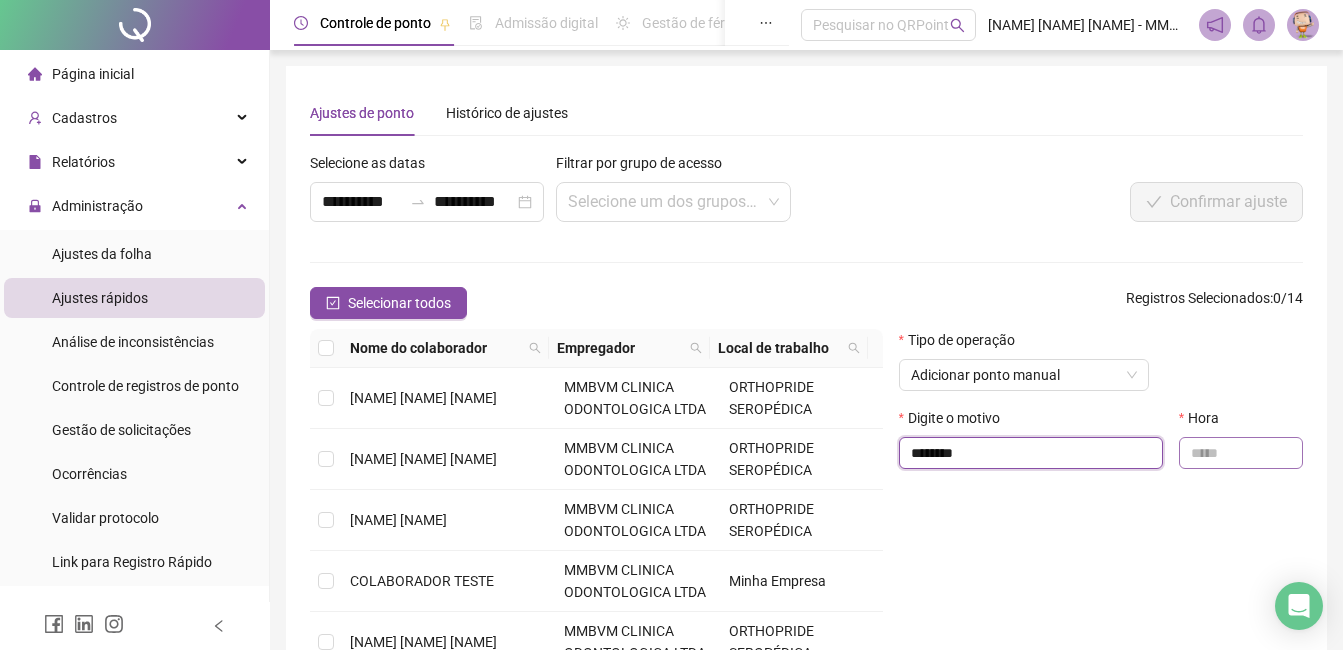 type on "********" 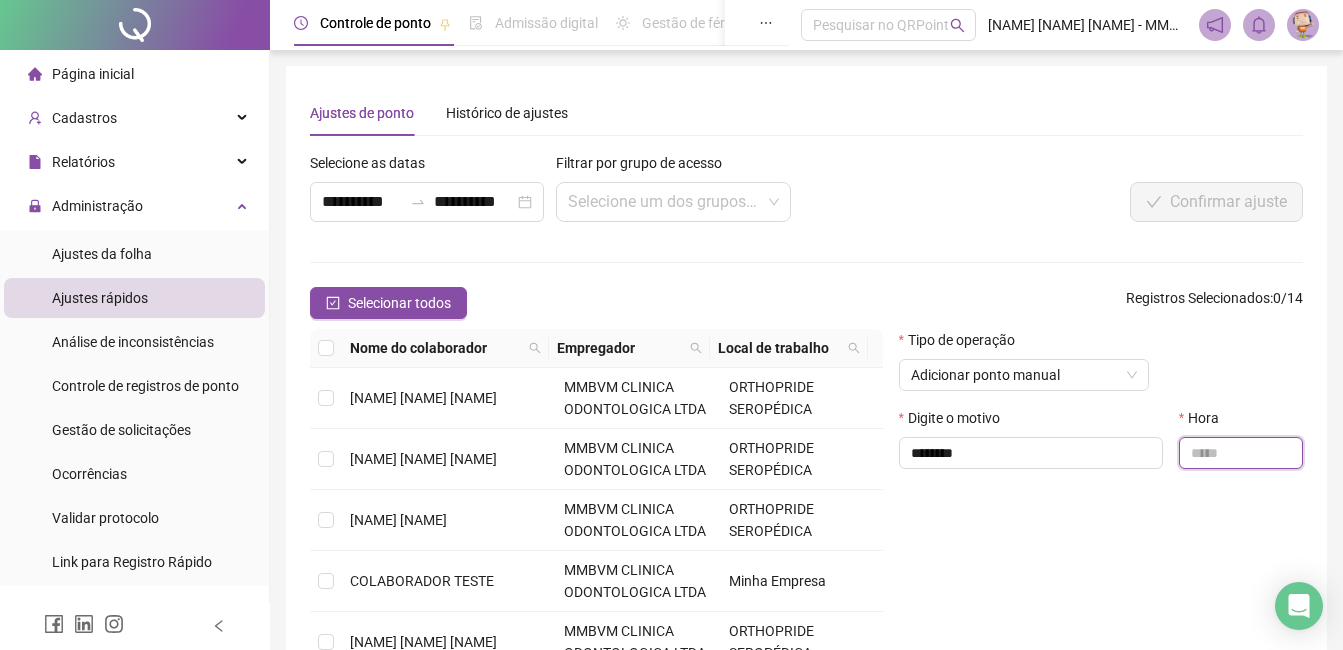 click at bounding box center (1241, 453) 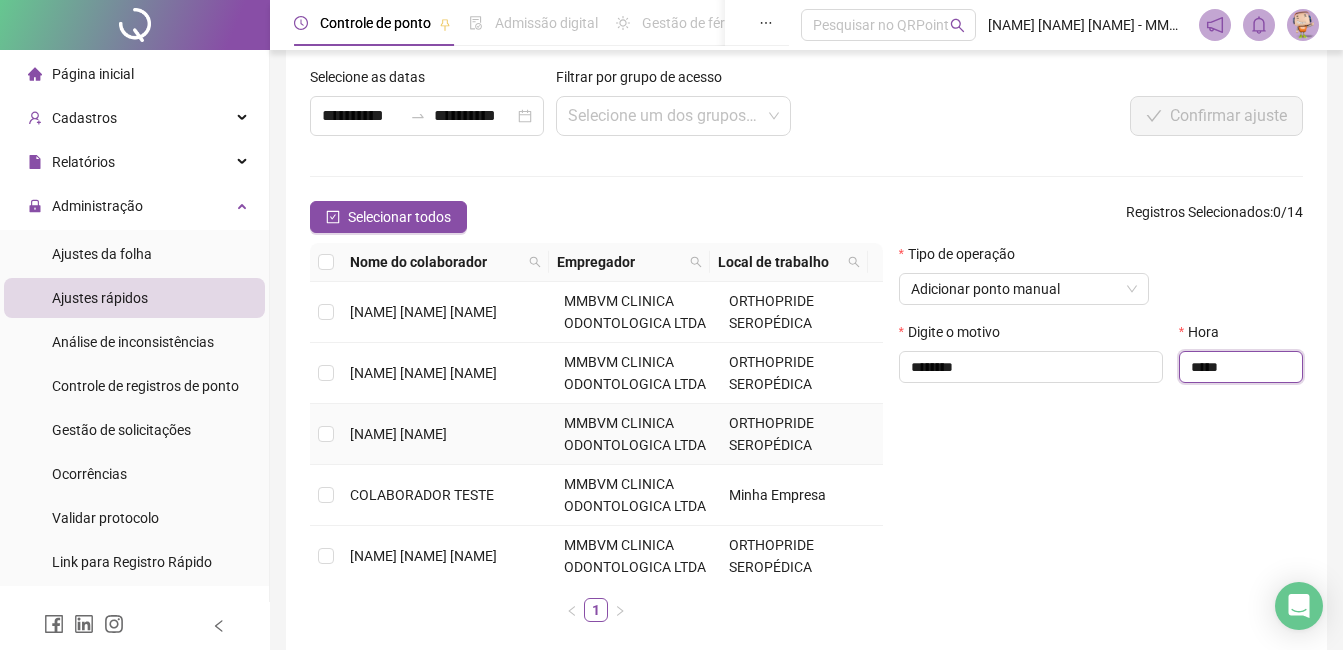 scroll, scrollTop: 100, scrollLeft: 0, axis: vertical 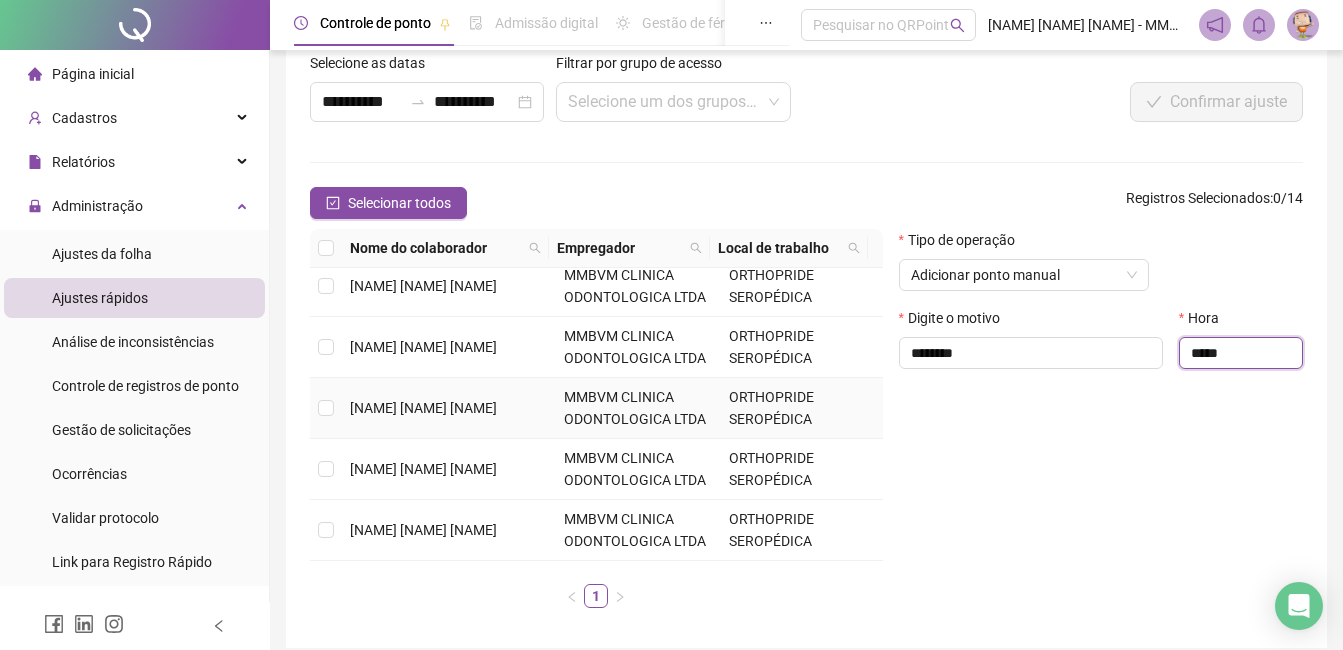 type on "*****" 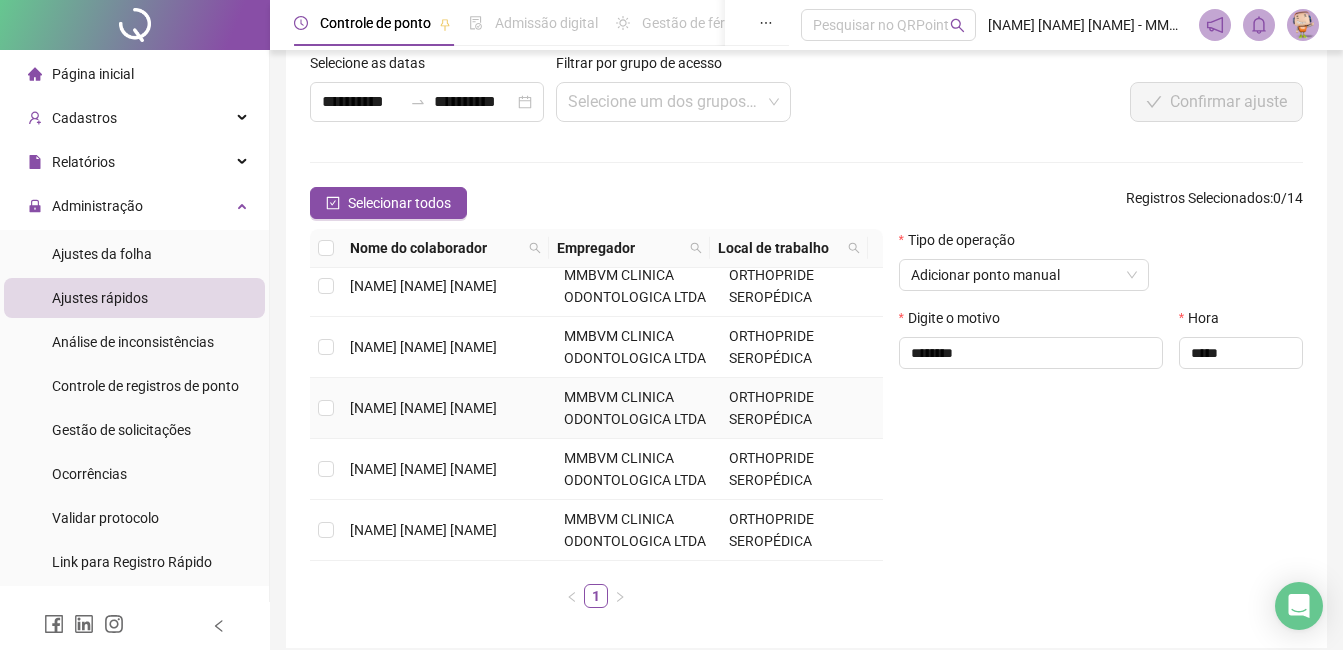 click on "[NAME] [NAME] [NAME]" at bounding box center [423, 408] 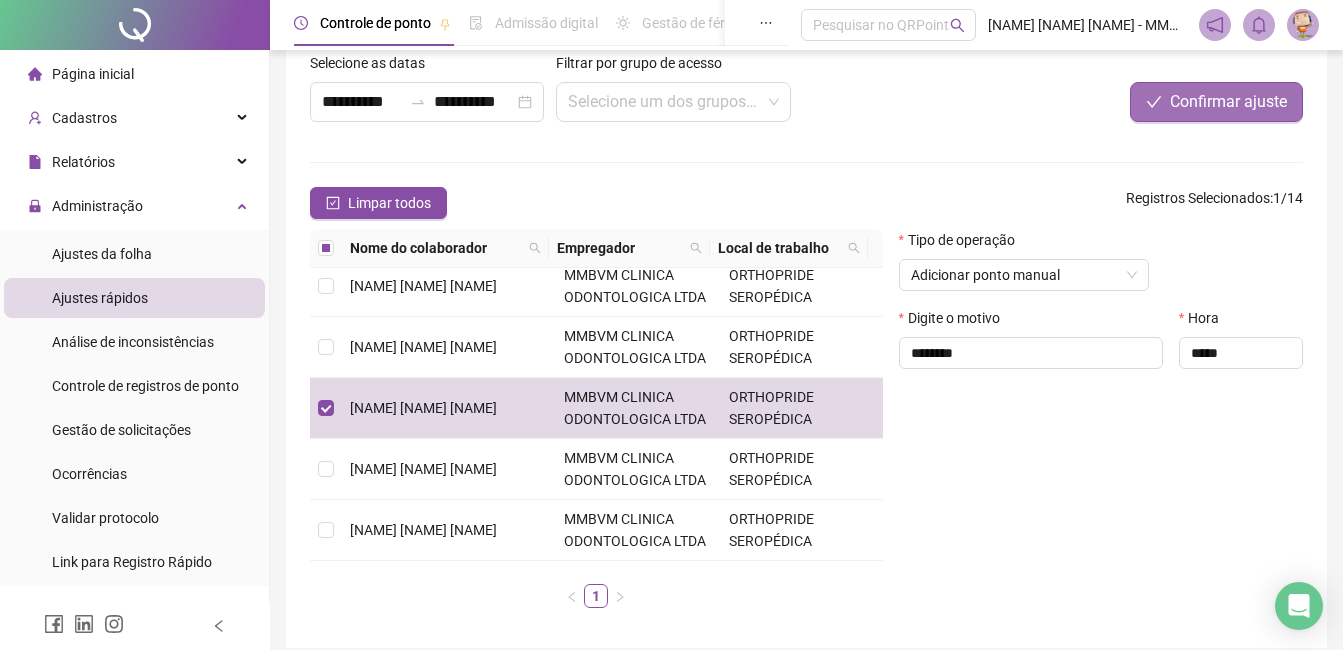 click on "Confirmar ajuste" at bounding box center [1228, 102] 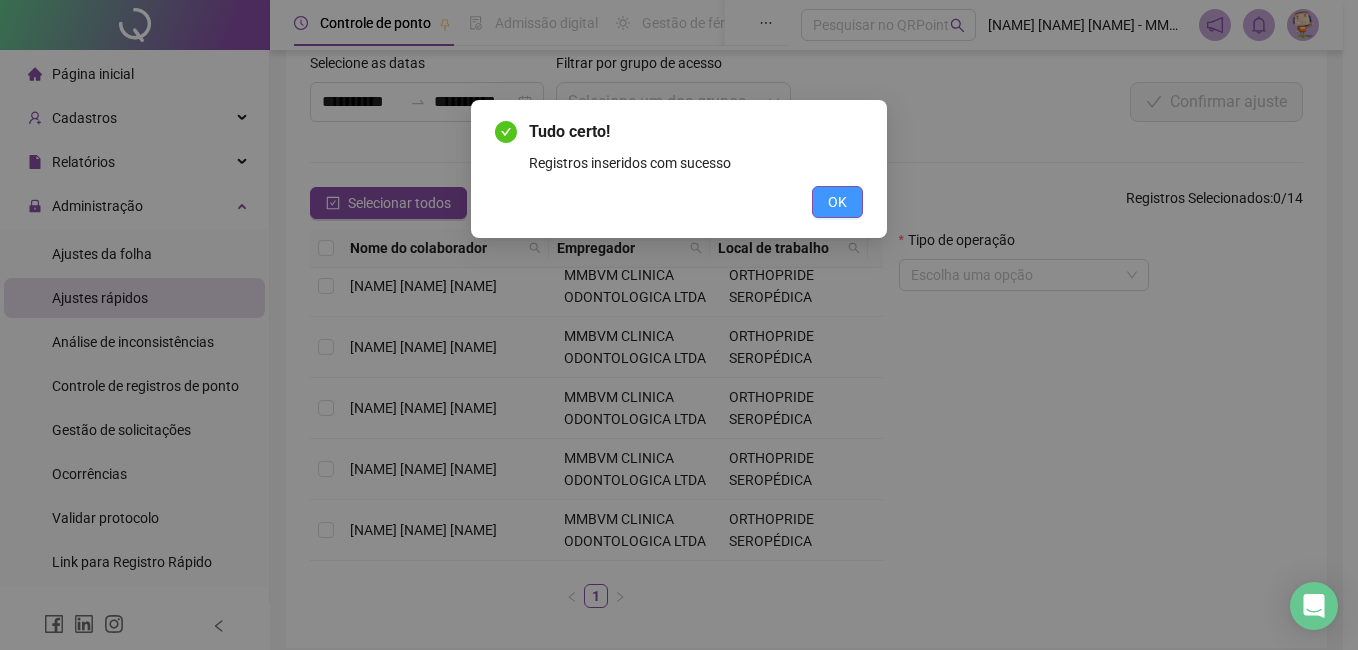 drag, startPoint x: 821, startPoint y: 178, endPoint x: 825, endPoint y: 189, distance: 11.7046995 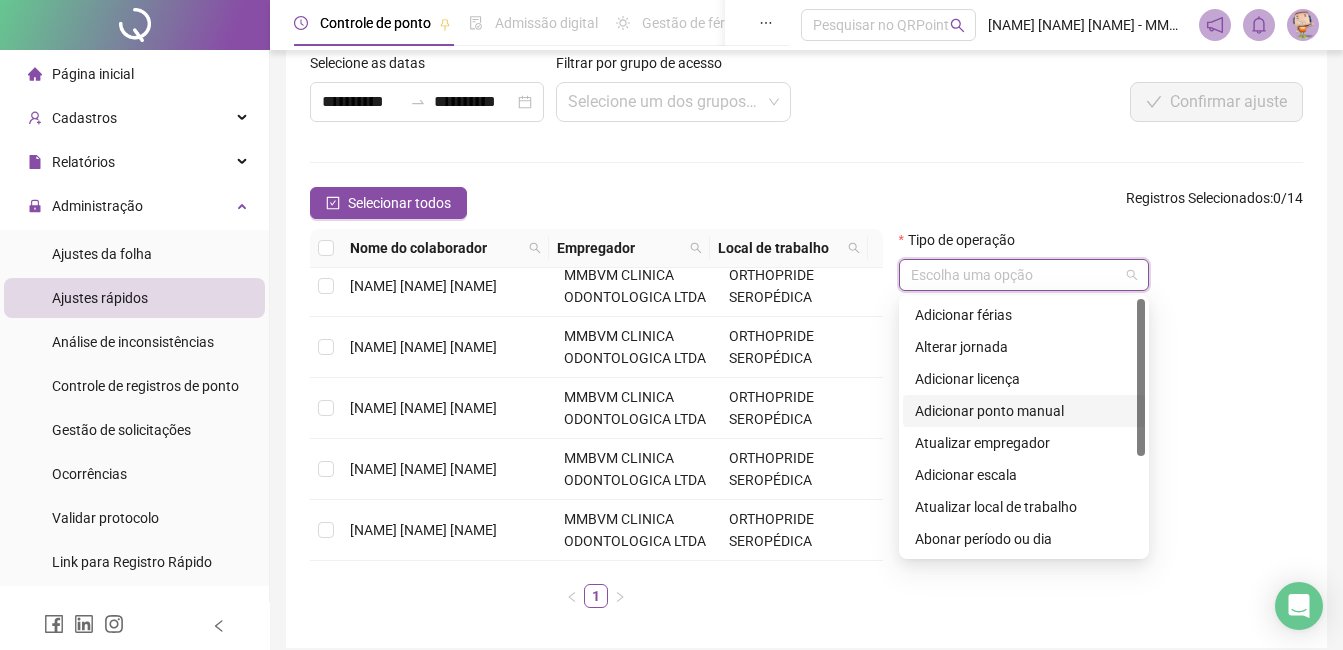 click at bounding box center [1015, 275] 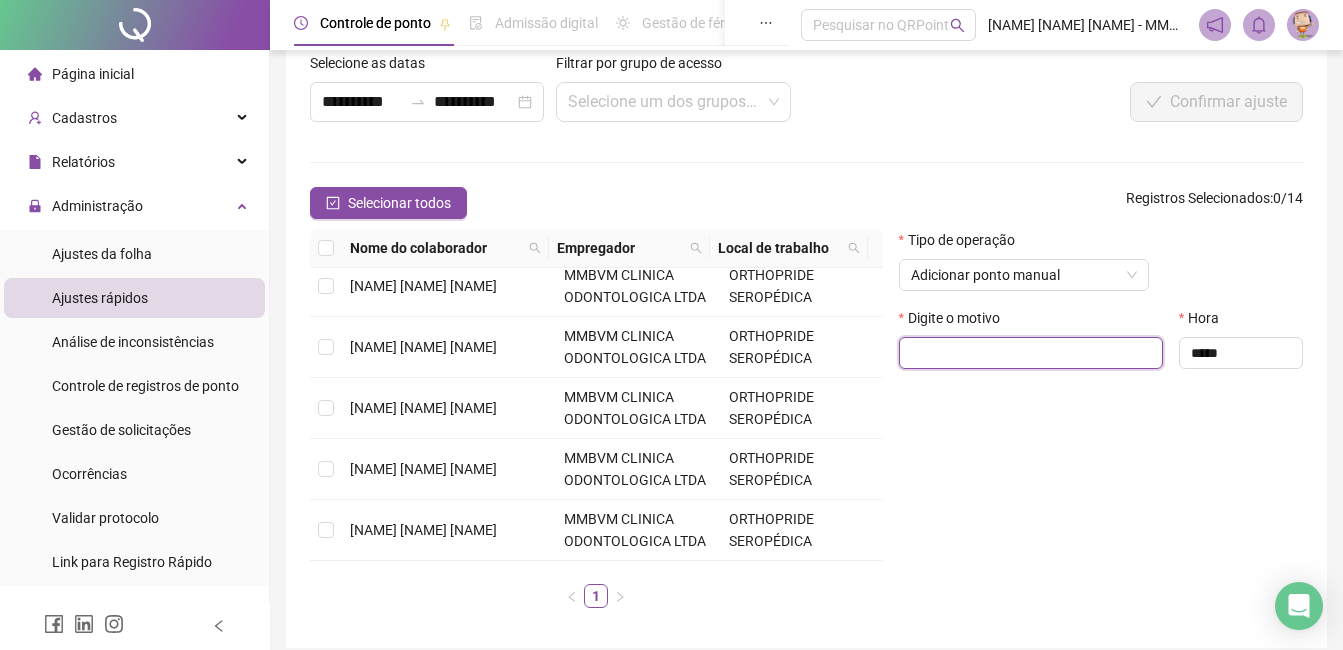 click at bounding box center [1031, 353] 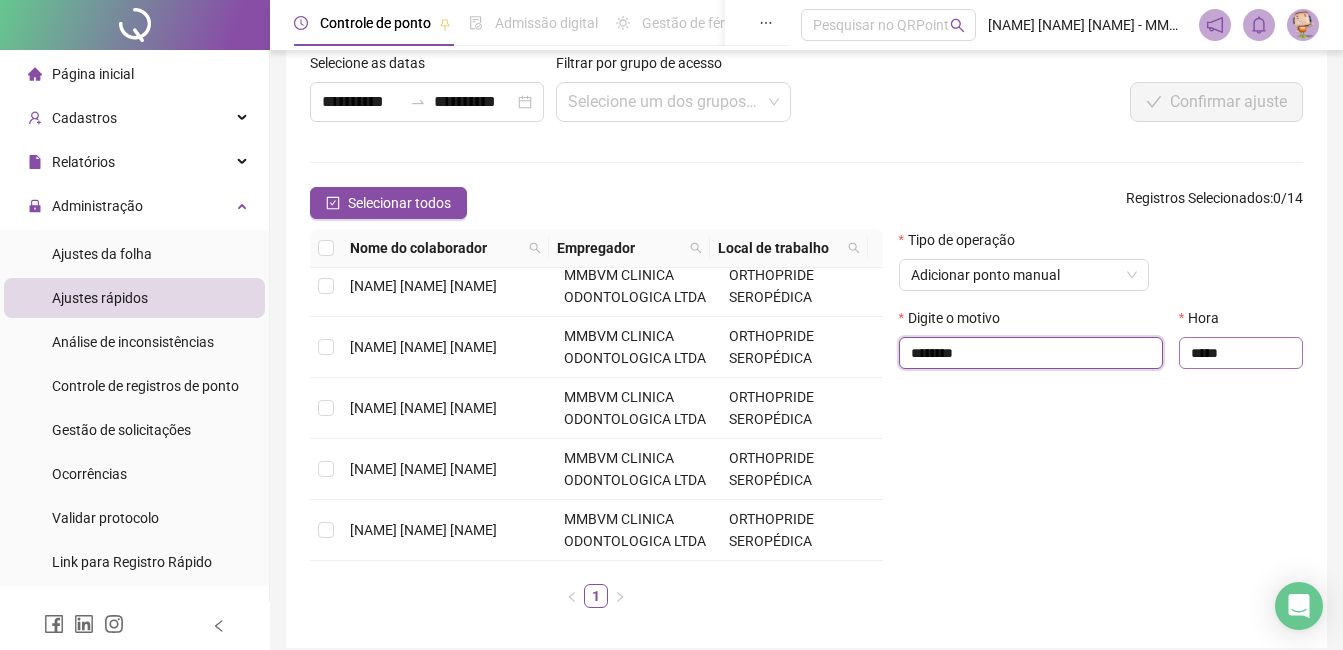 type on "********" 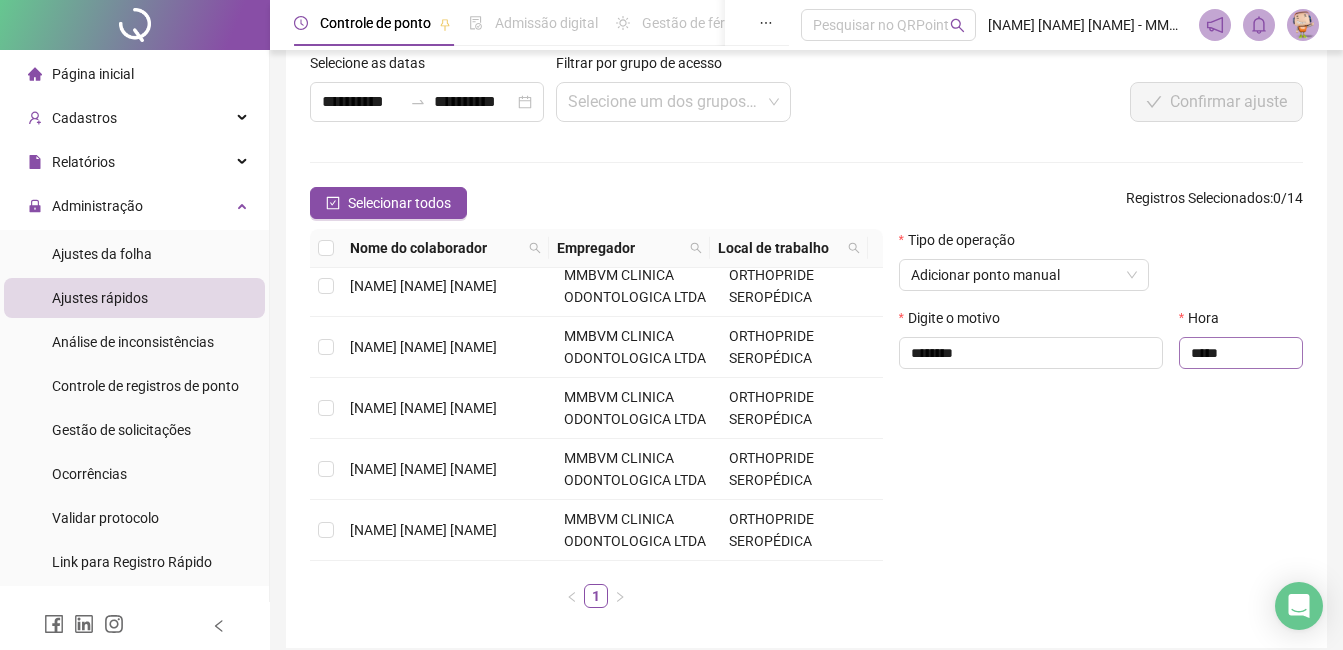 drag, startPoint x: 1247, startPoint y: 366, endPoint x: 1189, endPoint y: 359, distance: 58.420887 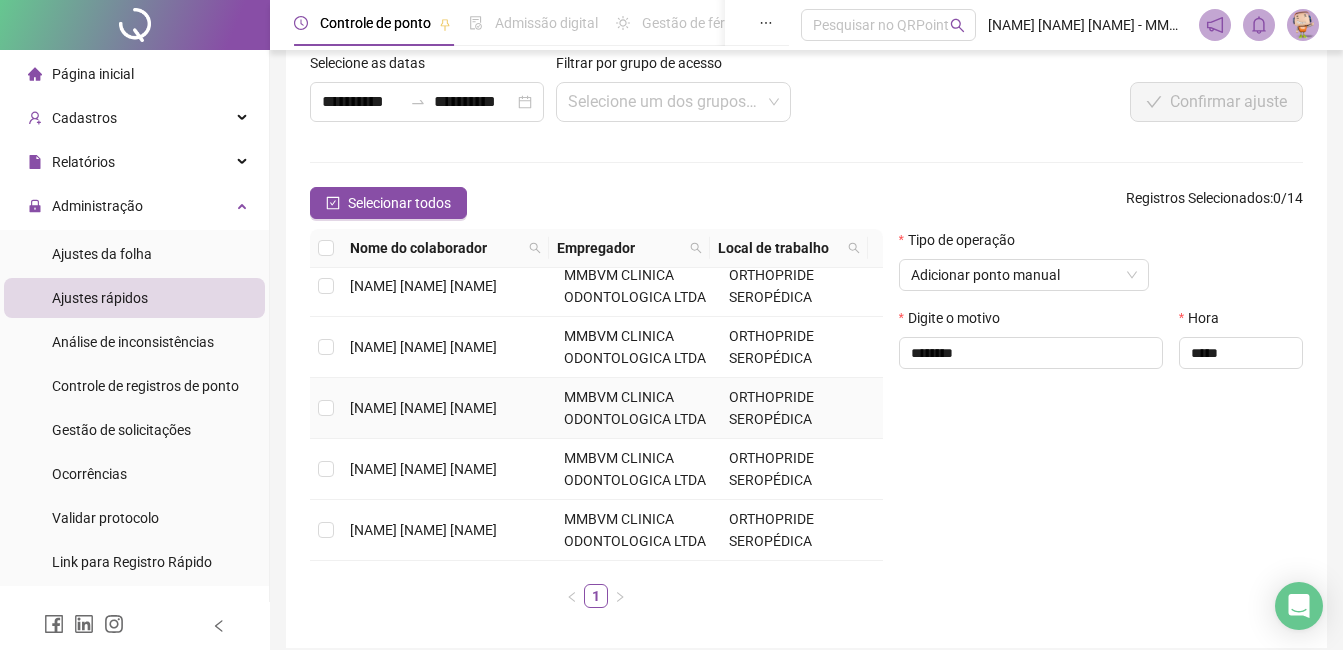 click on "[NAME] [NAME] [NAME]" at bounding box center (449, 408) 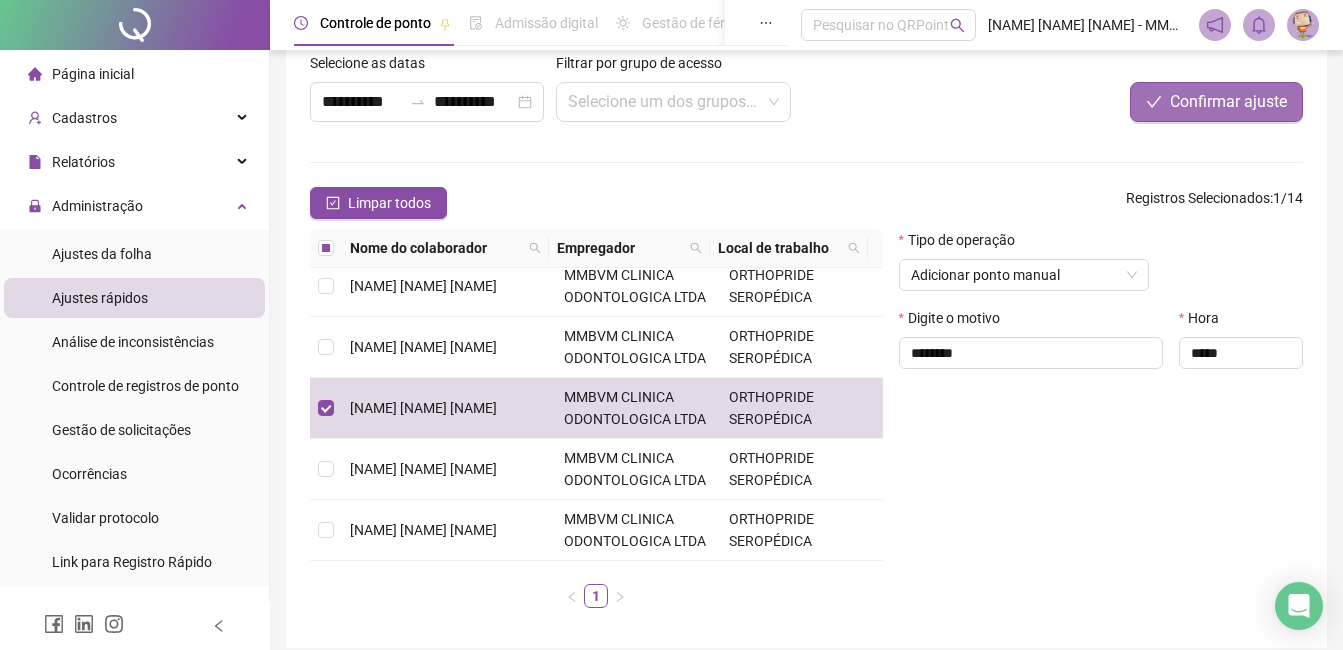 click on "Confirmar ajuste" at bounding box center [1228, 102] 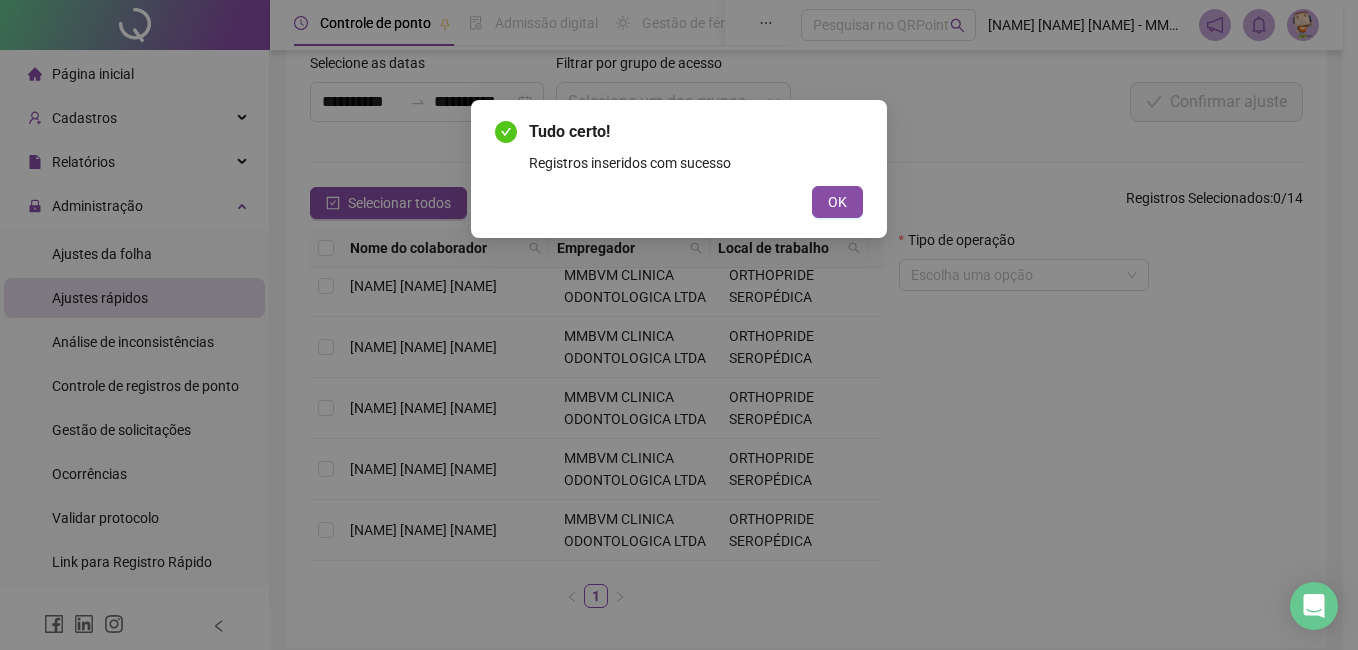 drag, startPoint x: 842, startPoint y: 196, endPoint x: 627, endPoint y: 220, distance: 216.33539 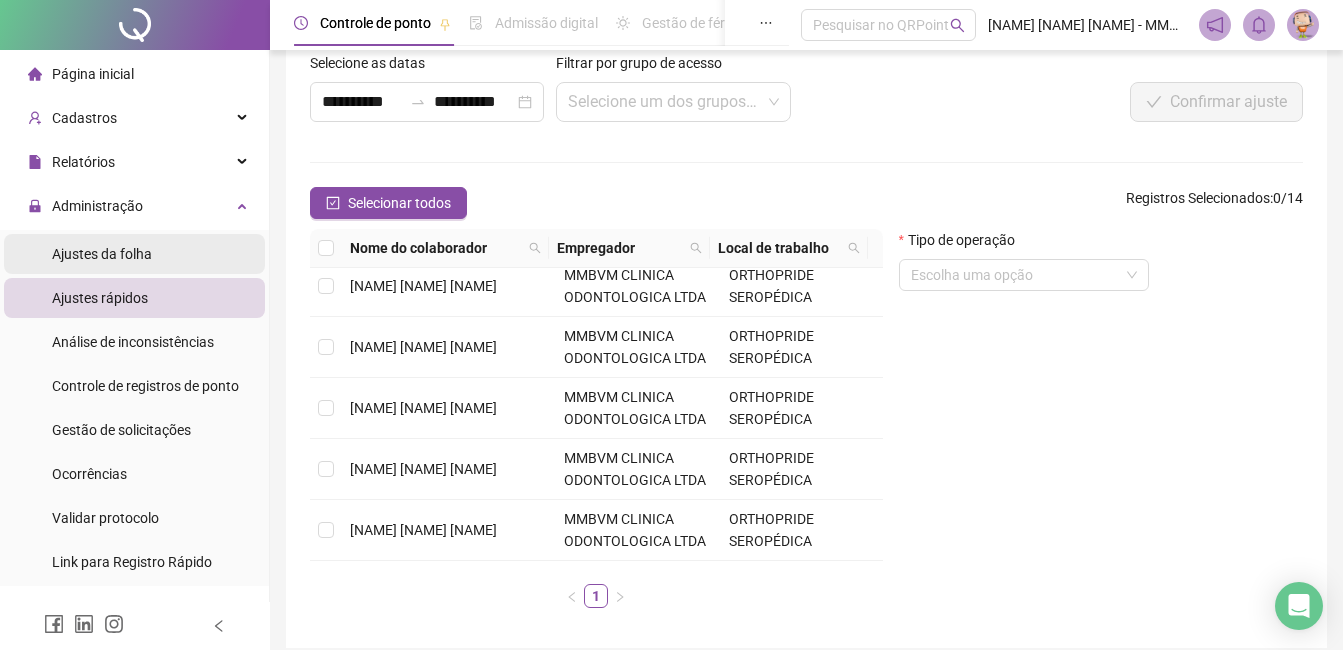 click on "Ajustes da folha" at bounding box center [102, 254] 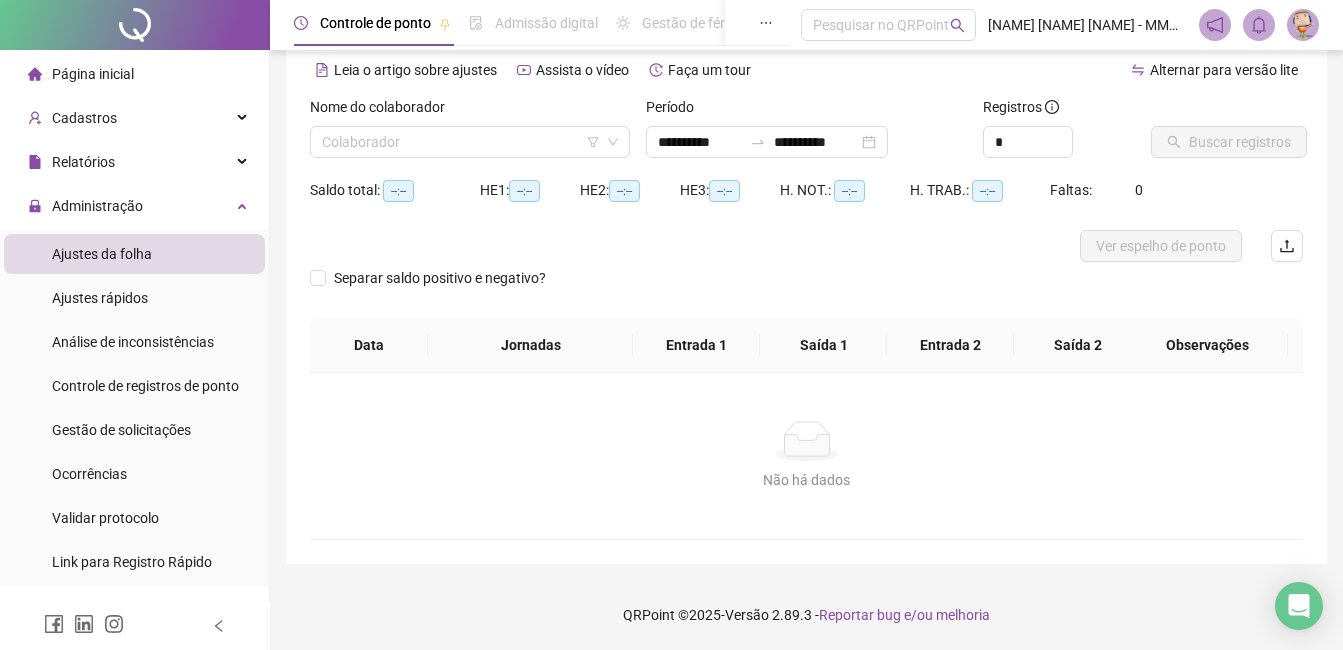 scroll, scrollTop: 88, scrollLeft: 0, axis: vertical 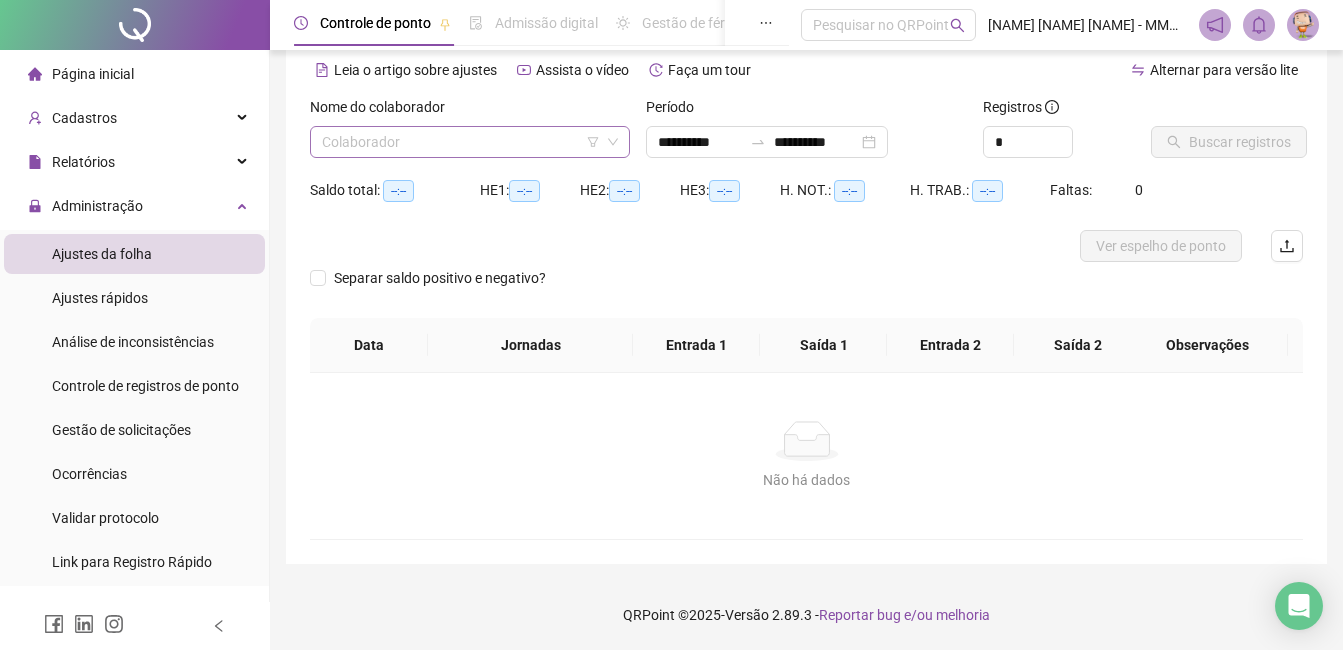click at bounding box center [461, 142] 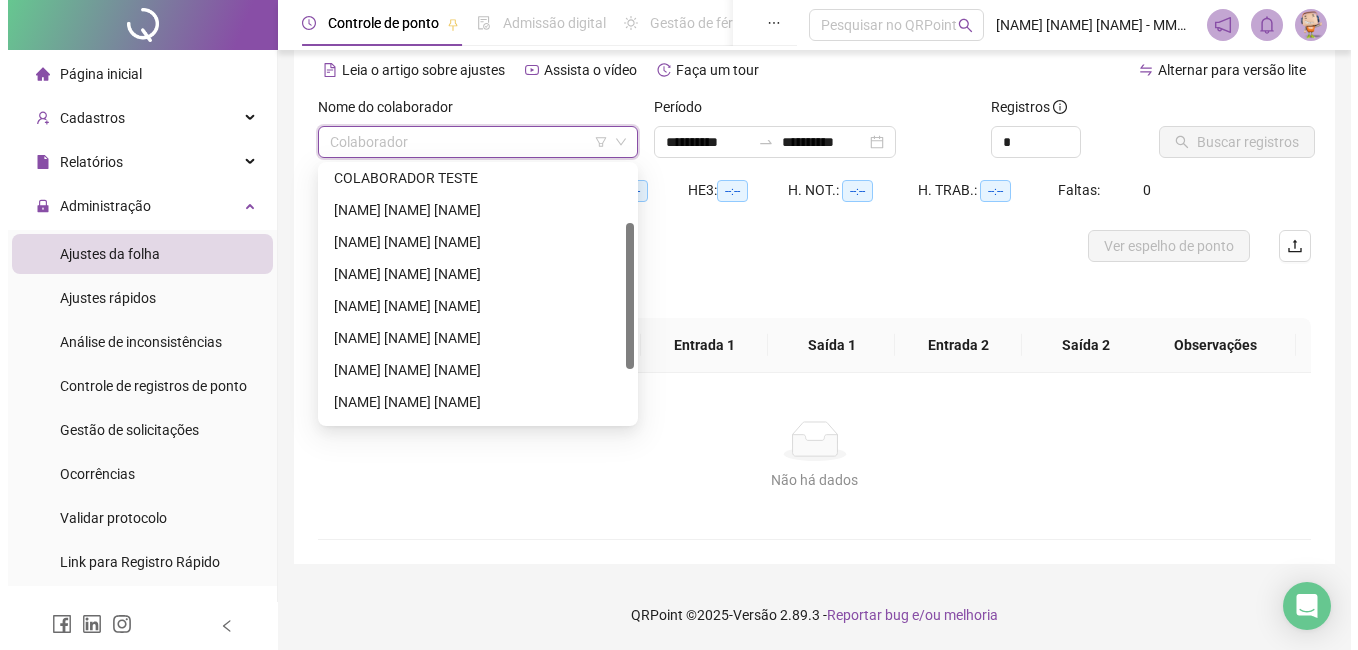 scroll, scrollTop: 192, scrollLeft: 0, axis: vertical 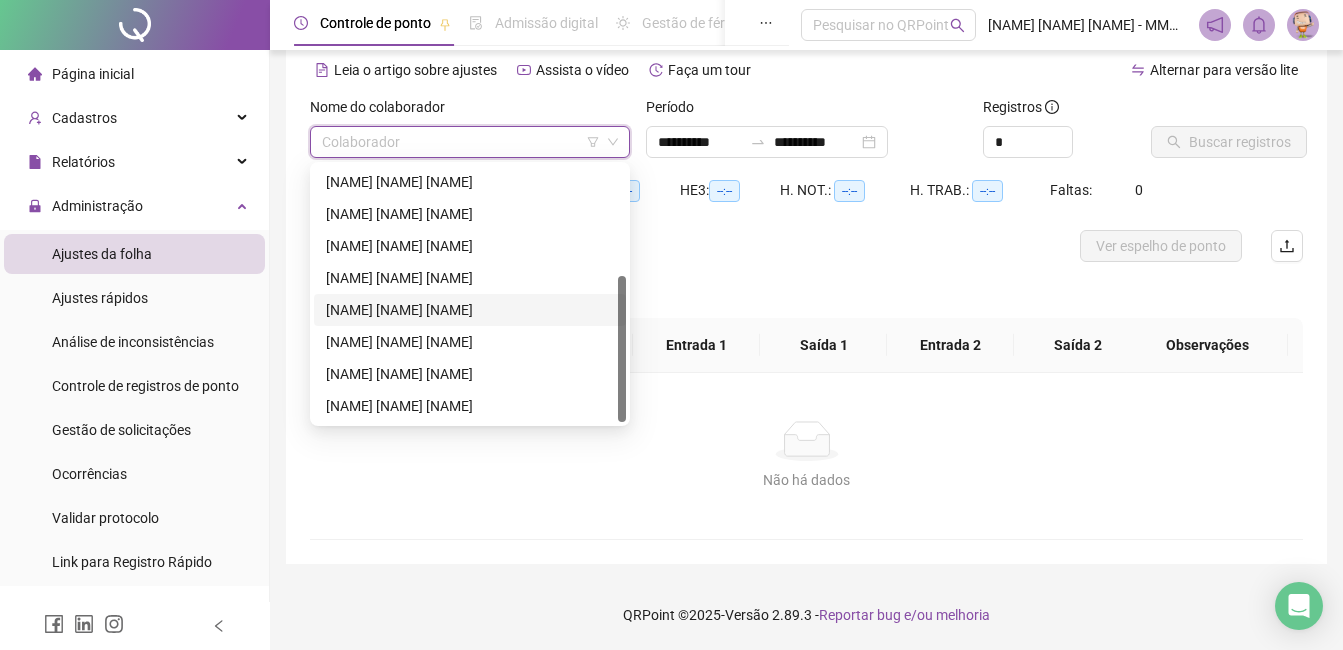 drag, startPoint x: 432, startPoint y: 299, endPoint x: 602, endPoint y: 269, distance: 172.62677 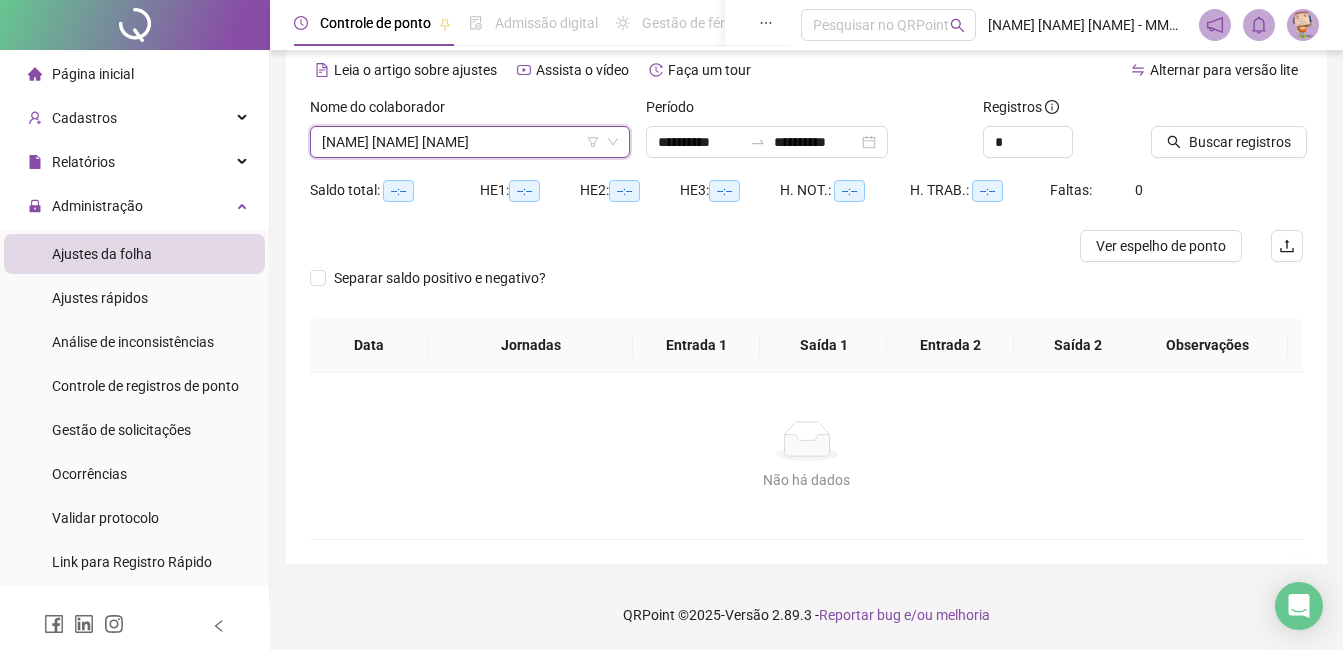 click on "Buscar registros" at bounding box center [1227, 135] 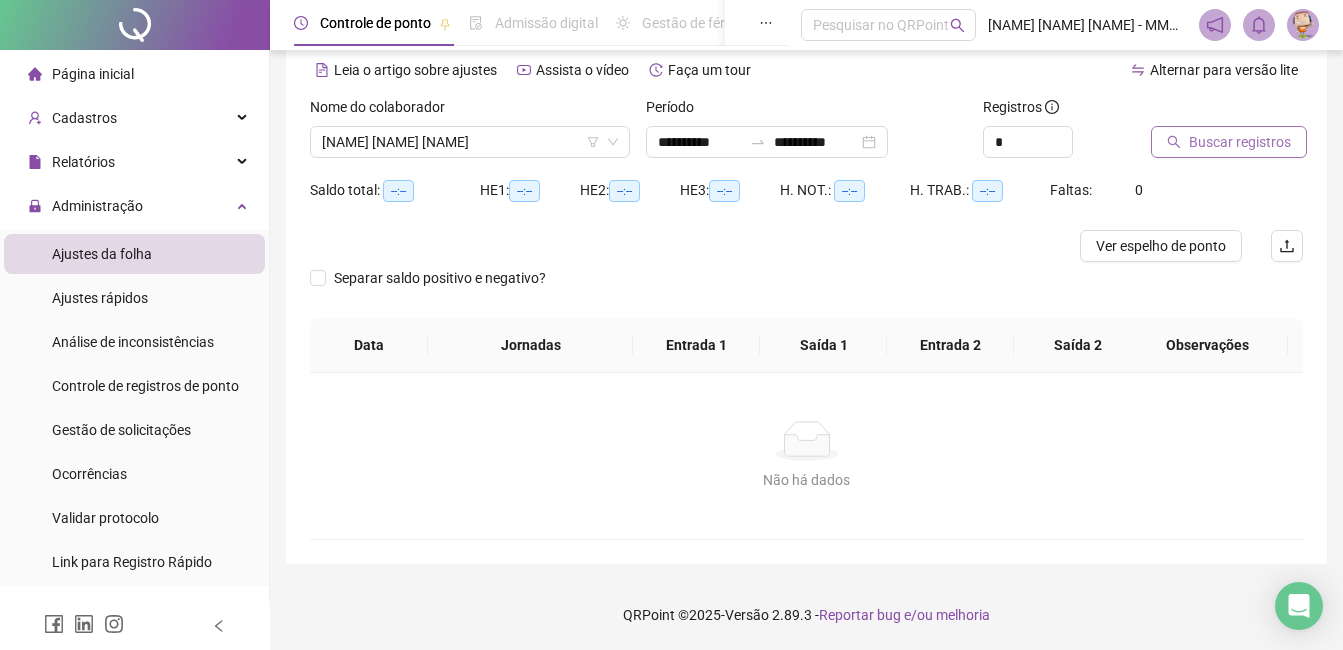 click on "Buscar registros" at bounding box center (1229, 142) 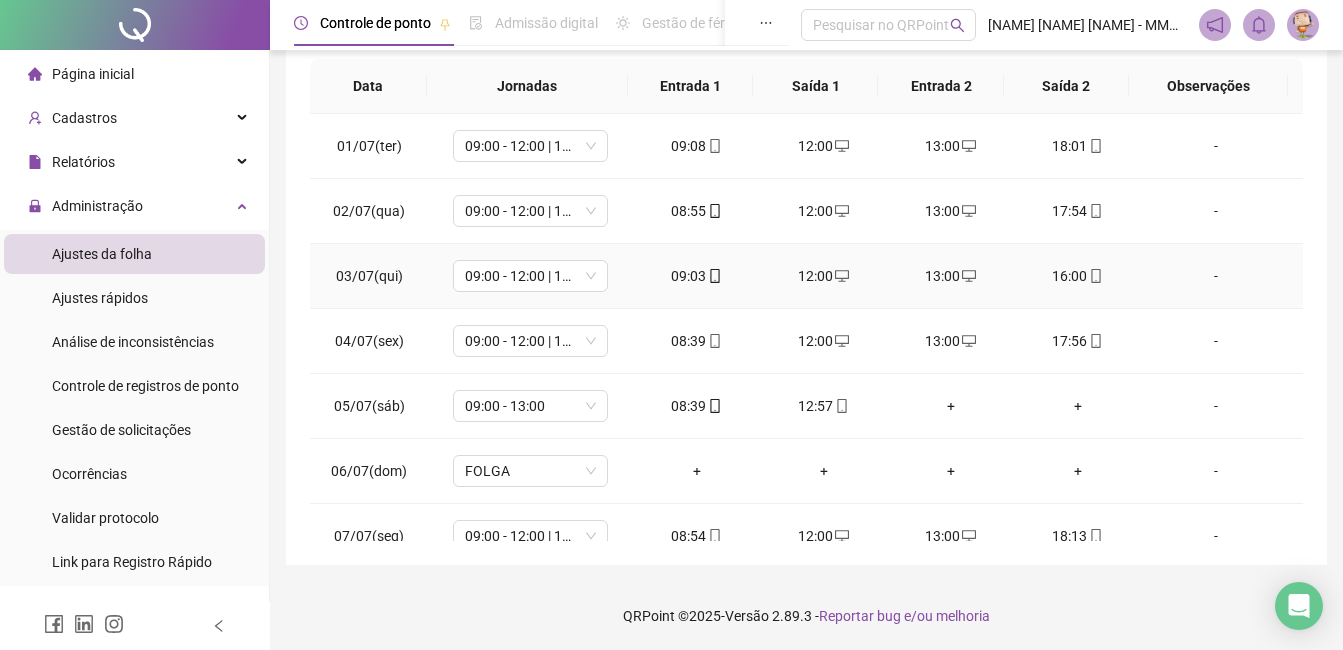 scroll, scrollTop: 372, scrollLeft: 0, axis: vertical 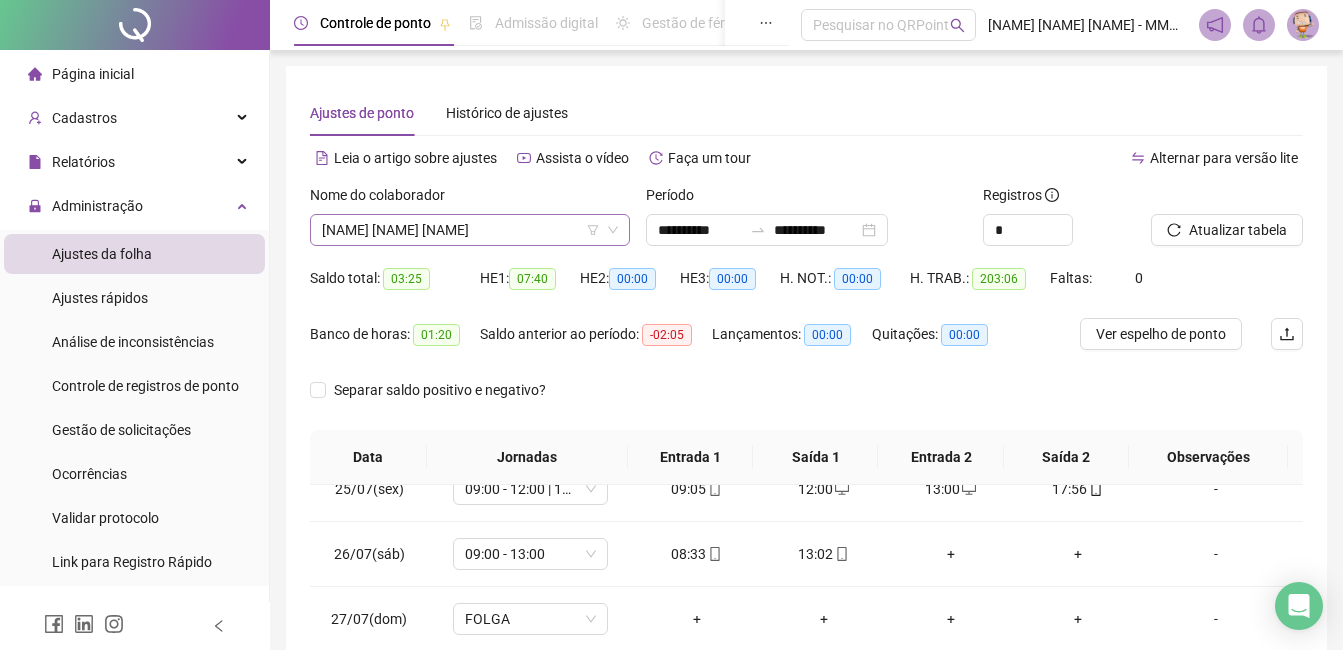 click on "[NAME] [NAME] [NAME]" at bounding box center [470, 230] 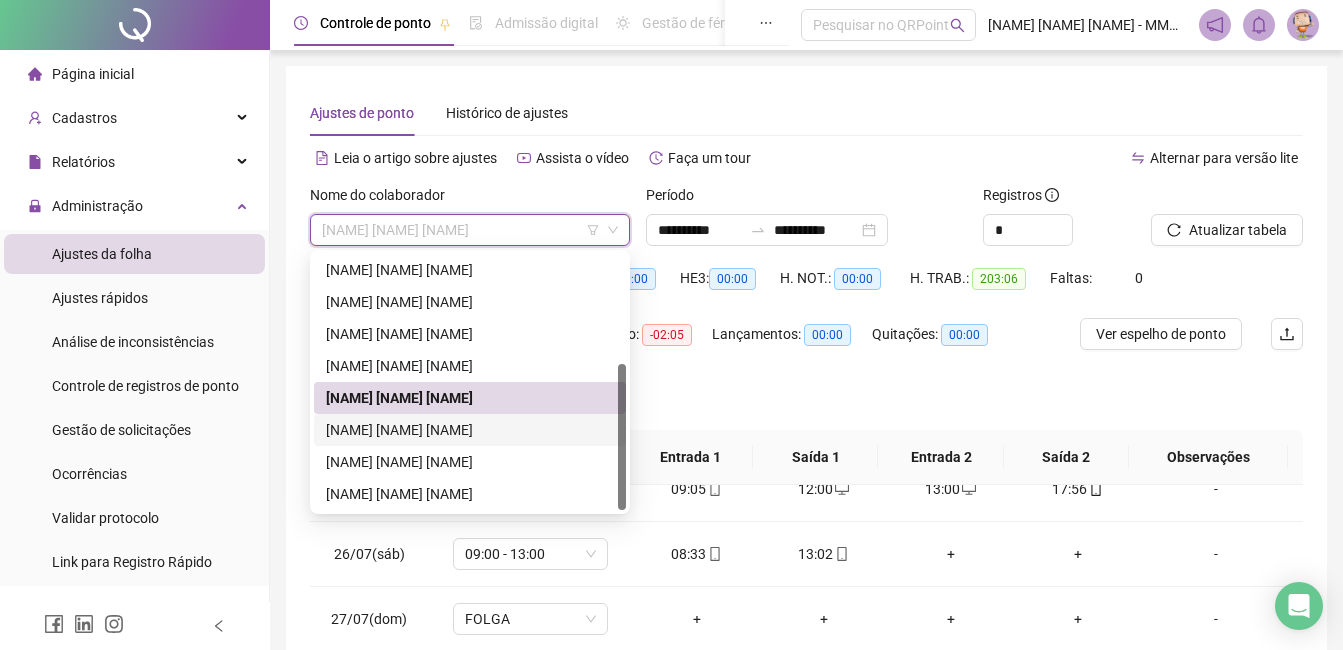 click on "[NAME] [NAME] [NAME]" at bounding box center [470, 430] 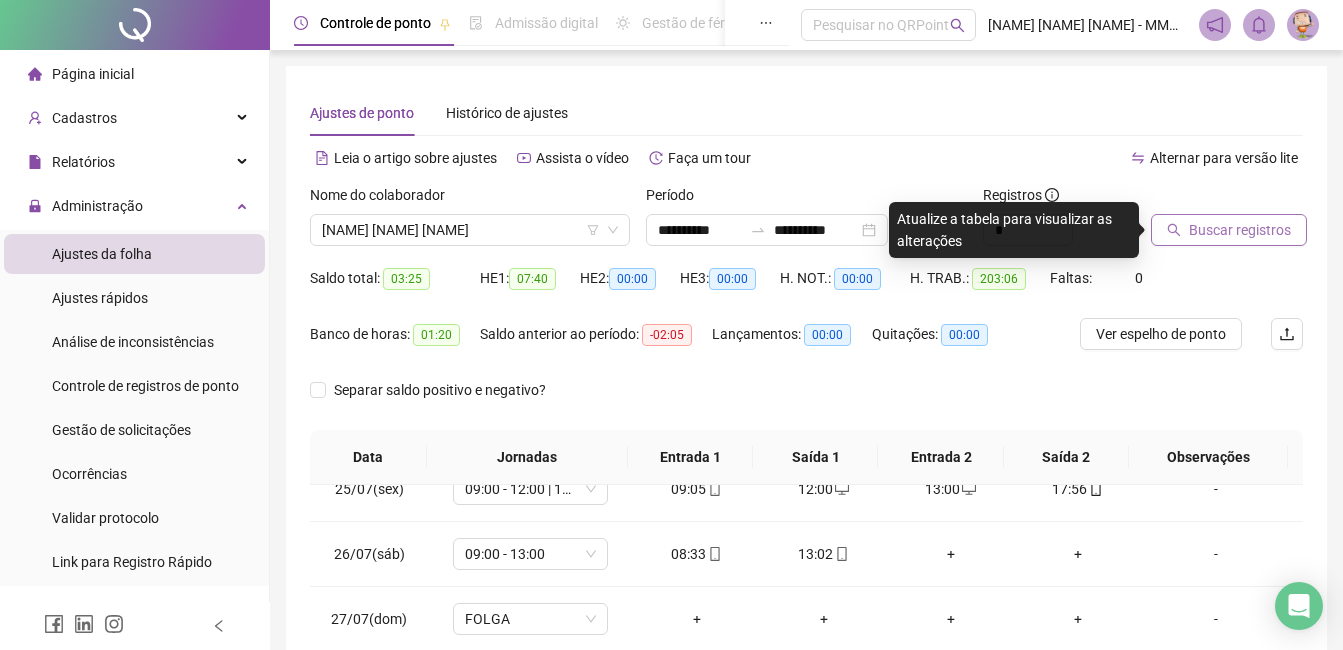 click on "Buscar registros" at bounding box center (1240, 230) 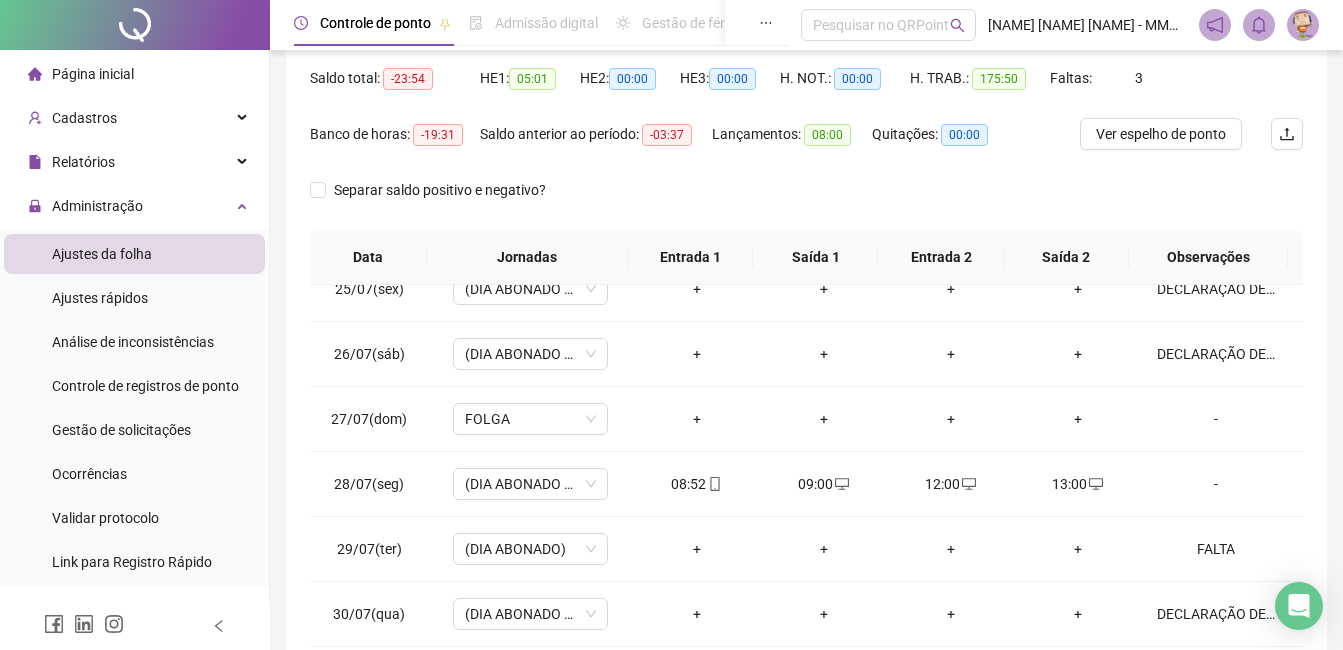 scroll, scrollTop: 372, scrollLeft: 0, axis: vertical 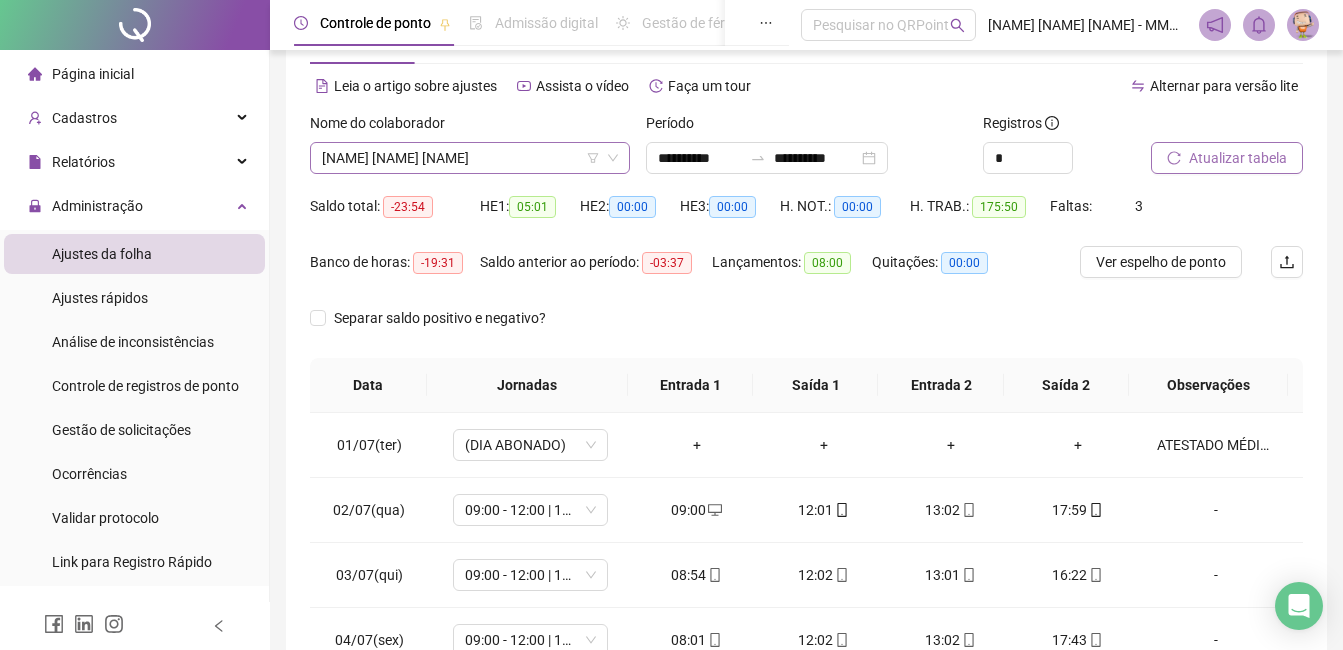 click on "[NAME] [NAME] [NAME]" at bounding box center [470, 158] 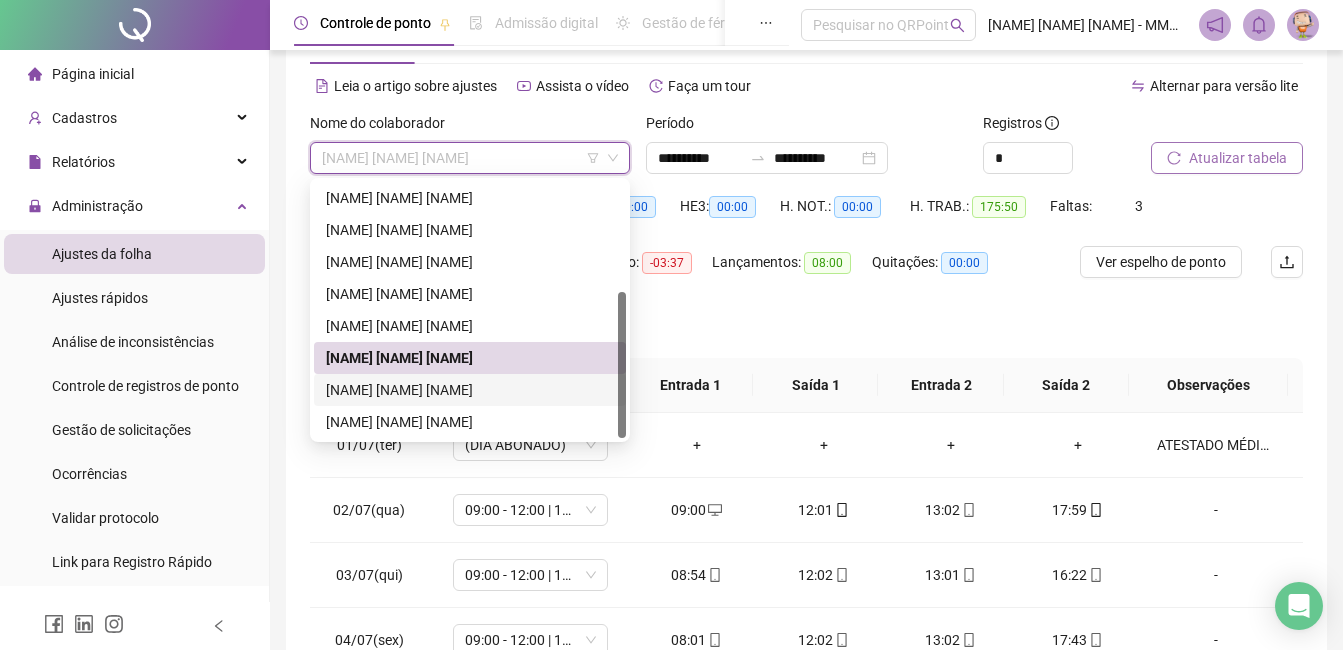 drag, startPoint x: 387, startPoint y: 374, endPoint x: 411, endPoint y: 373, distance: 24.020824 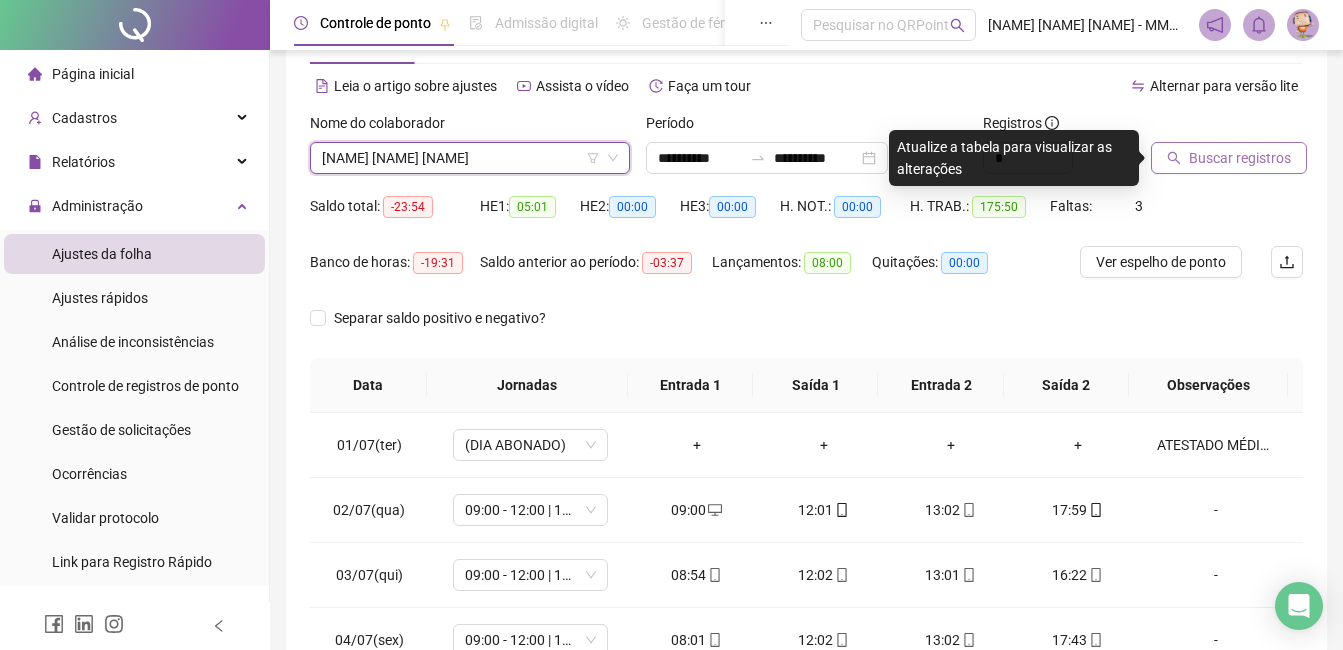 click on "Buscar registros" at bounding box center (1229, 158) 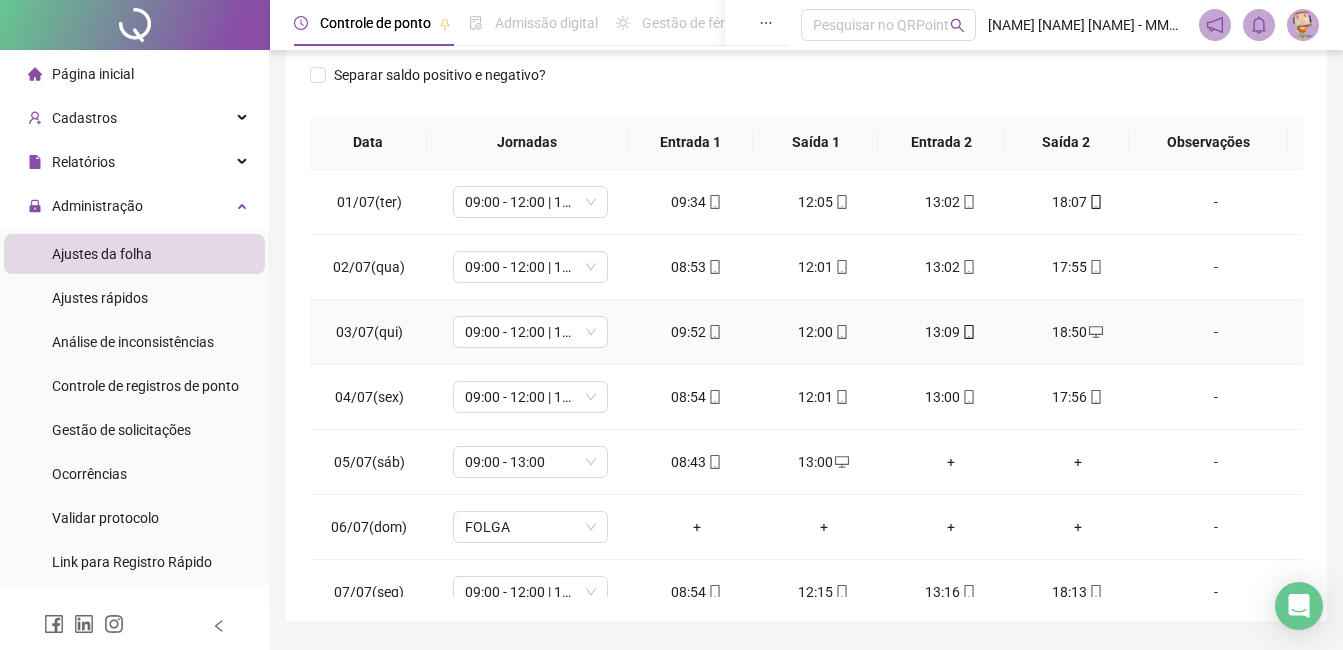 scroll, scrollTop: 372, scrollLeft: 0, axis: vertical 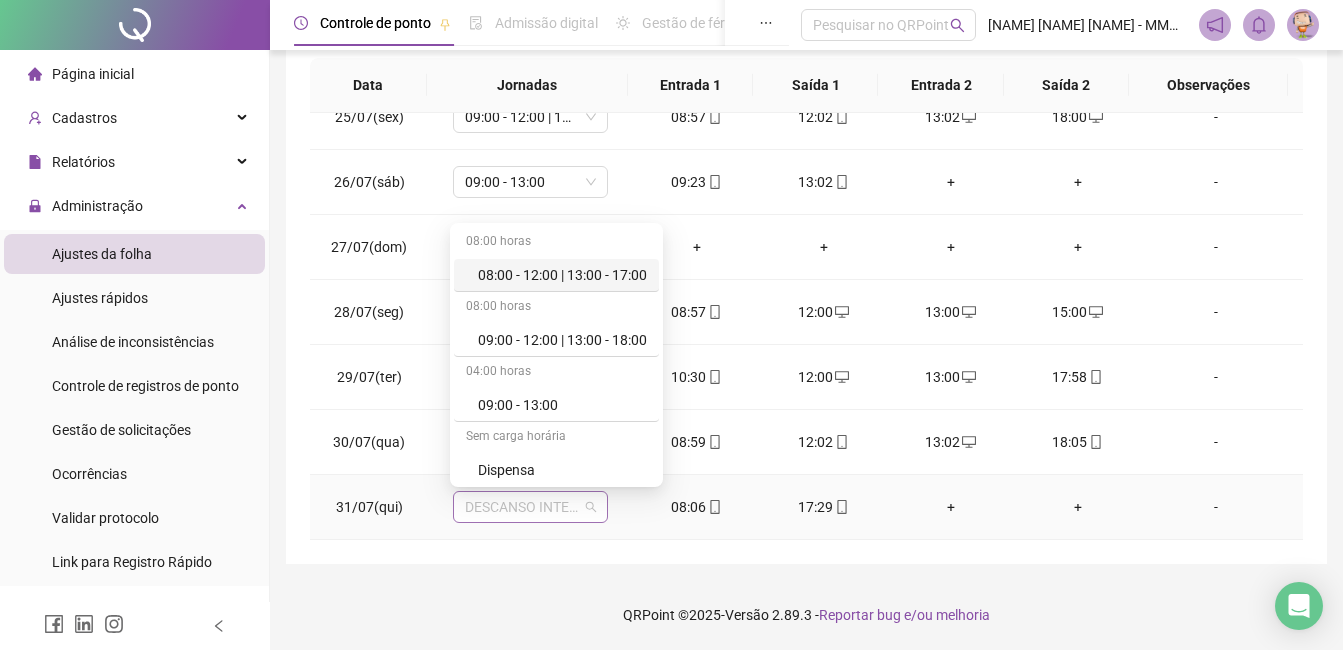click on "DESCANSO INTER-JORNADA" at bounding box center [530, 507] 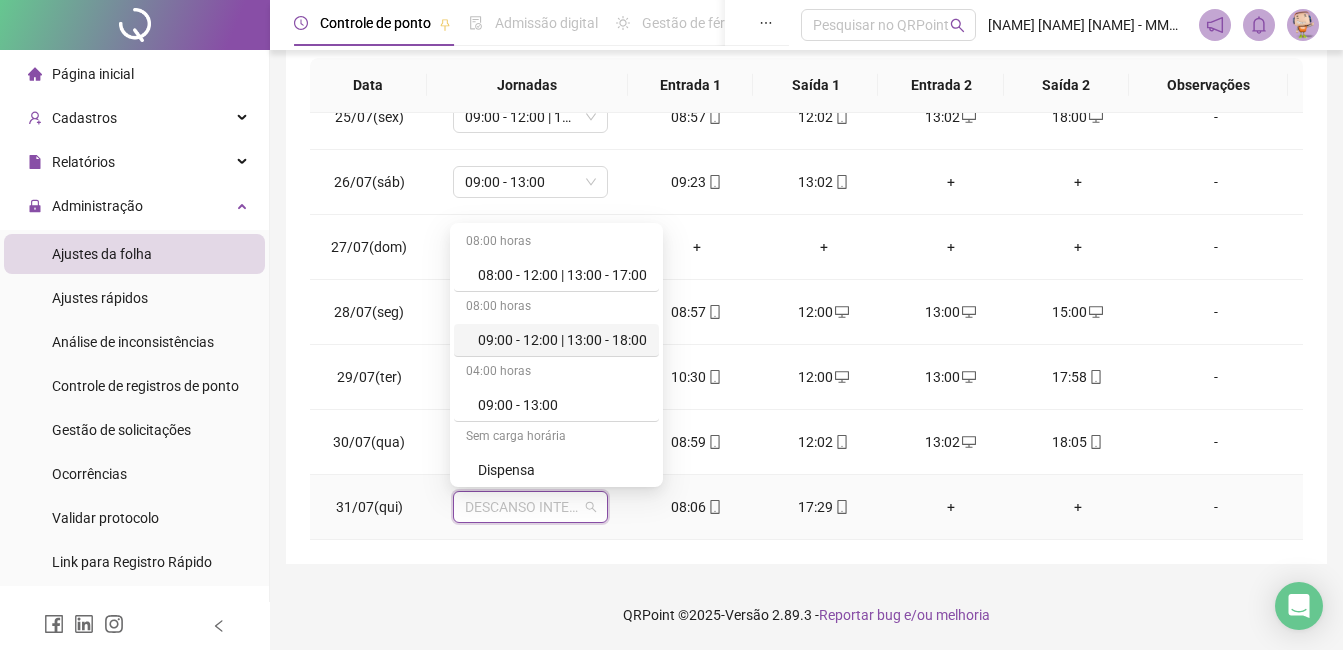 click on "09:00 - 12:00 | 13:00 - 18:00" at bounding box center [562, 340] 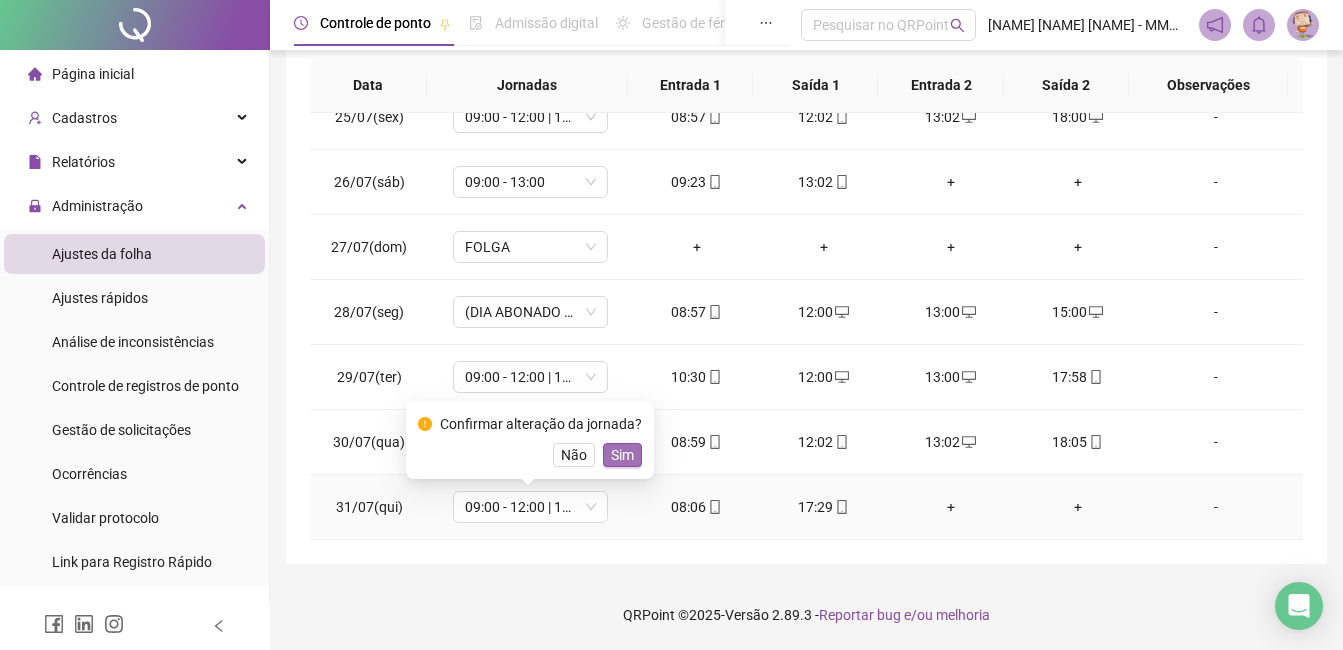 click on "Sim" at bounding box center (622, 455) 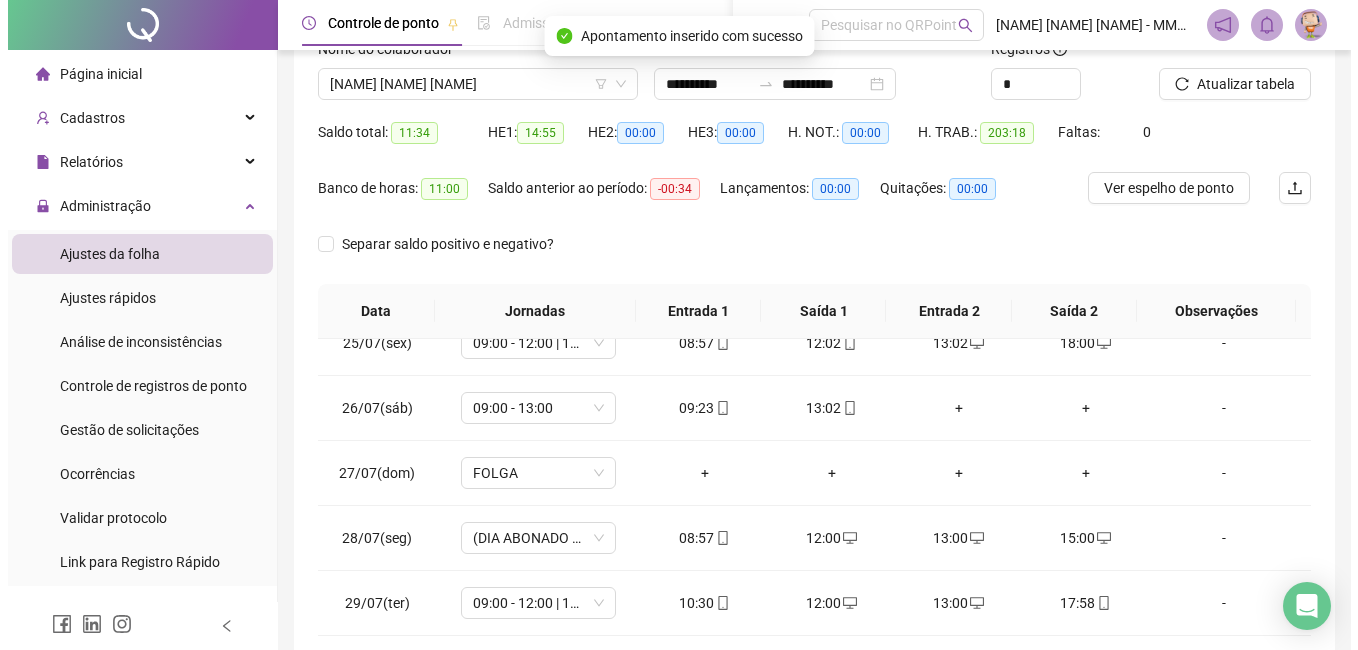 scroll, scrollTop: 0, scrollLeft: 0, axis: both 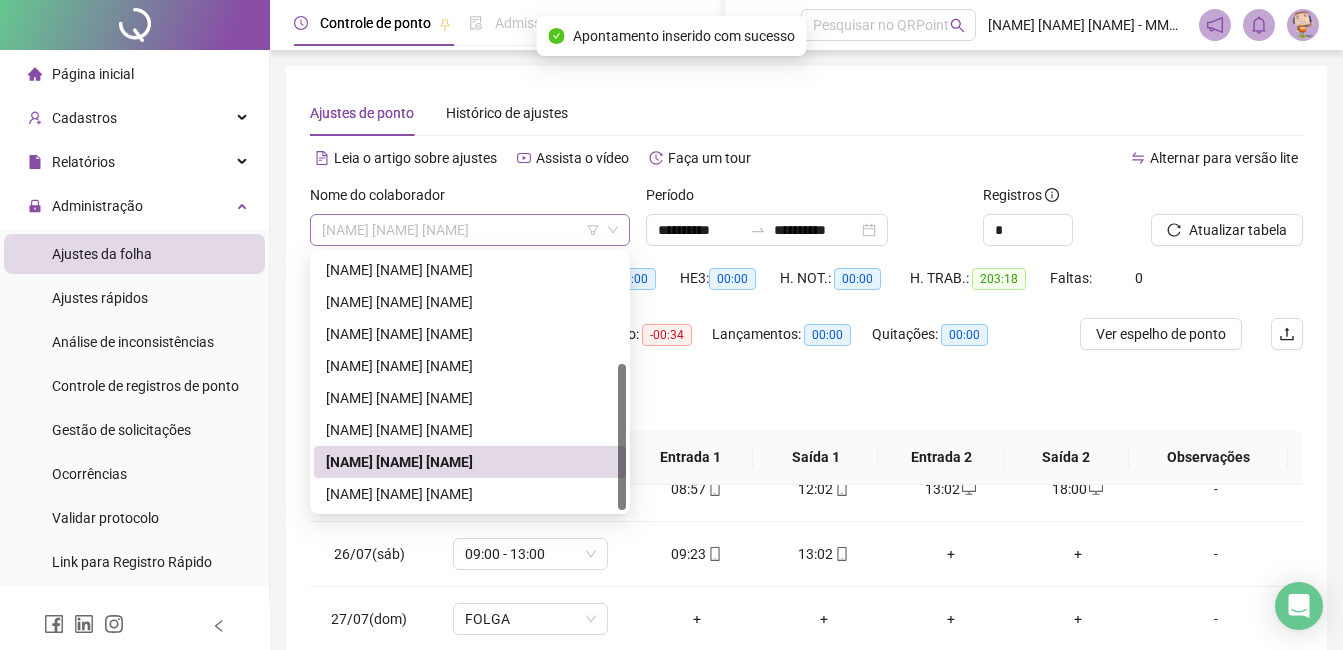 click on "[NAME] [NAME] [NAME]" at bounding box center (470, 230) 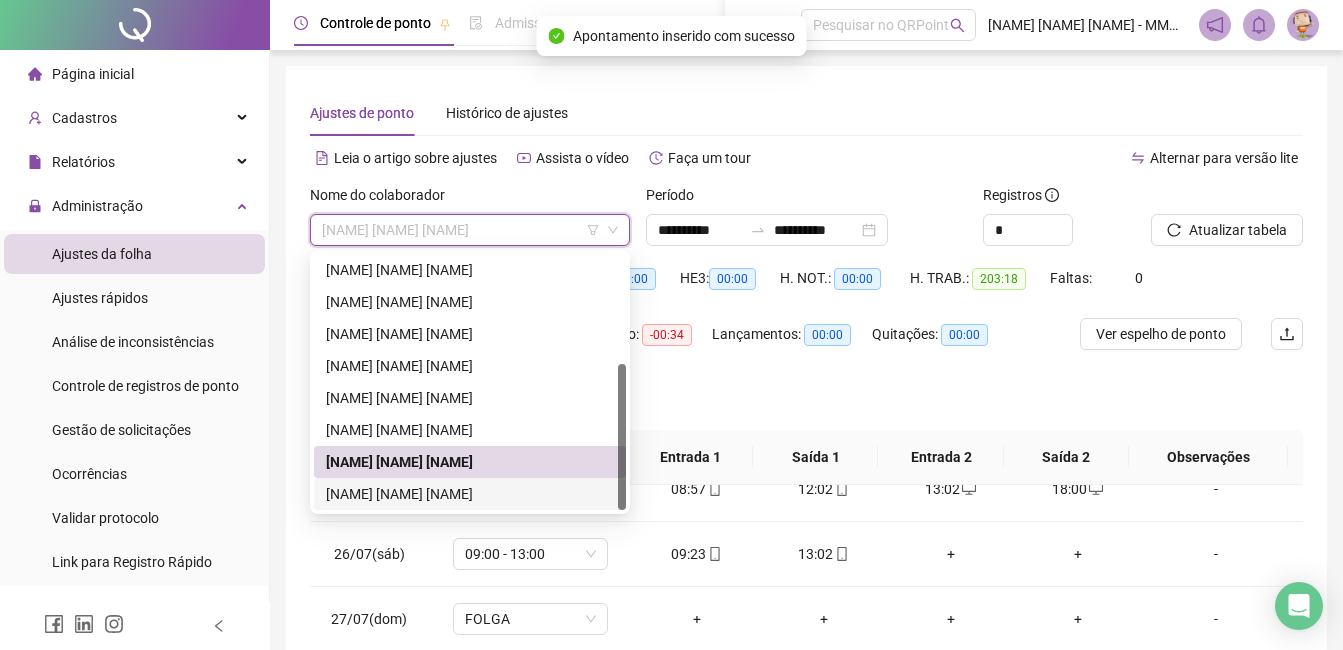 click on "[NAME] [NAME] [NAME]" at bounding box center (470, 494) 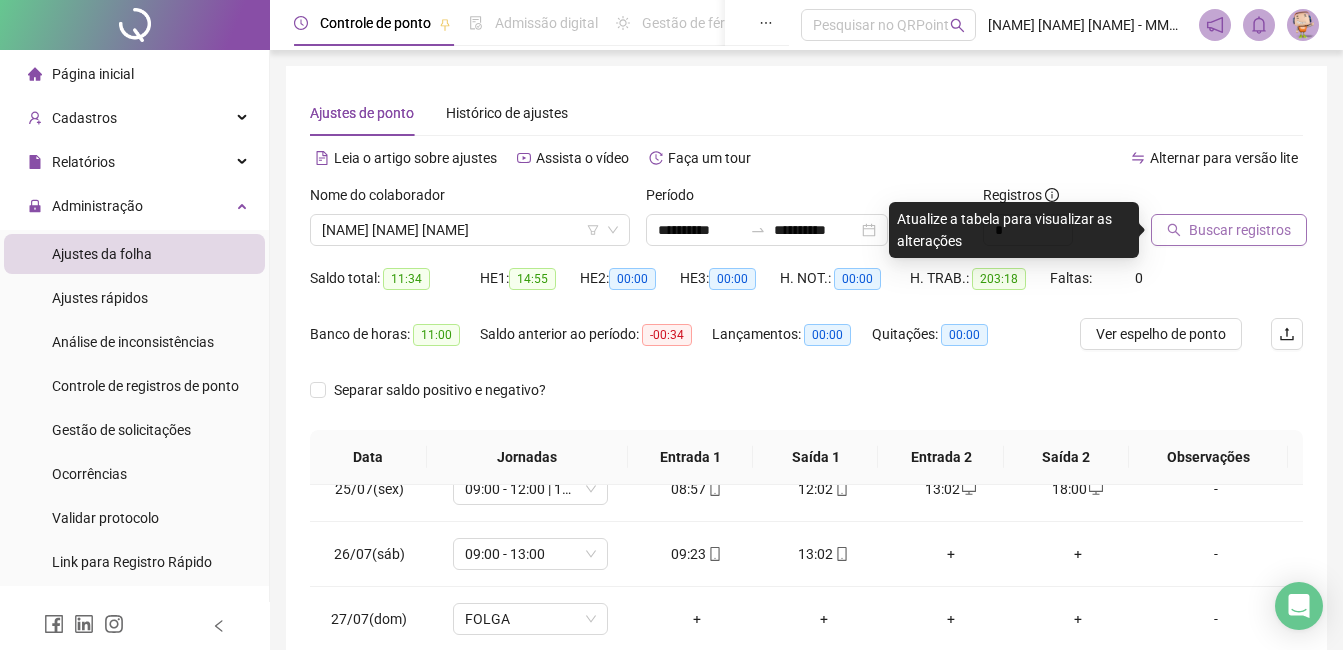 drag, startPoint x: 1200, startPoint y: 252, endPoint x: 1205, endPoint y: 234, distance: 18.681541 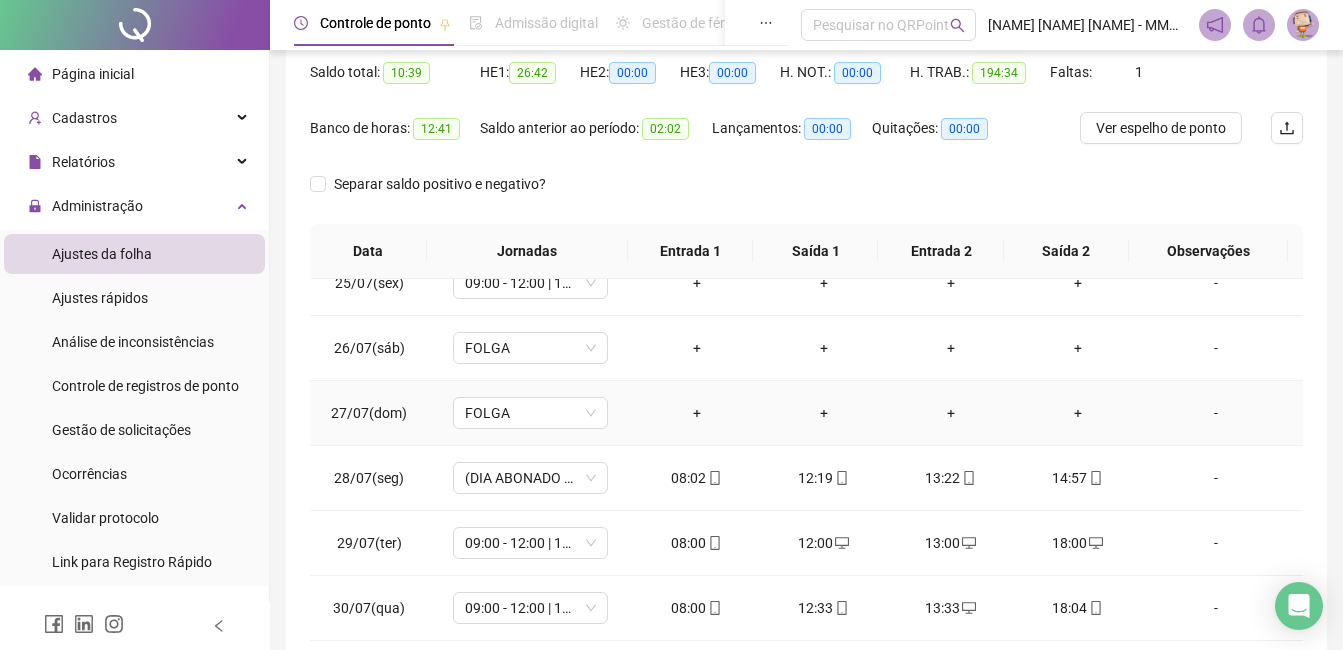 scroll, scrollTop: 372, scrollLeft: 0, axis: vertical 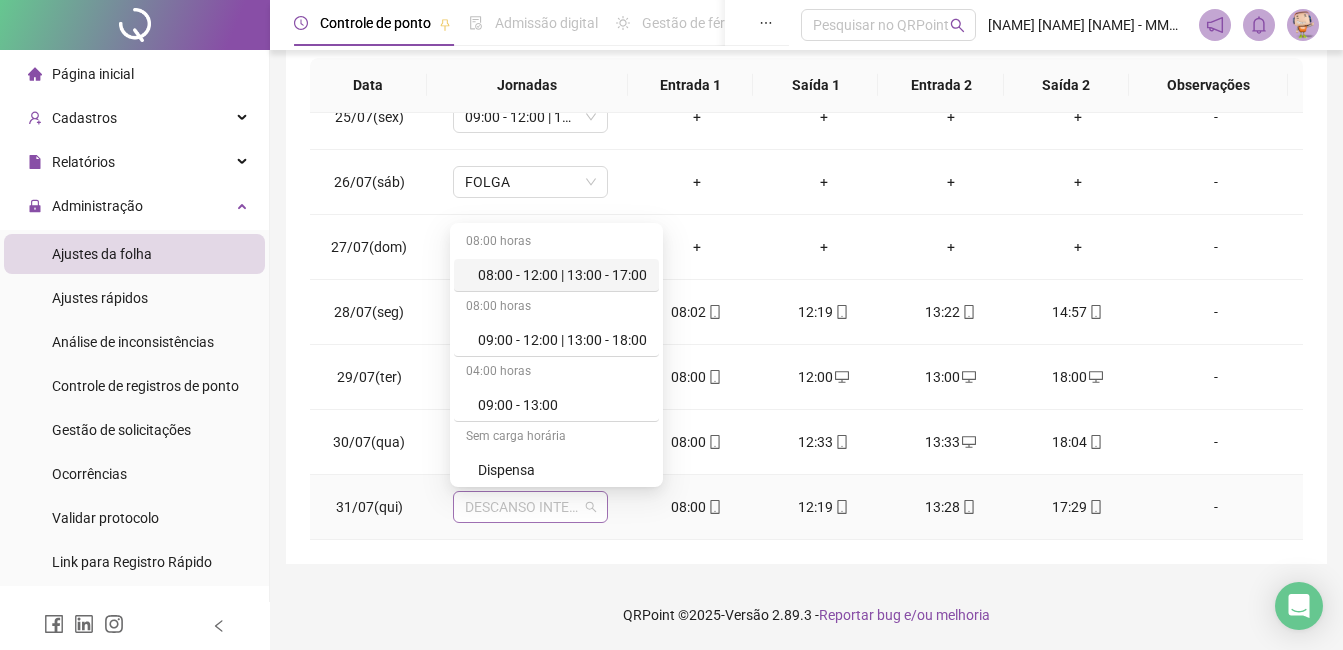 click on "DESCANSO INTER-JORNADA" at bounding box center [530, 507] 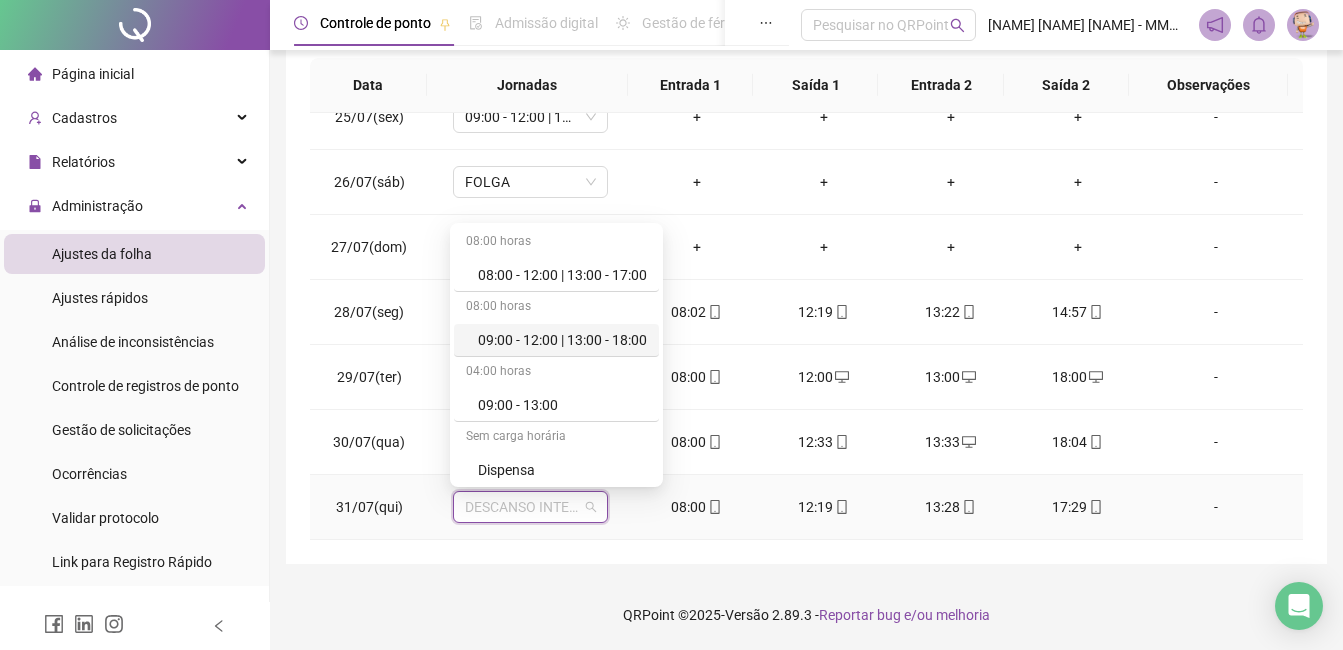 drag, startPoint x: 587, startPoint y: 344, endPoint x: 642, endPoint y: 376, distance: 63.631752 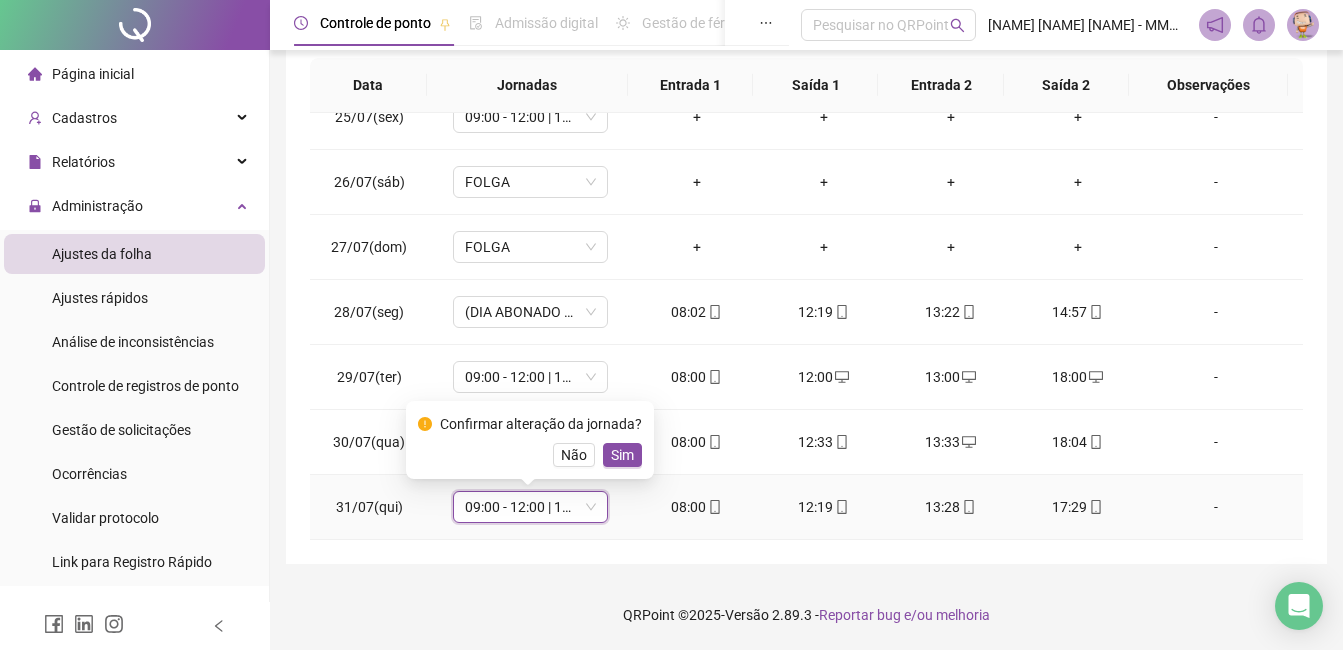 click on "Confirmar alteração da jornada? Não Sim" at bounding box center [530, 440] 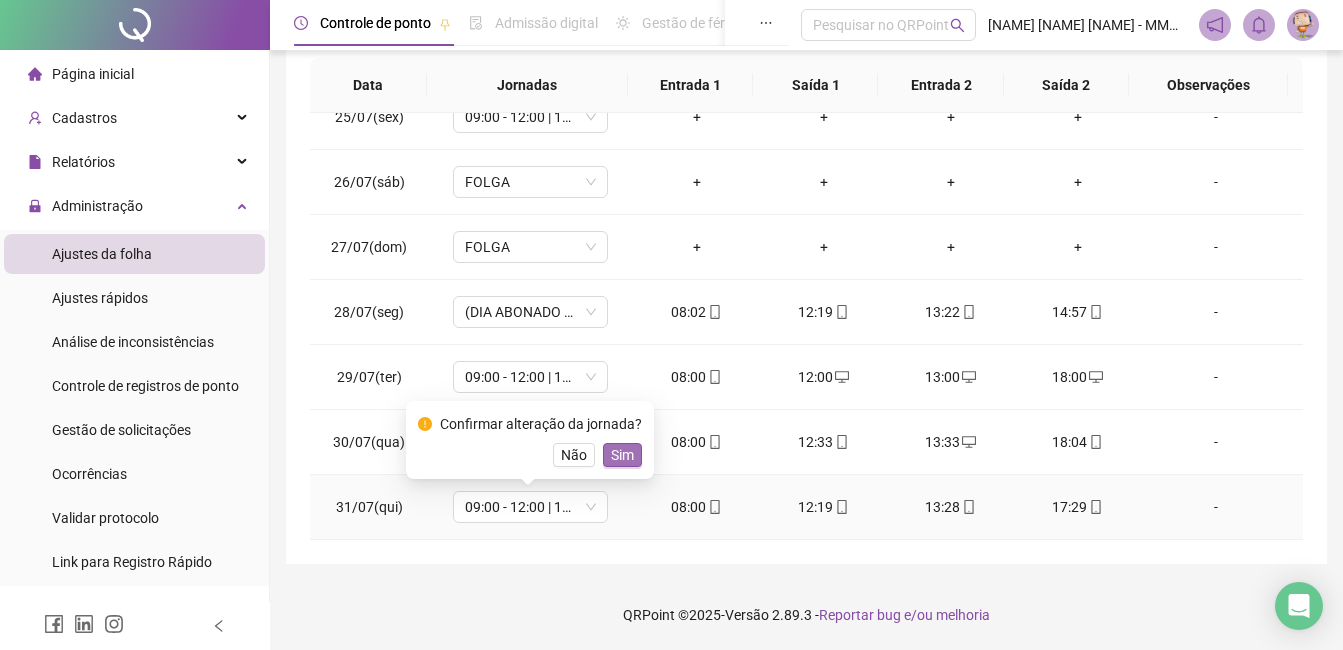 click on "Sim" at bounding box center (622, 455) 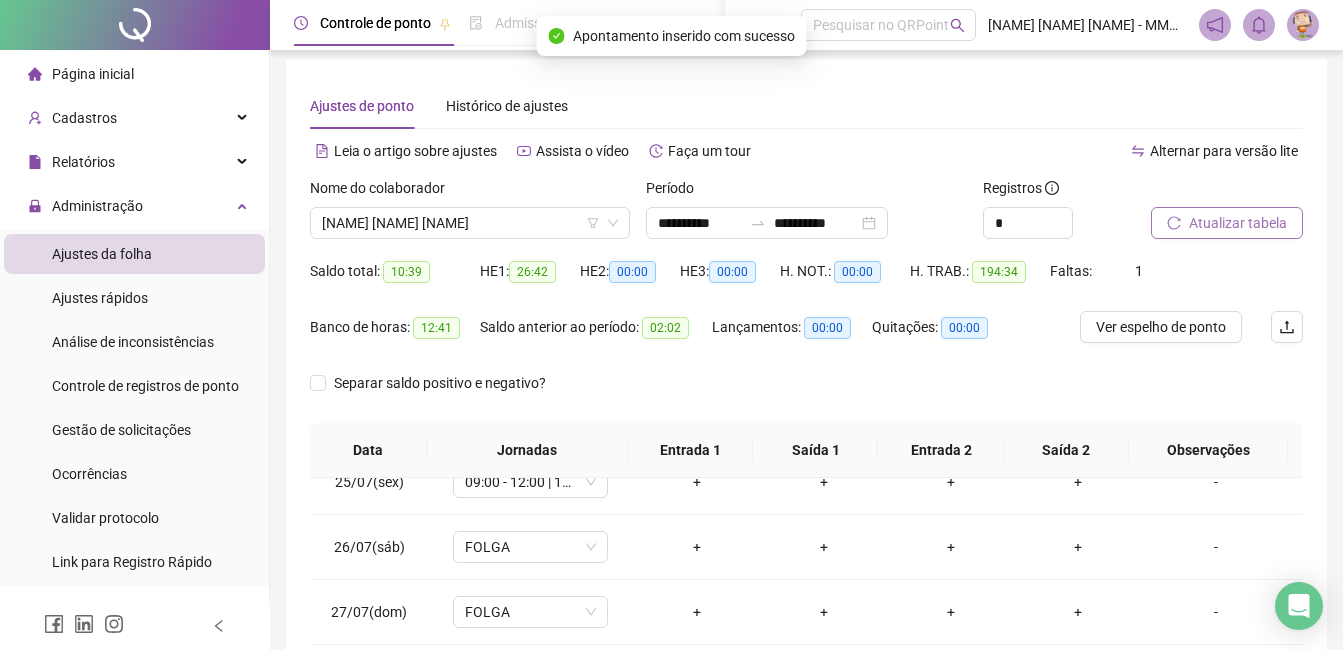 scroll, scrollTop: 0, scrollLeft: 0, axis: both 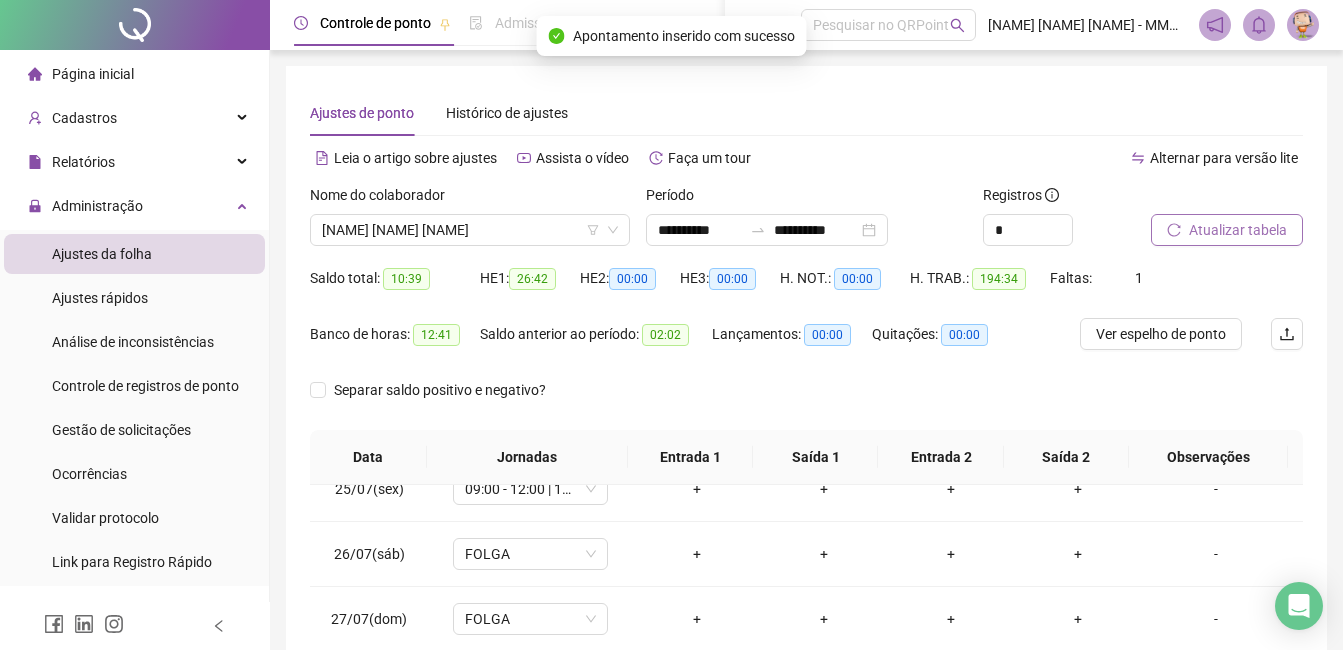 click on "Atualizar tabela" at bounding box center [1227, 230] 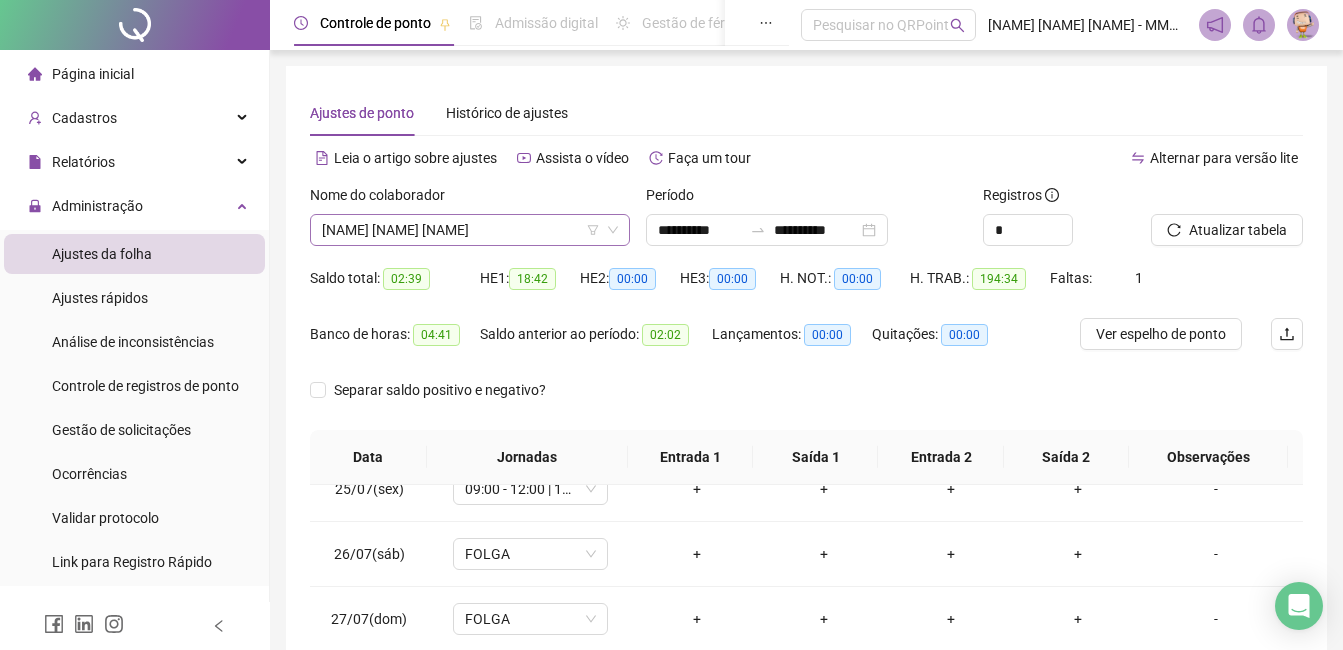 click on "[NAME] [NAME] [NAME]" at bounding box center (470, 230) 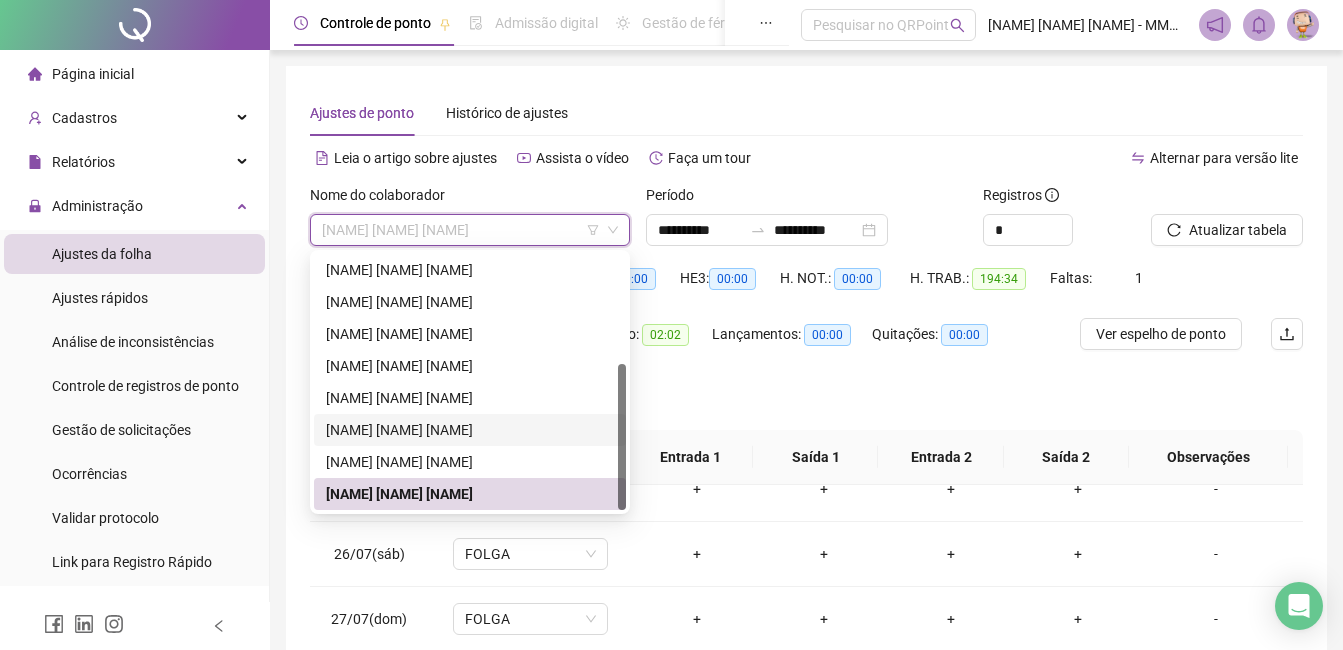 click on "[NAME] [NAME] [NAME]" at bounding box center [470, 462] 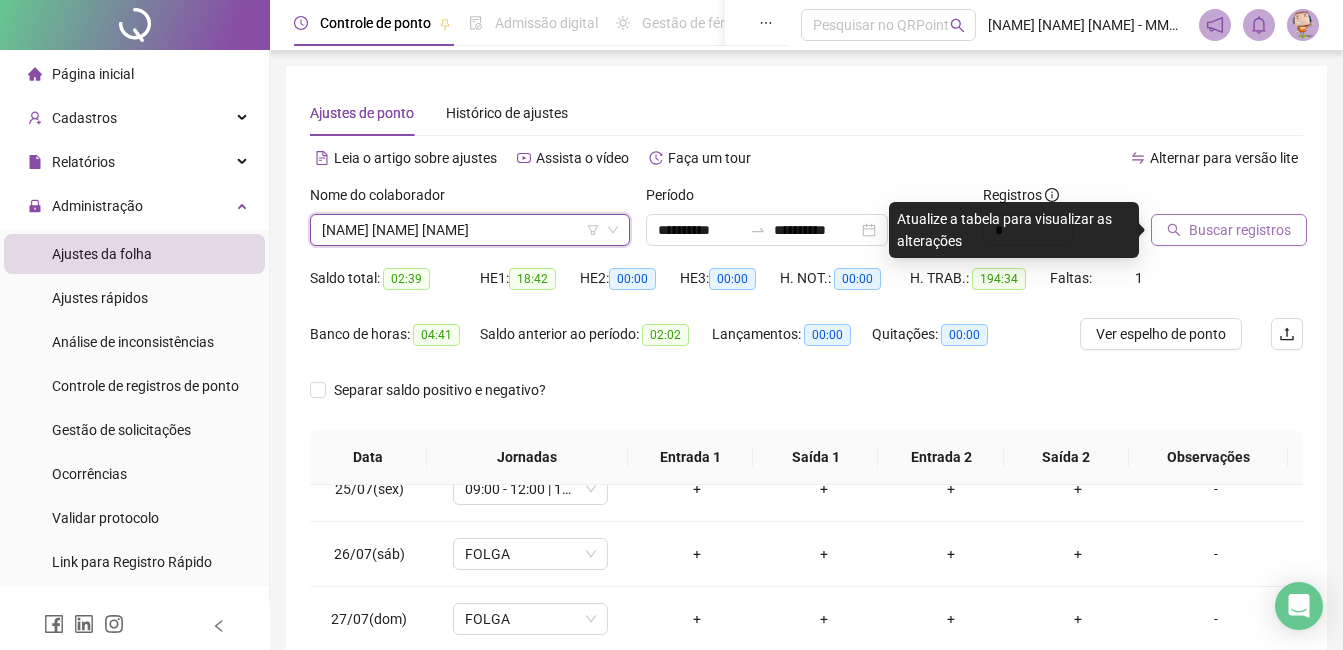 click on "Buscar registros" at bounding box center [1240, 230] 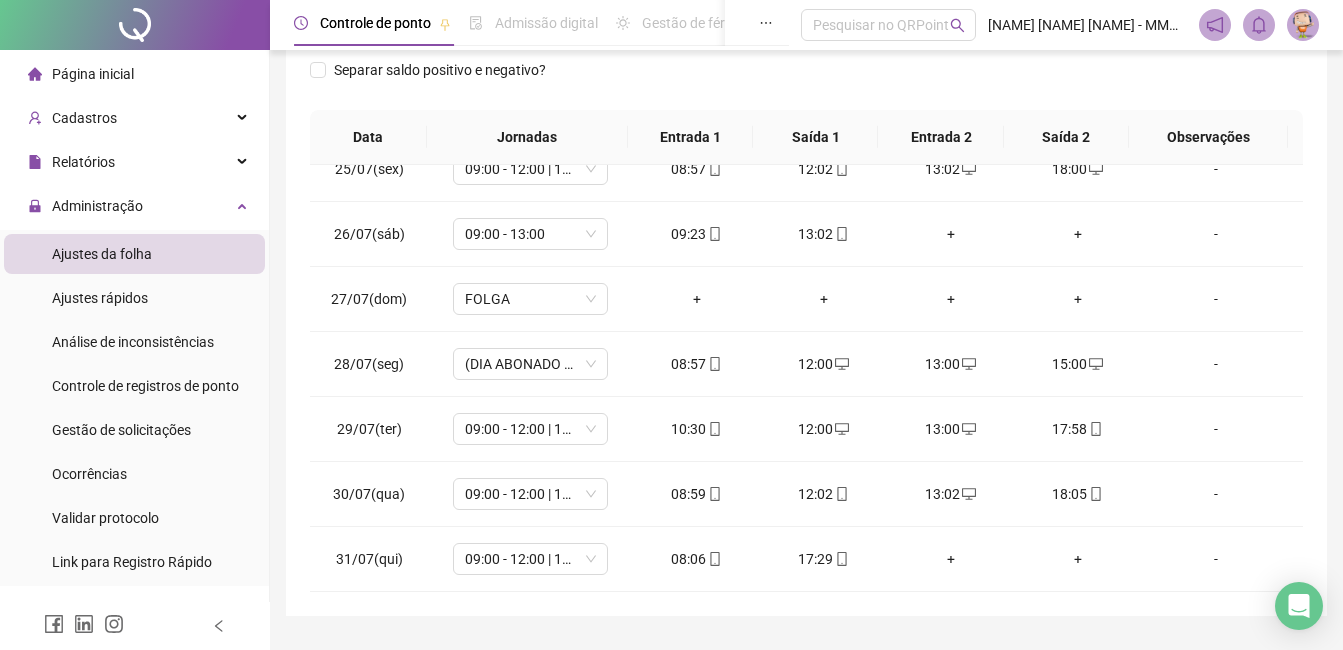scroll, scrollTop: 372, scrollLeft: 0, axis: vertical 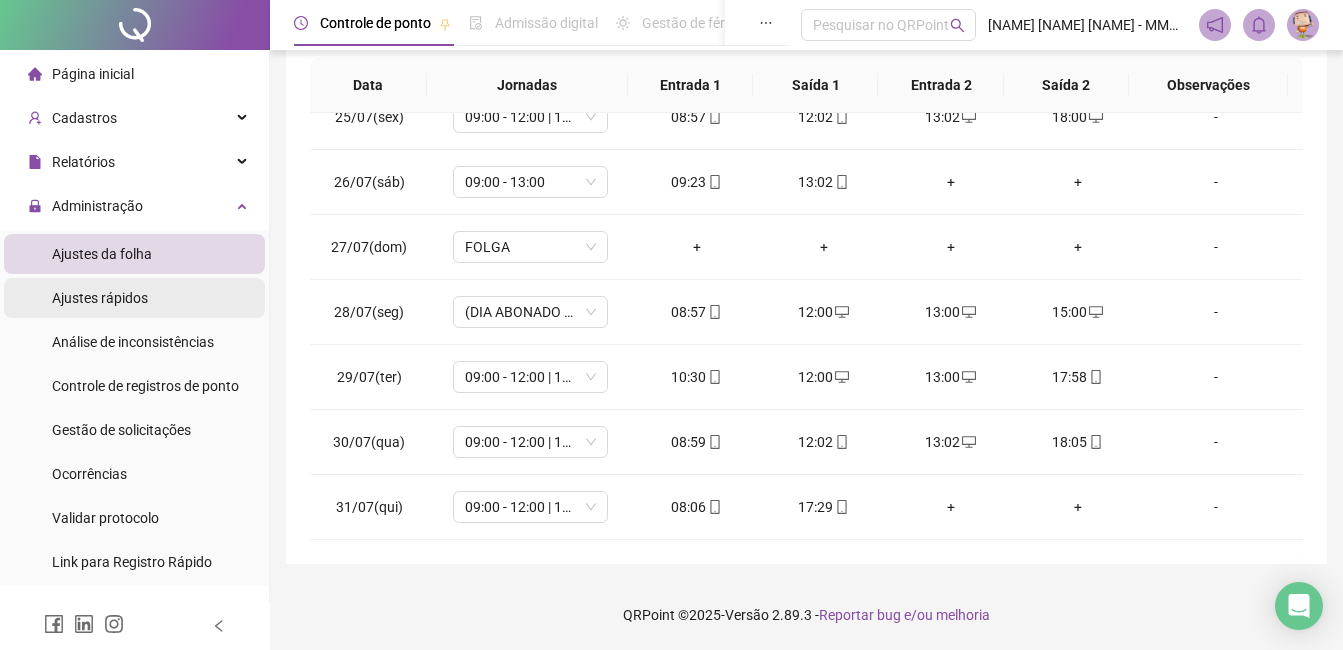 click on "Ajustes rápidos" at bounding box center [100, 298] 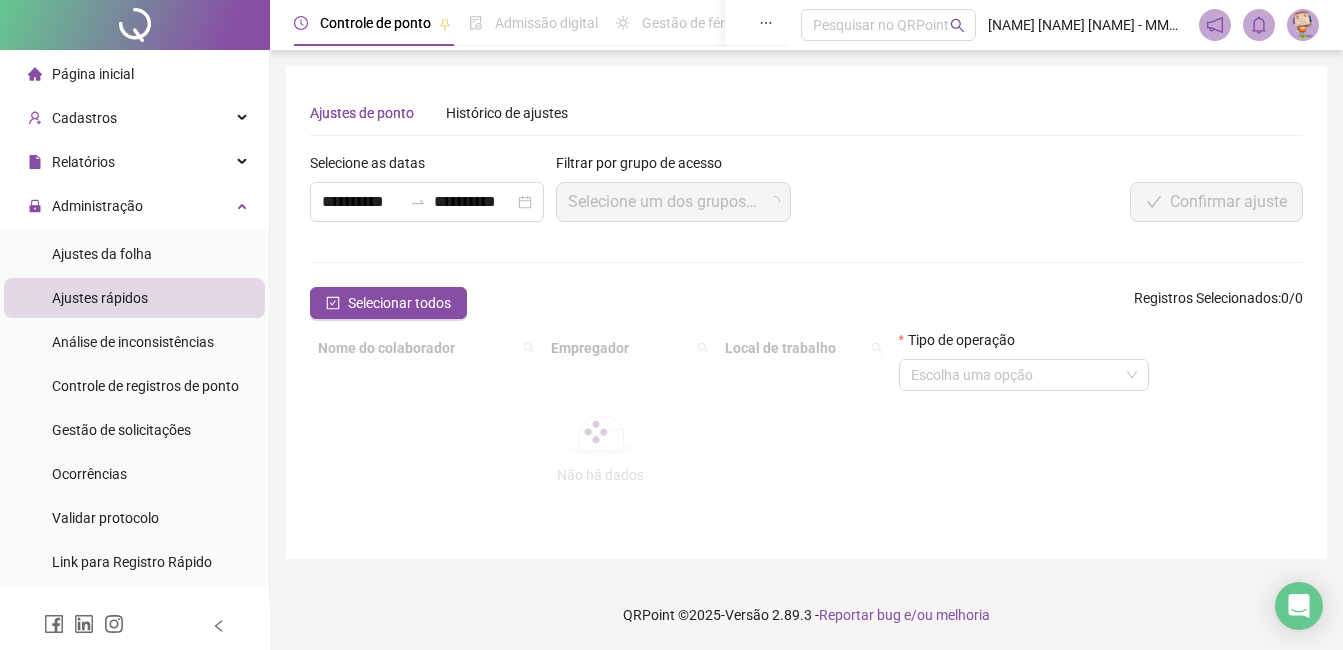scroll, scrollTop: 0, scrollLeft: 0, axis: both 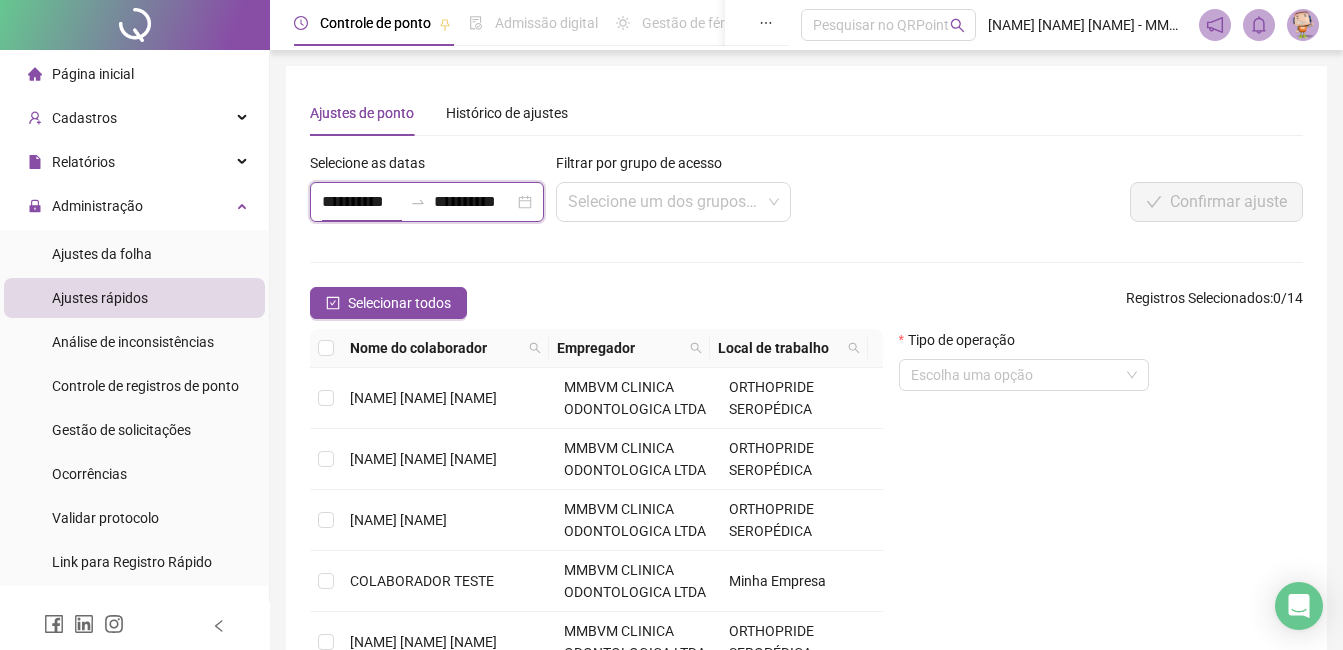 click on "**********" at bounding box center (362, 202) 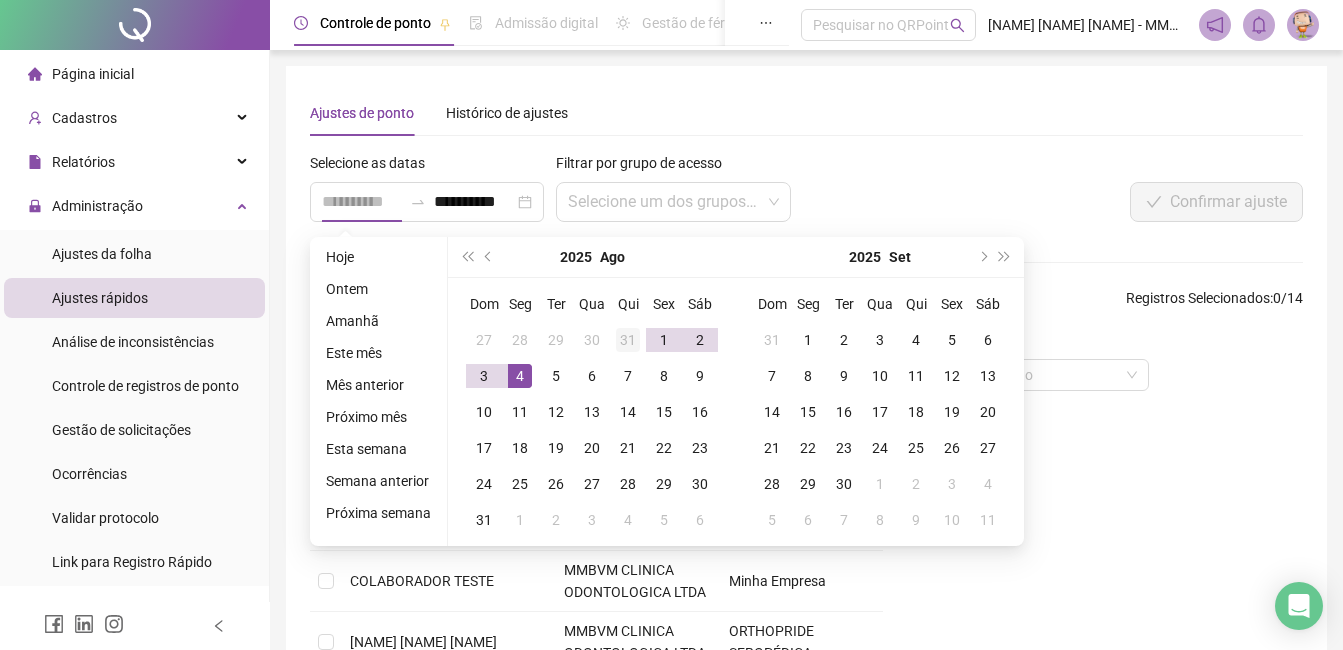 click on "31" at bounding box center [628, 340] 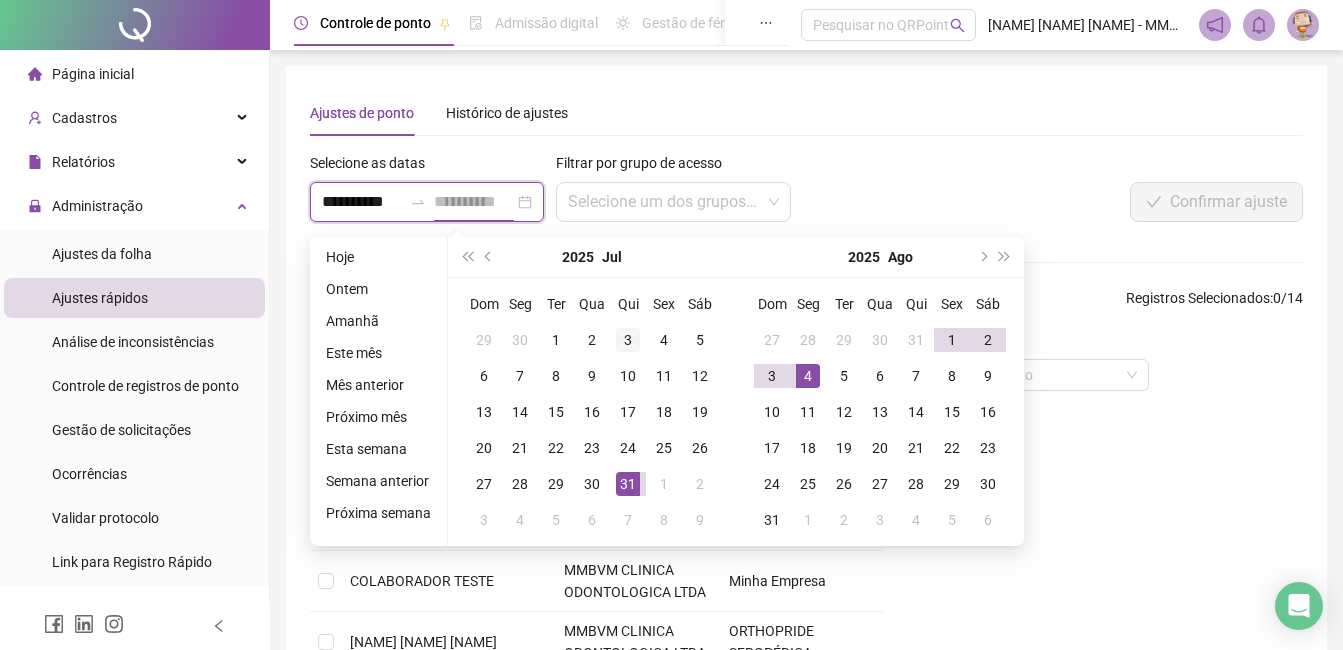 scroll, scrollTop: 0, scrollLeft: 1, axis: horizontal 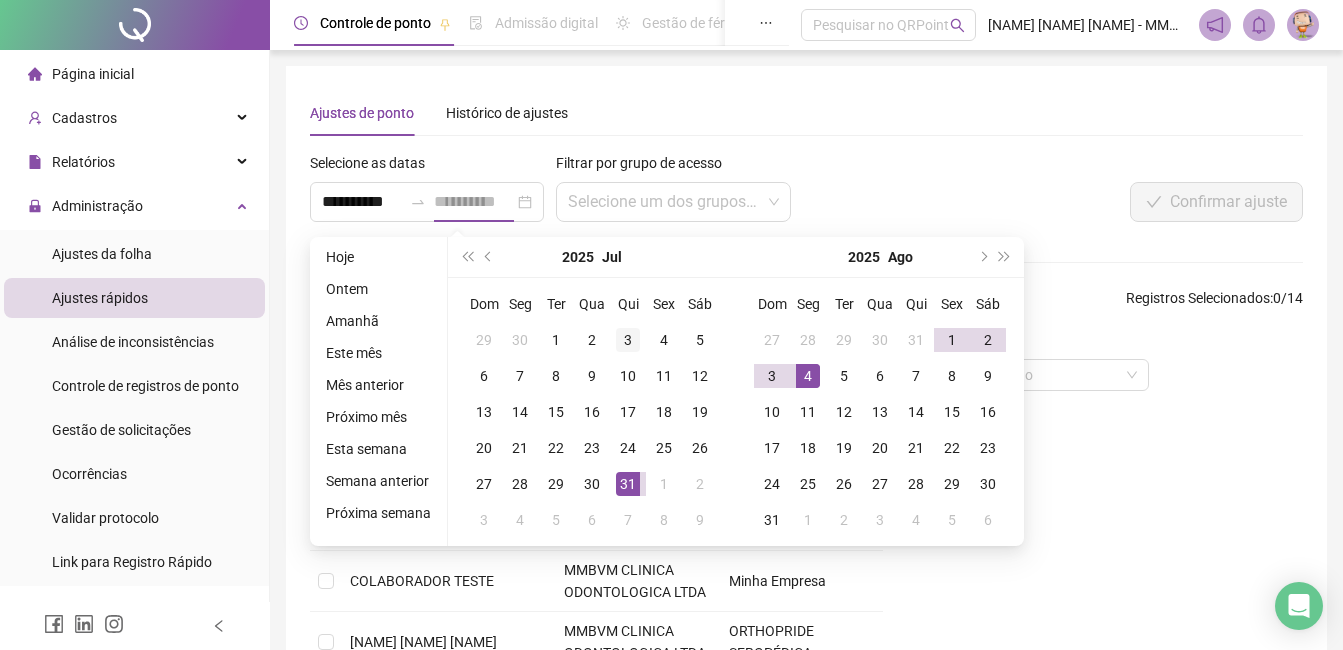click on "3" at bounding box center (628, 340) 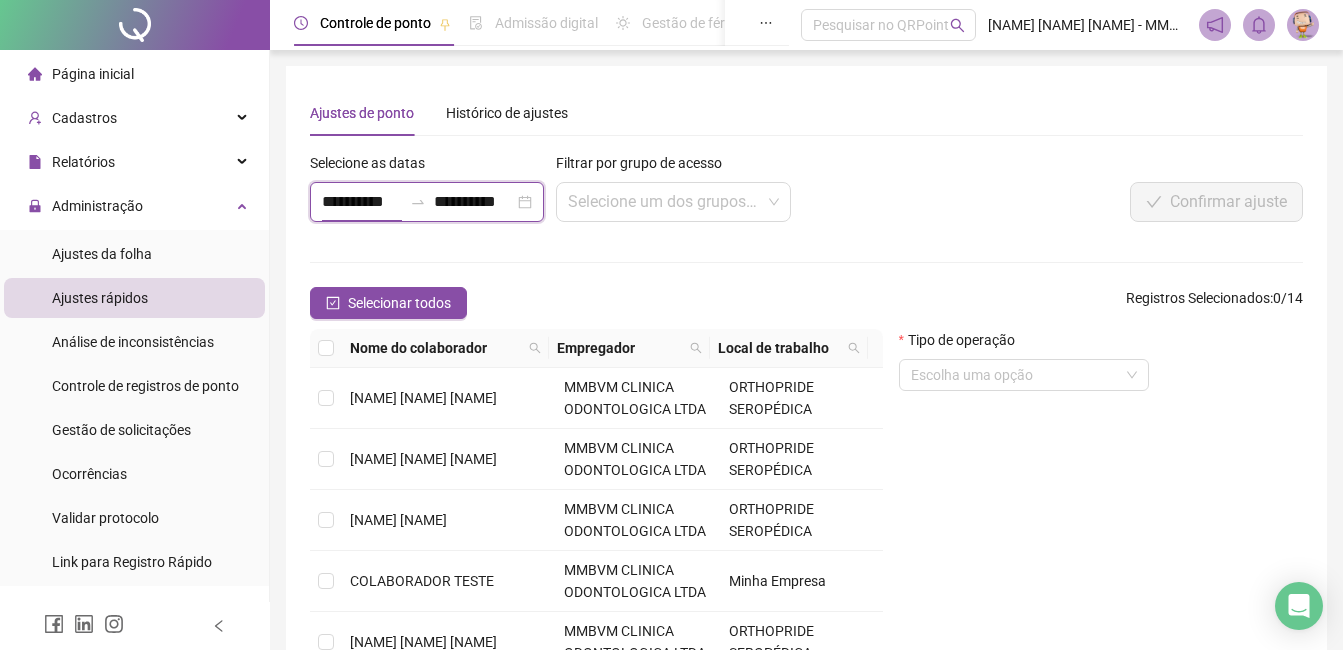 click on "**********" at bounding box center [362, 202] 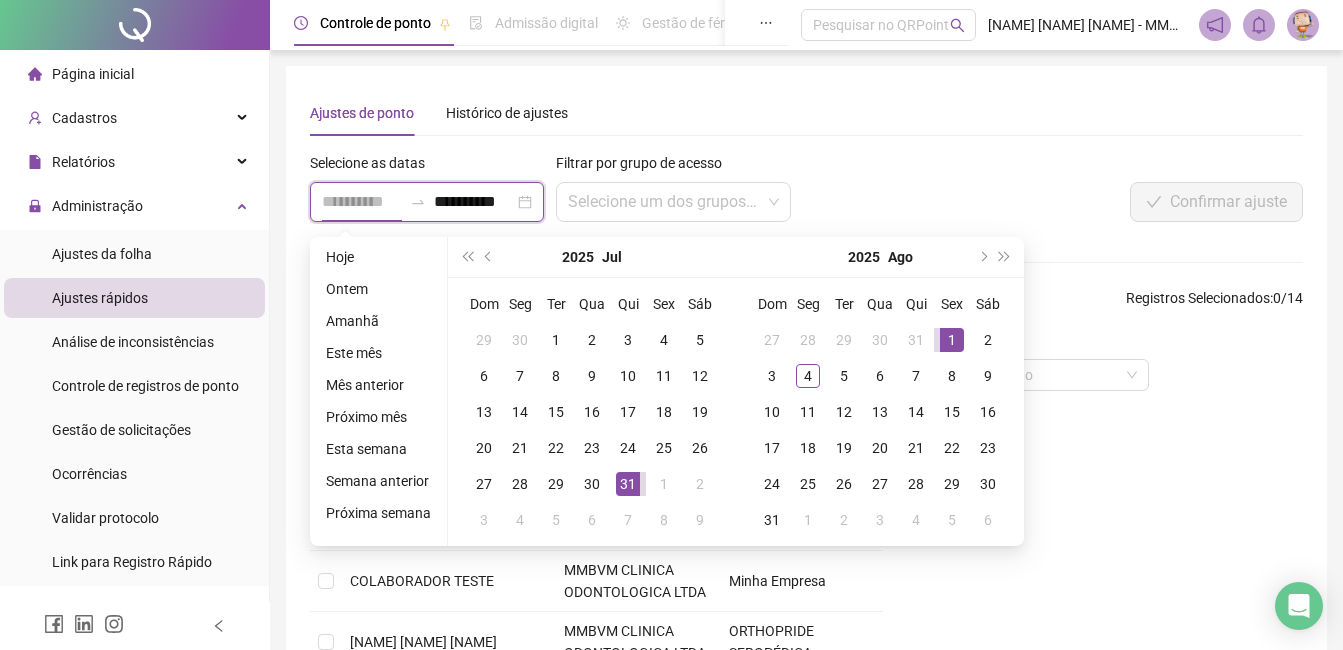type on "**********" 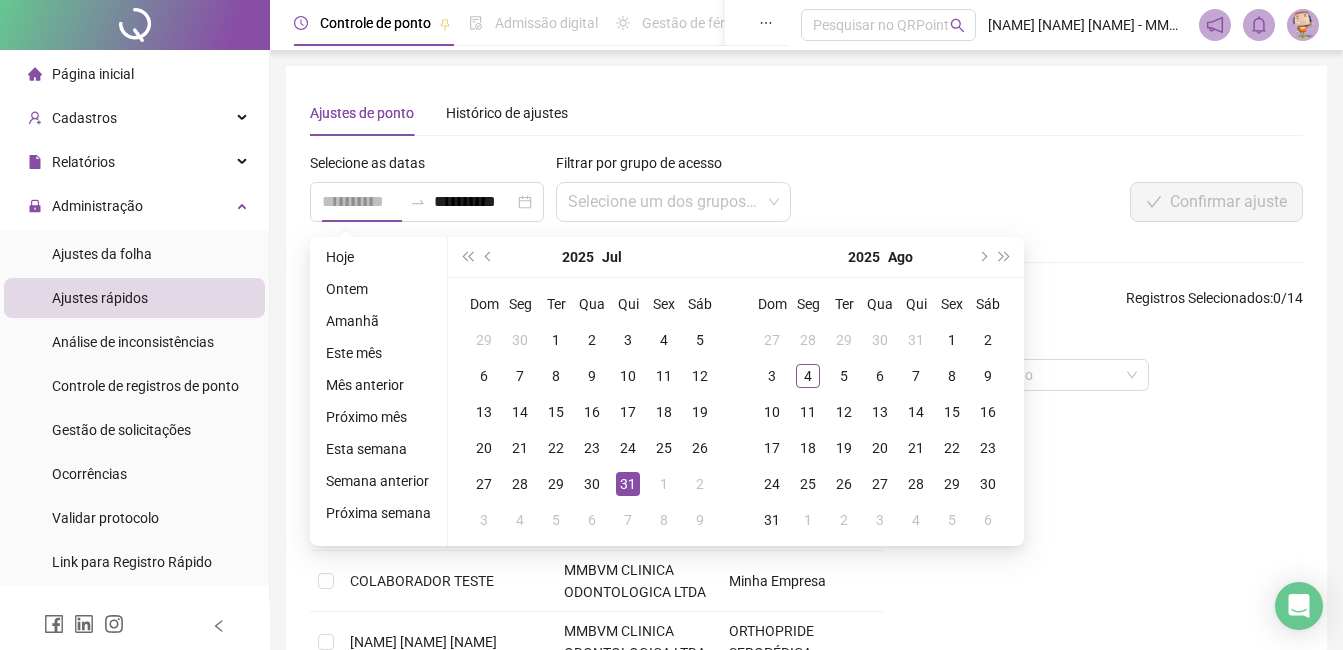 click on "31" at bounding box center [628, 484] 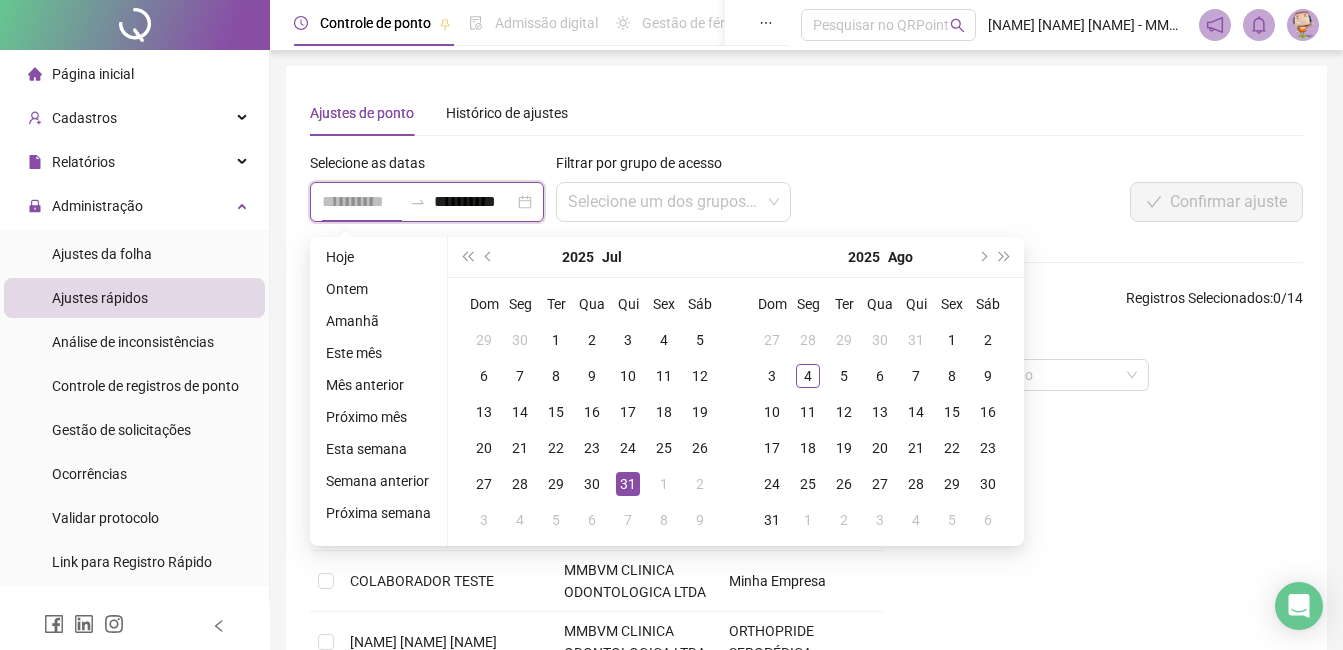 scroll, scrollTop: 0, scrollLeft: 1, axis: horizontal 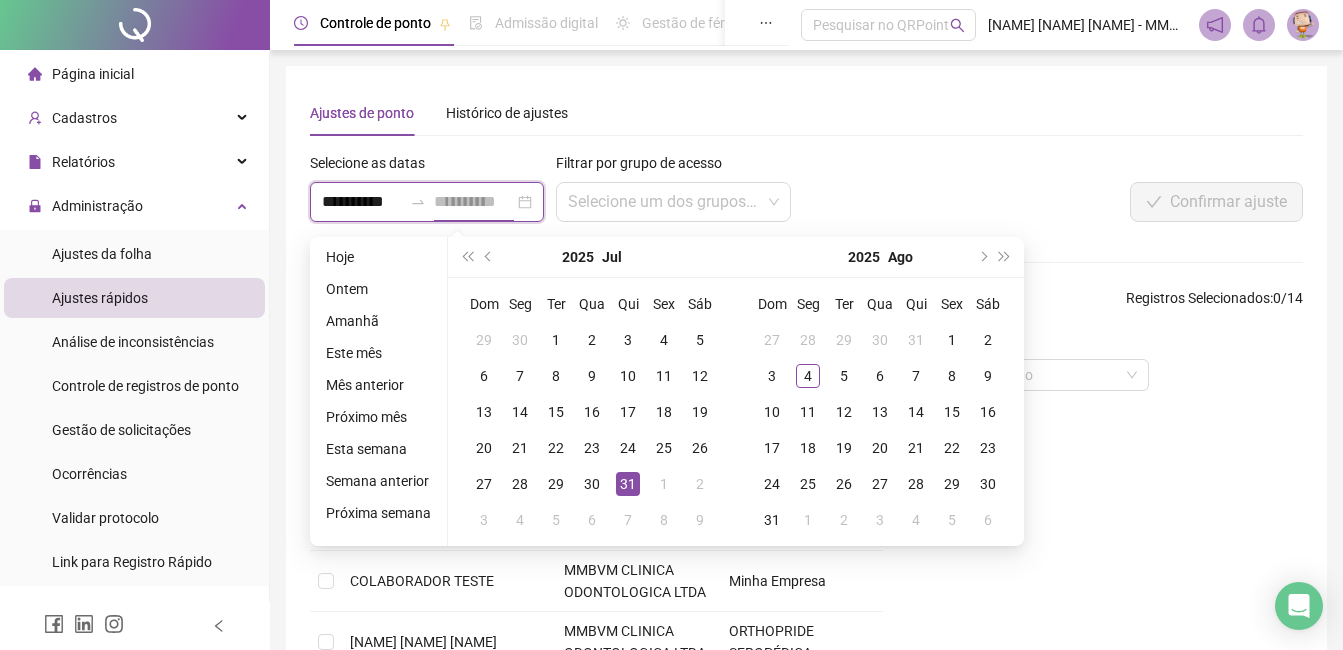type on "**********" 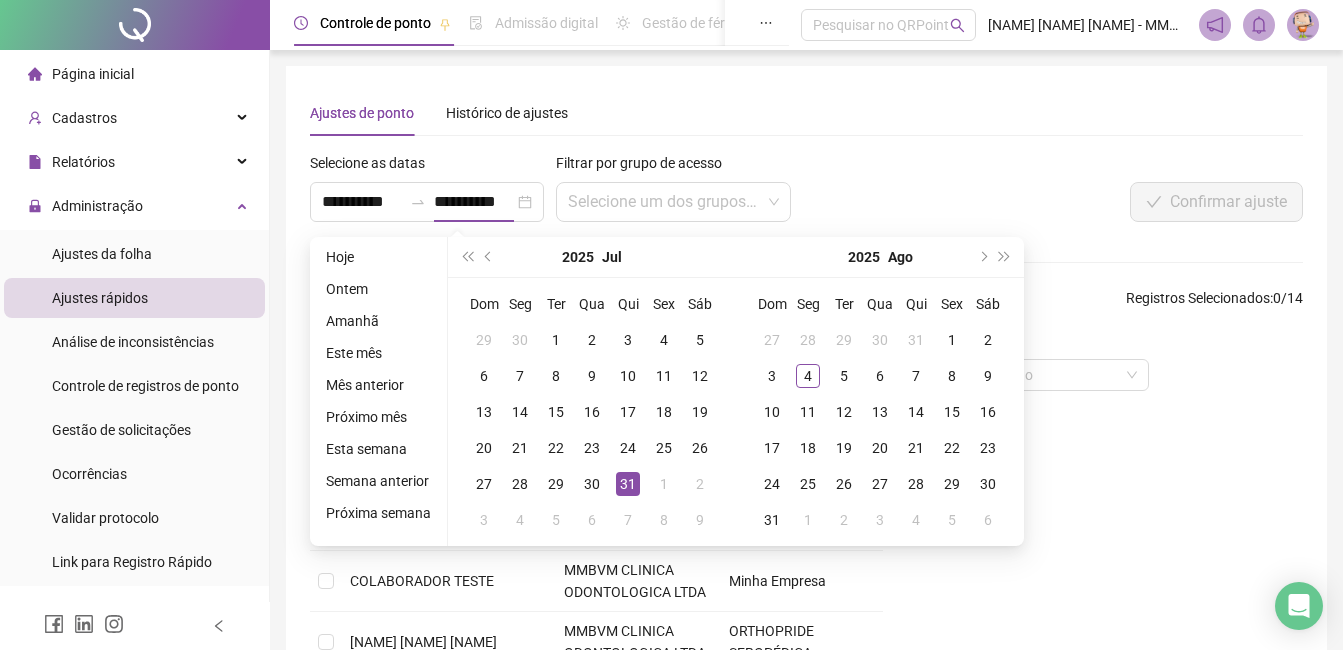 click on "Confirmar ajuste" at bounding box center (1096, 202) 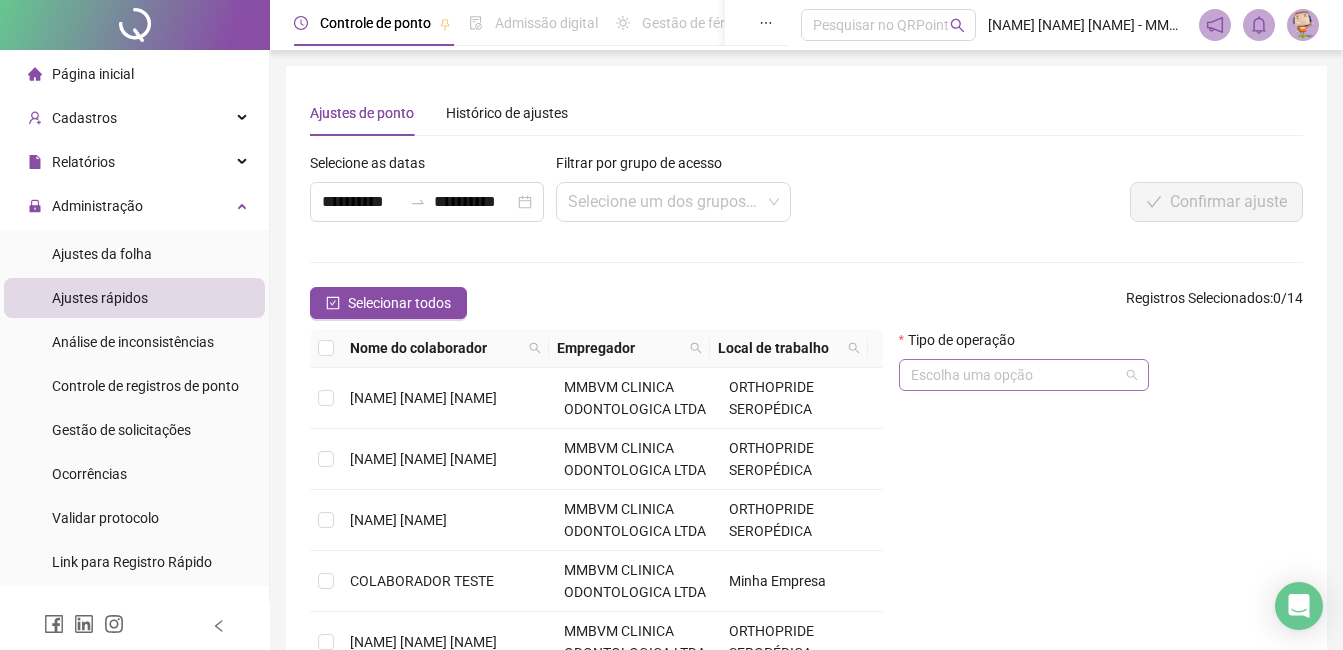 click at bounding box center [1015, 375] 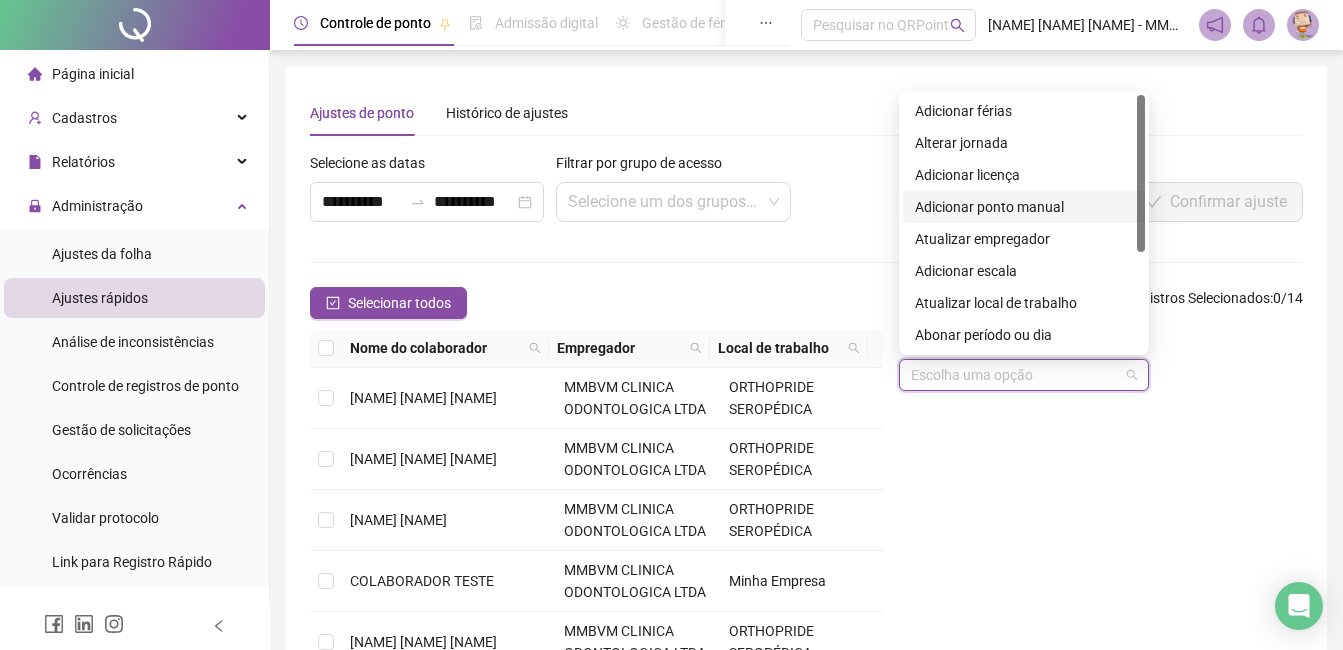 click on "Adicionar ponto manual" at bounding box center (1024, 207) 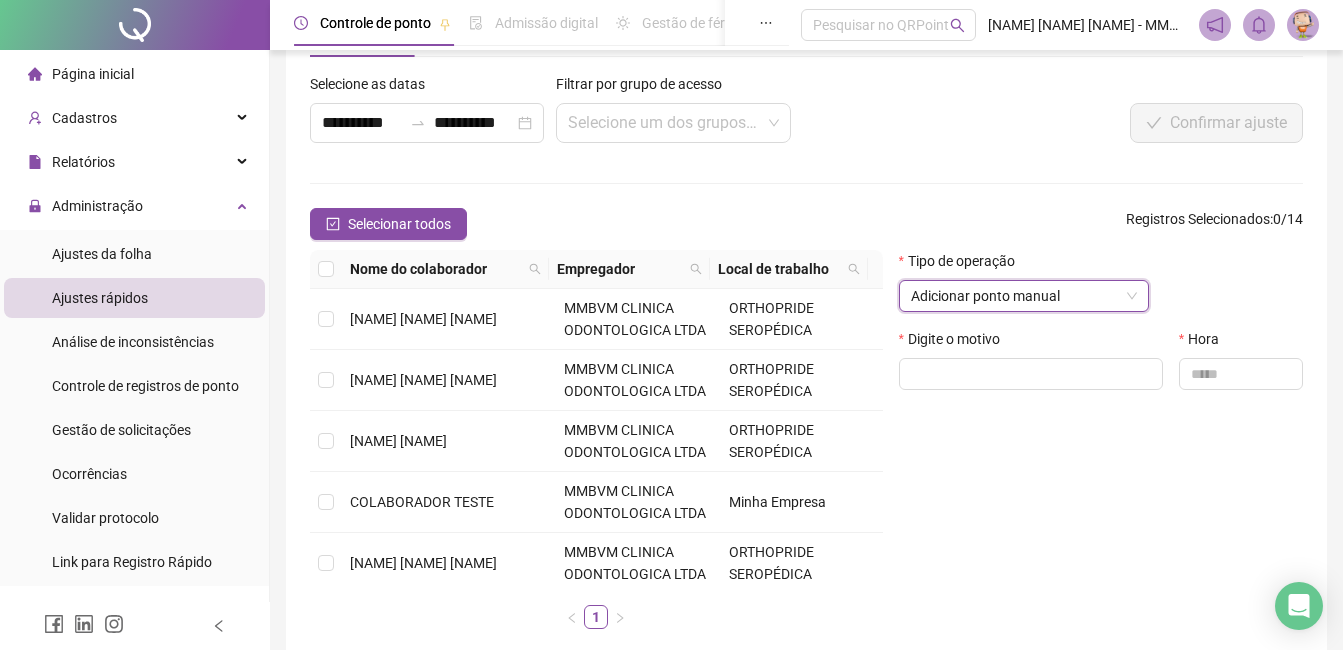 scroll, scrollTop: 184, scrollLeft: 0, axis: vertical 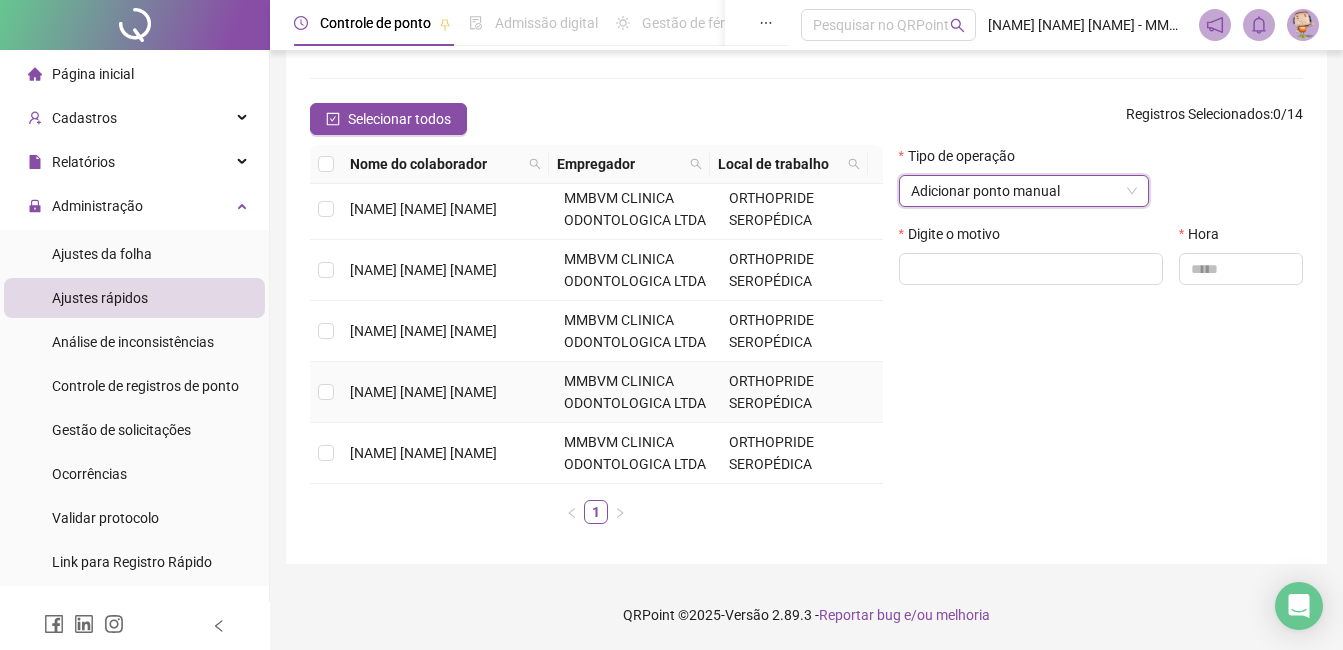 click on "[NAME] [NAME] [NAME]" at bounding box center (449, 392) 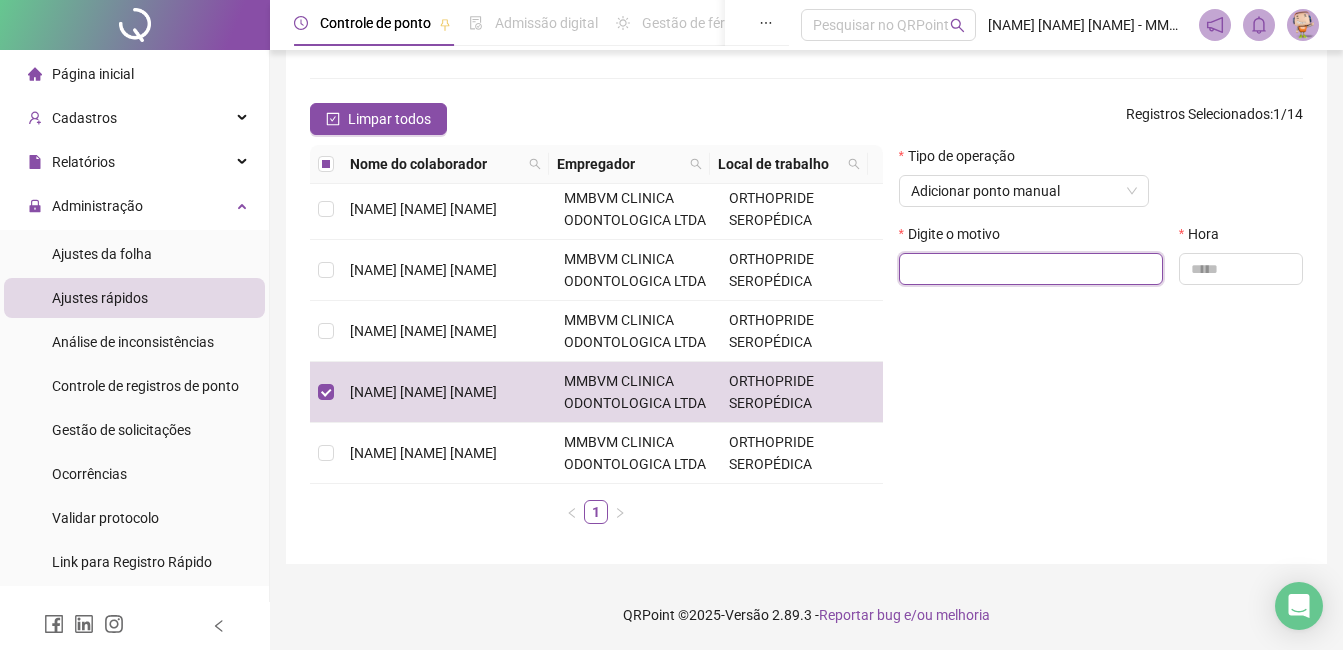 click at bounding box center [1031, 269] 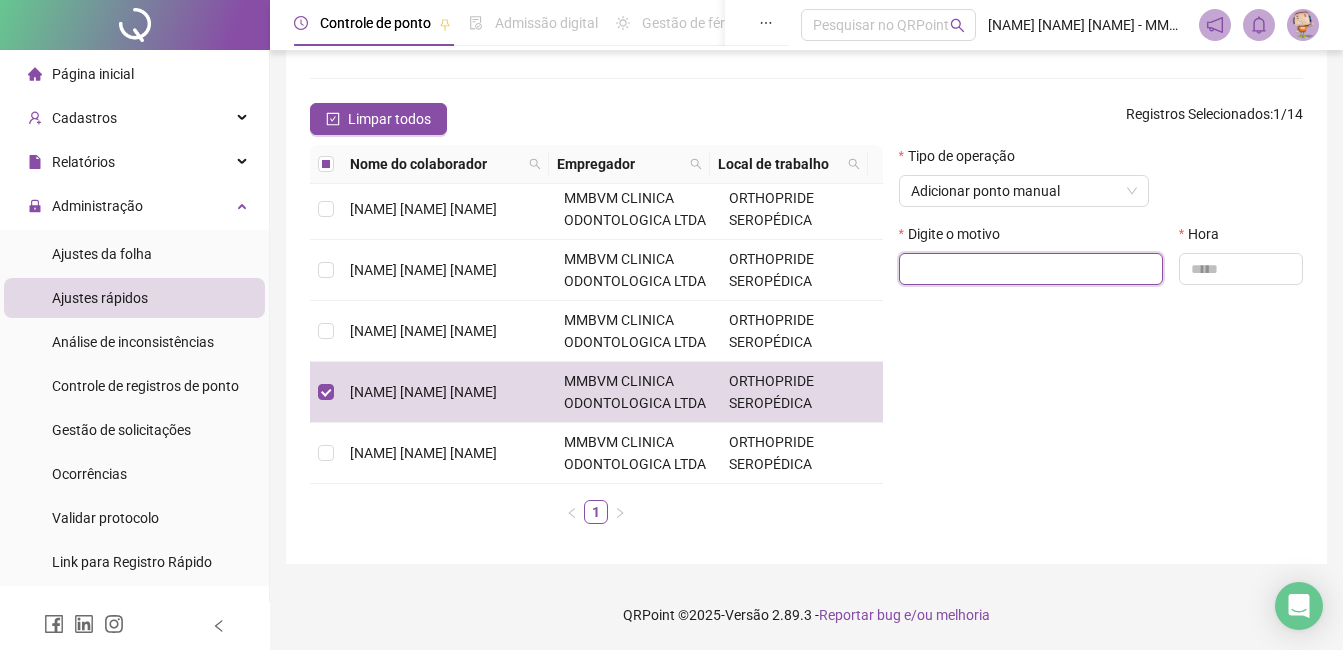 paste on "********" 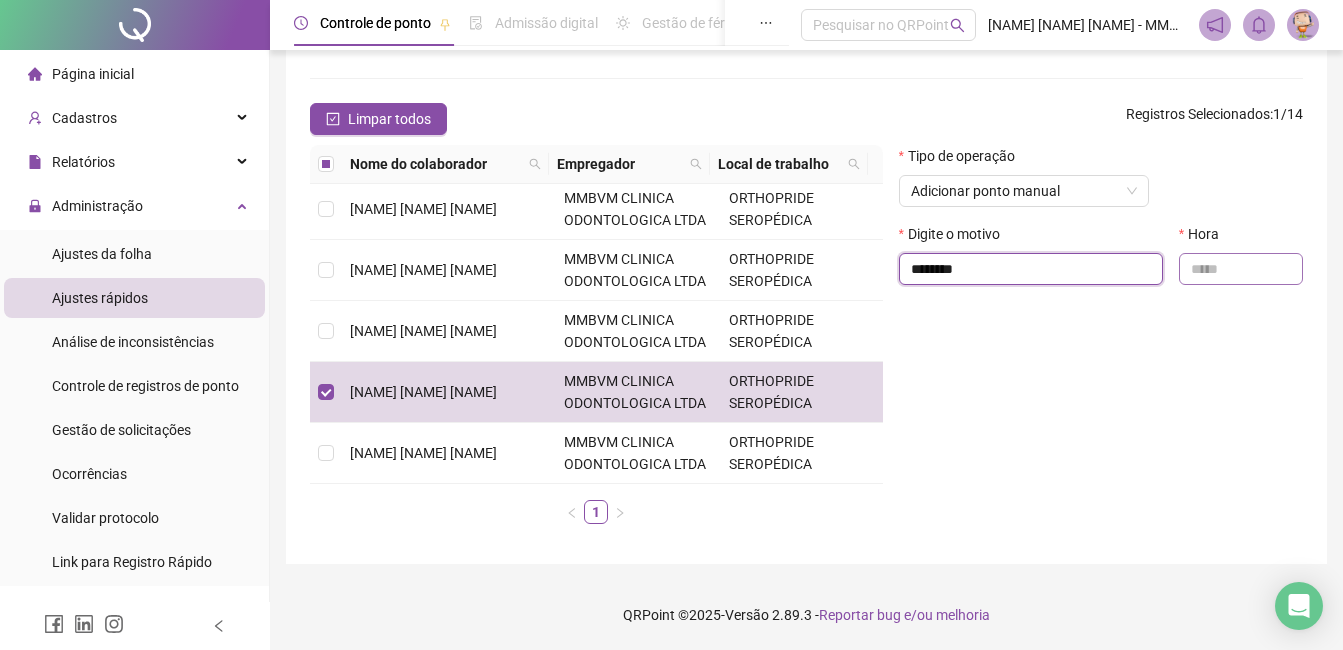 type on "********" 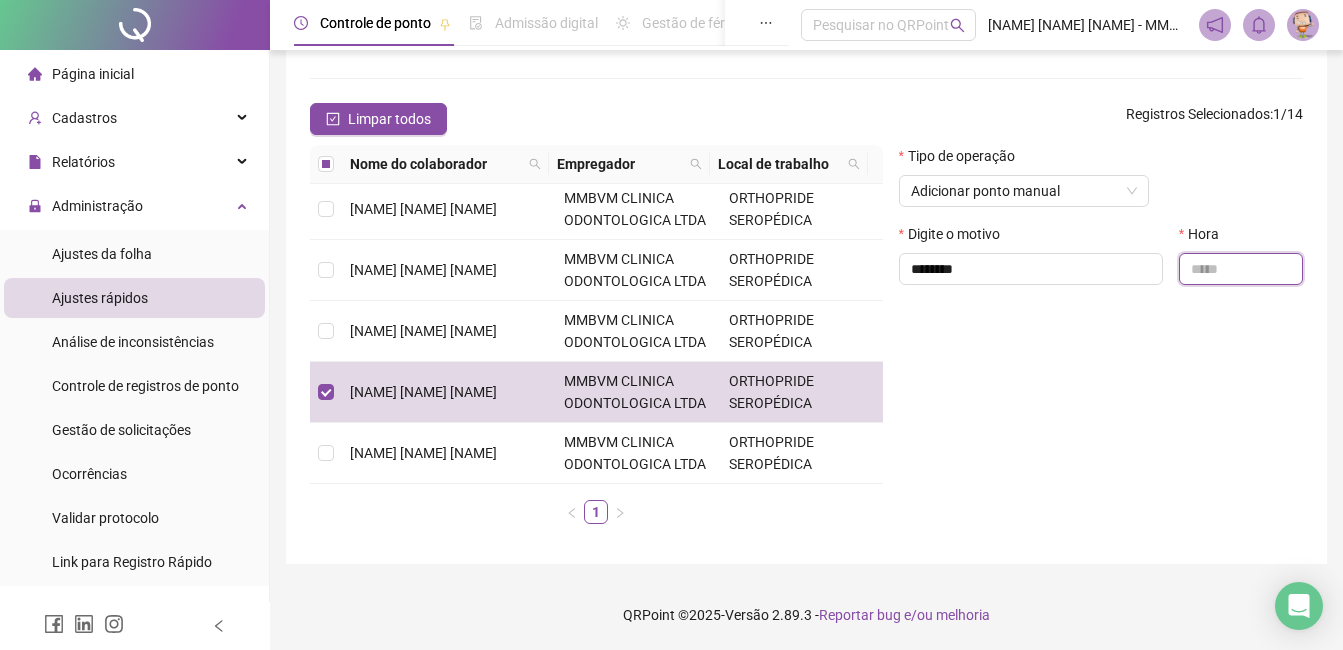 click at bounding box center (1241, 269) 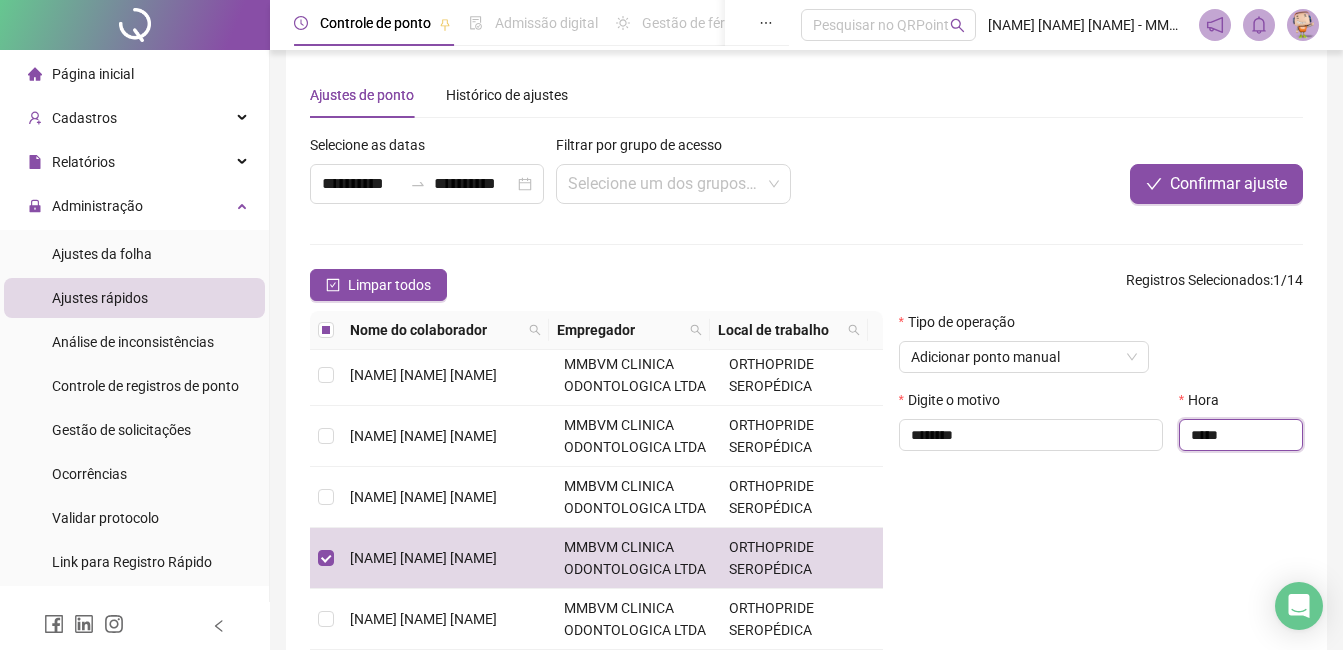 scroll, scrollTop: 0, scrollLeft: 0, axis: both 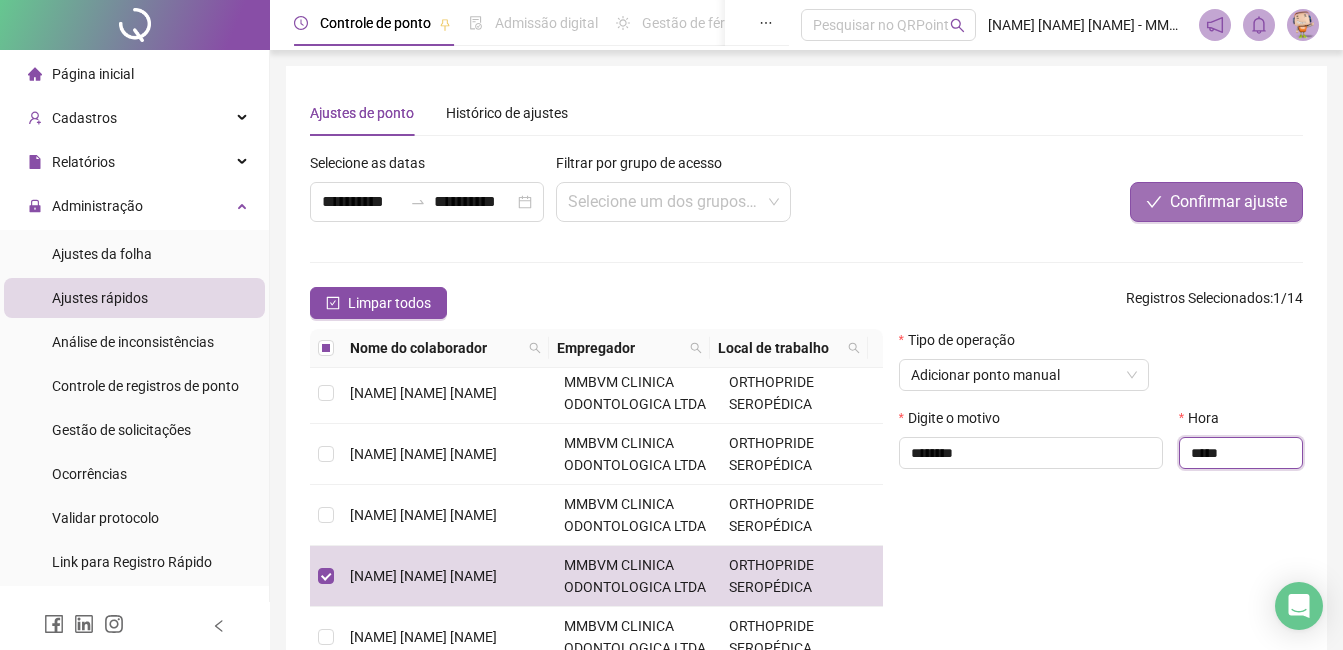 type on "*****" 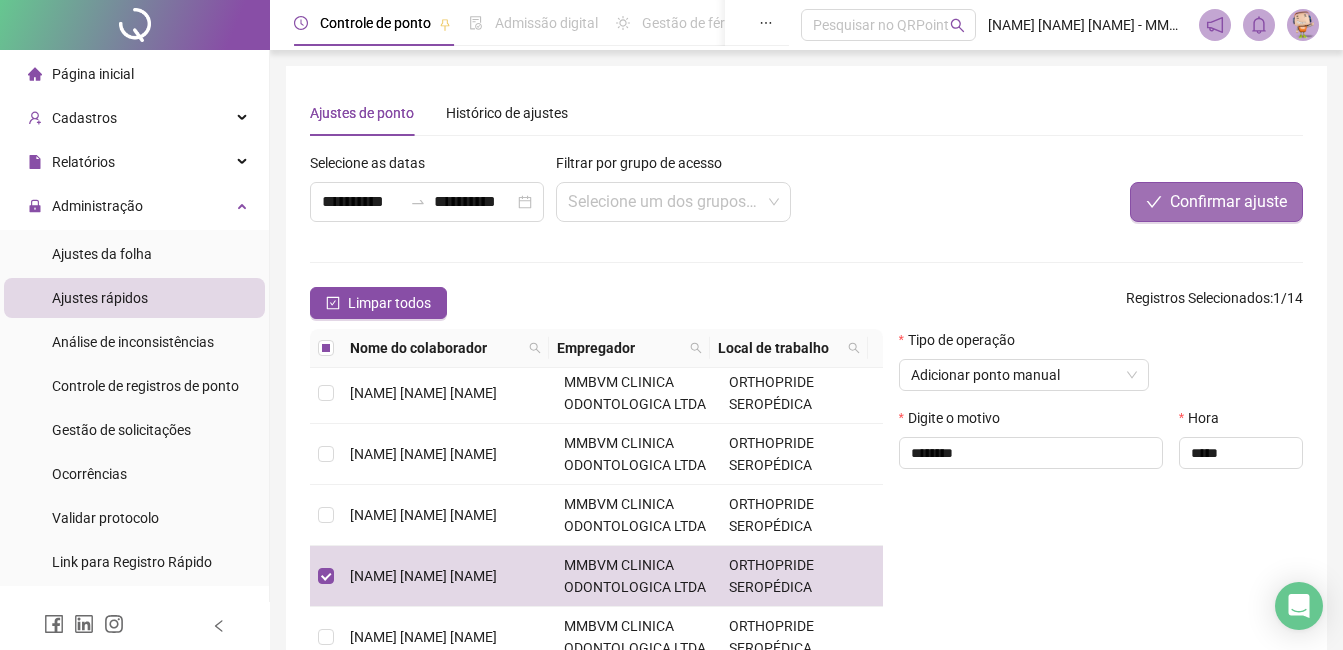 click on "Confirmar ajuste" at bounding box center (1228, 202) 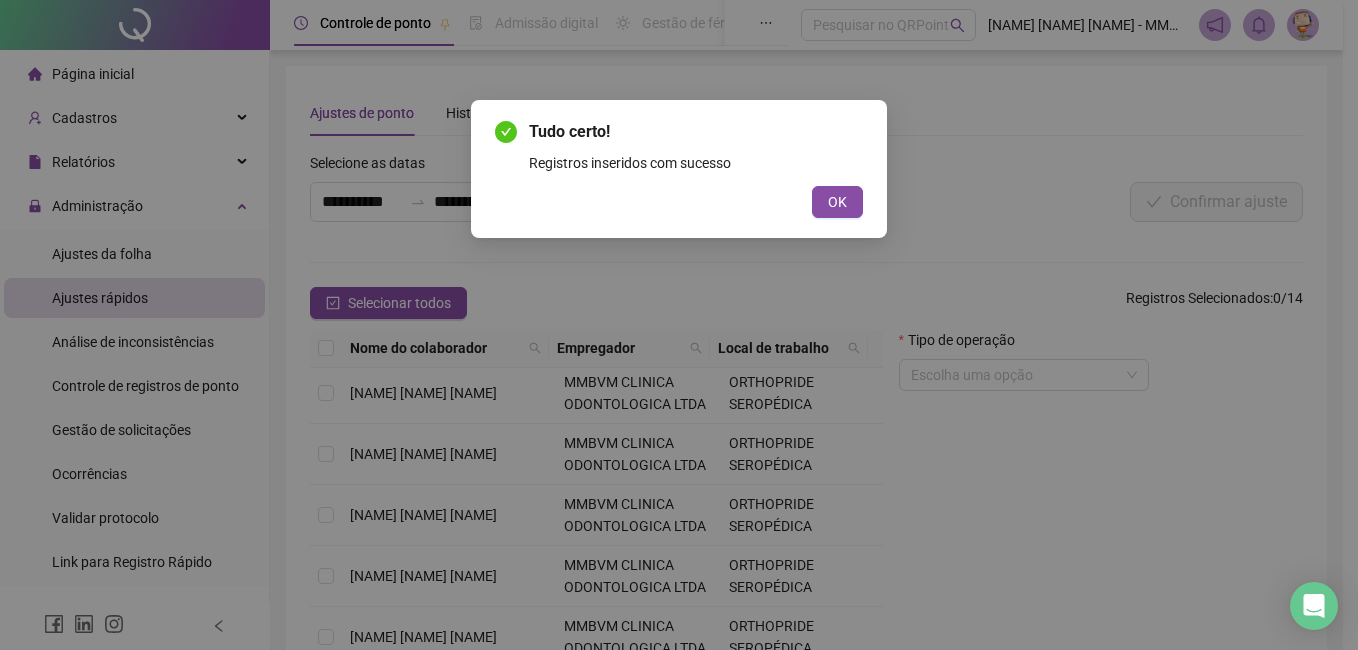 drag, startPoint x: 860, startPoint y: 204, endPoint x: 859, endPoint y: 216, distance: 12.0415945 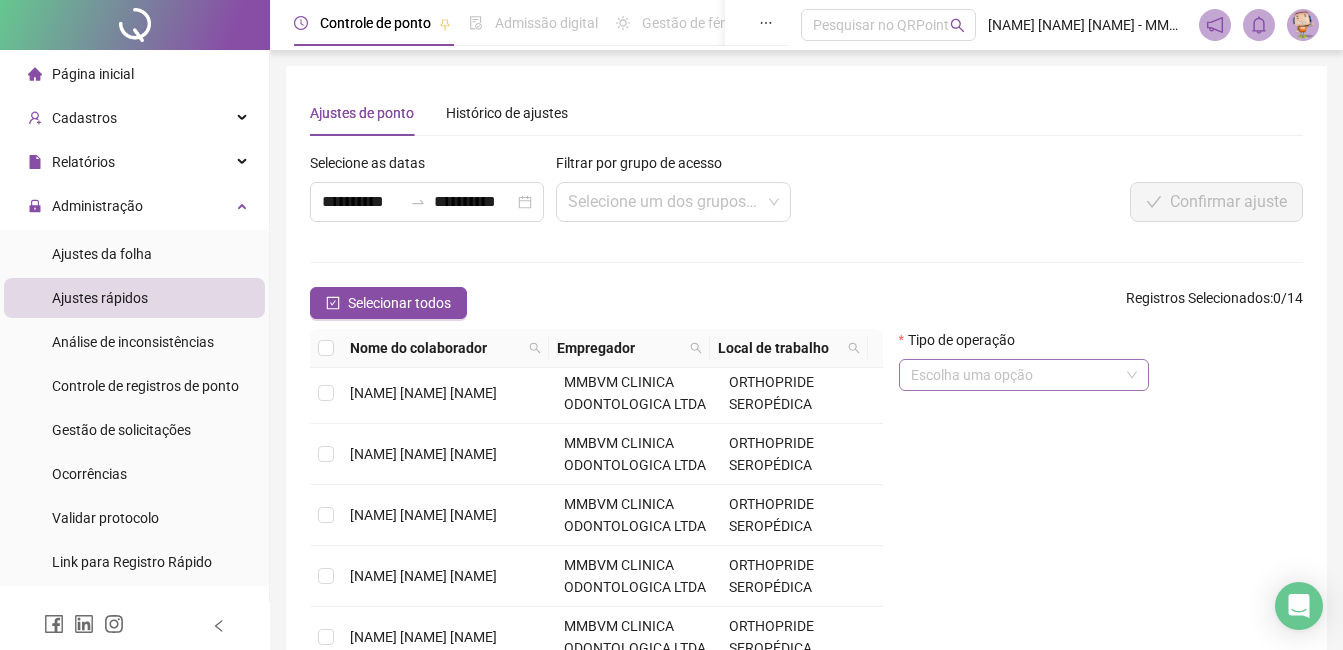 click at bounding box center [1015, 375] 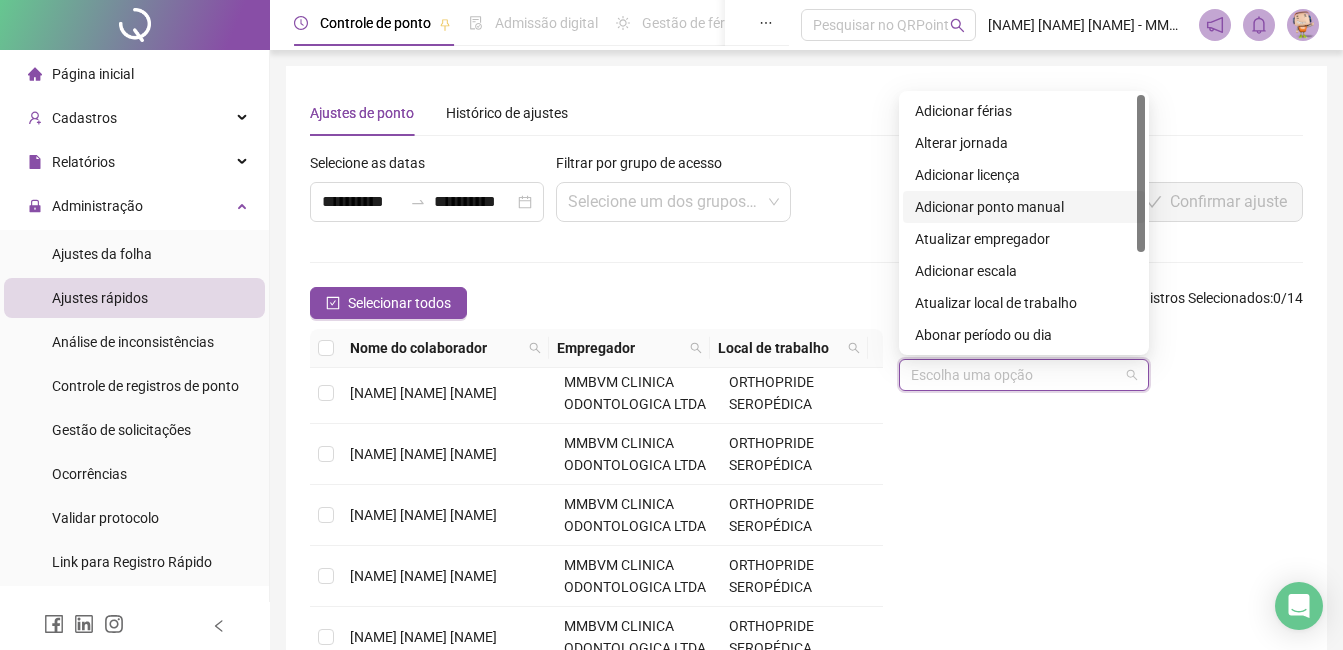 drag, startPoint x: 1002, startPoint y: 205, endPoint x: 988, endPoint y: 303, distance: 98.99495 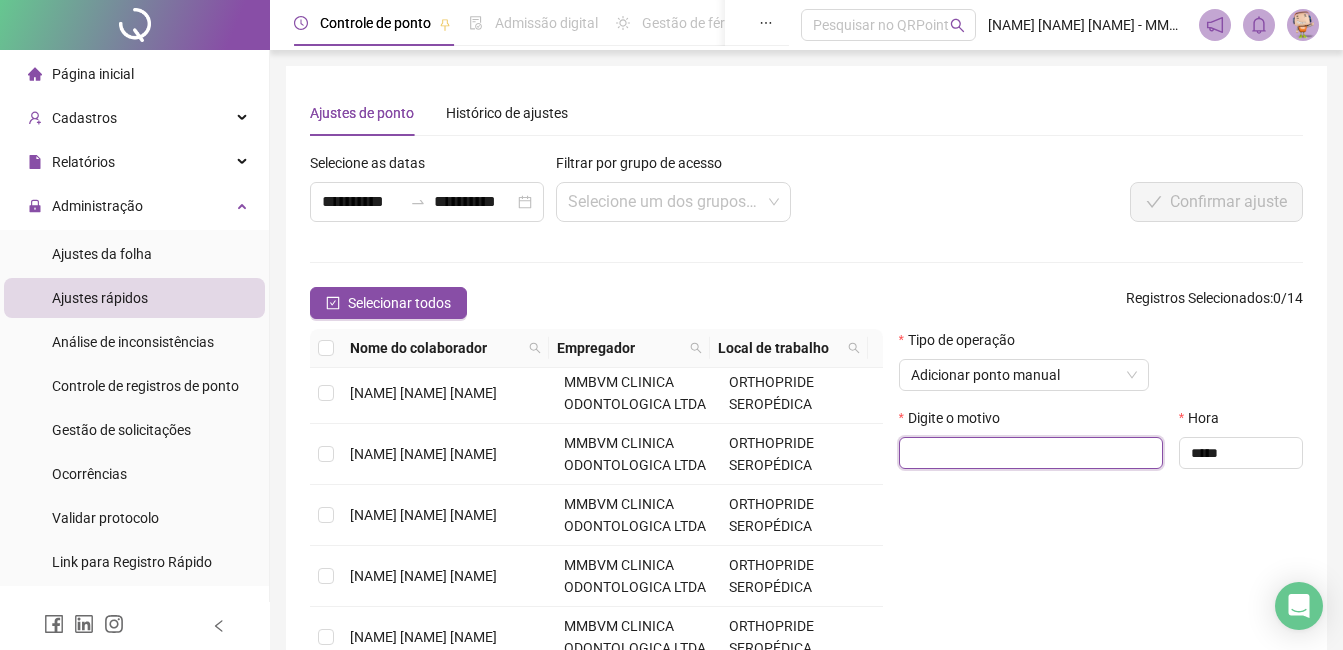 paste on "********" 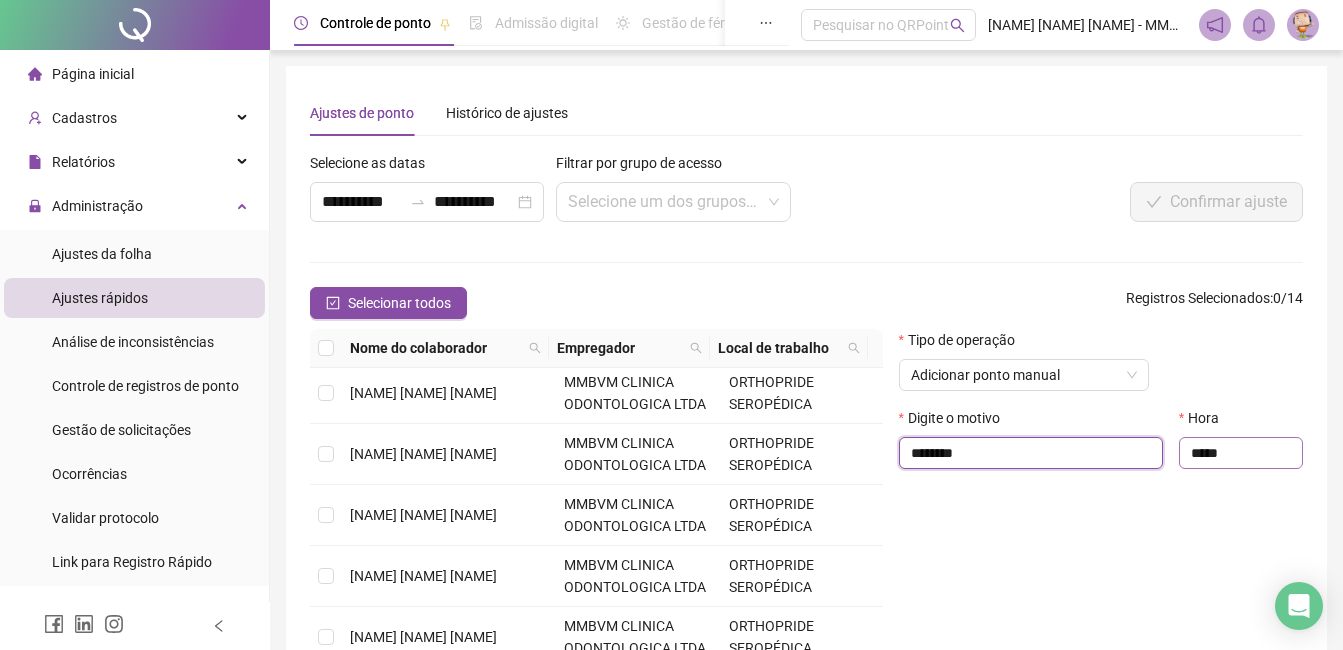 type on "********" 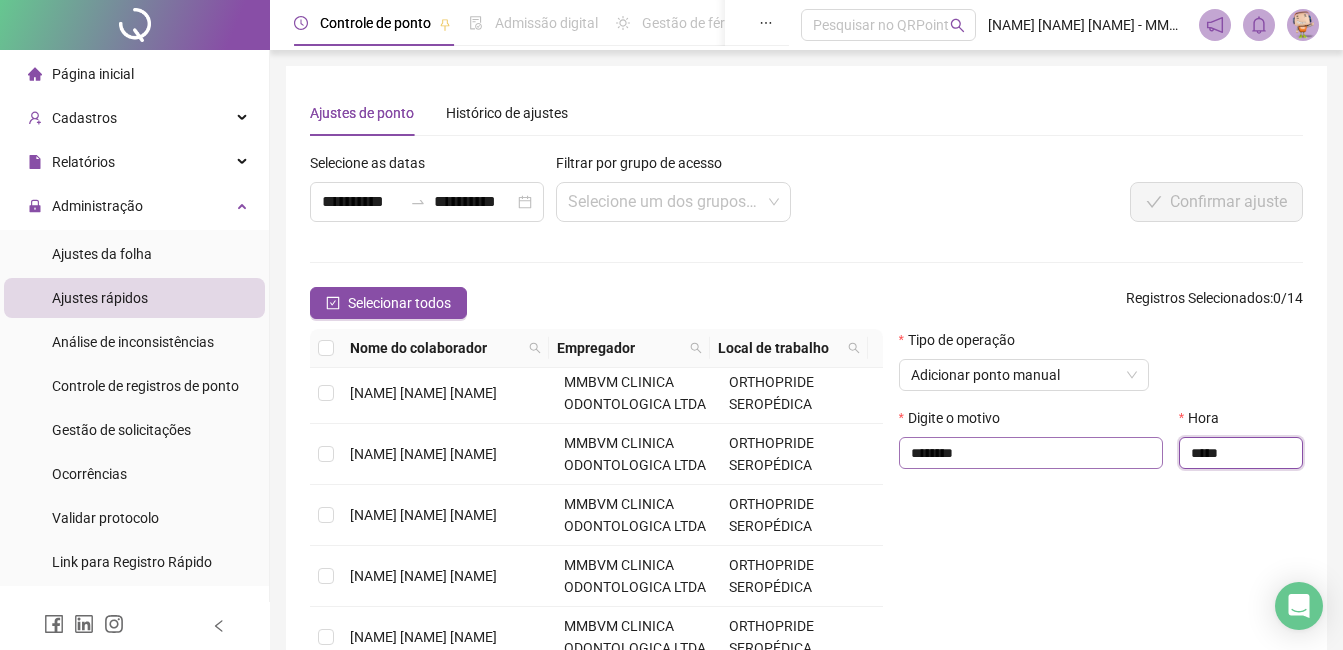 drag, startPoint x: 1266, startPoint y: 456, endPoint x: 1153, endPoint y: 454, distance: 113.0177 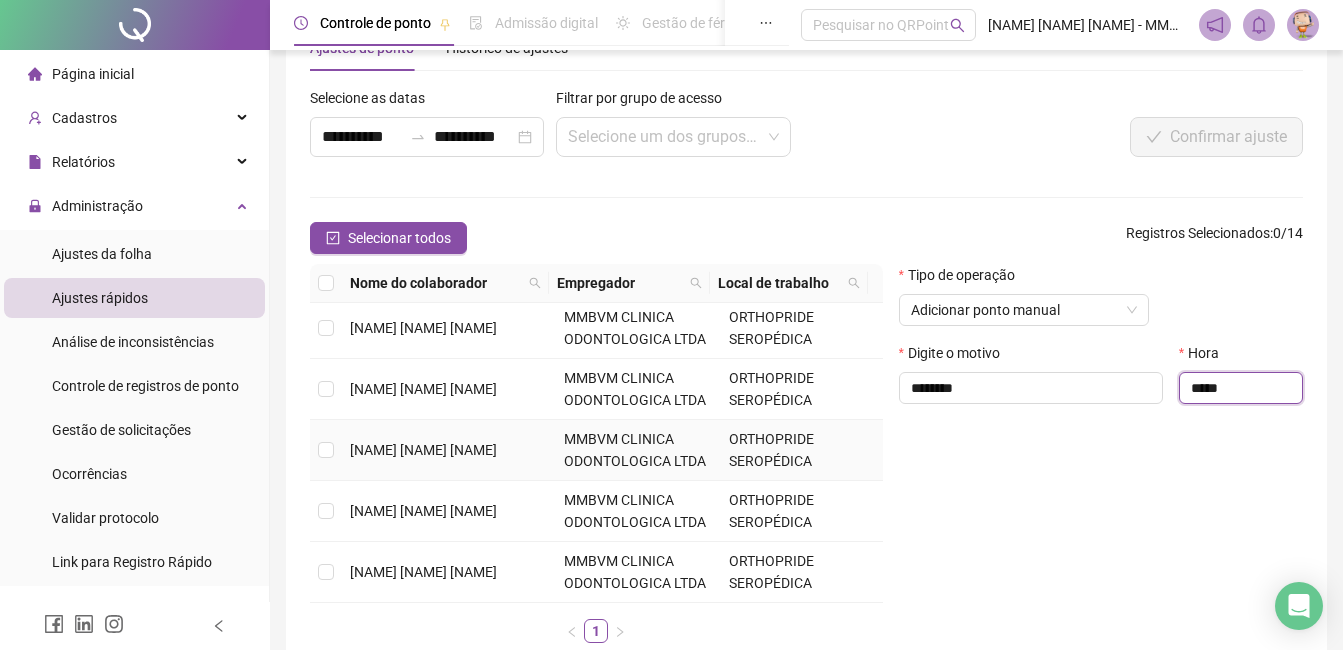 scroll, scrollTop: 100, scrollLeft: 0, axis: vertical 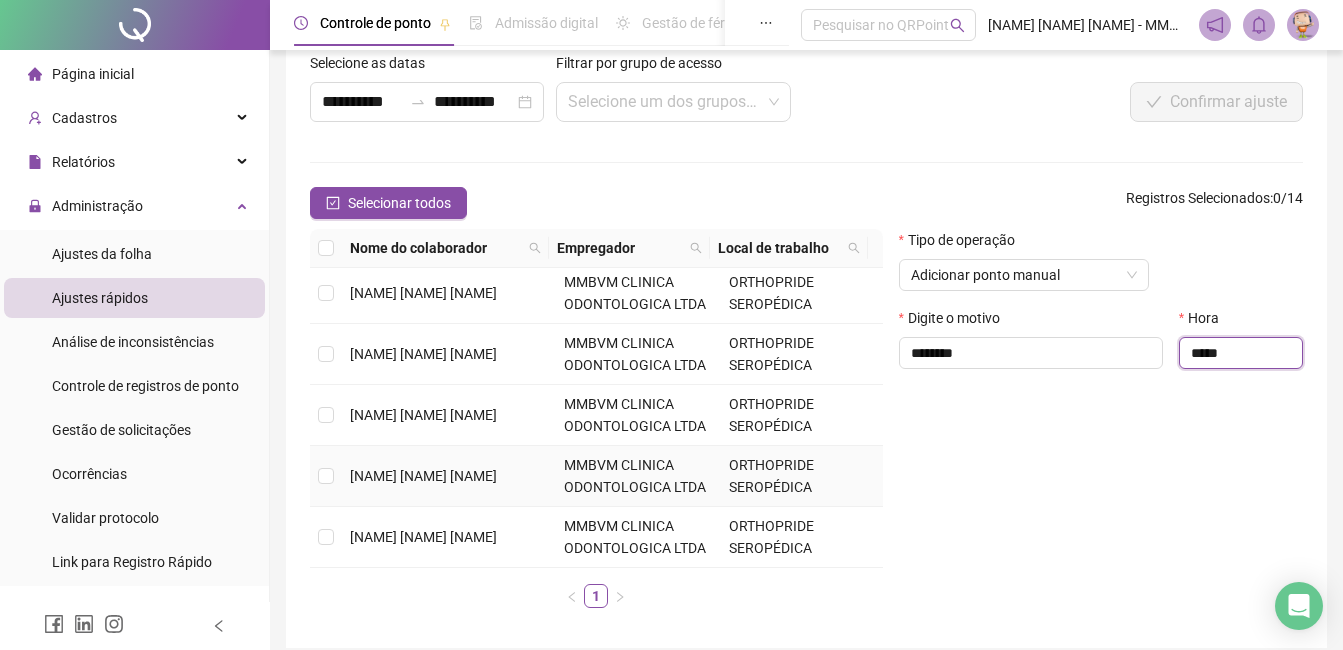type on "*****" 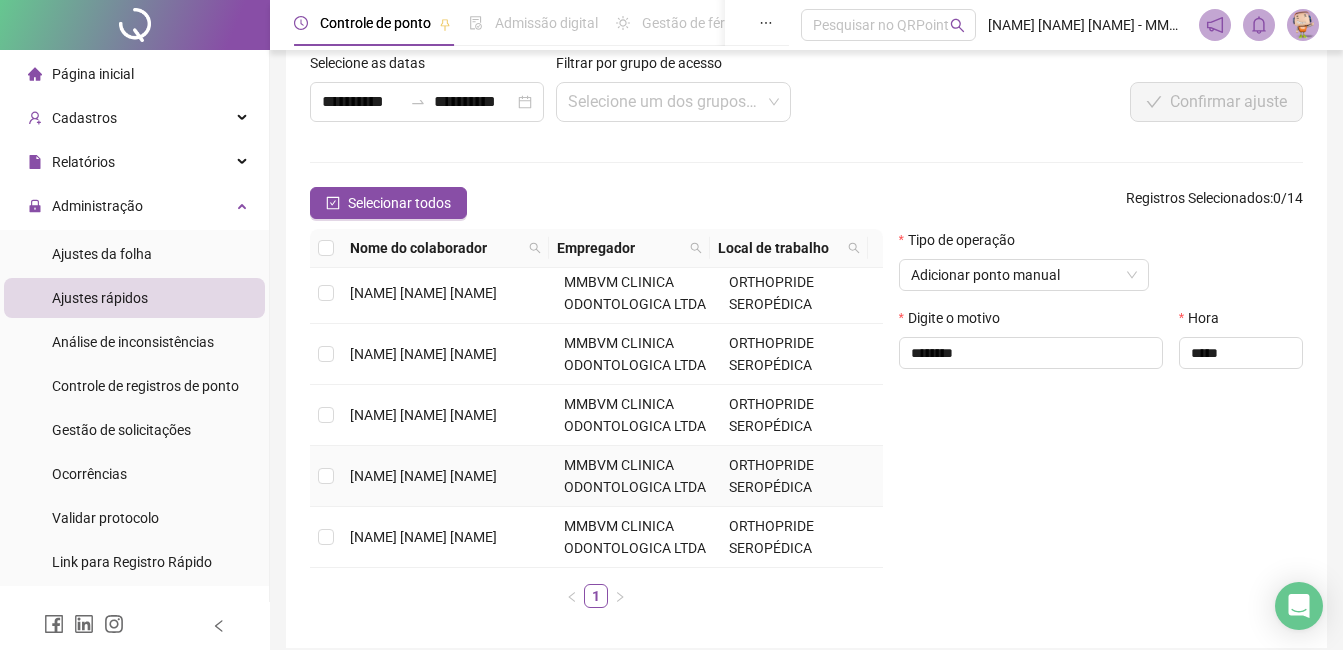 drag, startPoint x: 574, startPoint y: 475, endPoint x: 585, endPoint y: 475, distance: 11 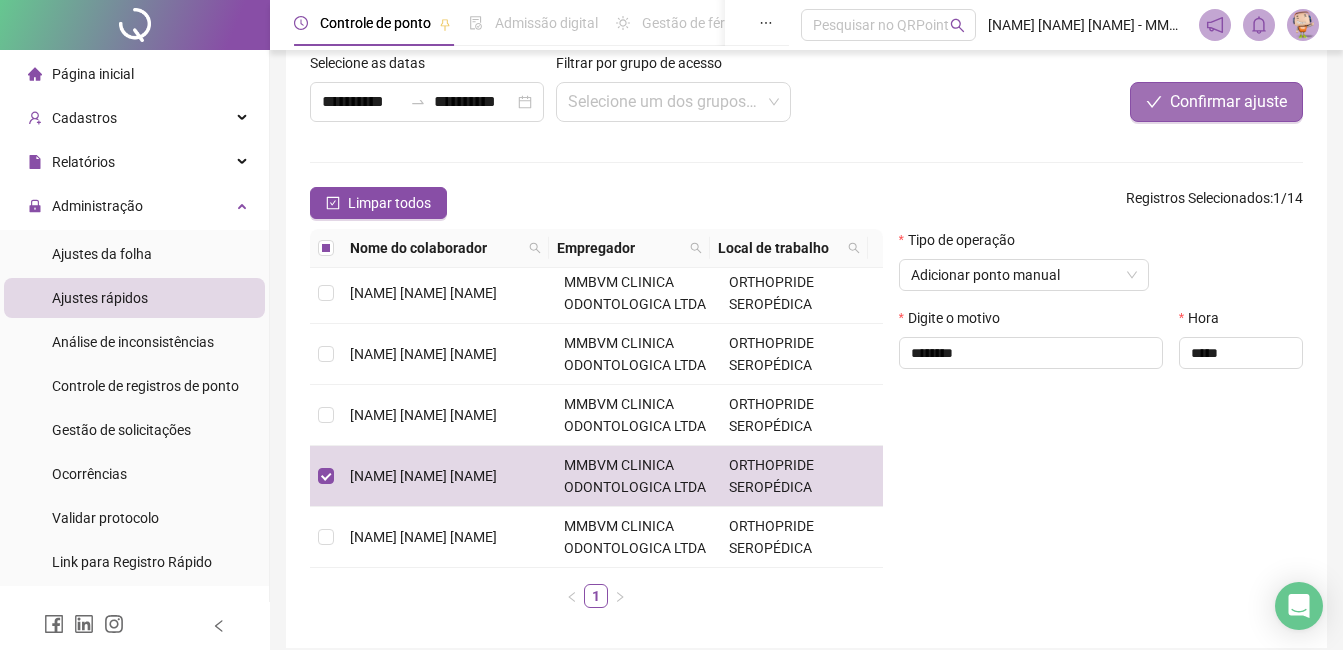 click on "Confirmar ajuste" at bounding box center (1228, 102) 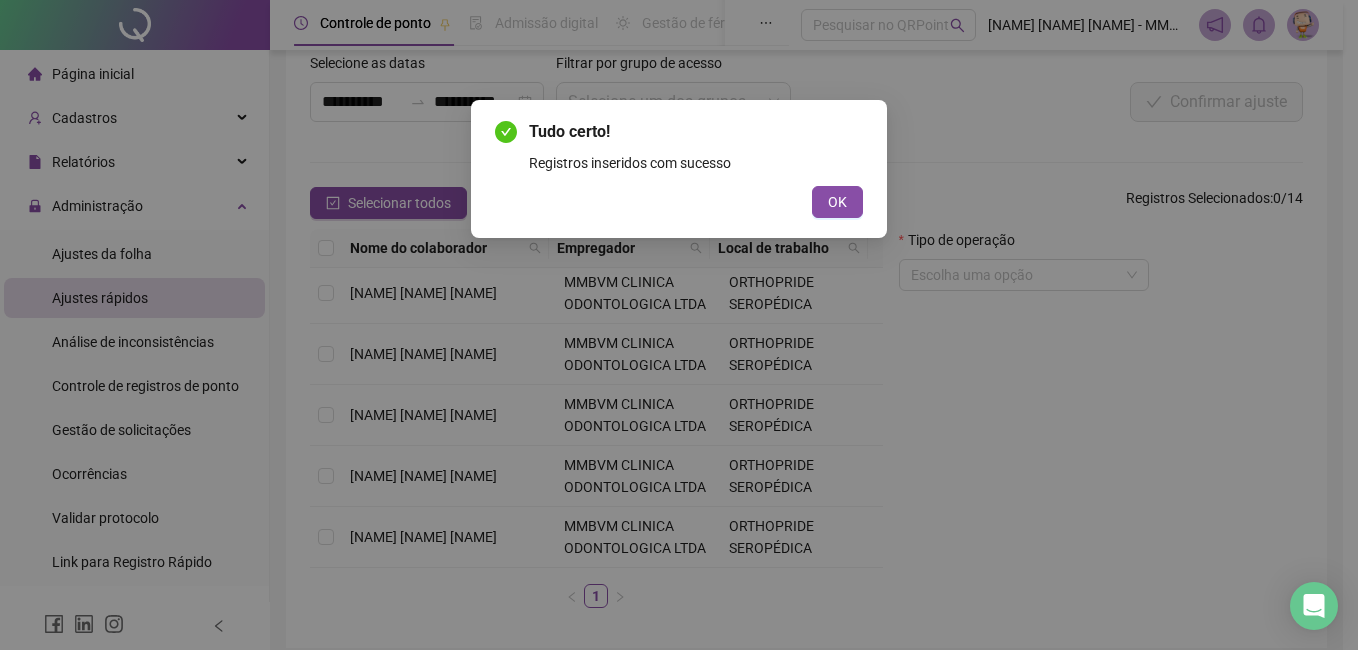 drag, startPoint x: 843, startPoint y: 213, endPoint x: 586, endPoint y: 250, distance: 259.64975 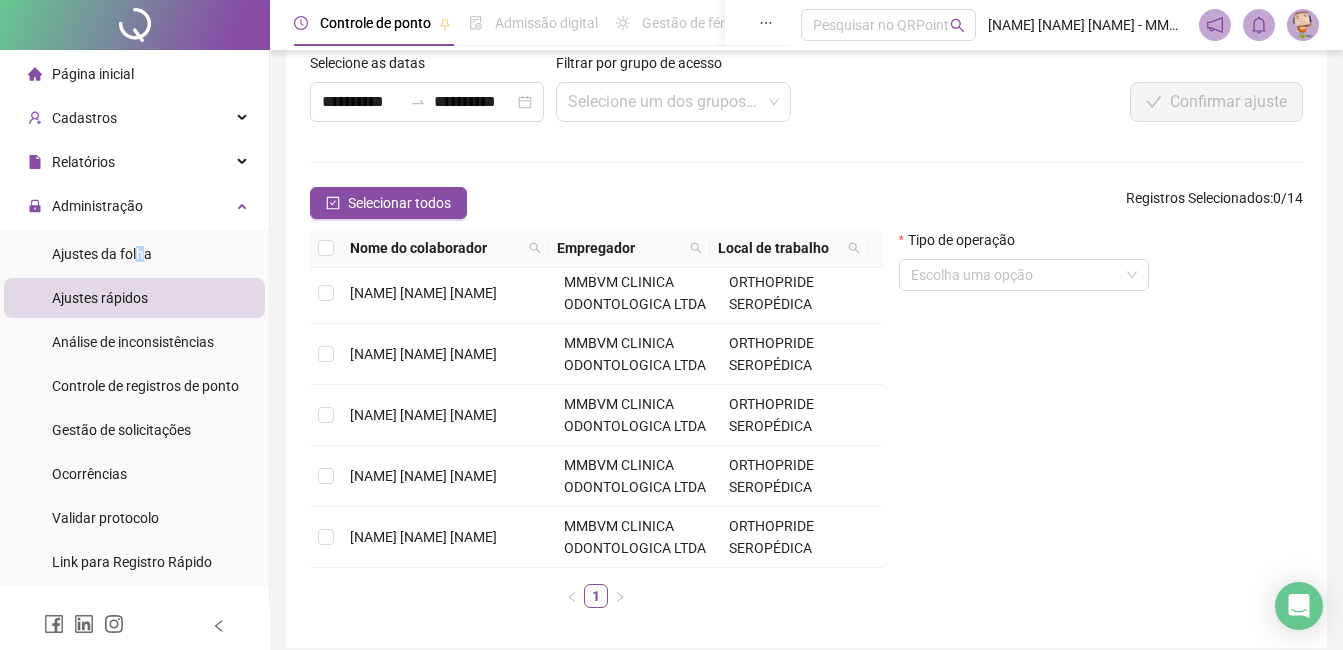 drag, startPoint x: 140, startPoint y: 248, endPoint x: 265, endPoint y: 190, distance: 137.80058 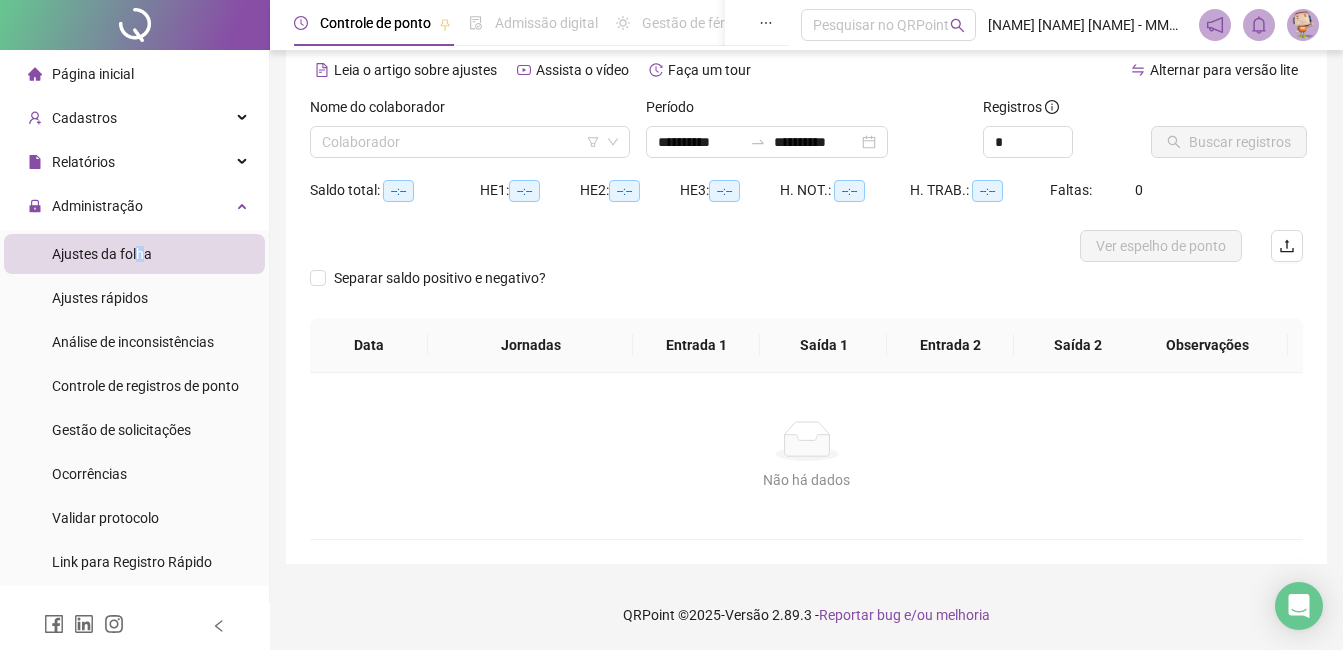 scroll, scrollTop: 88, scrollLeft: 0, axis: vertical 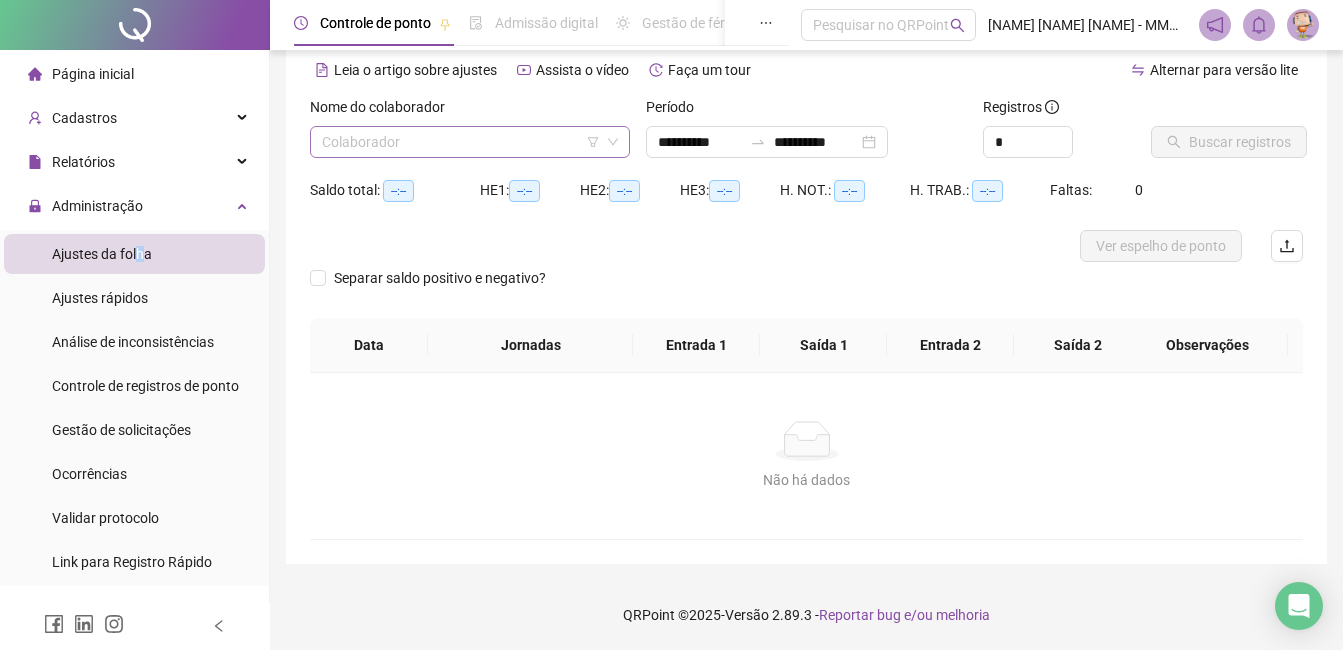 drag, startPoint x: 265, startPoint y: 190, endPoint x: 528, endPoint y: 140, distance: 267.71066 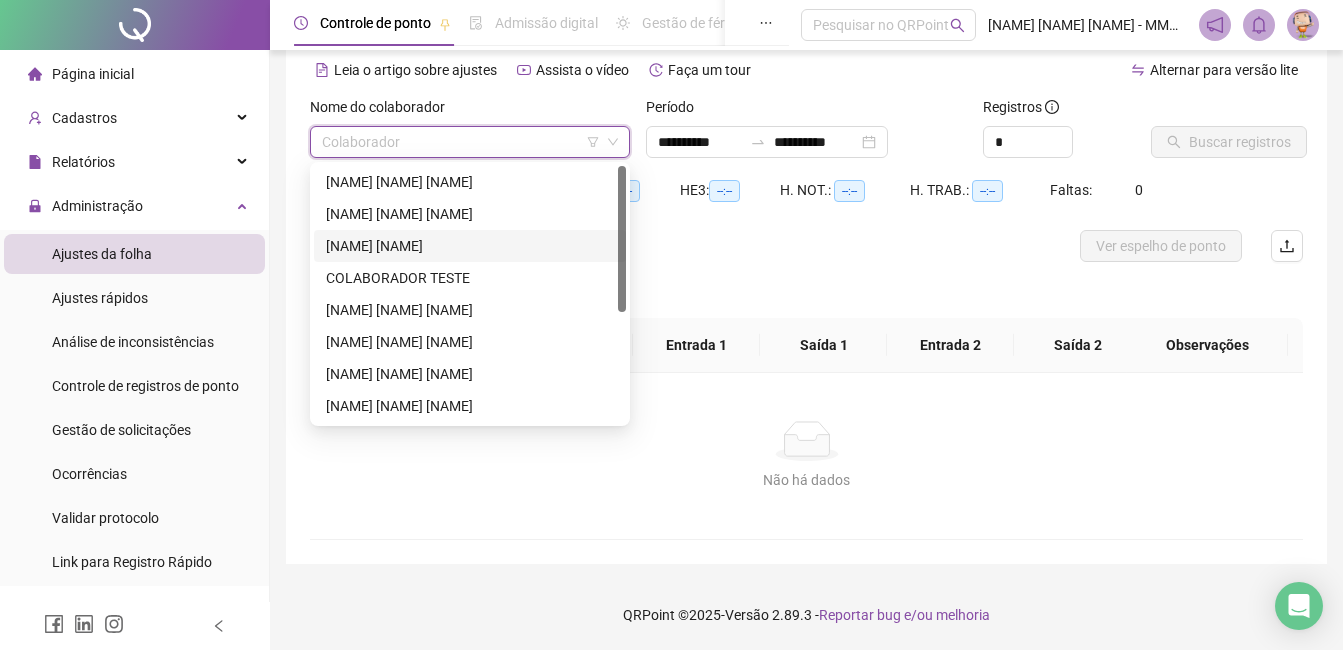 scroll, scrollTop: 192, scrollLeft: 0, axis: vertical 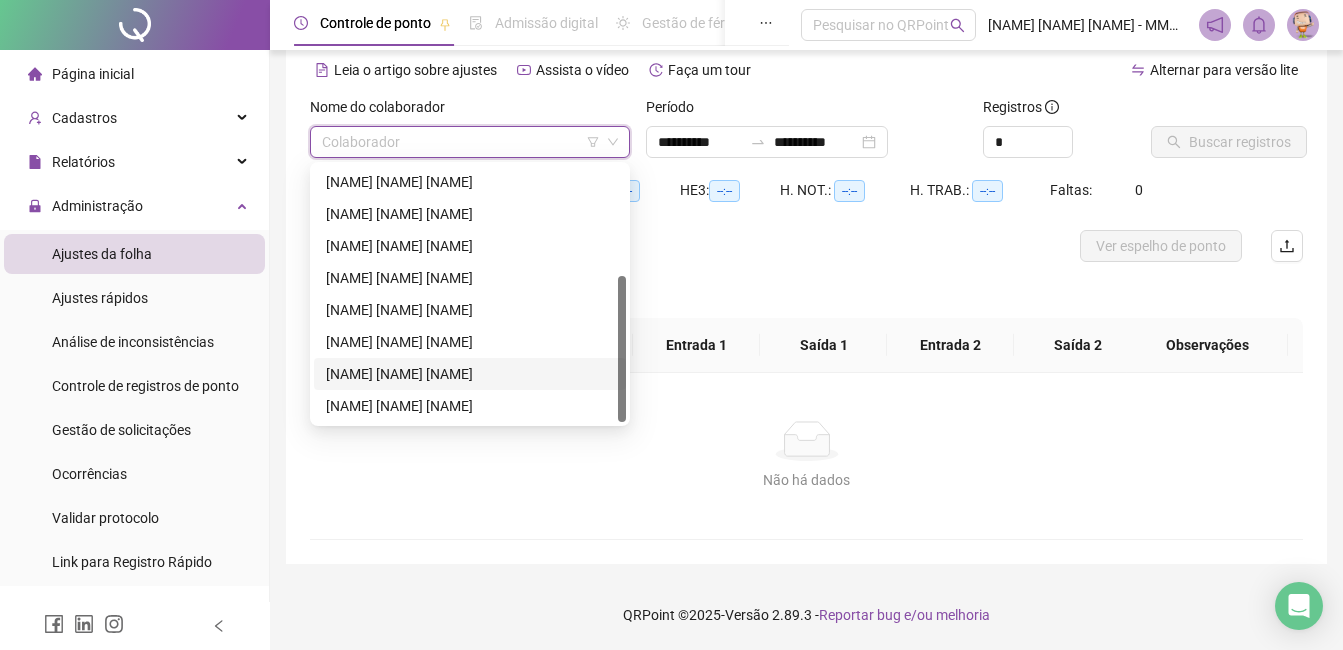 click on "[NAME] [NAME] [NAME]" at bounding box center (470, 374) 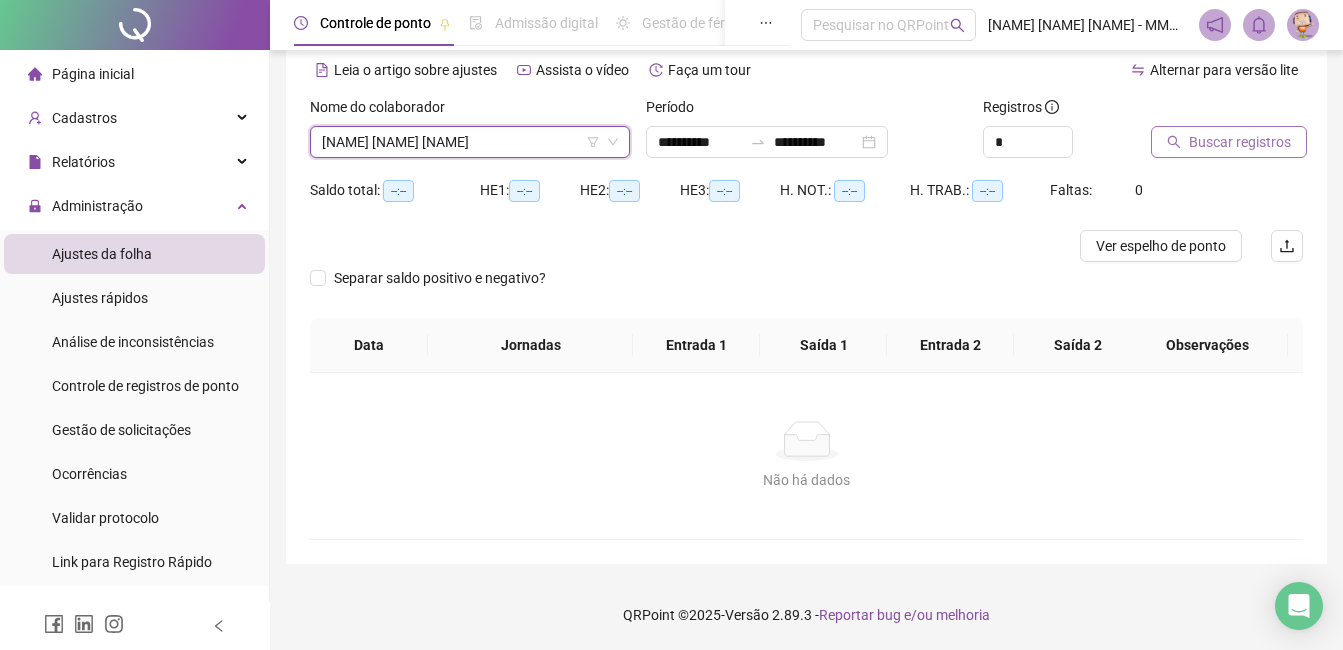 click on "Buscar registros" at bounding box center (1240, 142) 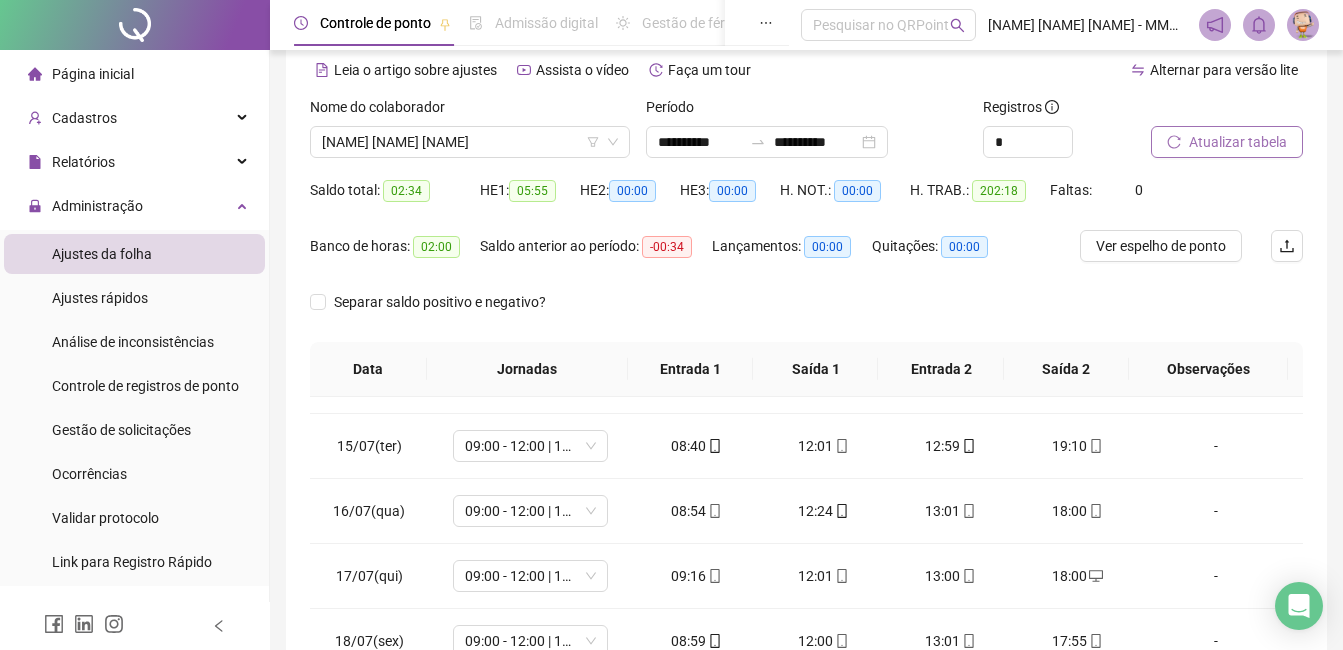 scroll, scrollTop: 1200, scrollLeft: 0, axis: vertical 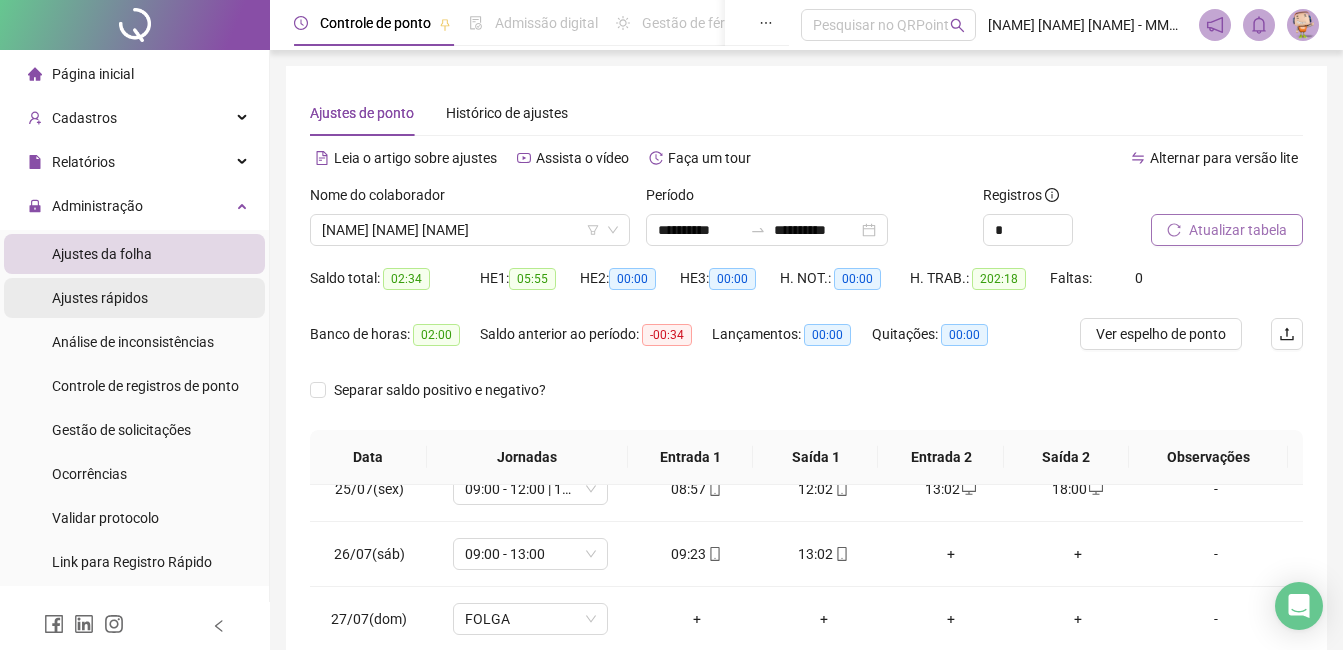 click on "Ajustes rápidos" at bounding box center [100, 298] 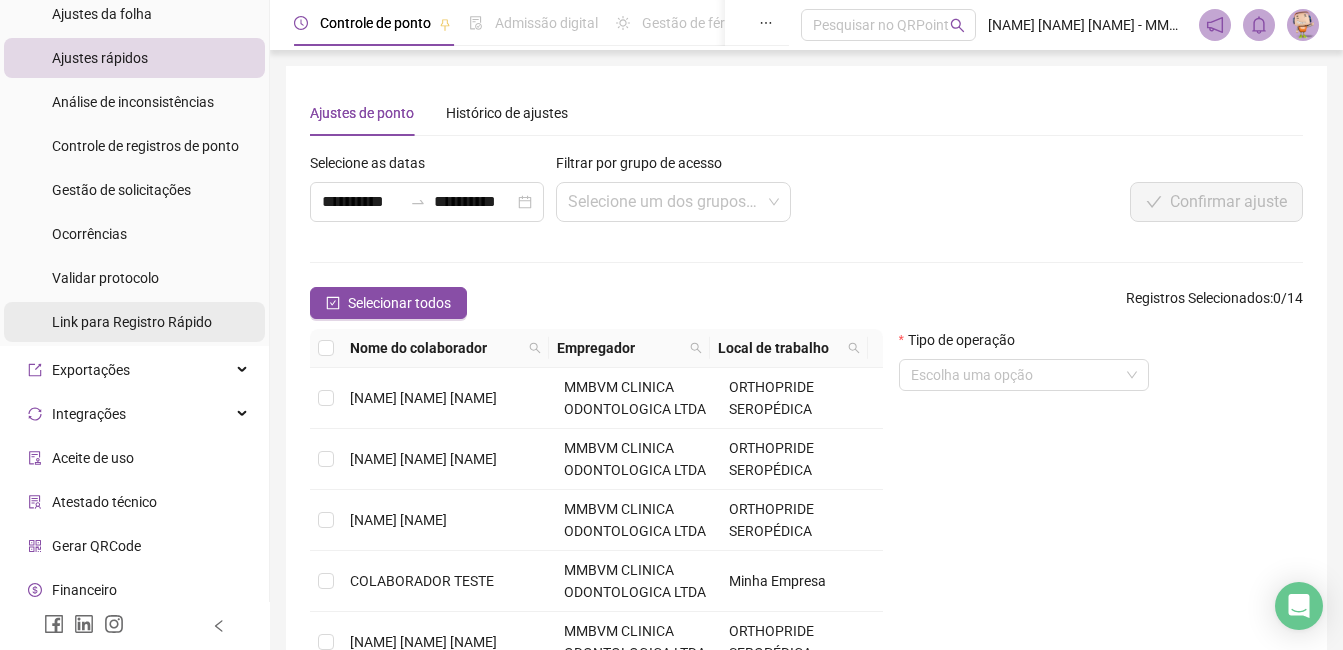 scroll, scrollTop: 292, scrollLeft: 0, axis: vertical 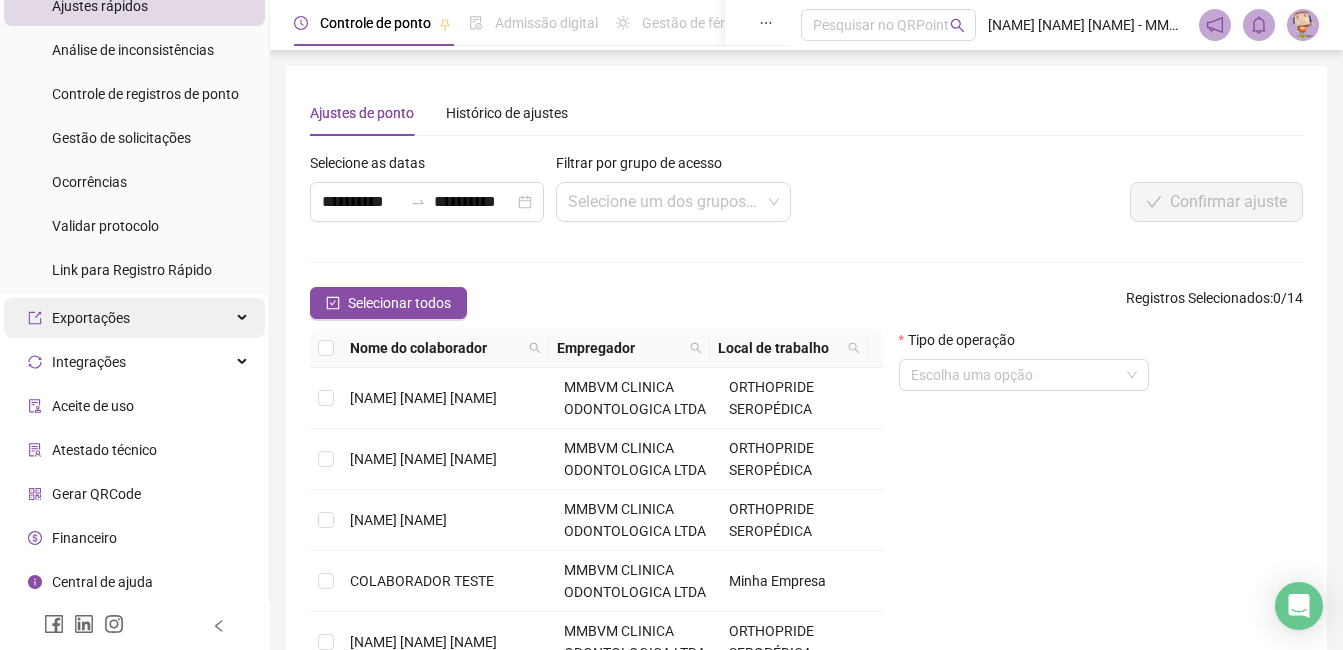 click on "Exportações" at bounding box center [134, 318] 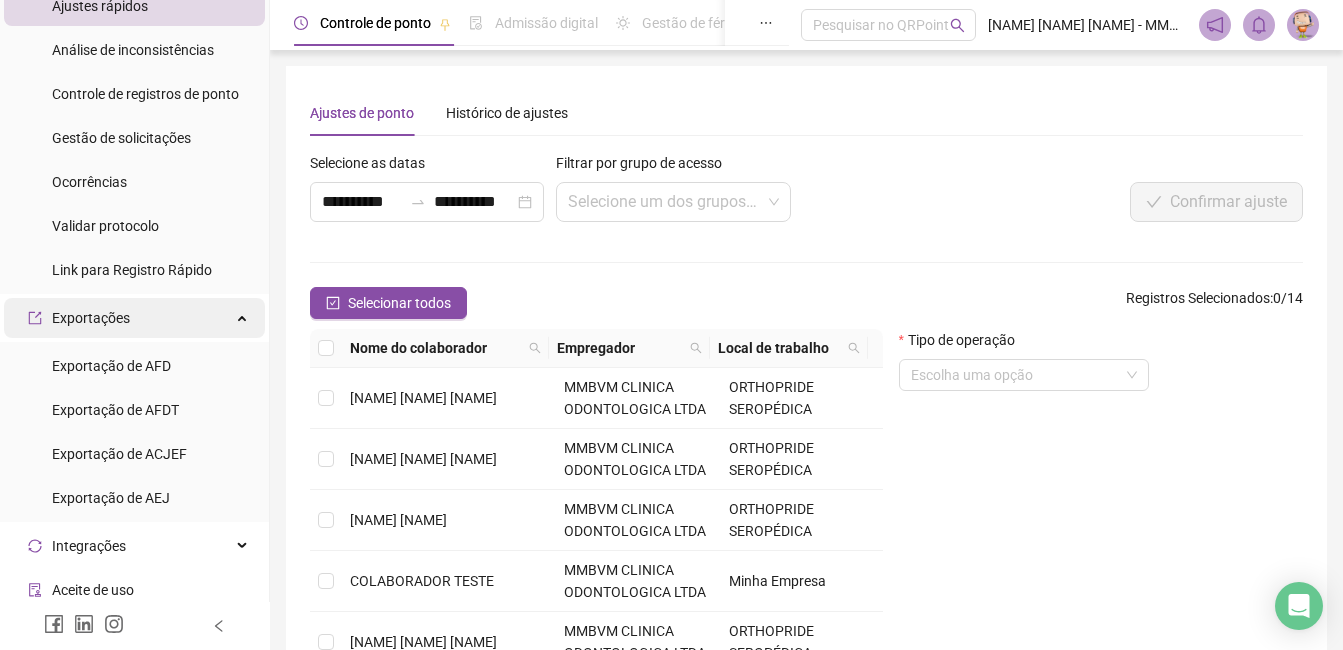 click on "Exportações" at bounding box center [134, 318] 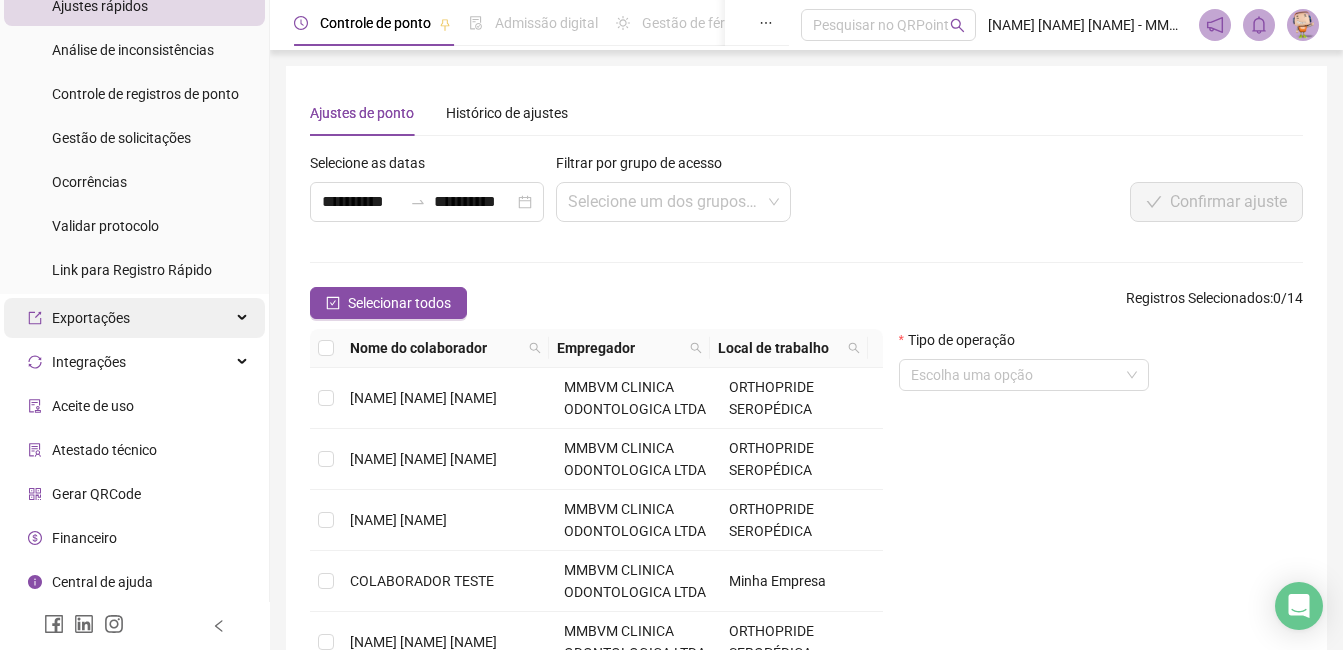 scroll, scrollTop: 0, scrollLeft: 0, axis: both 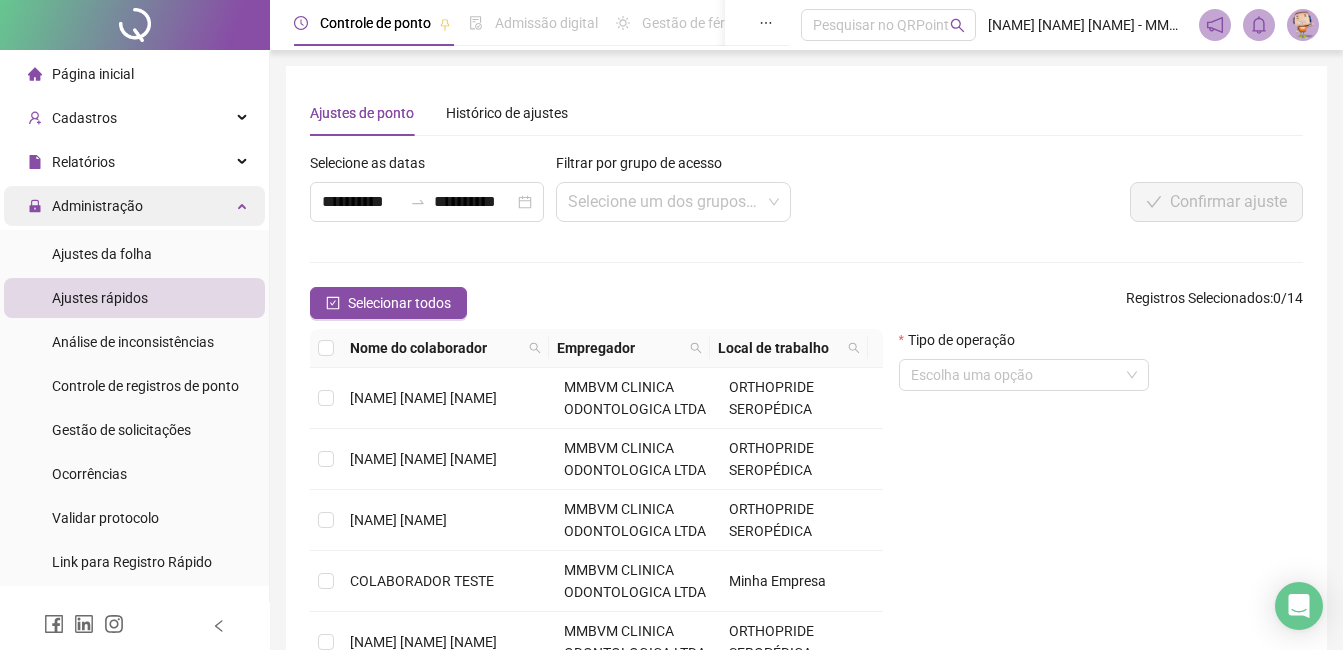 click on "Administração" at bounding box center (134, 206) 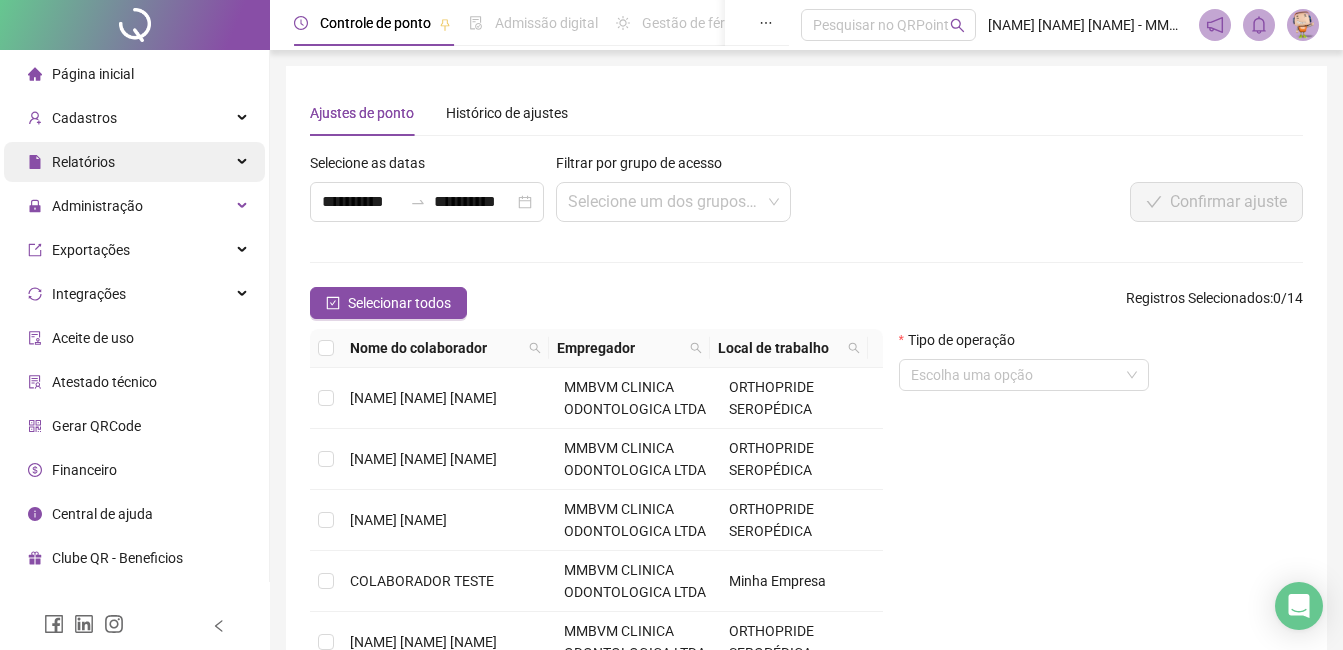 click on "Relatórios" at bounding box center [134, 162] 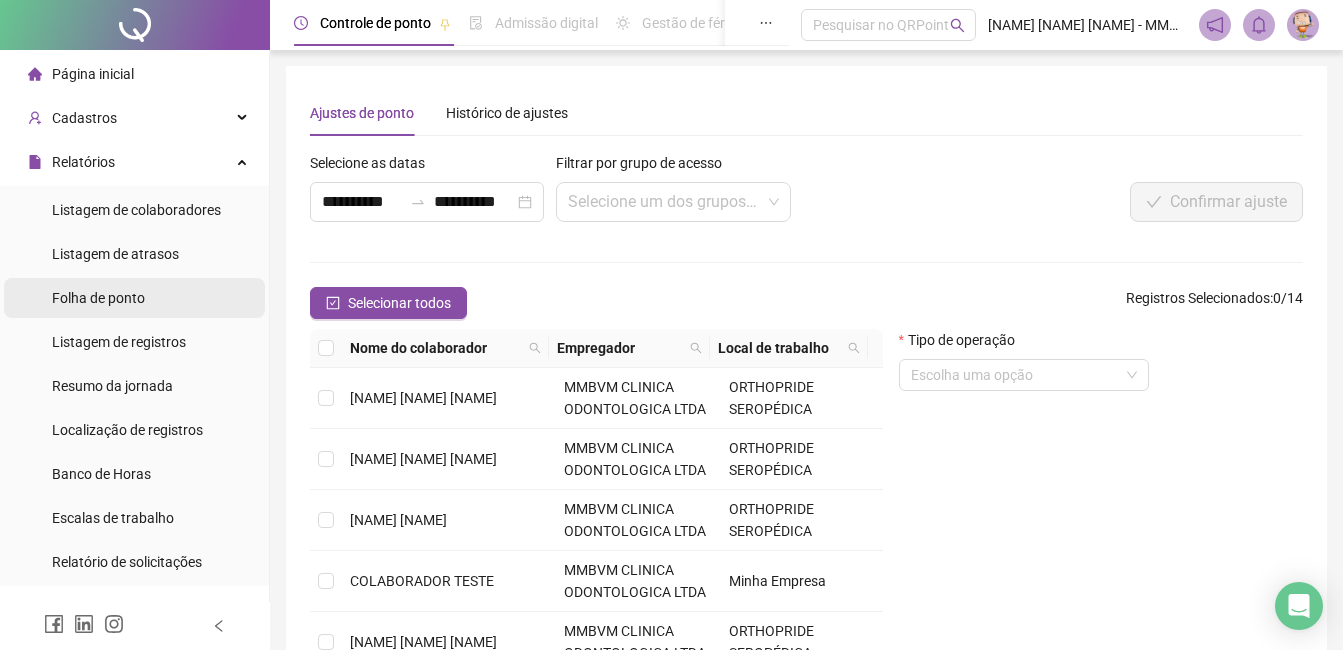click on "Folha de ponto" at bounding box center [98, 298] 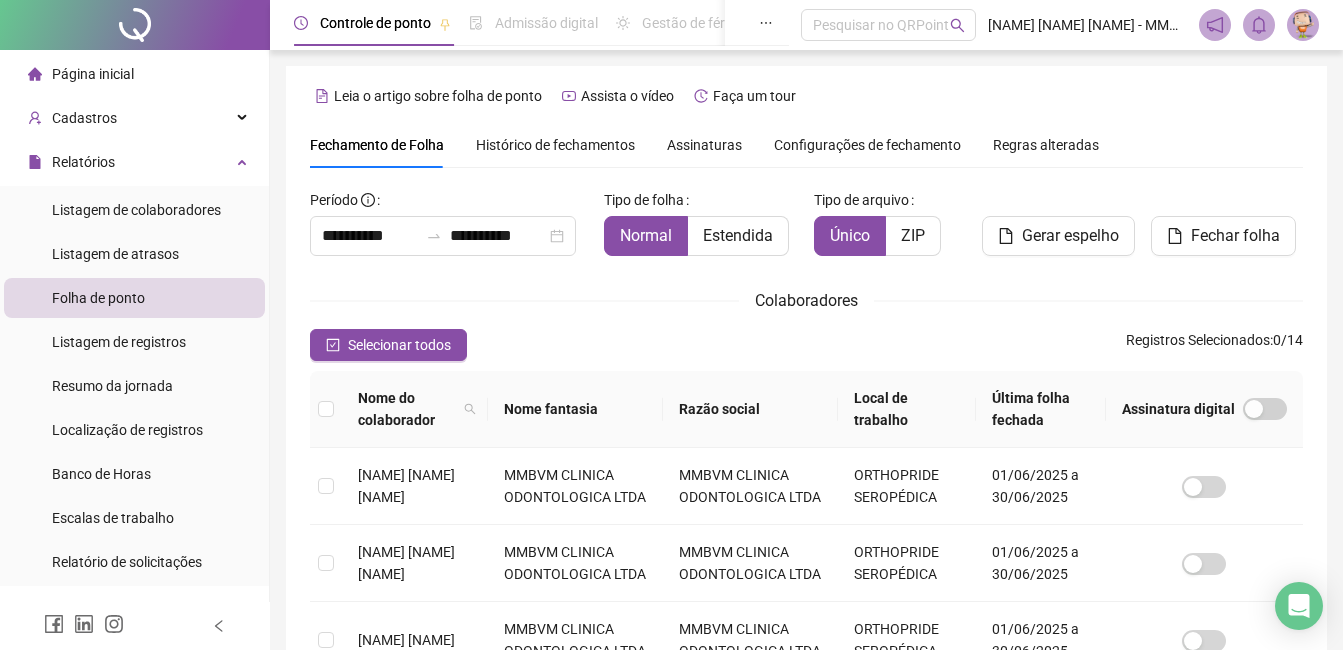 scroll, scrollTop: 85, scrollLeft: 0, axis: vertical 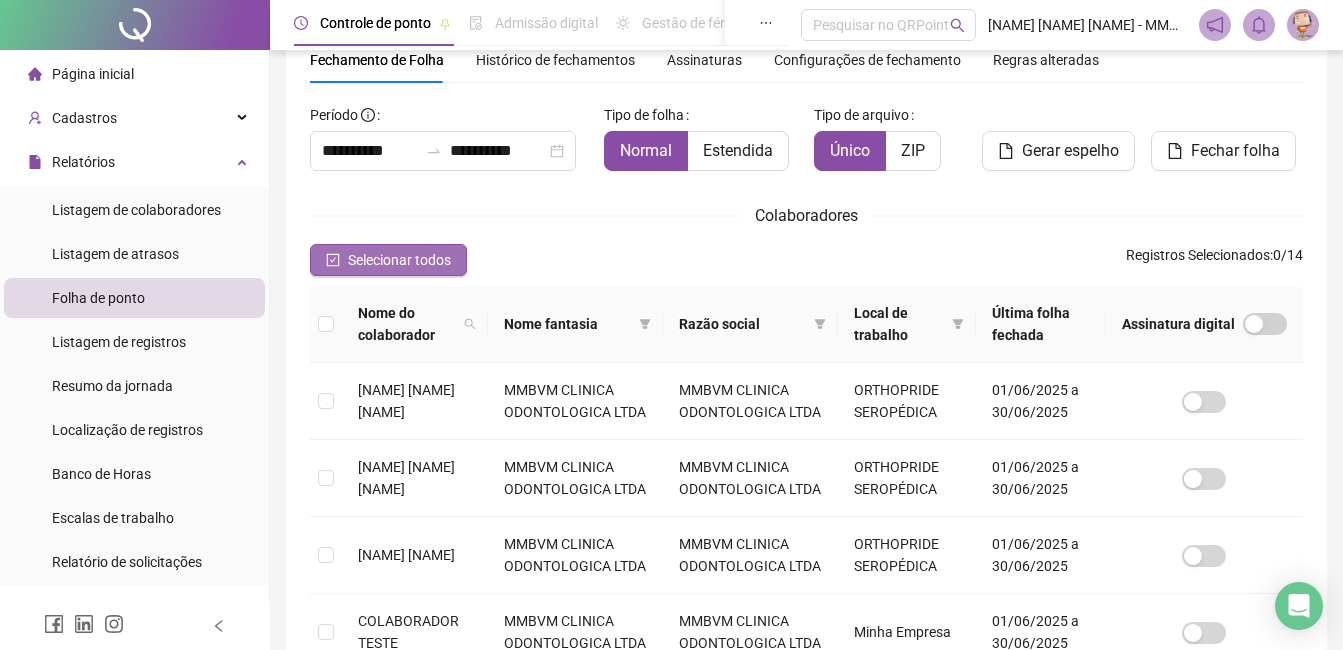 drag, startPoint x: 423, startPoint y: 243, endPoint x: 415, endPoint y: 252, distance: 12.0415945 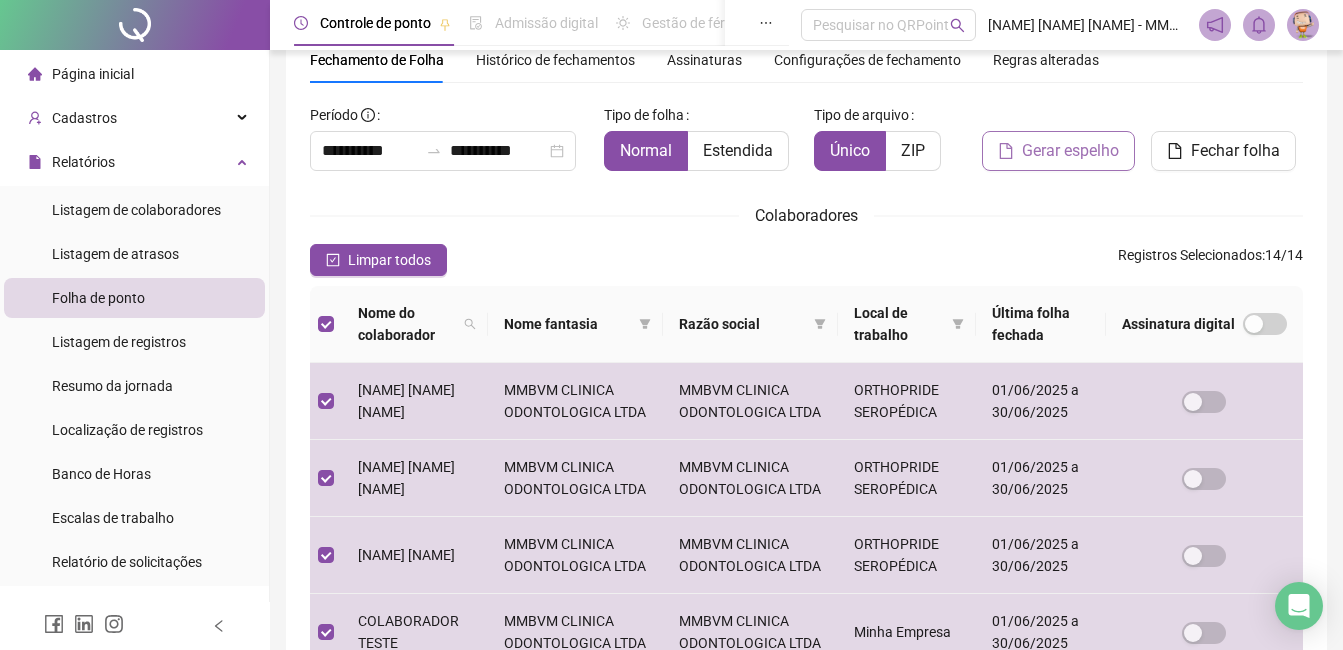 click on "Gerar espelho" at bounding box center (1058, 151) 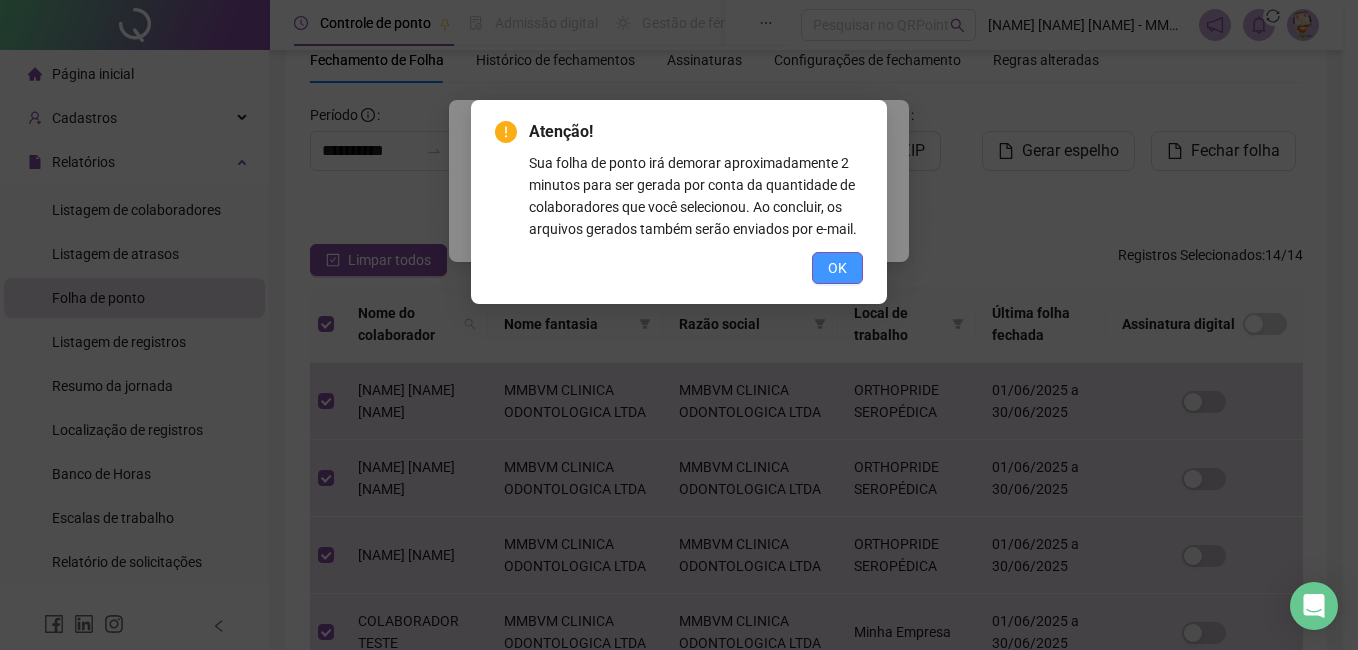 click on "OK" at bounding box center [837, 268] 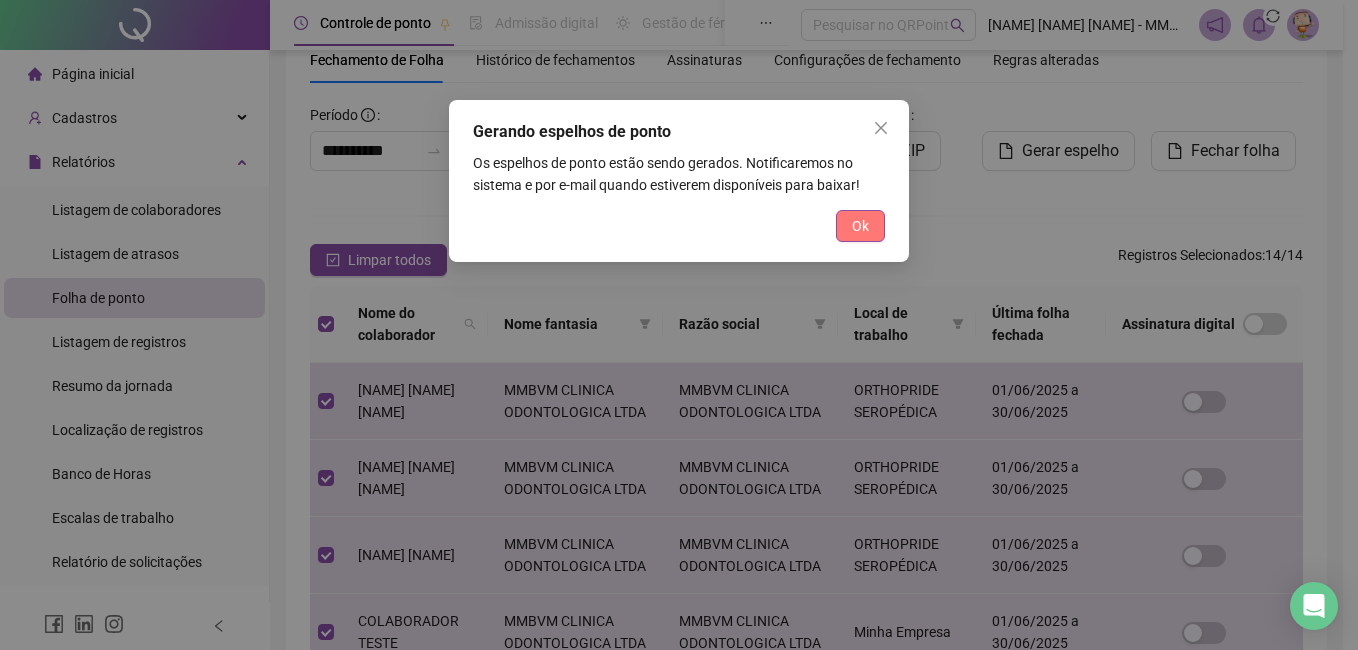 click on "Ok" at bounding box center [860, 226] 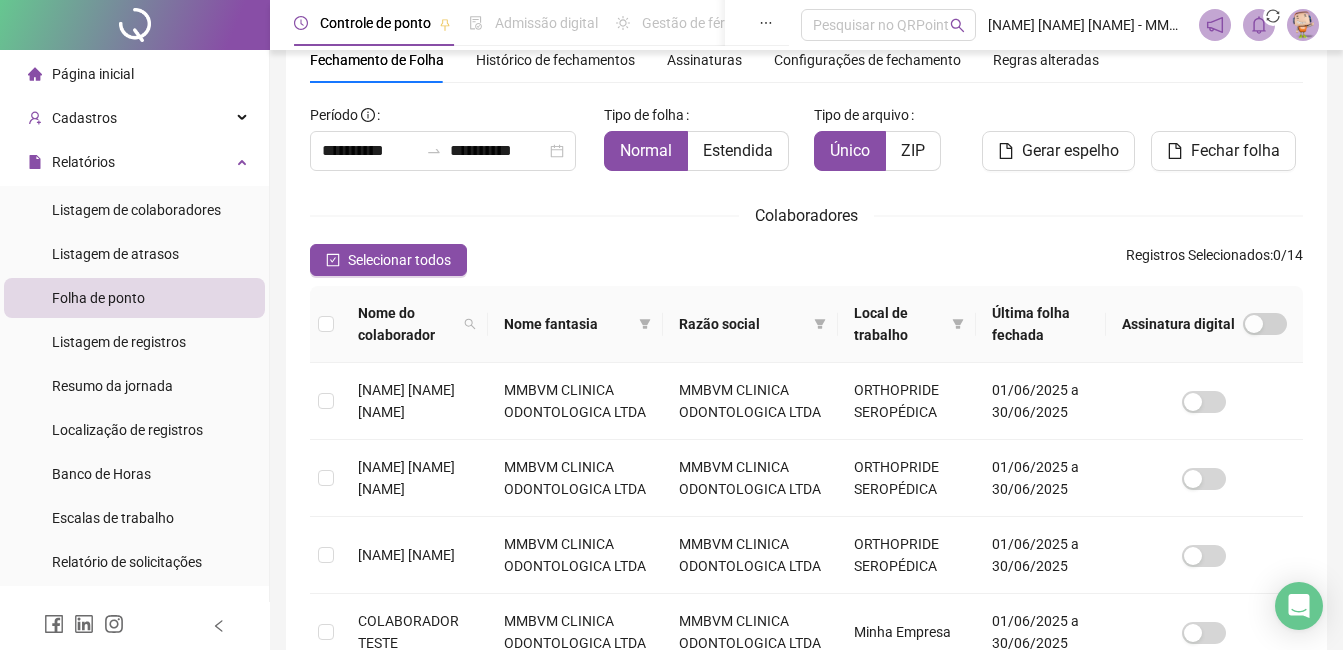 scroll, scrollTop: 0, scrollLeft: 0, axis: both 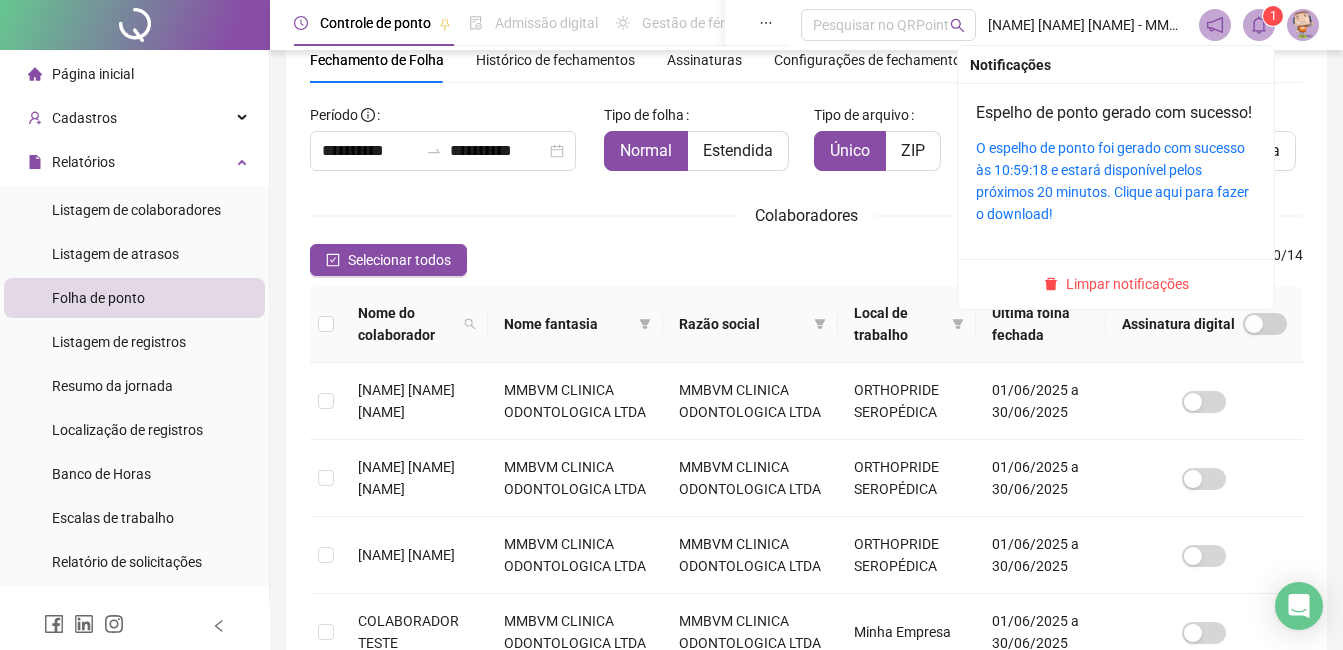 click 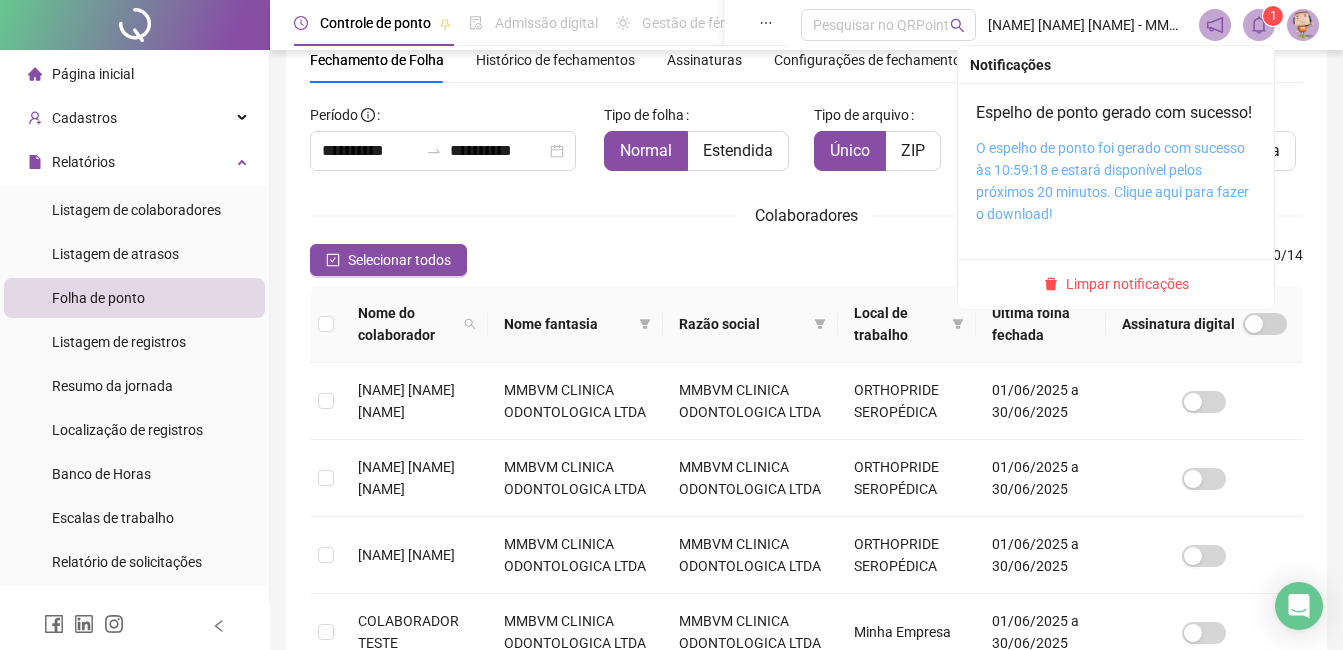 click on "O espelho de ponto foi gerado com sucesso às 10:59:18 e estará disponível pelos próximos 20 minutos.
Clique aqui para fazer o download!" at bounding box center [1112, 181] 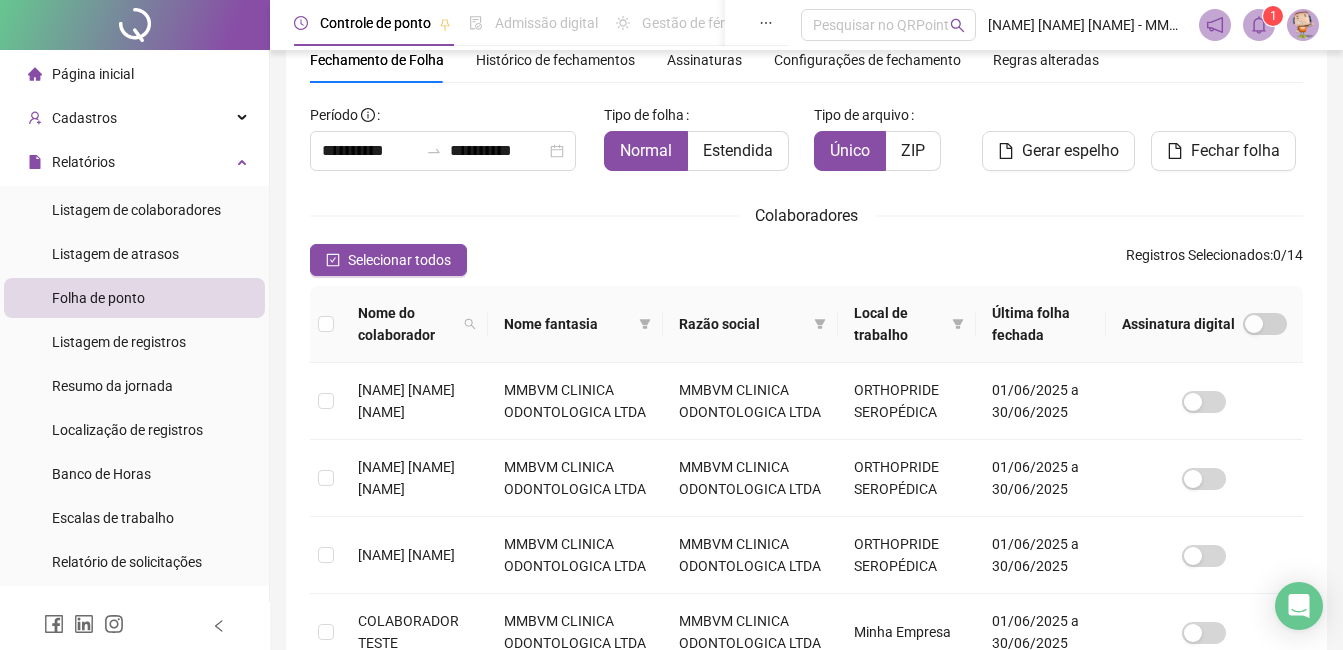 click at bounding box center (1259, 25) 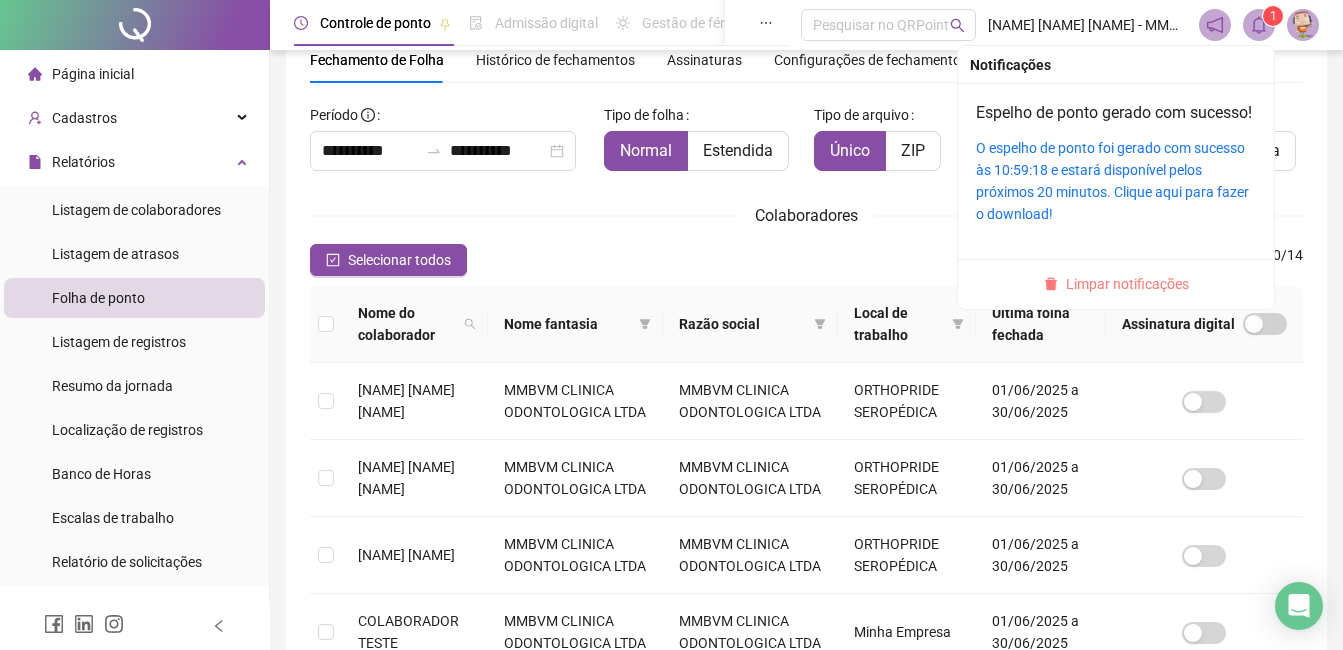 click on "Limpar notificações" at bounding box center [1127, 284] 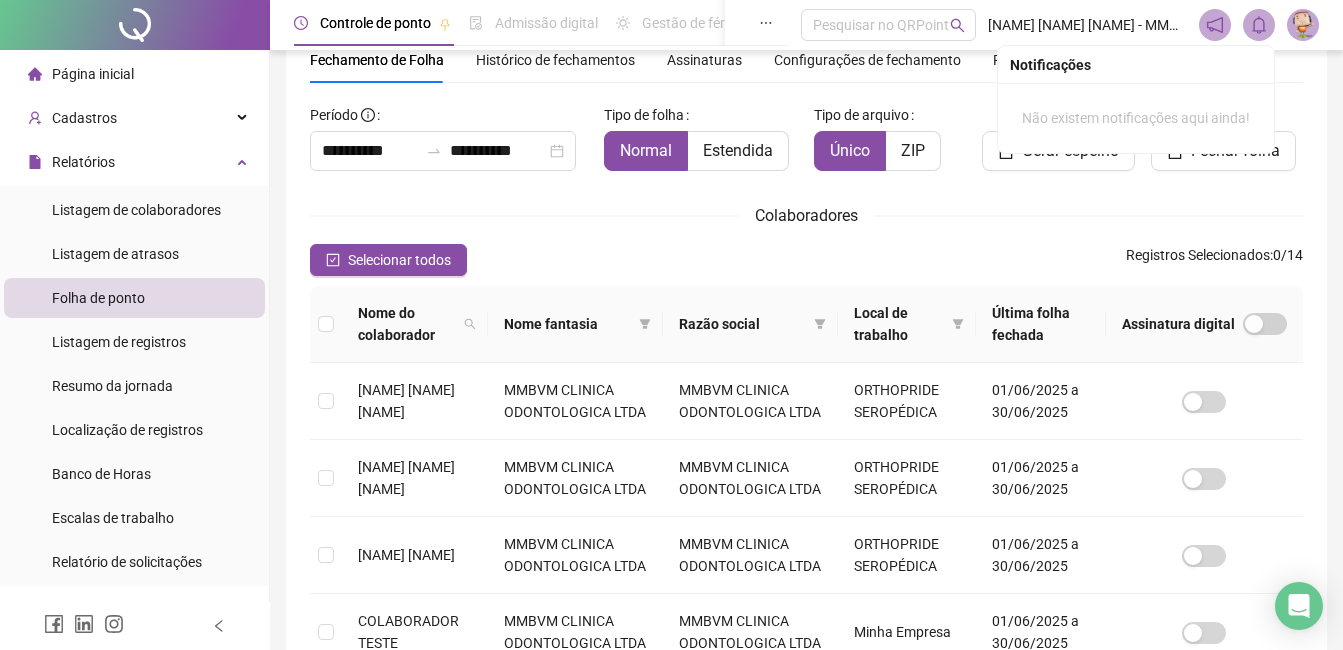 click on "**********" at bounding box center [806, 648] 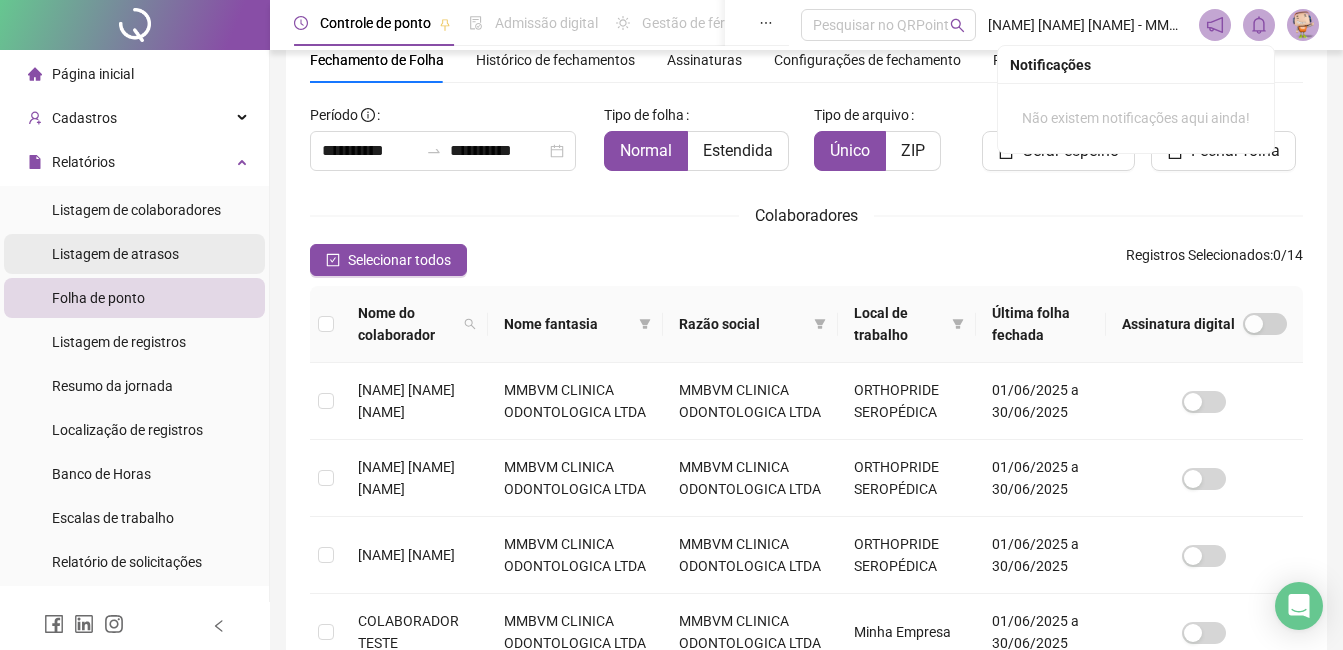 click on "Listagem de atrasos" at bounding box center (115, 254) 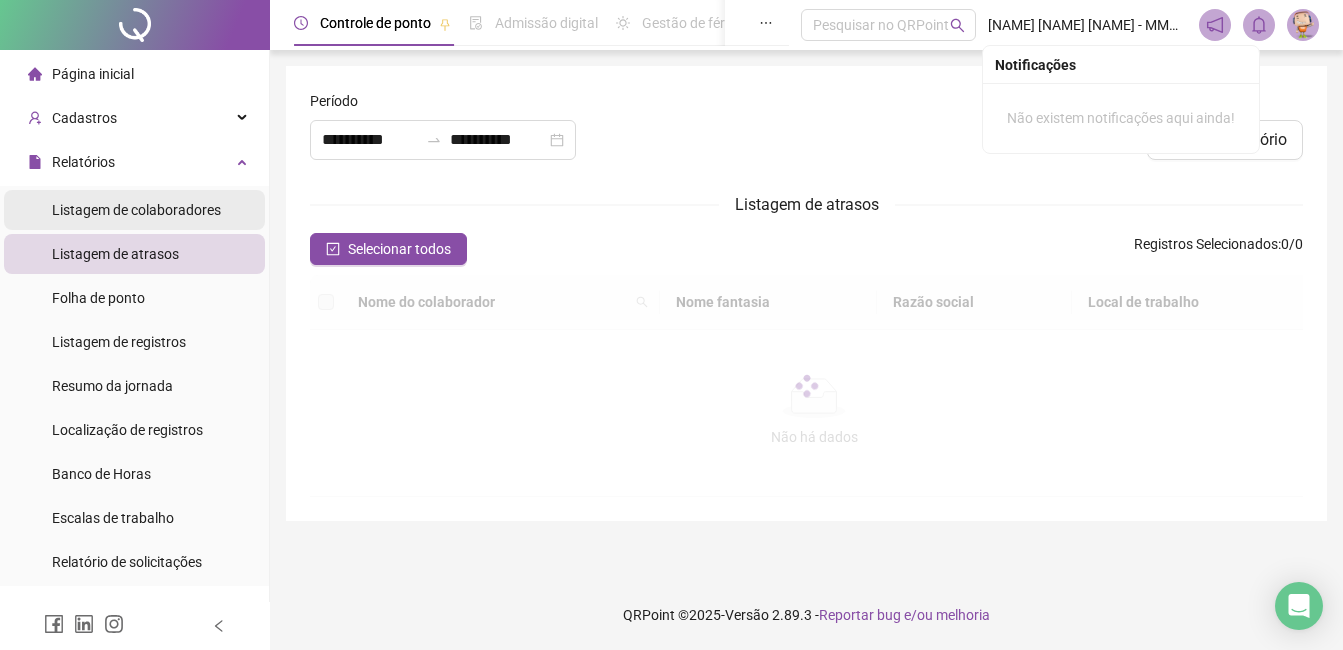 scroll, scrollTop: 0, scrollLeft: 0, axis: both 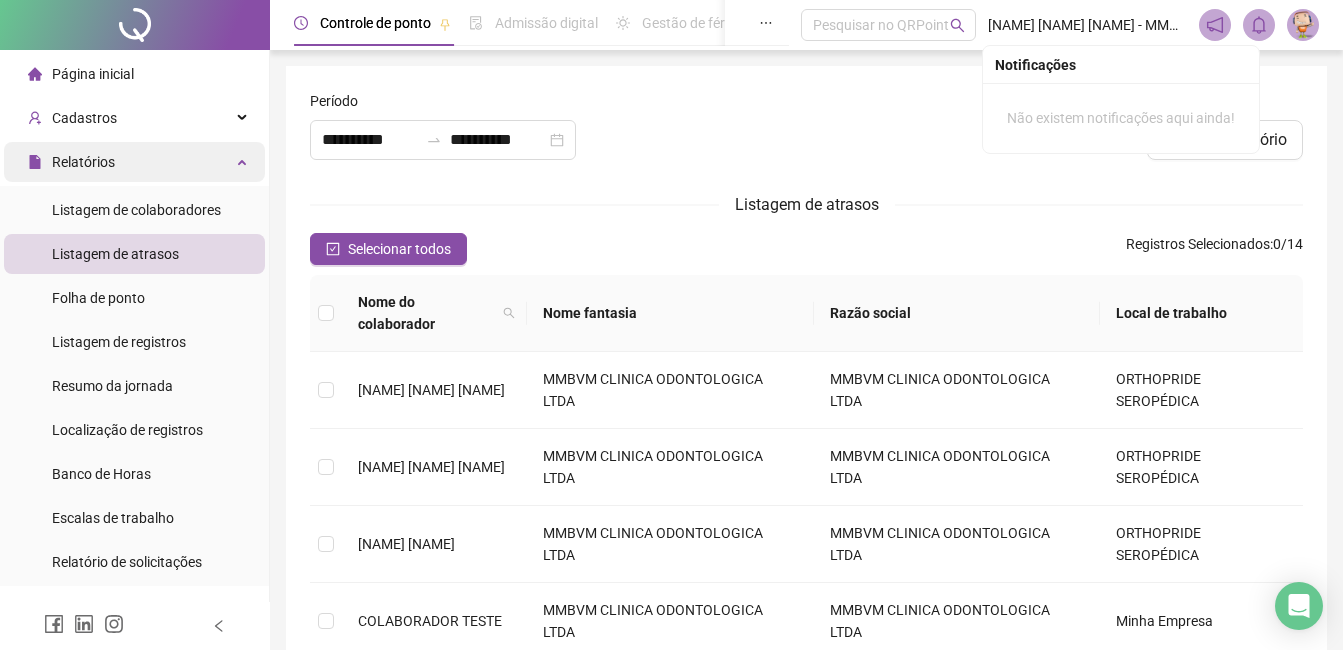 click on "Relatórios" at bounding box center (134, 162) 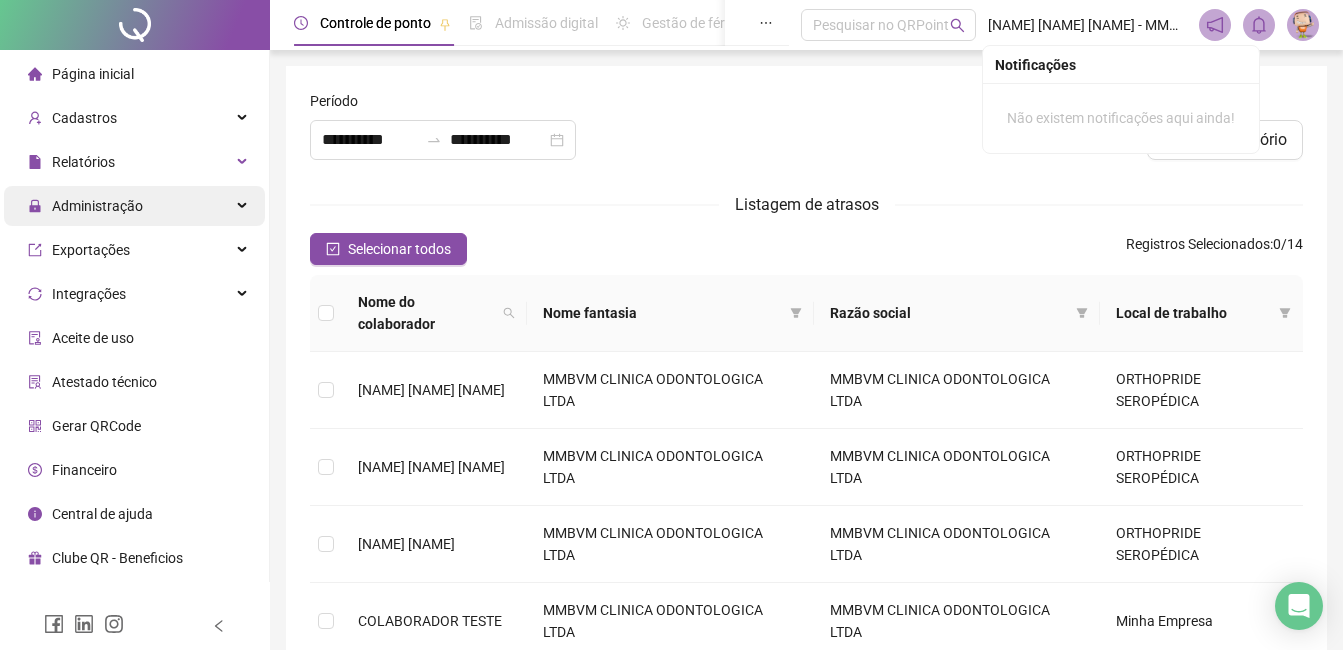 click on "Administração" at bounding box center (97, 206) 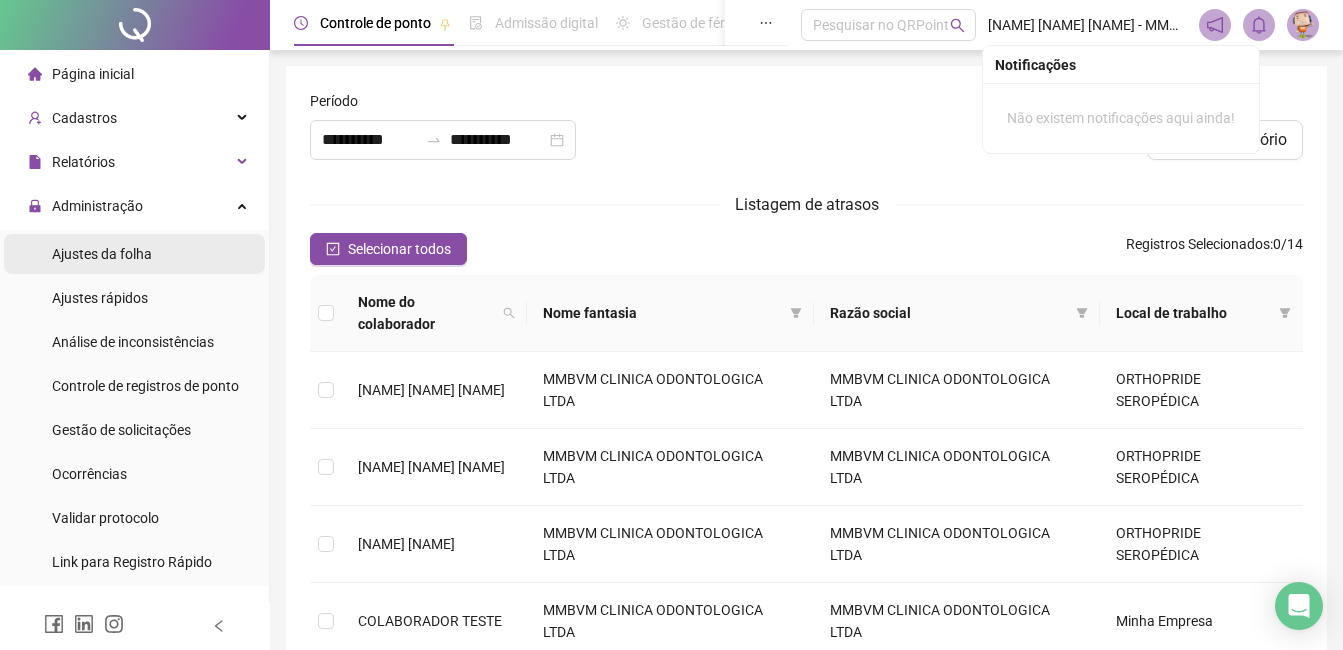 click on "Ajustes da folha" at bounding box center (102, 254) 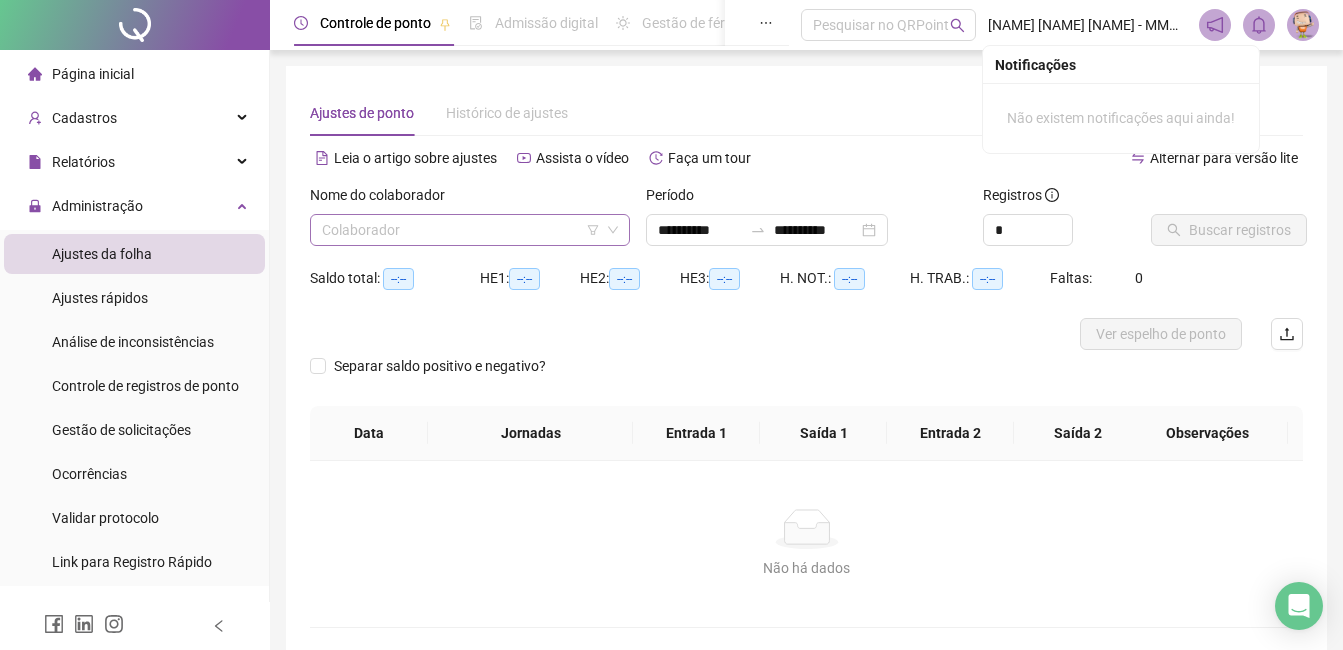 click at bounding box center (461, 230) 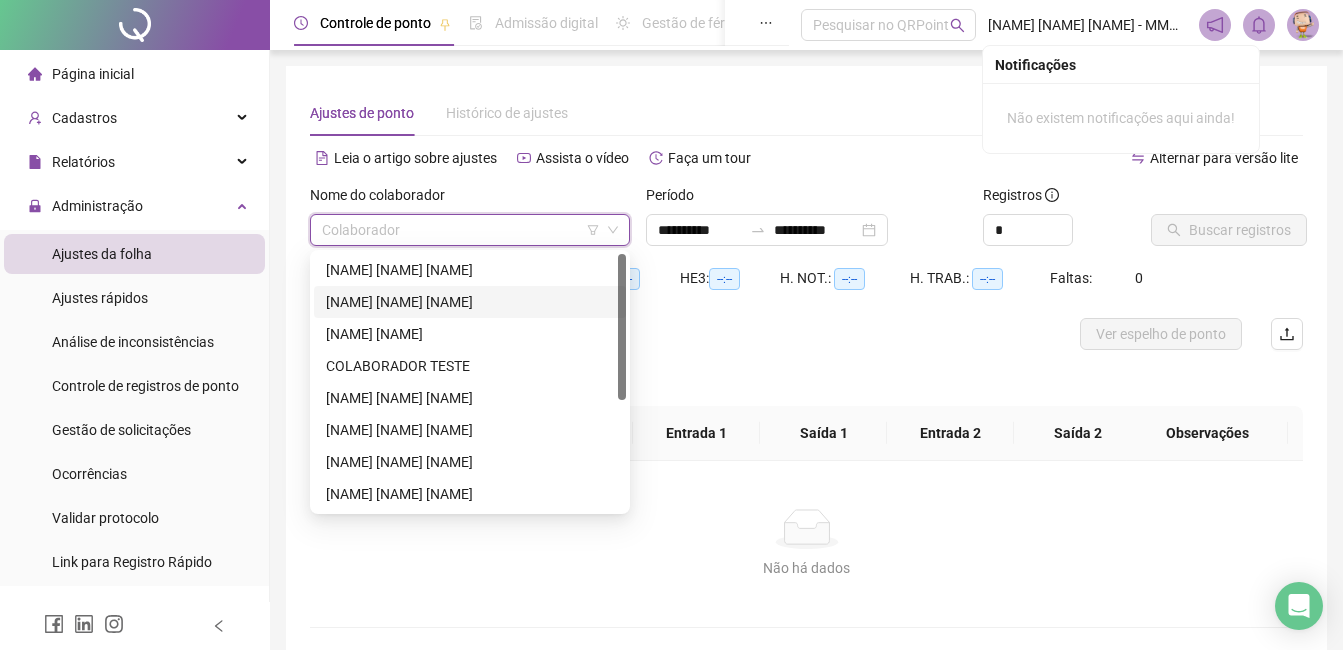 scroll, scrollTop: 100, scrollLeft: 0, axis: vertical 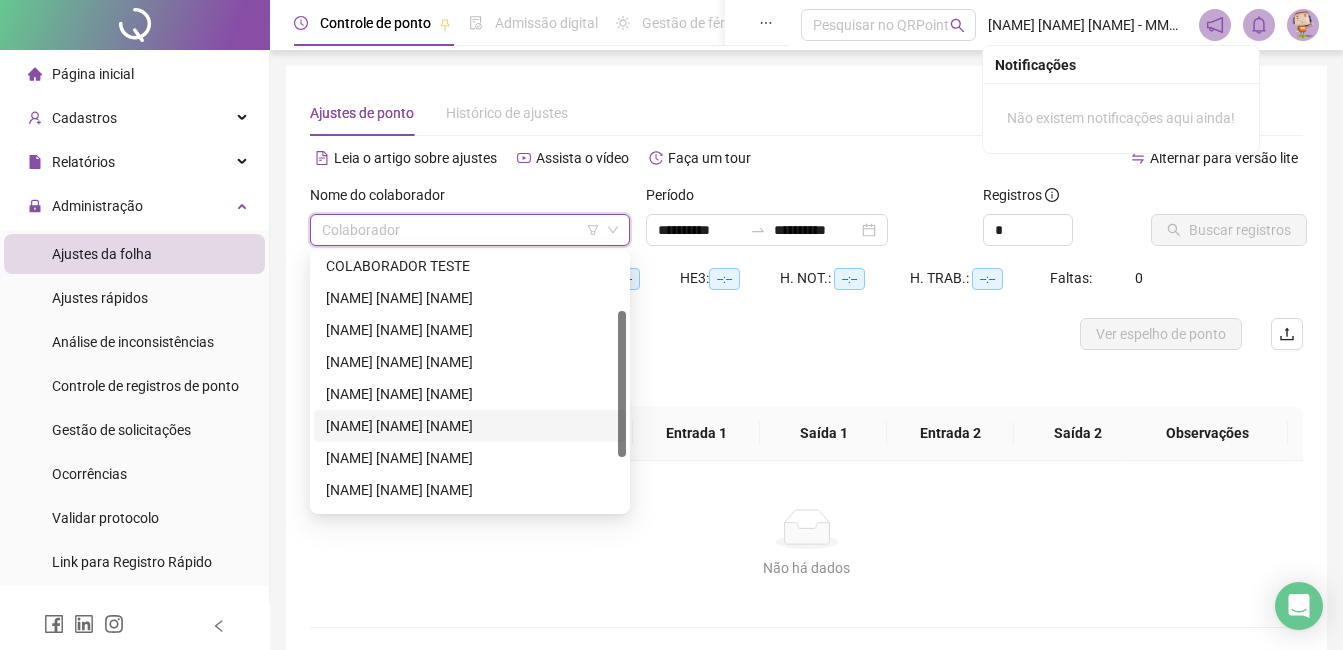 click on "[NAME] [NAME] [NAME]" at bounding box center (470, 426) 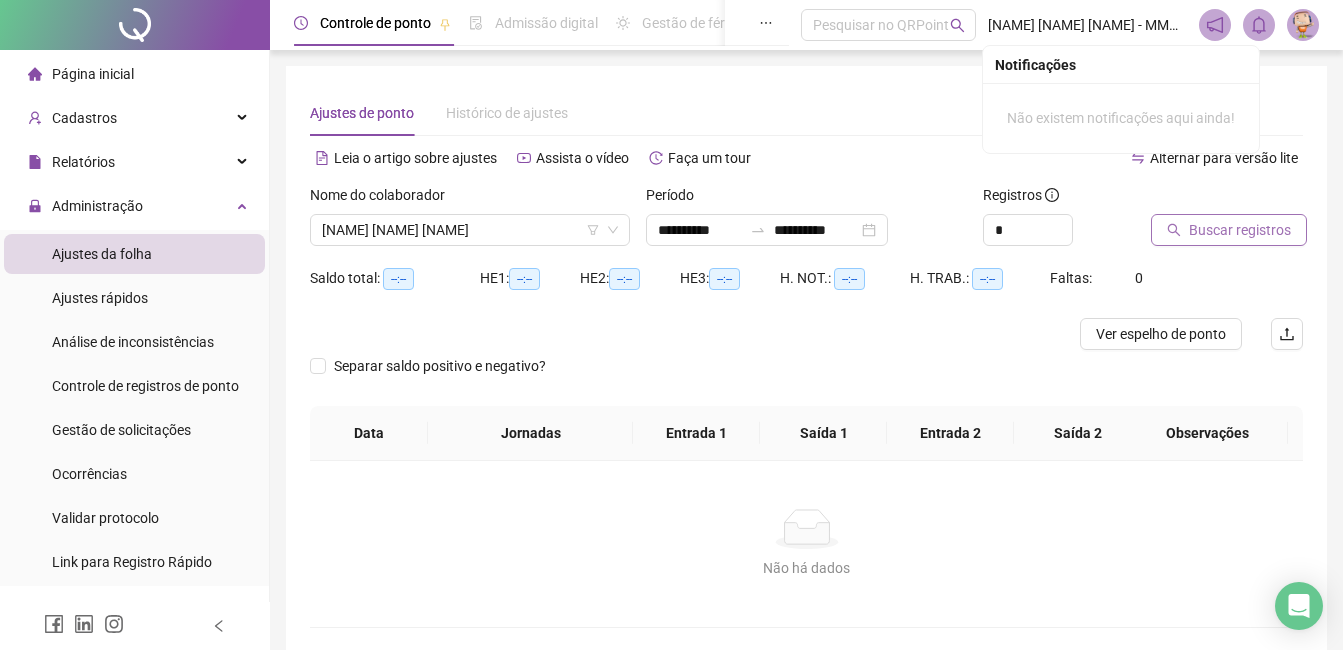 click on "Buscar registros" at bounding box center [1229, 230] 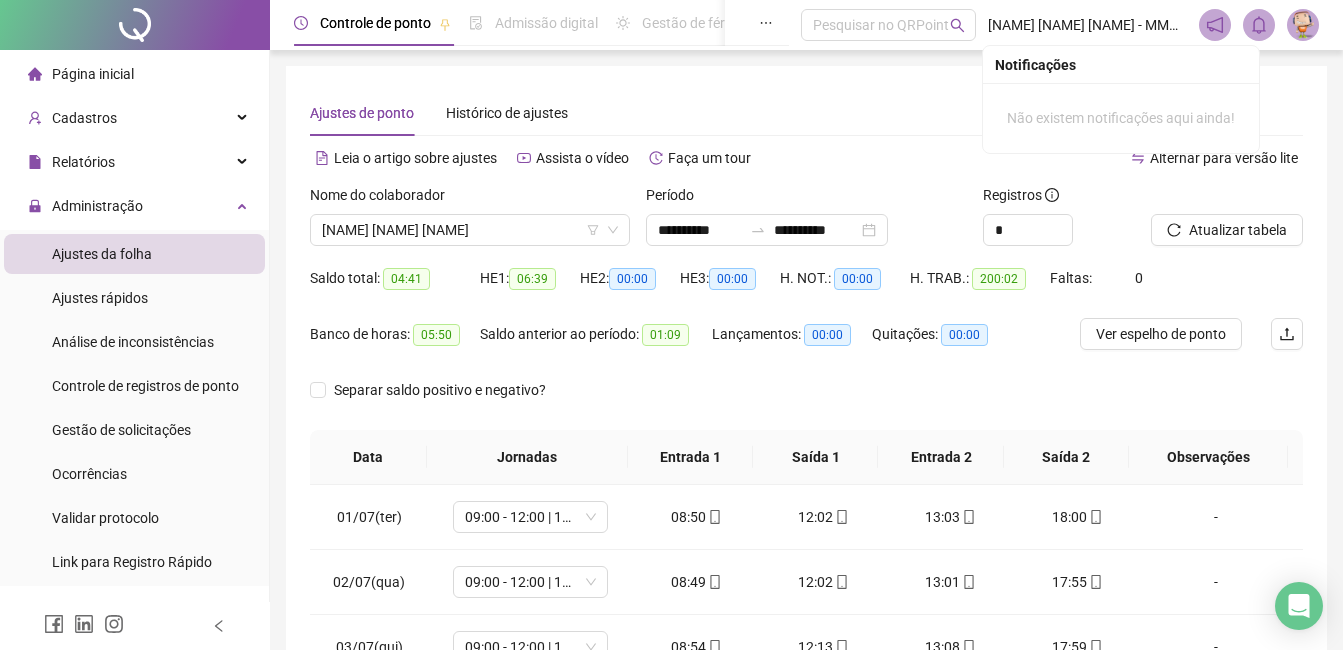 click on "Página inicial Cadastros Relatórios Listagem de colaboradores Listagem de atrasos Folha de ponto Listagem de registros Resumo da jornada Localização de registros Banco de Horas Escalas de trabalho Relatório de solicitações Administração Ajustes da folha Ajustes rápidos Análise de inconsistências Controle de registros de ponto Gestão de solicitações Ocorrências Validar protocolo Link para Registro Rápido Exportações Exportação de AFD Exportação de AFDT Exportação de ACJEF Exportação de AEJ Integrações Aceite de uso Atestado técnico Gerar QRCode Financeiro Central de ajuda Clube QR - Beneficios" at bounding box center [135, 496] 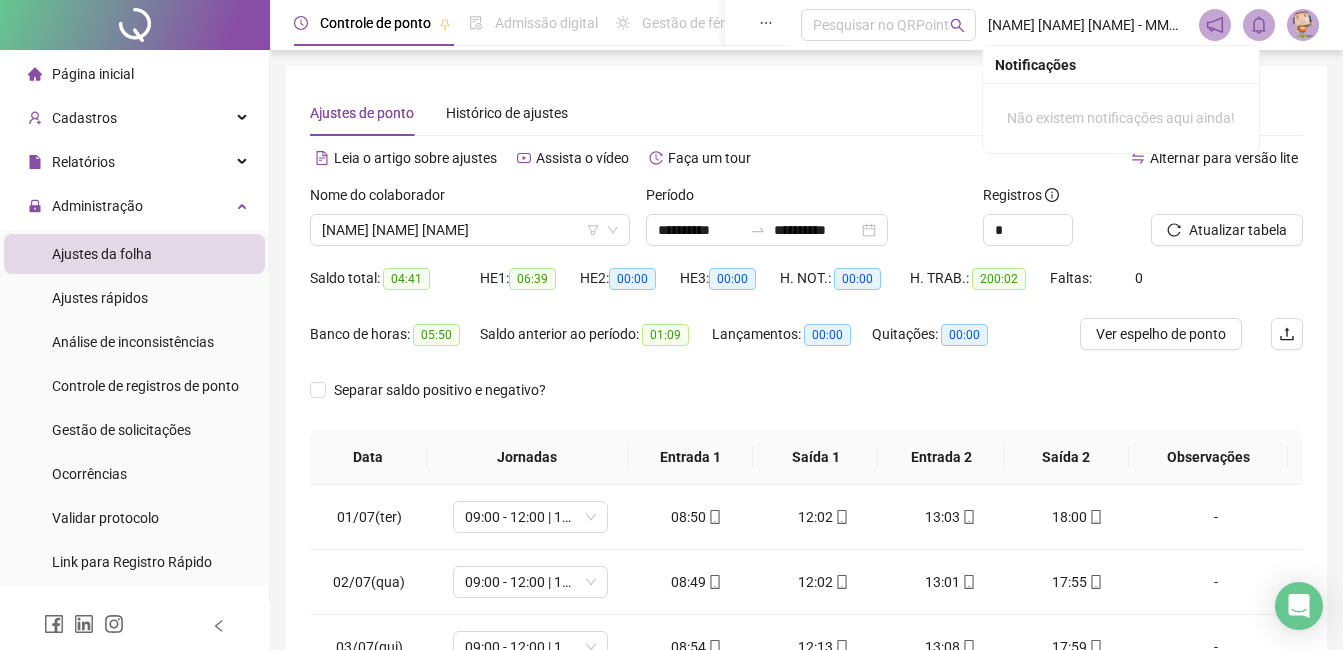 click on "Página inicial" at bounding box center [134, 74] 